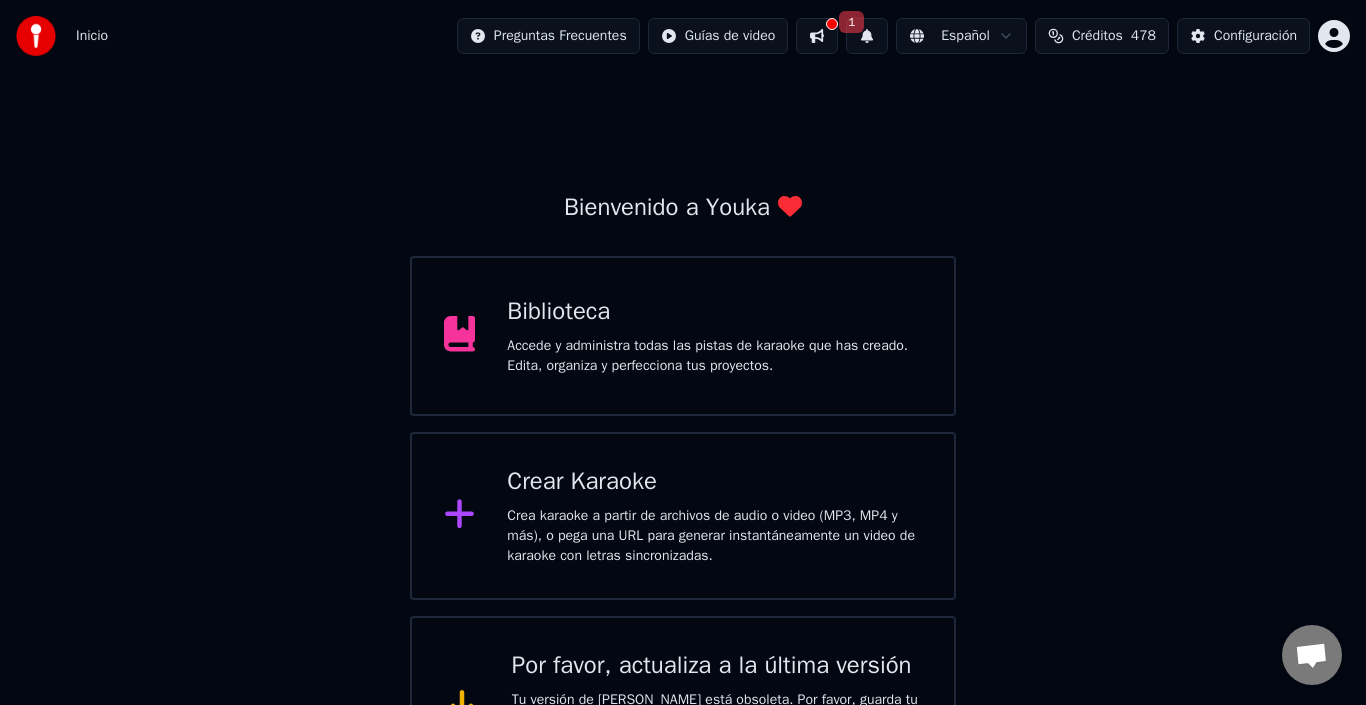 scroll, scrollTop: 0, scrollLeft: 0, axis: both 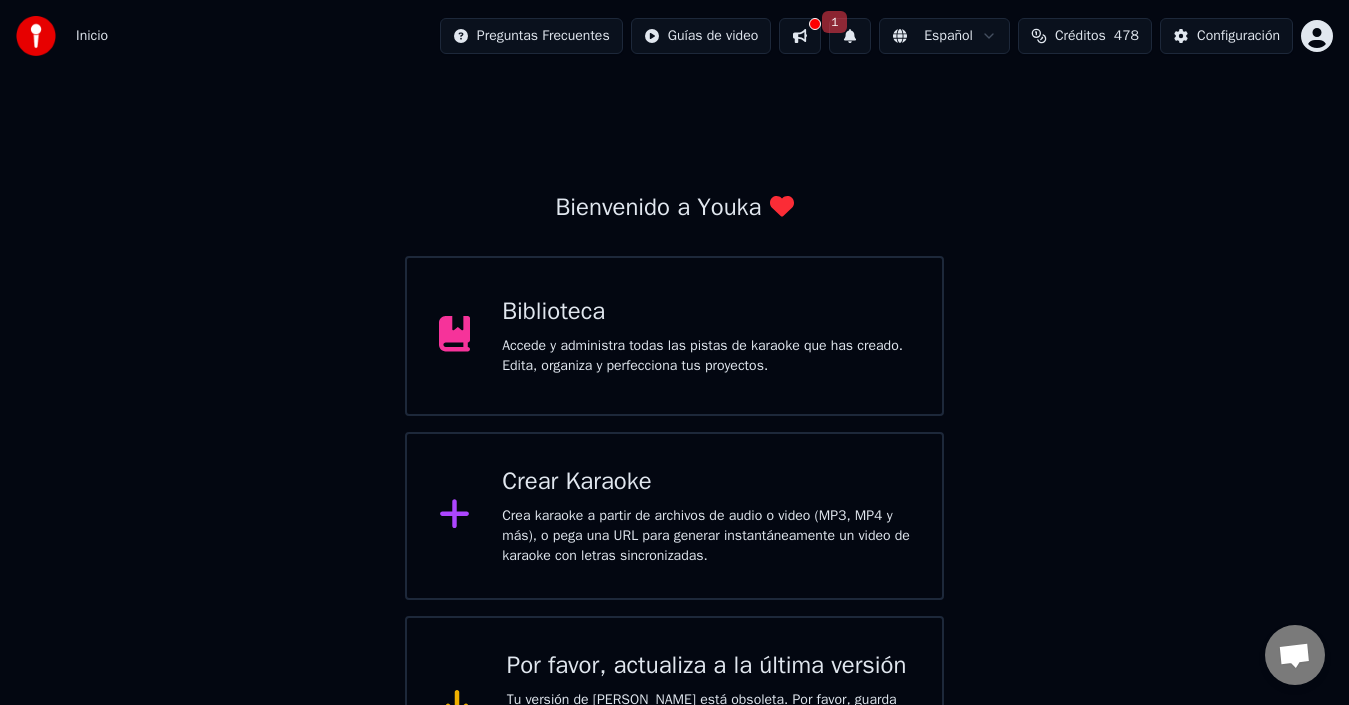 click on "Crea karaoke a partir de archivos de audio o video (MP3, MP4 y más), o pega una URL para generar instantáneamente un video de karaoke con letras sincronizadas." at bounding box center [706, 536] 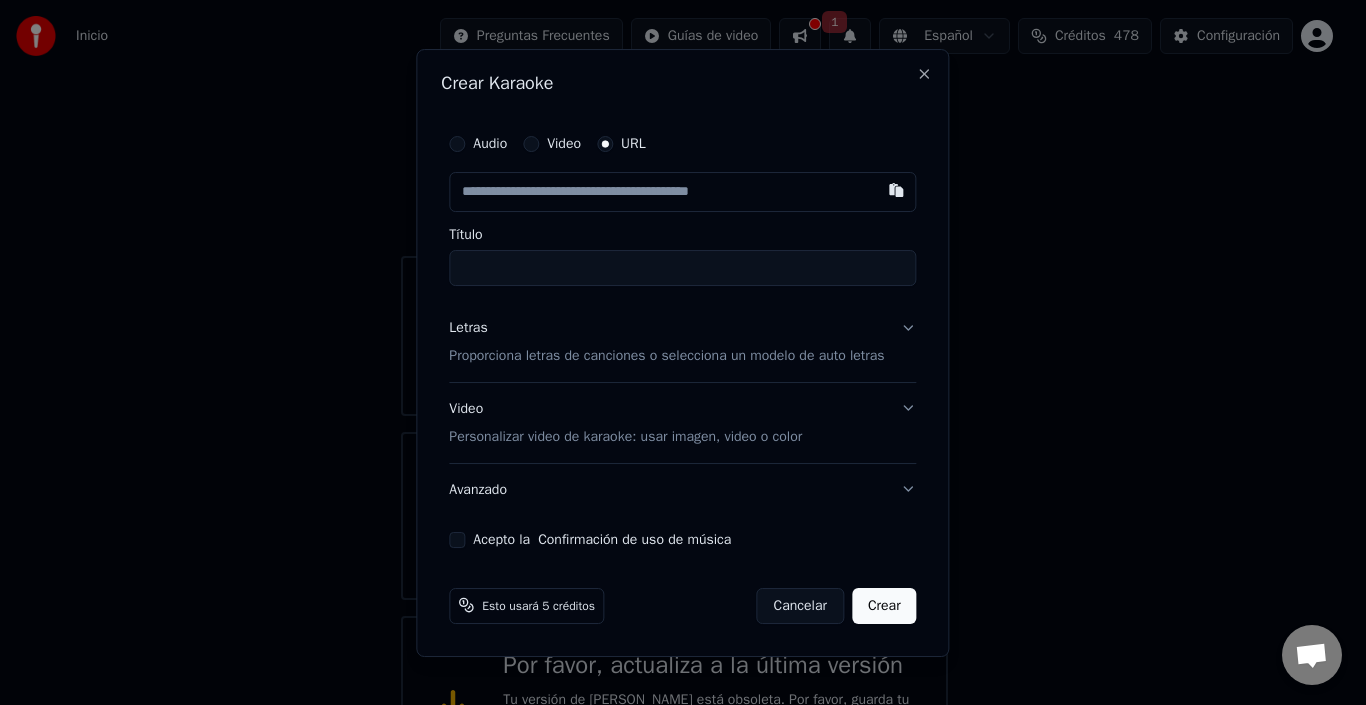 click on "Proporciona letras de canciones o selecciona un modelo de auto letras" at bounding box center [666, 356] 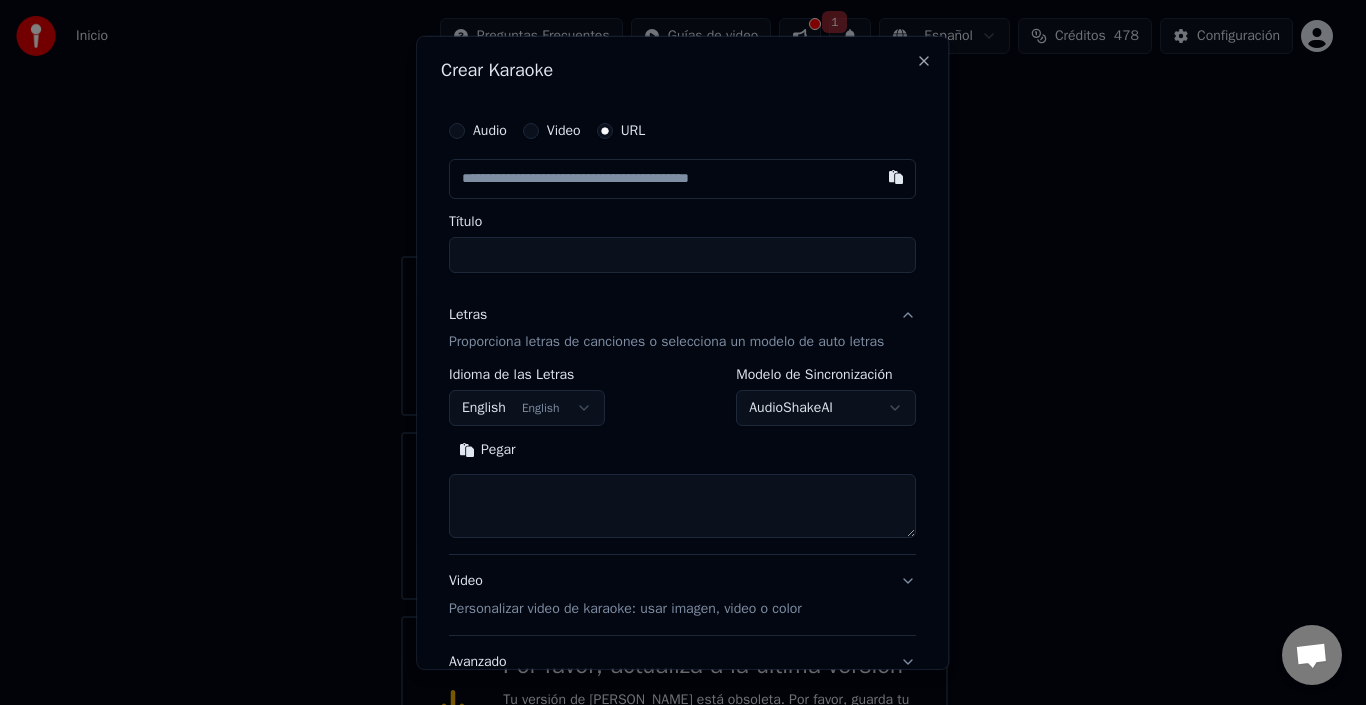 click at bounding box center [682, 506] 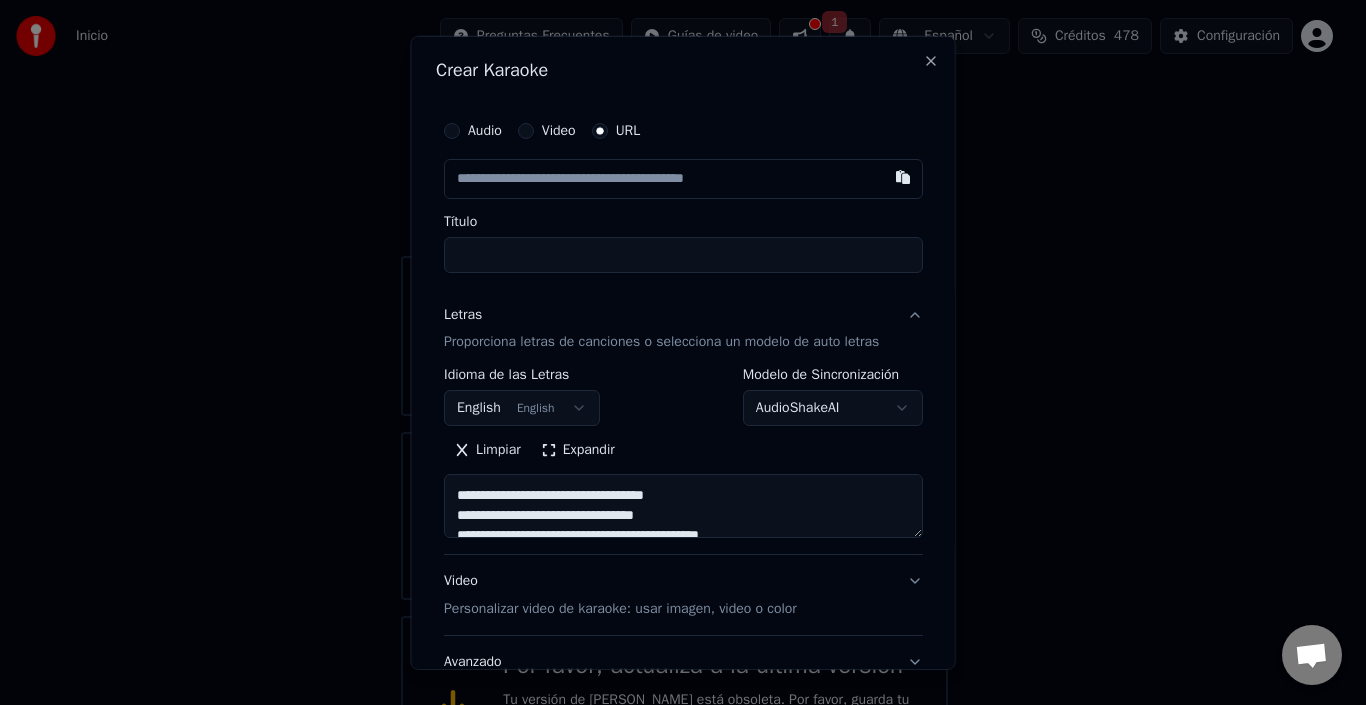 scroll, scrollTop: 574, scrollLeft: 0, axis: vertical 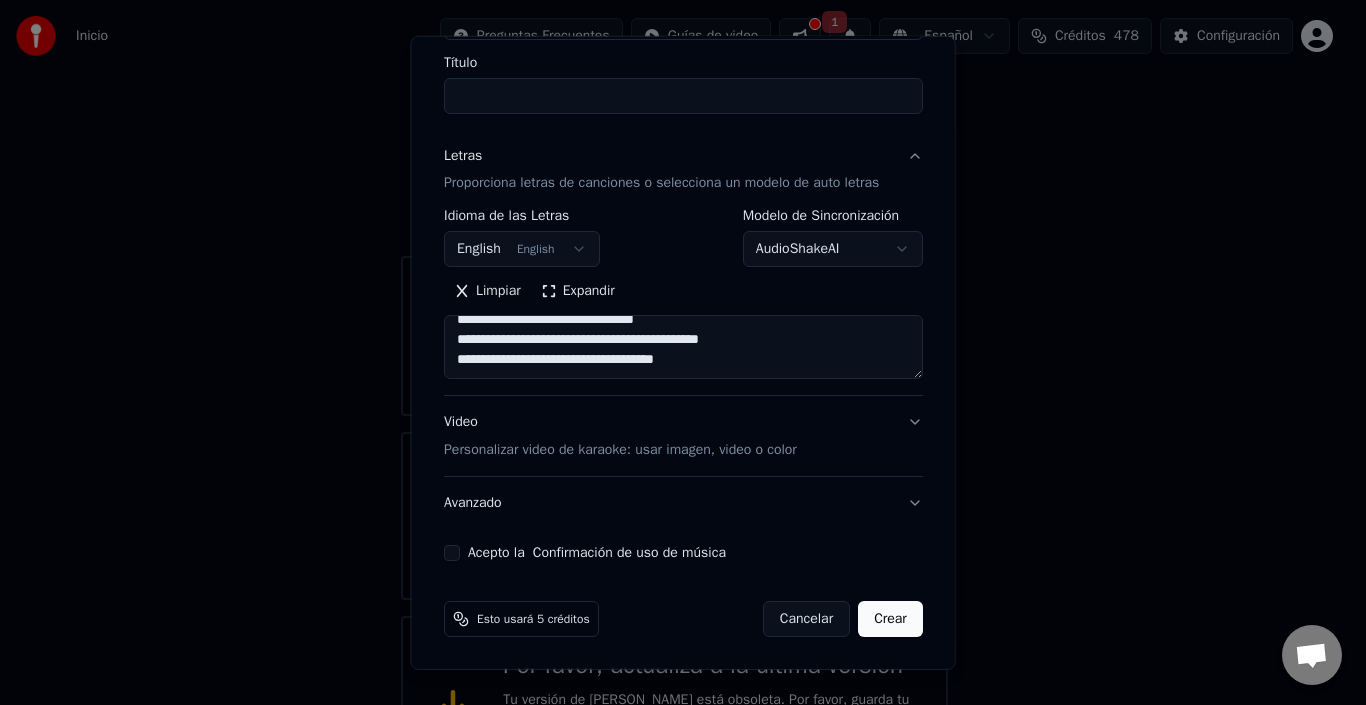 paste on "**********" 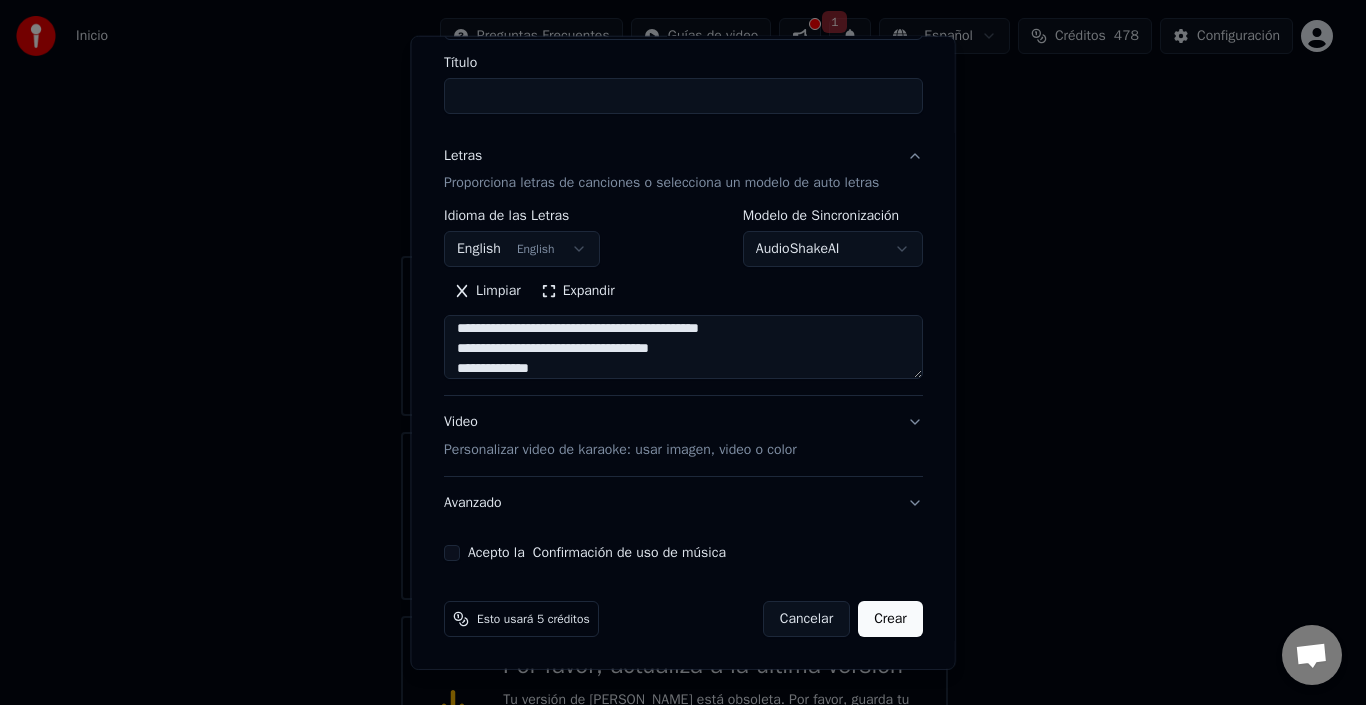 scroll, scrollTop: 785, scrollLeft: 0, axis: vertical 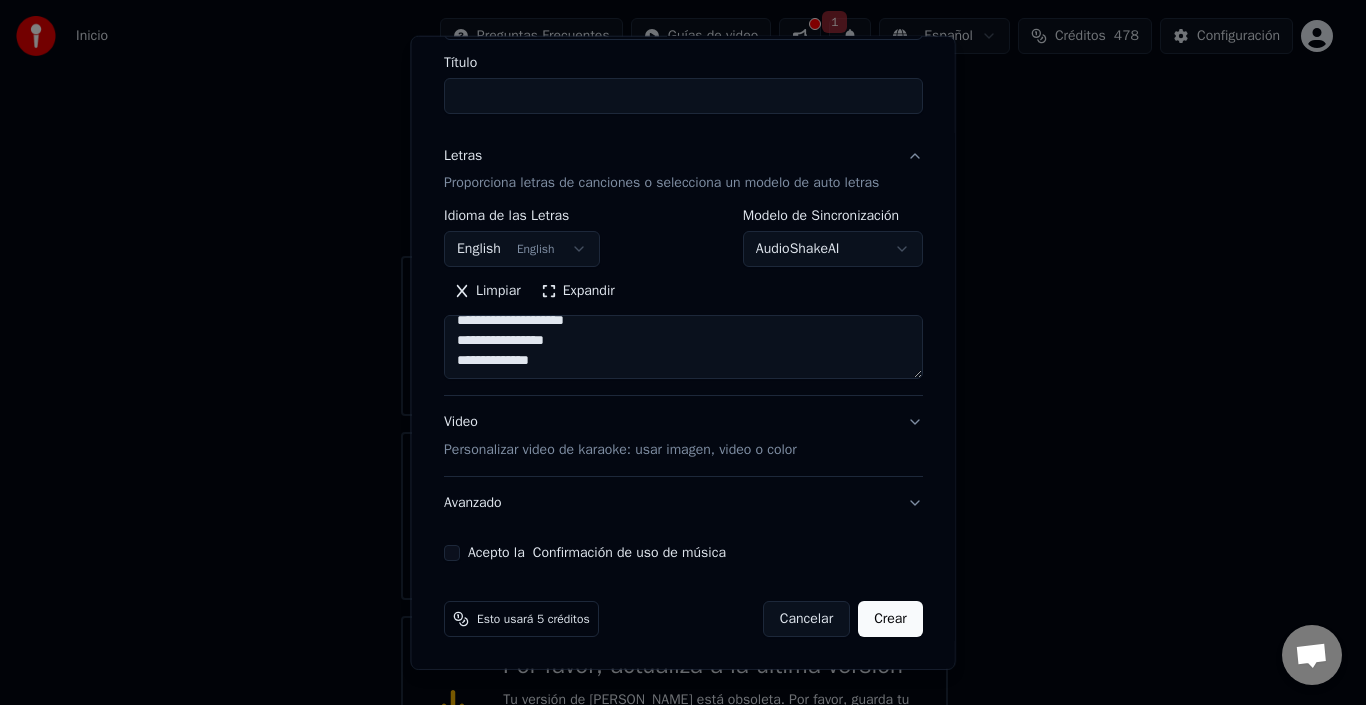 drag, startPoint x: 539, startPoint y: 367, endPoint x: 442, endPoint y: 373, distance: 97.18539 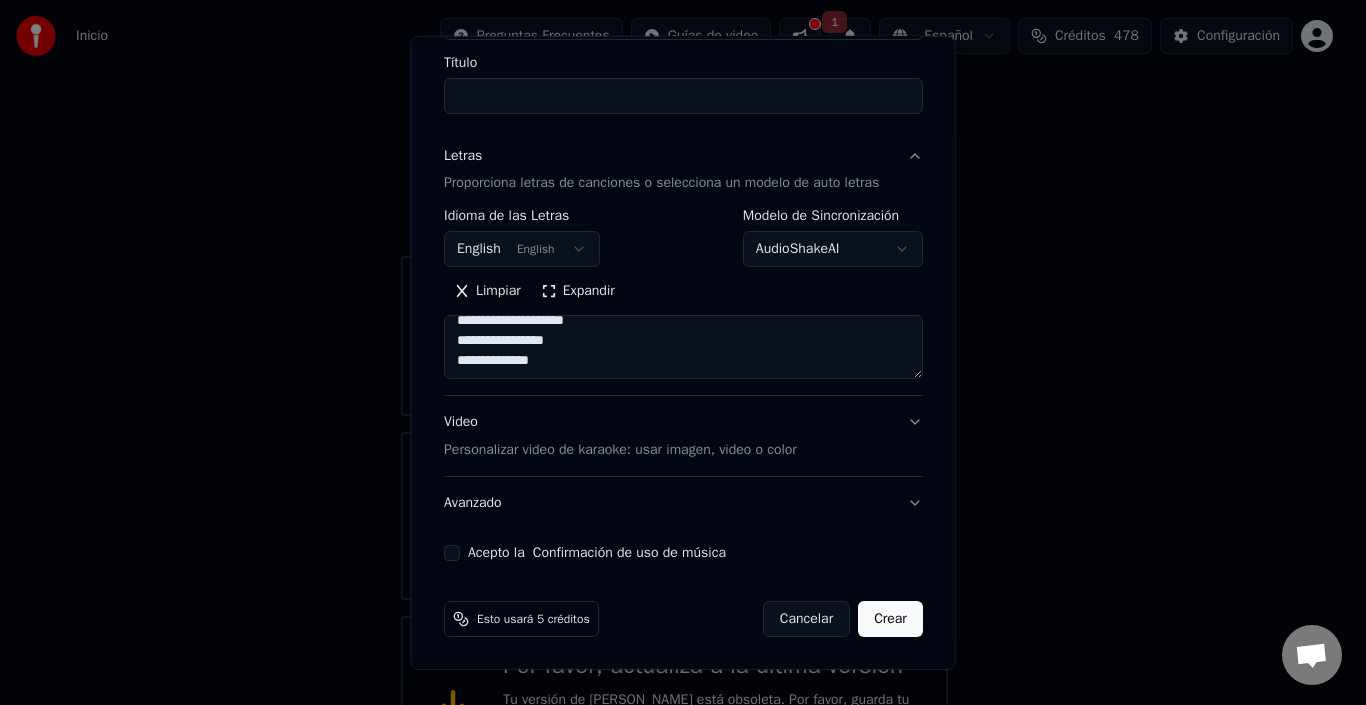 click on "**********" at bounding box center (683, 347) 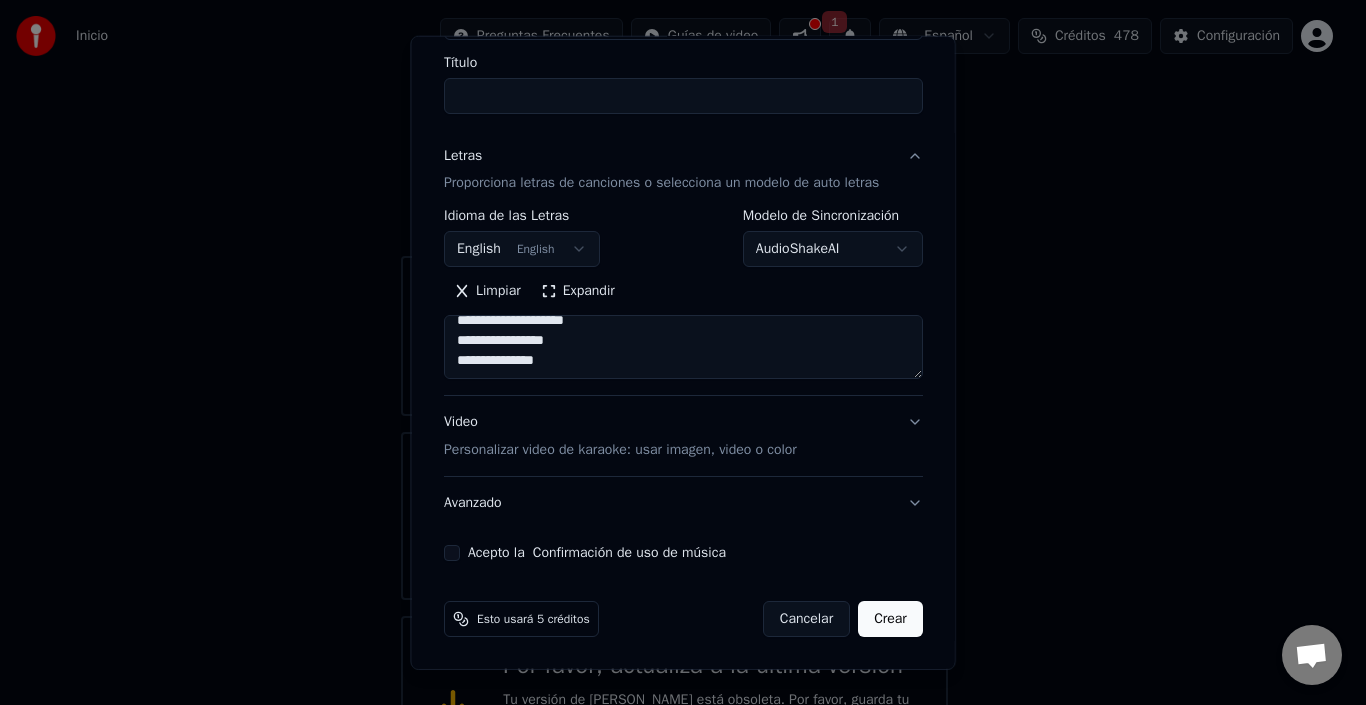 scroll, scrollTop: 805, scrollLeft: 0, axis: vertical 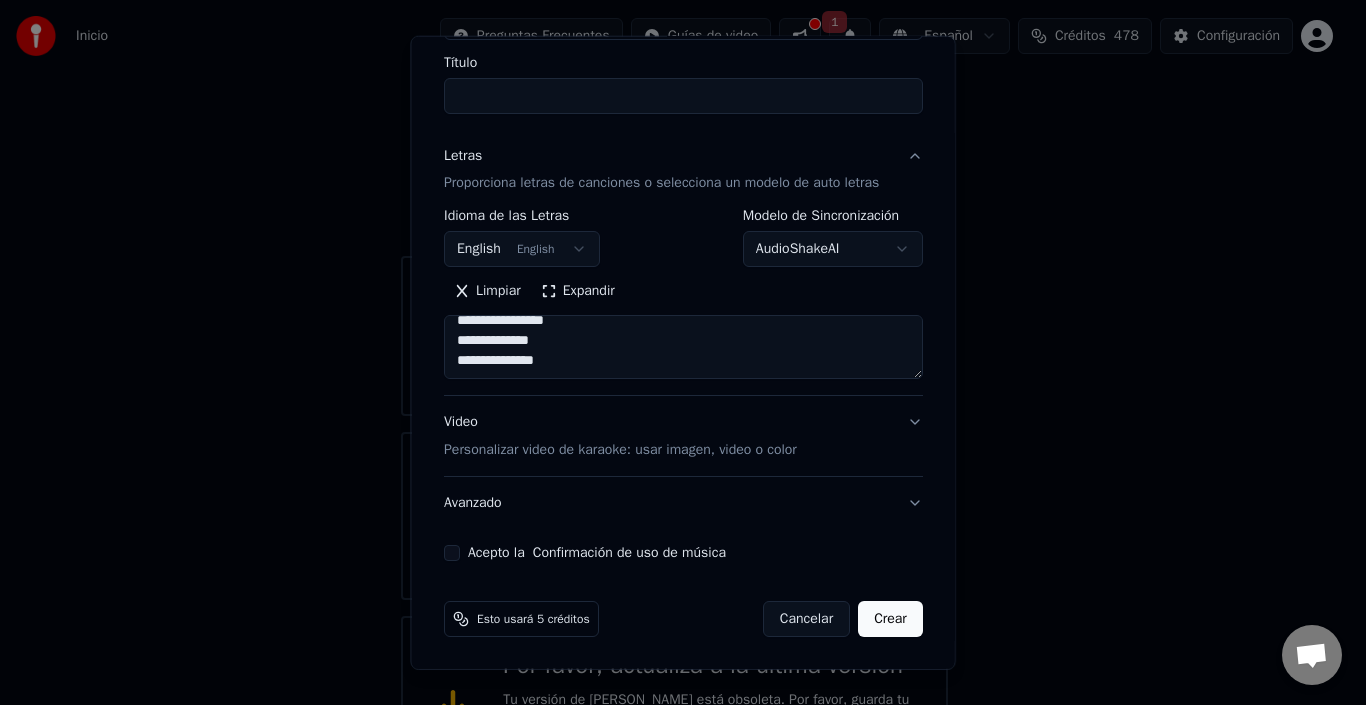 click on "**********" at bounding box center [683, 347] 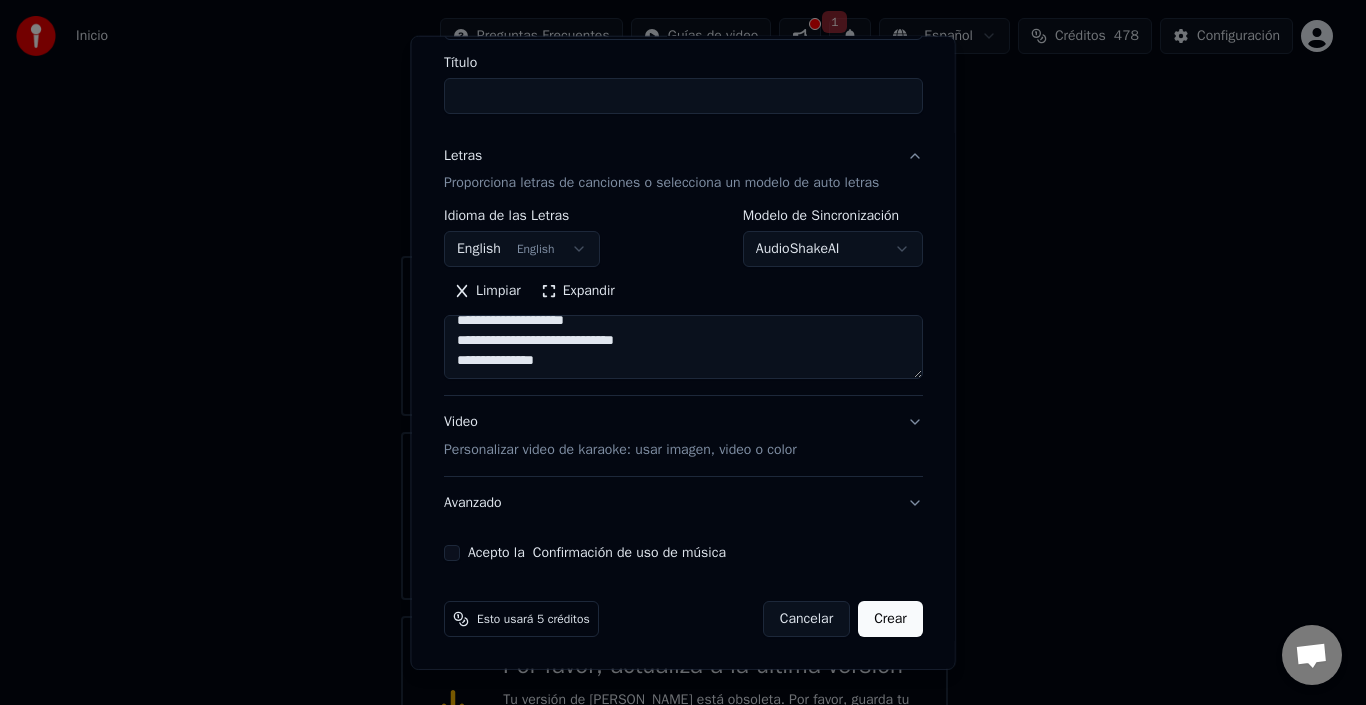 scroll, scrollTop: 807, scrollLeft: 0, axis: vertical 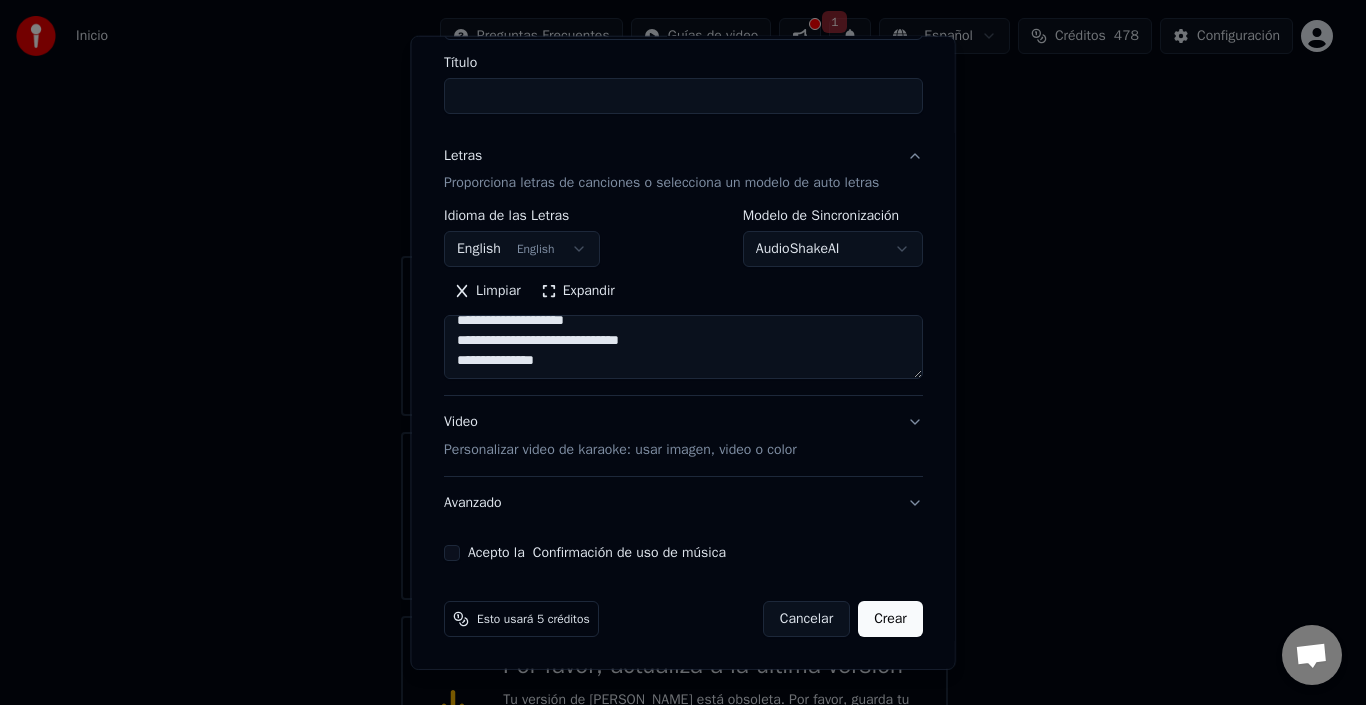 click on "**********" at bounding box center [683, 347] 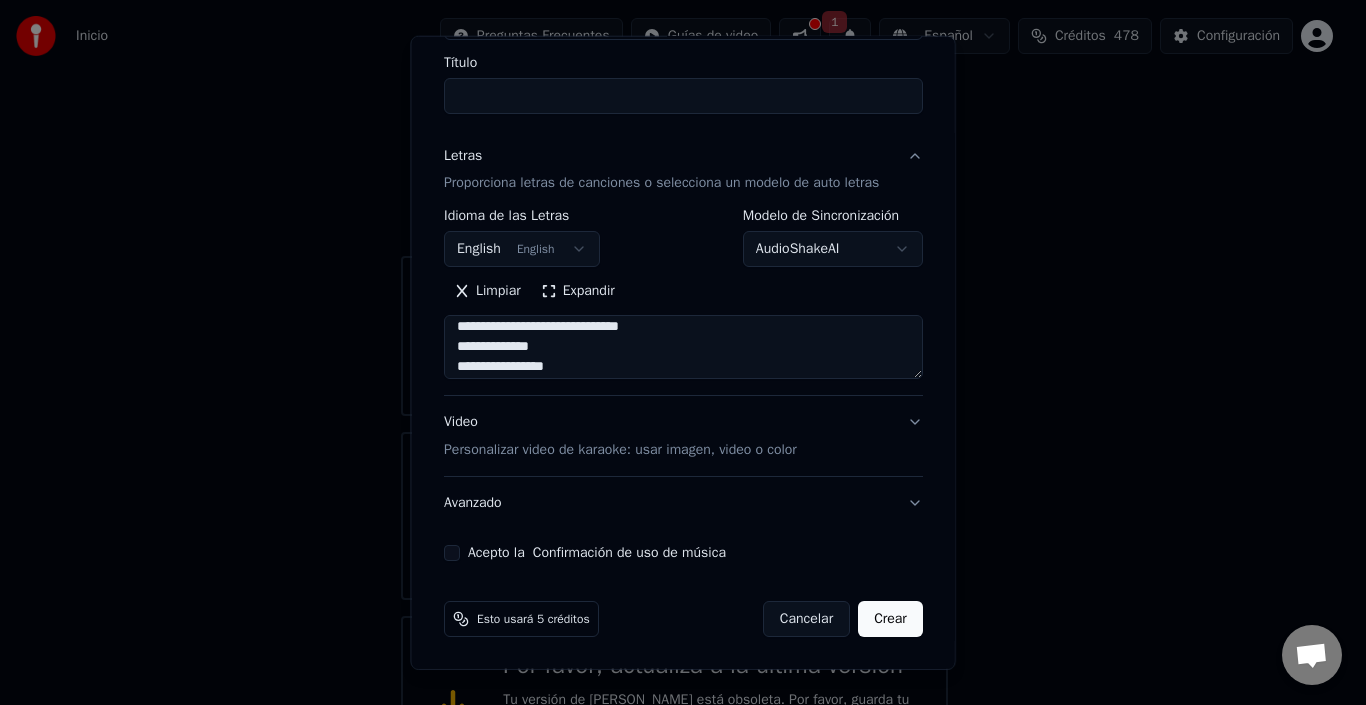 click on "**********" at bounding box center [683, 347] 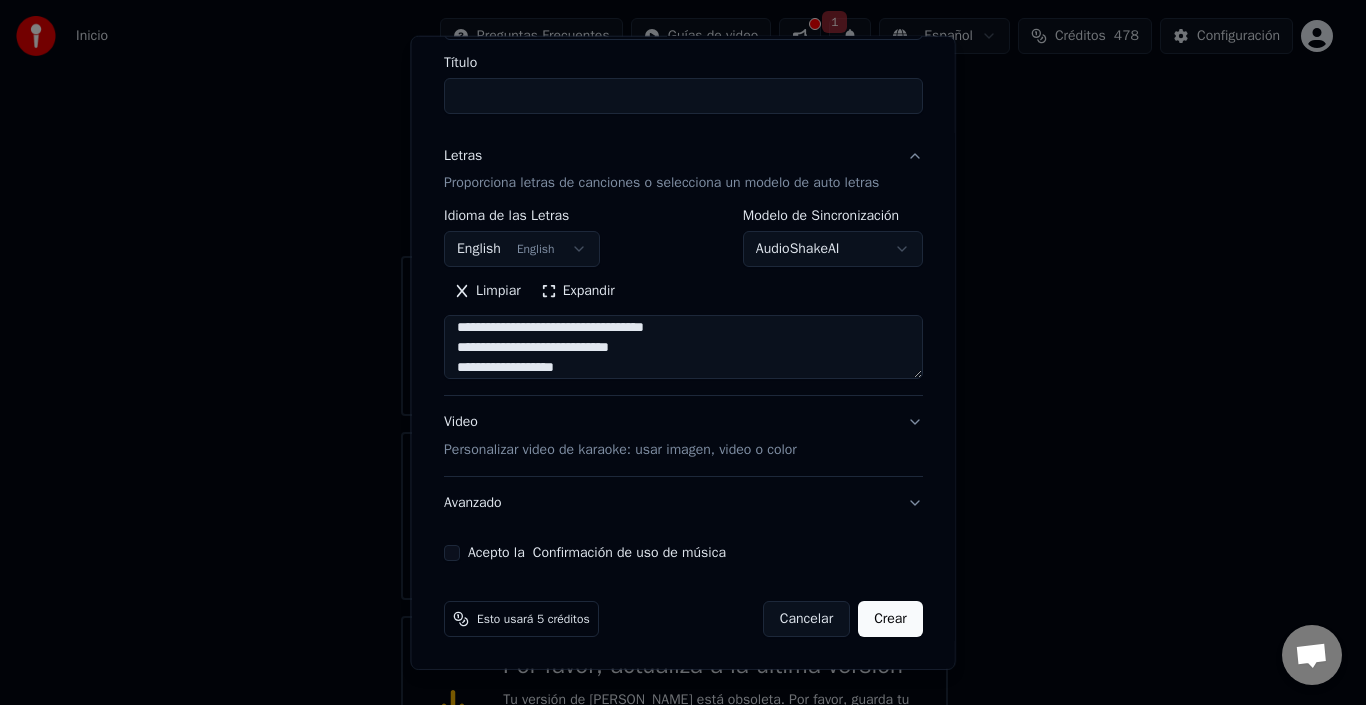 scroll, scrollTop: 46, scrollLeft: 0, axis: vertical 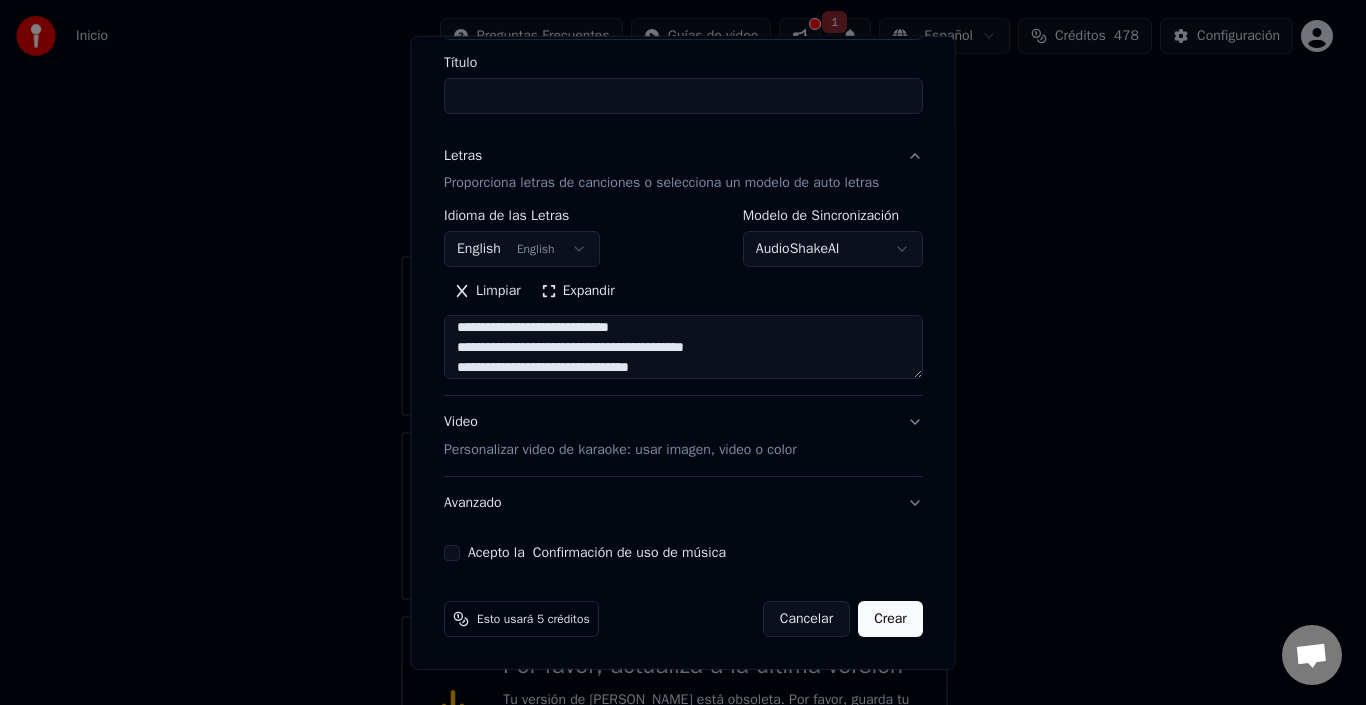 click on "**********" at bounding box center [683, 347] 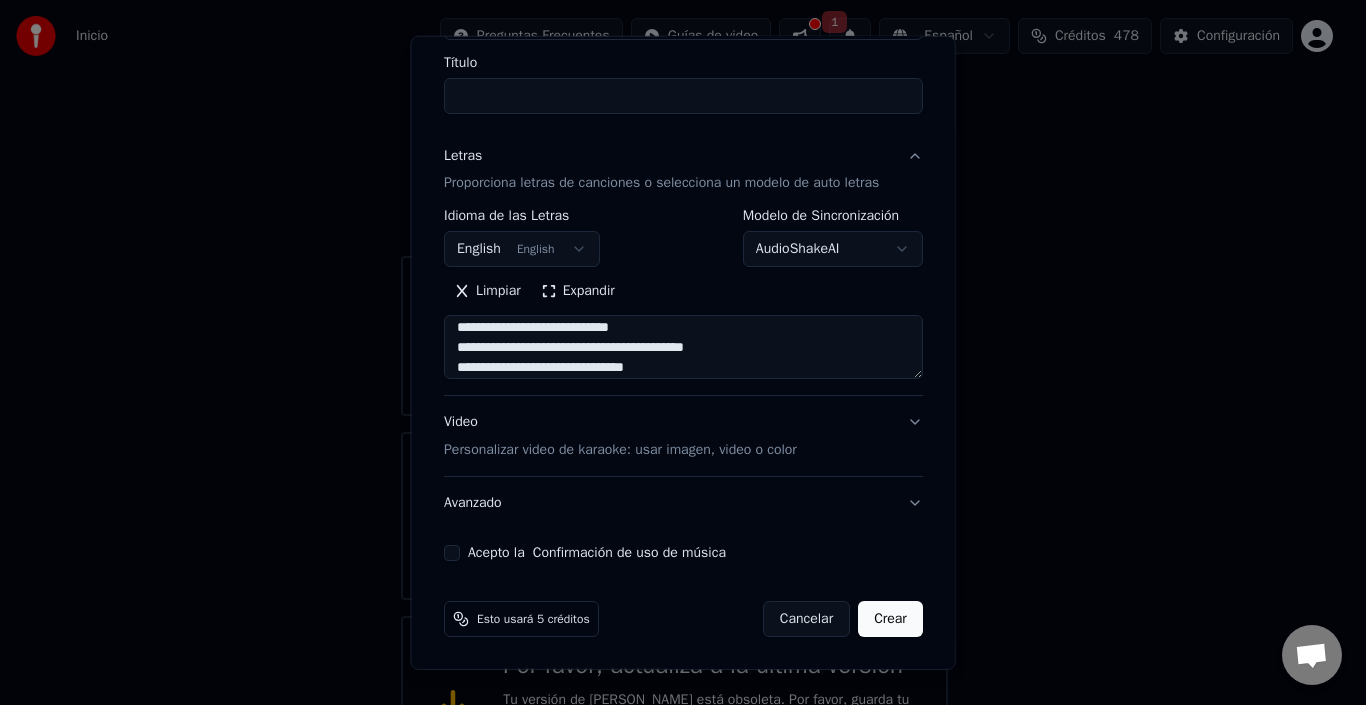 click on "**********" at bounding box center (683, 347) 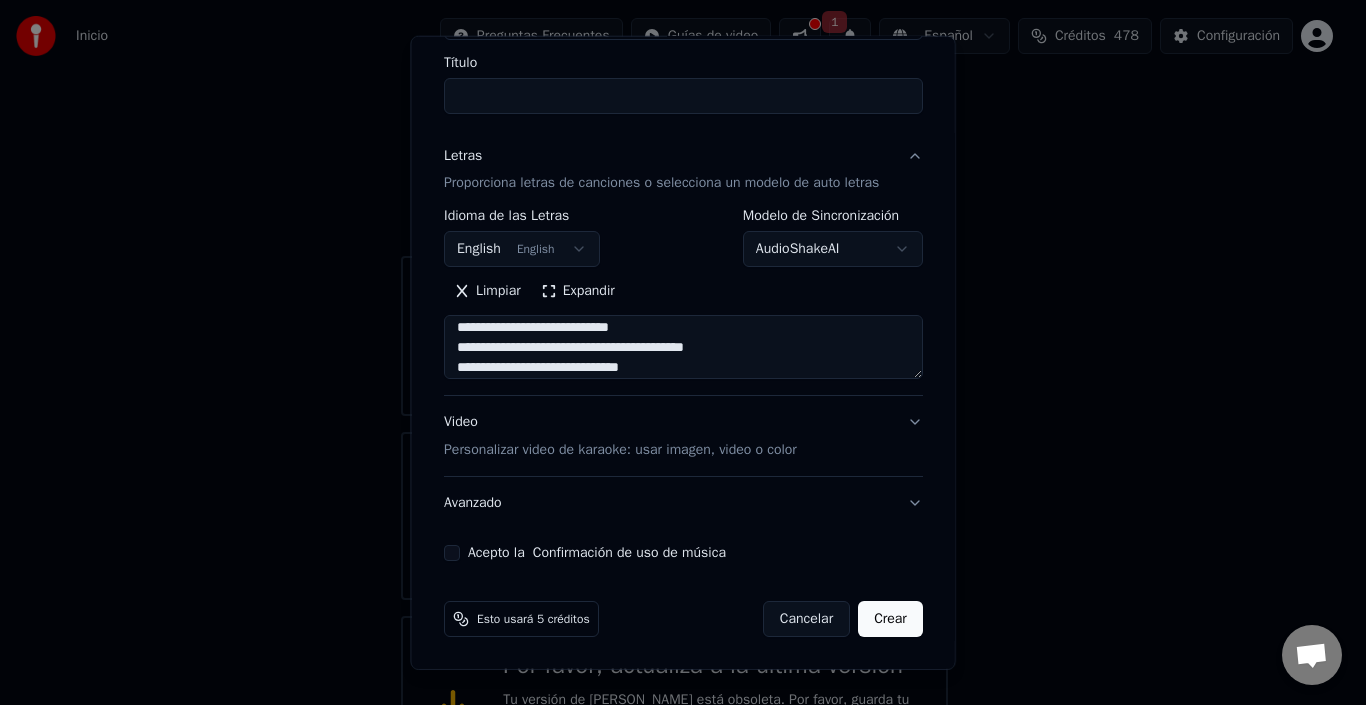 click on "**********" at bounding box center (683, 347) 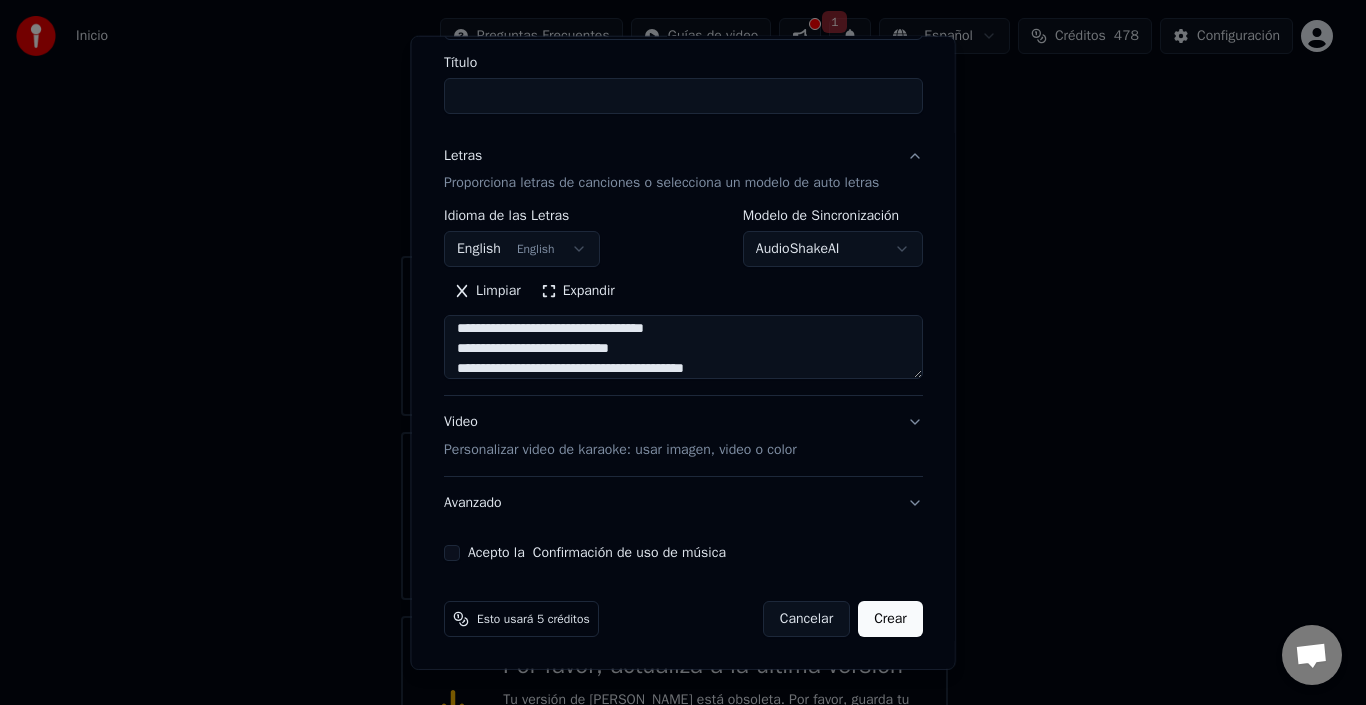 scroll, scrollTop: 0, scrollLeft: 0, axis: both 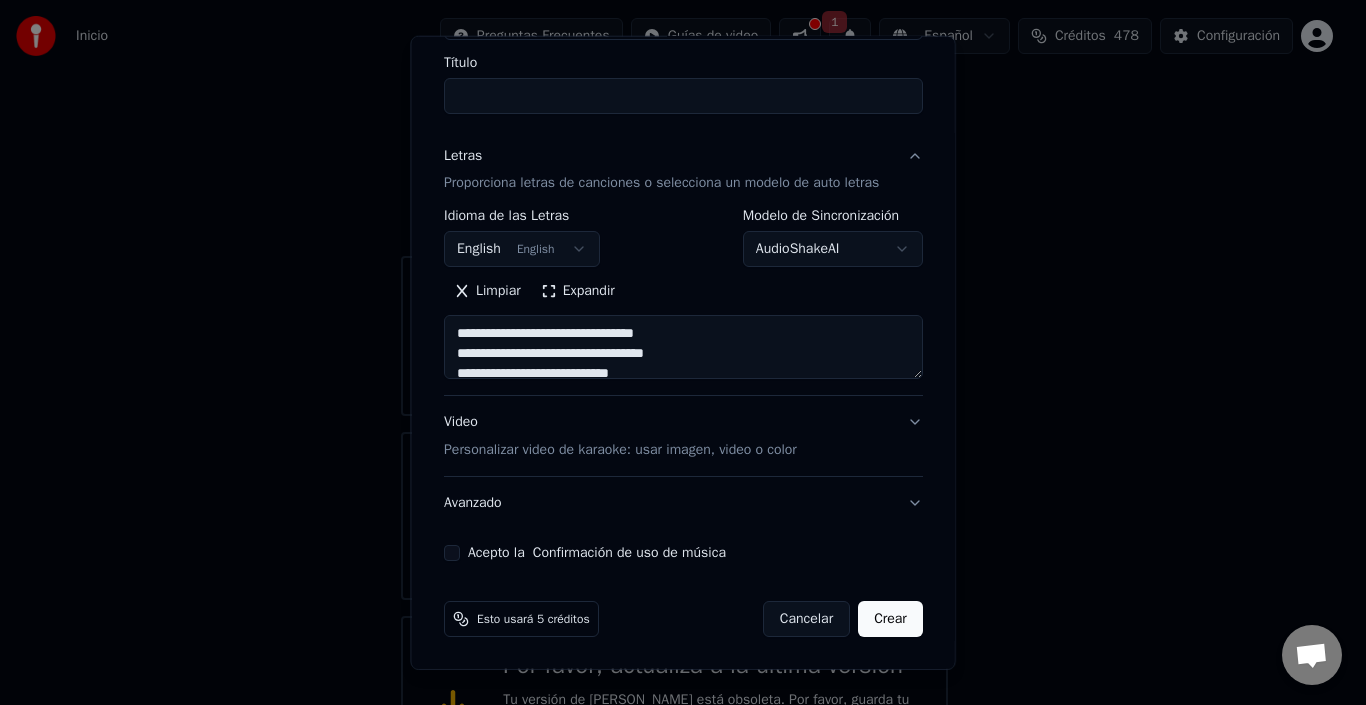 click on "**********" at bounding box center [683, 347] 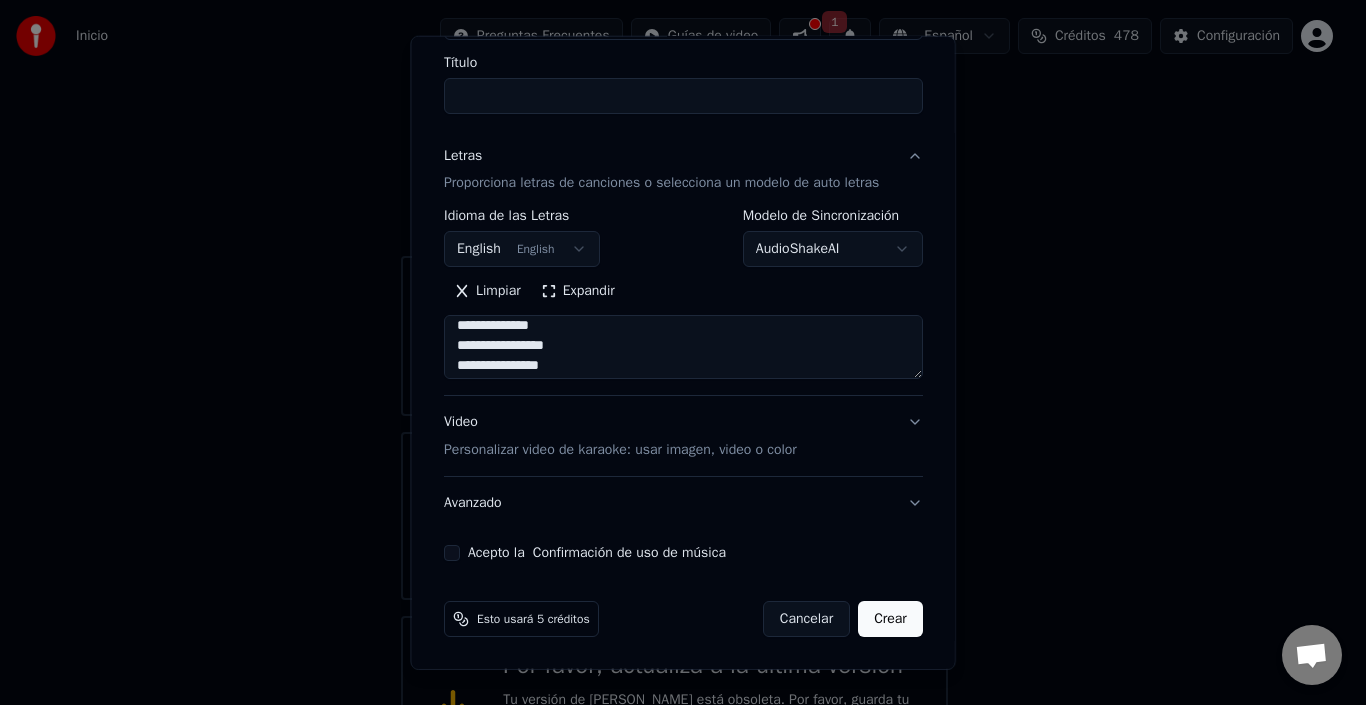 scroll, scrollTop: 0, scrollLeft: 0, axis: both 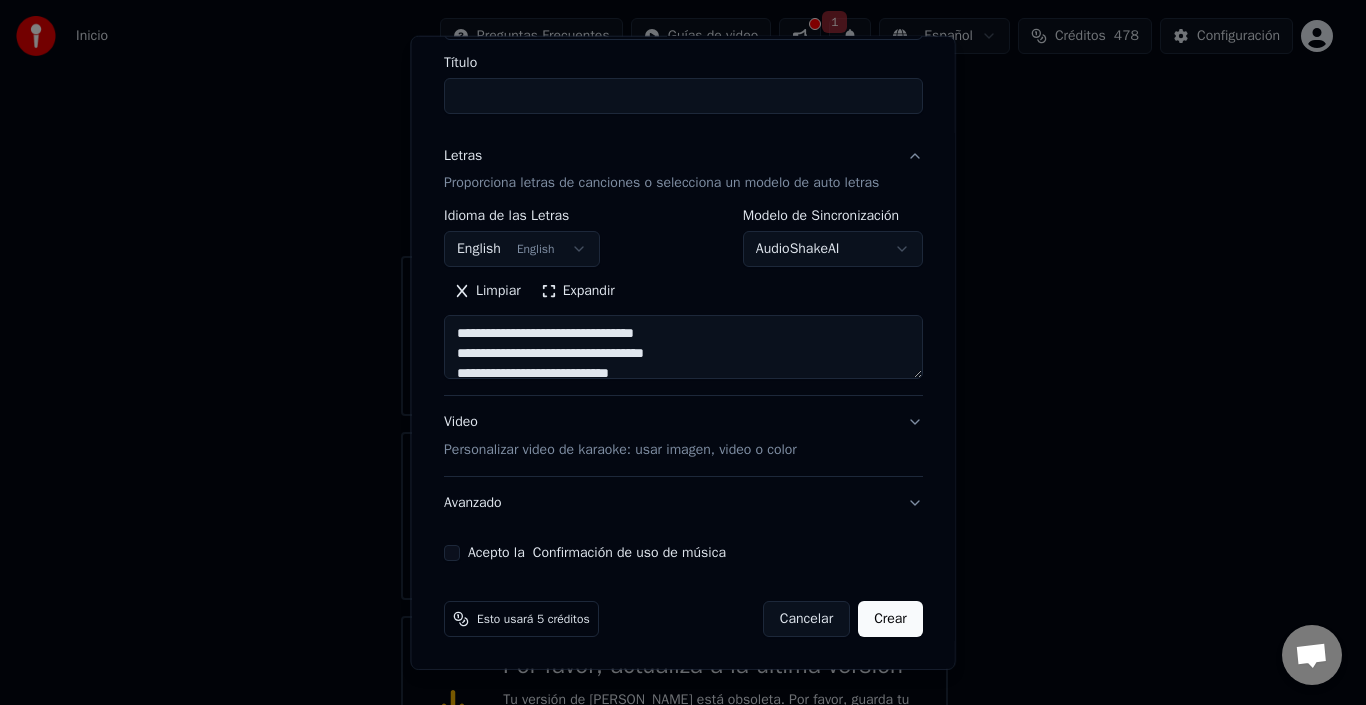 click on "**********" at bounding box center [683, 347] 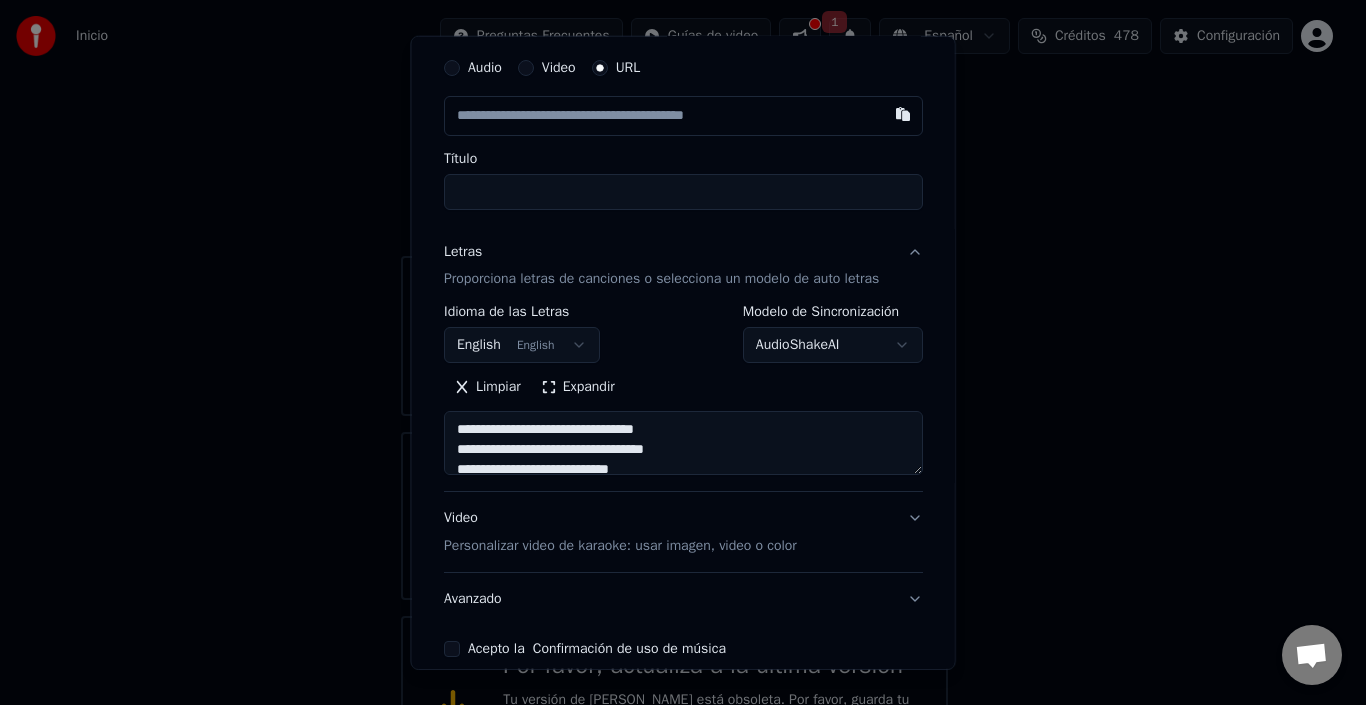 scroll, scrollTop: 59, scrollLeft: 0, axis: vertical 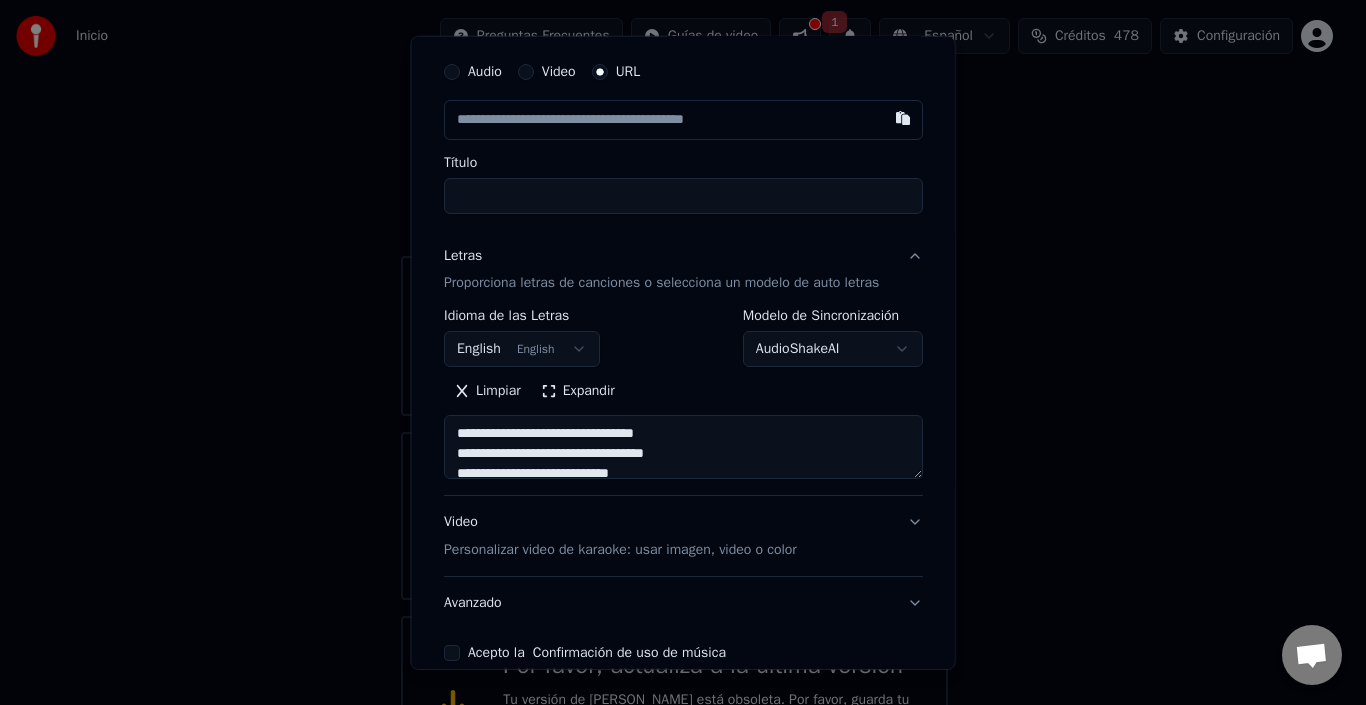 click on "**********" at bounding box center [683, 447] 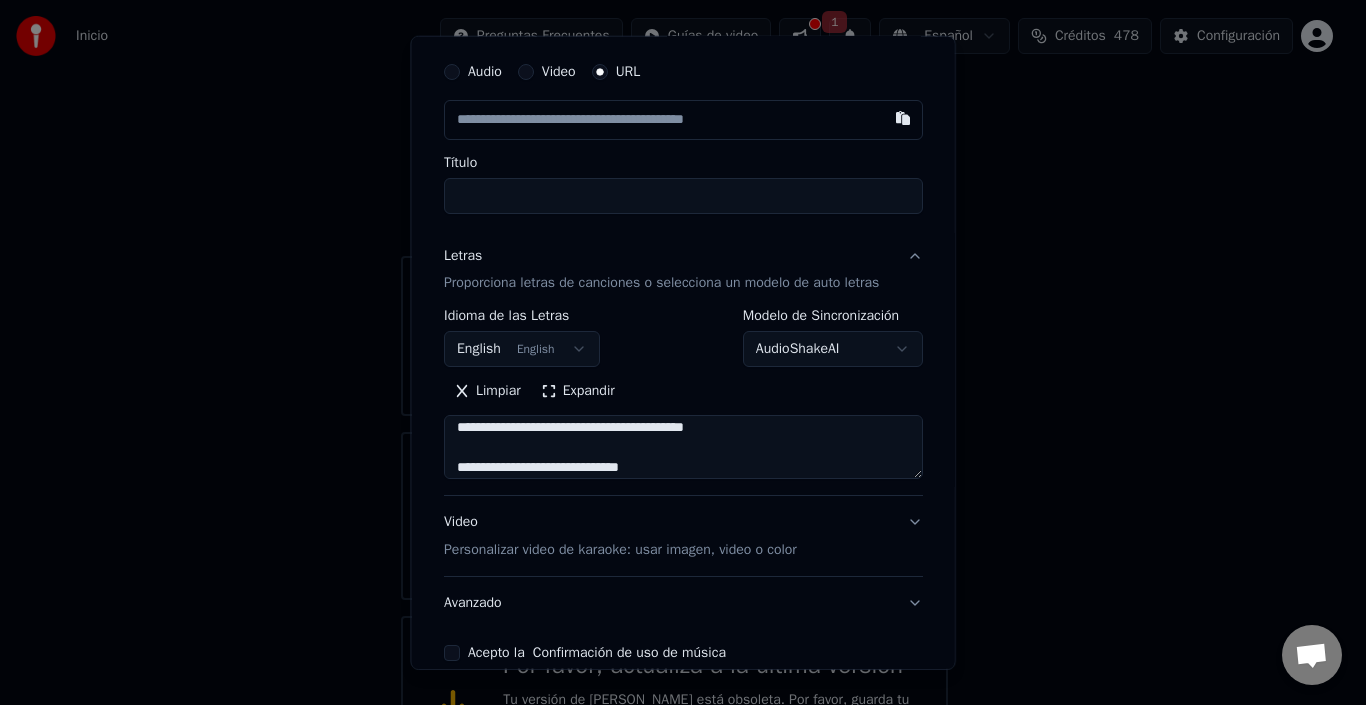 scroll, scrollTop: 86, scrollLeft: 0, axis: vertical 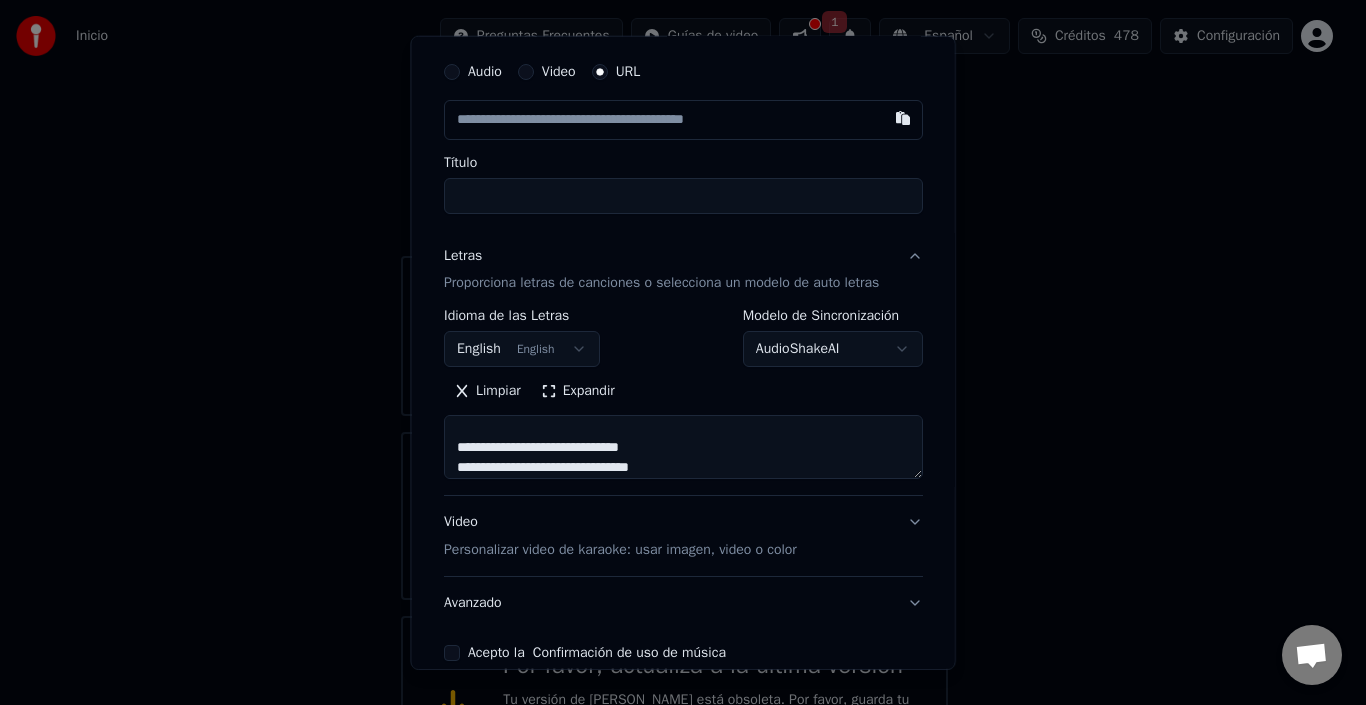 click on "**********" at bounding box center (683, 447) 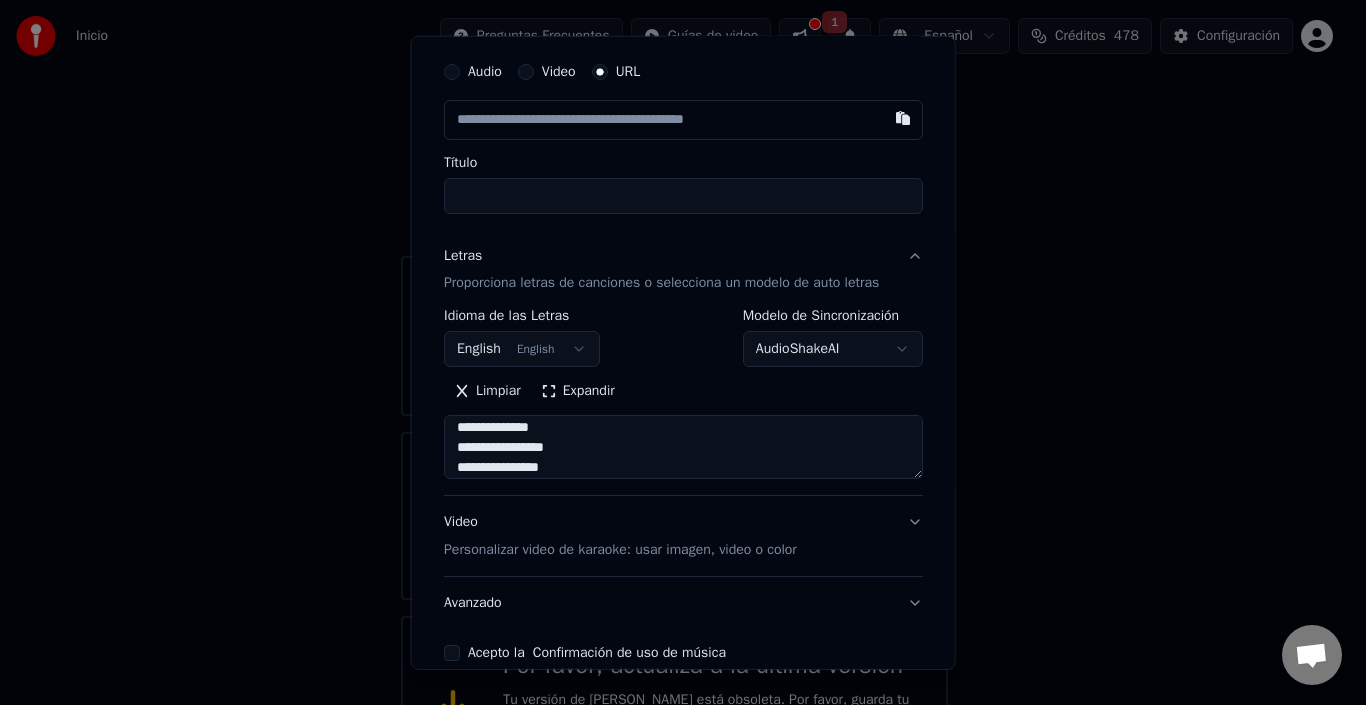 scroll, scrollTop: 245, scrollLeft: 0, axis: vertical 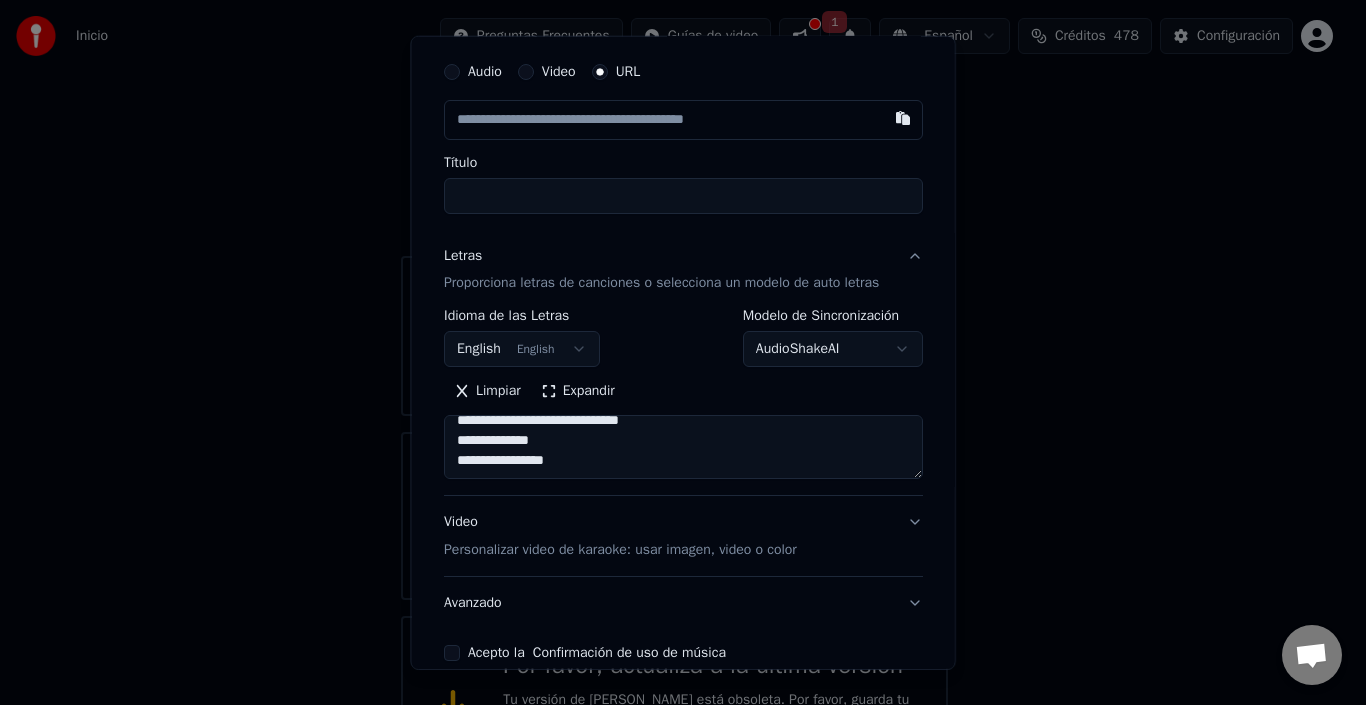 drag, startPoint x: 446, startPoint y: 430, endPoint x: 529, endPoint y: 461, distance: 88.60023 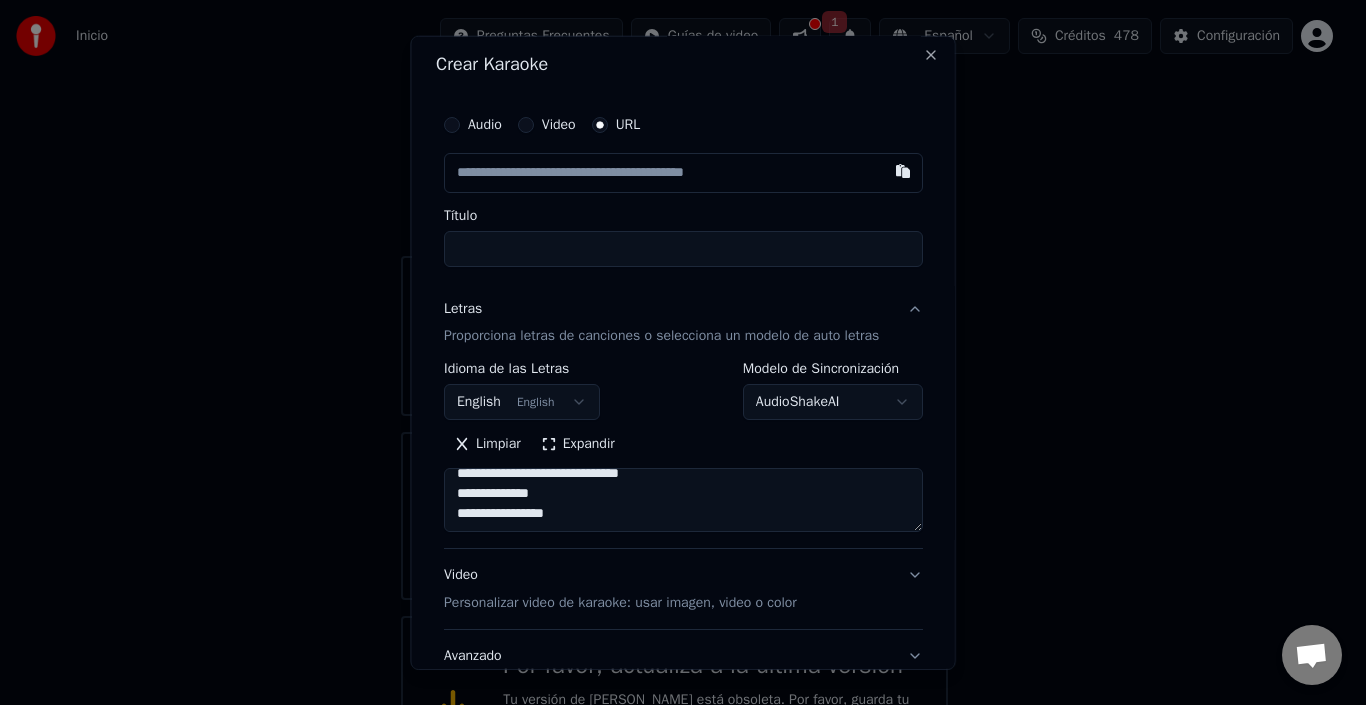 scroll, scrollTop: 0, scrollLeft: 0, axis: both 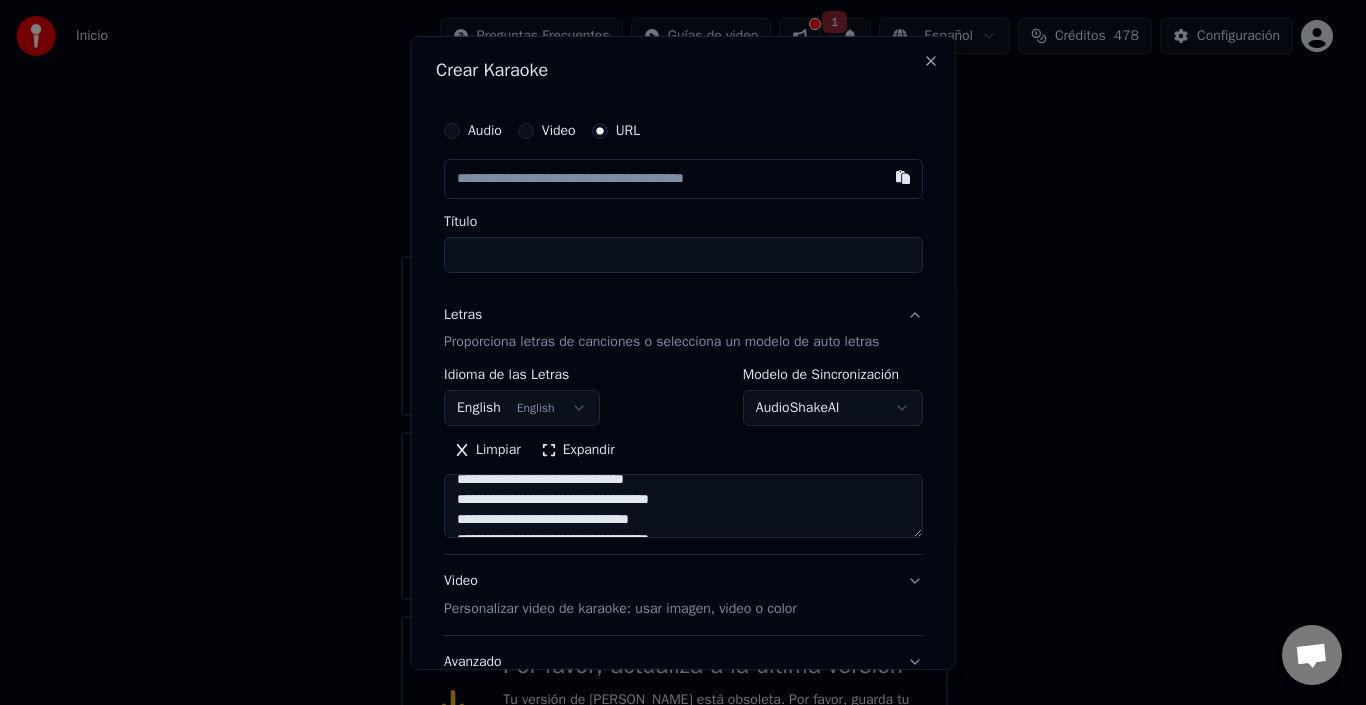 click on "**********" at bounding box center (683, 506) 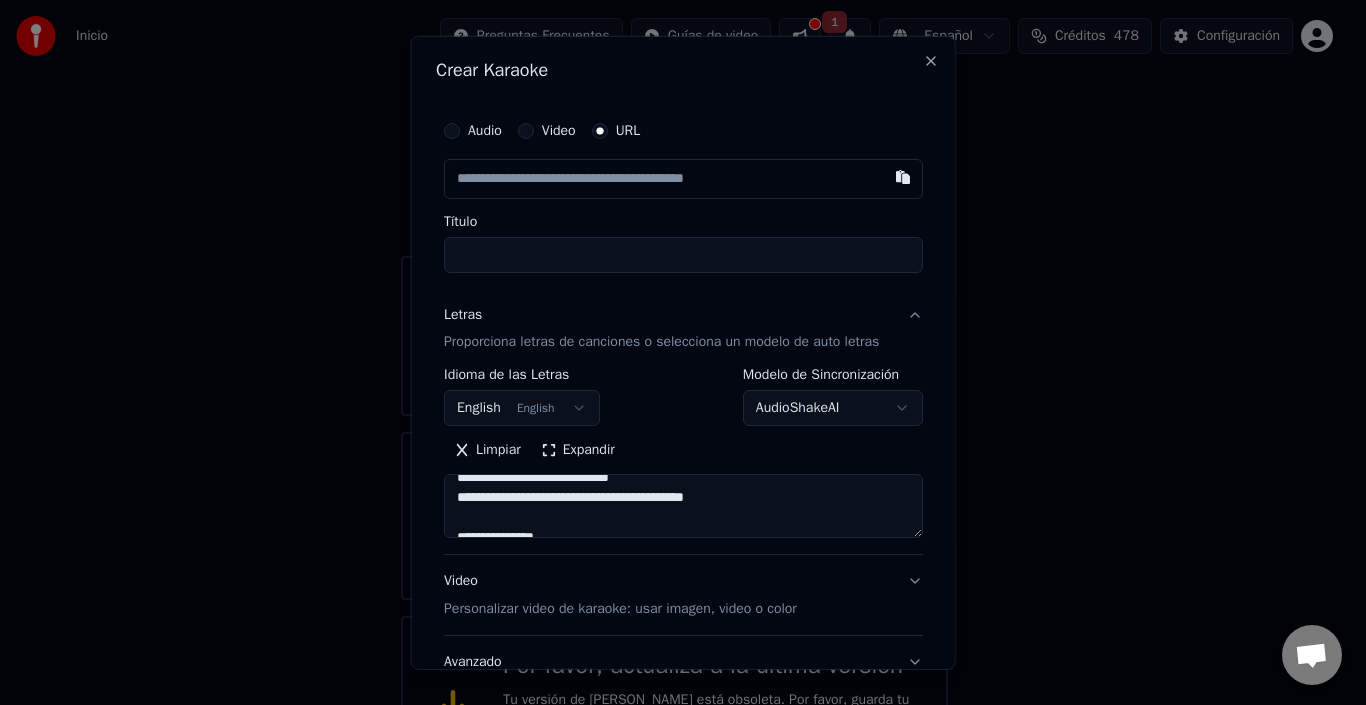 scroll, scrollTop: 0, scrollLeft: 0, axis: both 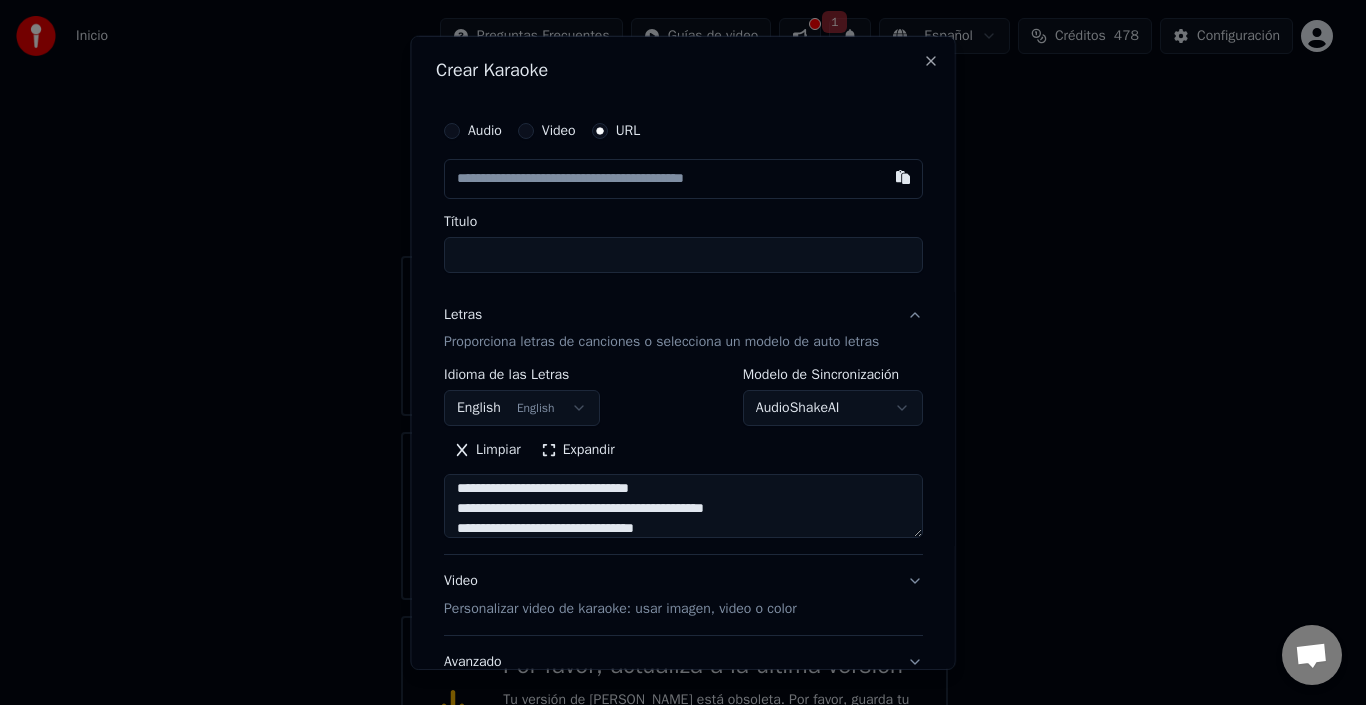 drag, startPoint x: 799, startPoint y: 519, endPoint x: 470, endPoint y: 529, distance: 329.15195 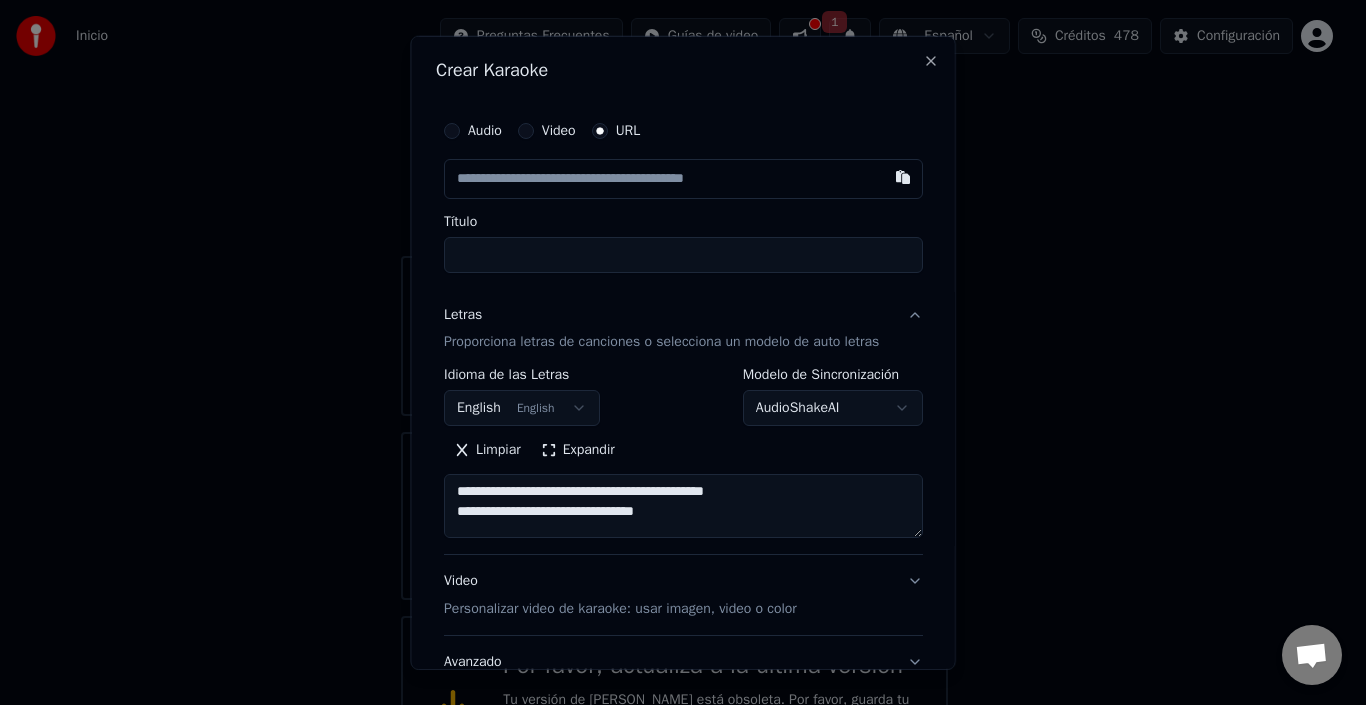 click on "**********" at bounding box center [683, 506] 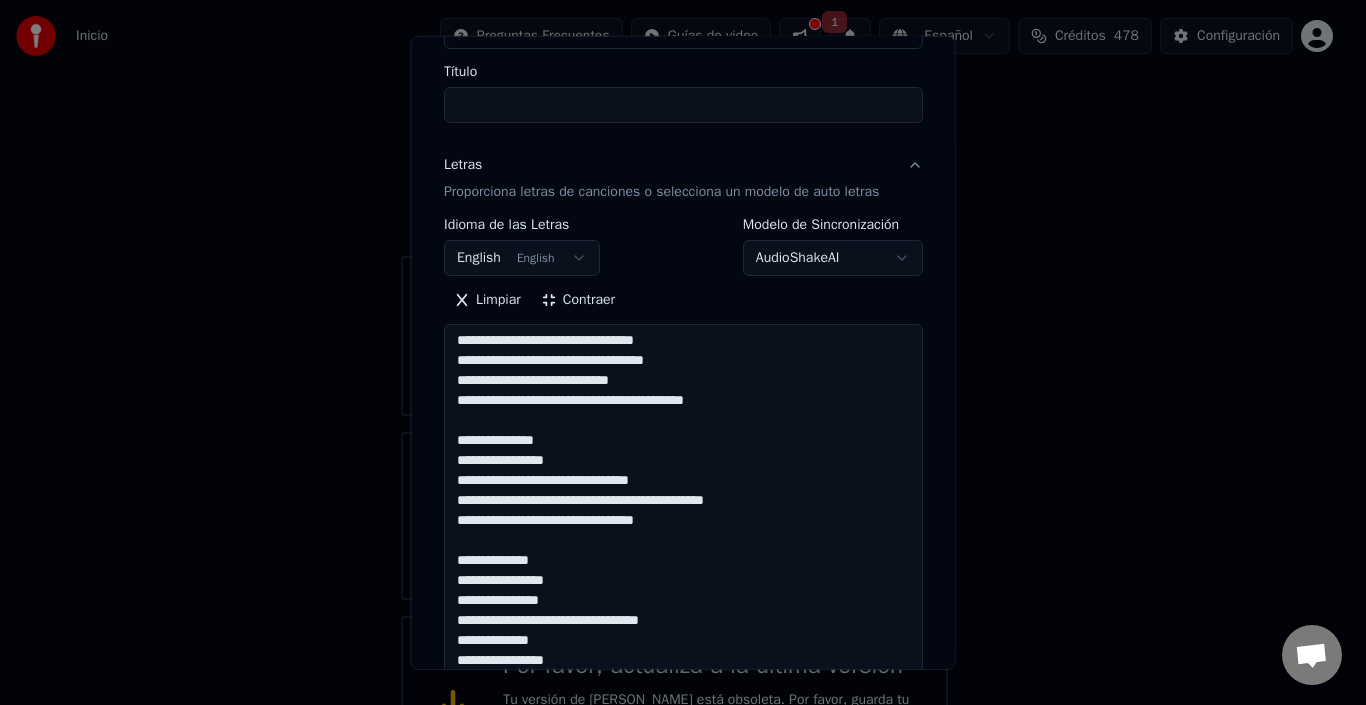scroll, scrollTop: 200, scrollLeft: 0, axis: vertical 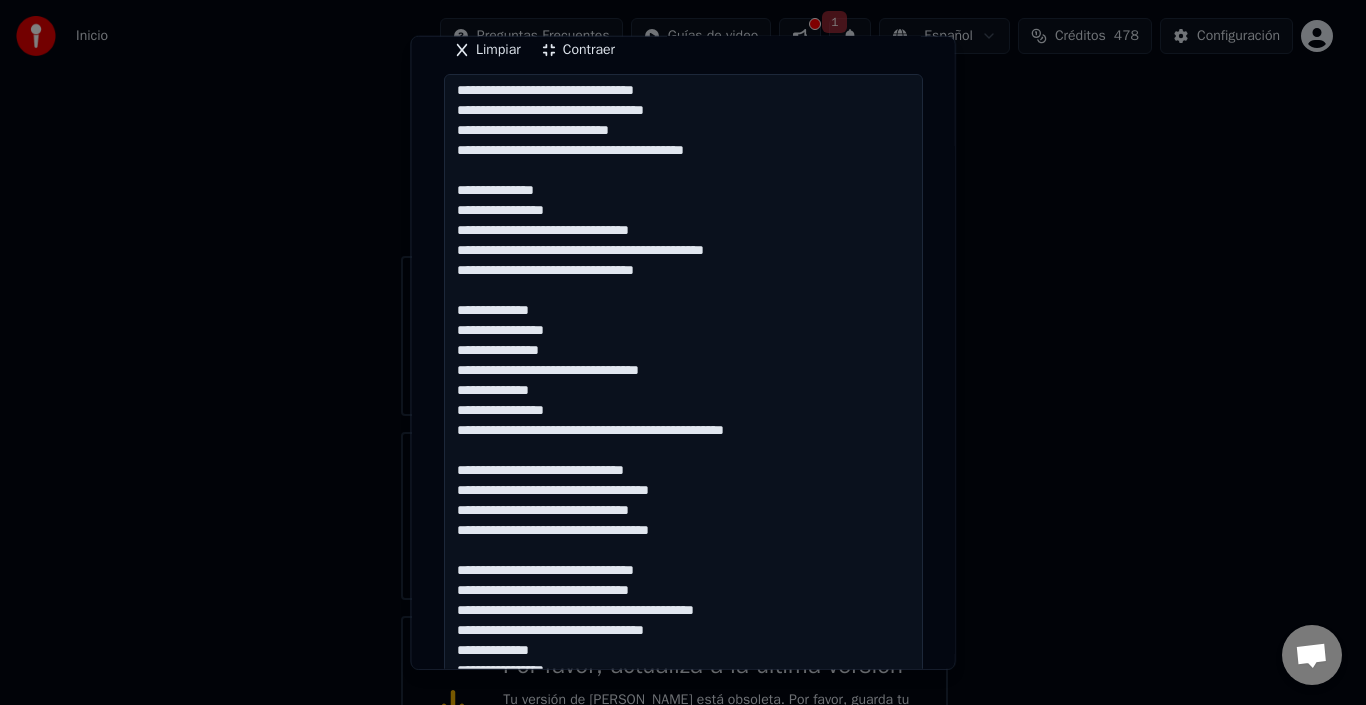 drag, startPoint x: 446, startPoint y: 313, endPoint x: 790, endPoint y: 430, distance: 363.35245 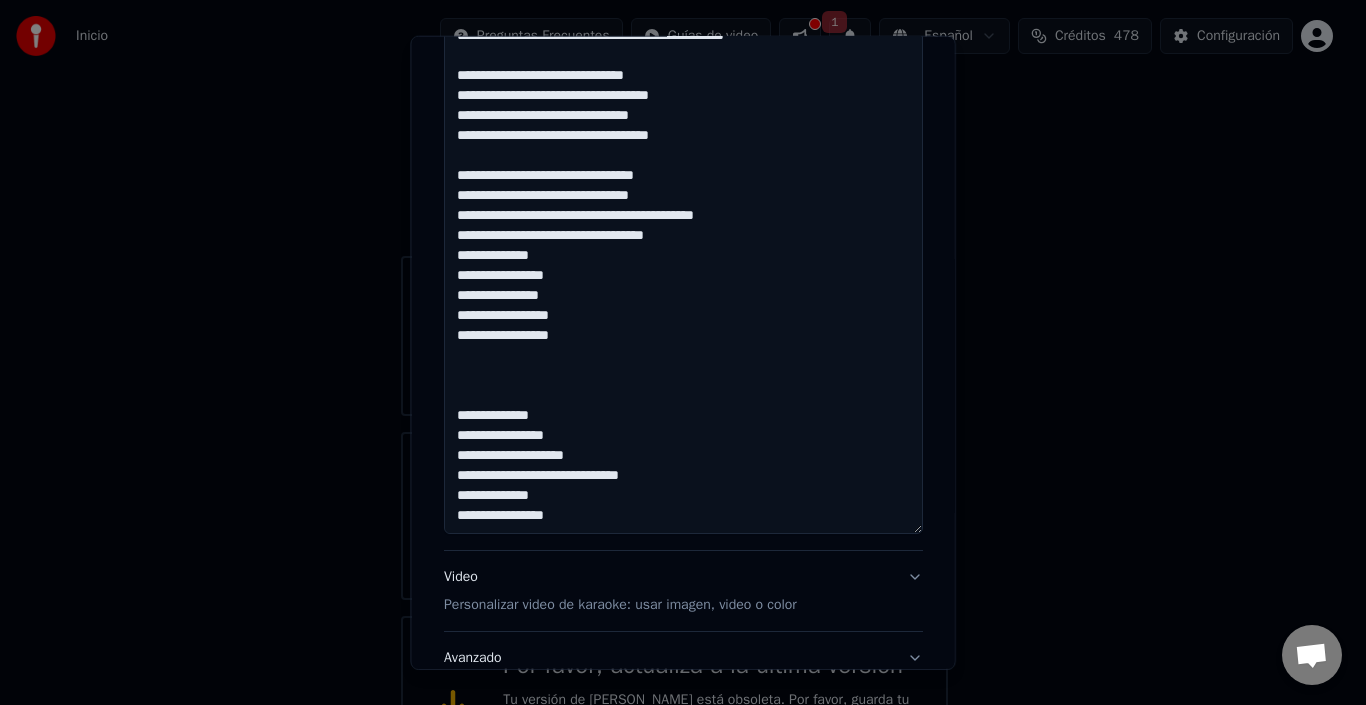 scroll, scrollTop: 800, scrollLeft: 0, axis: vertical 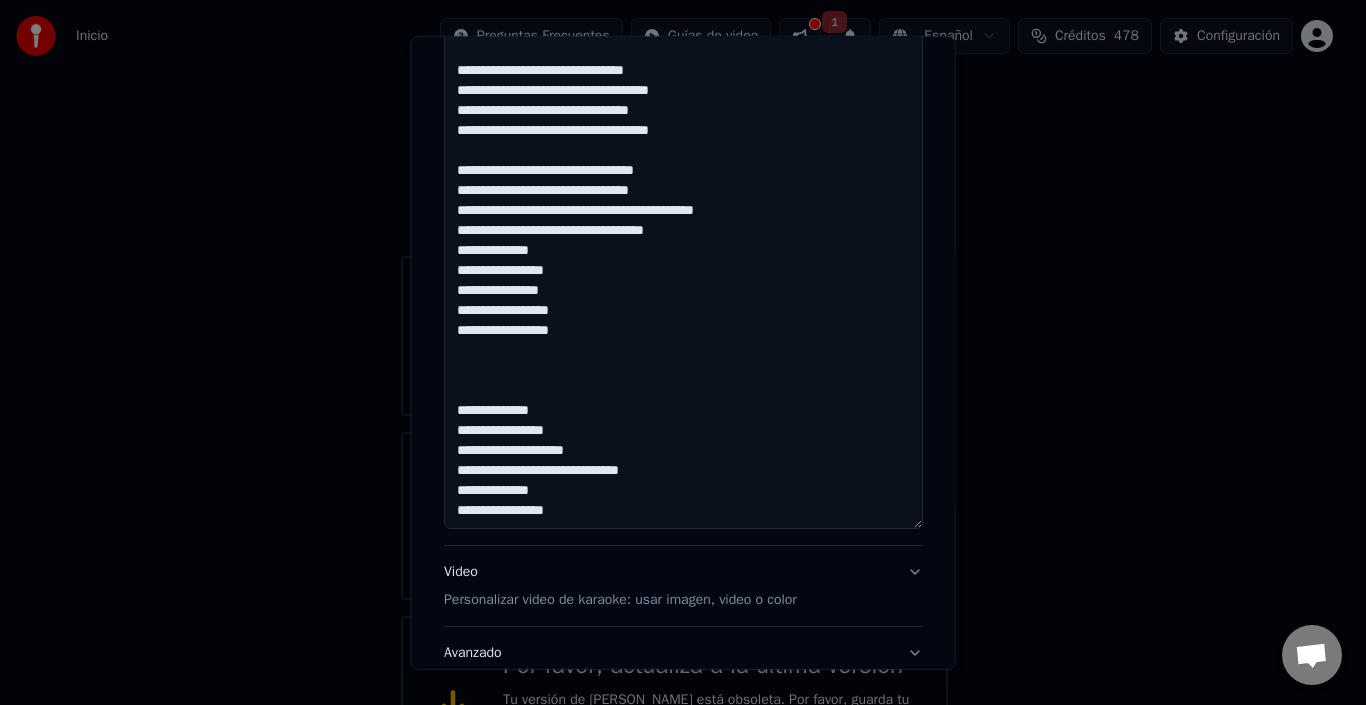 drag, startPoint x: 450, startPoint y: 406, endPoint x: 721, endPoint y: 519, distance: 293.6154 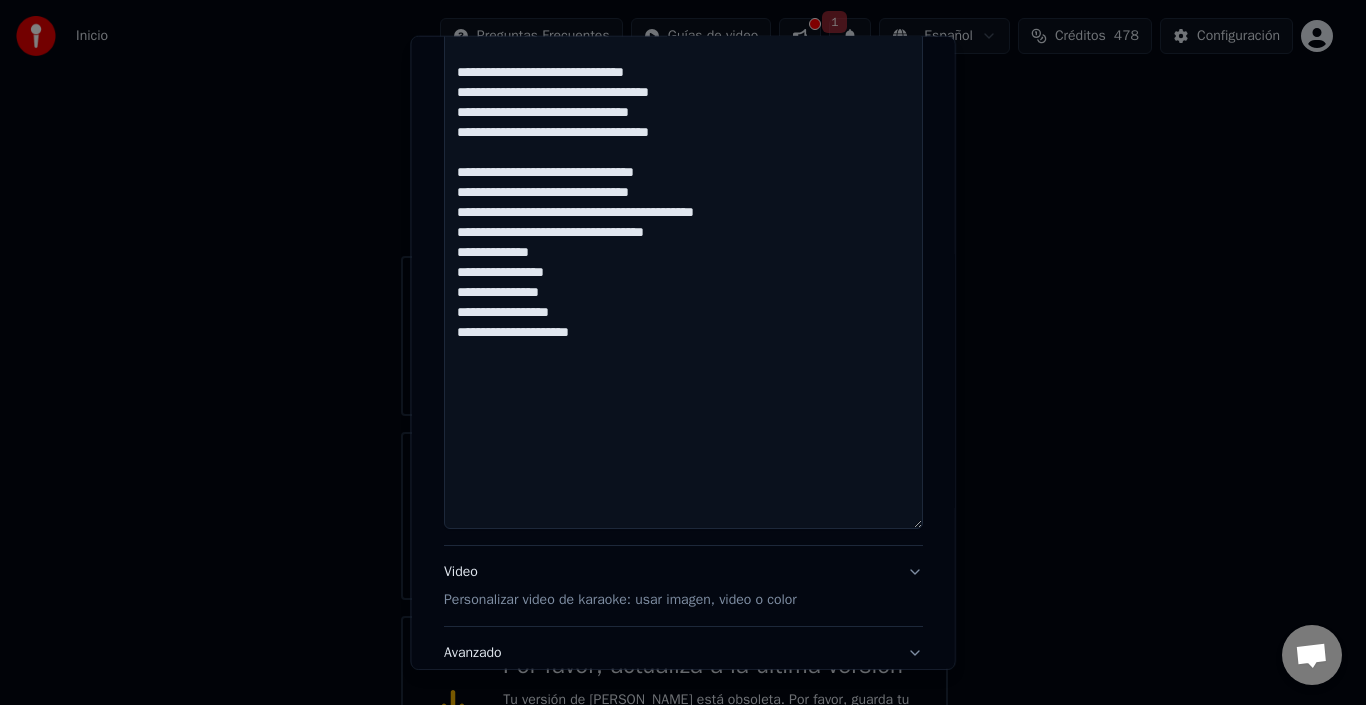 scroll, scrollTop: 0, scrollLeft: 0, axis: both 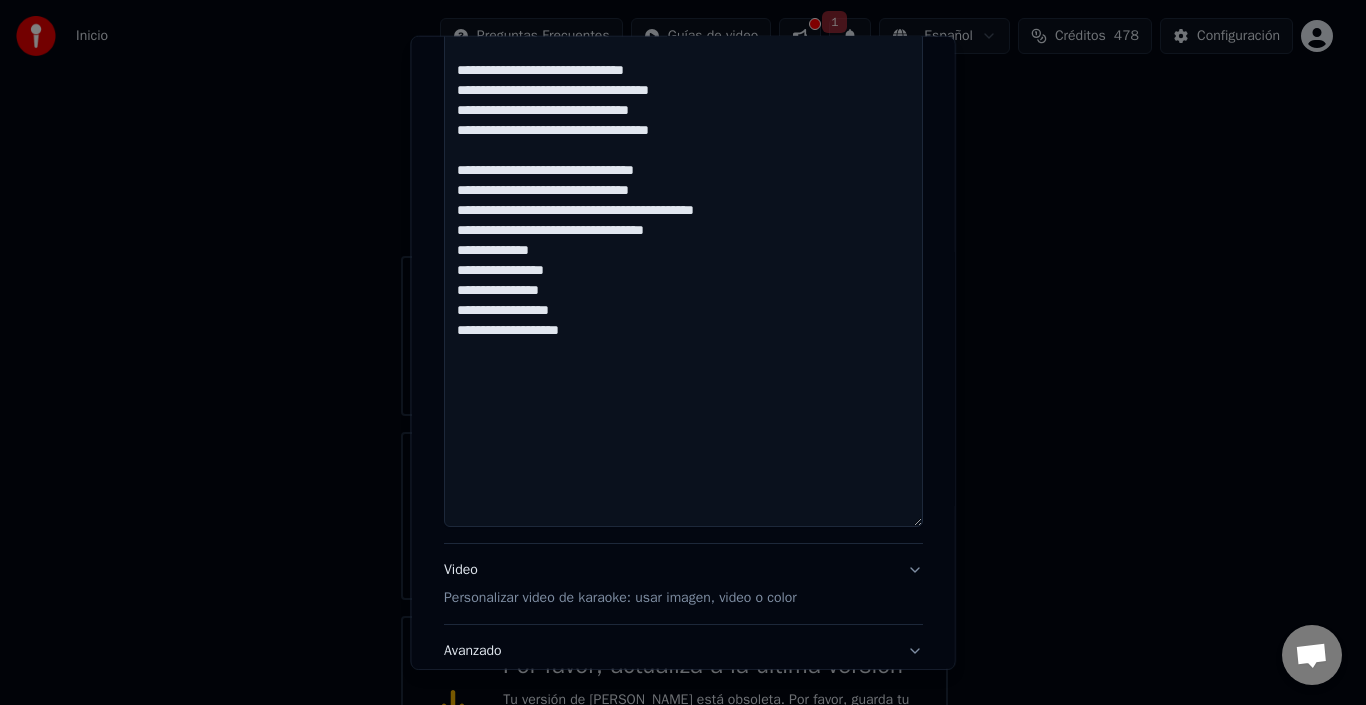 paste on "**********" 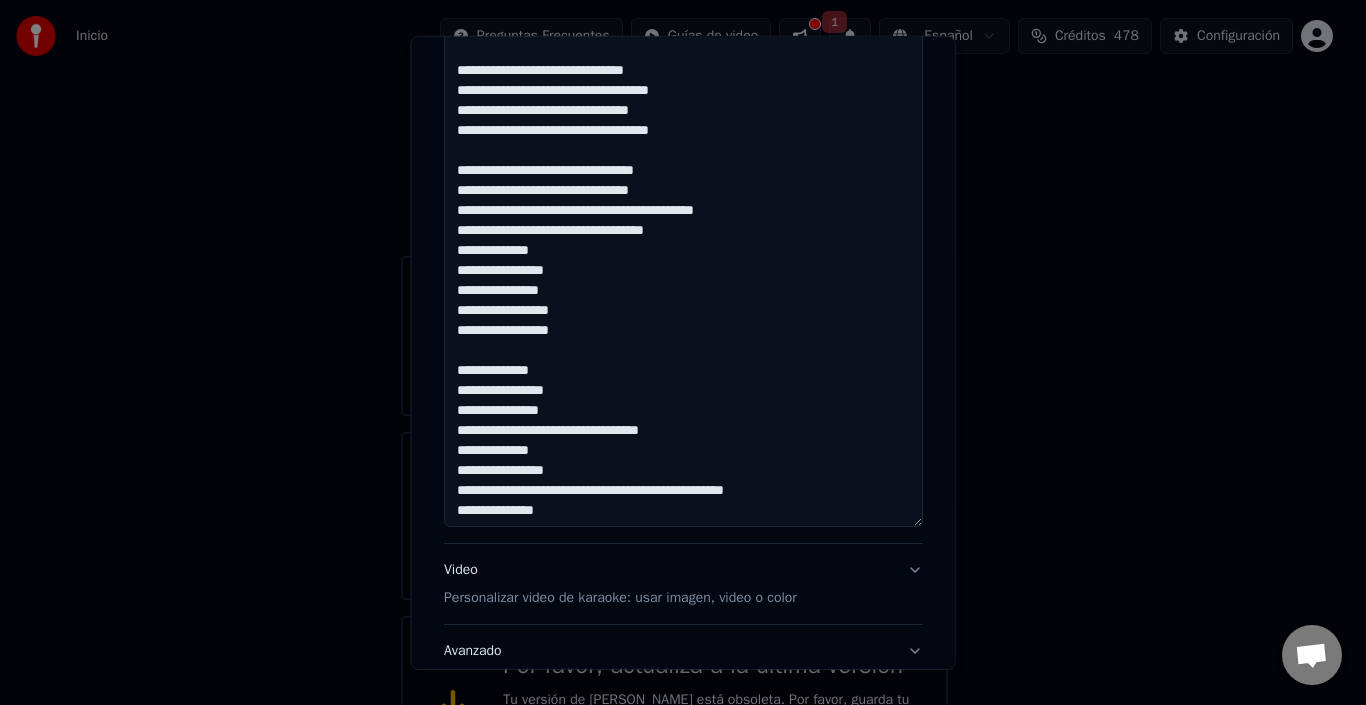 scroll, scrollTop: 14, scrollLeft: 0, axis: vertical 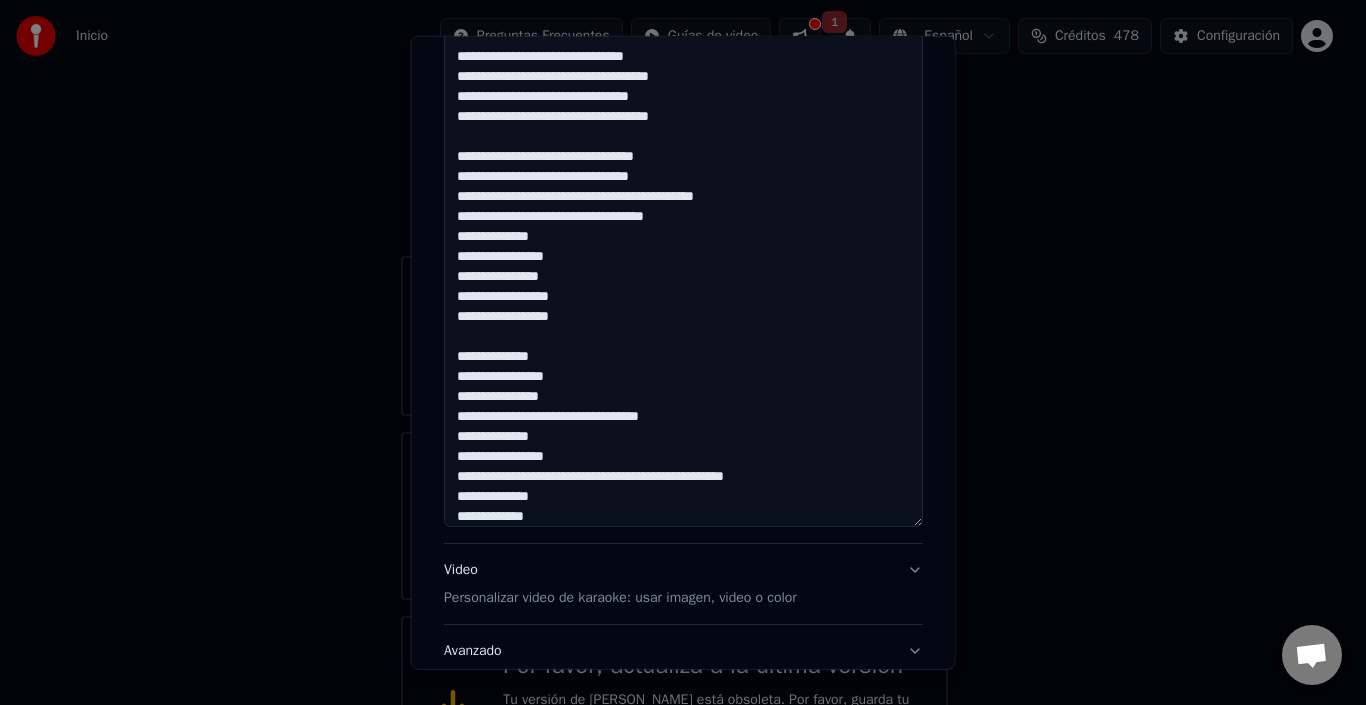 click at bounding box center [683, 99] 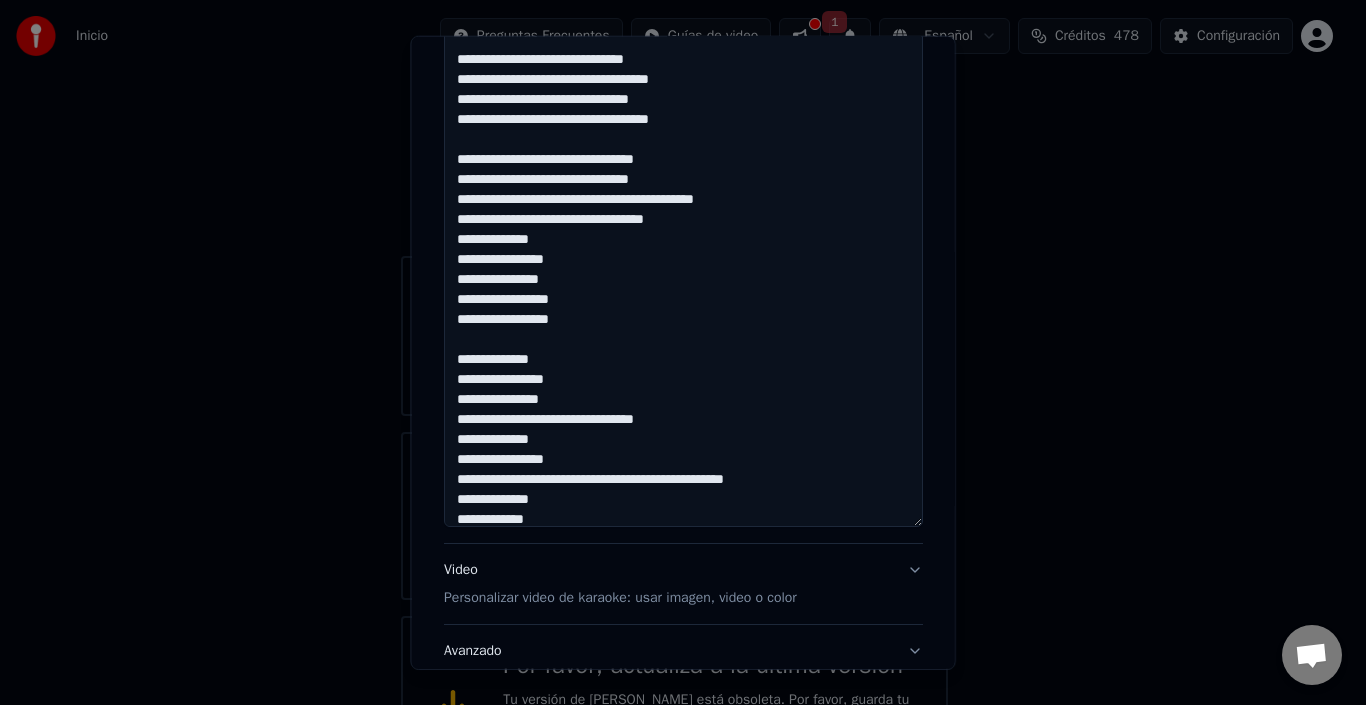 scroll, scrollTop: 22, scrollLeft: 0, axis: vertical 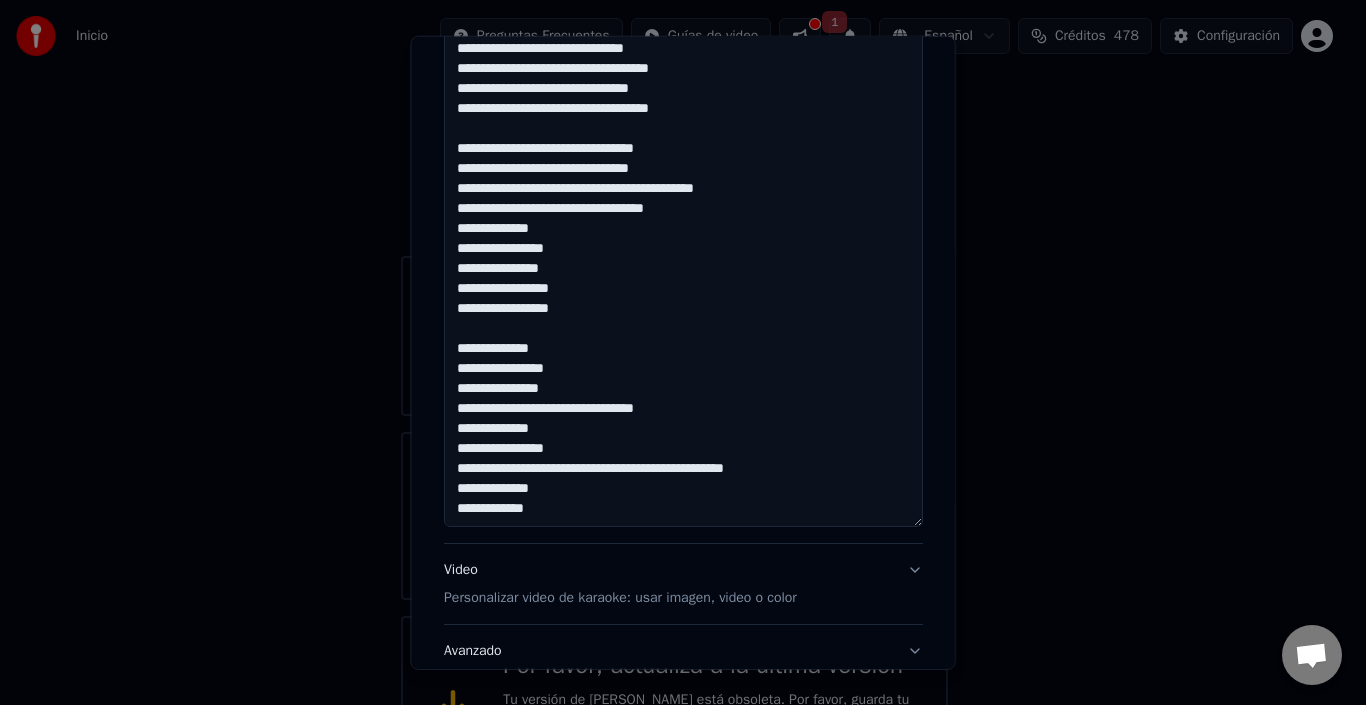 click at bounding box center (683, 99) 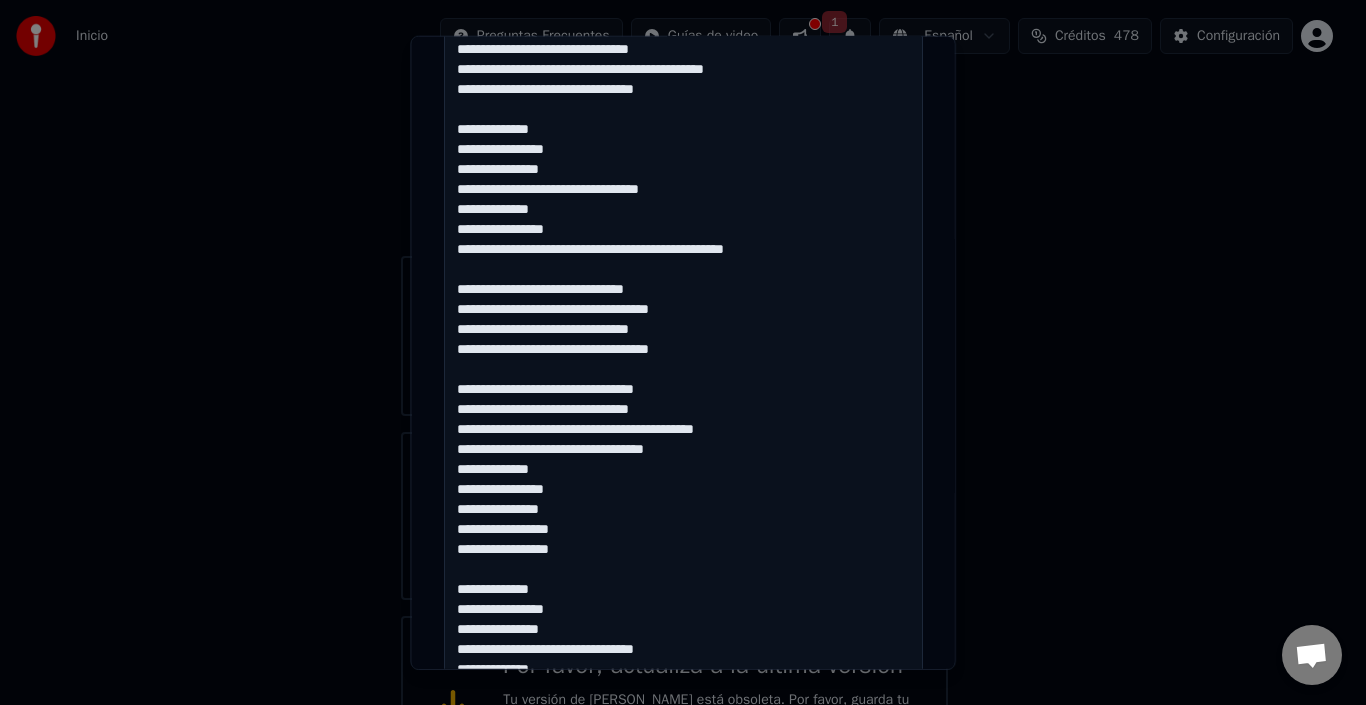 scroll, scrollTop: 556, scrollLeft: 0, axis: vertical 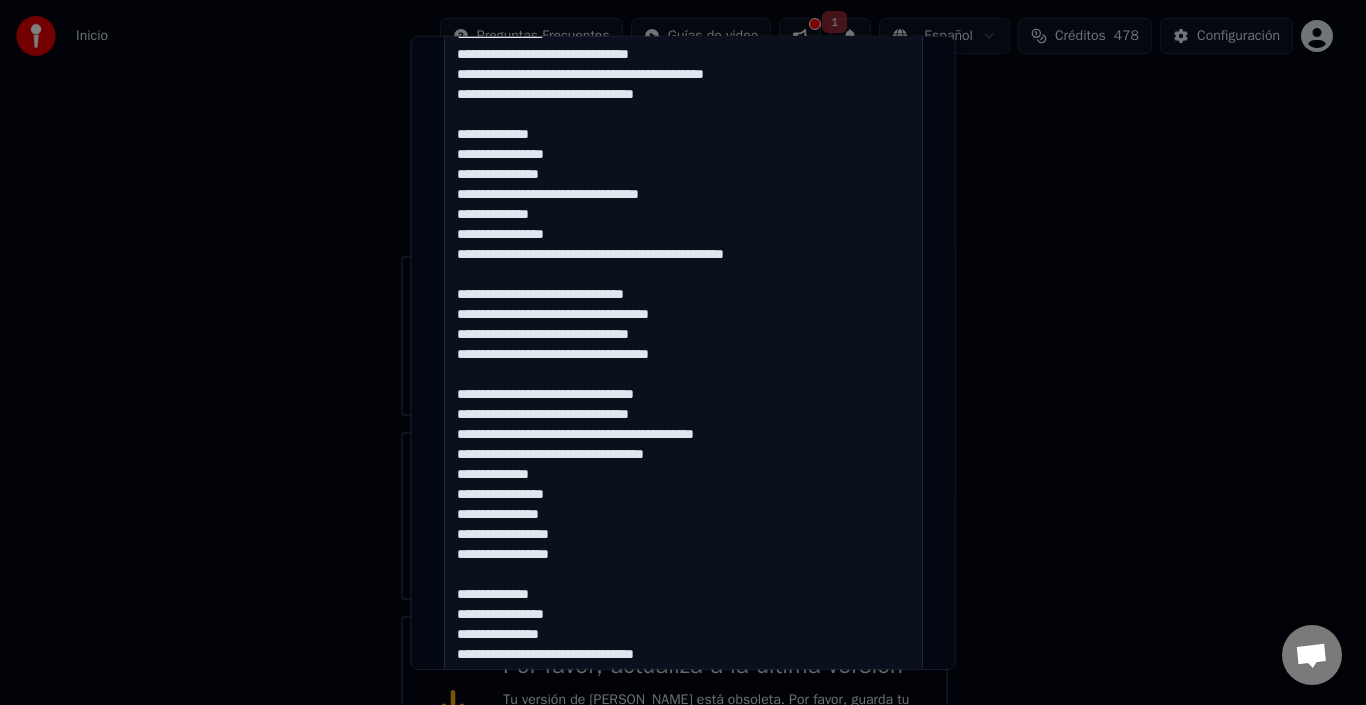 click at bounding box center [683, 345] 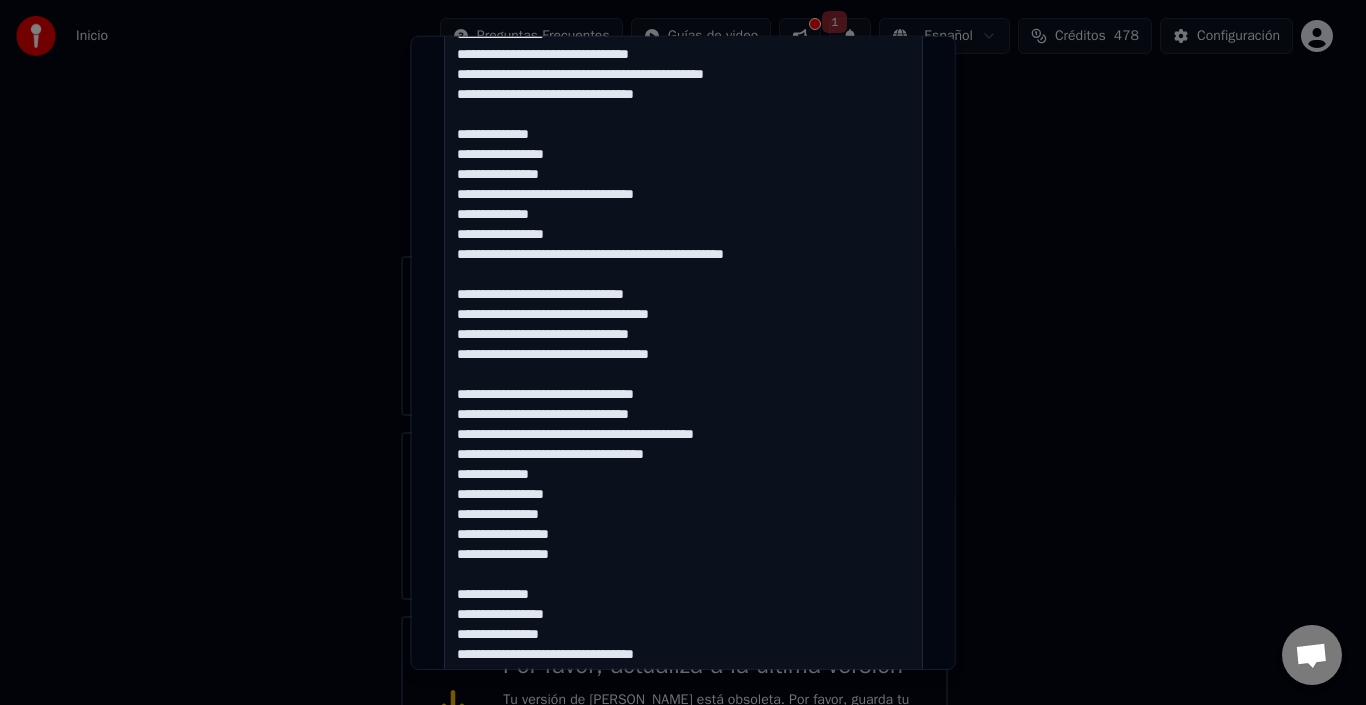 scroll, scrollTop: 0, scrollLeft: 0, axis: both 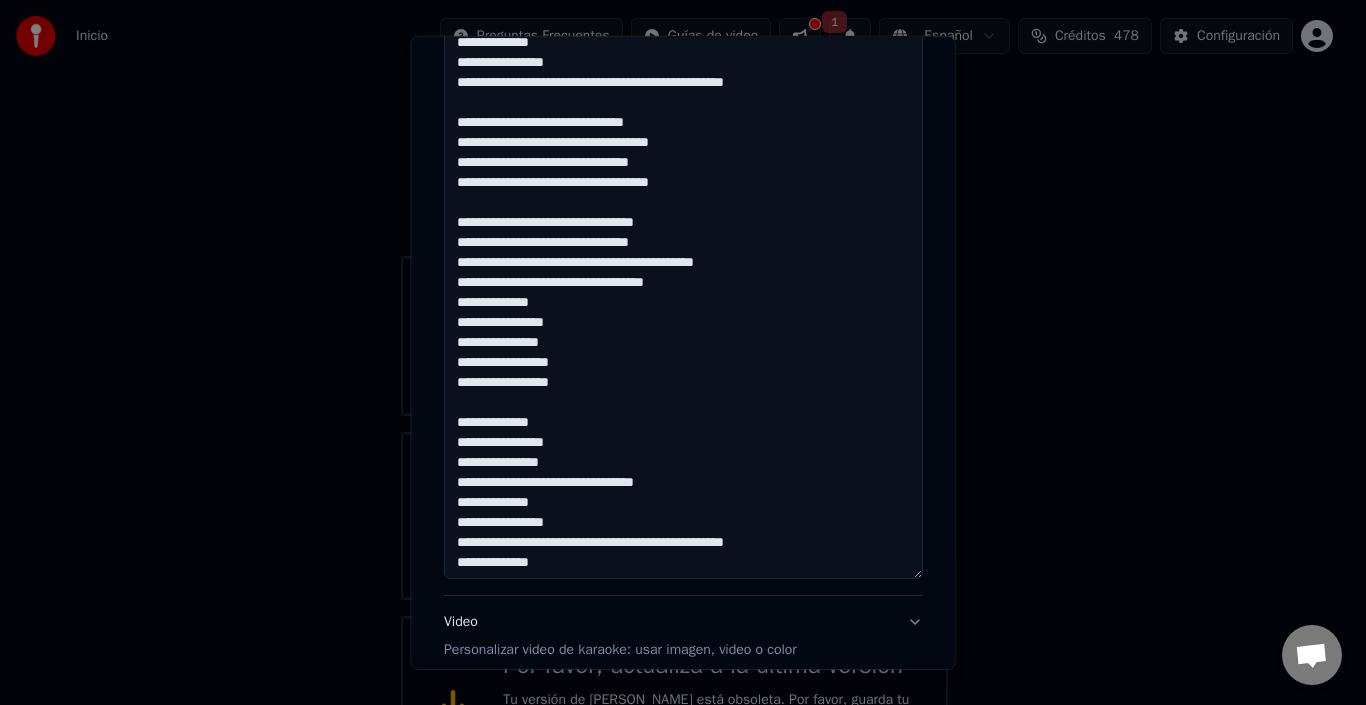 click at bounding box center [683, 151] 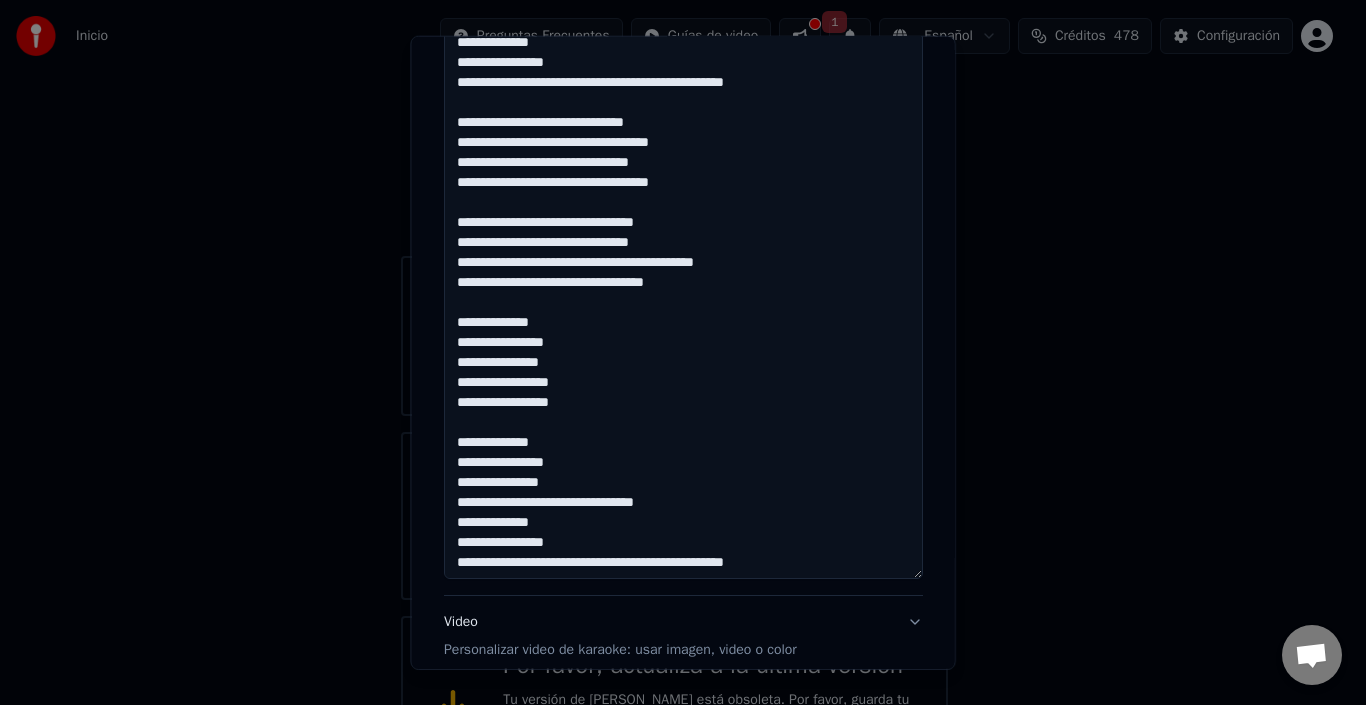 drag, startPoint x: 595, startPoint y: 404, endPoint x: 426, endPoint y: 315, distance: 191.00262 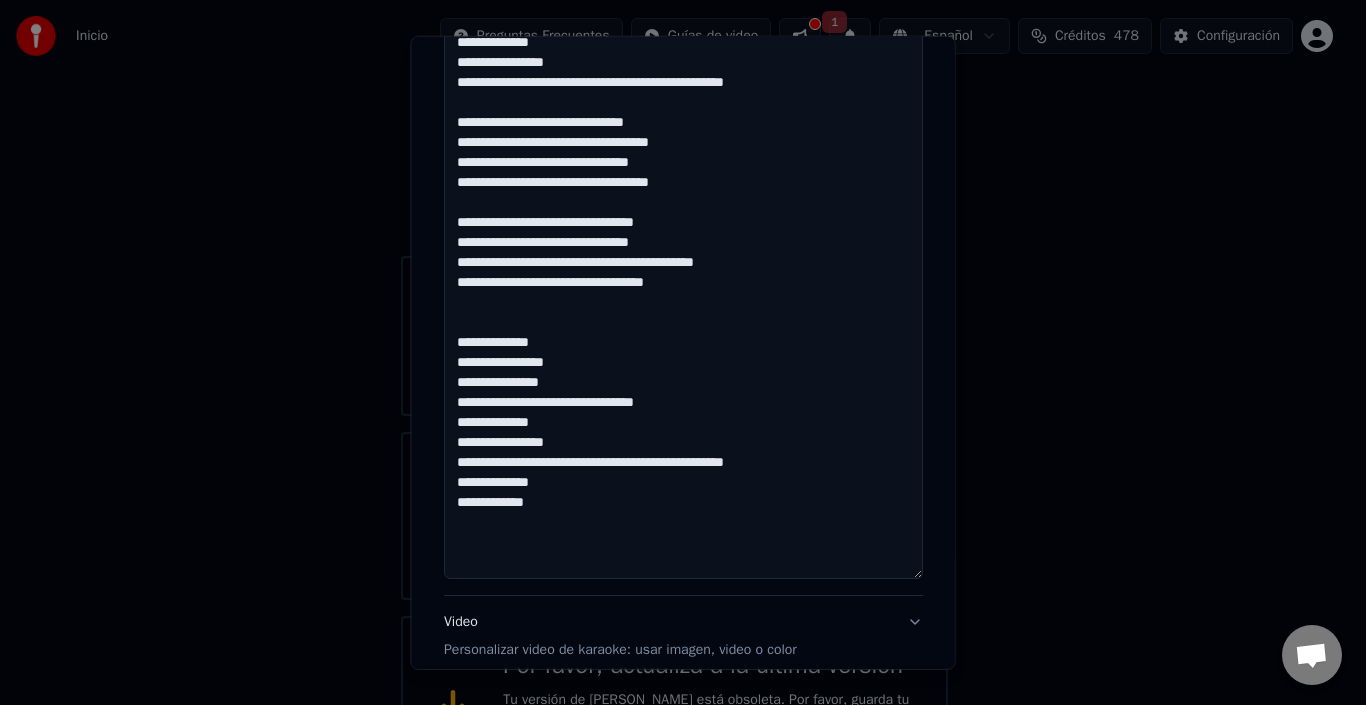 click on "**********" at bounding box center (683, 151) 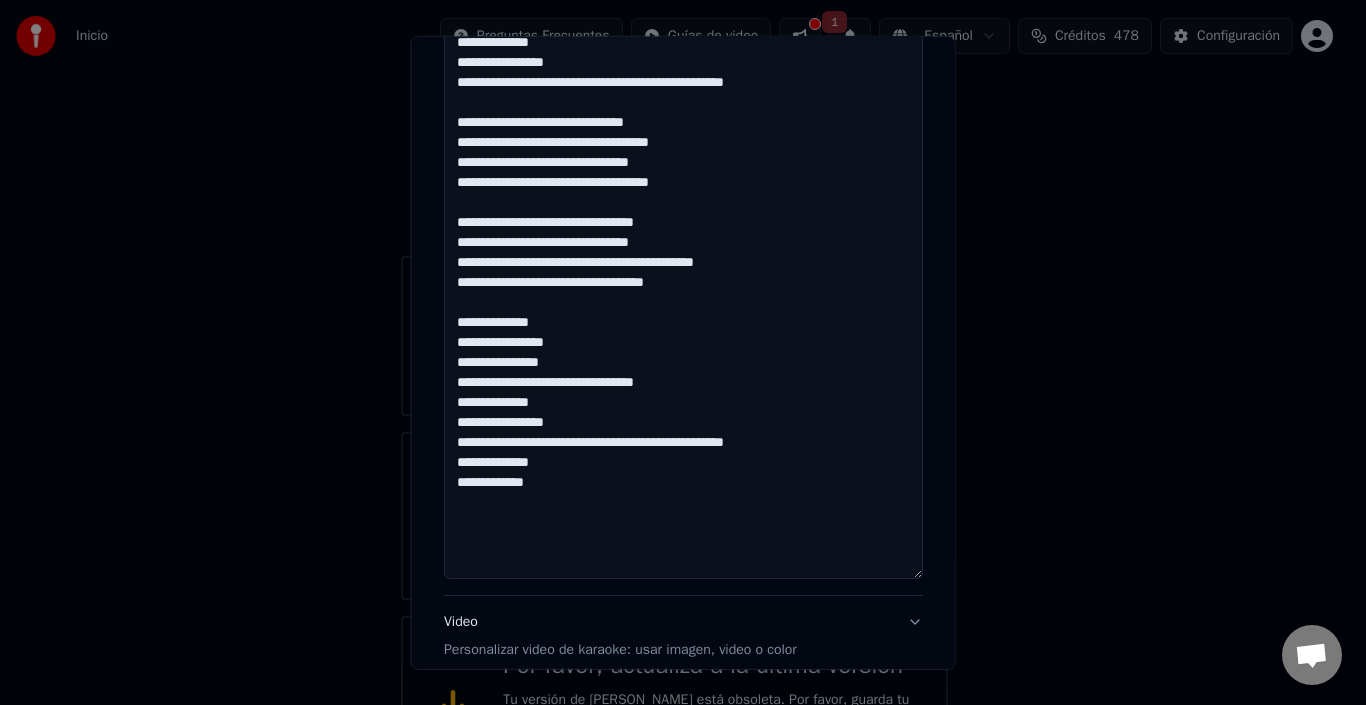 click on "**********" at bounding box center [683, 151] 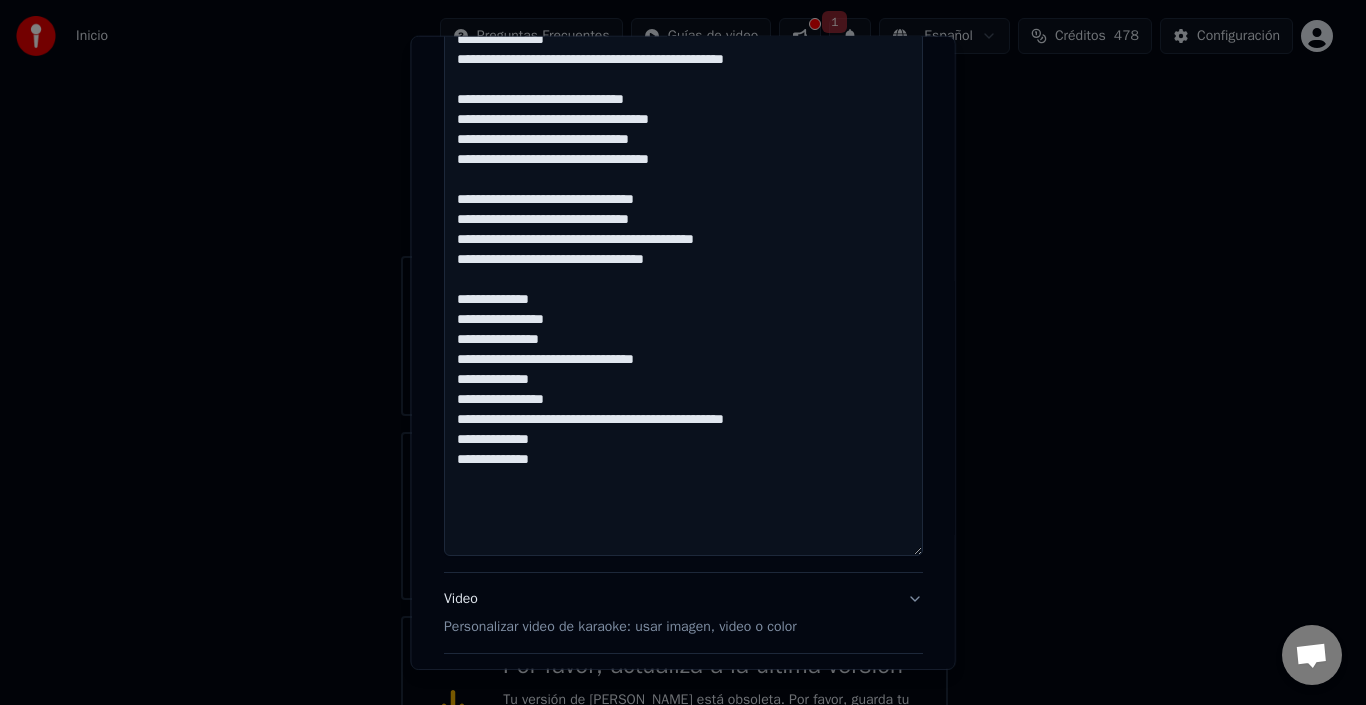 scroll, scrollTop: 850, scrollLeft: 0, axis: vertical 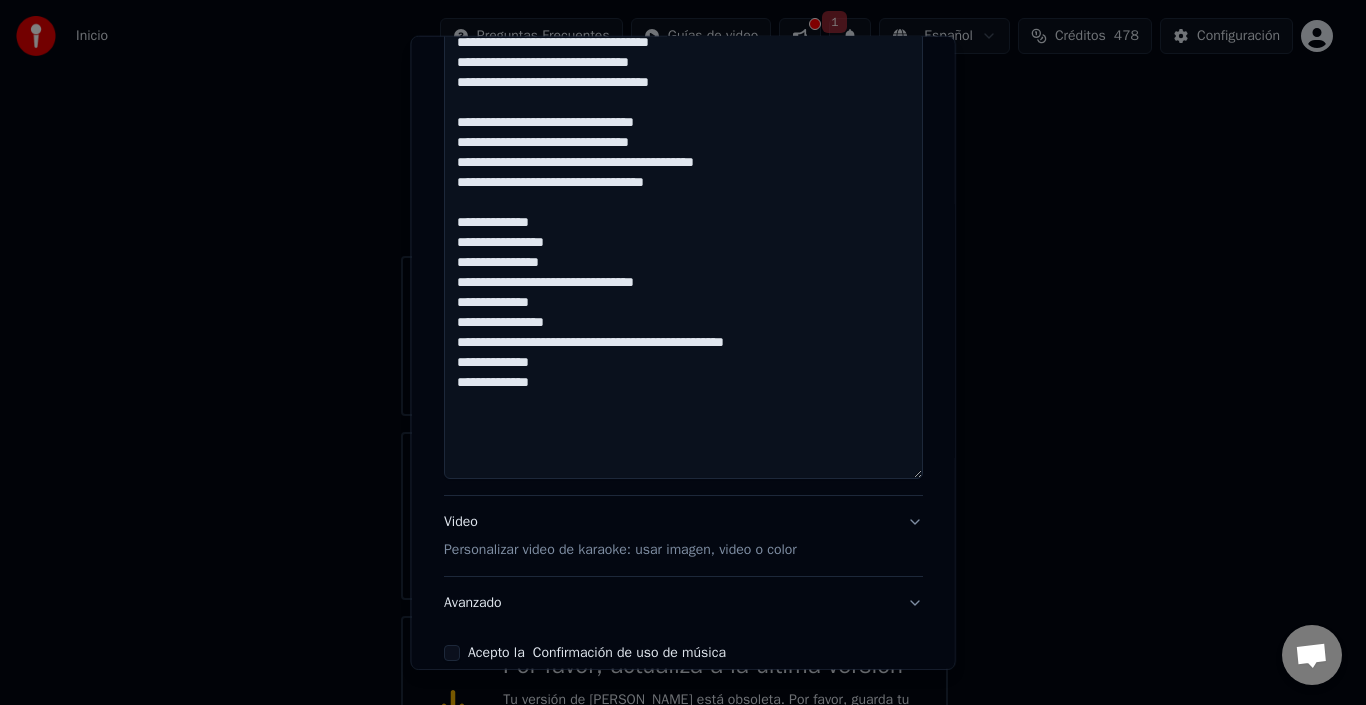 type on "**********" 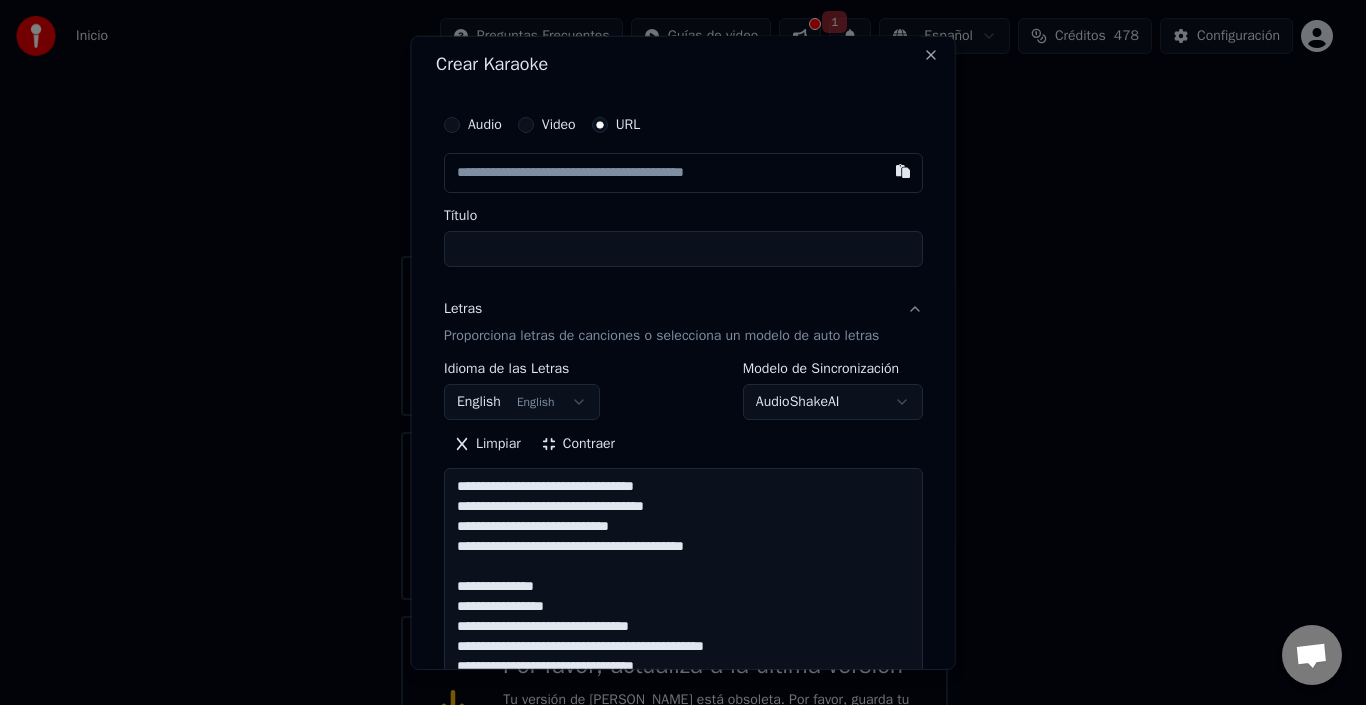 scroll, scrollTop: 0, scrollLeft: 0, axis: both 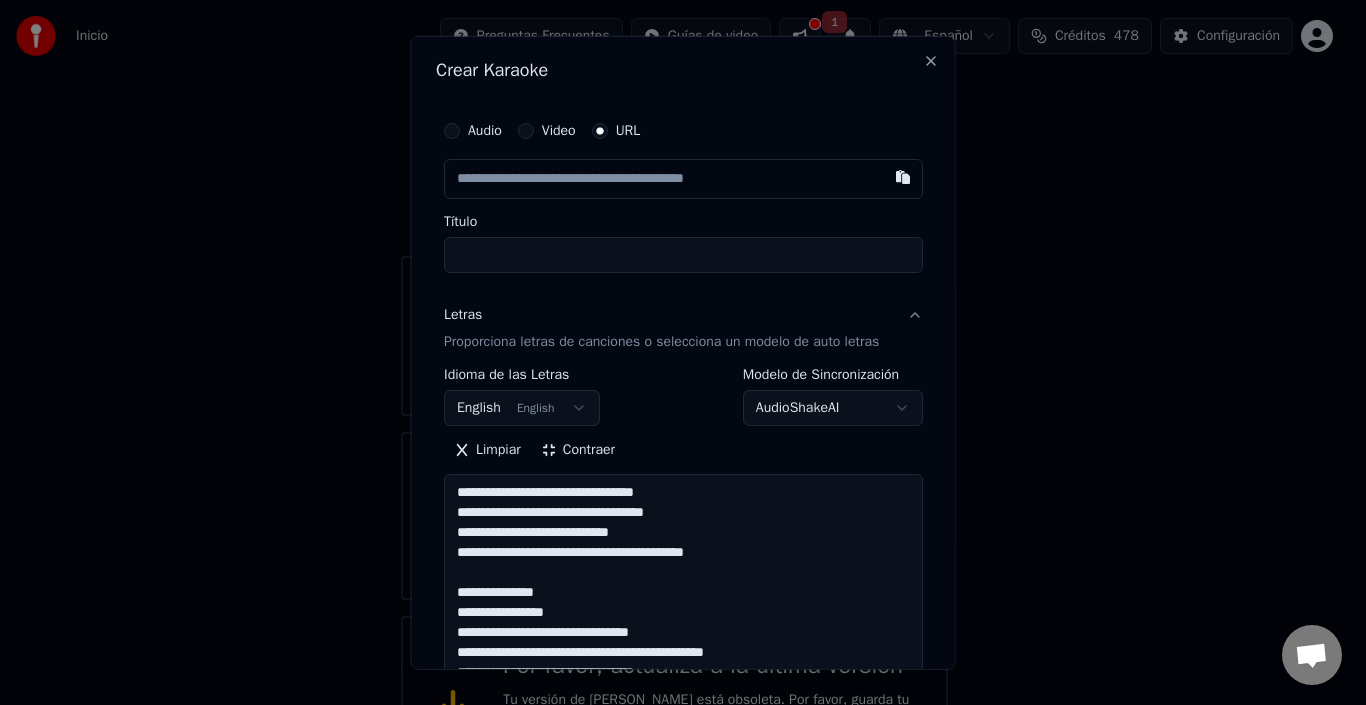 click on "Contraer" at bounding box center [577, 450] 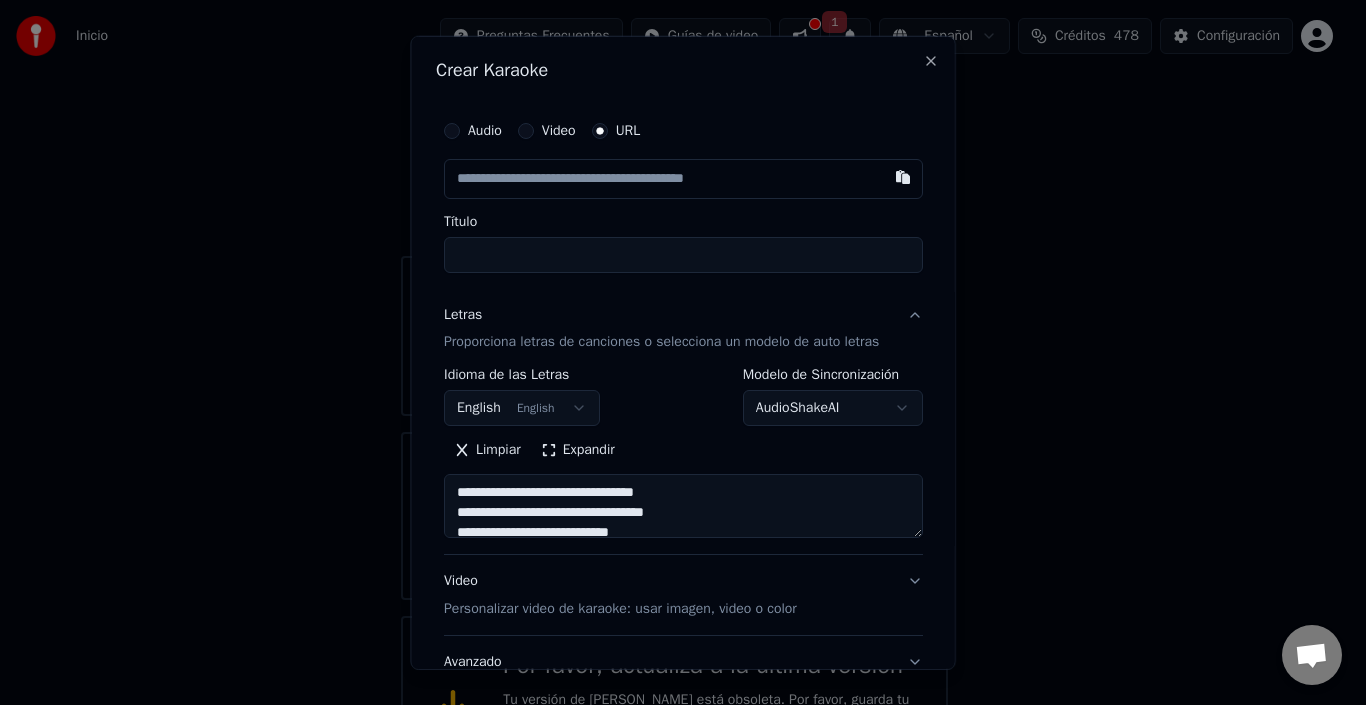 click on "English English" at bounding box center [522, 408] 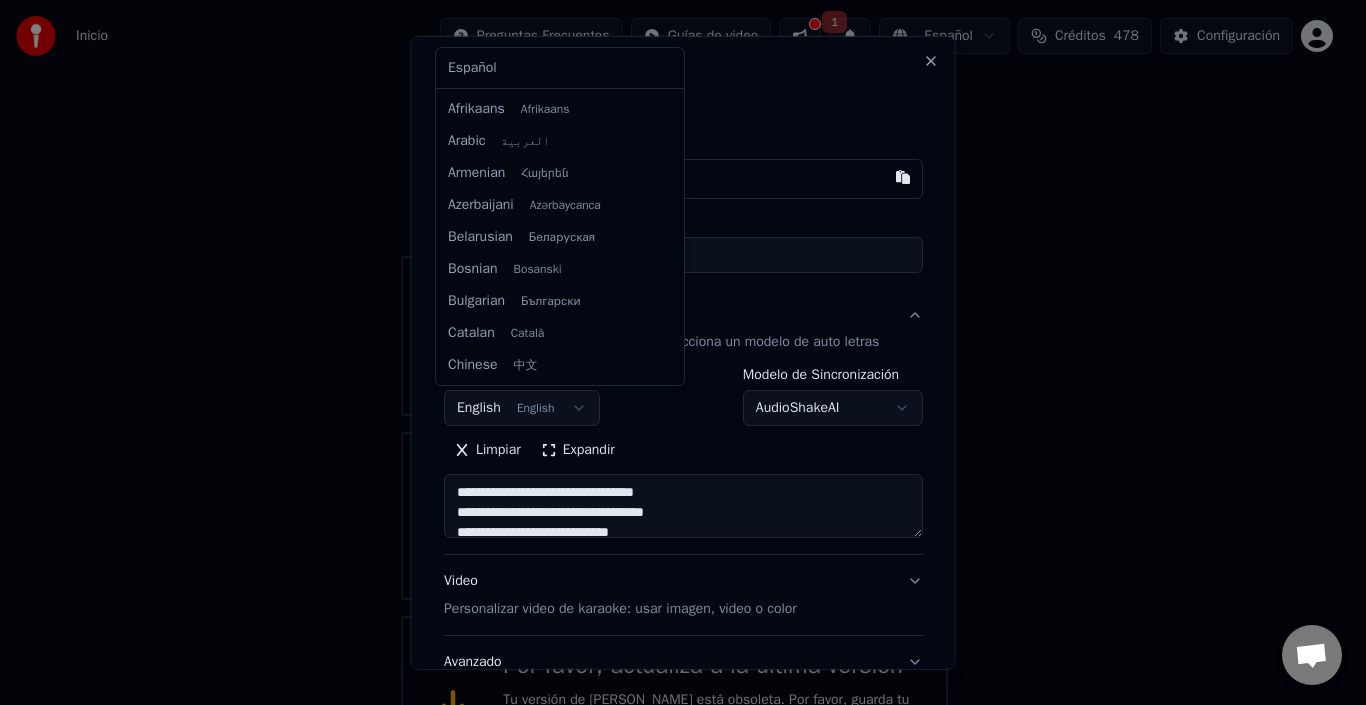 click on "**********" at bounding box center (674, 402) 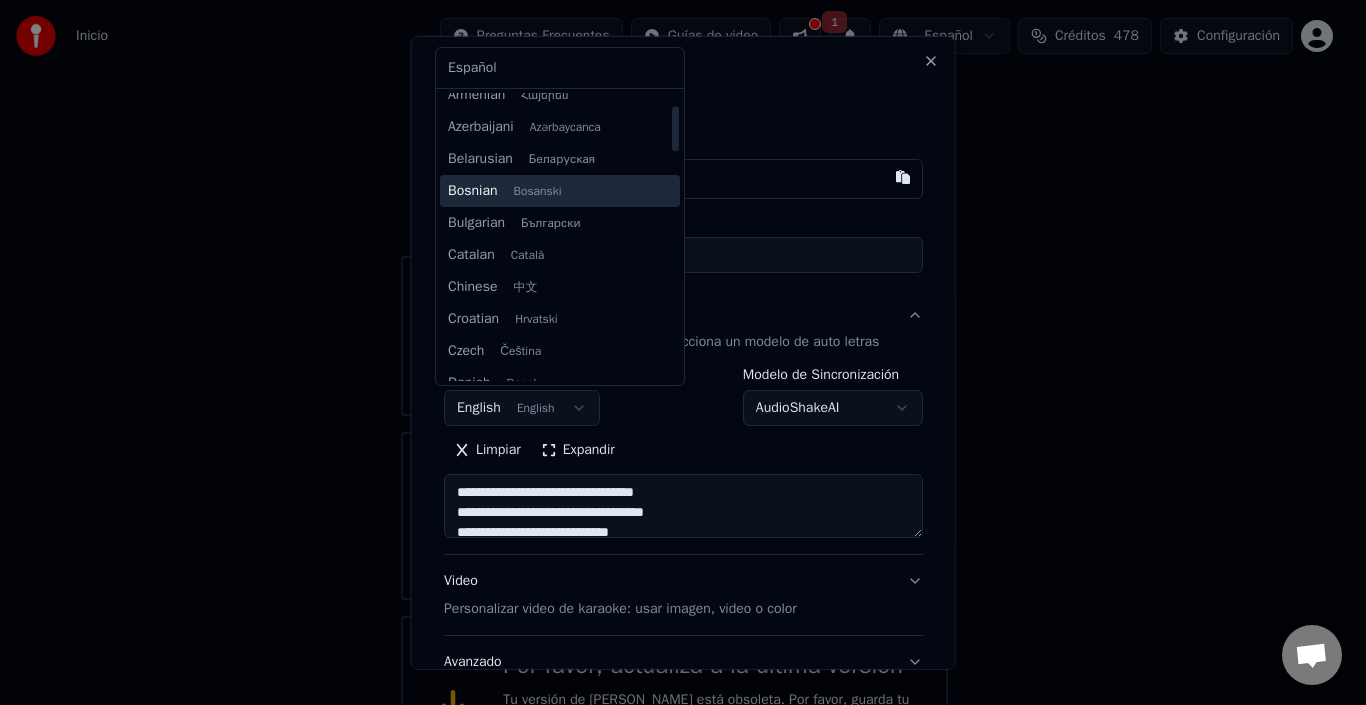 scroll, scrollTop: 160, scrollLeft: 0, axis: vertical 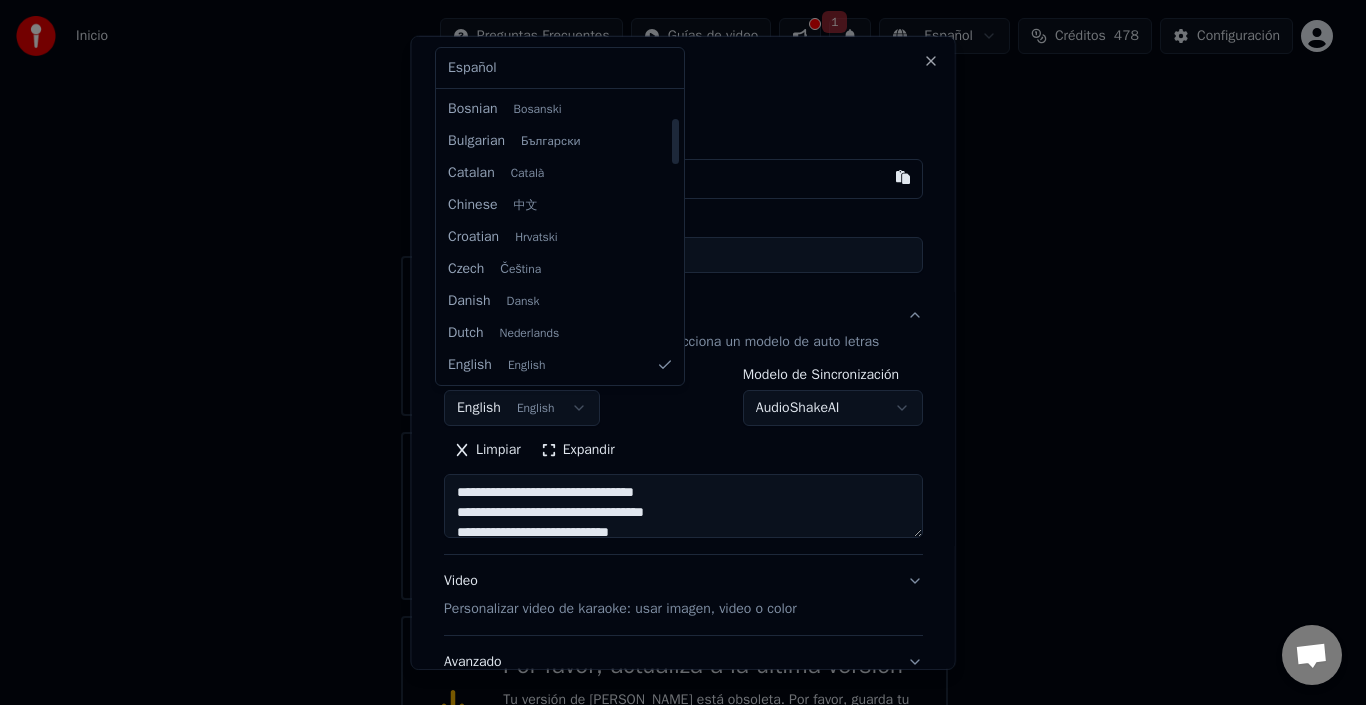 select on "**" 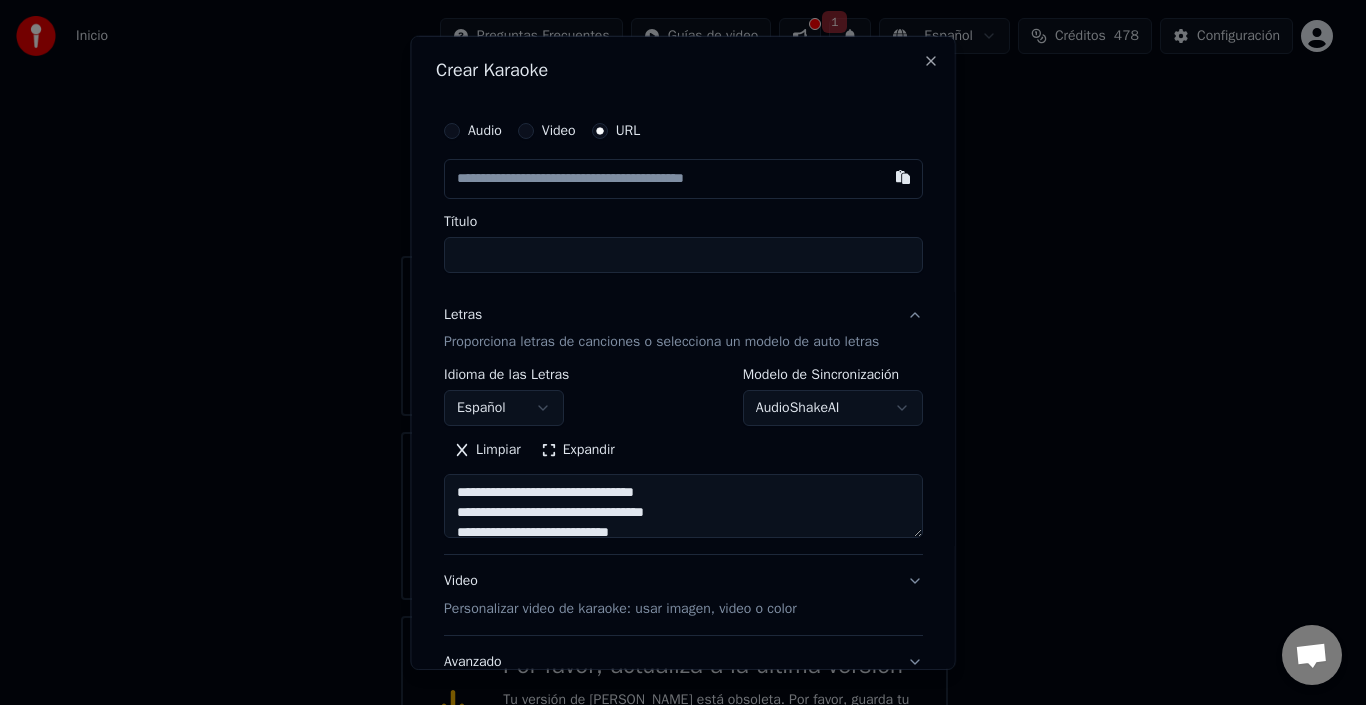 click at bounding box center (683, 178) 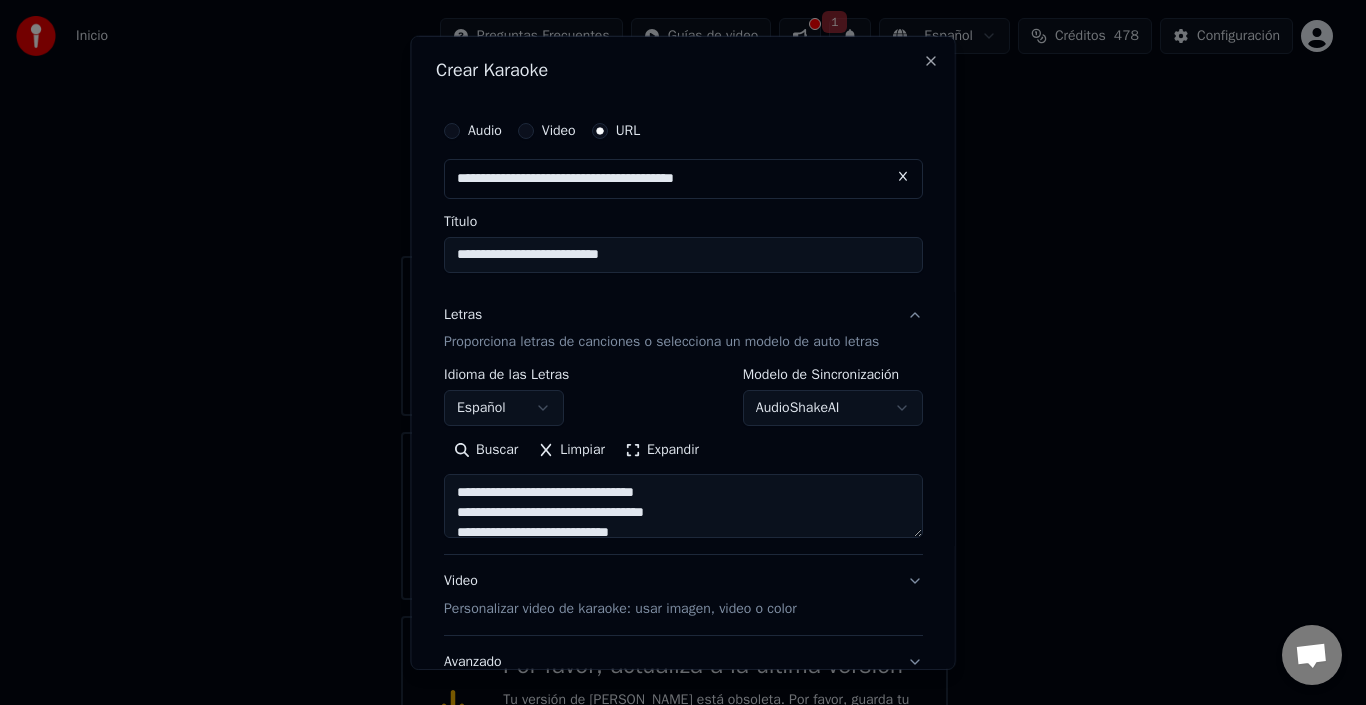 type on "**********" 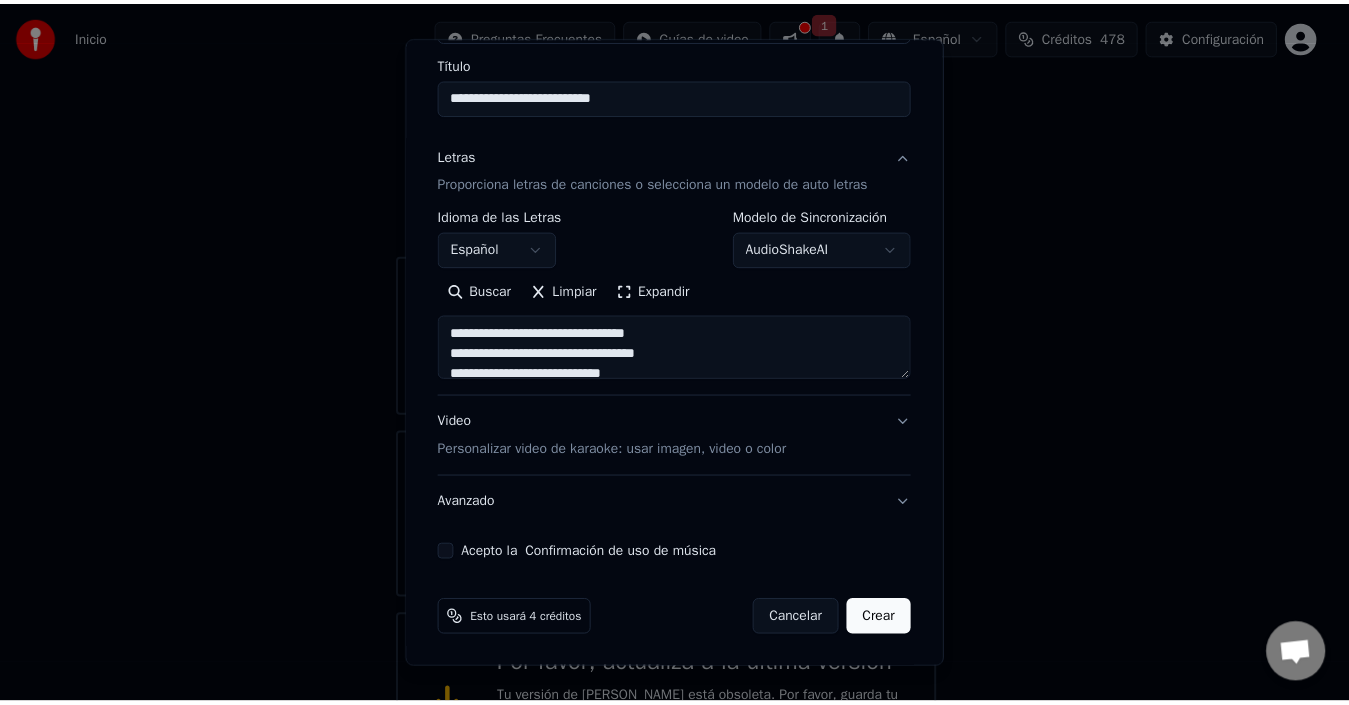 scroll, scrollTop: 159, scrollLeft: 0, axis: vertical 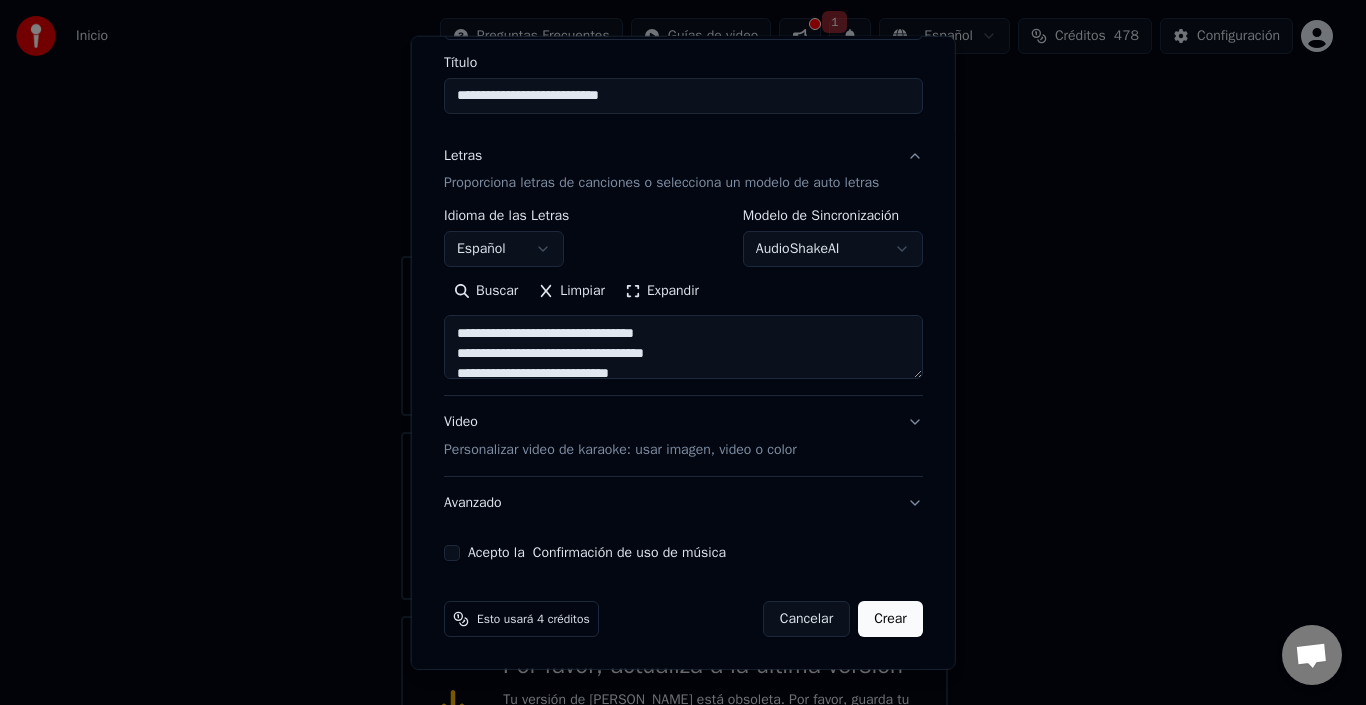 type on "**********" 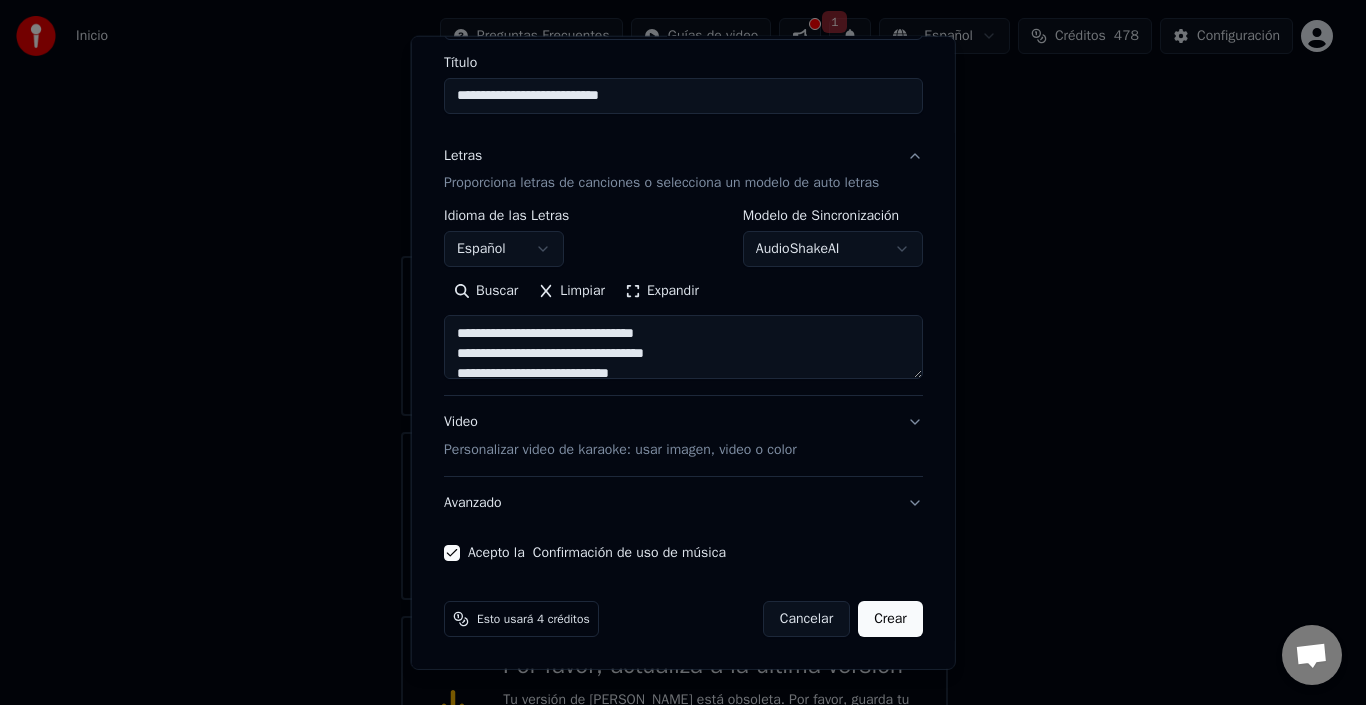 click on "Crear" at bounding box center [890, 619] 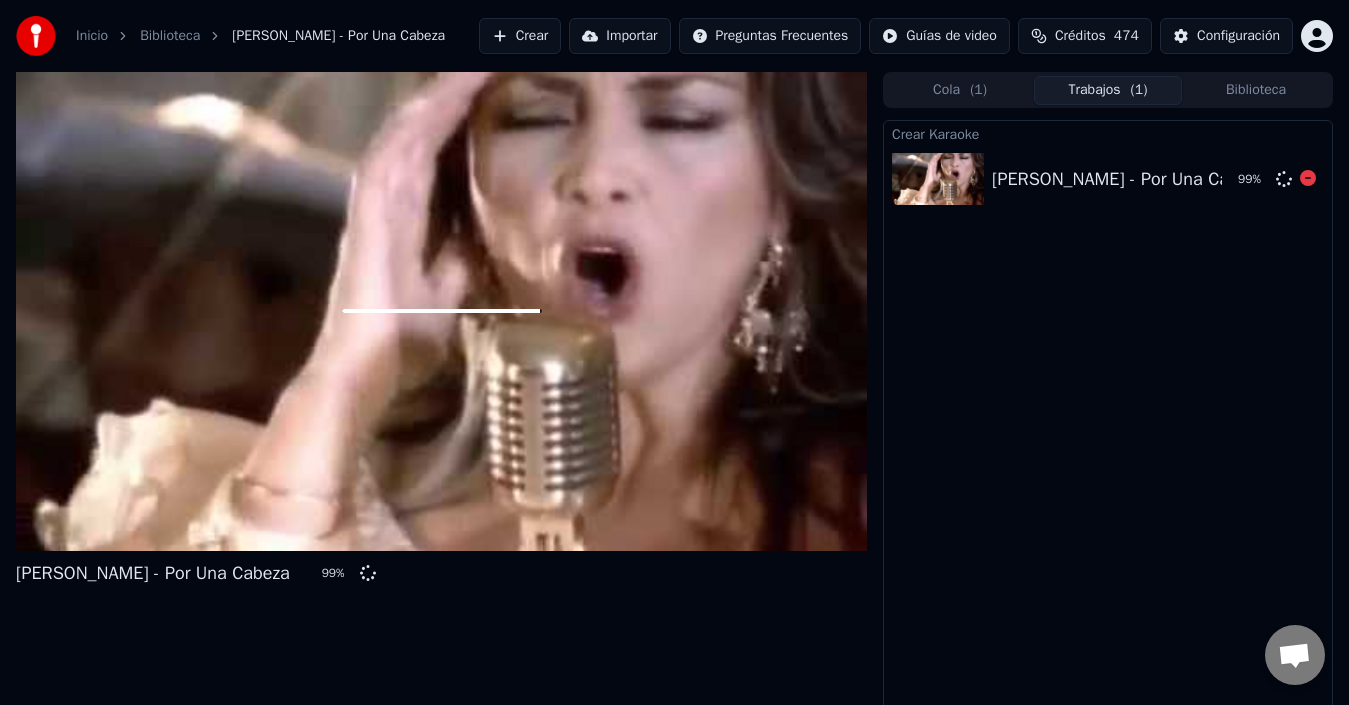 click on "[PERSON_NAME] - Por Una Cabeza" at bounding box center [1129, 179] 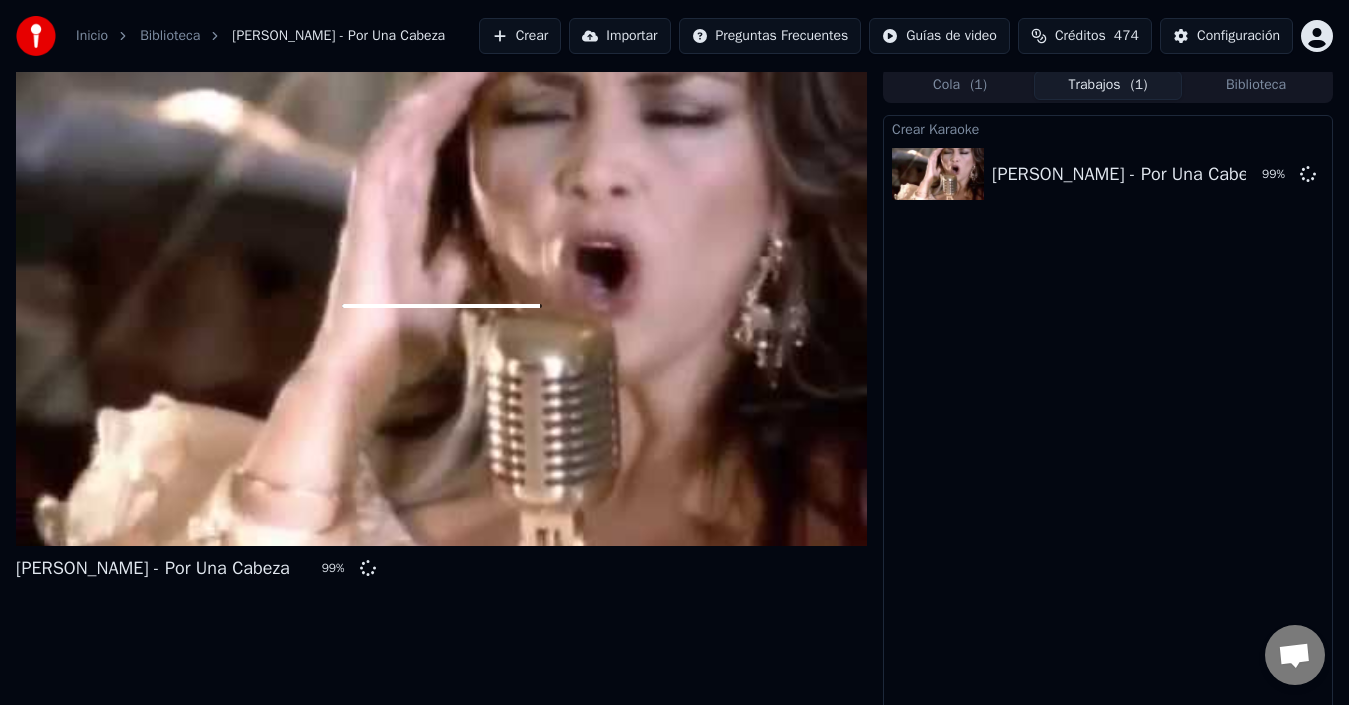 scroll, scrollTop: 0, scrollLeft: 0, axis: both 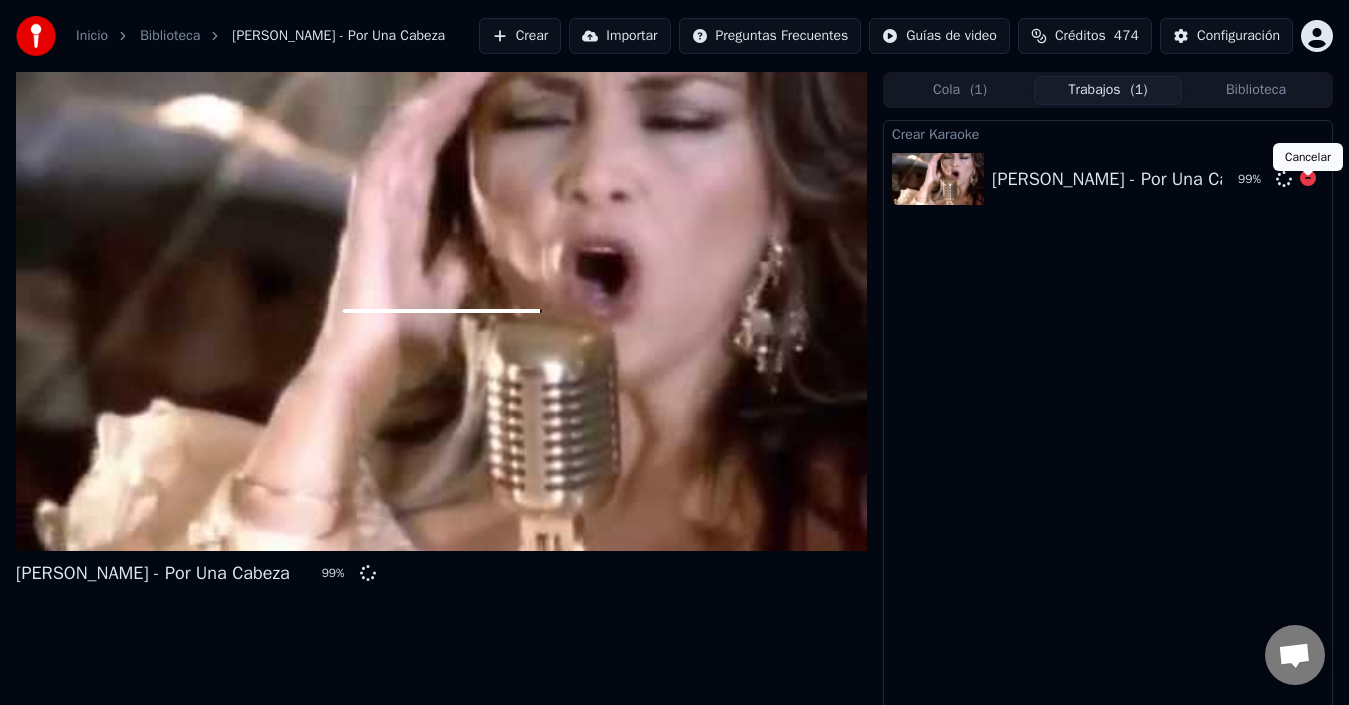 click 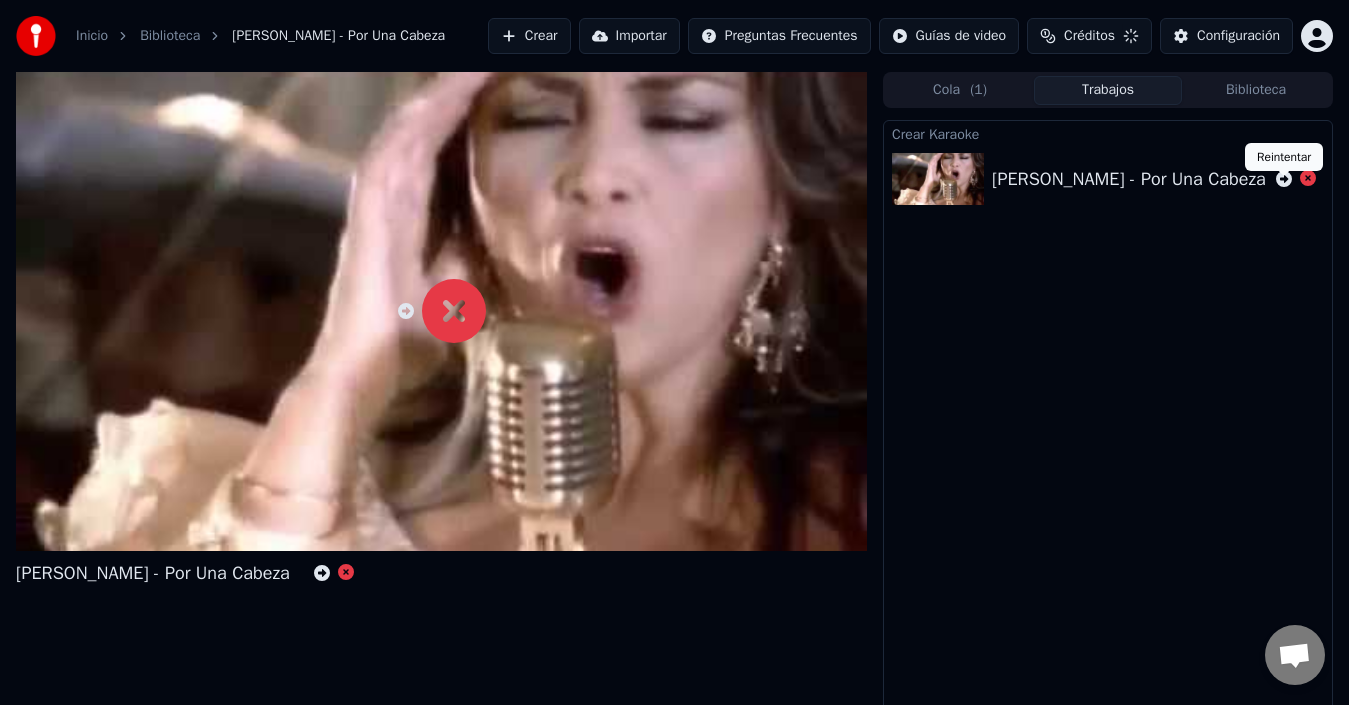click 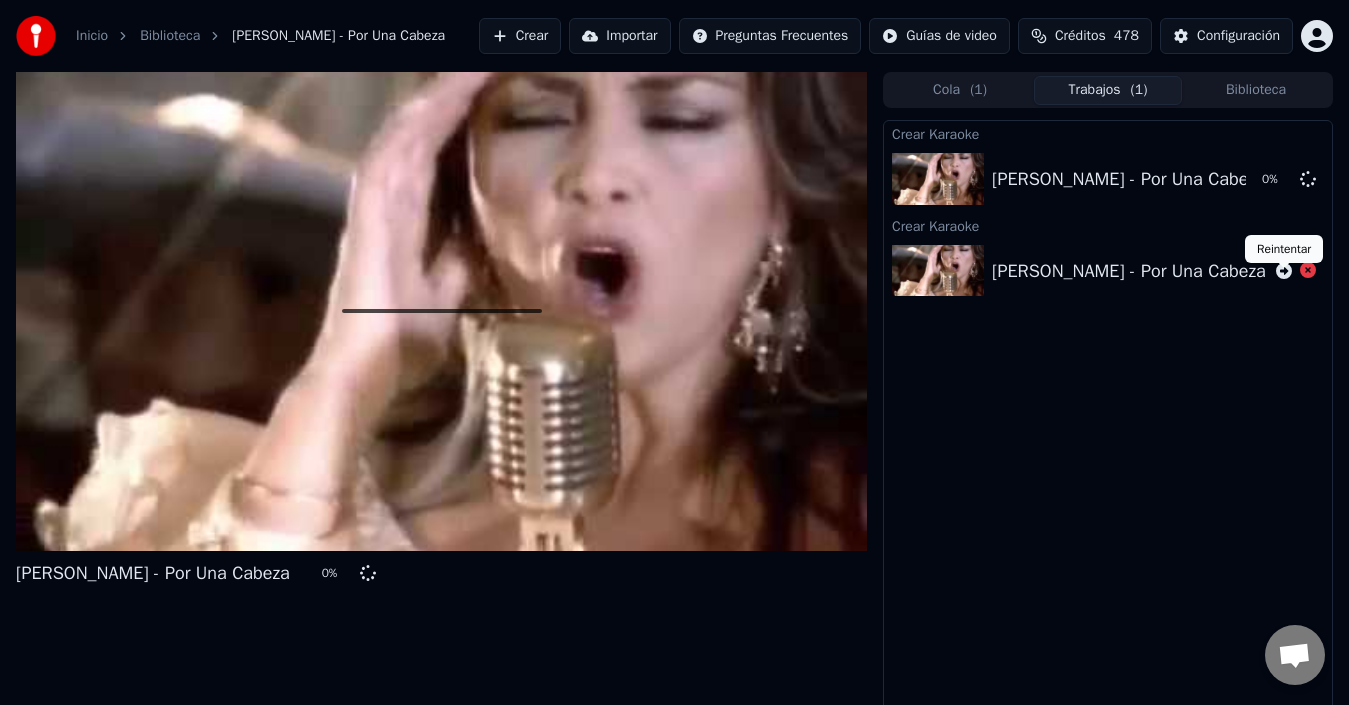 click 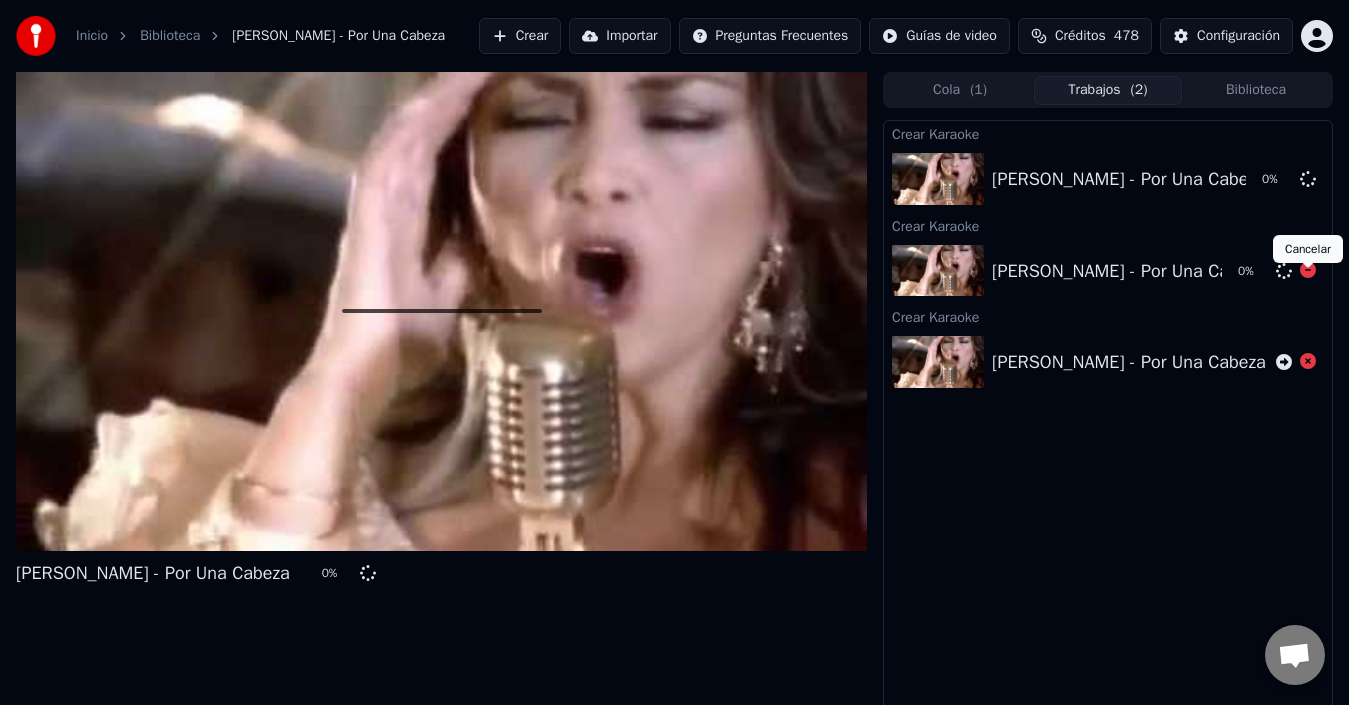 click 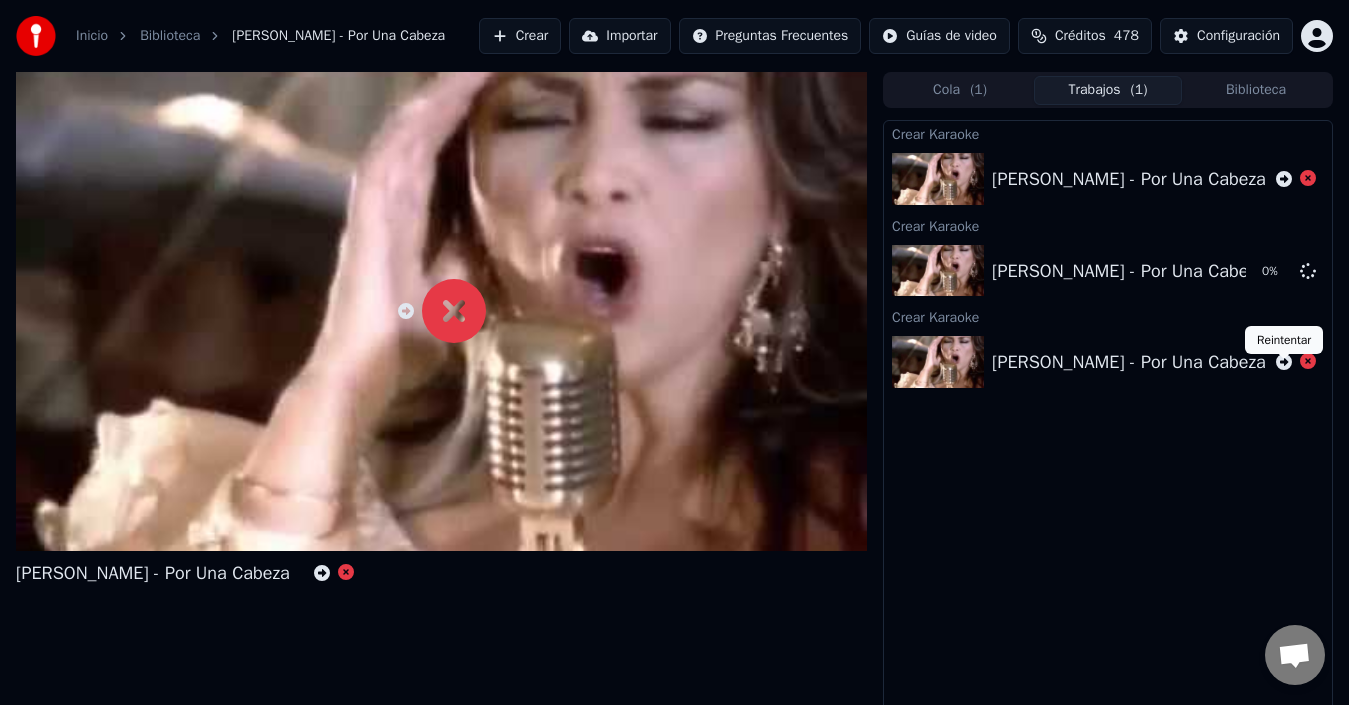 click 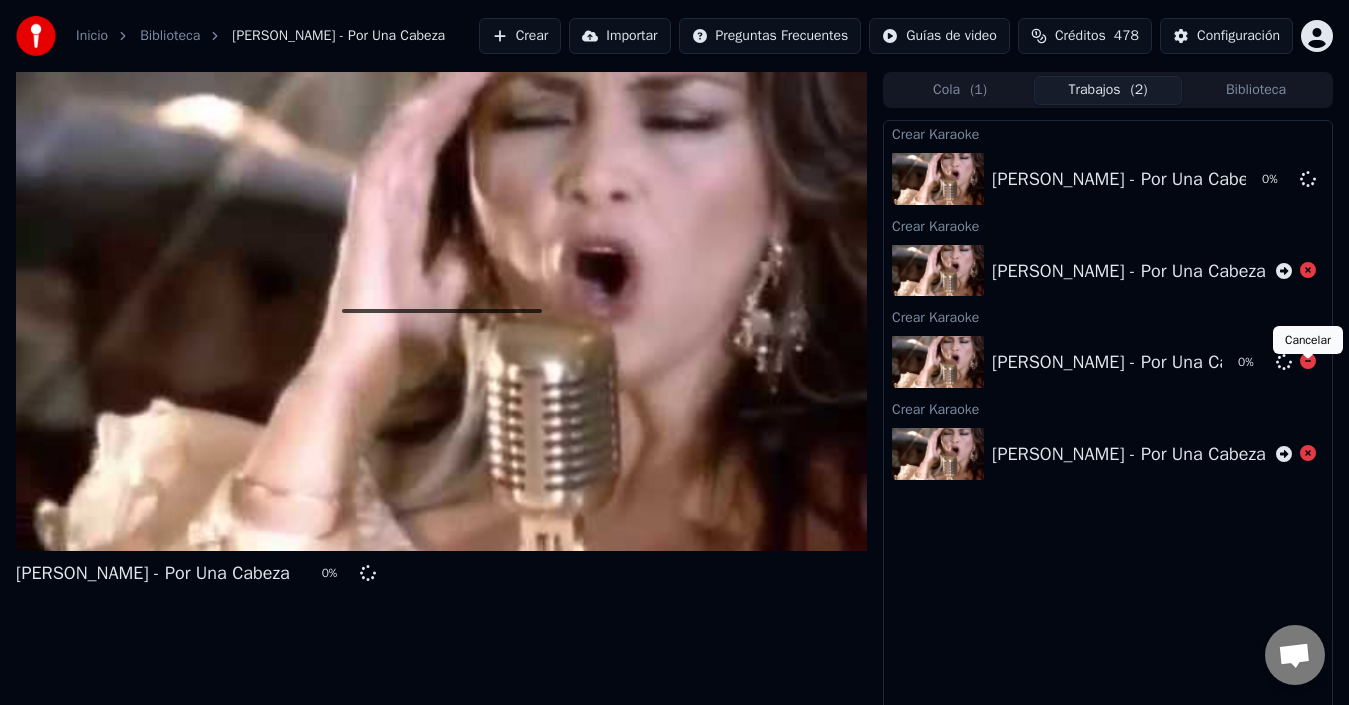 click 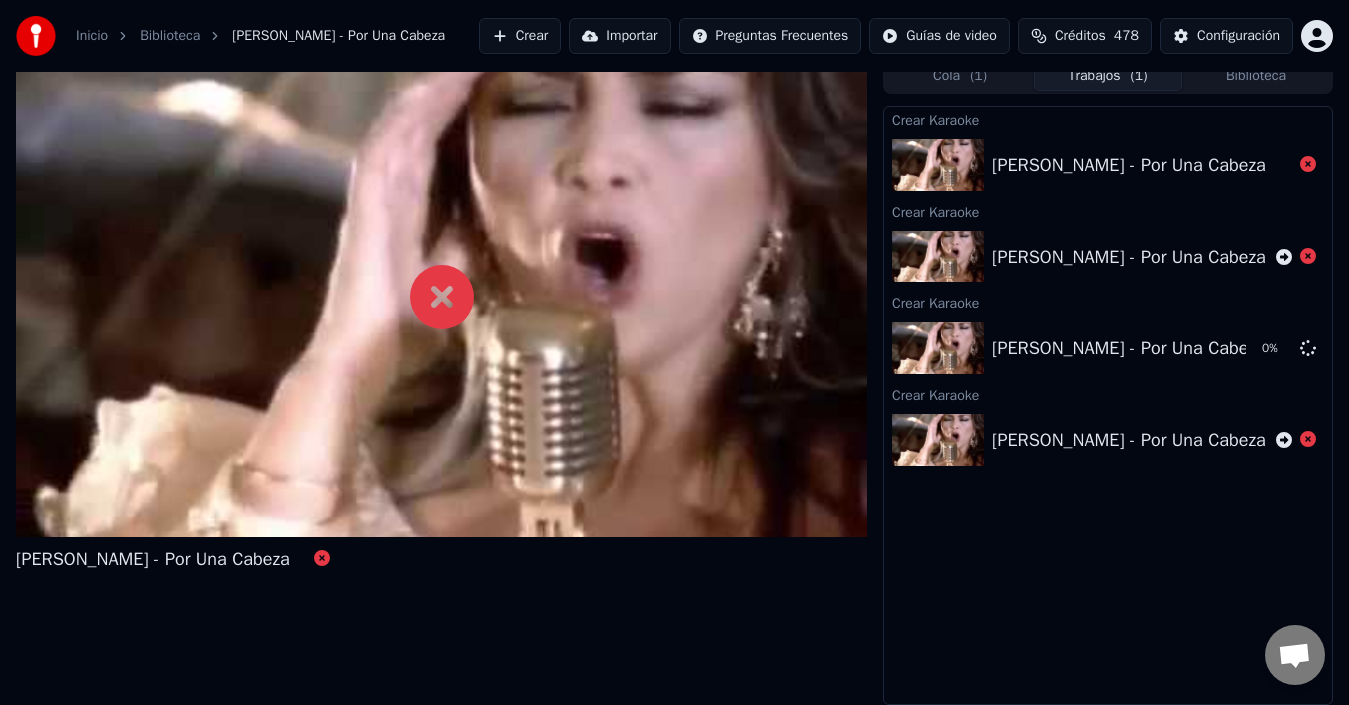 scroll, scrollTop: 24, scrollLeft: 0, axis: vertical 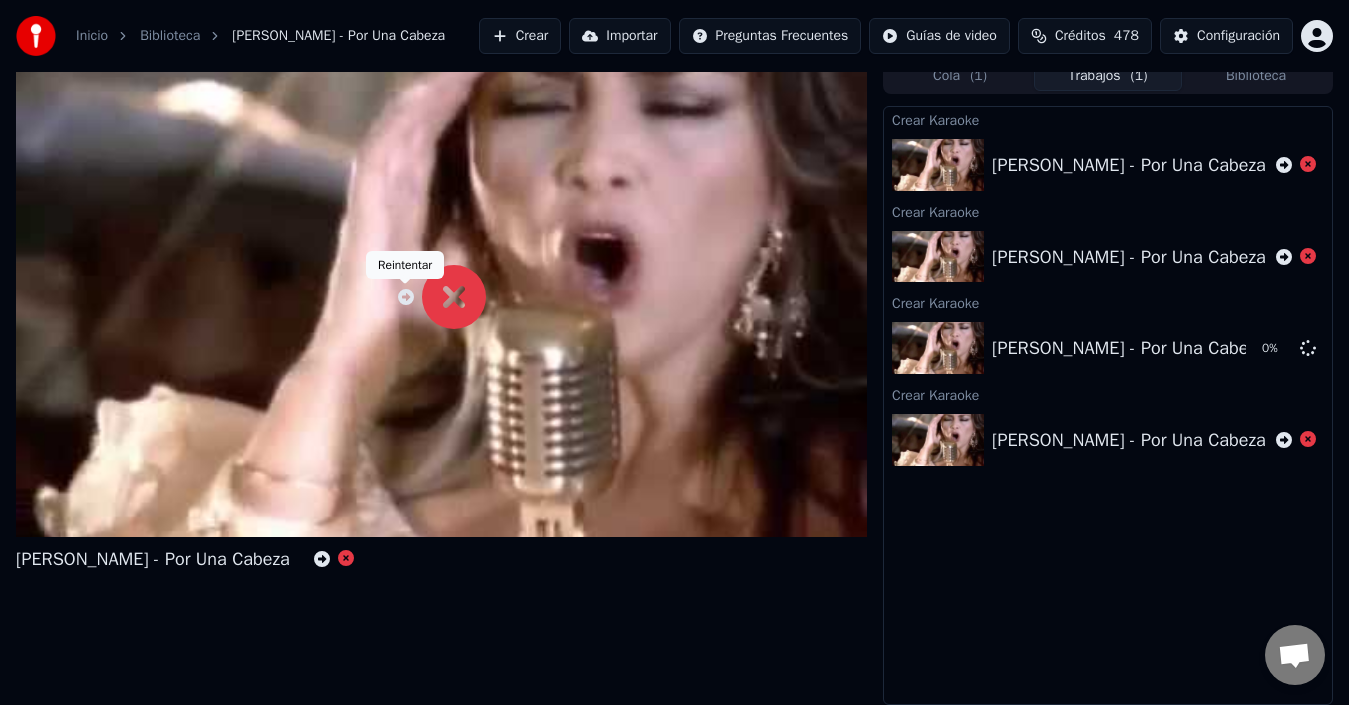 click 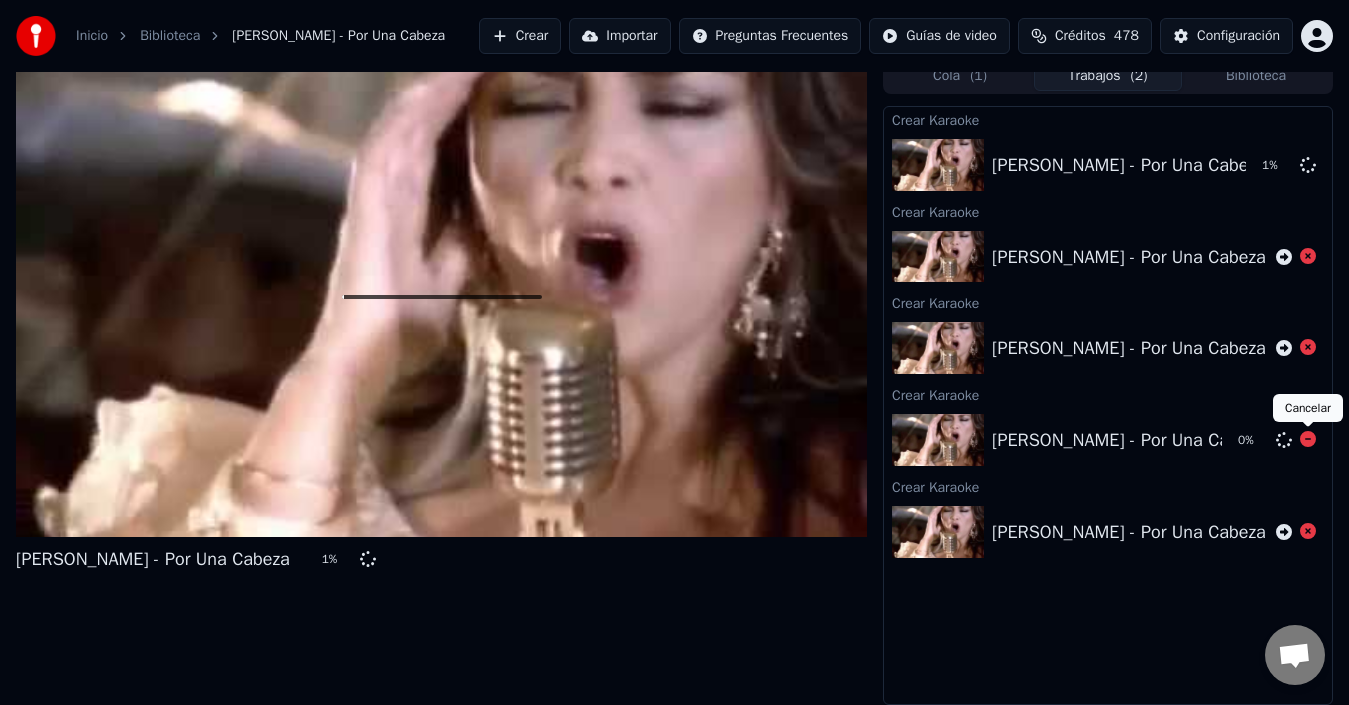 click 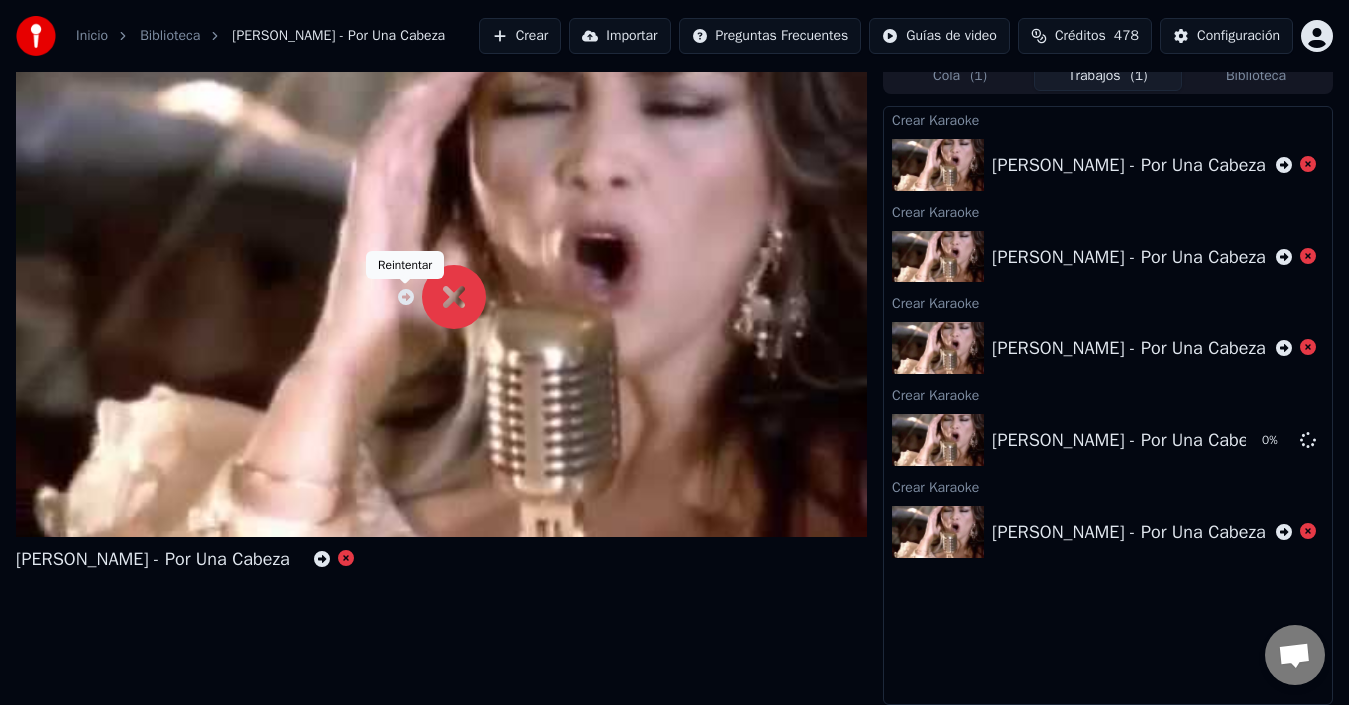 click 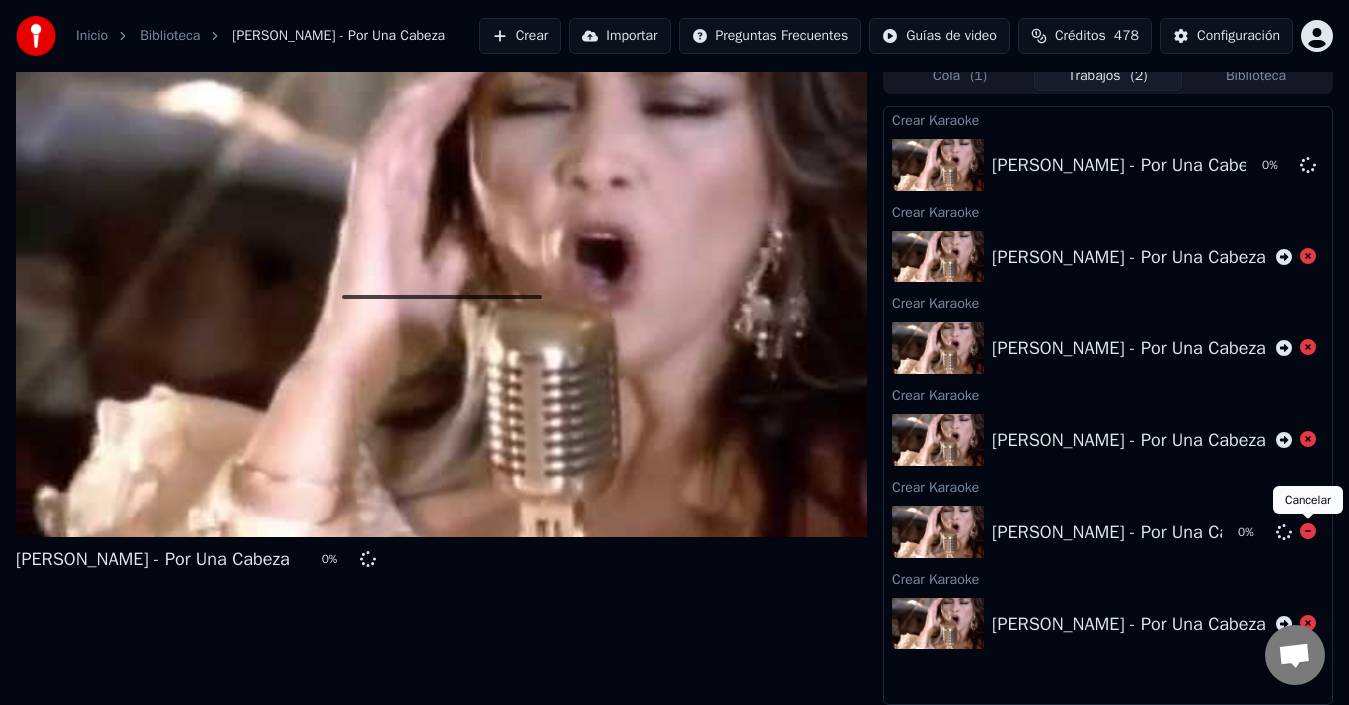 click 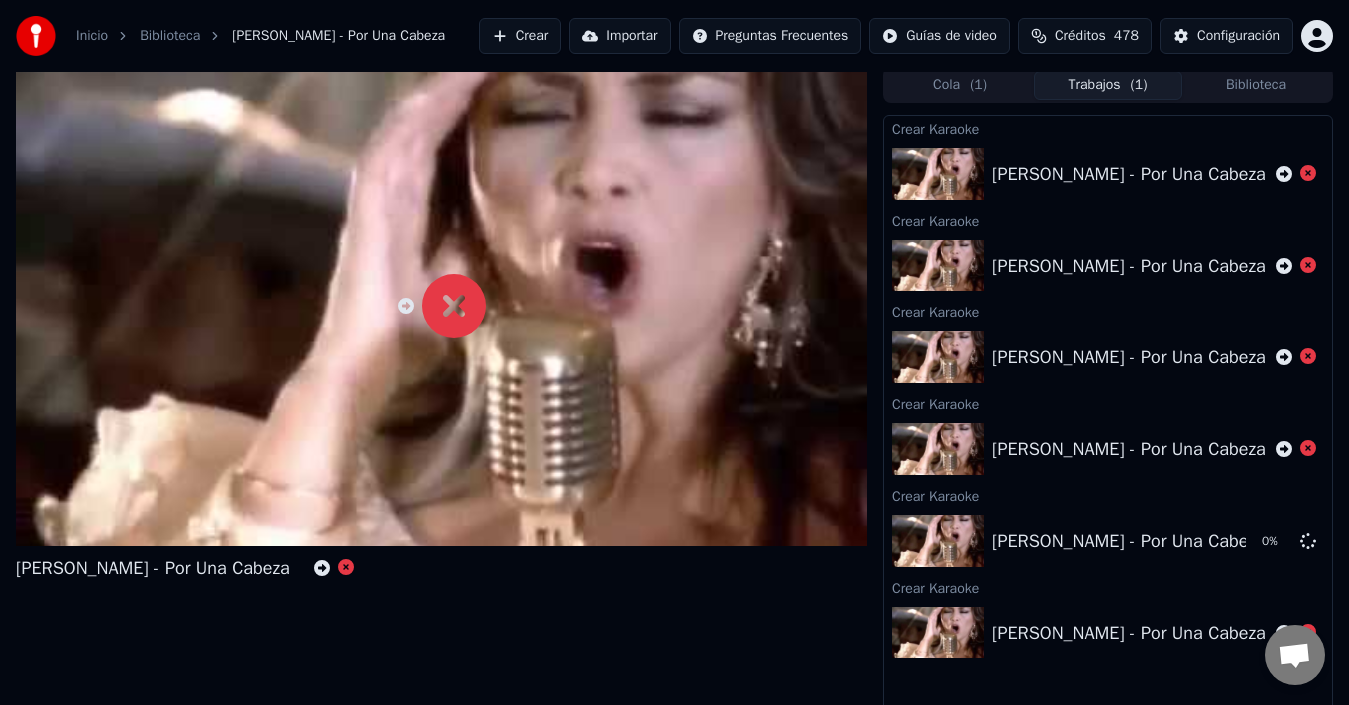 scroll, scrollTop: 0, scrollLeft: 0, axis: both 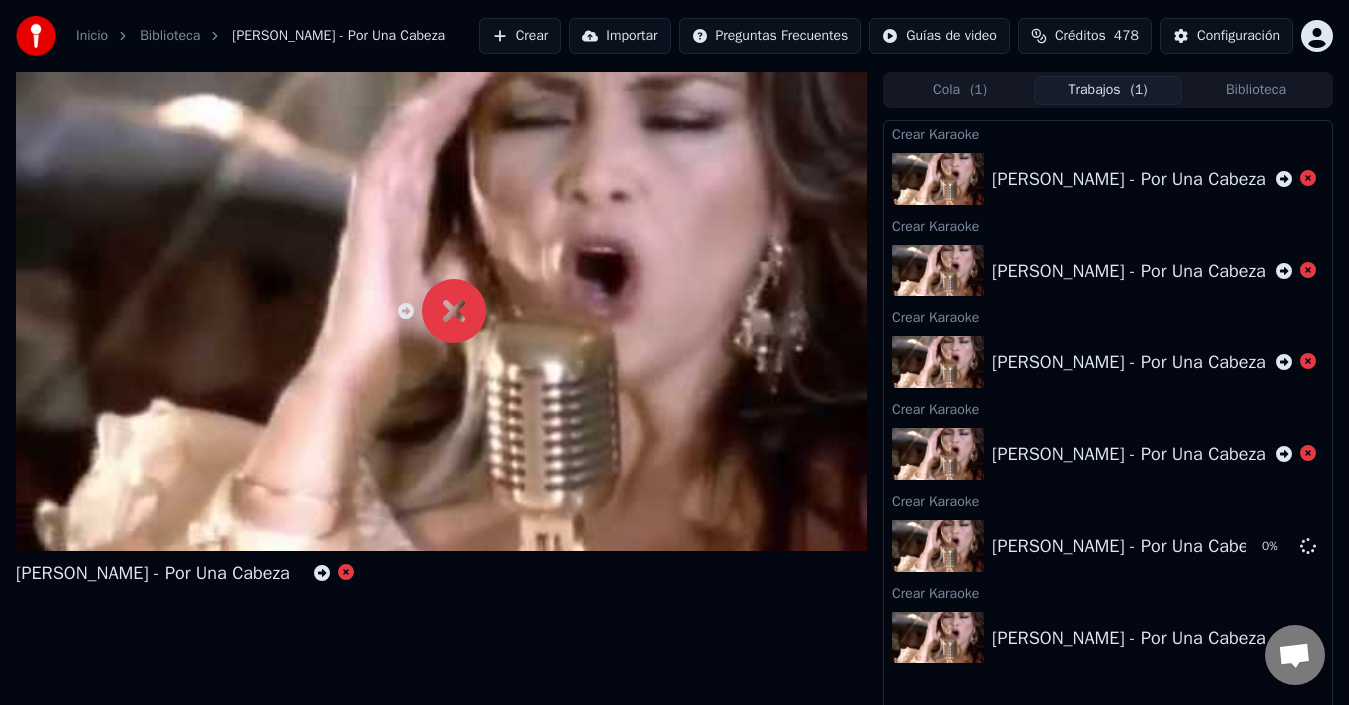 click on "Cola ( 1 )" at bounding box center [960, 90] 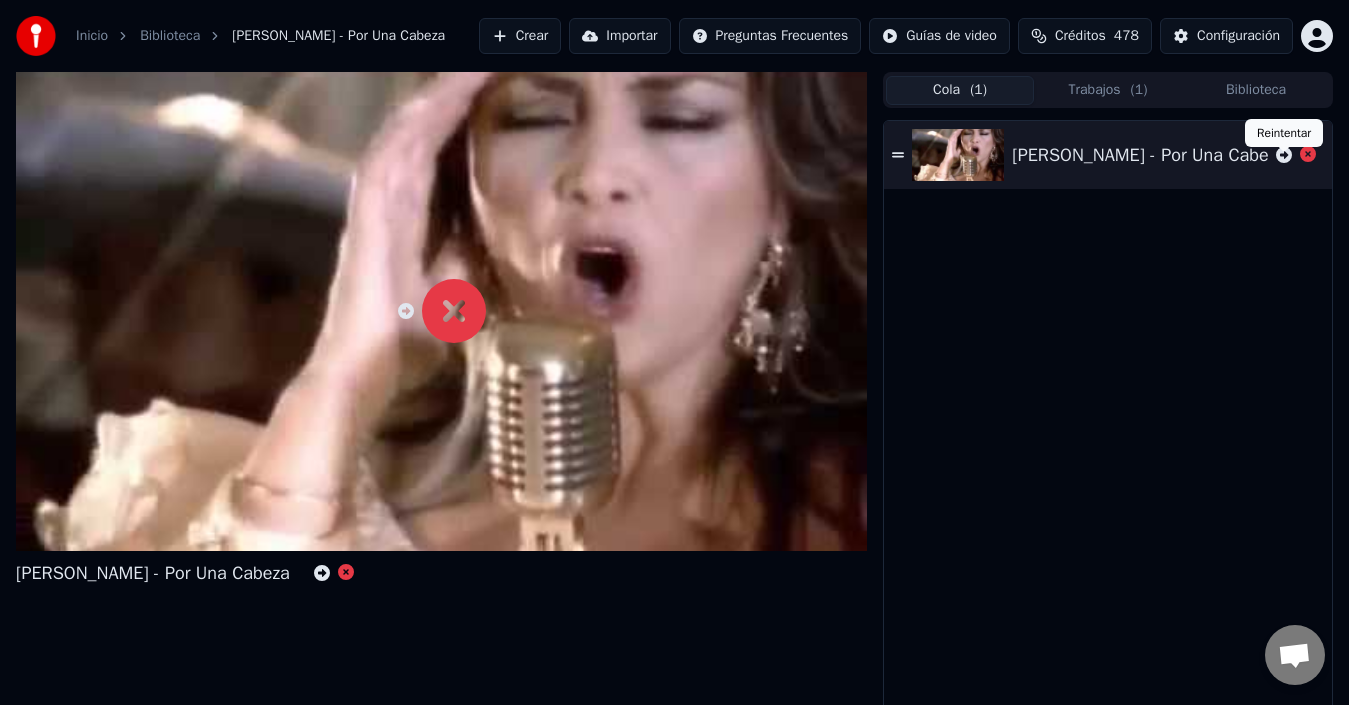 click 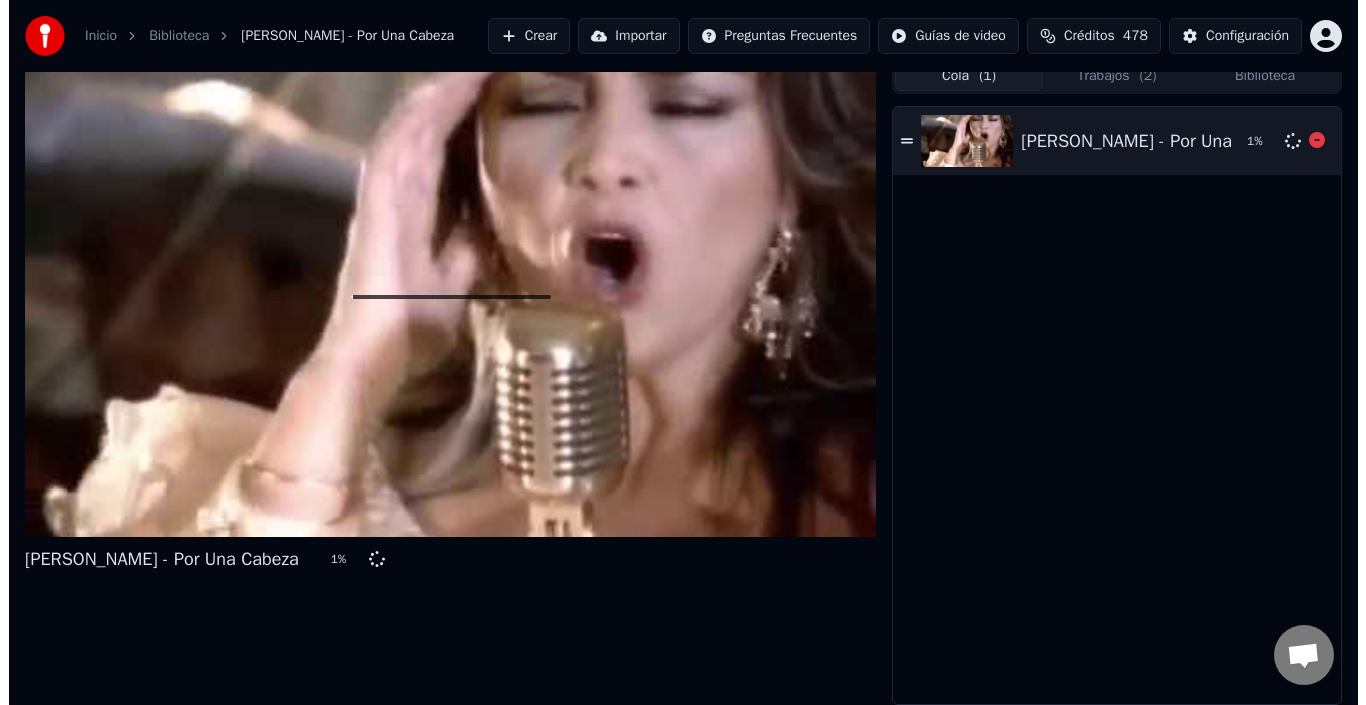 scroll, scrollTop: 0, scrollLeft: 0, axis: both 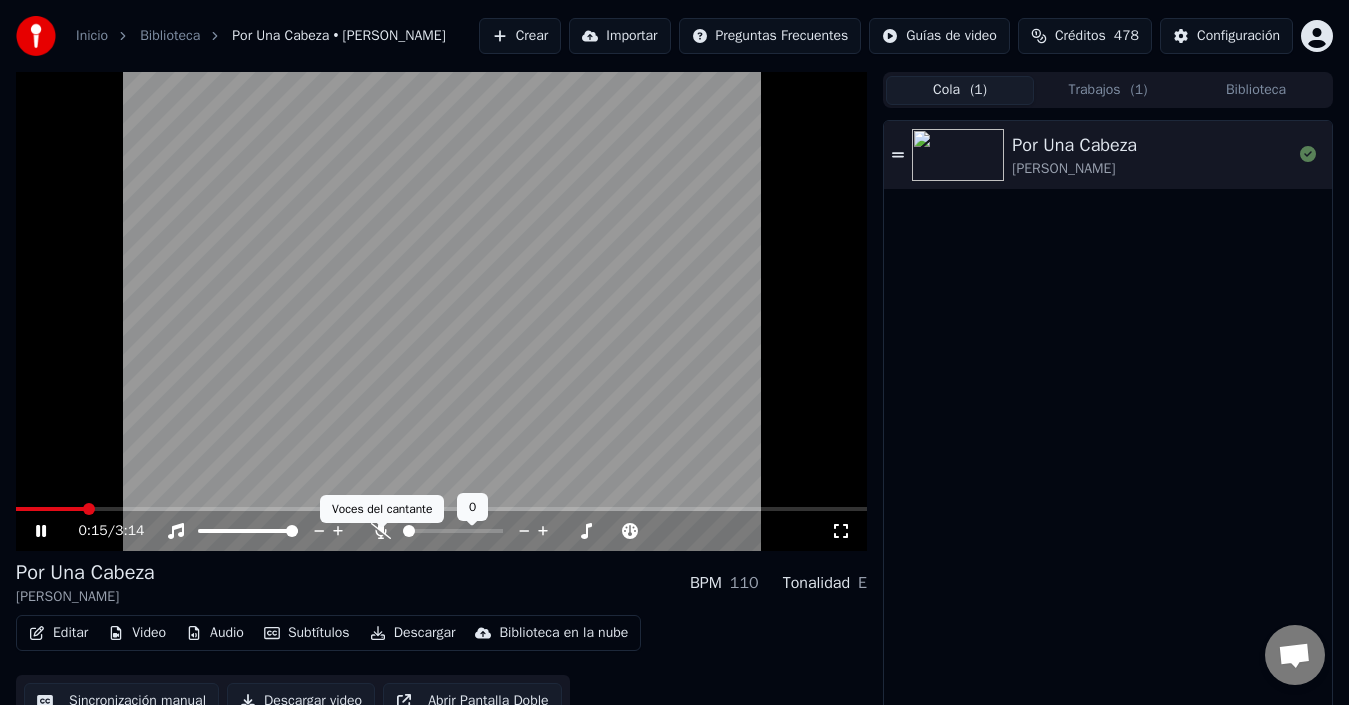 click at bounding box center [461, 531] 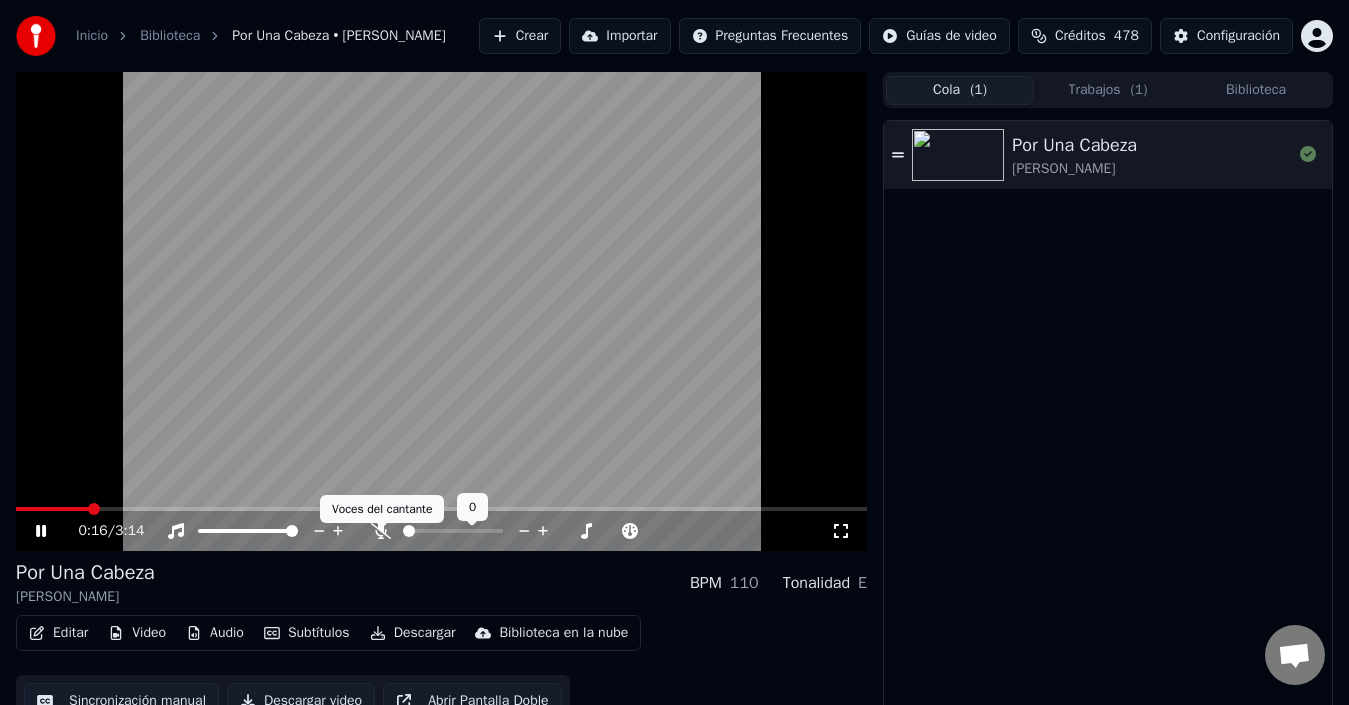 click 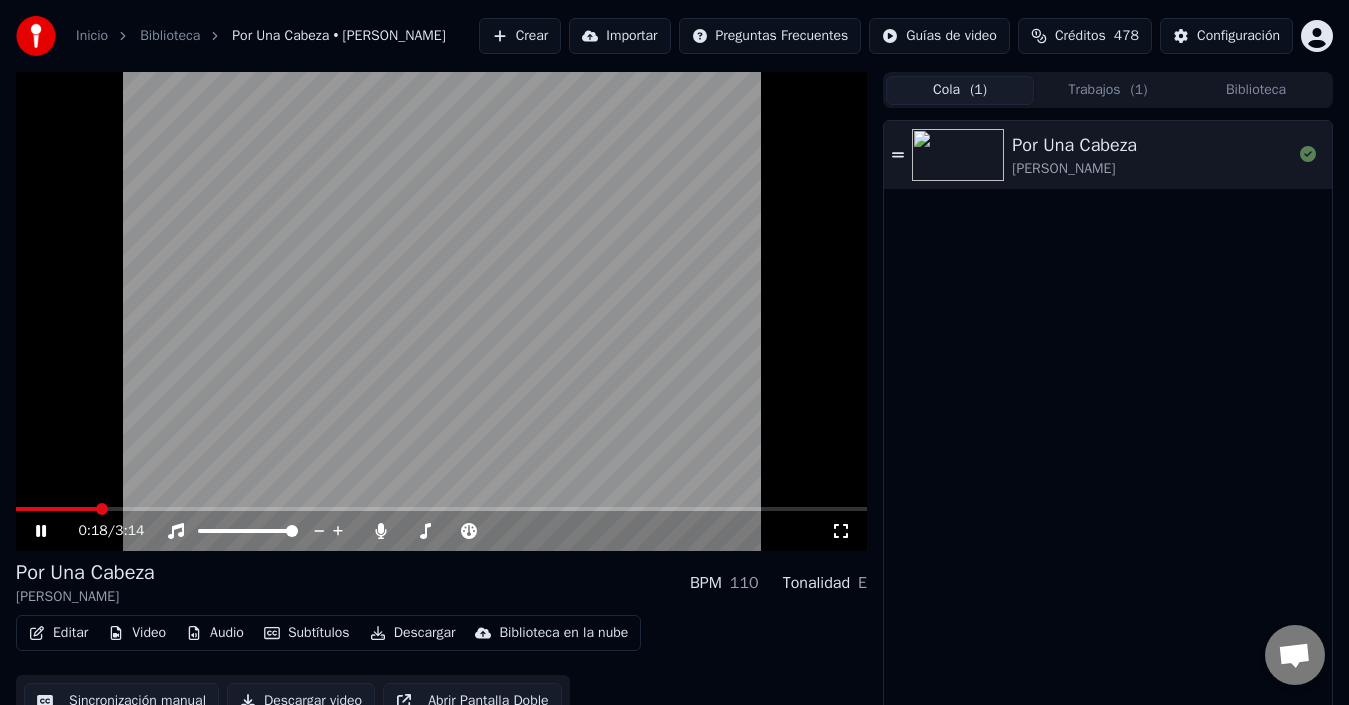 click at bounding box center [441, 311] 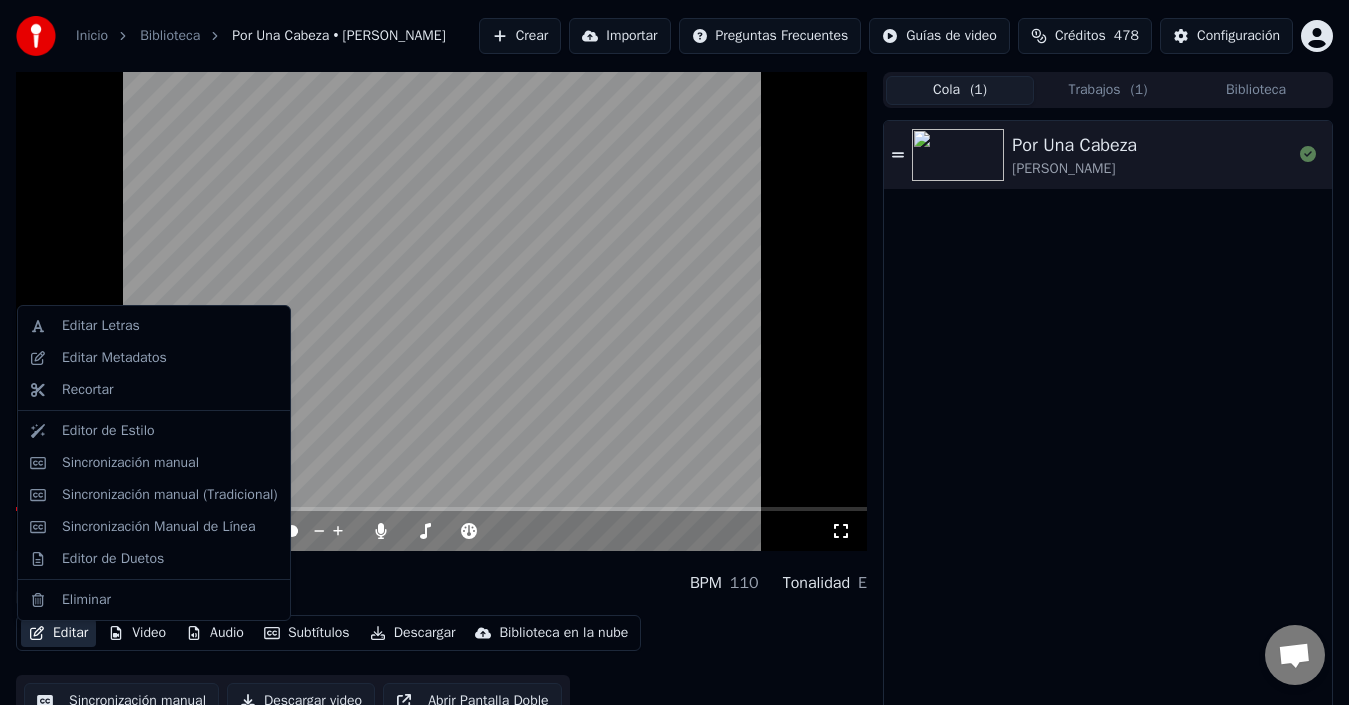 click on "Editar" at bounding box center (58, 633) 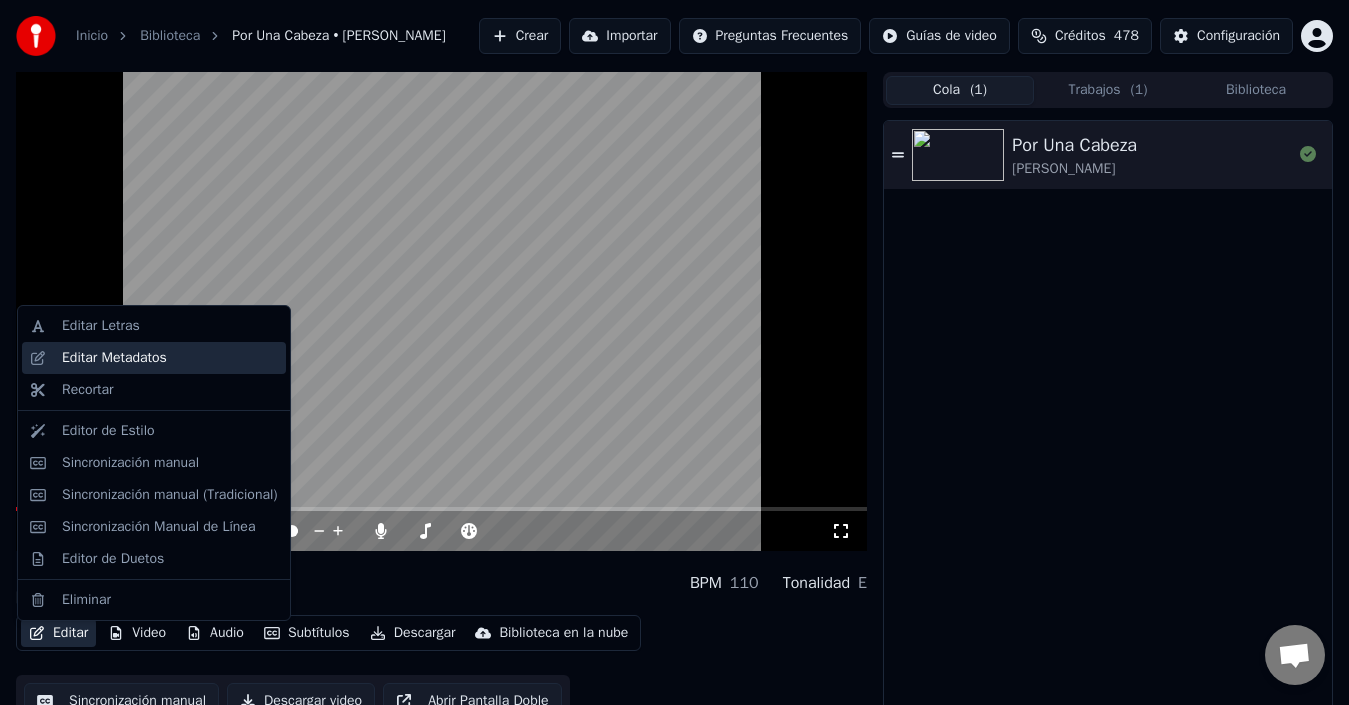 click on "Editar Metadatos" at bounding box center [114, 358] 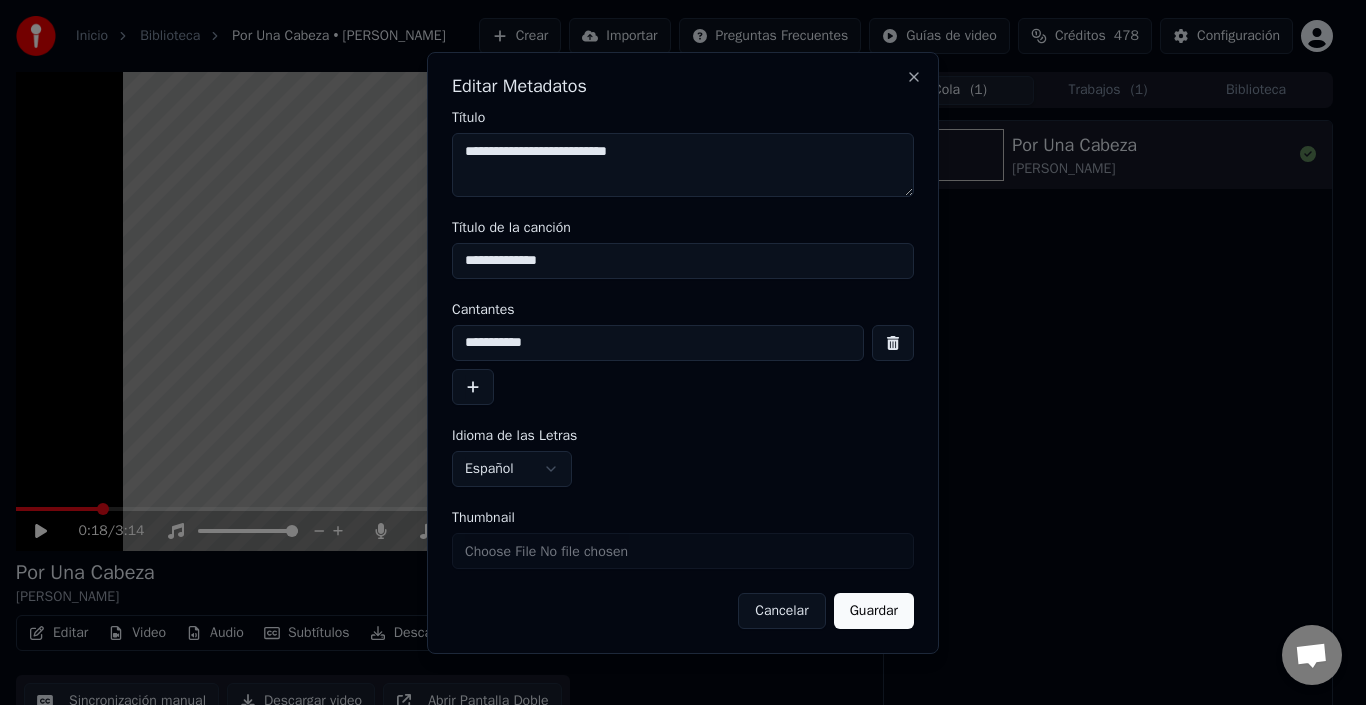 drag, startPoint x: 541, startPoint y: 146, endPoint x: 1096, endPoint y: 147, distance: 555.0009 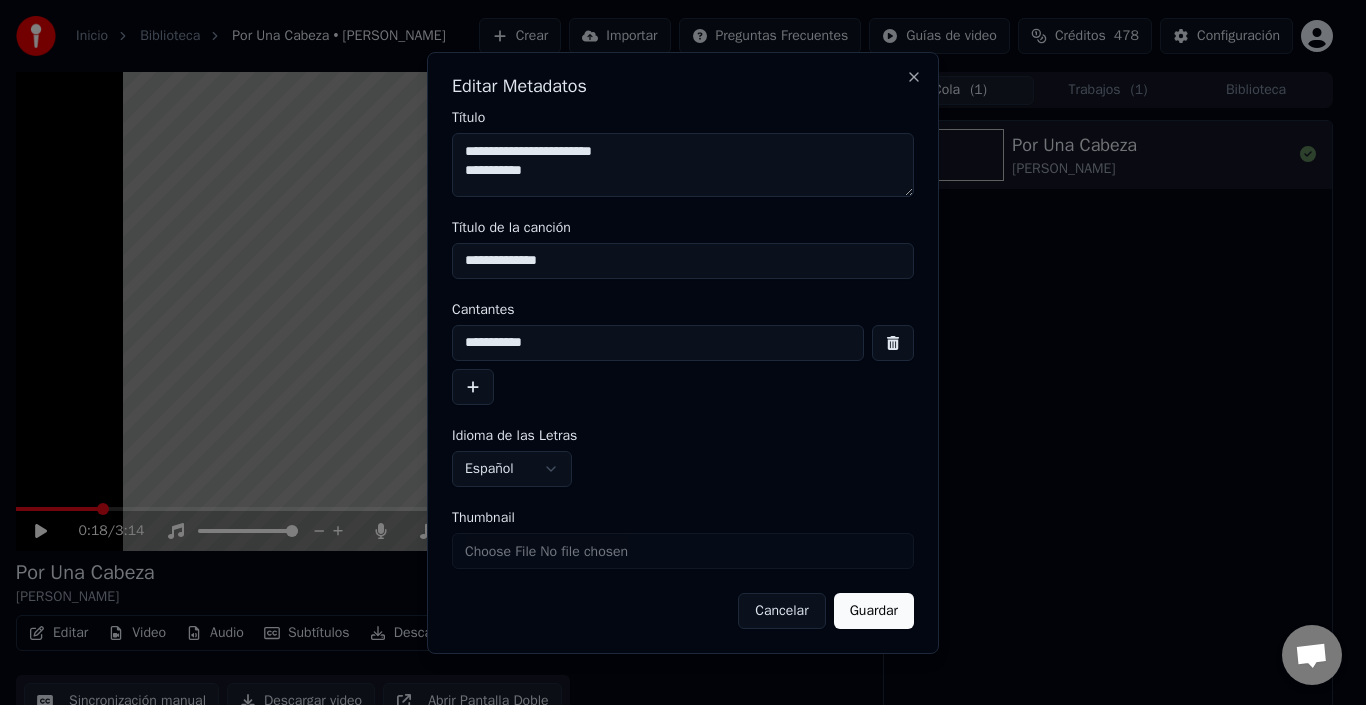 drag, startPoint x: 546, startPoint y: 167, endPoint x: 364, endPoint y: 149, distance: 182.88794 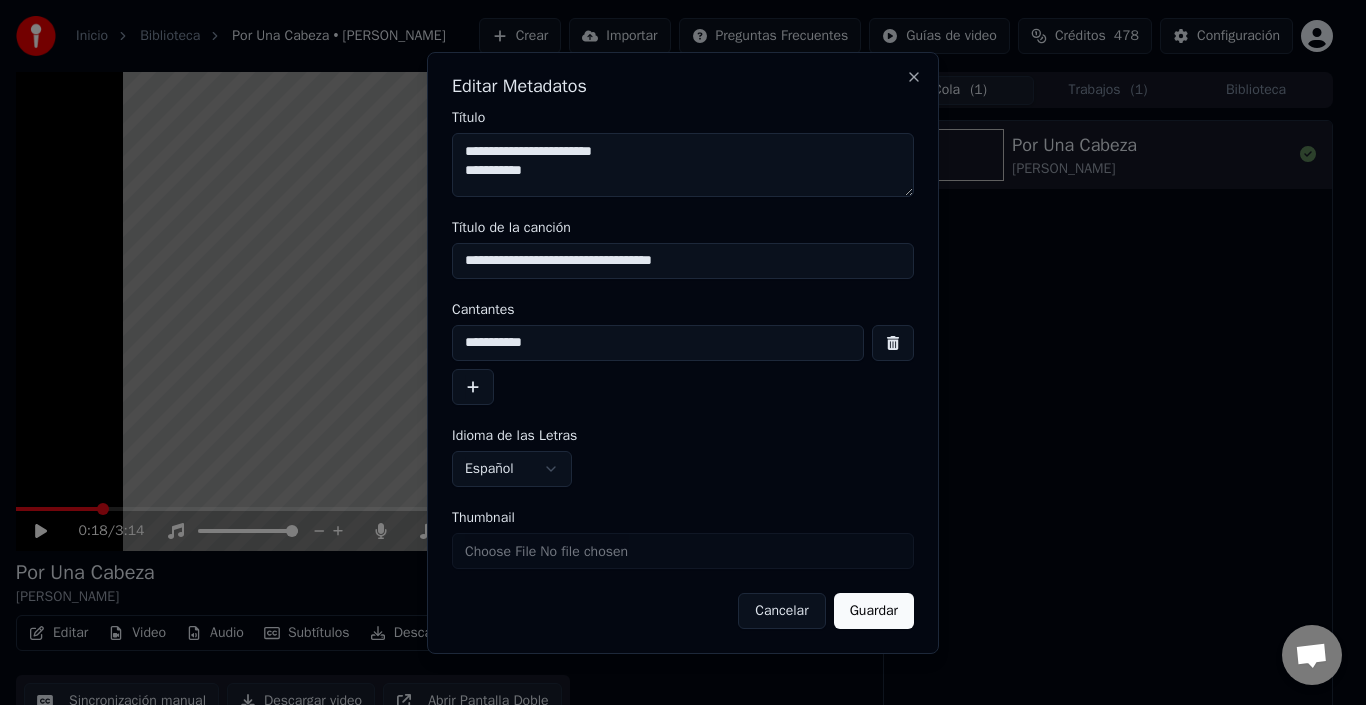 type on "**********" 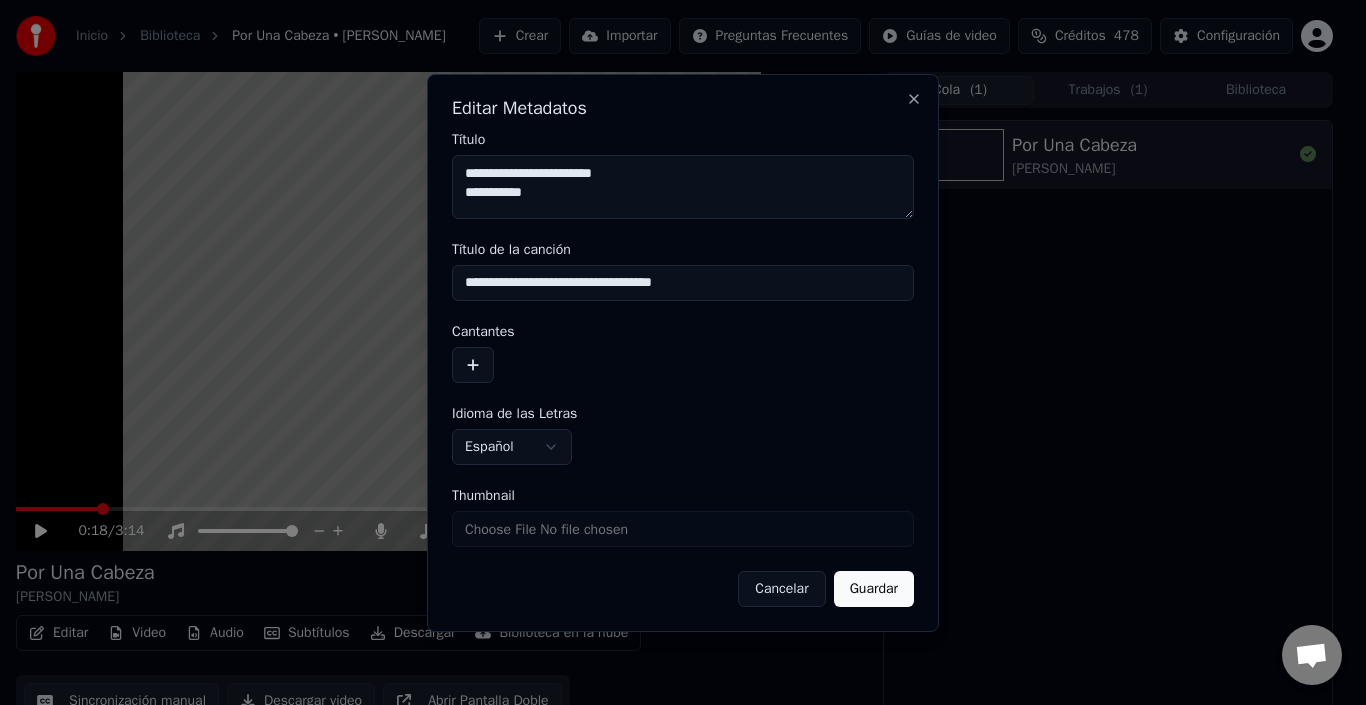 click on "Guardar" at bounding box center (874, 589) 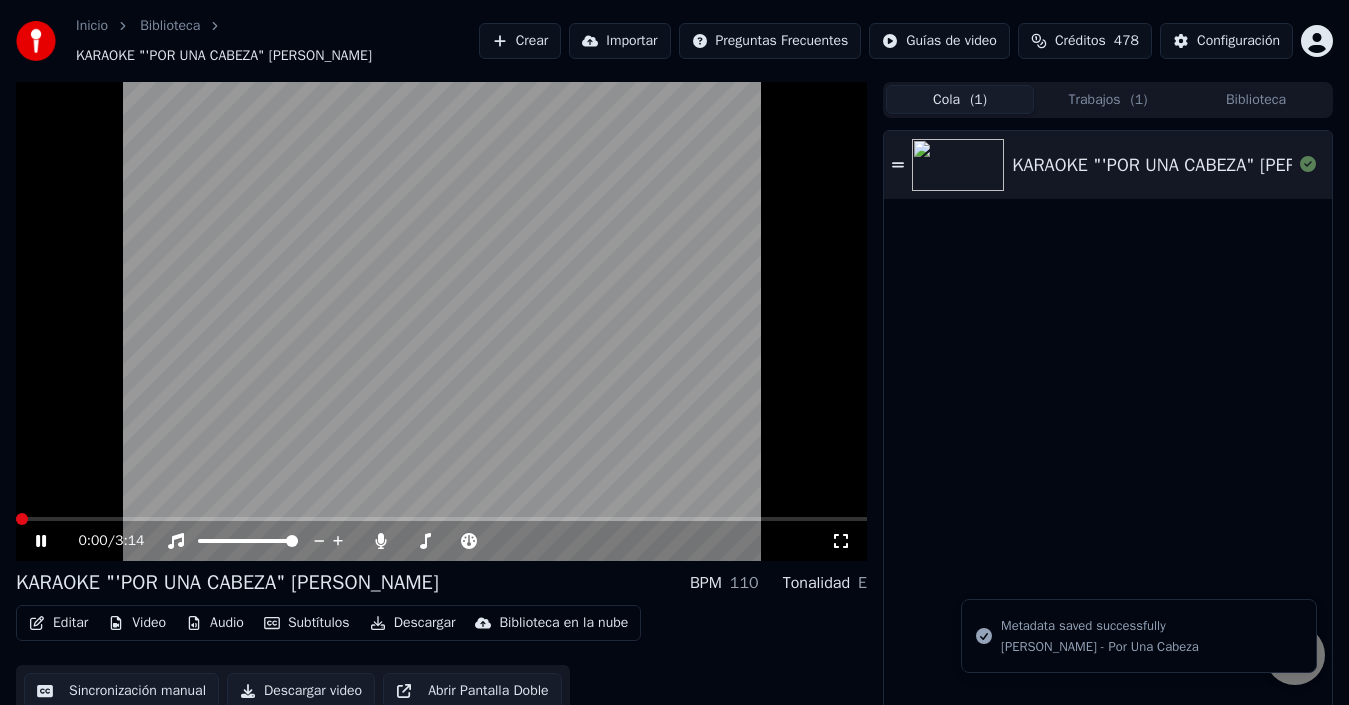 click at bounding box center (16, 519) 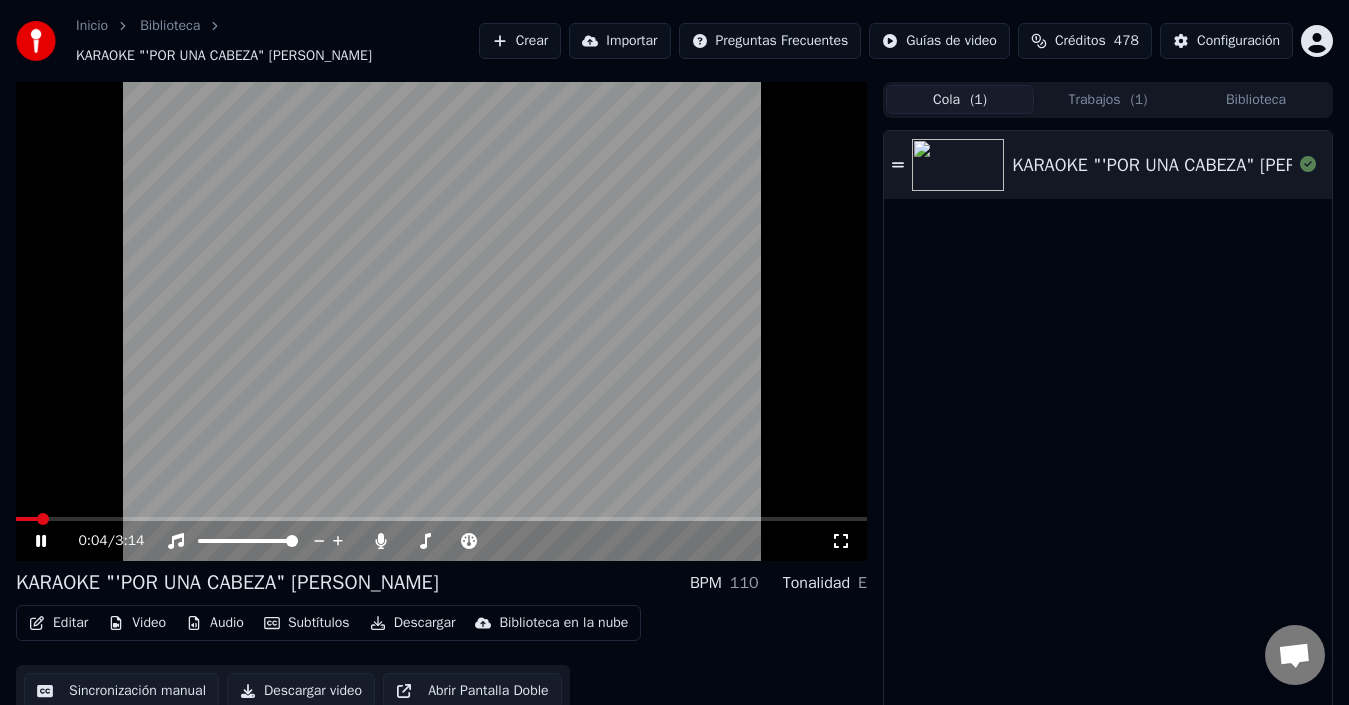 click at bounding box center (441, 321) 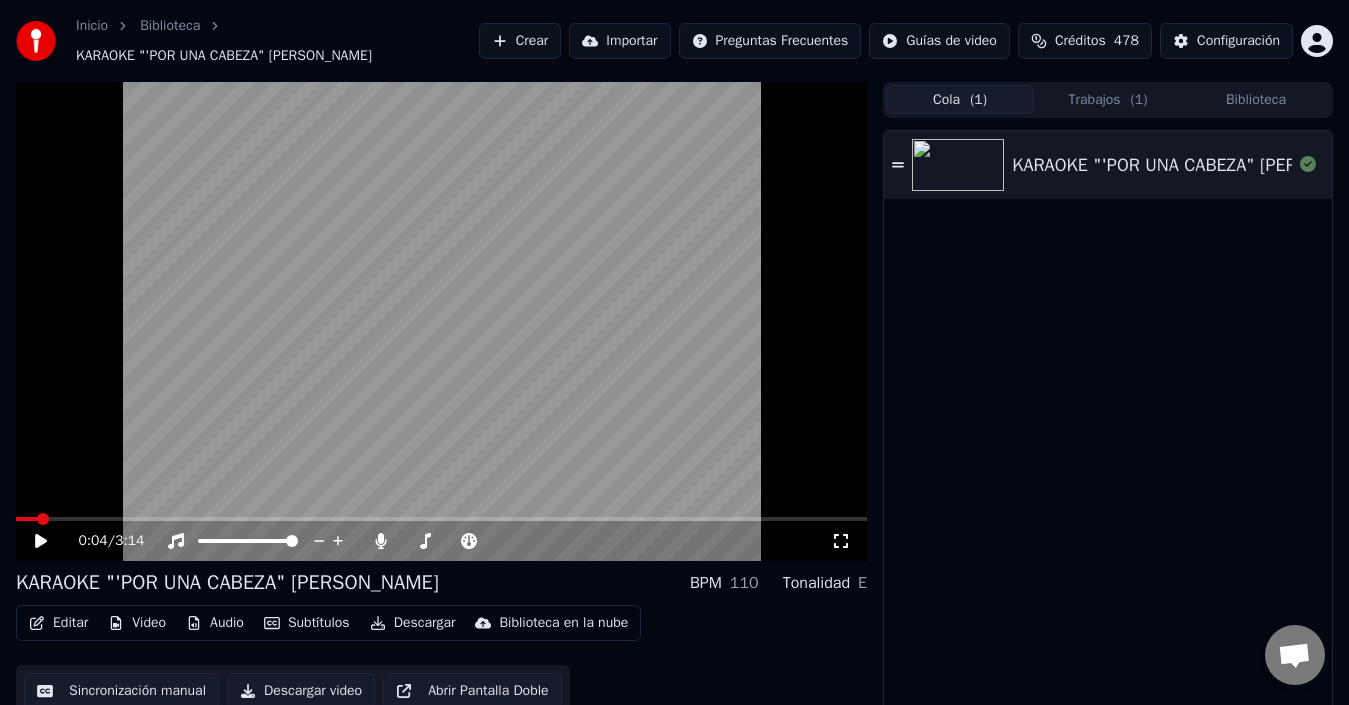 click on "Editar" at bounding box center (58, 623) 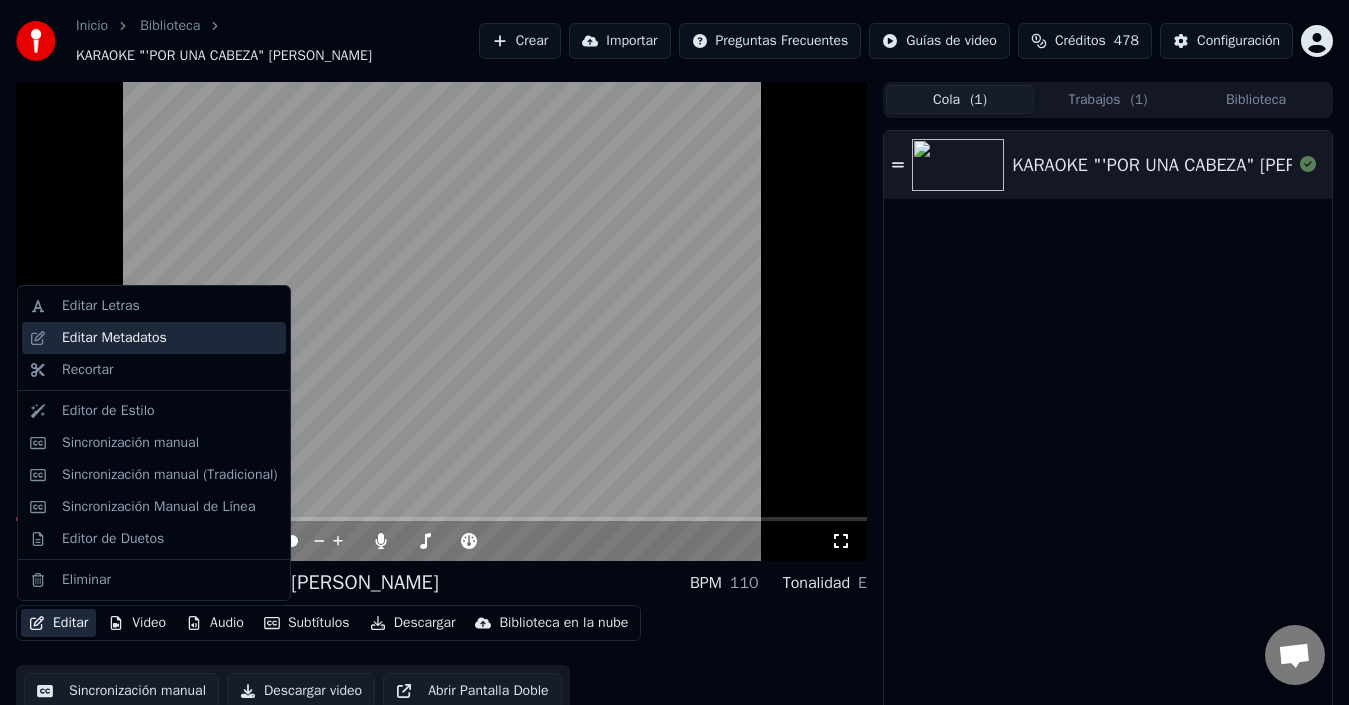 click on "Editar Metadatos" at bounding box center (170, 338) 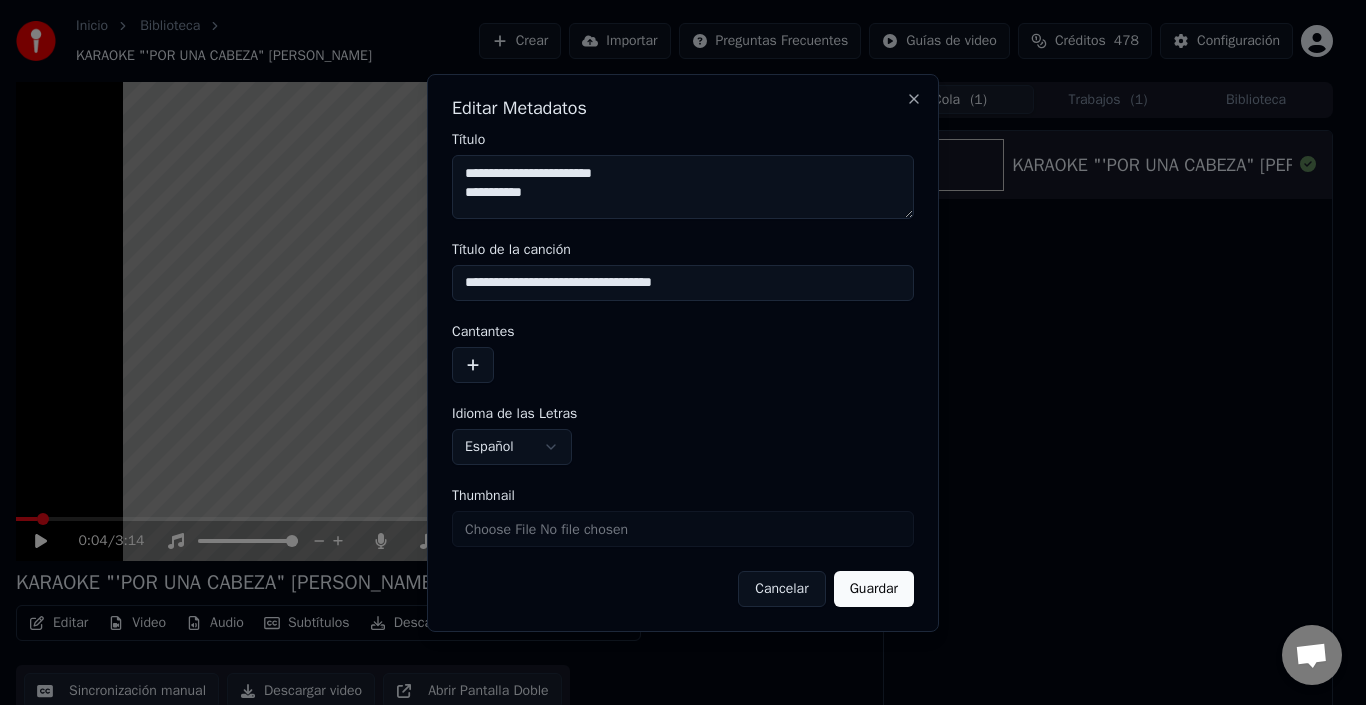 click on "**********" at bounding box center [683, 187] 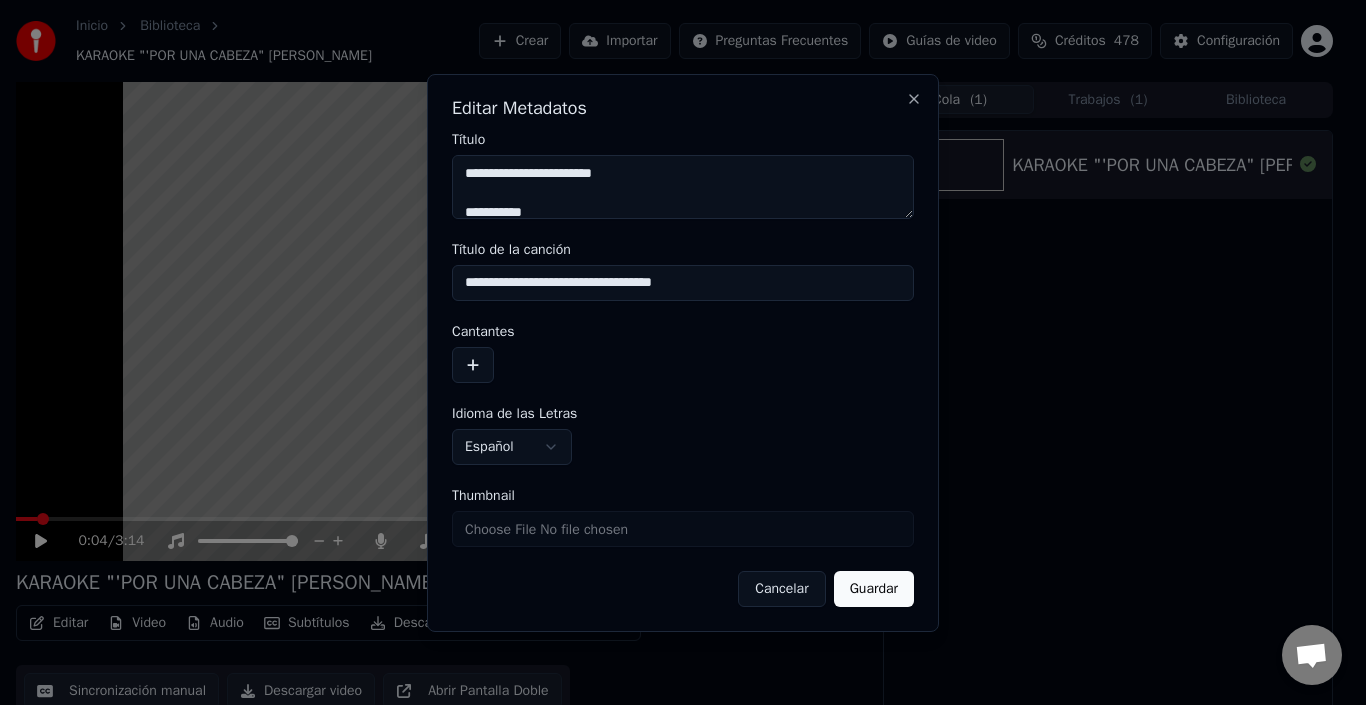 scroll, scrollTop: 6, scrollLeft: 0, axis: vertical 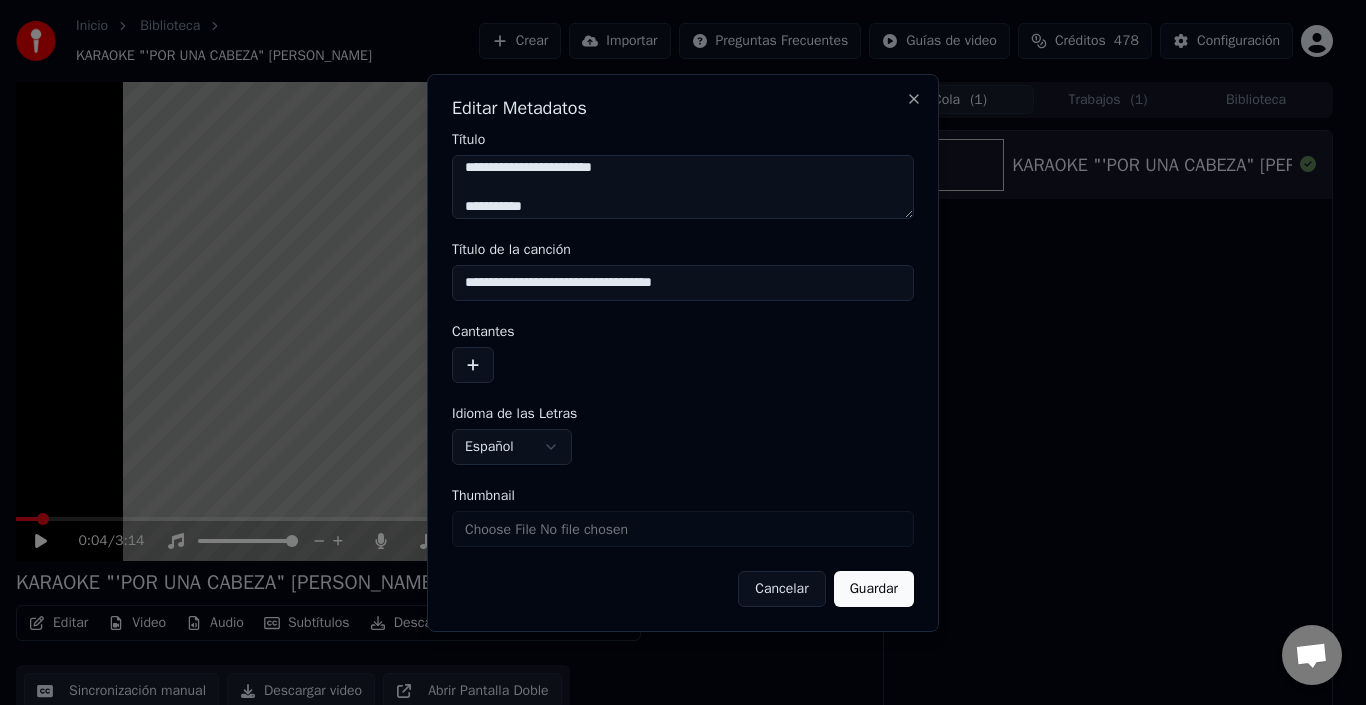 type on "**********" 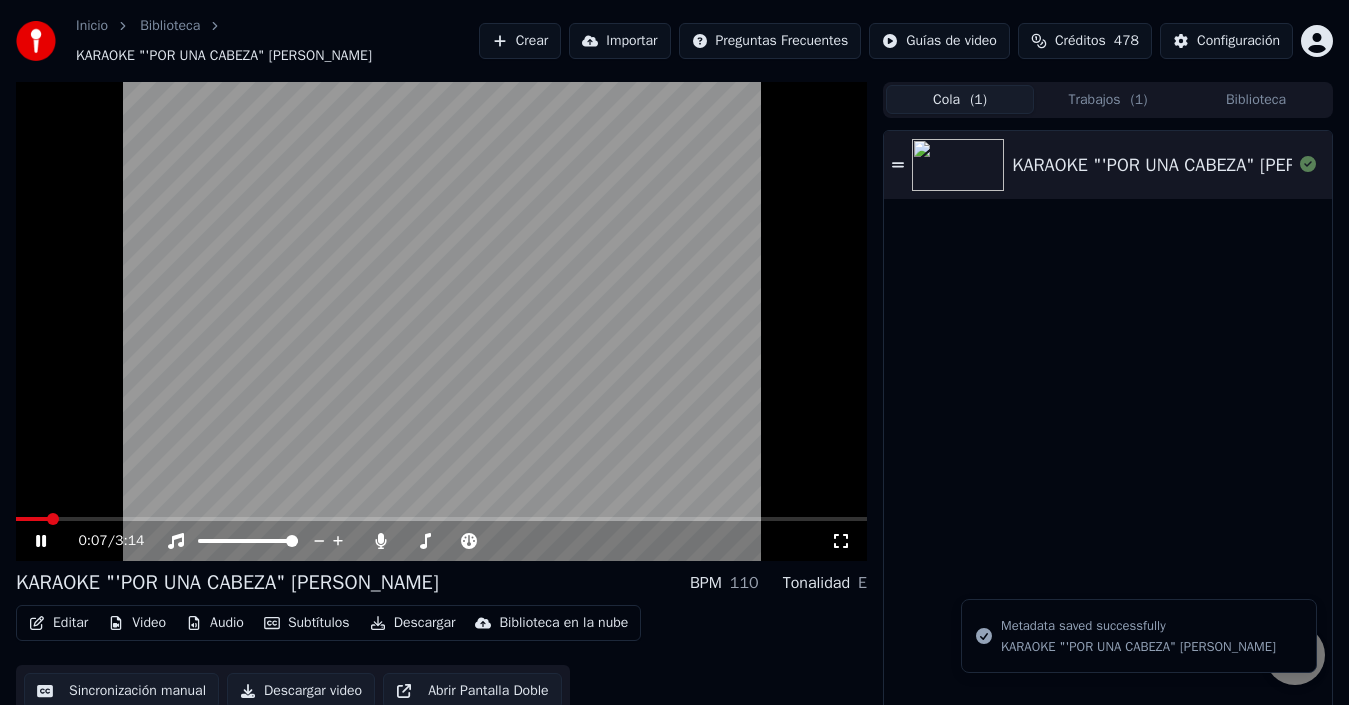 drag, startPoint x: 34, startPoint y: 521, endPoint x: 0, endPoint y: 510, distance: 35.735138 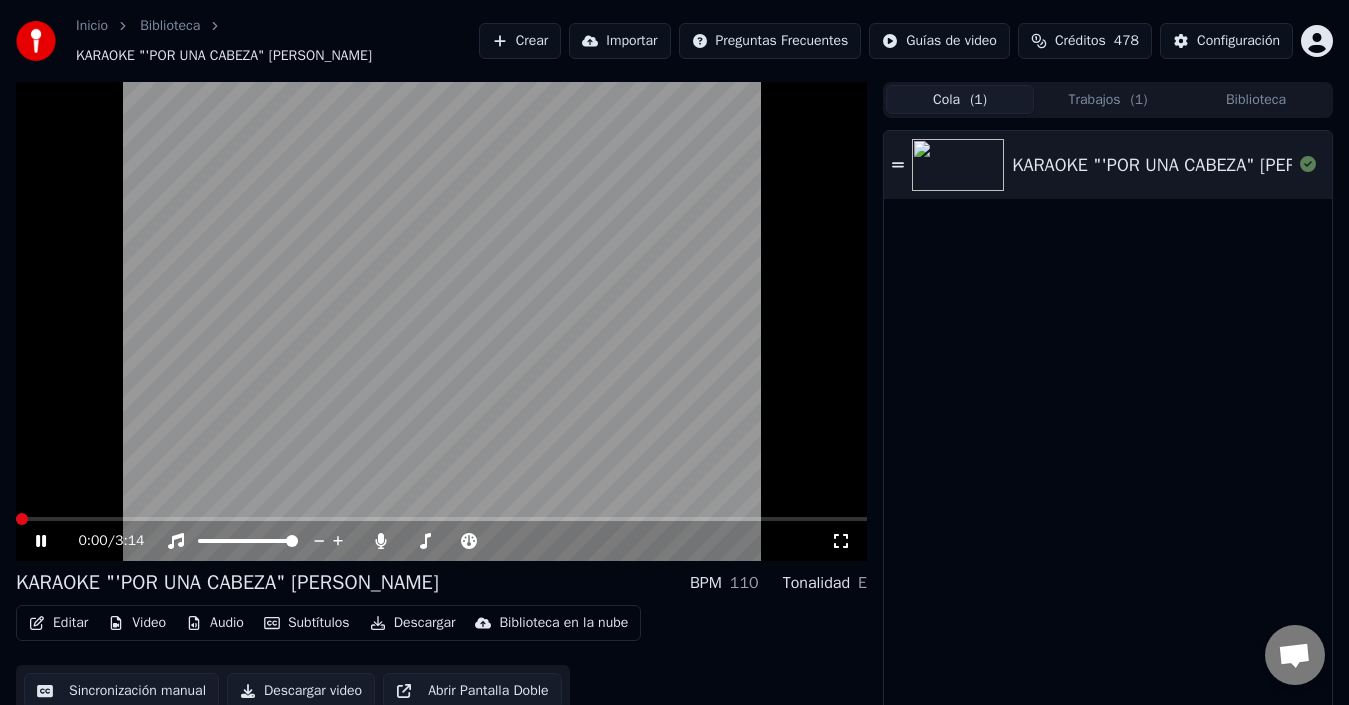 click at bounding box center (22, 519) 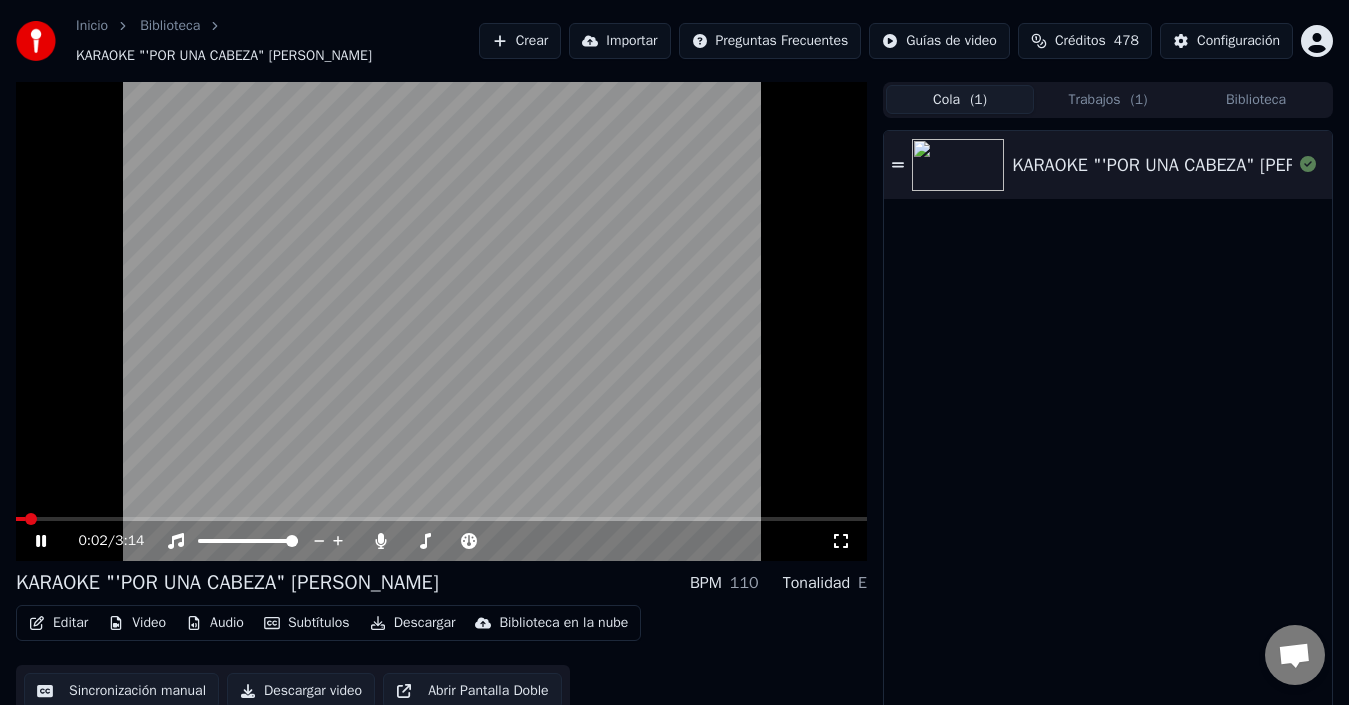 click at bounding box center [441, 321] 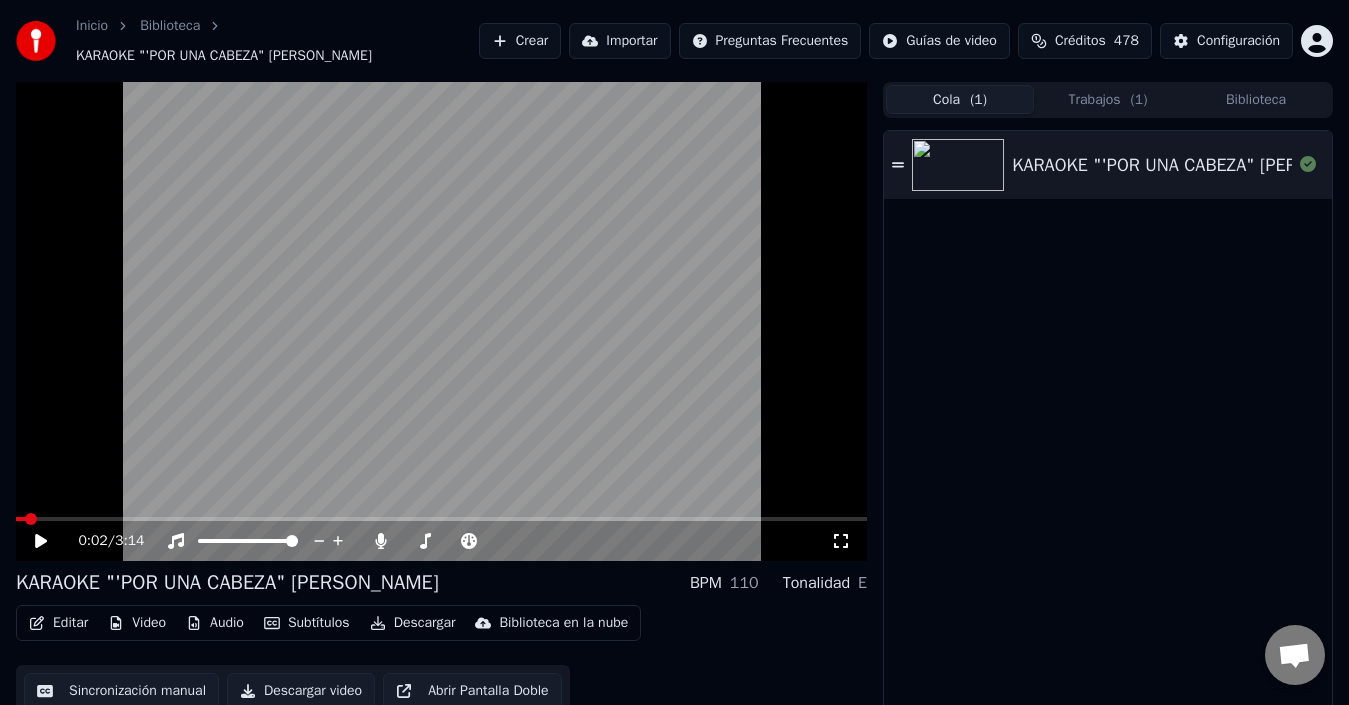 click on "Editar" at bounding box center (58, 623) 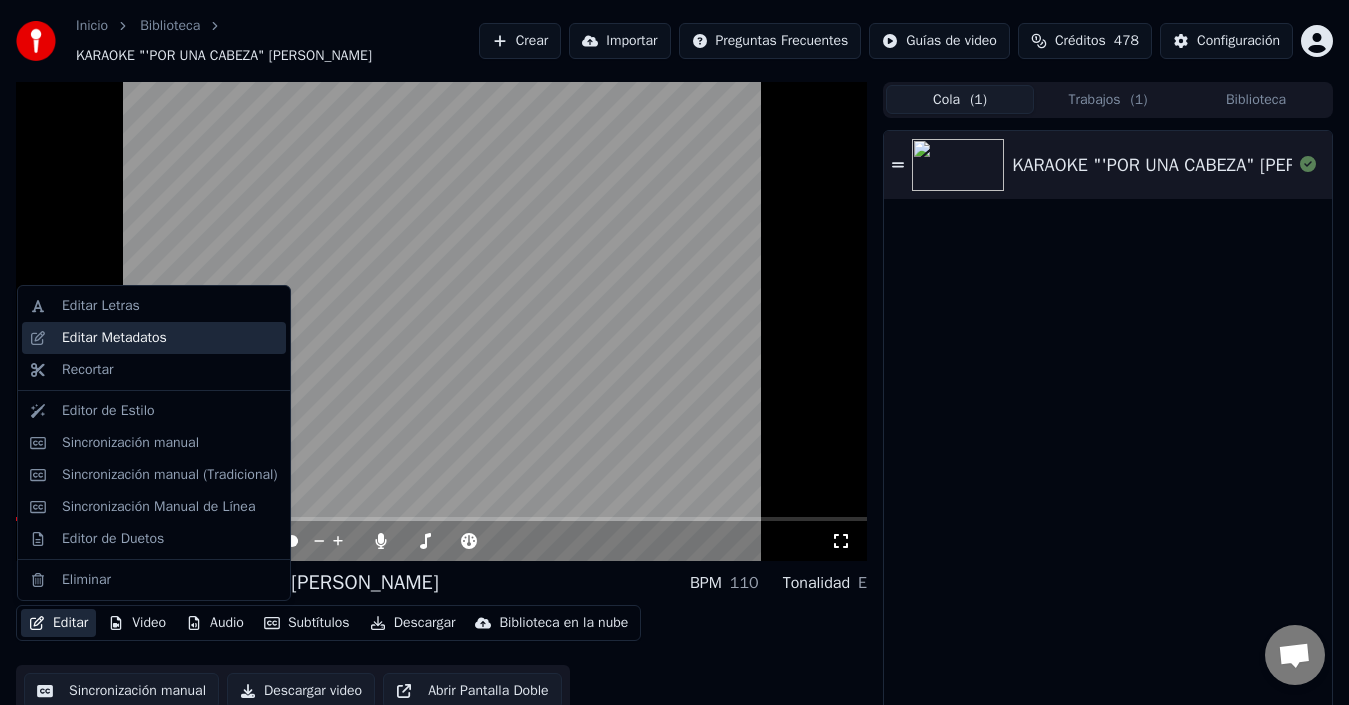 click on "Editar Metadatos" at bounding box center (114, 338) 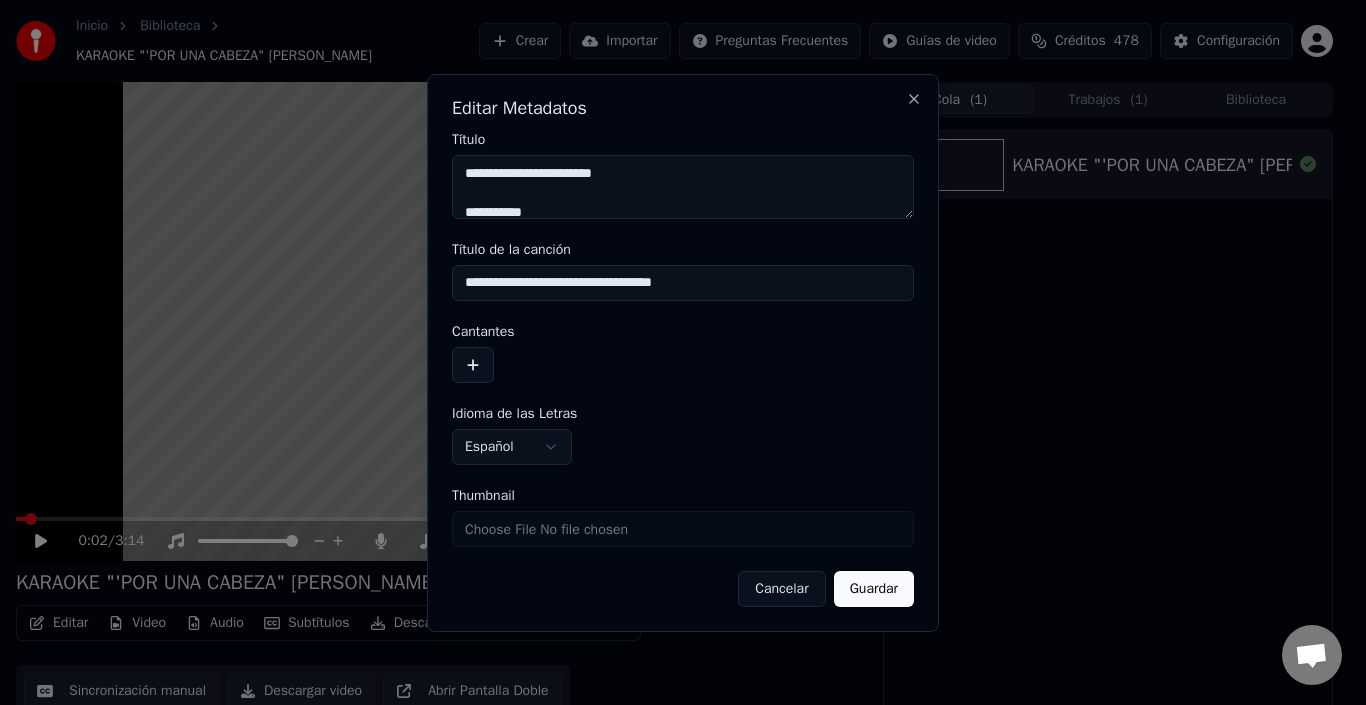 click on "**********" at bounding box center (683, 283) 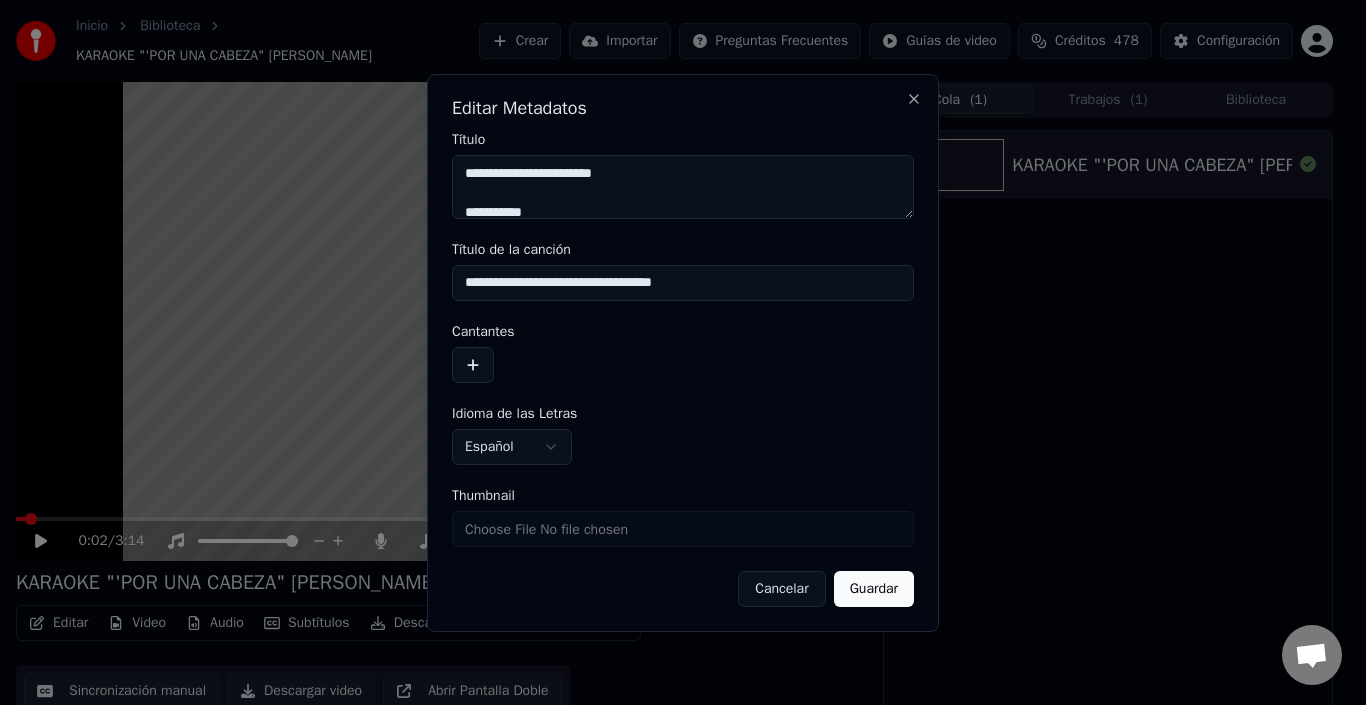 click on "Guardar" at bounding box center [874, 589] 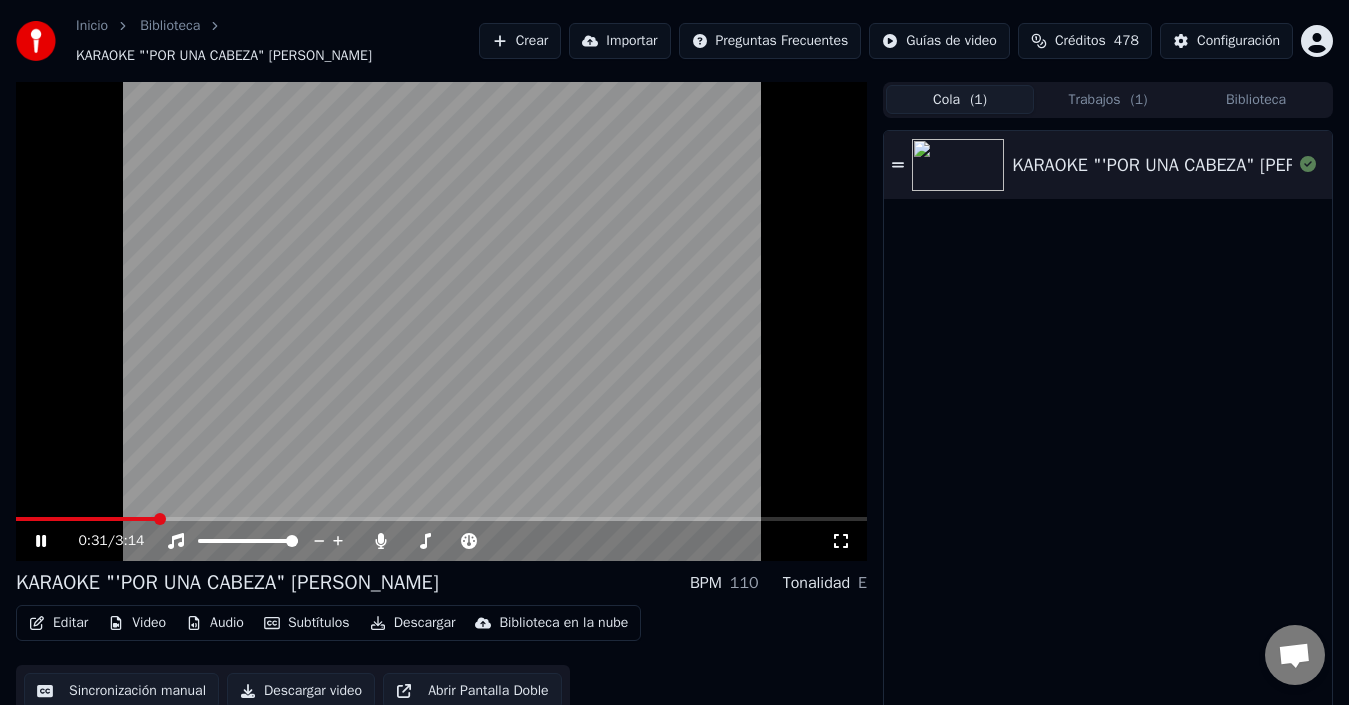 click at bounding box center (441, 321) 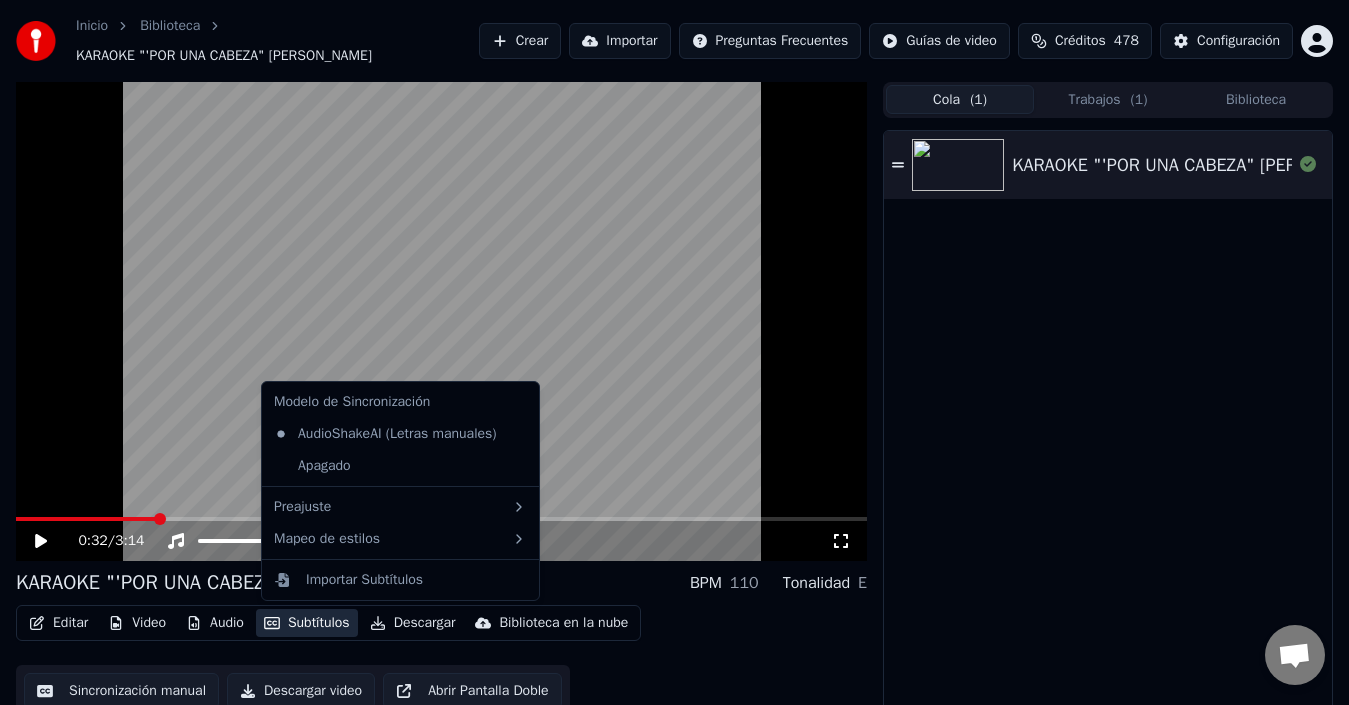 click on "Subtítulos" at bounding box center [307, 623] 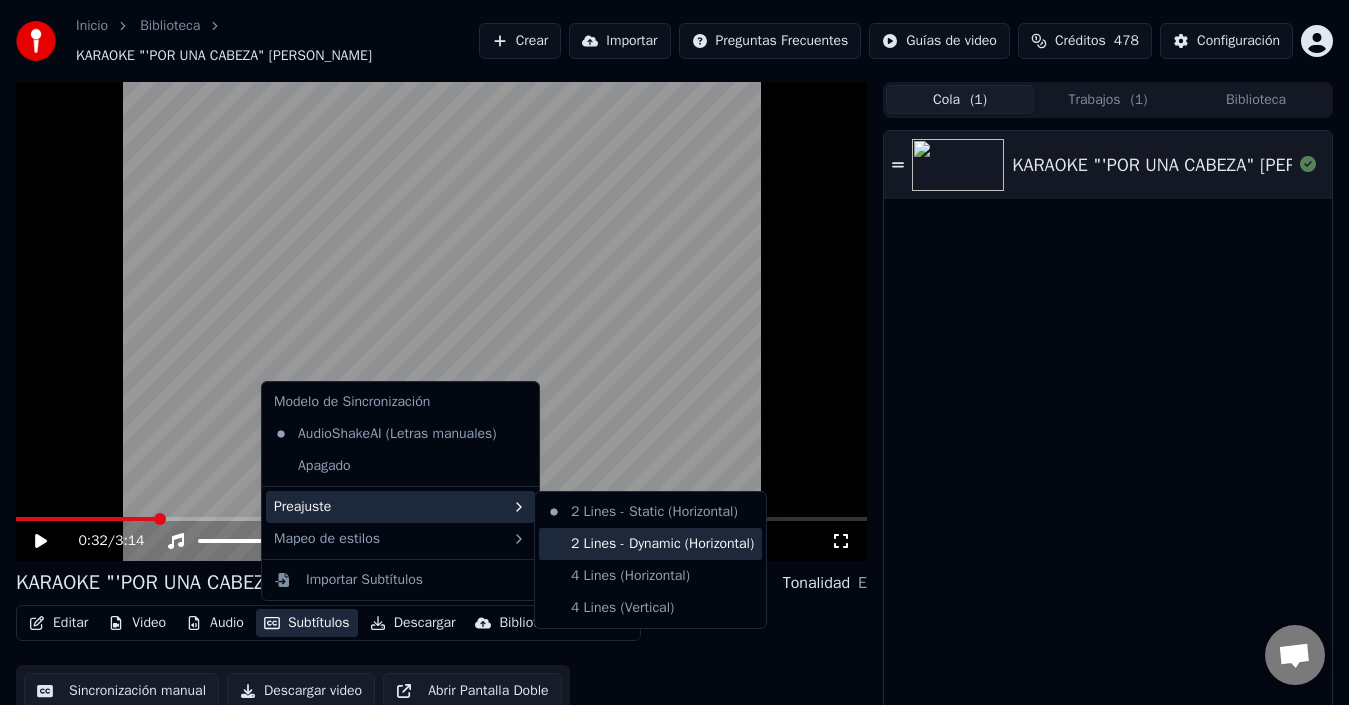 click on "2 Lines - Dynamic (Horizontal)" at bounding box center [650, 544] 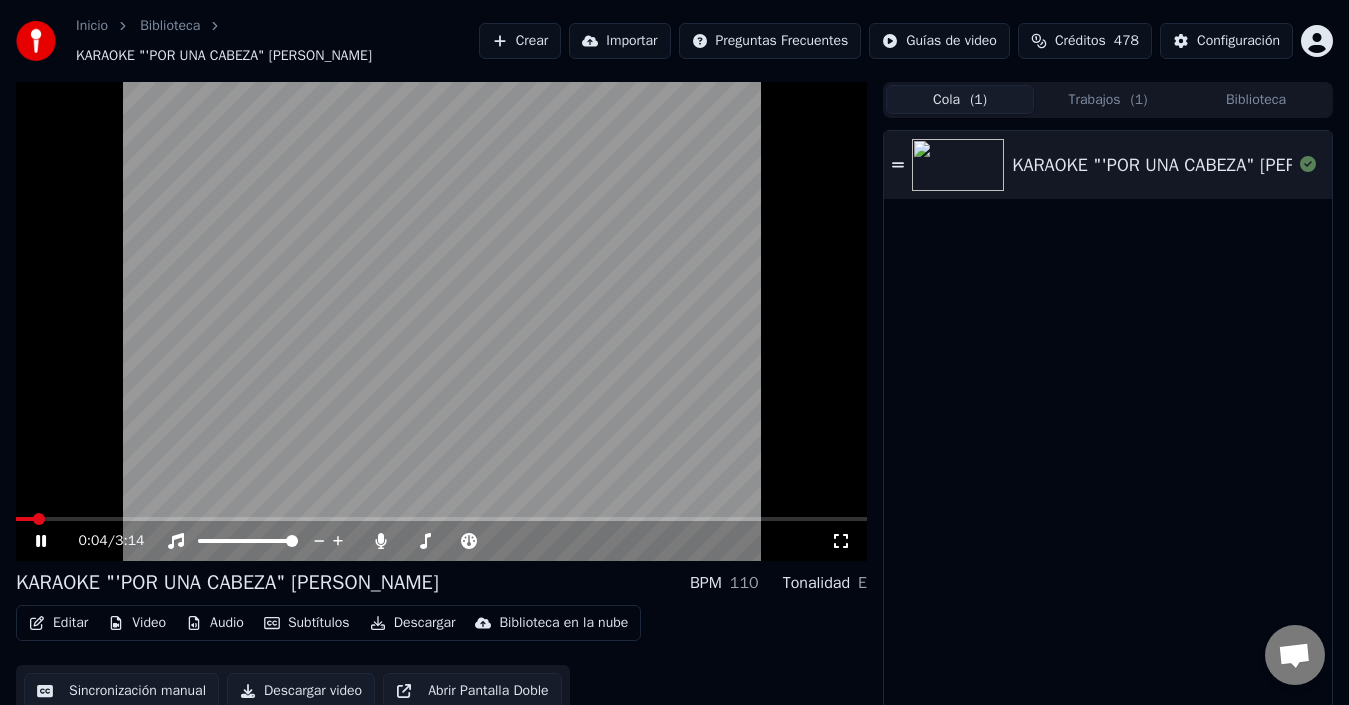 click at bounding box center [25, 519] 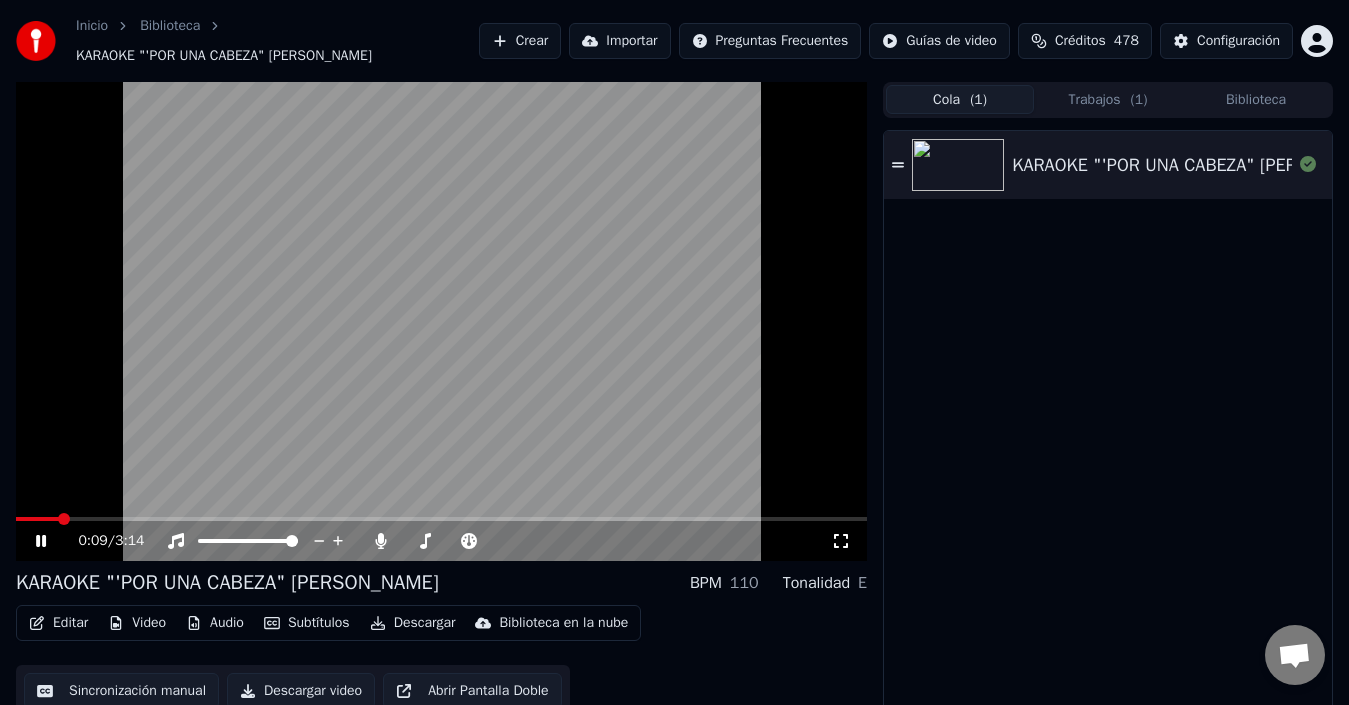drag, startPoint x: 70, startPoint y: 522, endPoint x: 107, endPoint y: 508, distance: 39.56008 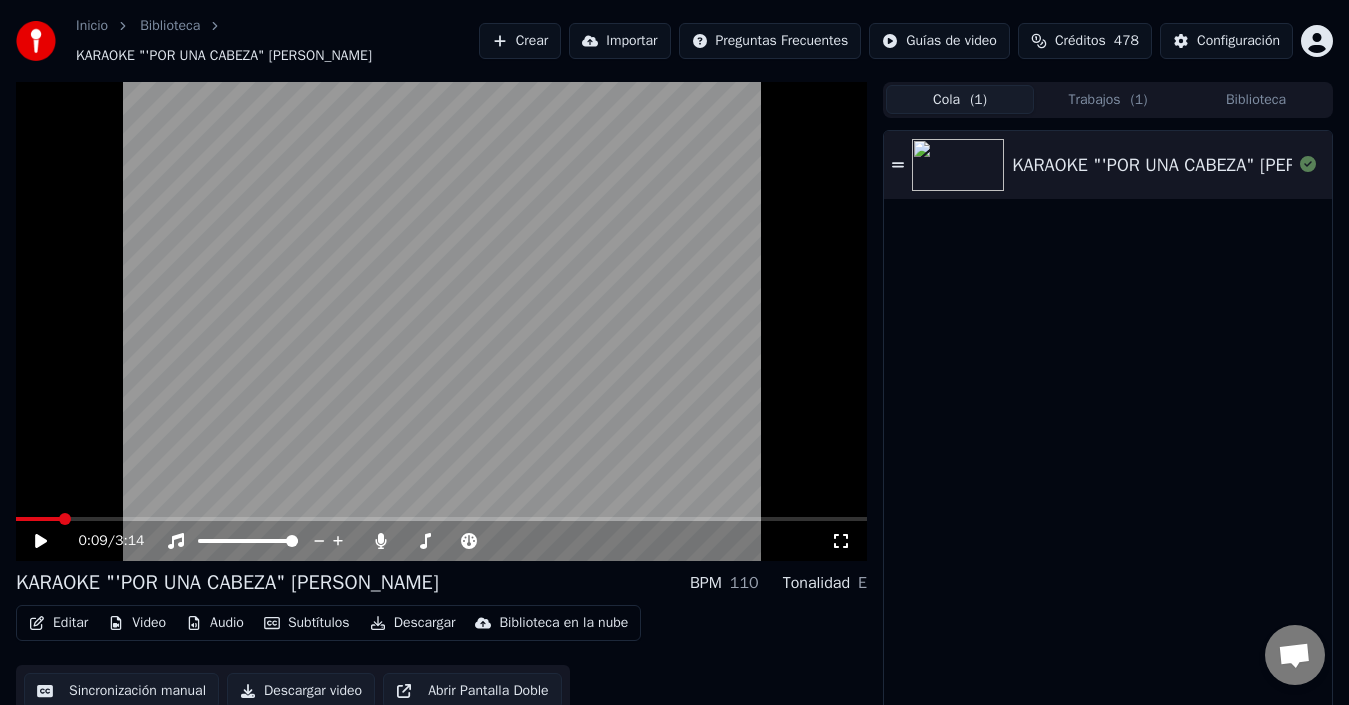 click on "Editar Video Audio Subtítulos Descargar Biblioteca en la nube" at bounding box center [328, 623] 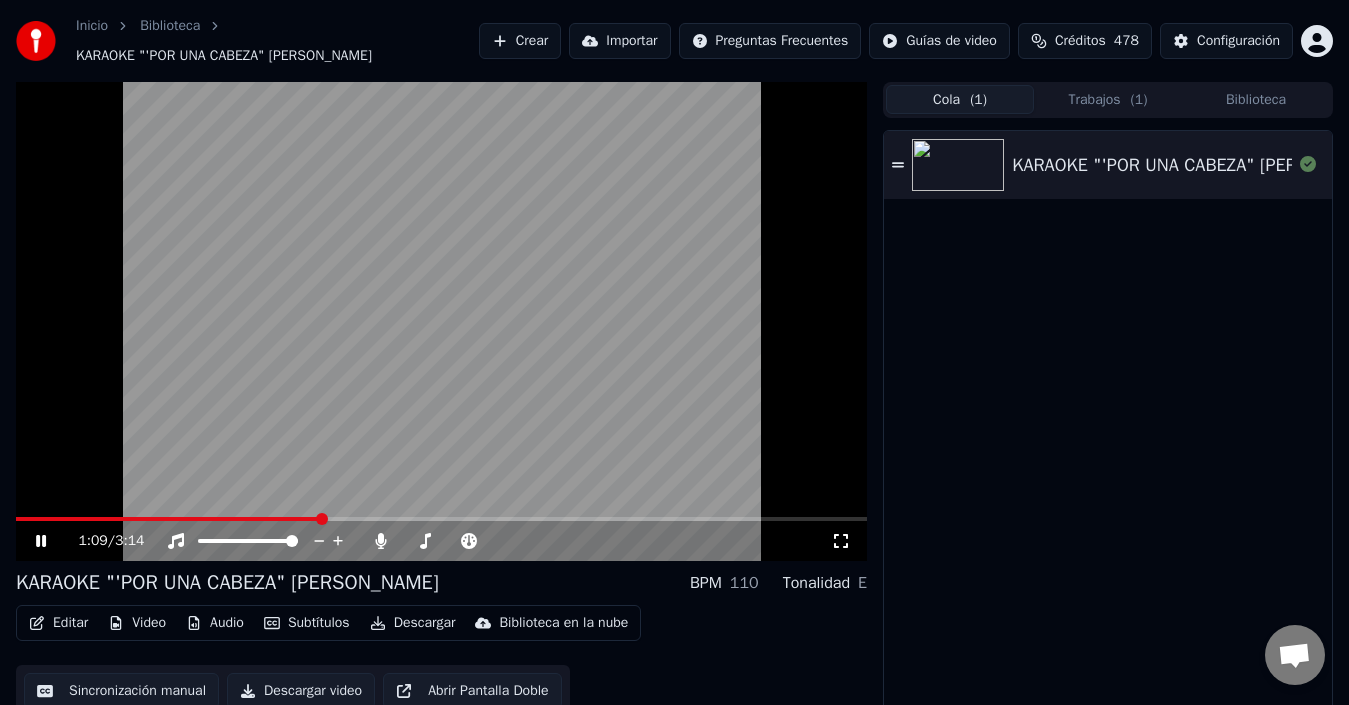 click on "1:09  /  3:14 KARAOKE "'POR UNA CABEZA" [PERSON_NAME] BPM 110 Tonalidad E Editar Video Audio Subtítulos Descargar Biblioteca en la nube Sincronización manual Descargar video Abrir Pantalla Doble Cola ( 1 ) Trabajos ( 1 ) Biblioteca KARAOKE "'POR UNA CABEZA" [PERSON_NAME]" at bounding box center (674, 405) 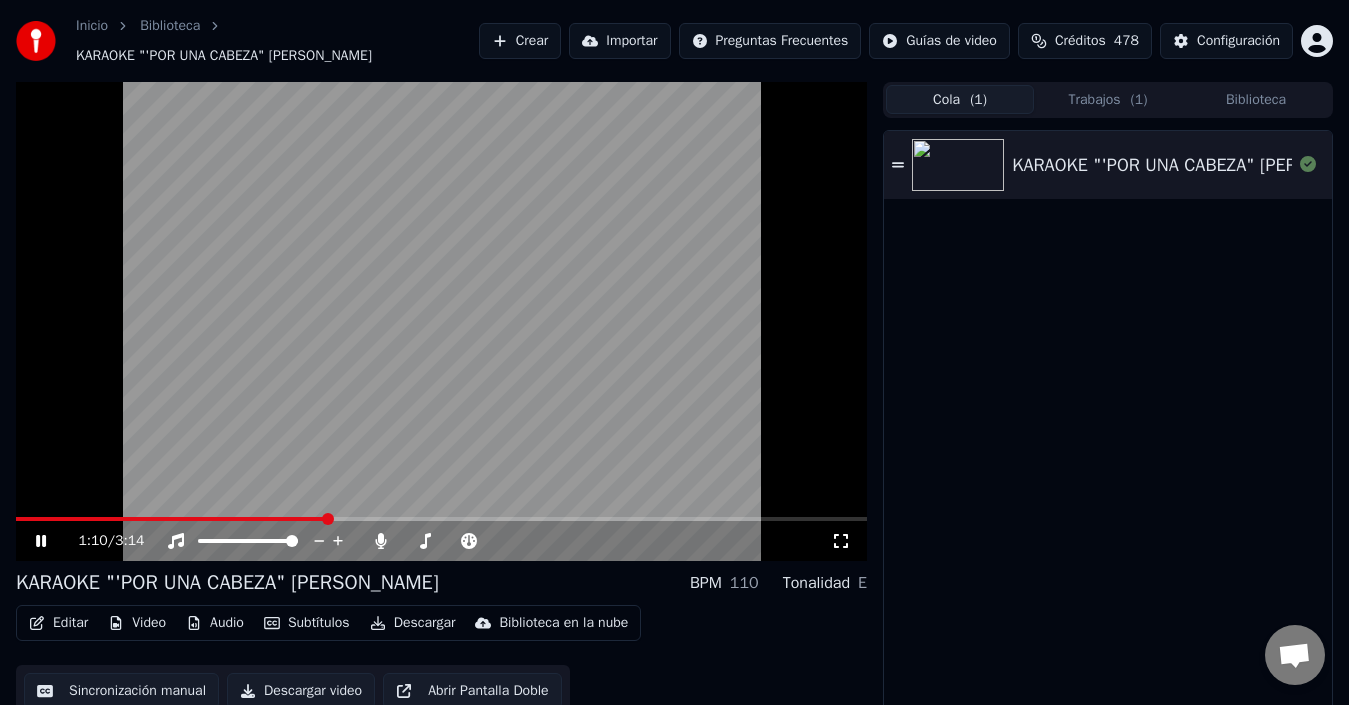 click at bounding box center (441, 321) 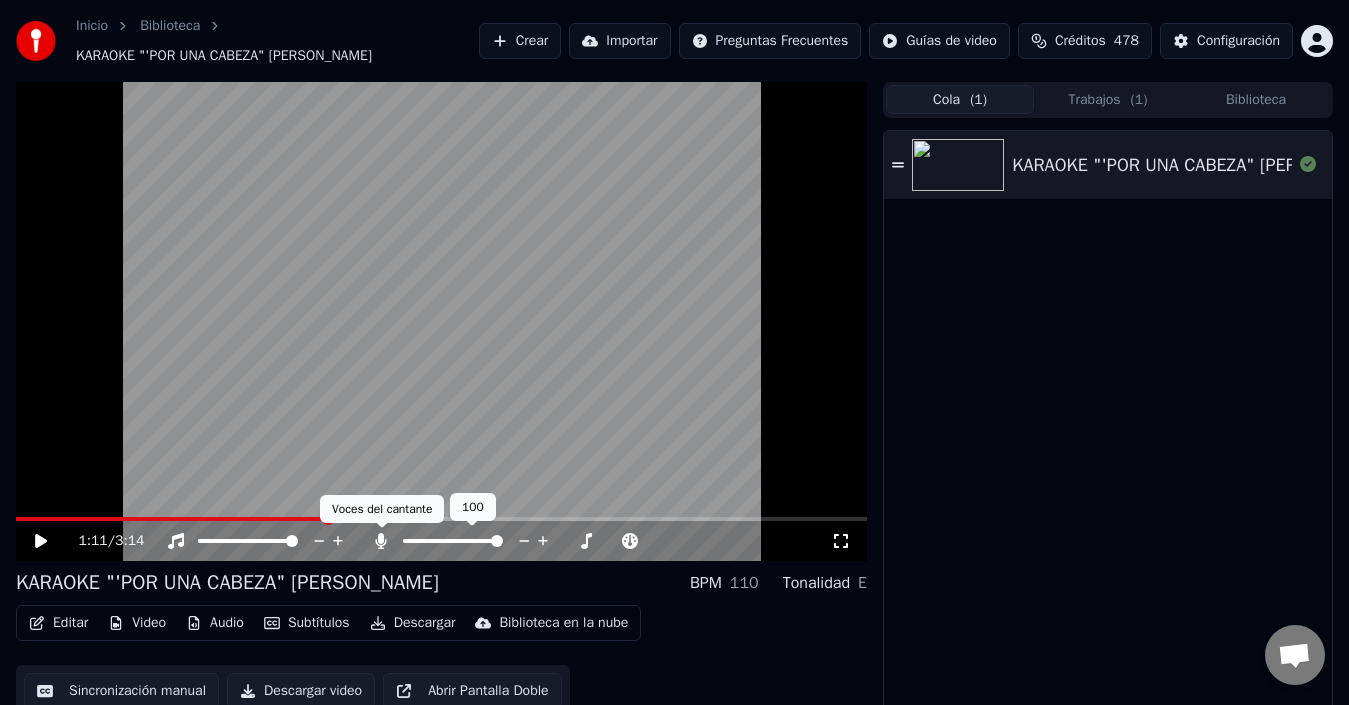 click 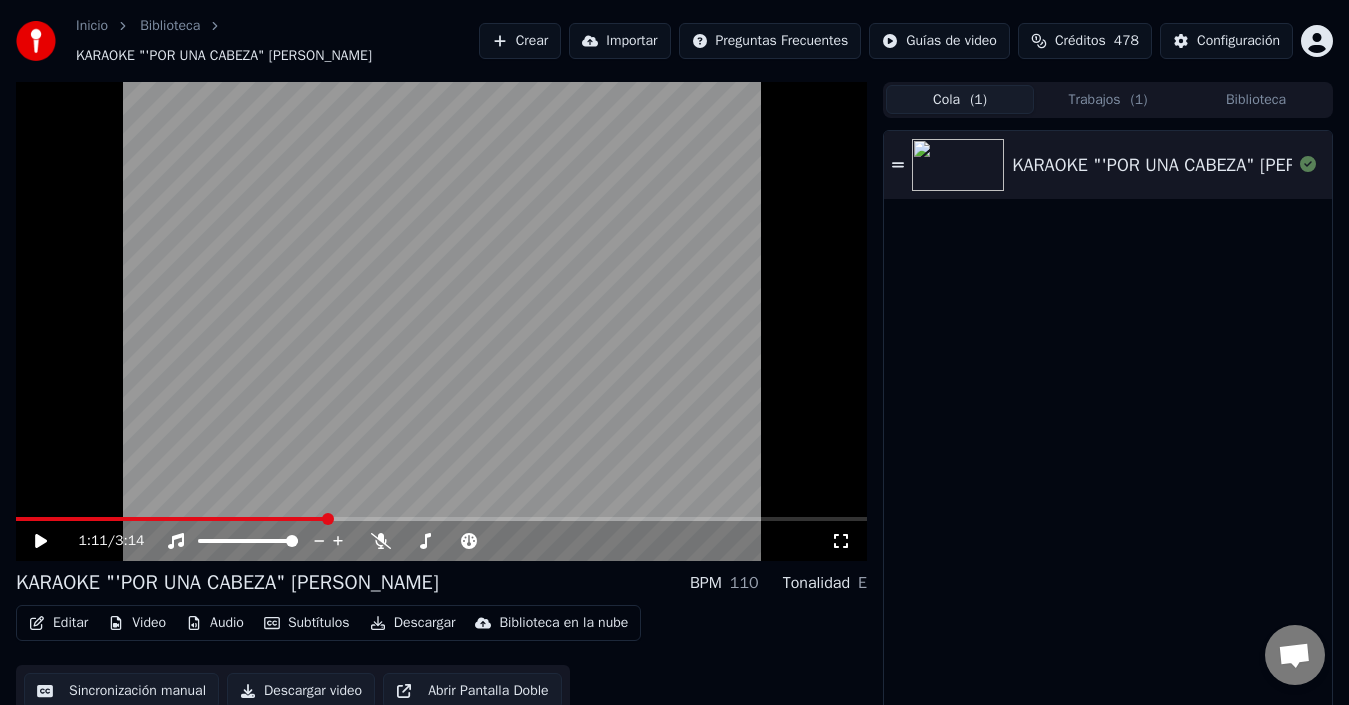 click at bounding box center [441, 321] 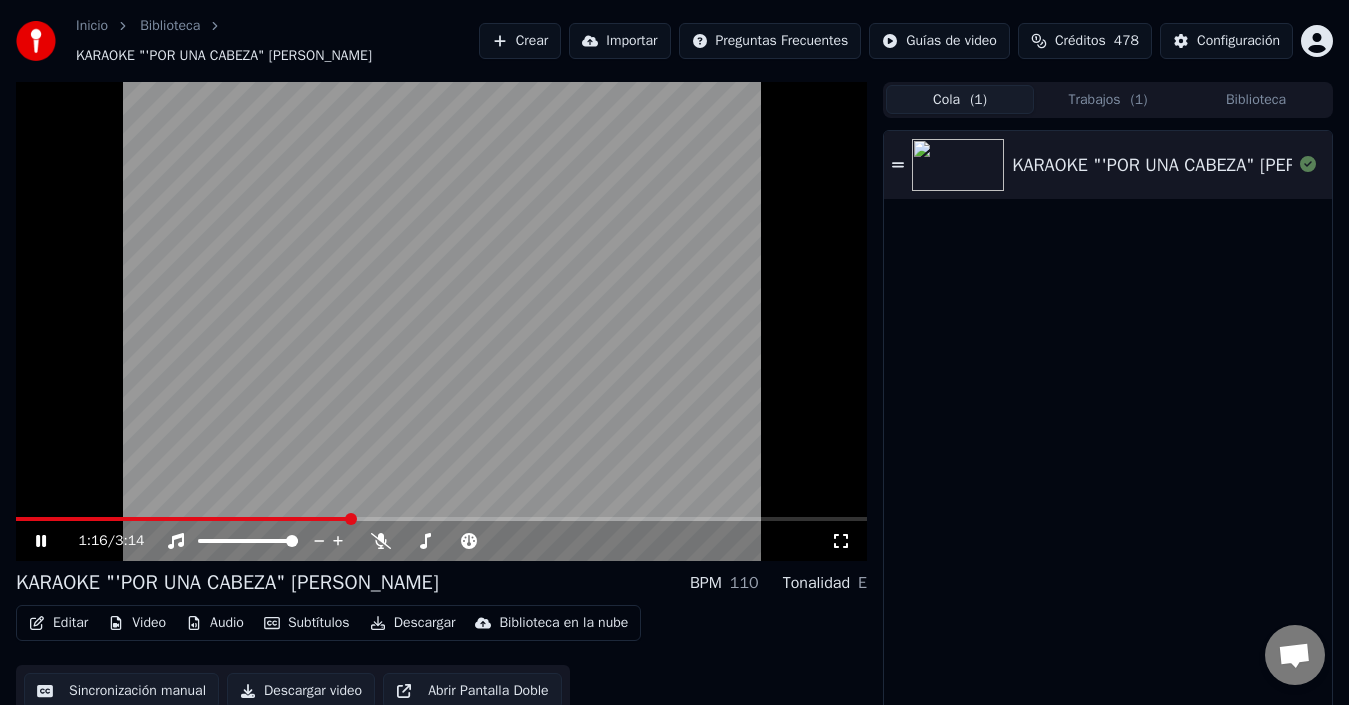 click at bounding box center (441, 321) 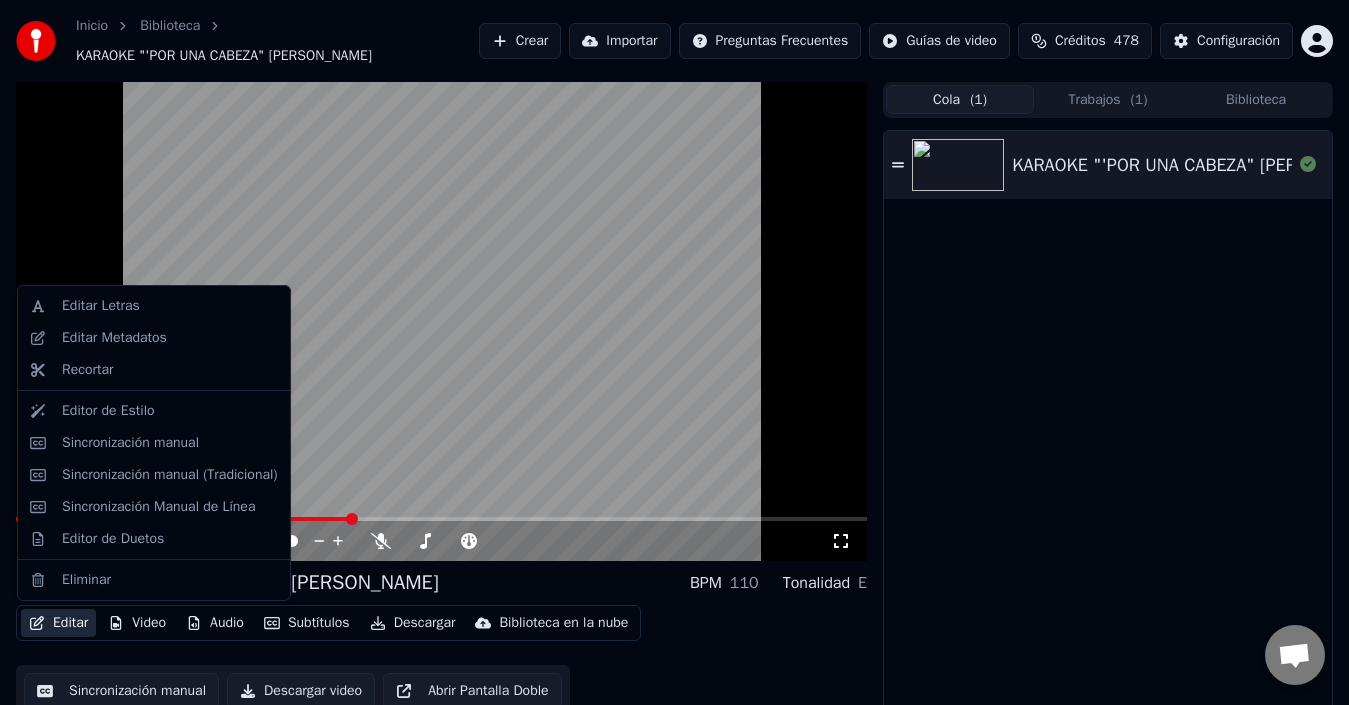click on "Editar" at bounding box center [58, 623] 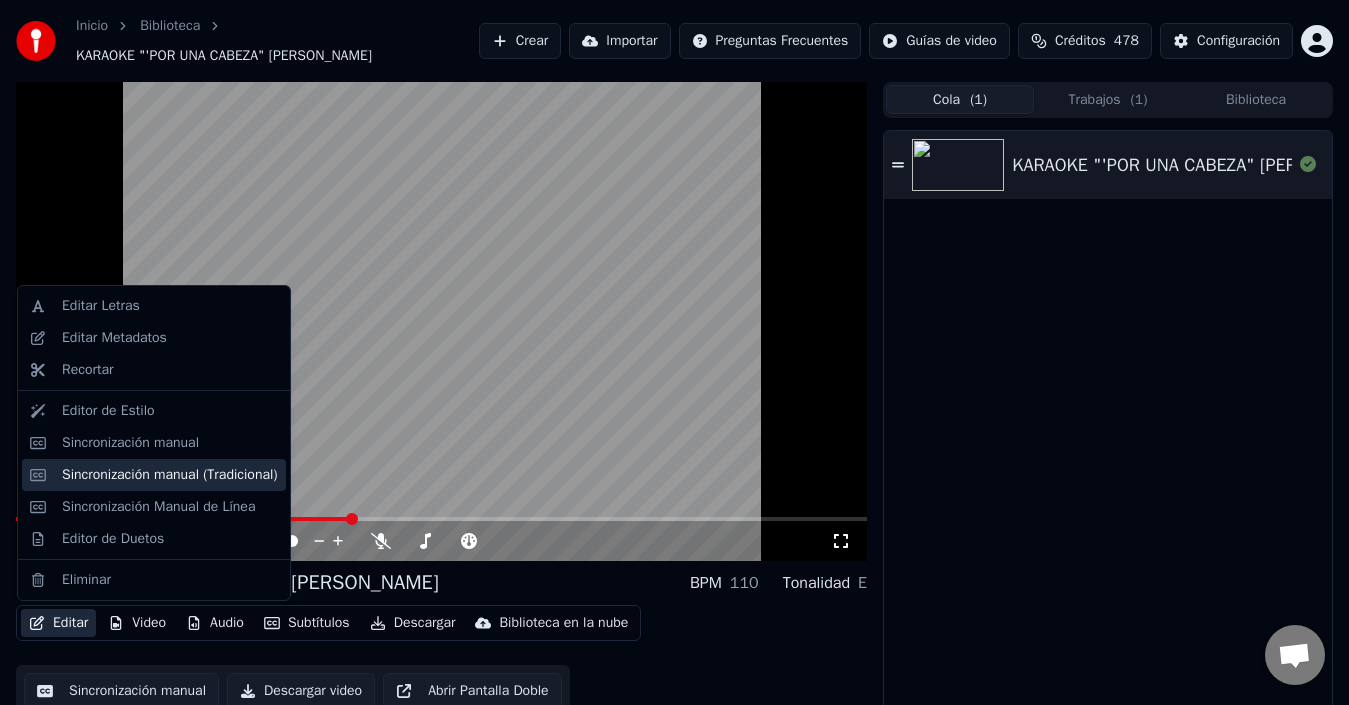 click on "Sincronización manual (Tradicional)" at bounding box center (170, 475) 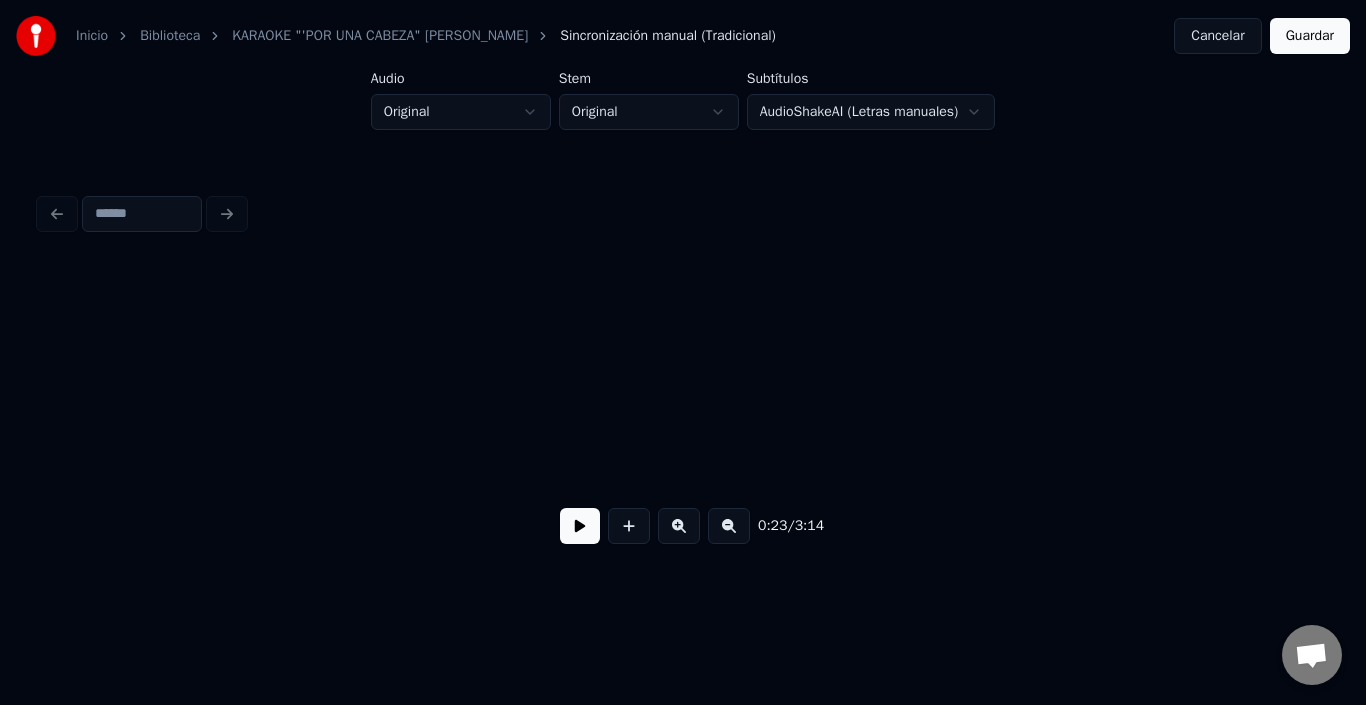 scroll, scrollTop: 0, scrollLeft: 4740, axis: horizontal 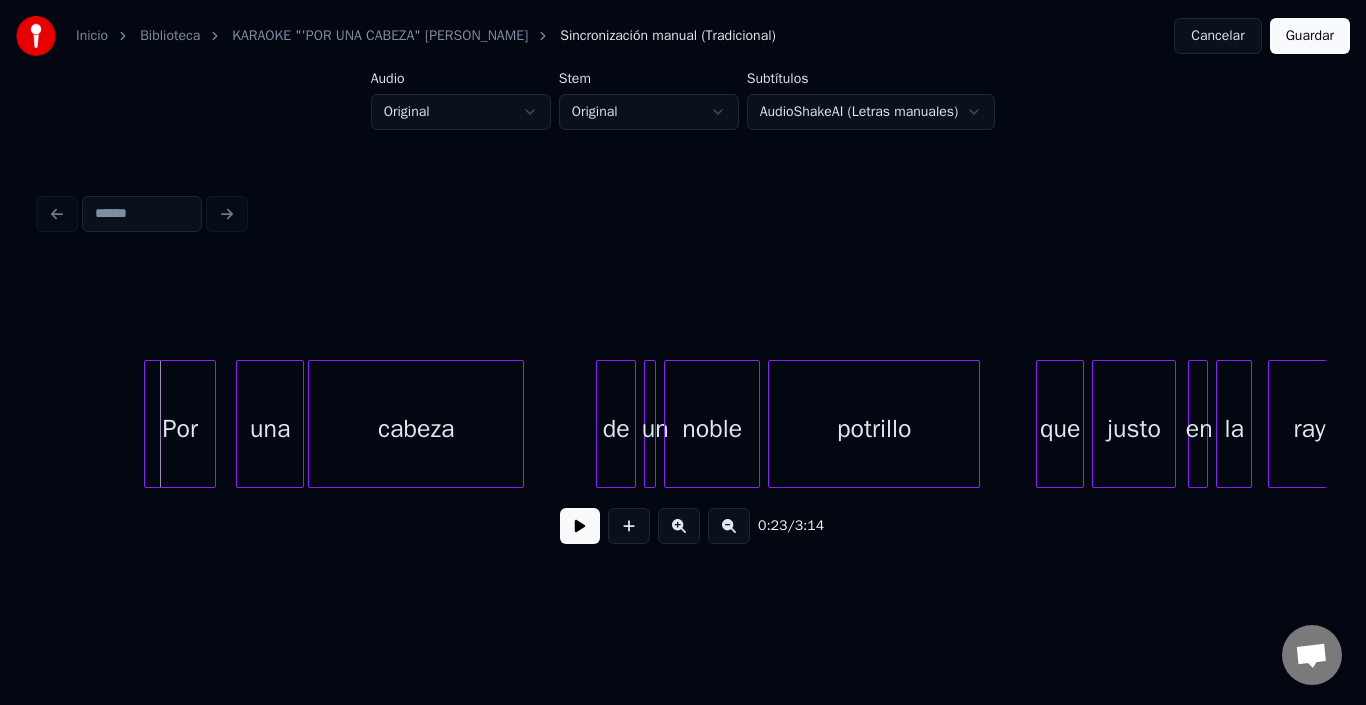 click on "Por" at bounding box center (180, 429) 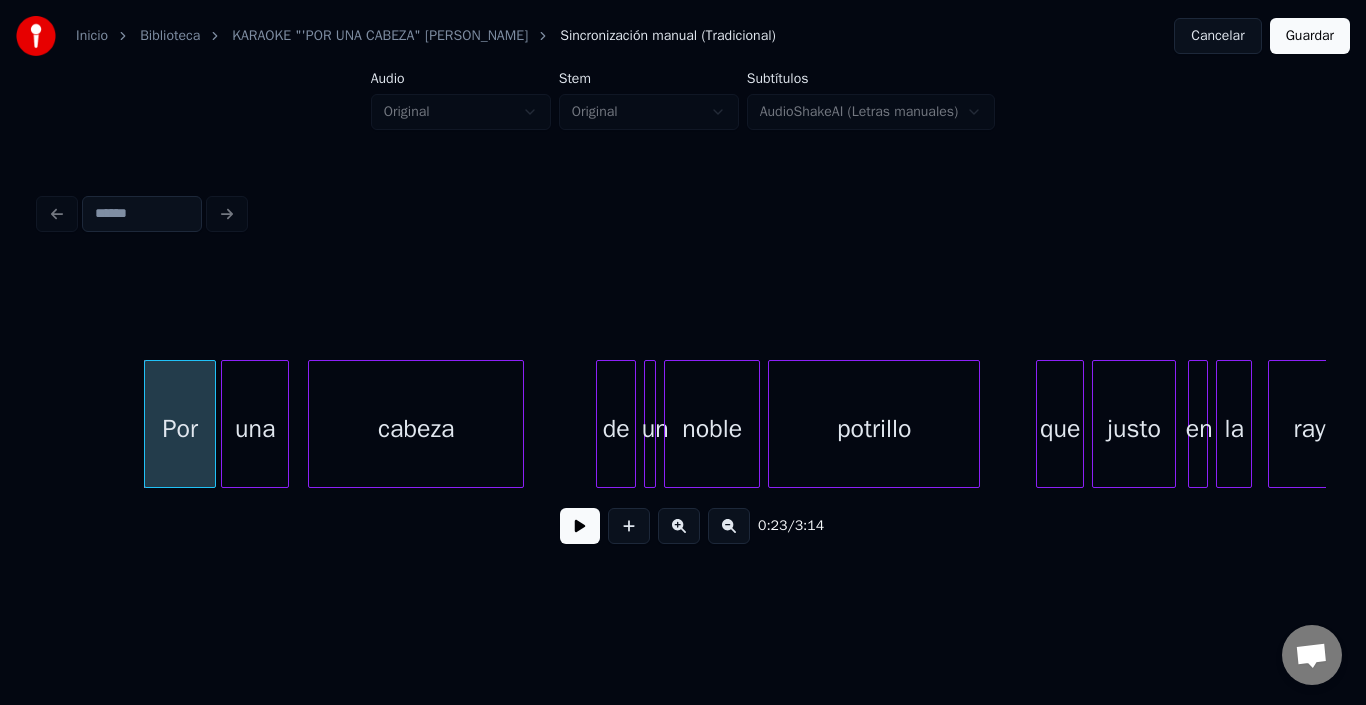 click on "una" at bounding box center [255, 429] 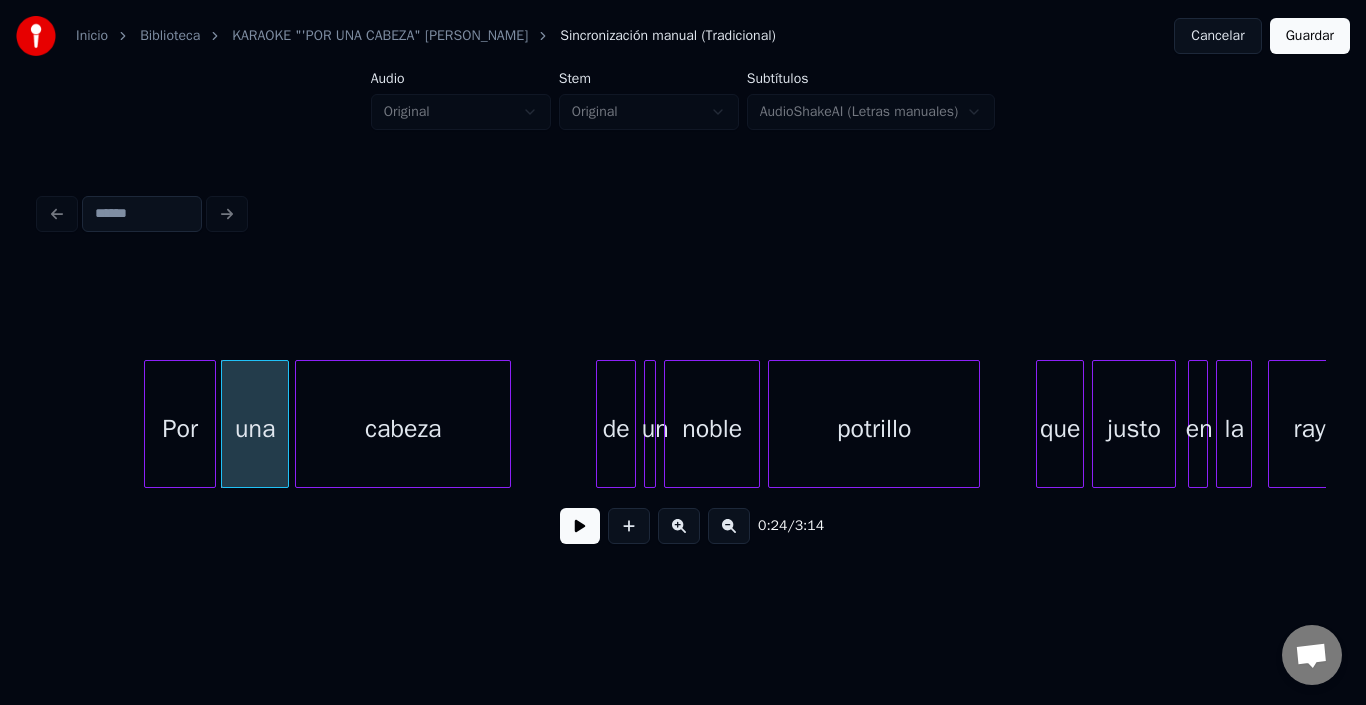 click on "cabeza" at bounding box center (403, 429) 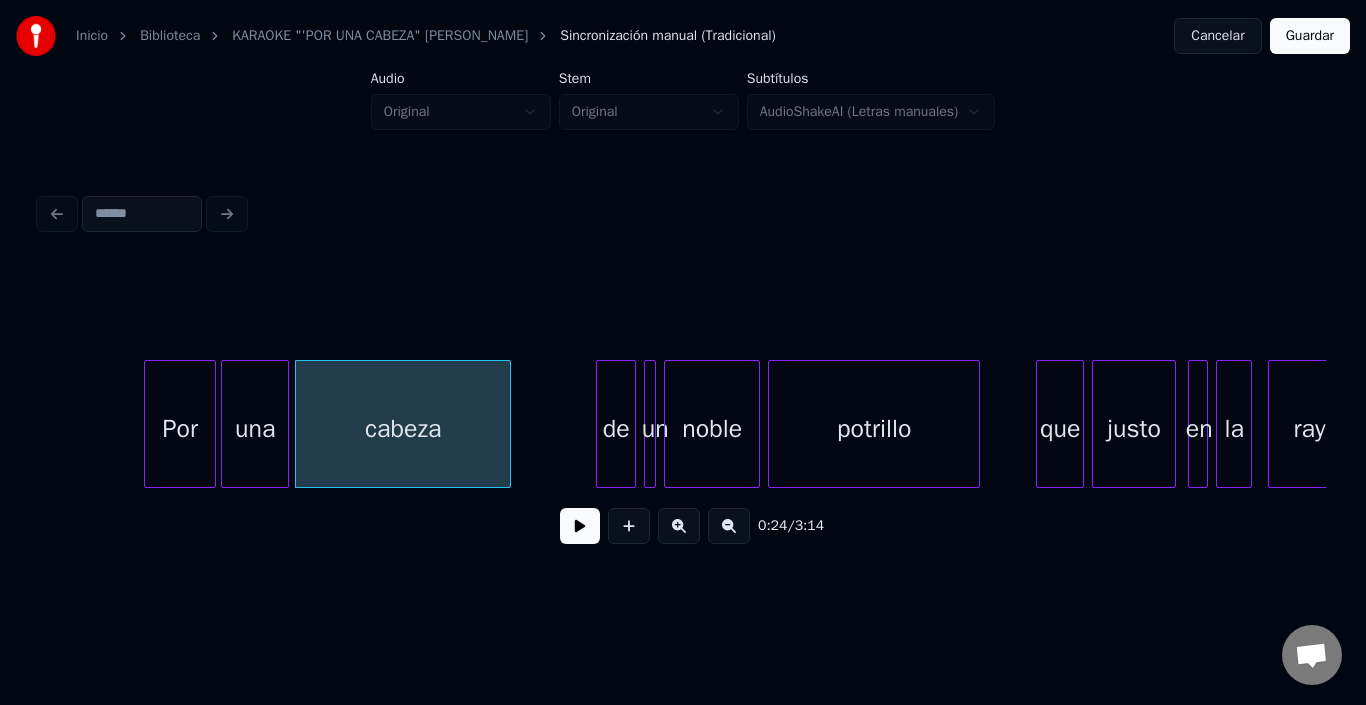 click on "cabeza" at bounding box center (403, 429) 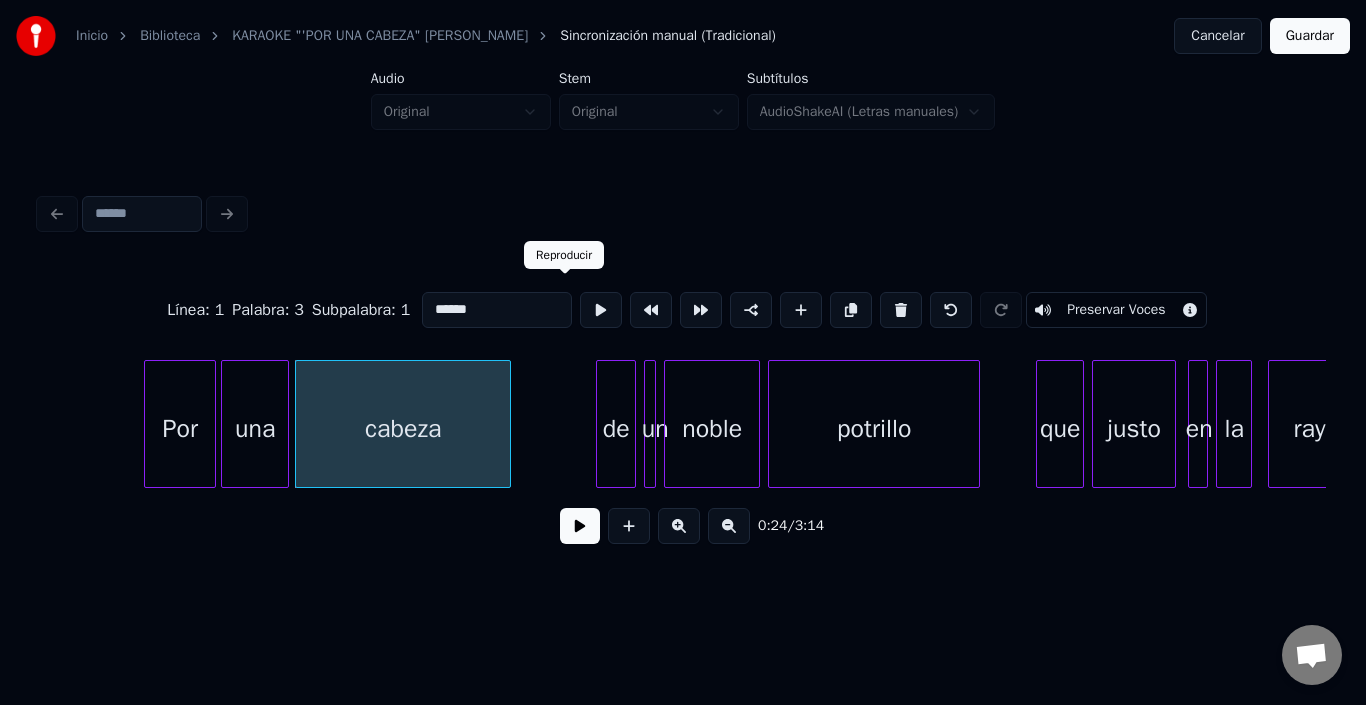 click at bounding box center [601, 310] 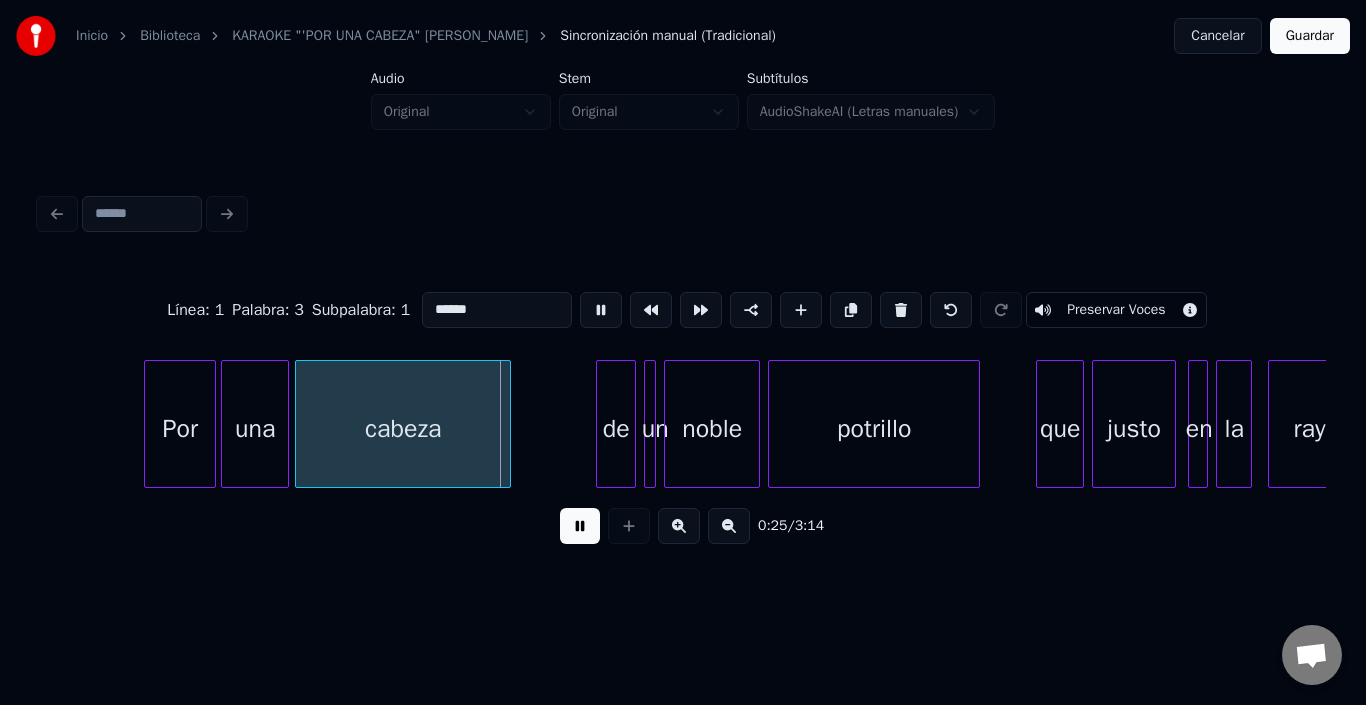 click at bounding box center (601, 310) 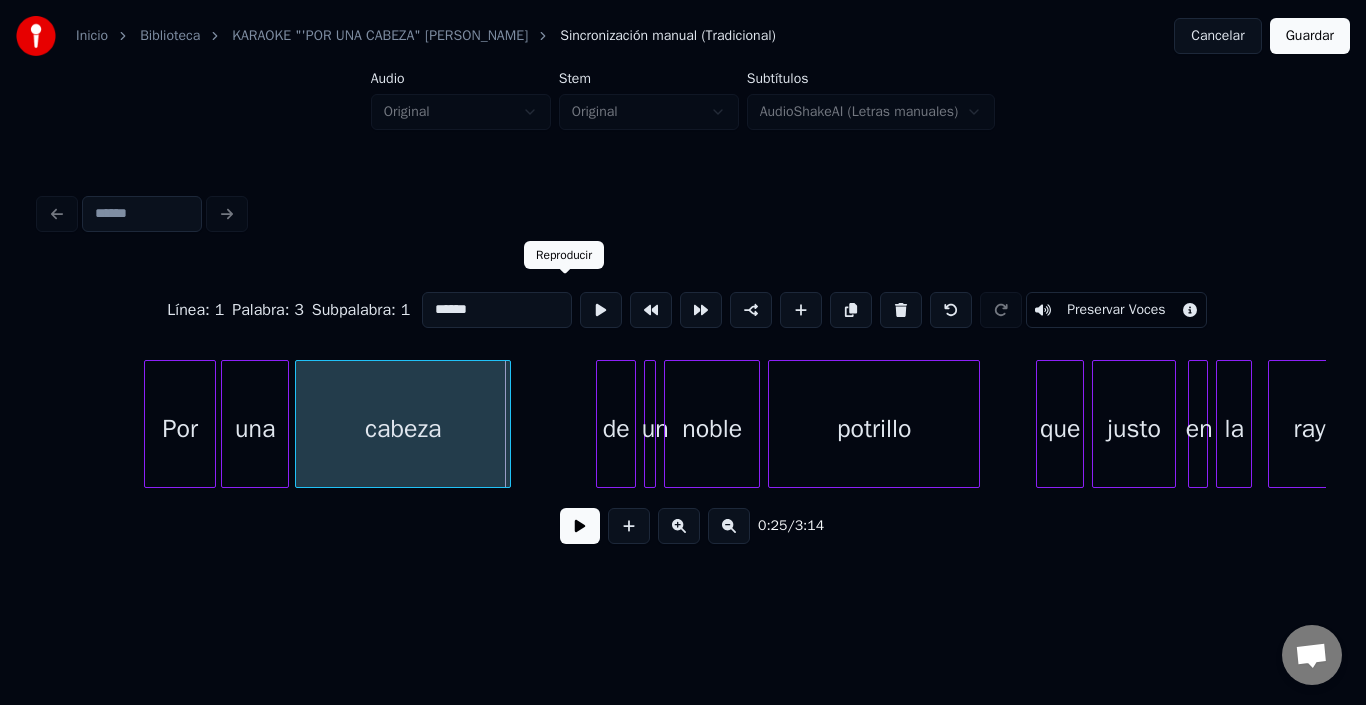 click at bounding box center (601, 310) 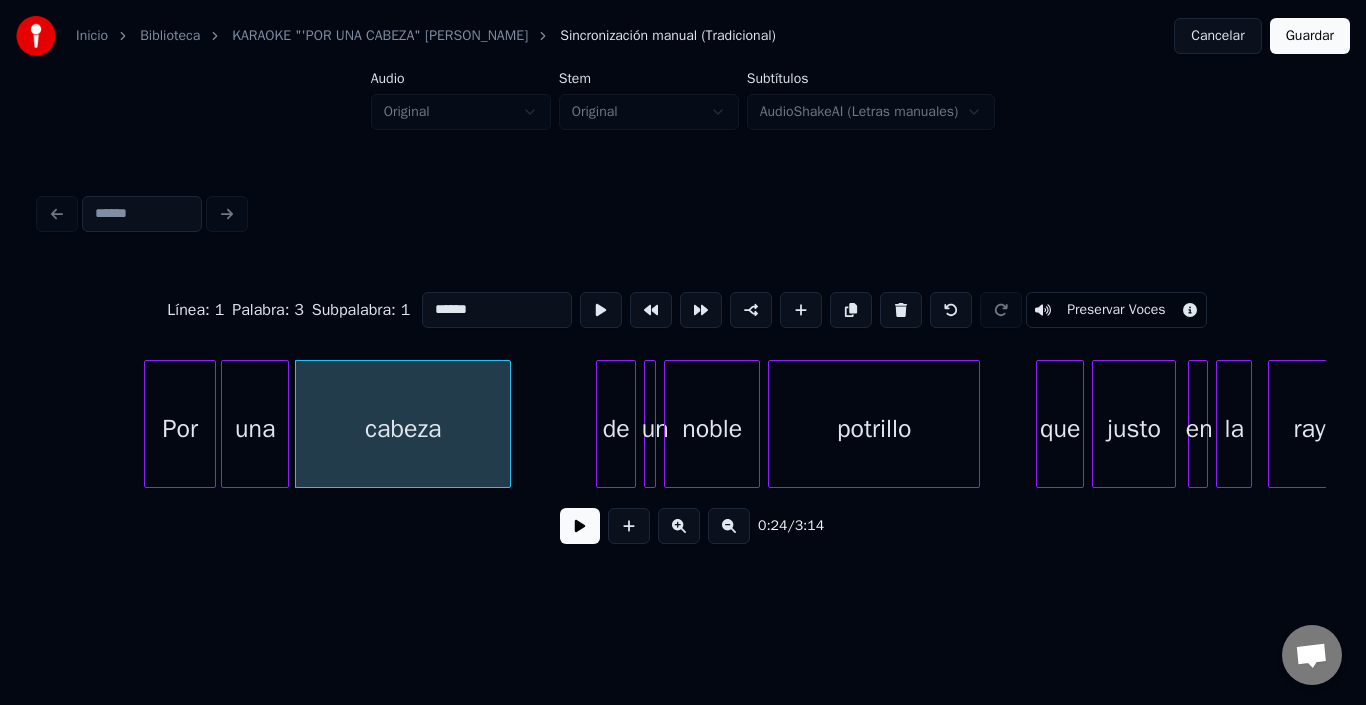 click at bounding box center [601, 310] 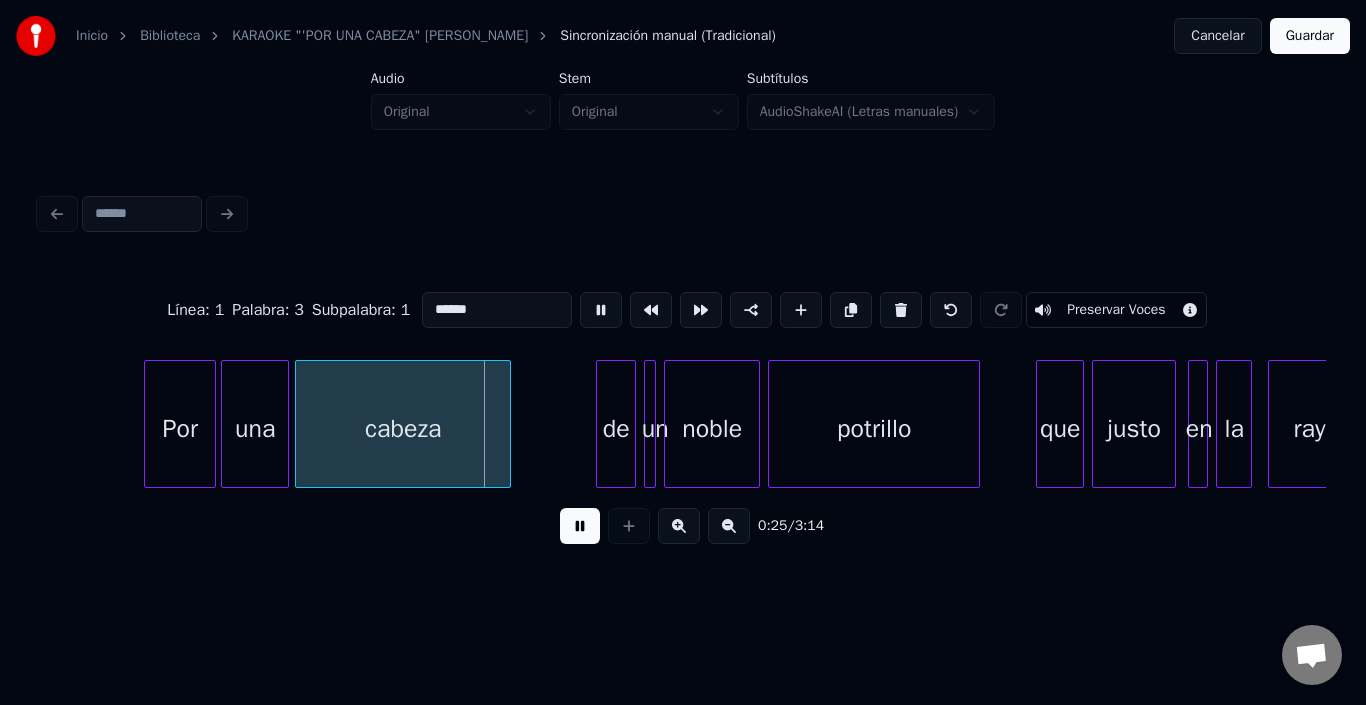 click at bounding box center (601, 310) 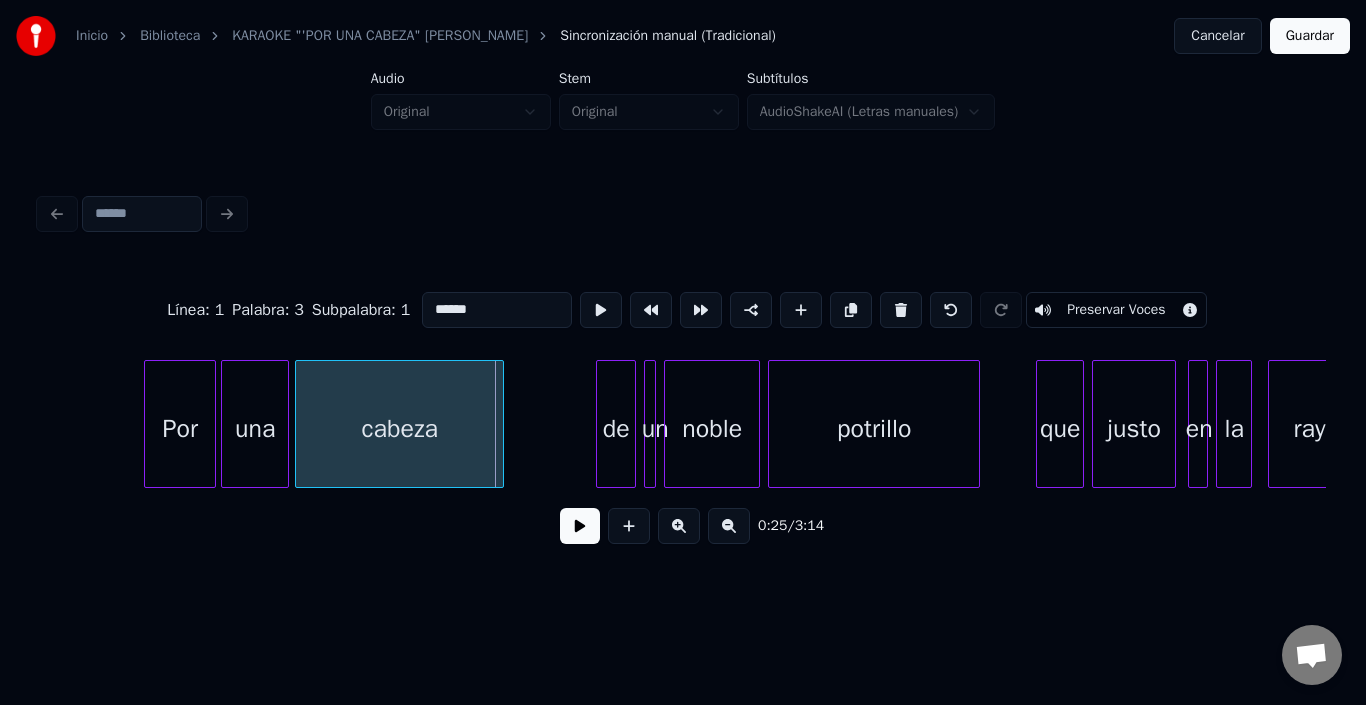 click at bounding box center [500, 424] 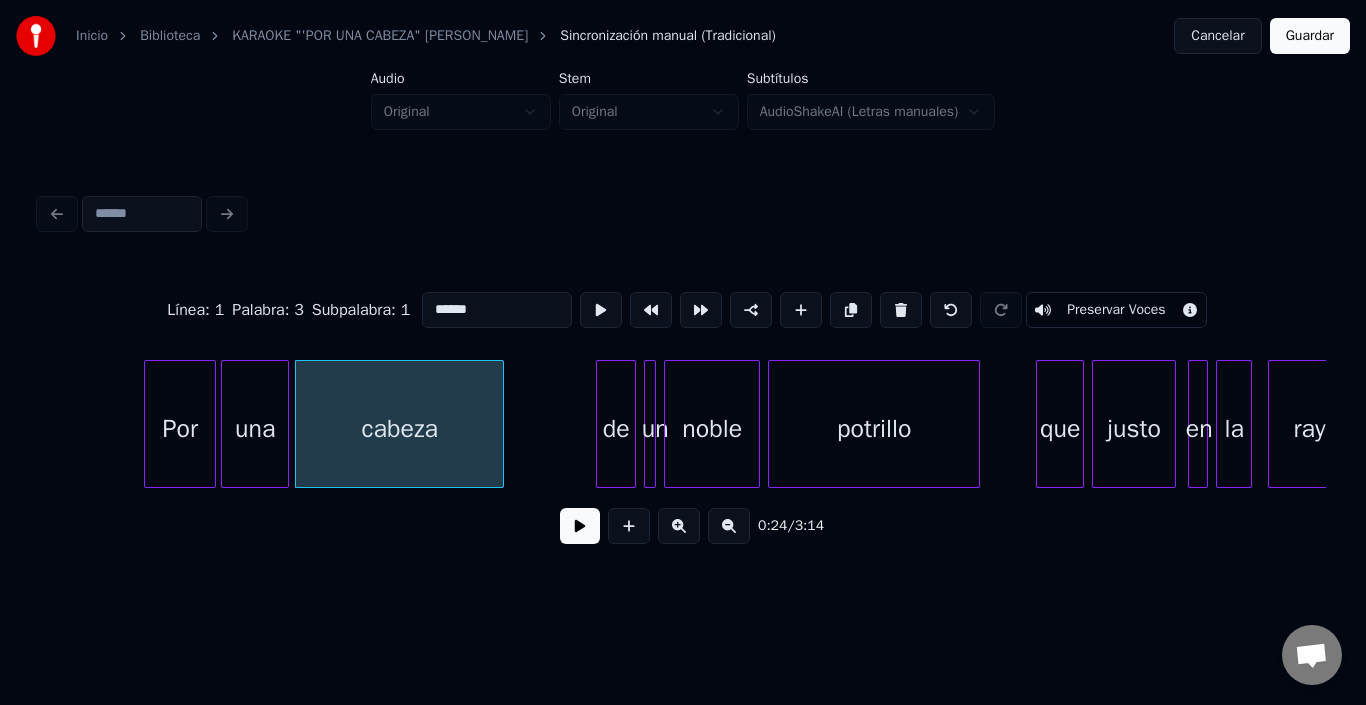 click at bounding box center (580, 526) 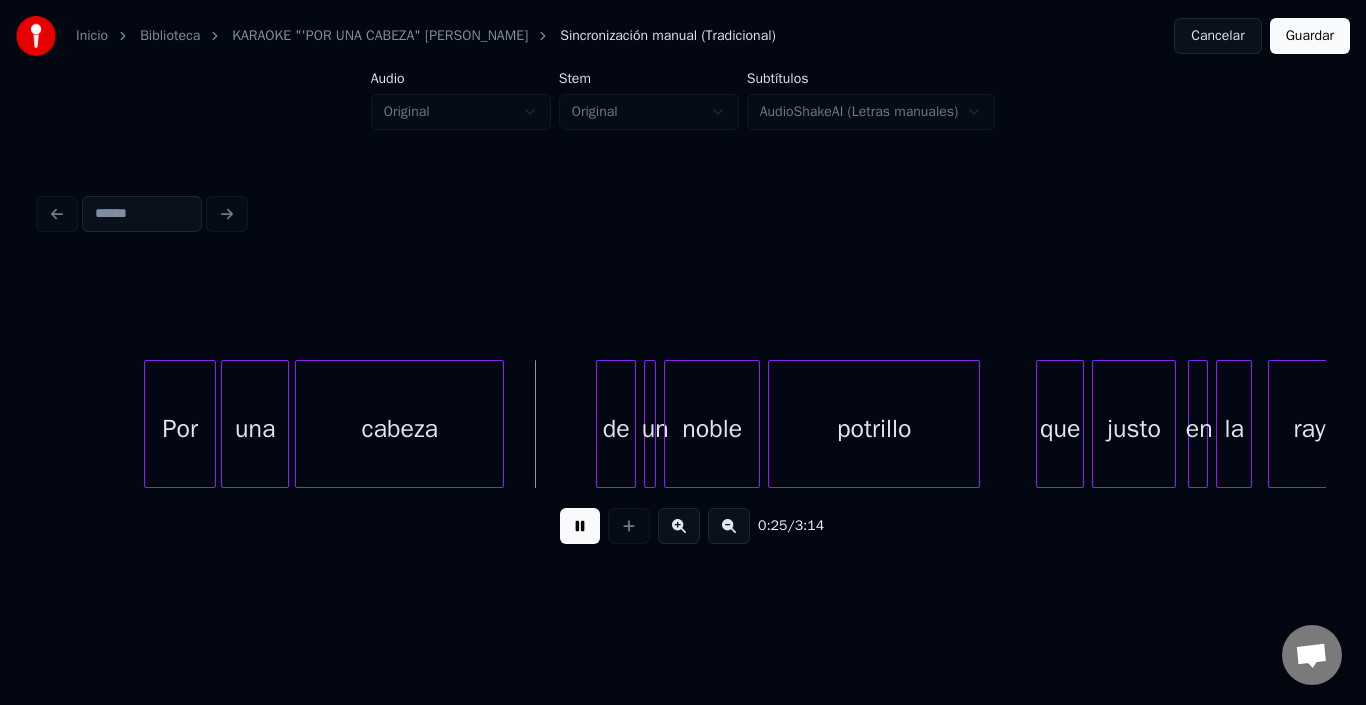 click at bounding box center [580, 526] 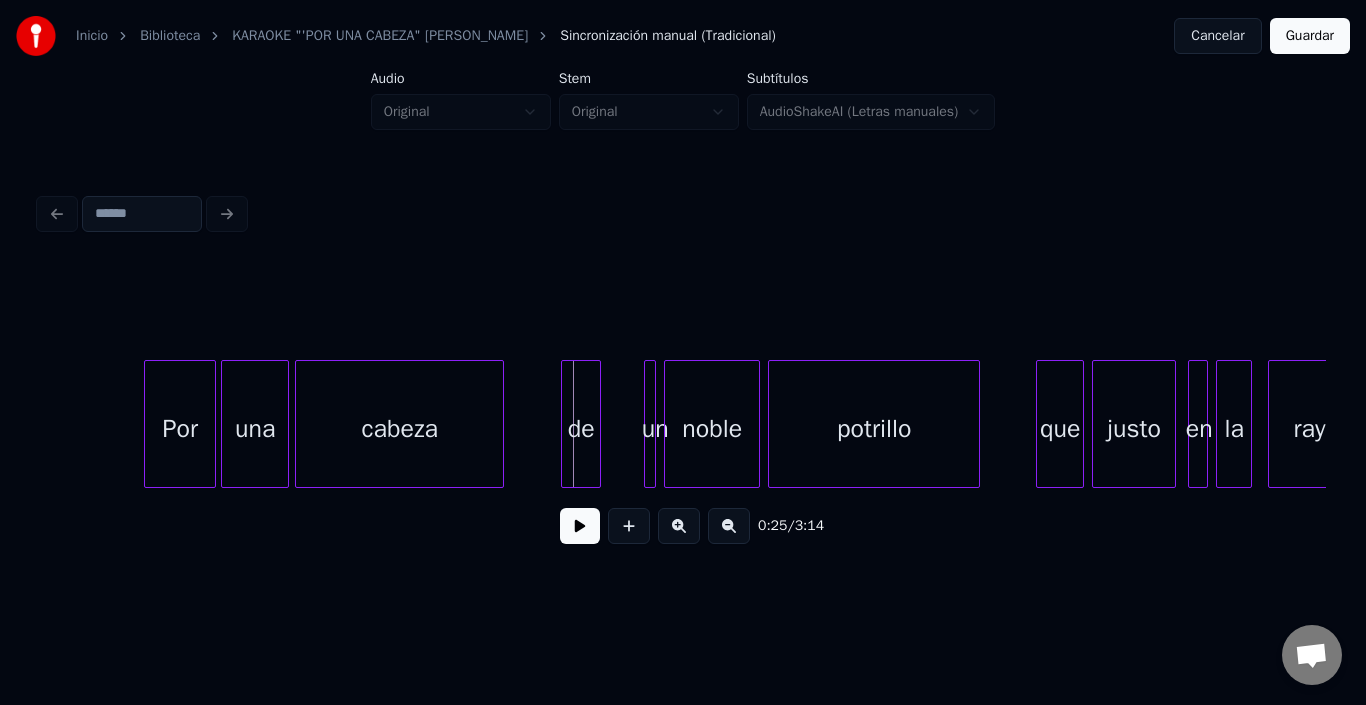 click on "de" at bounding box center [581, 429] 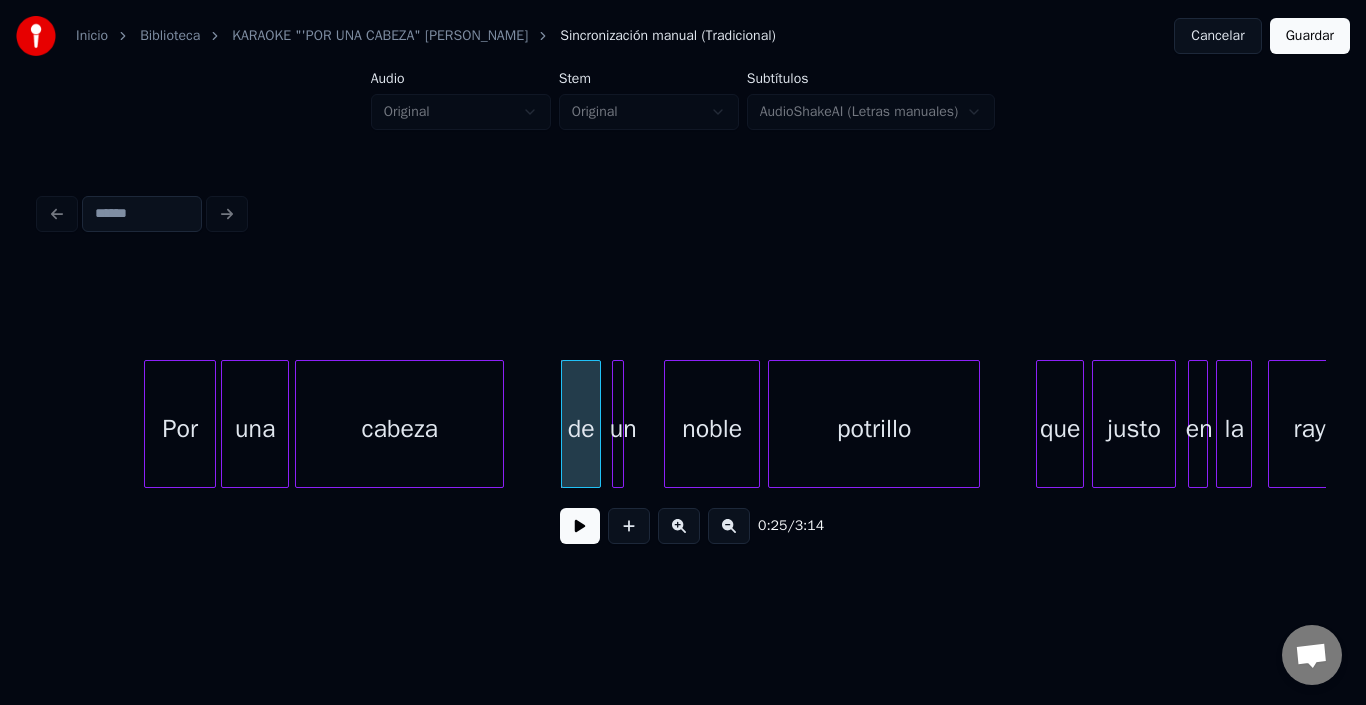 click on "0:25  /  3:14" at bounding box center [683, 412] 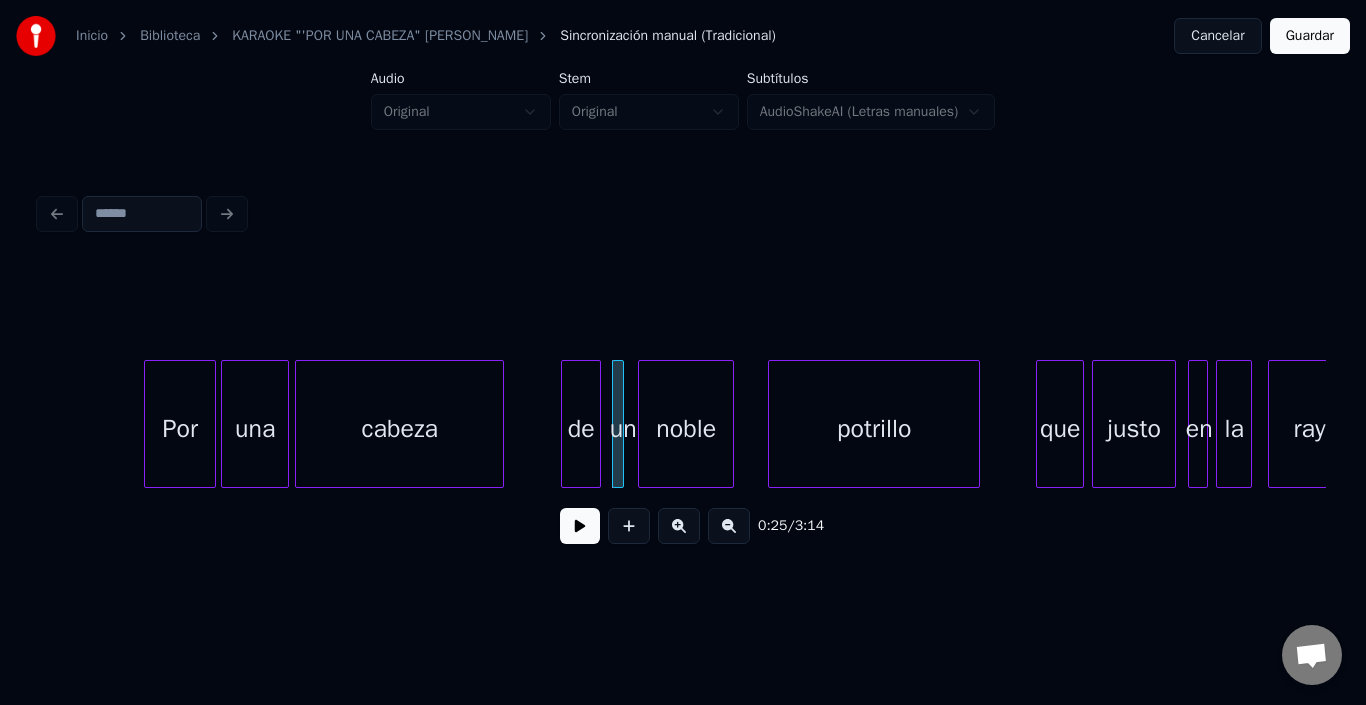 click on "noble" at bounding box center (686, 429) 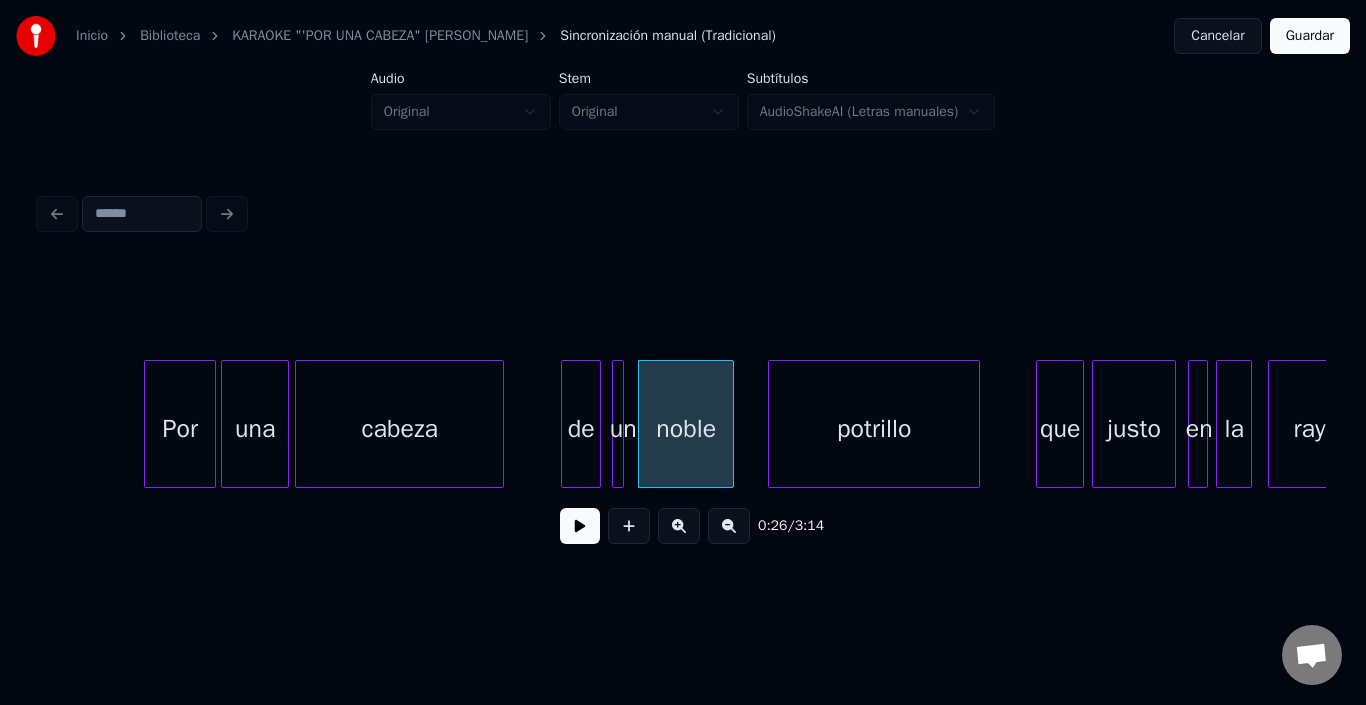 click on "noble" at bounding box center (686, 429) 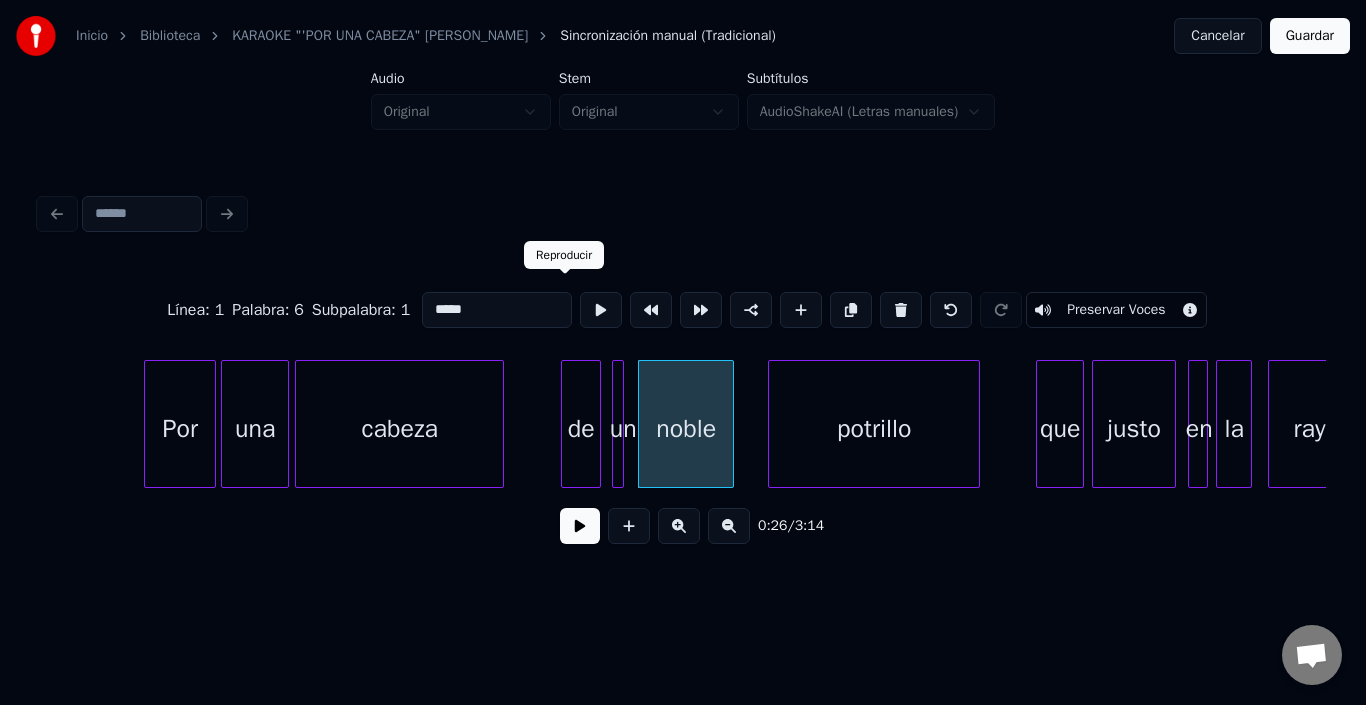 click at bounding box center [601, 310] 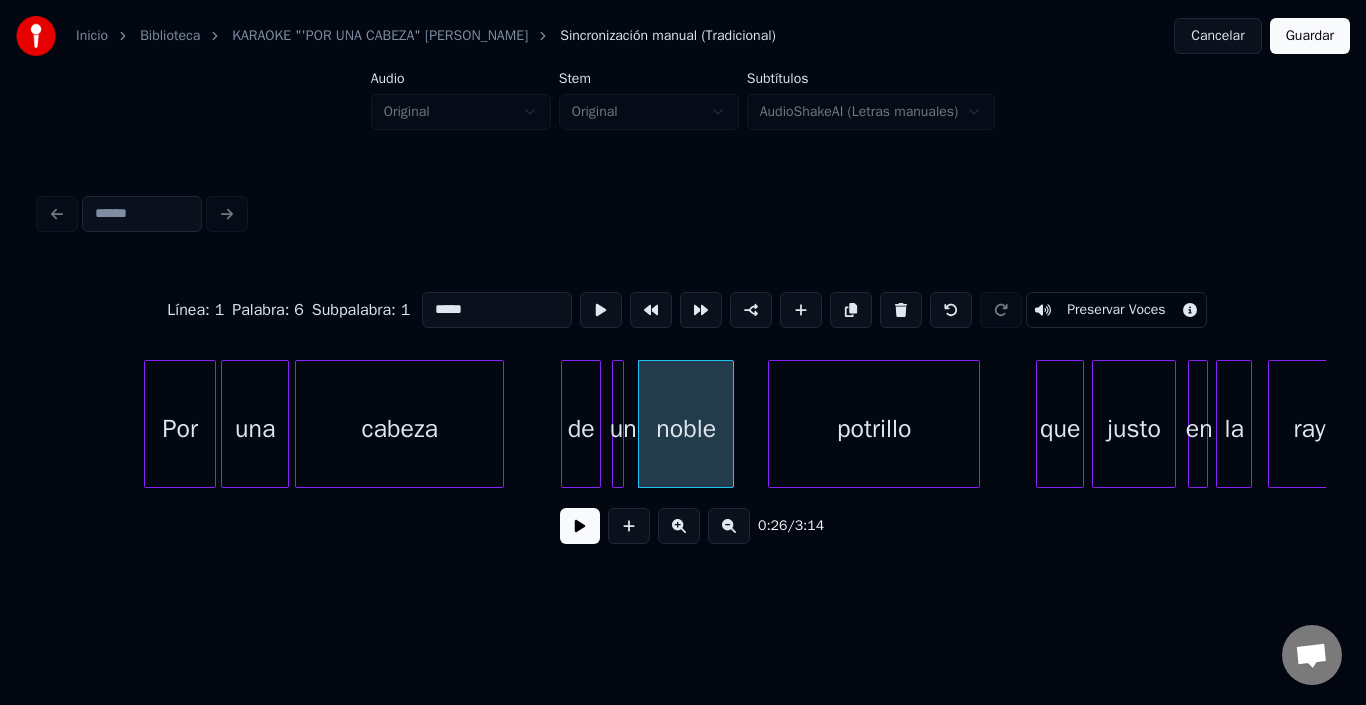 click at bounding box center (601, 310) 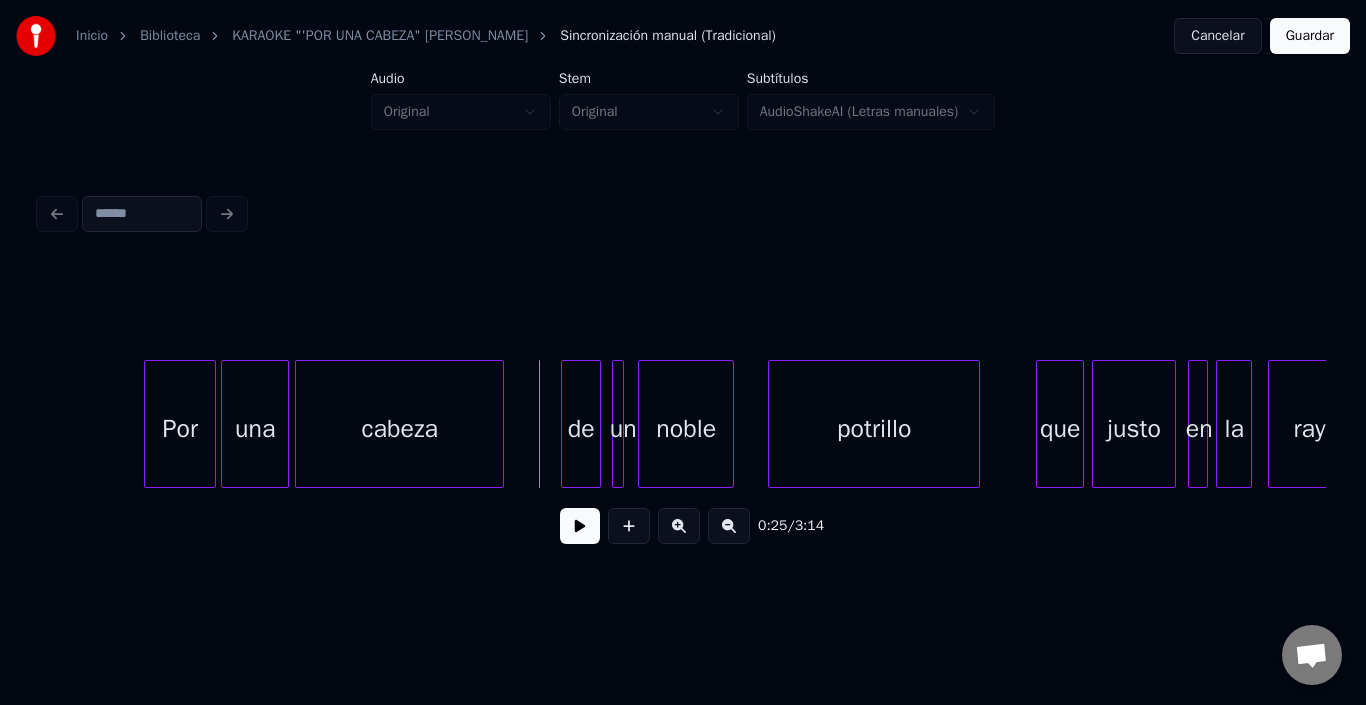 click at bounding box center (580, 526) 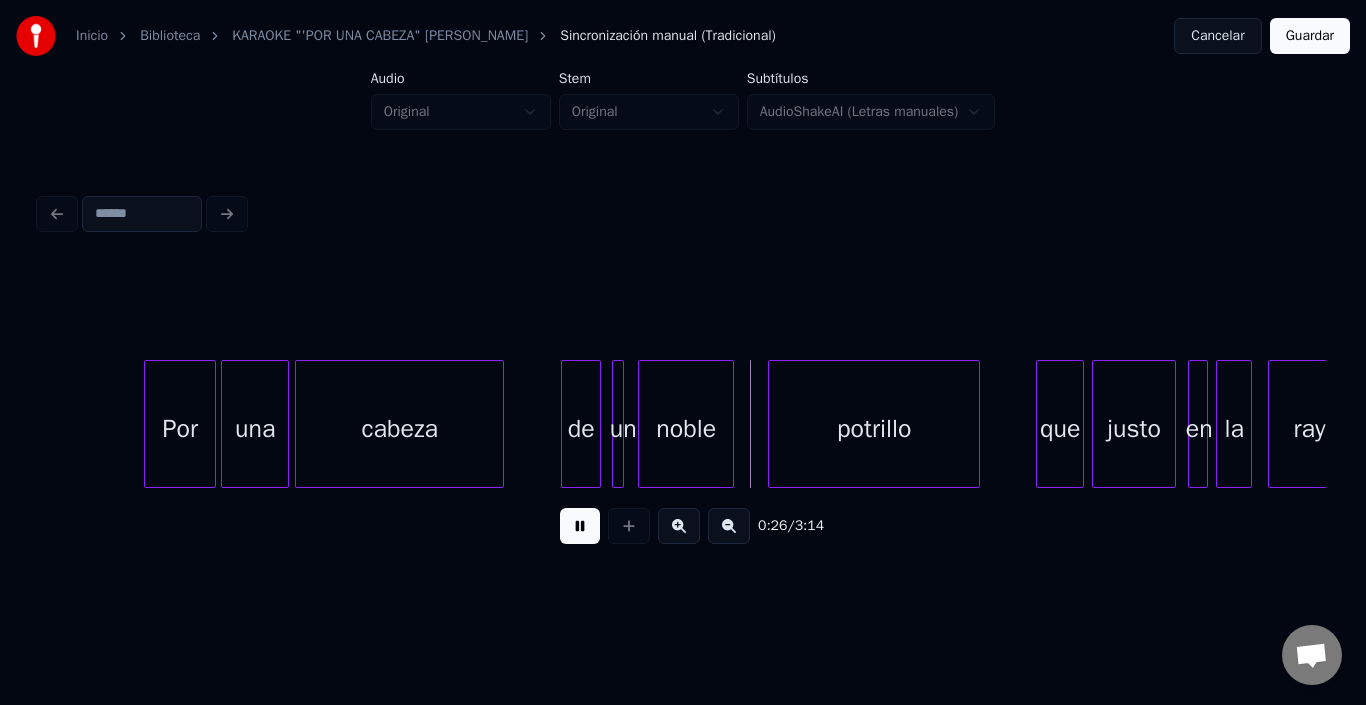 click at bounding box center (580, 526) 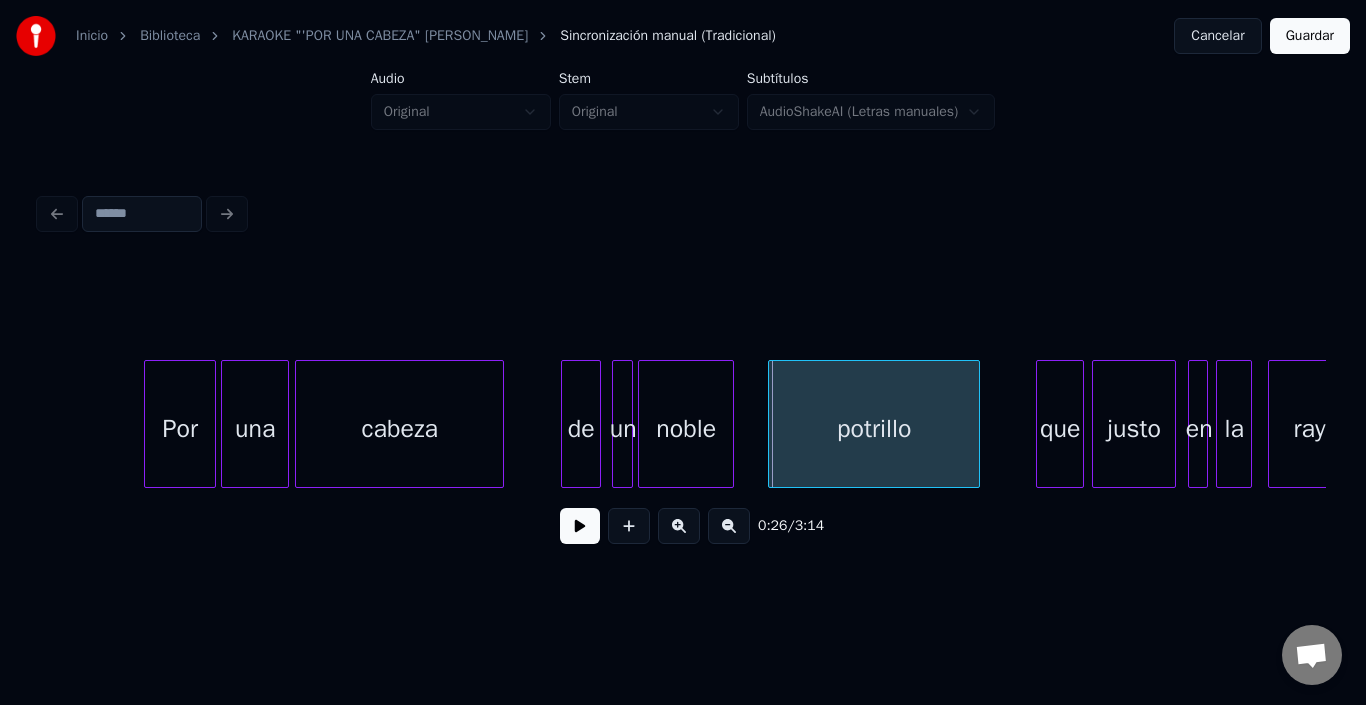 click at bounding box center [629, 424] 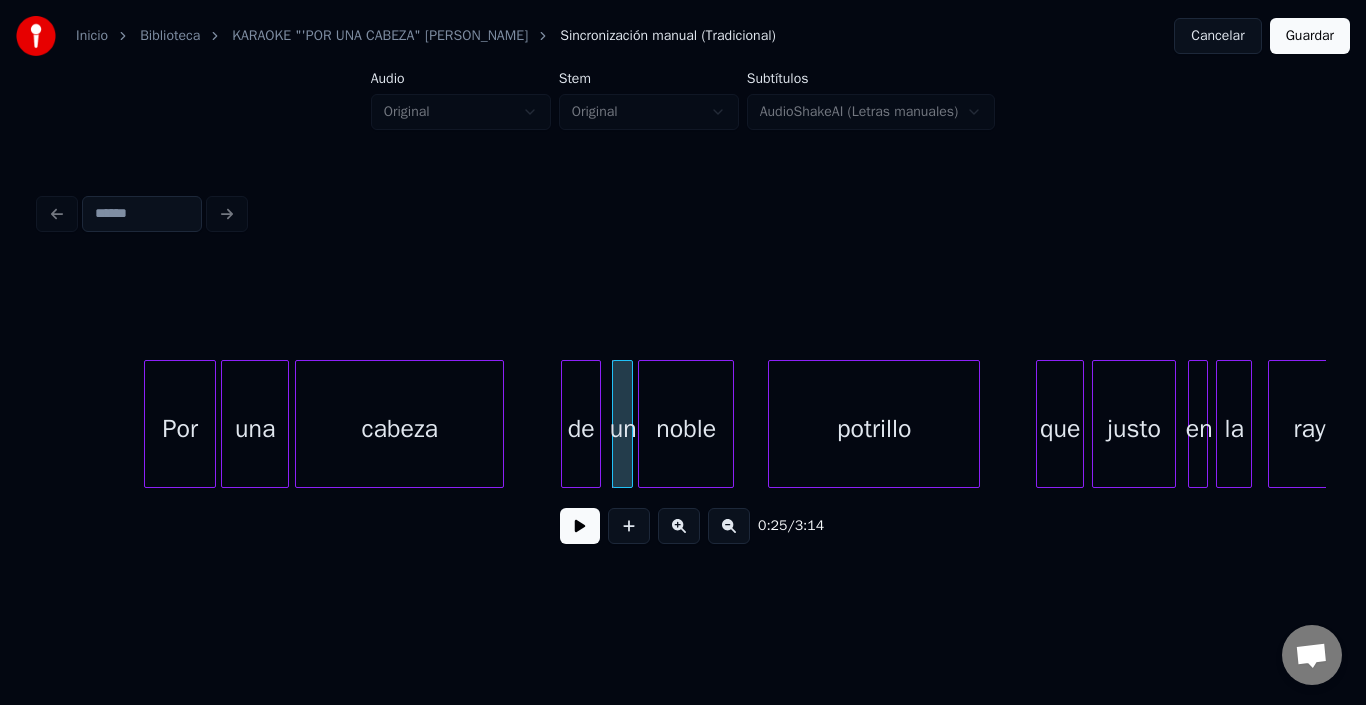 click at bounding box center [629, 424] 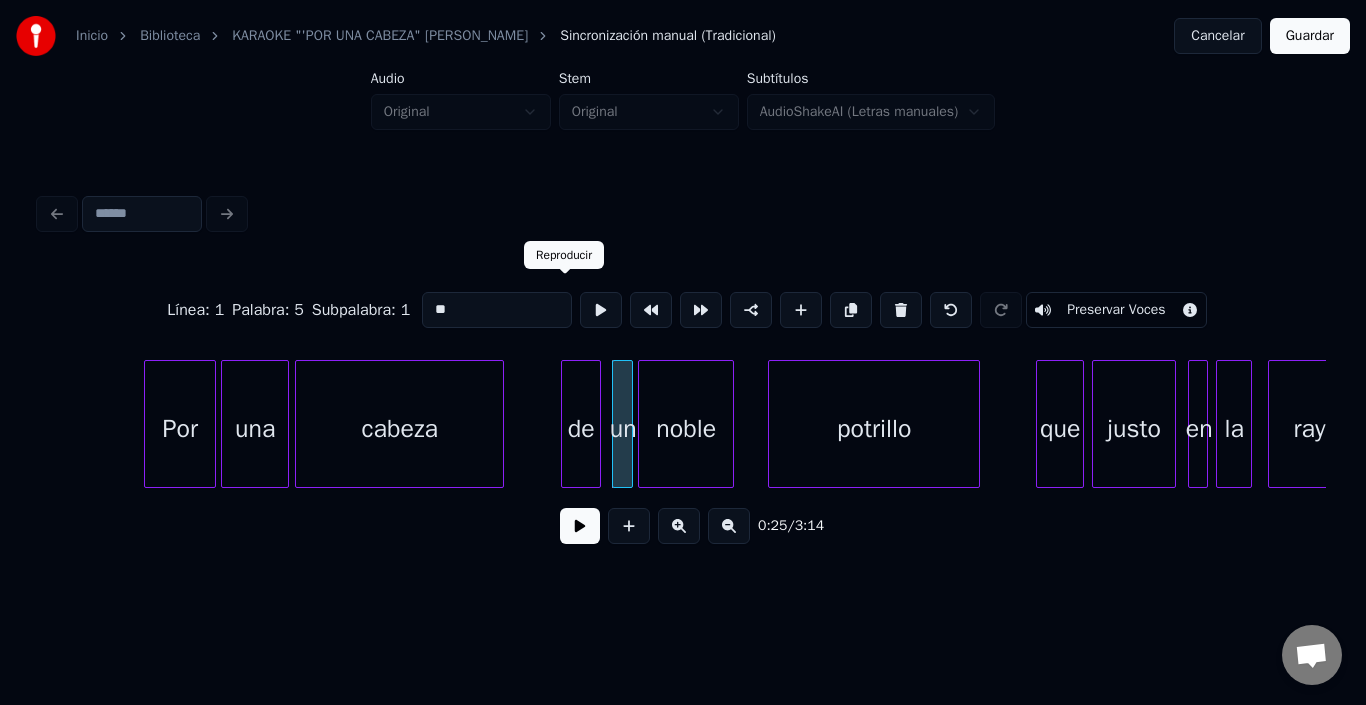 click at bounding box center (601, 310) 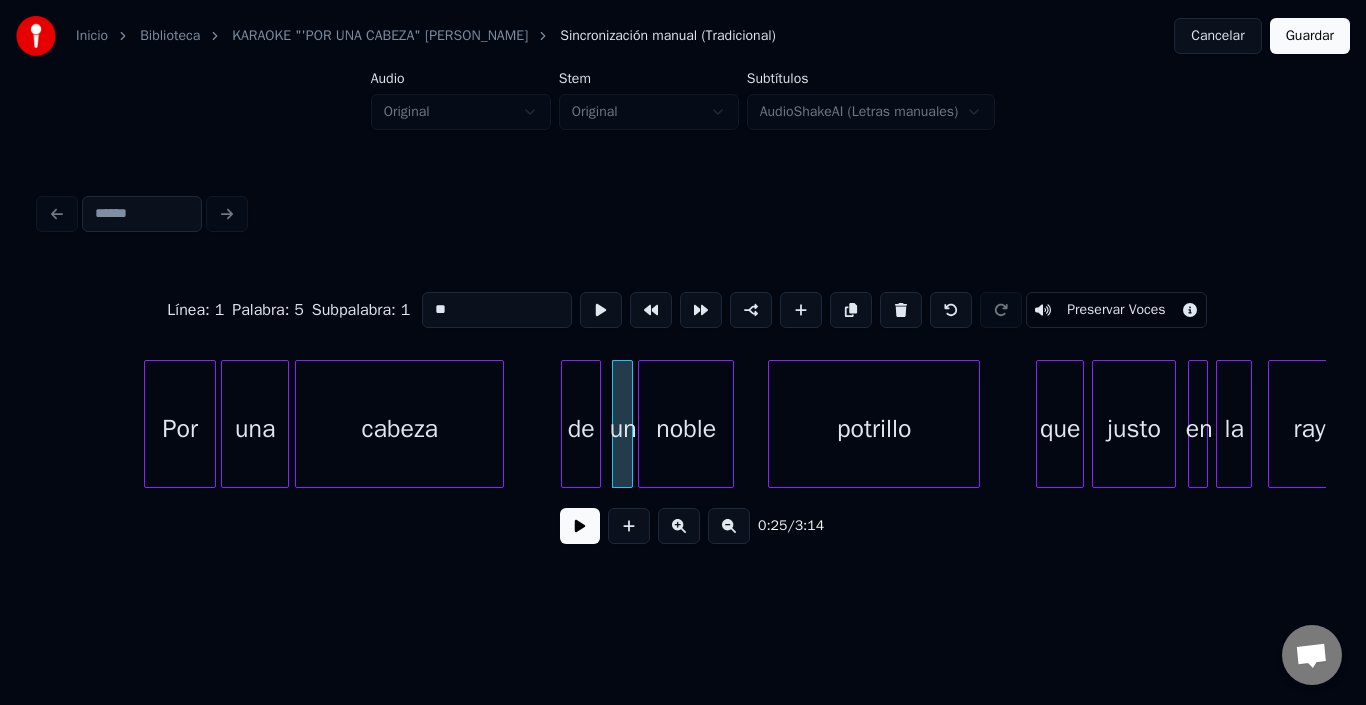 click on "noble" at bounding box center (686, 429) 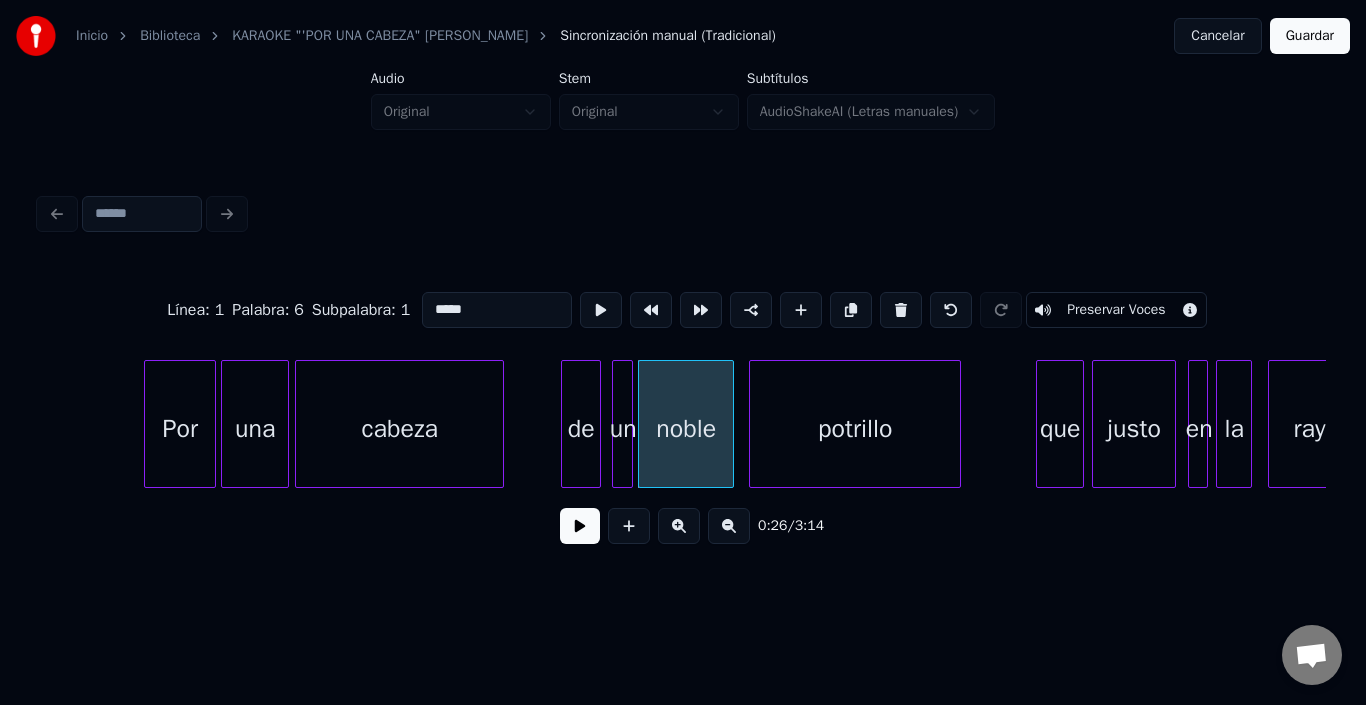 click on "potrillo" at bounding box center (855, 429) 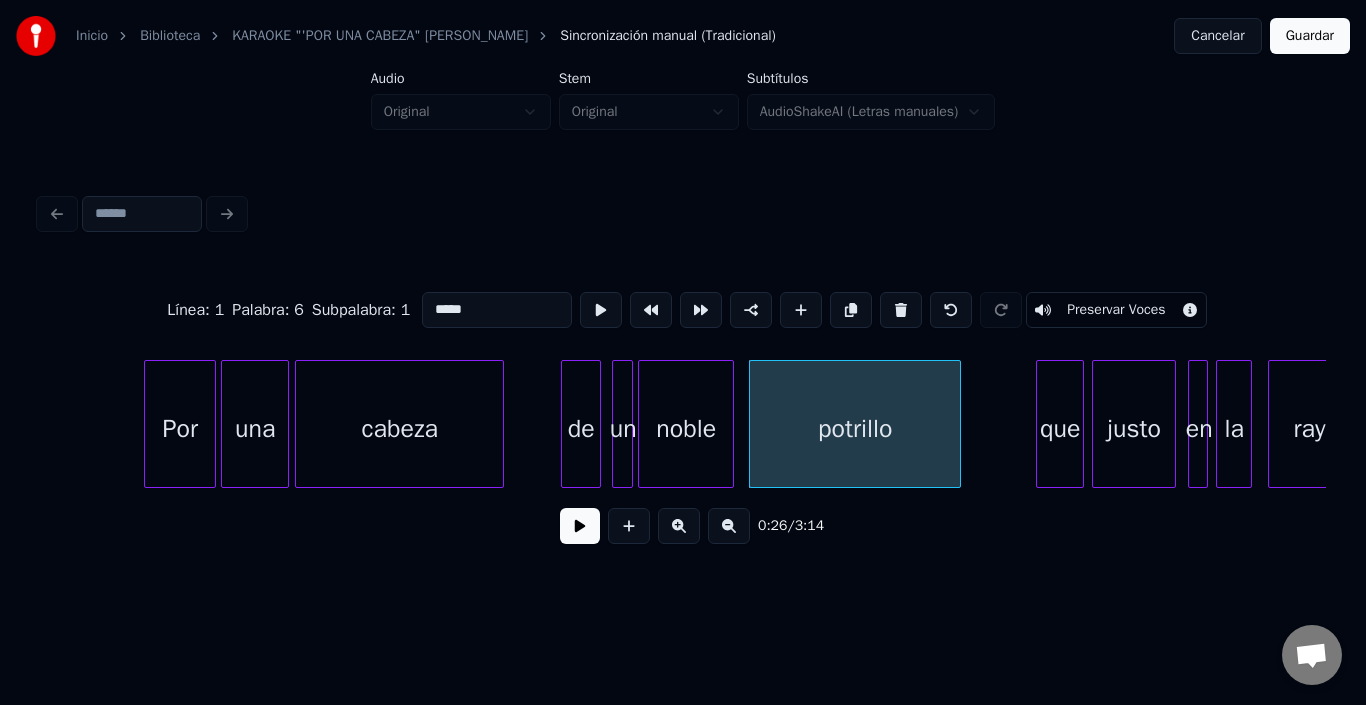 click on "potrillo" at bounding box center (855, 429) 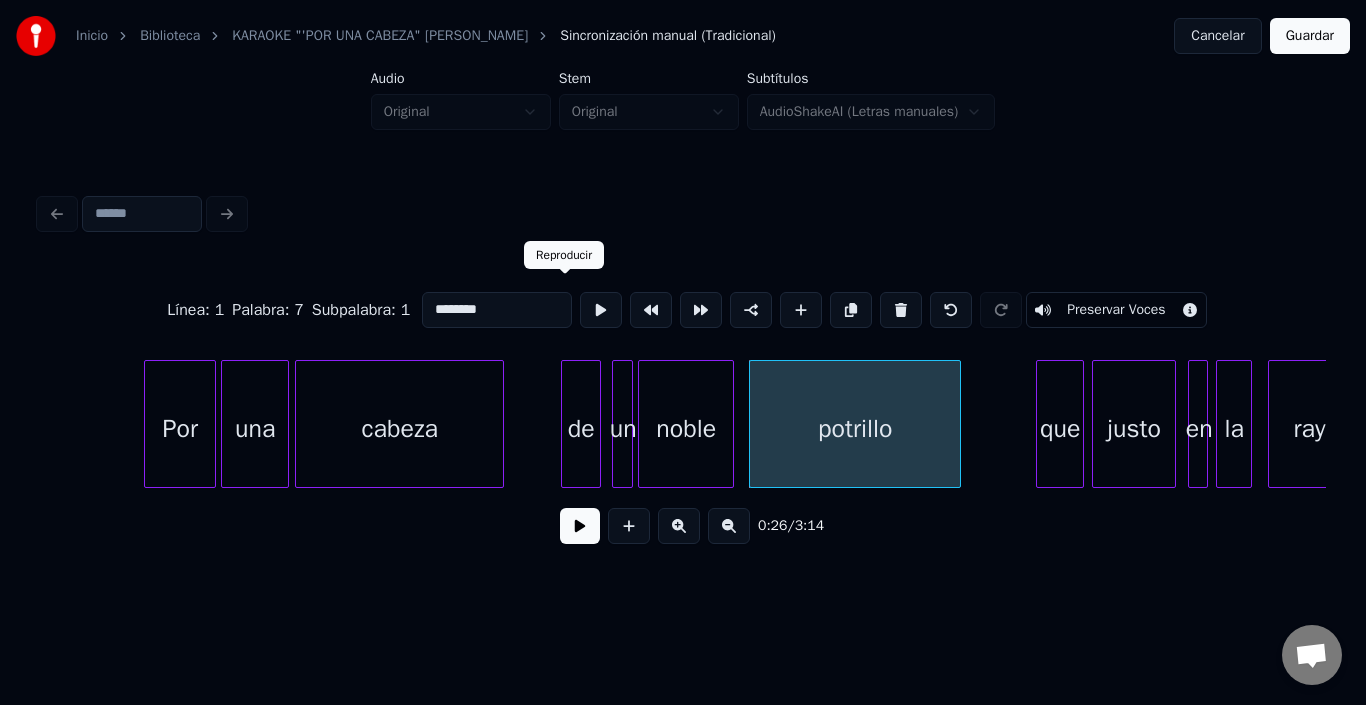 click at bounding box center [601, 310] 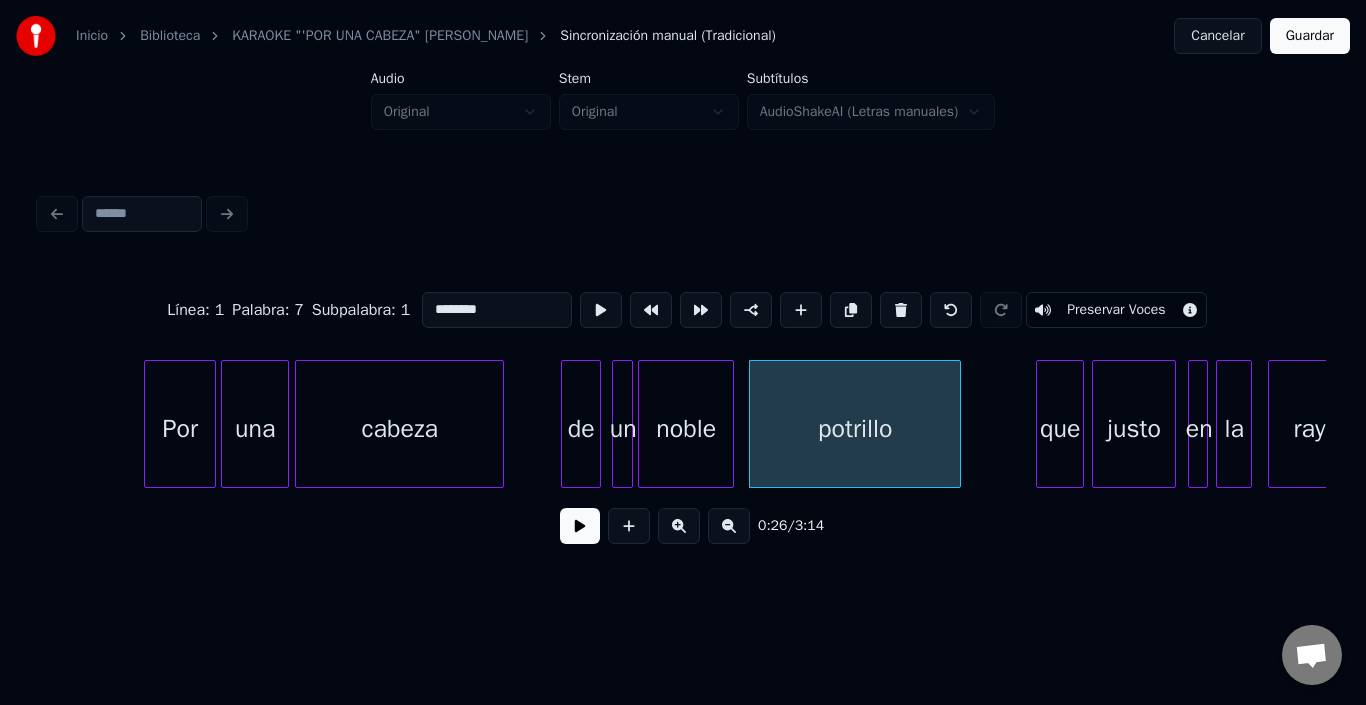 click at bounding box center [580, 526] 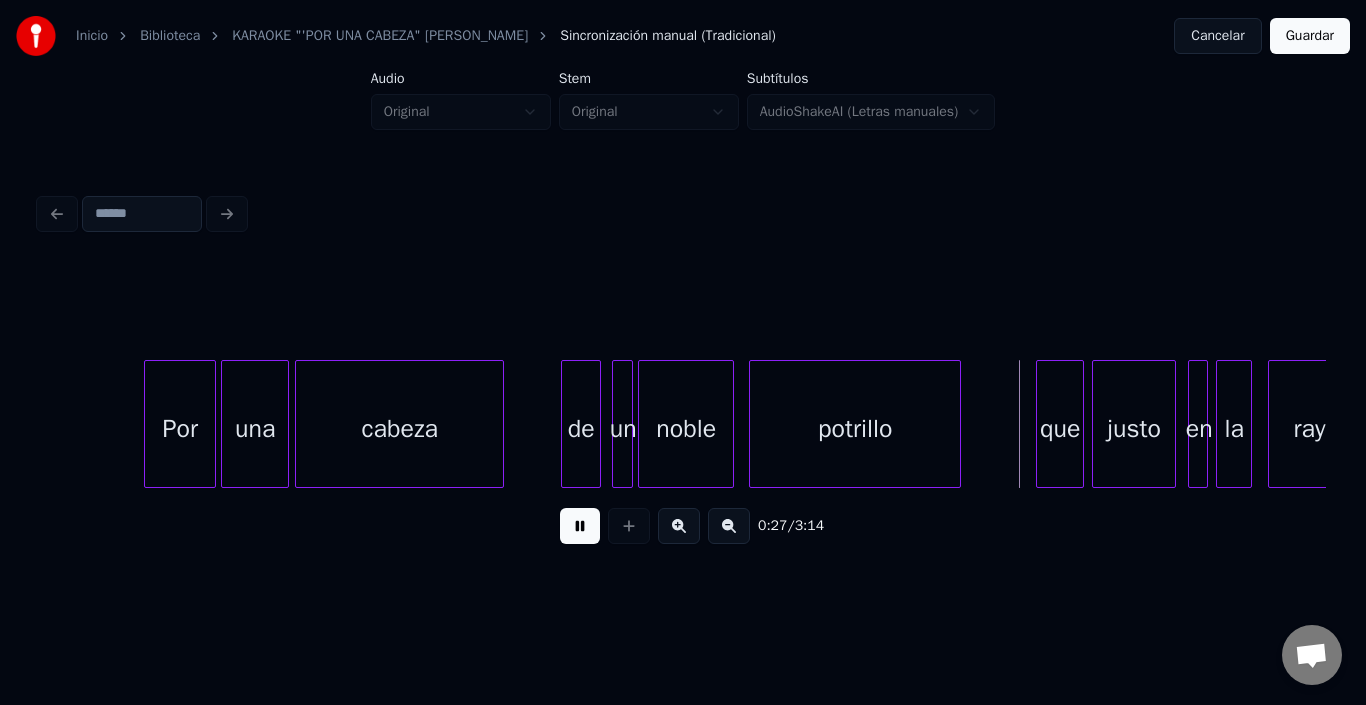 click at bounding box center (580, 526) 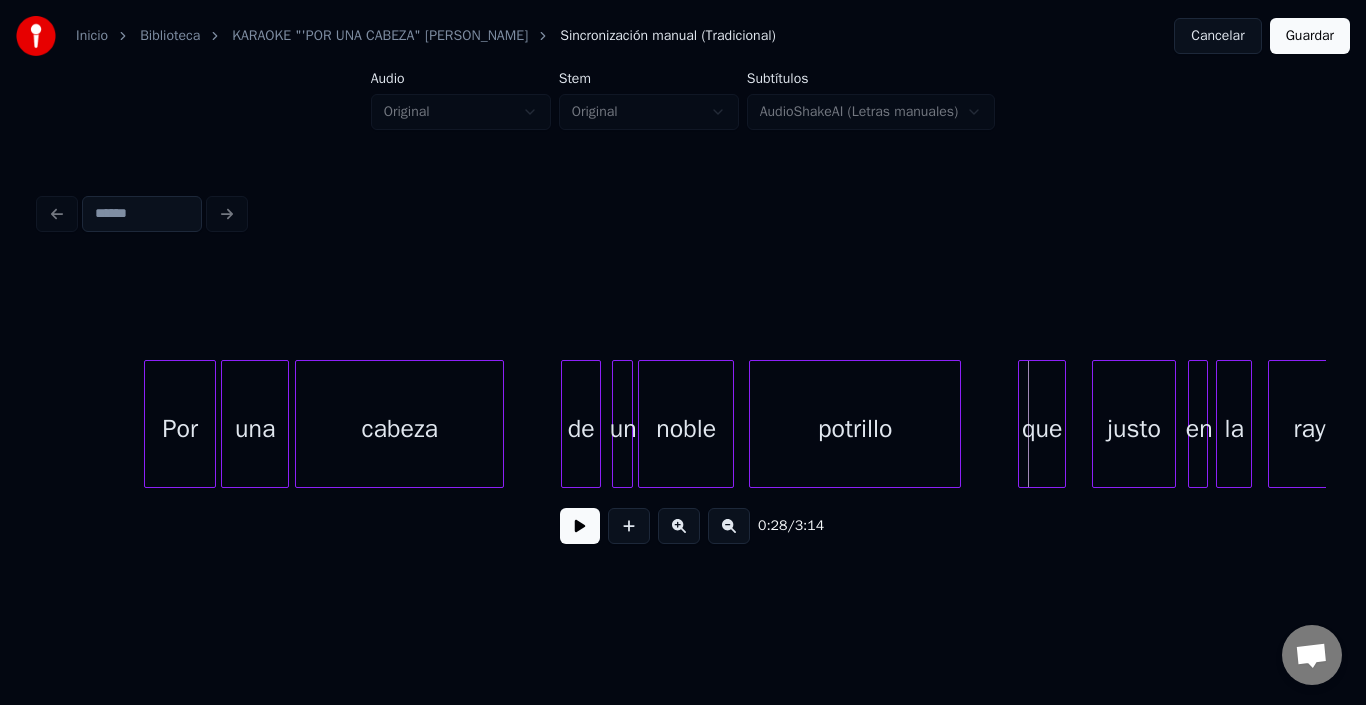click on "que" at bounding box center (1042, 429) 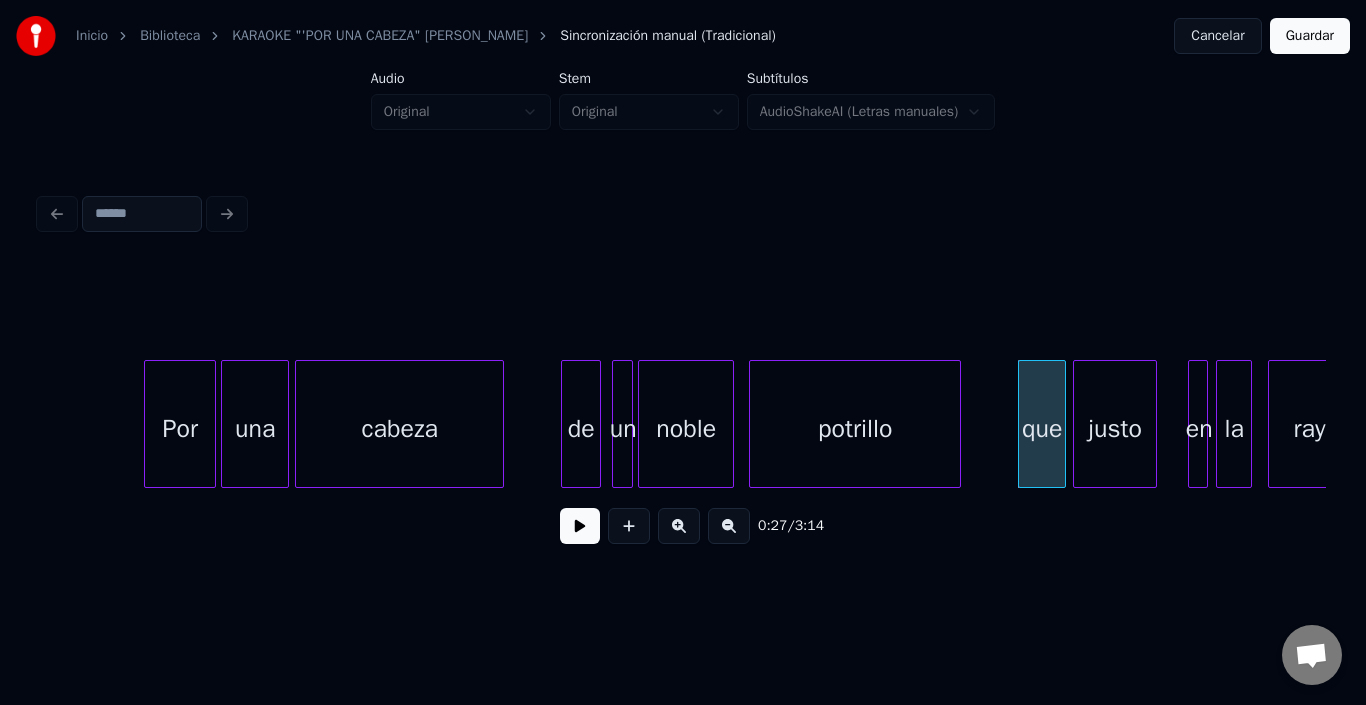 click on "justo" at bounding box center (1115, 429) 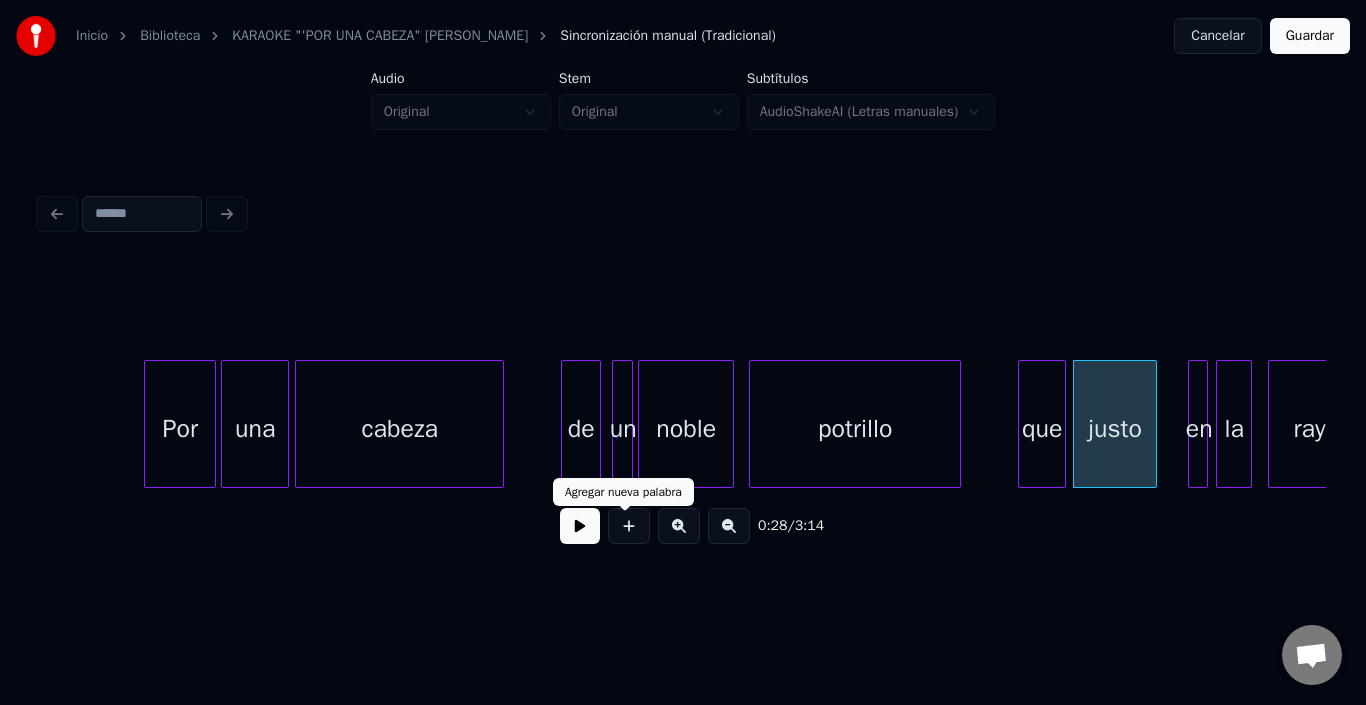 click at bounding box center [580, 526] 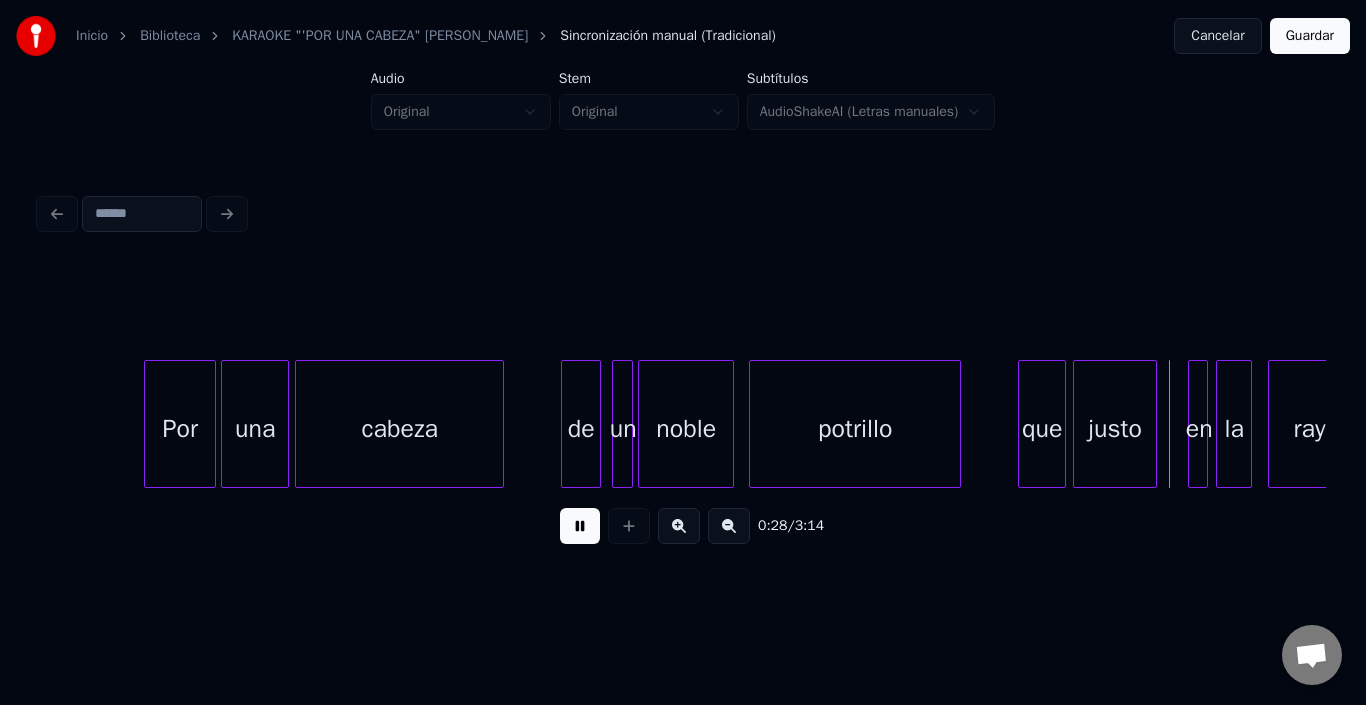click at bounding box center (580, 526) 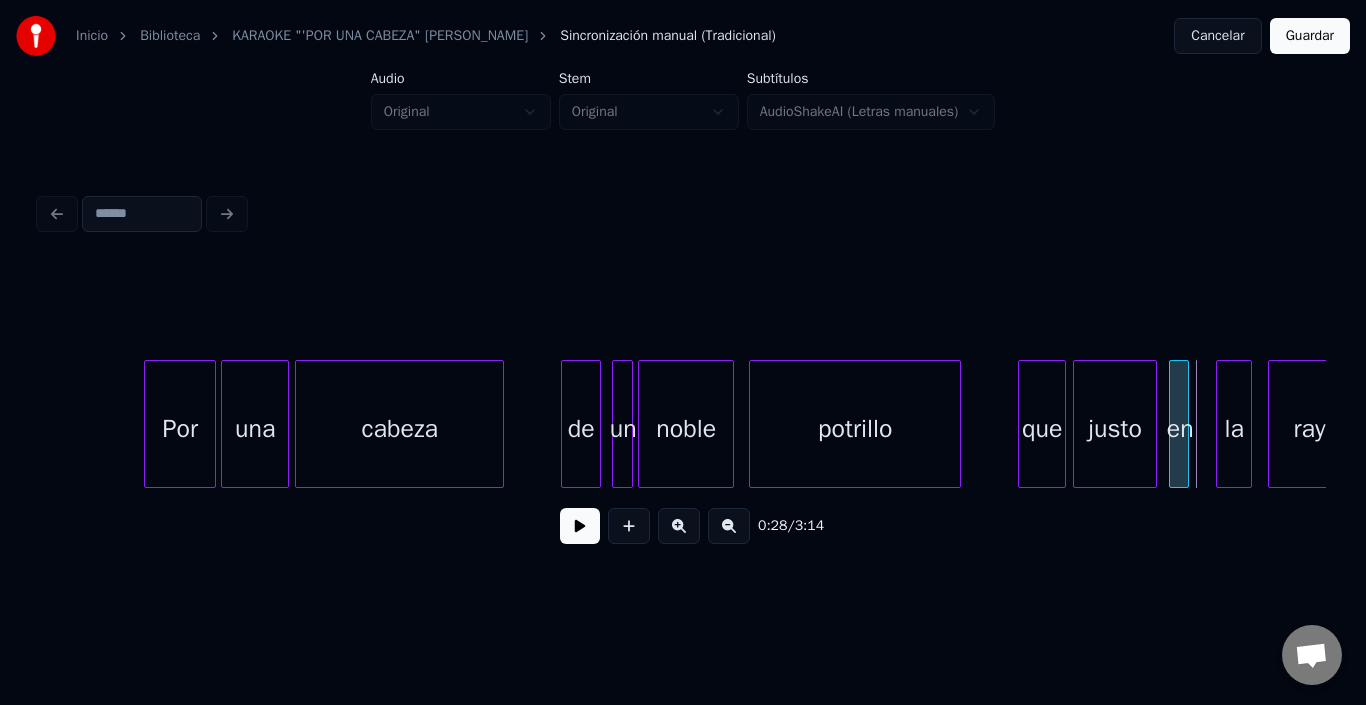 click on "en" at bounding box center (1180, 429) 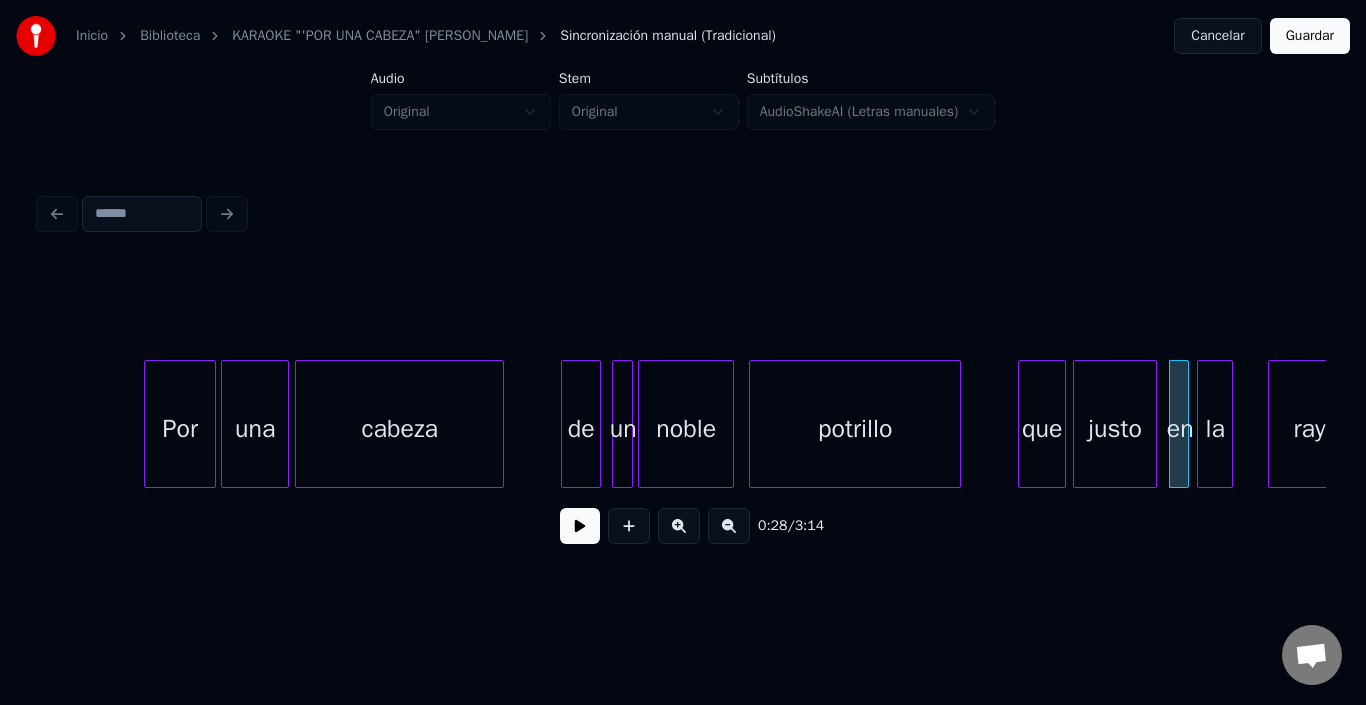 click on "la" at bounding box center [1215, 429] 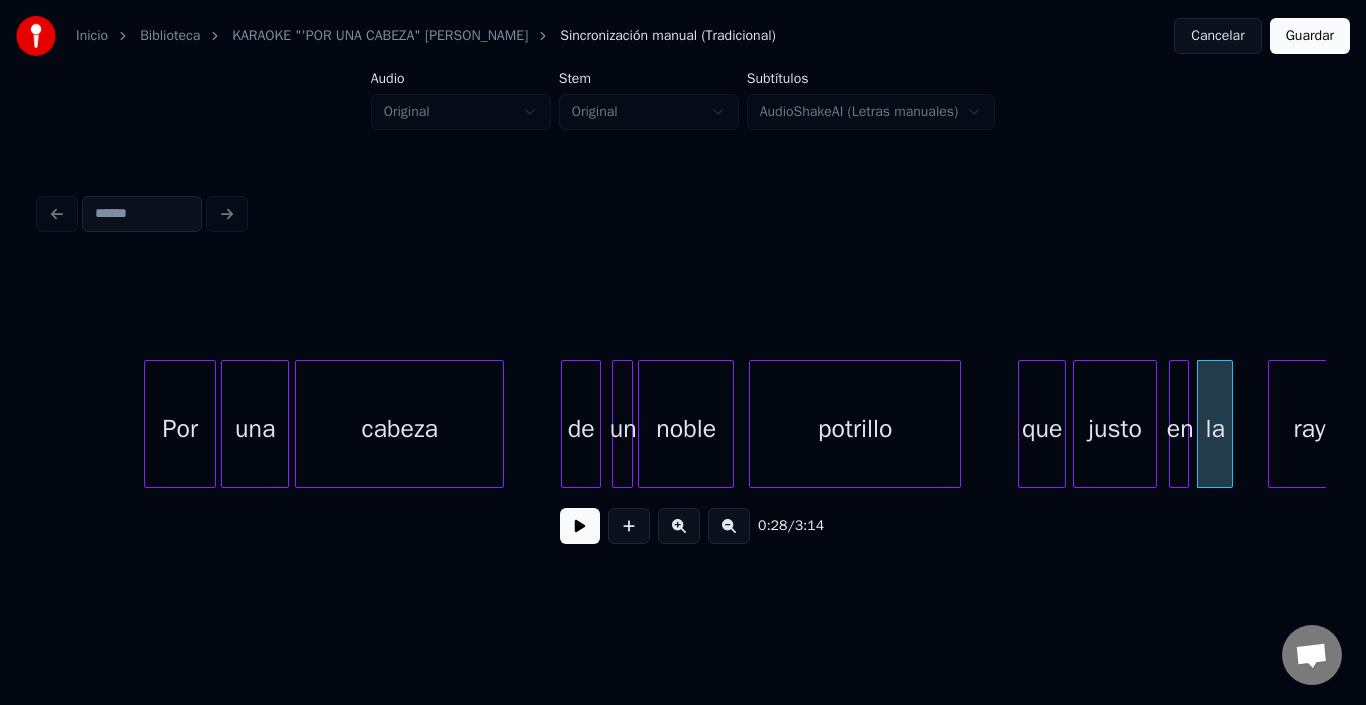 scroll, scrollTop: 0, scrollLeft: 4653, axis: horizontal 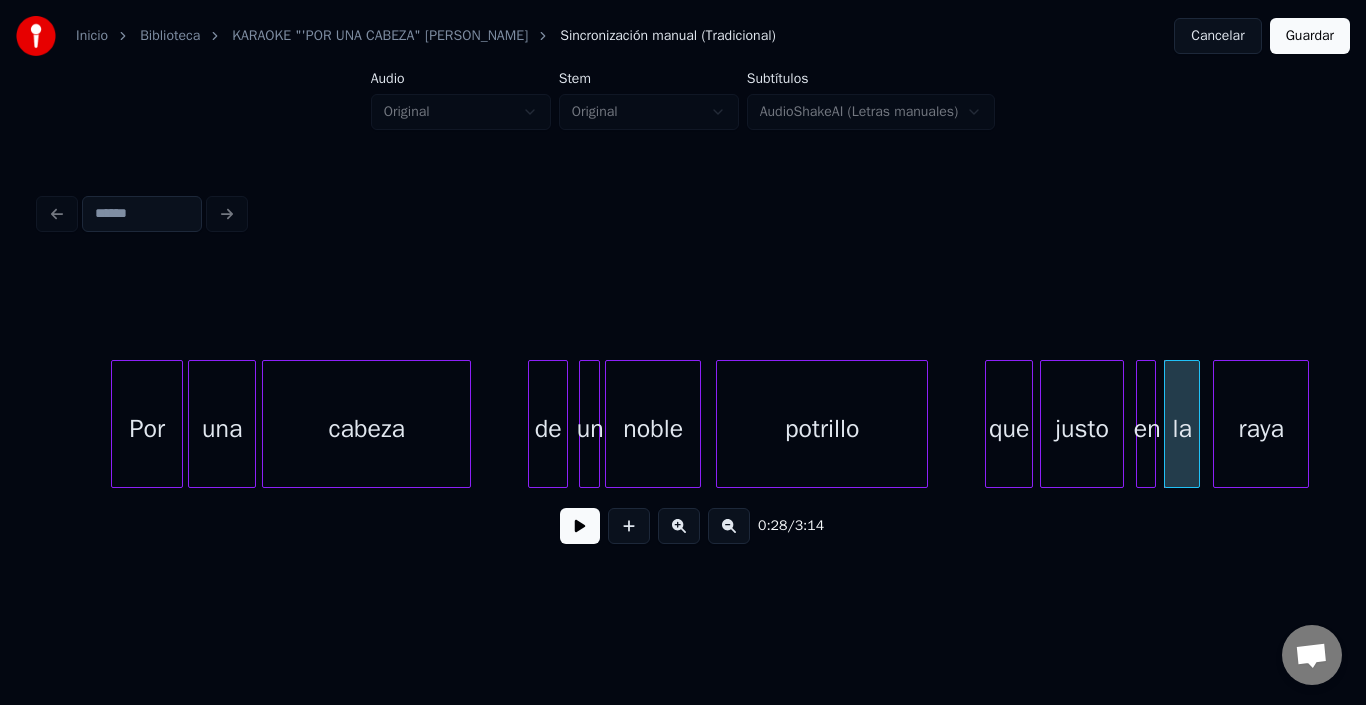 click on "raya" at bounding box center [1261, 429] 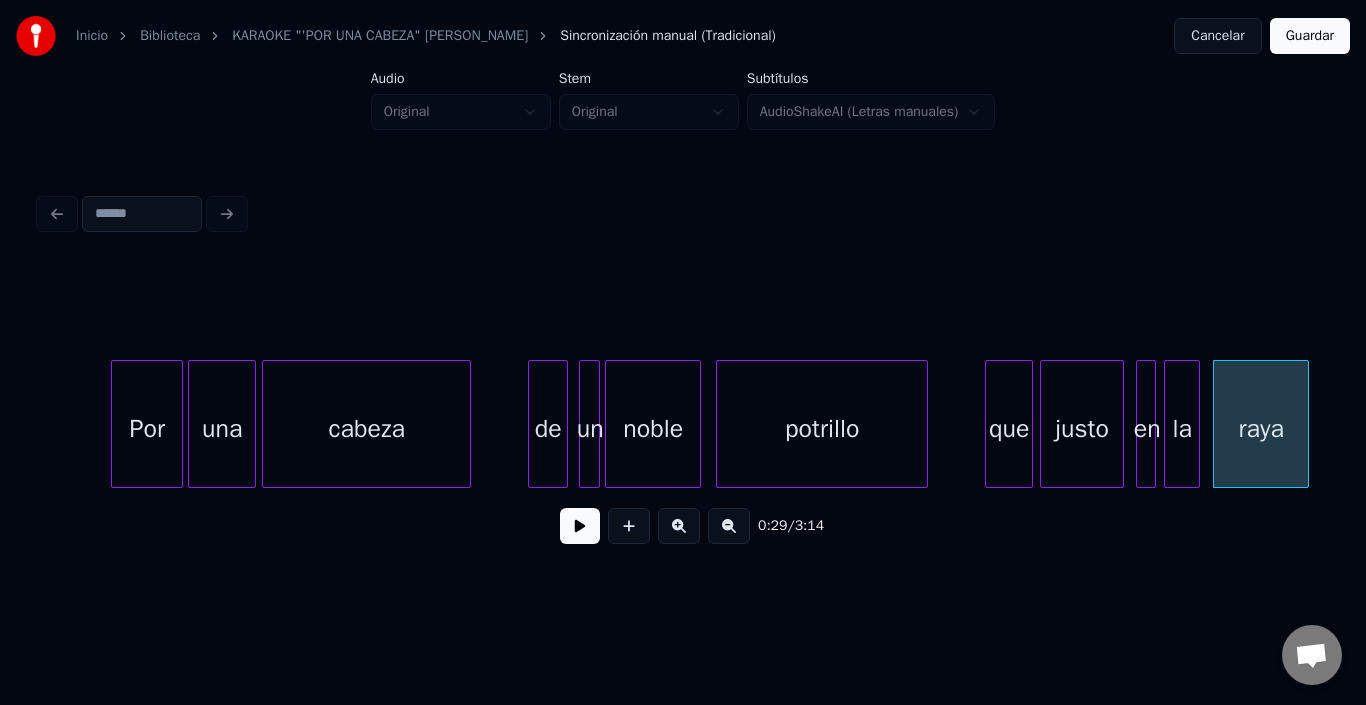 click at bounding box center [580, 526] 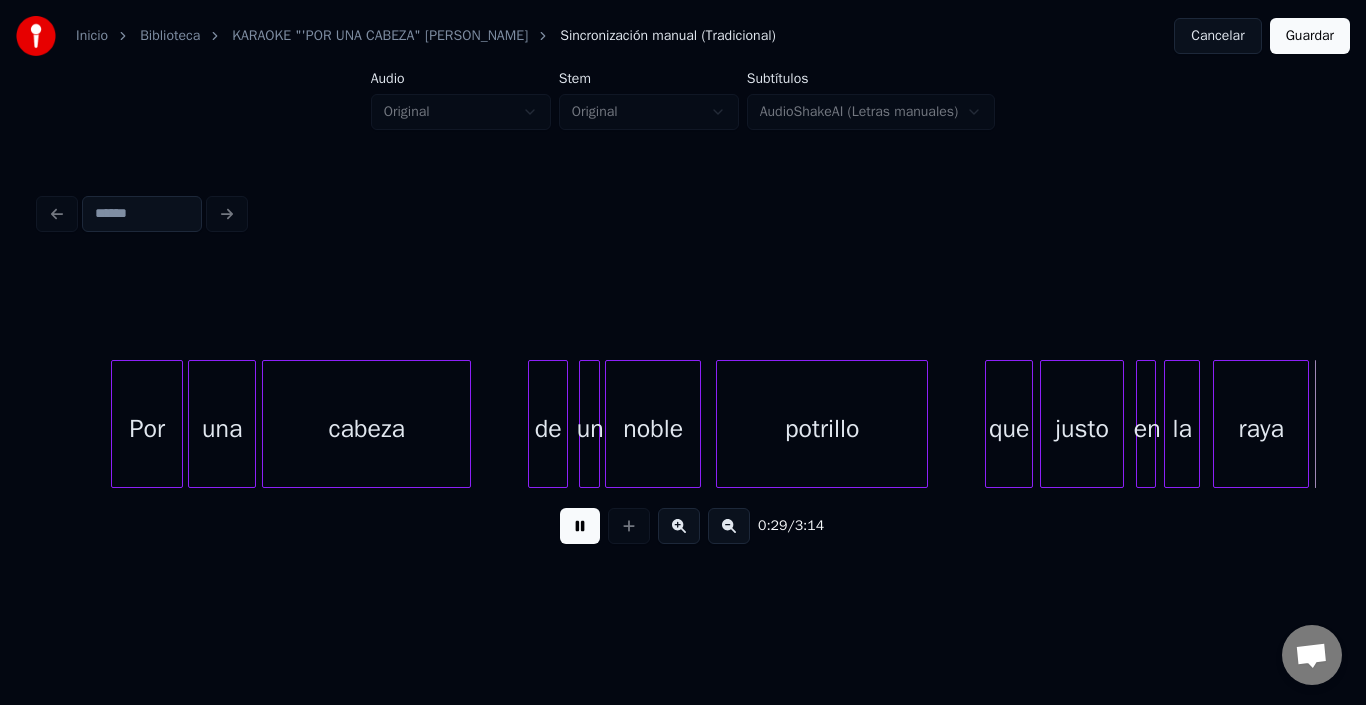 click at bounding box center (580, 526) 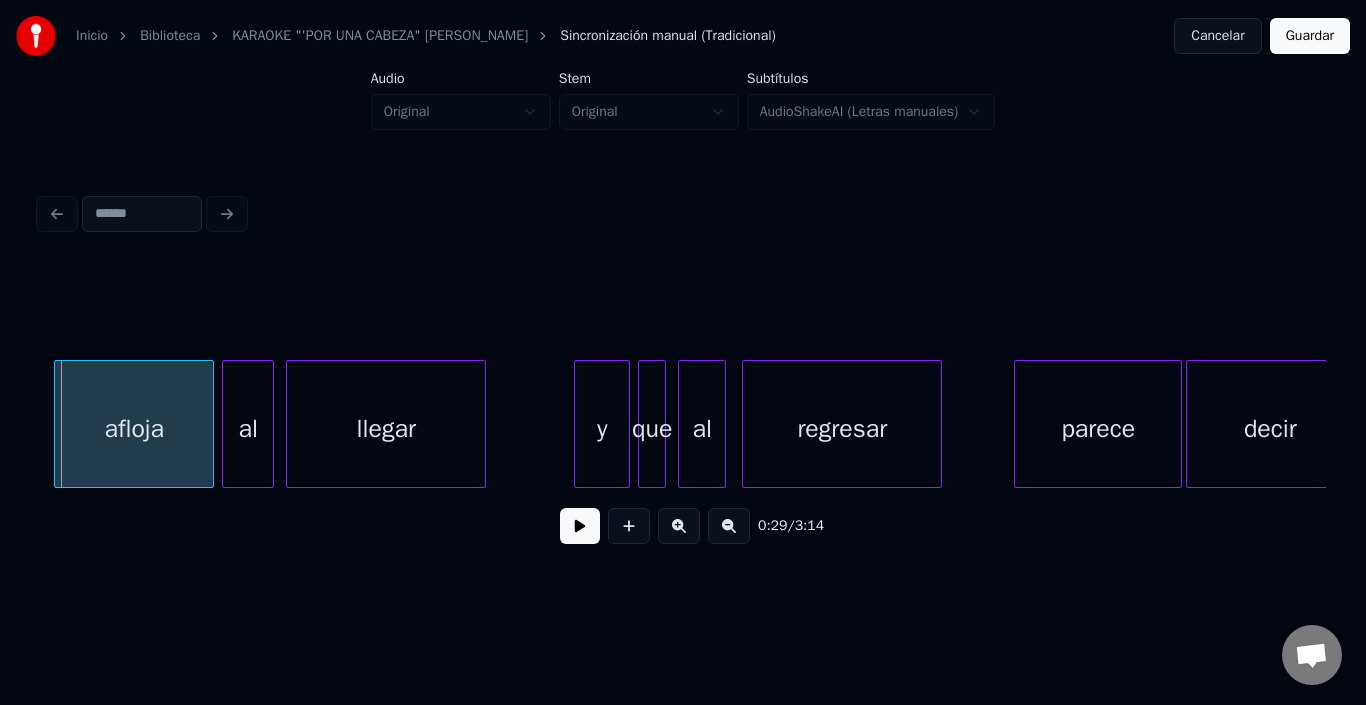 scroll, scrollTop: 0, scrollLeft: 5656, axis: horizontal 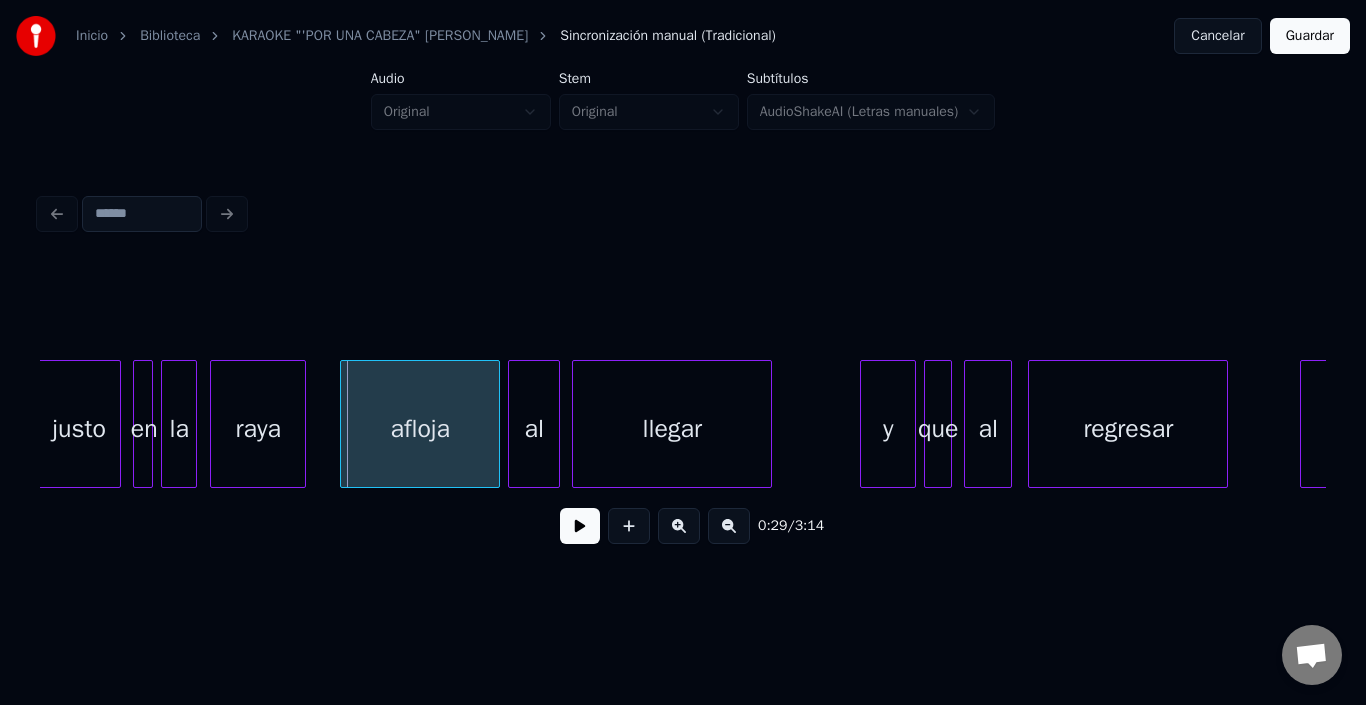 click on "raya" at bounding box center [258, 429] 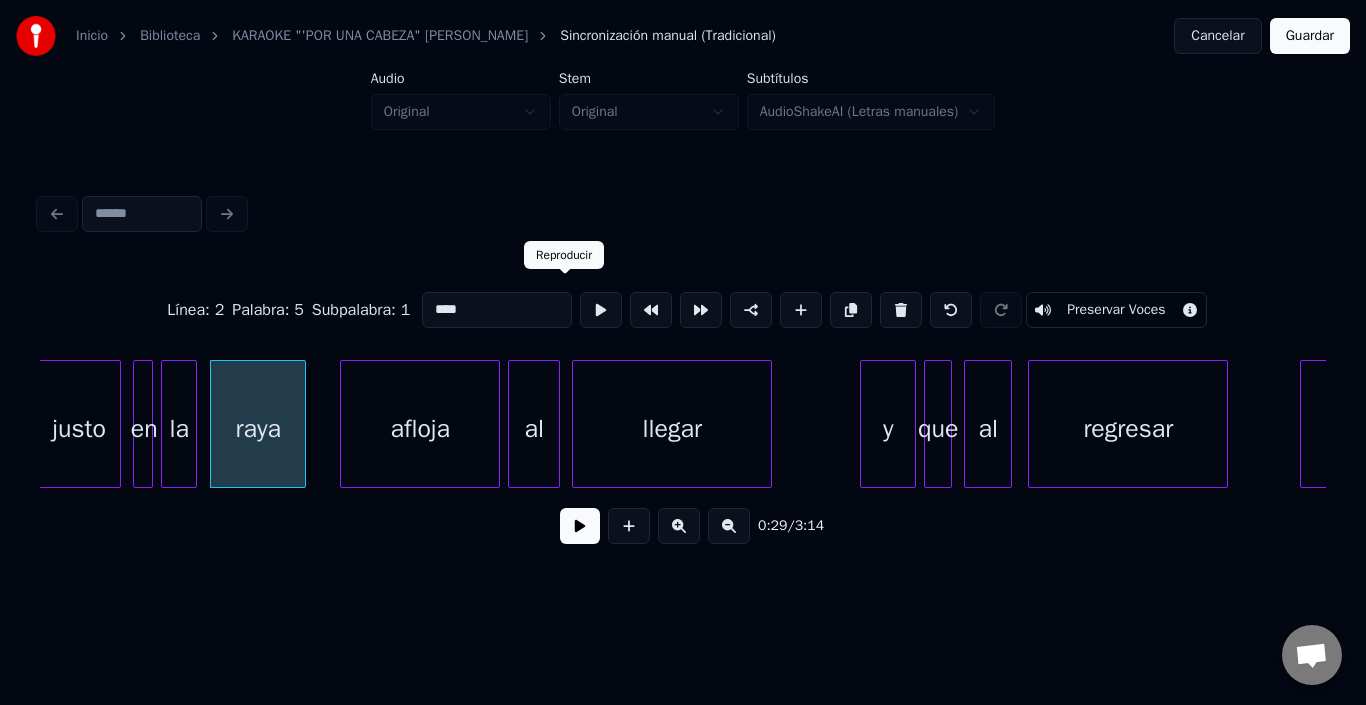 click at bounding box center (601, 310) 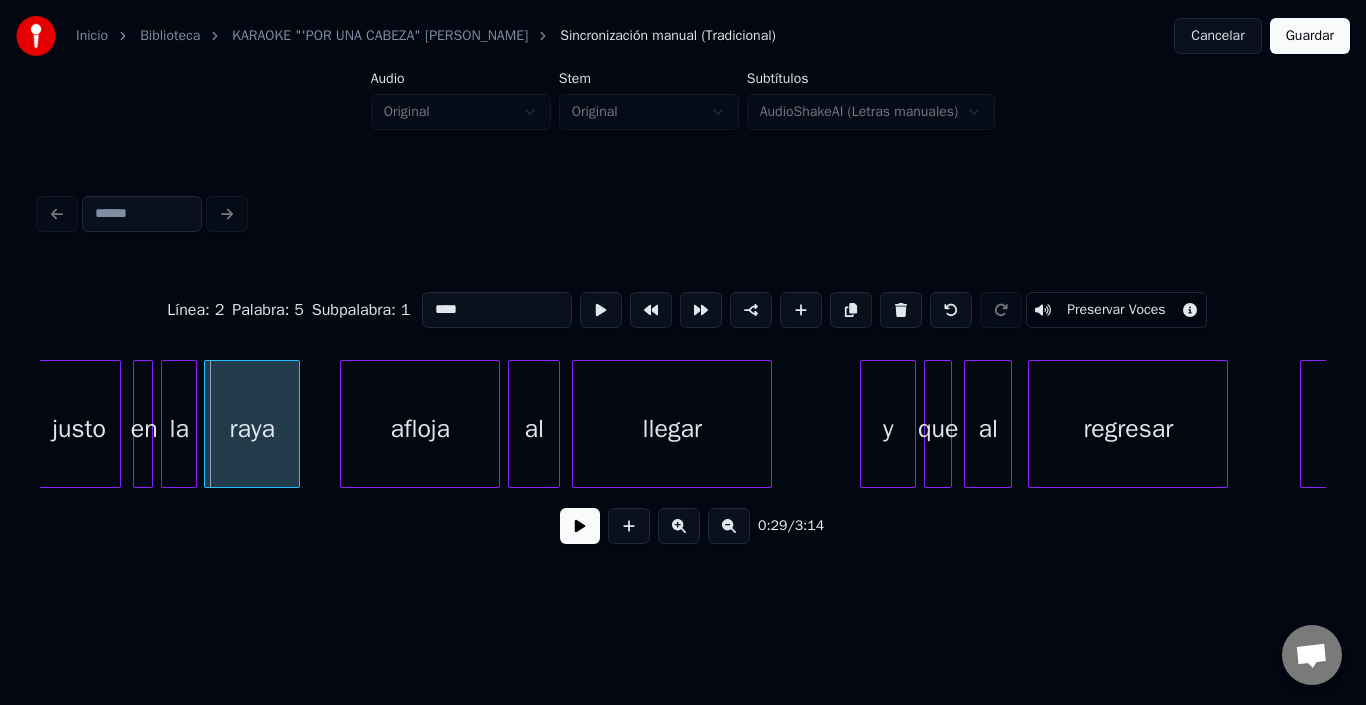 click on "raya" at bounding box center (252, 429) 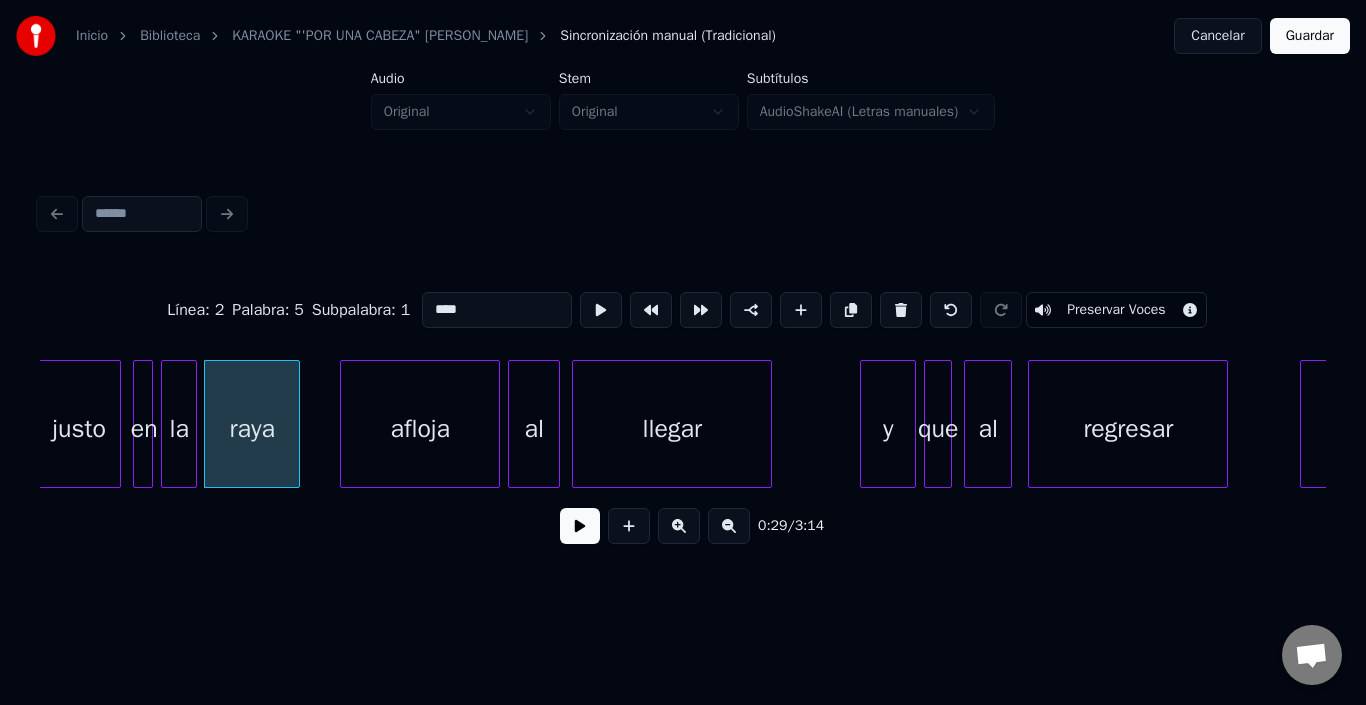 click on "raya" at bounding box center (252, 429) 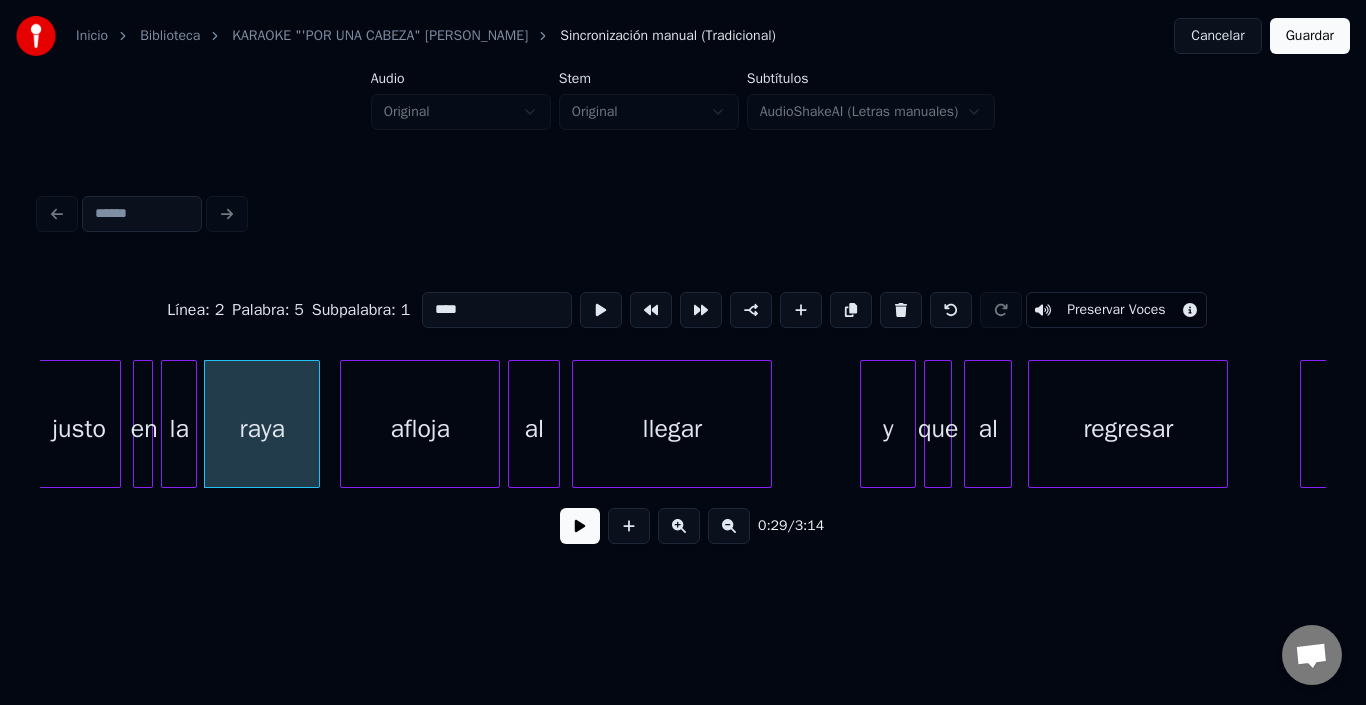 click at bounding box center [316, 424] 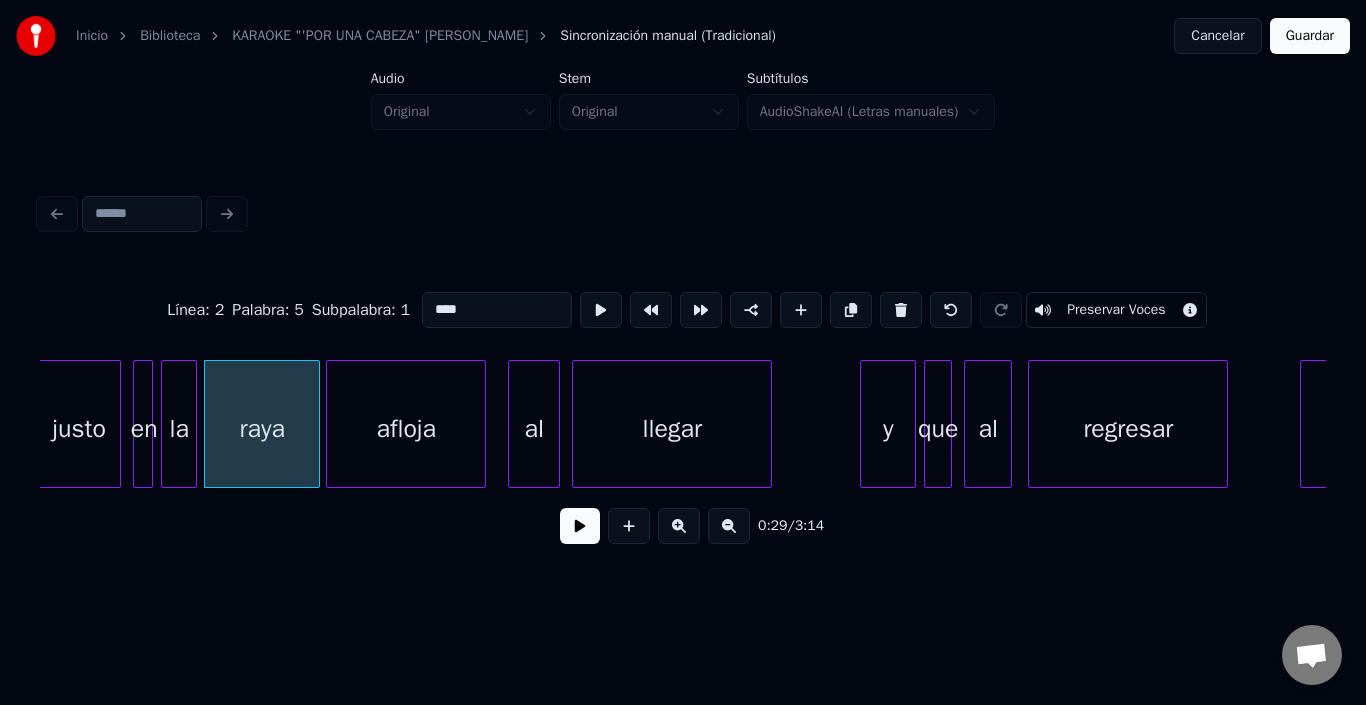 click on "afloja" at bounding box center [406, 429] 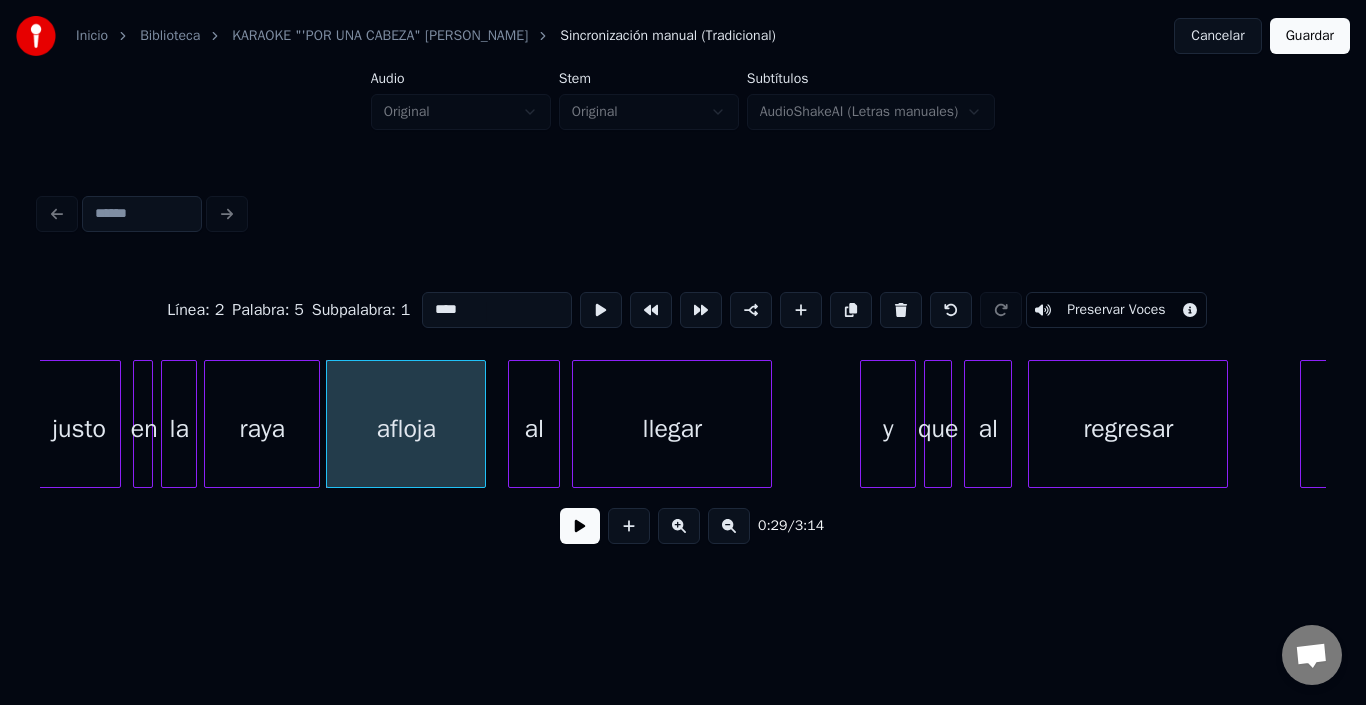click on "afloja" at bounding box center [406, 429] 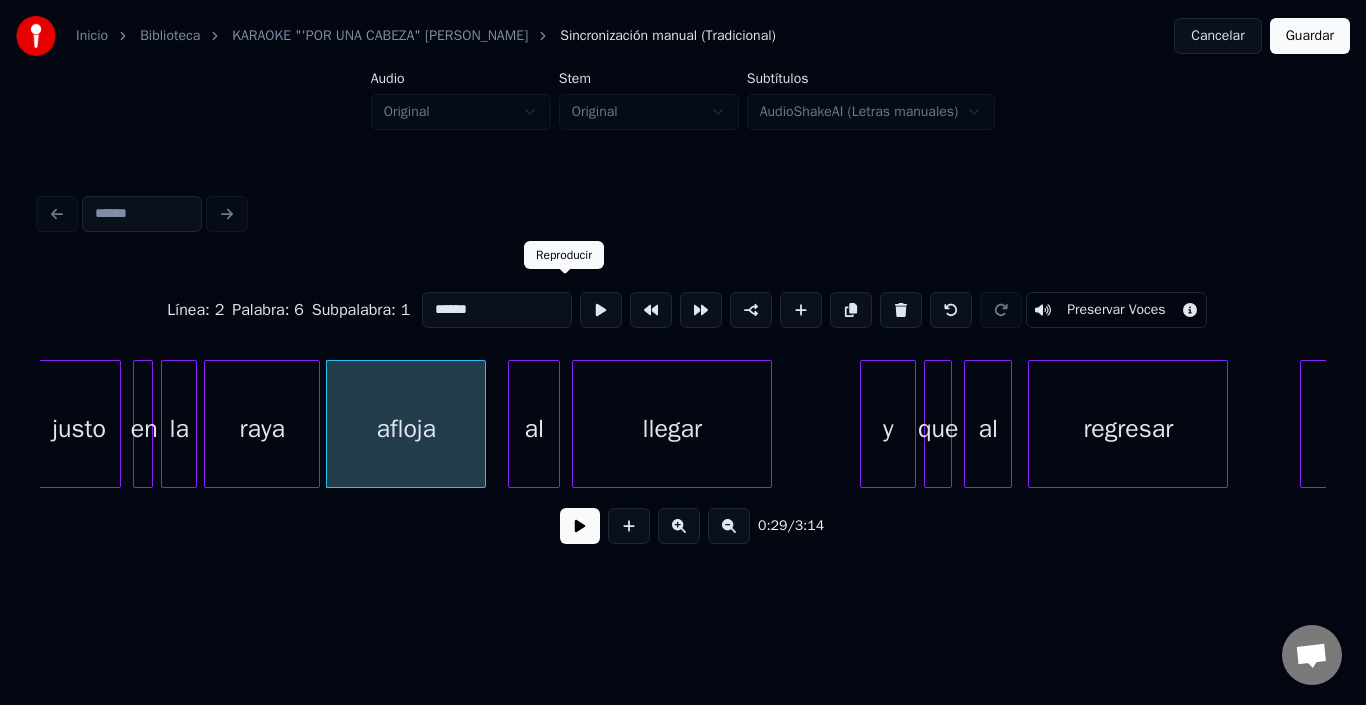 click at bounding box center [601, 310] 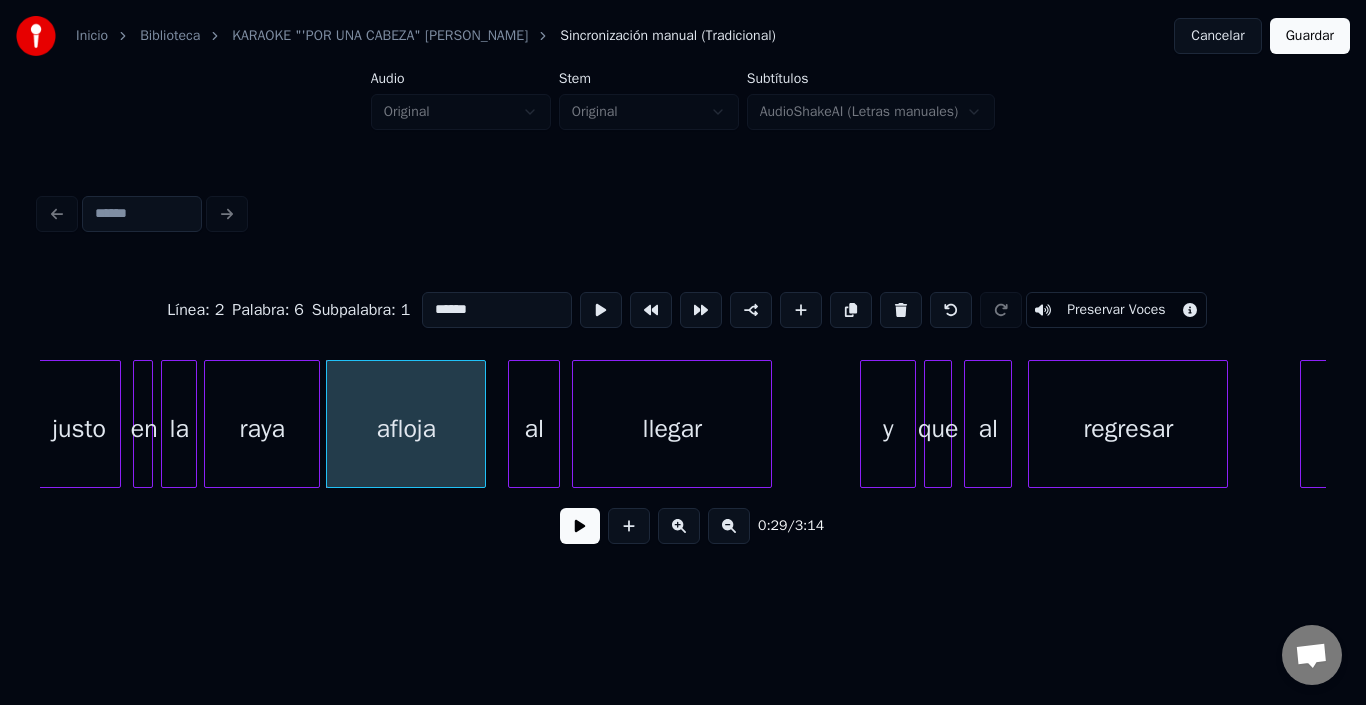 click on "afloja" at bounding box center (406, 429) 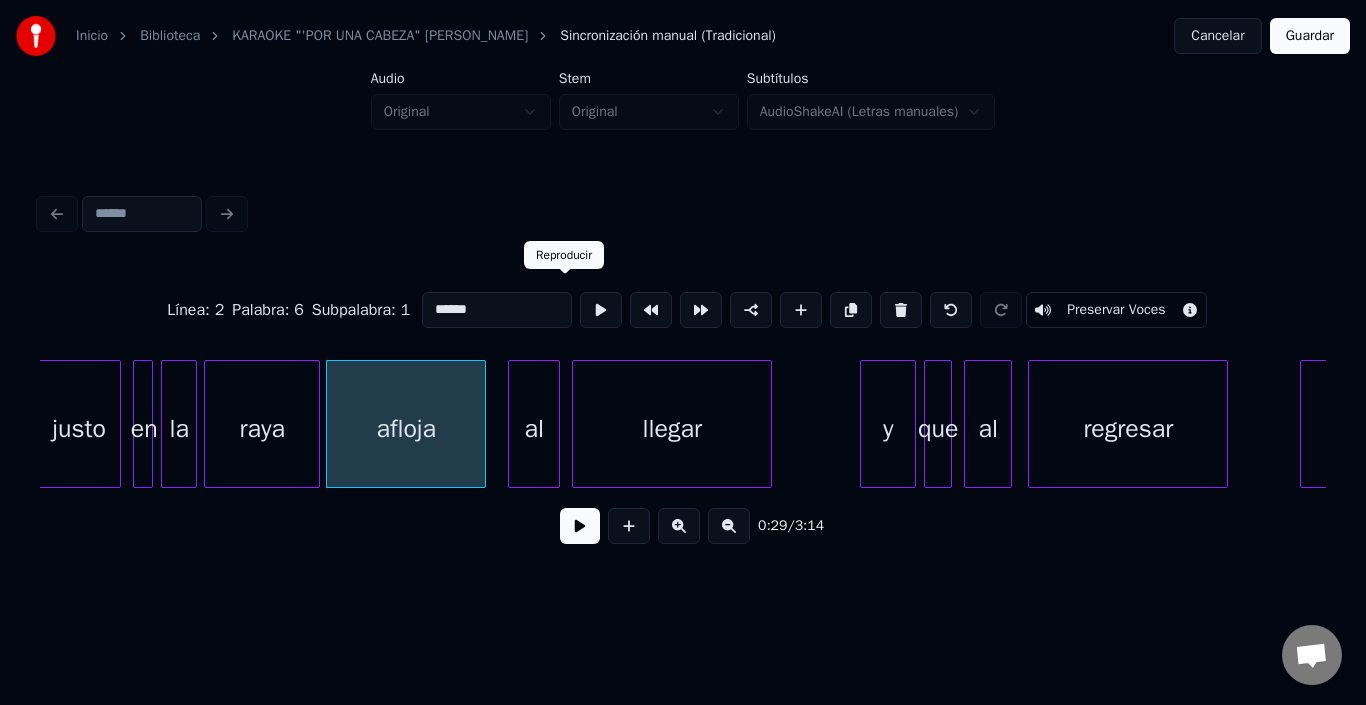 click at bounding box center [601, 310] 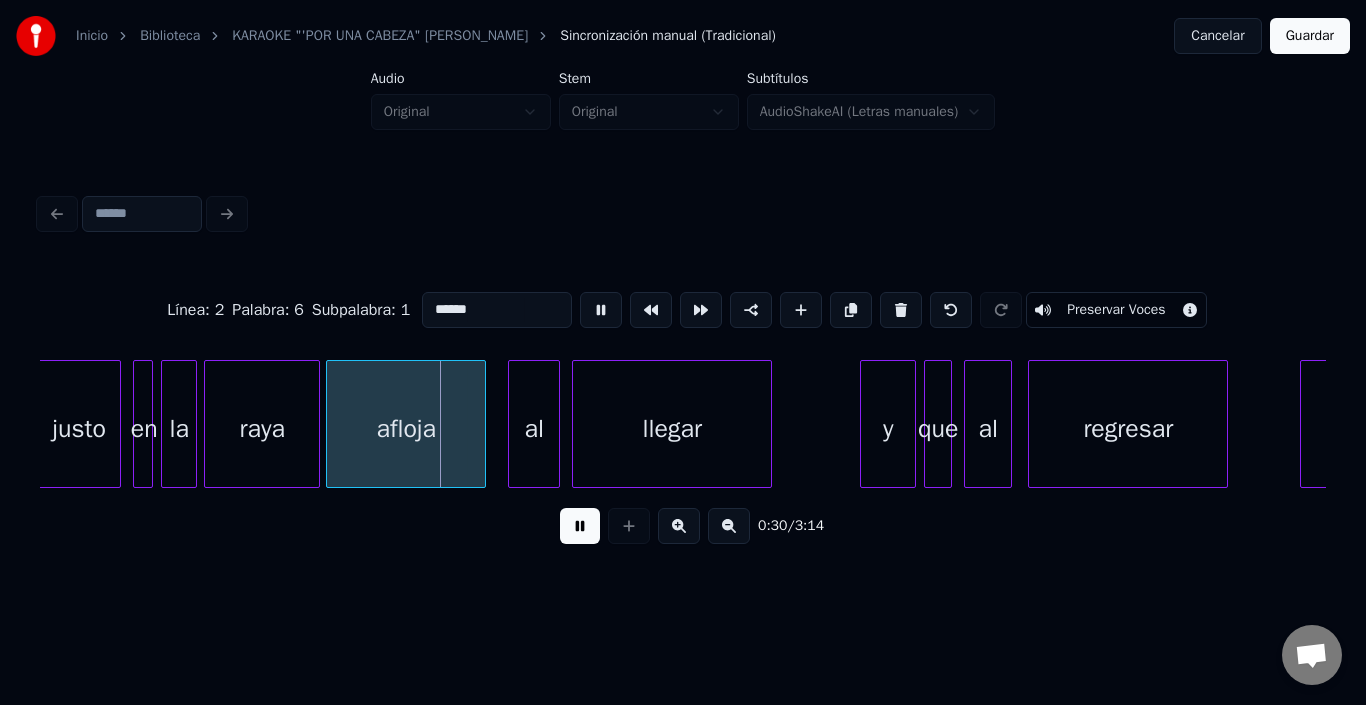 click at bounding box center (601, 310) 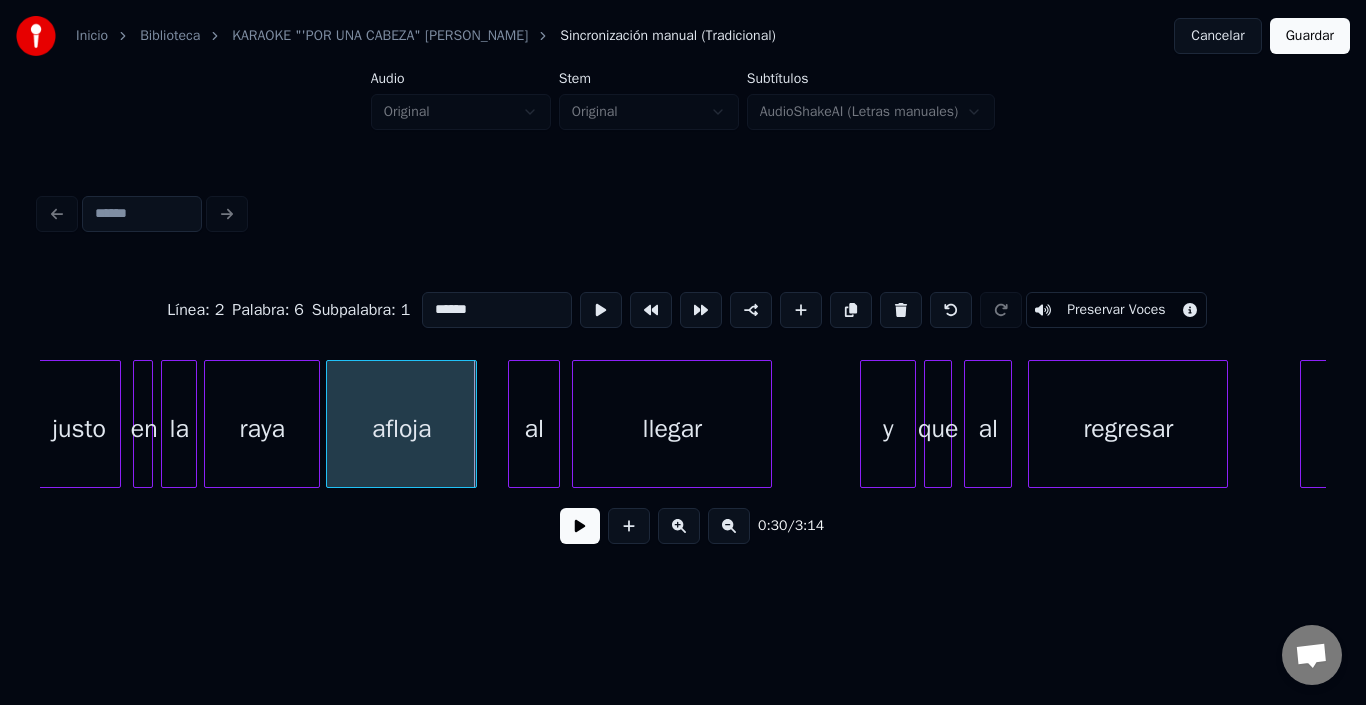 click at bounding box center [473, 424] 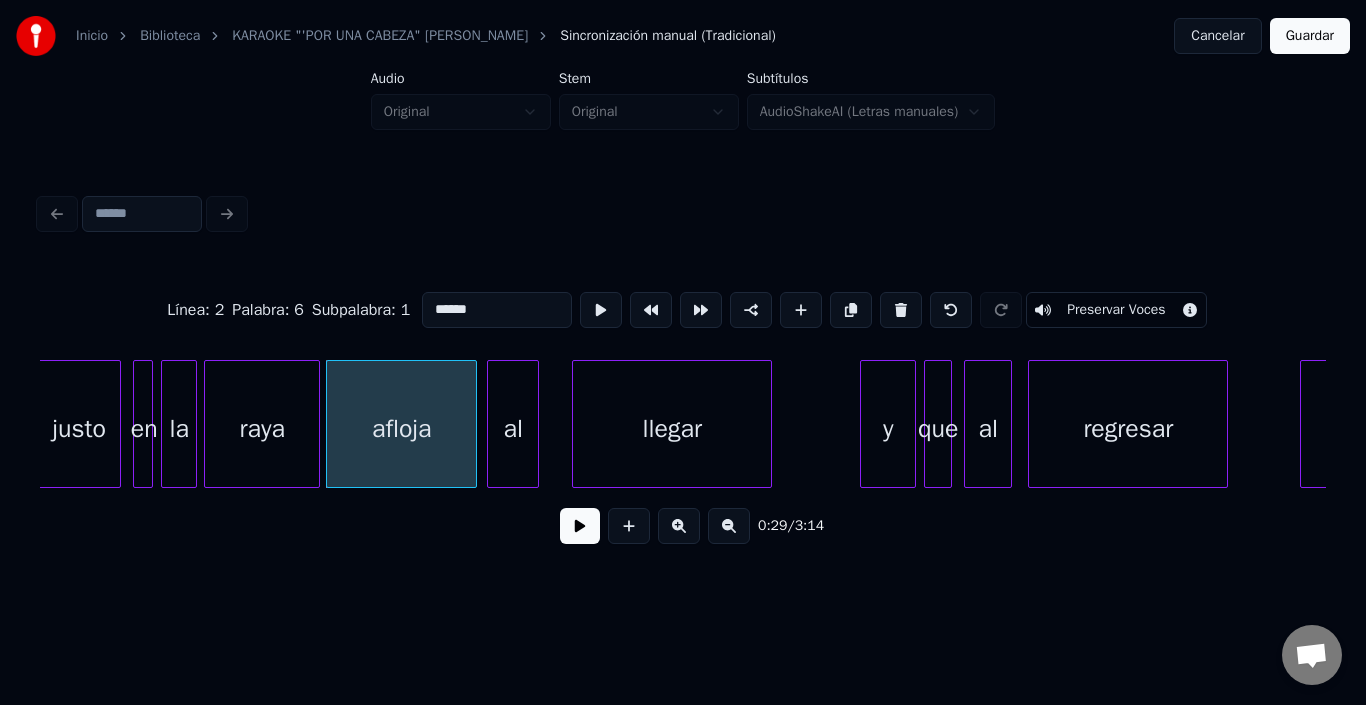 click on "al" at bounding box center (513, 429) 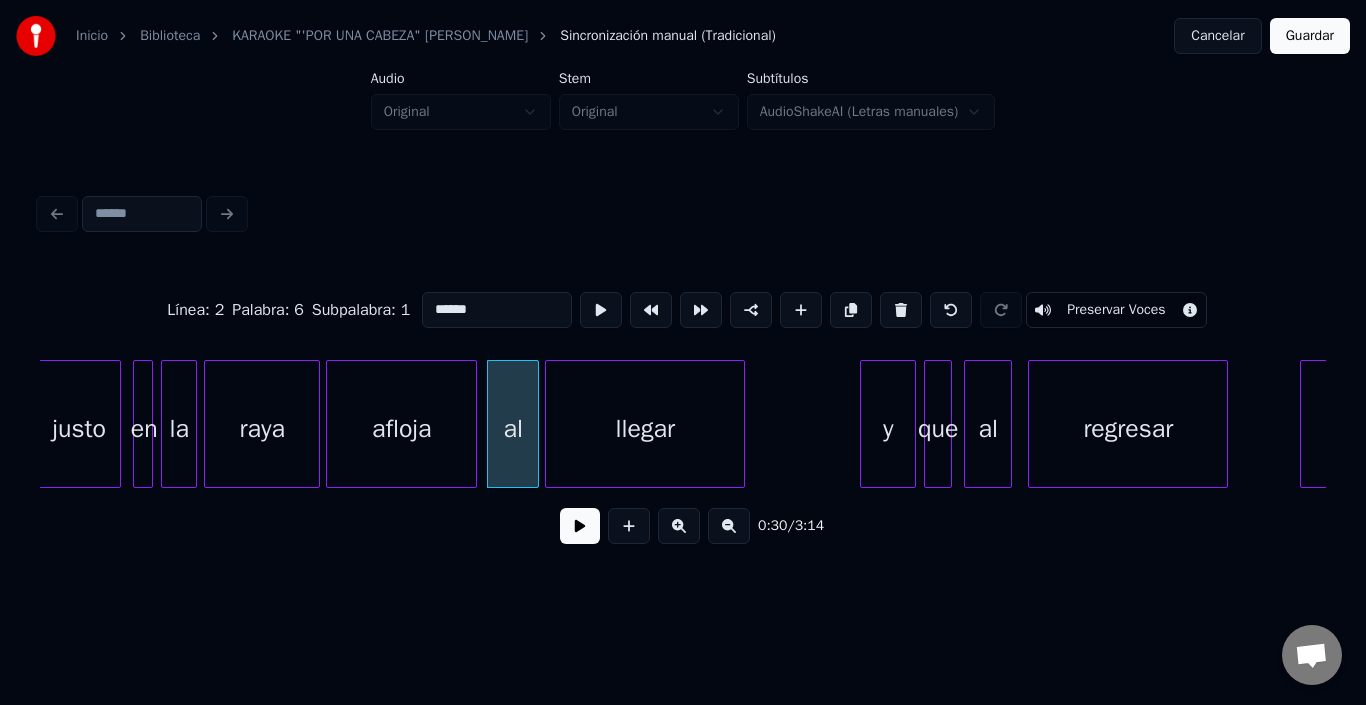 click on "llegar" at bounding box center [645, 429] 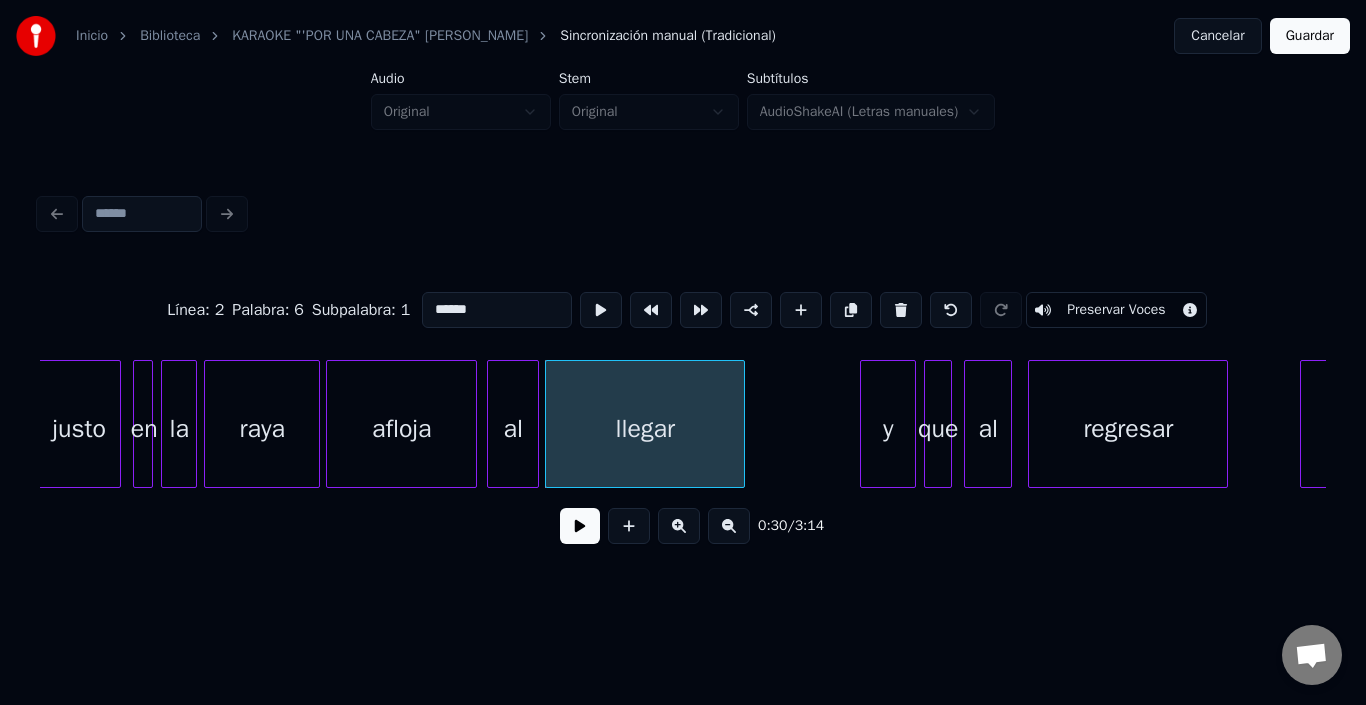 click on "llegar" at bounding box center [645, 429] 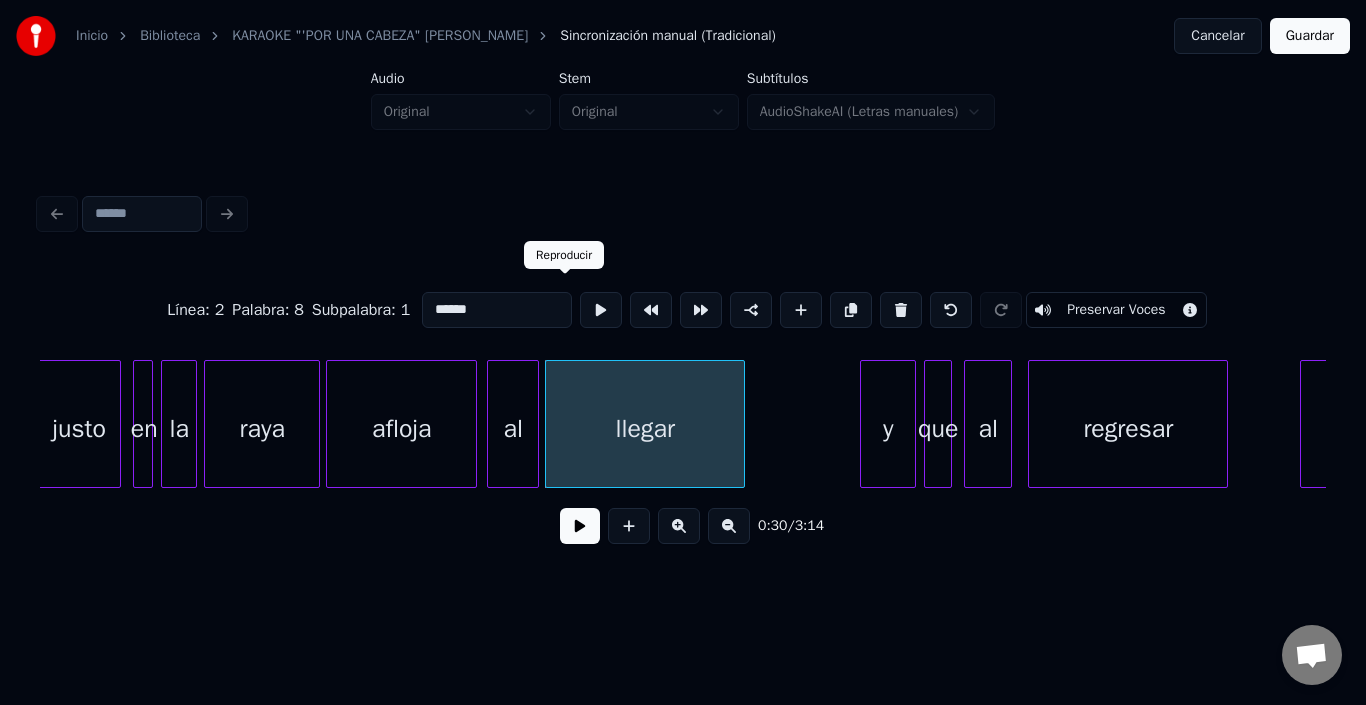 click at bounding box center (601, 310) 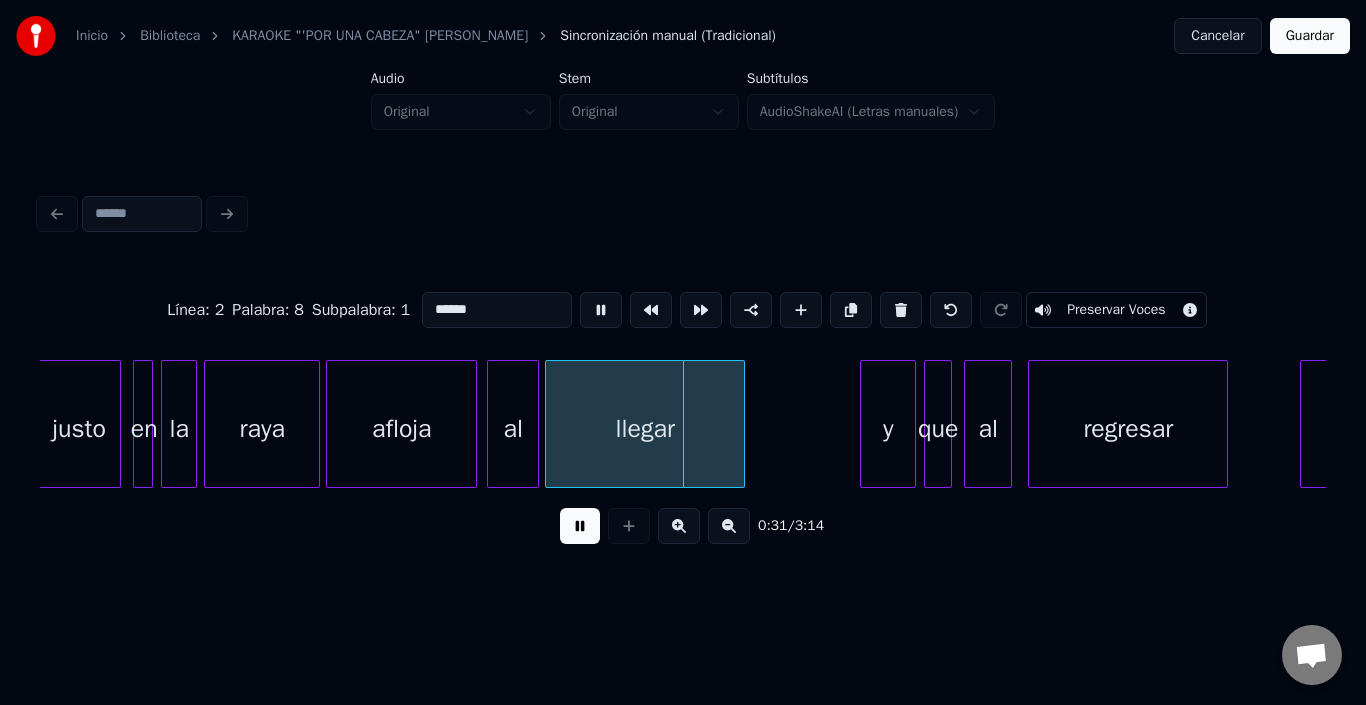 click at bounding box center (601, 310) 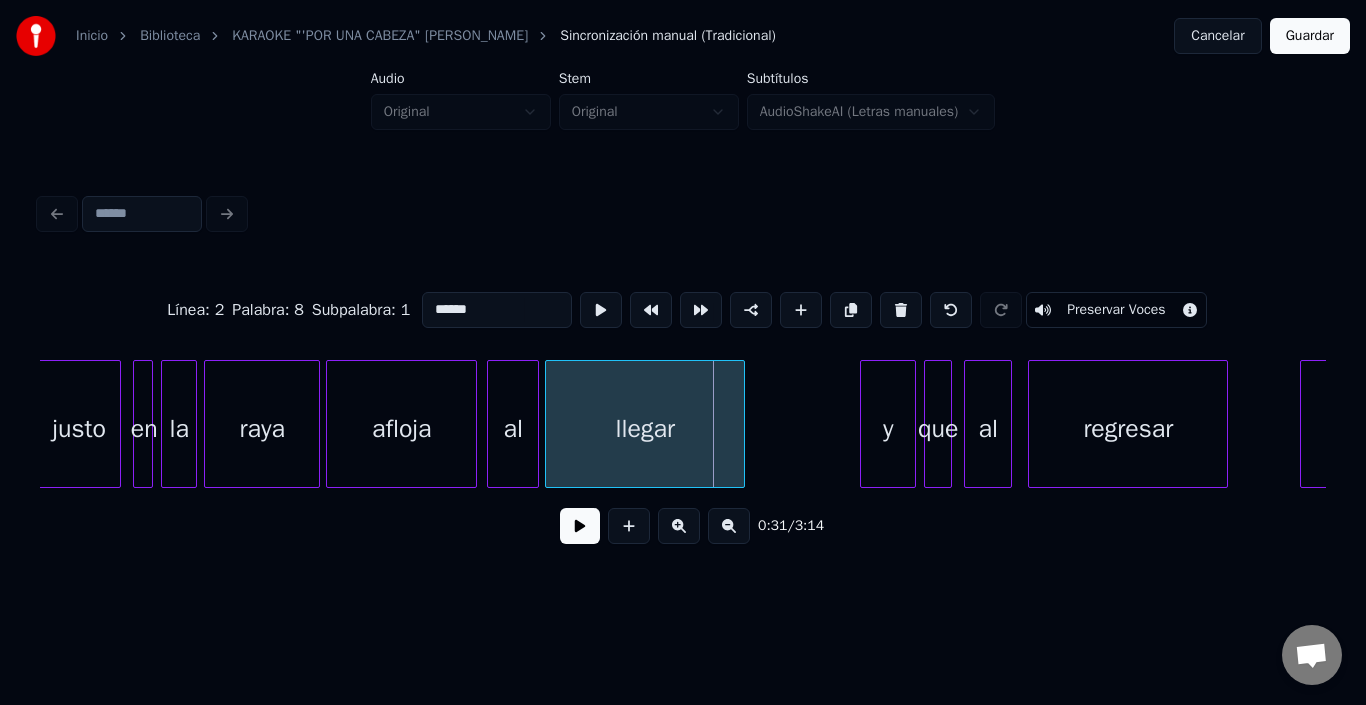 click at bounding box center [491, 424] 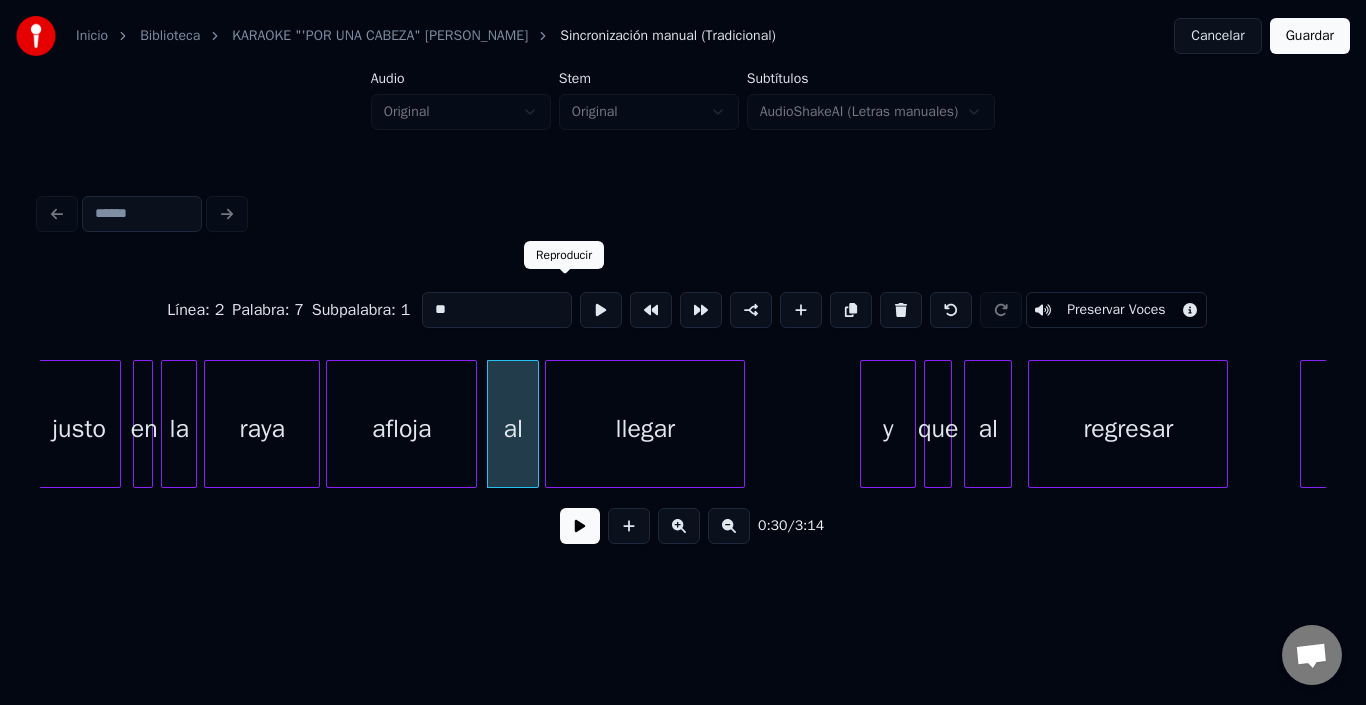 click at bounding box center [601, 310] 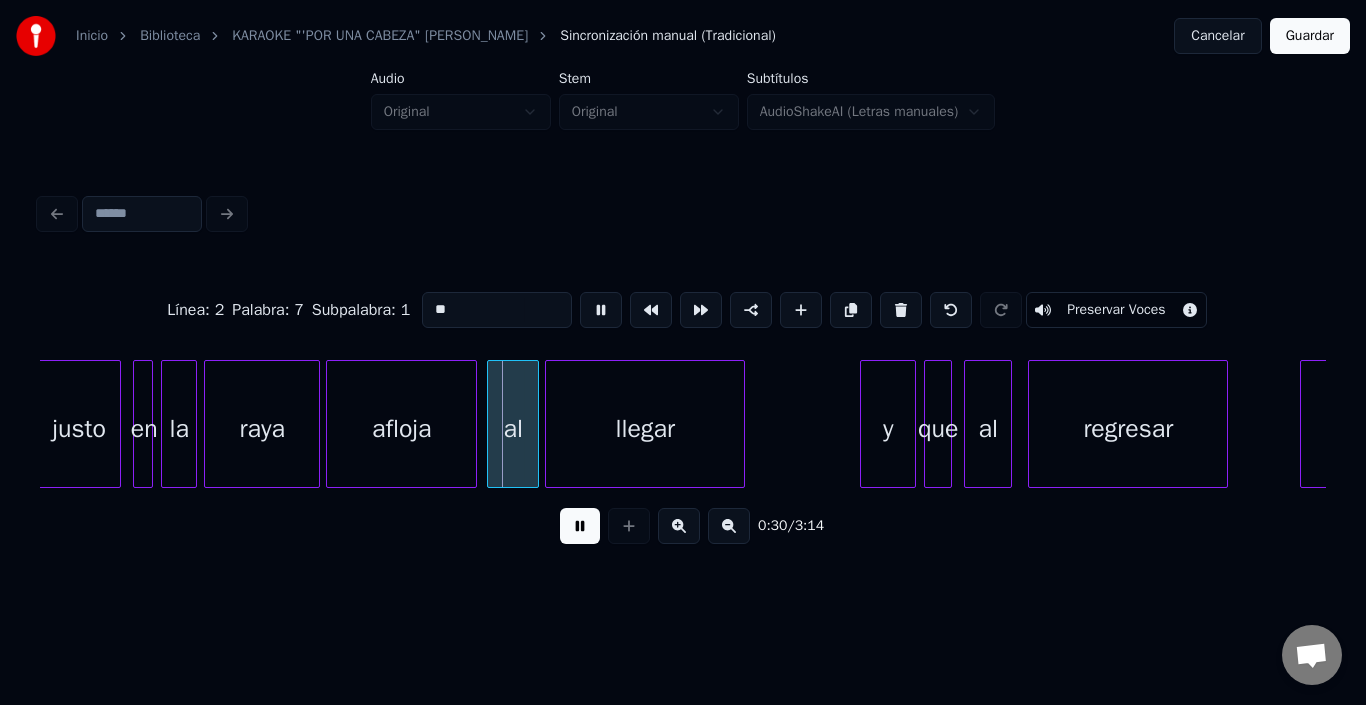 click at bounding box center [601, 310] 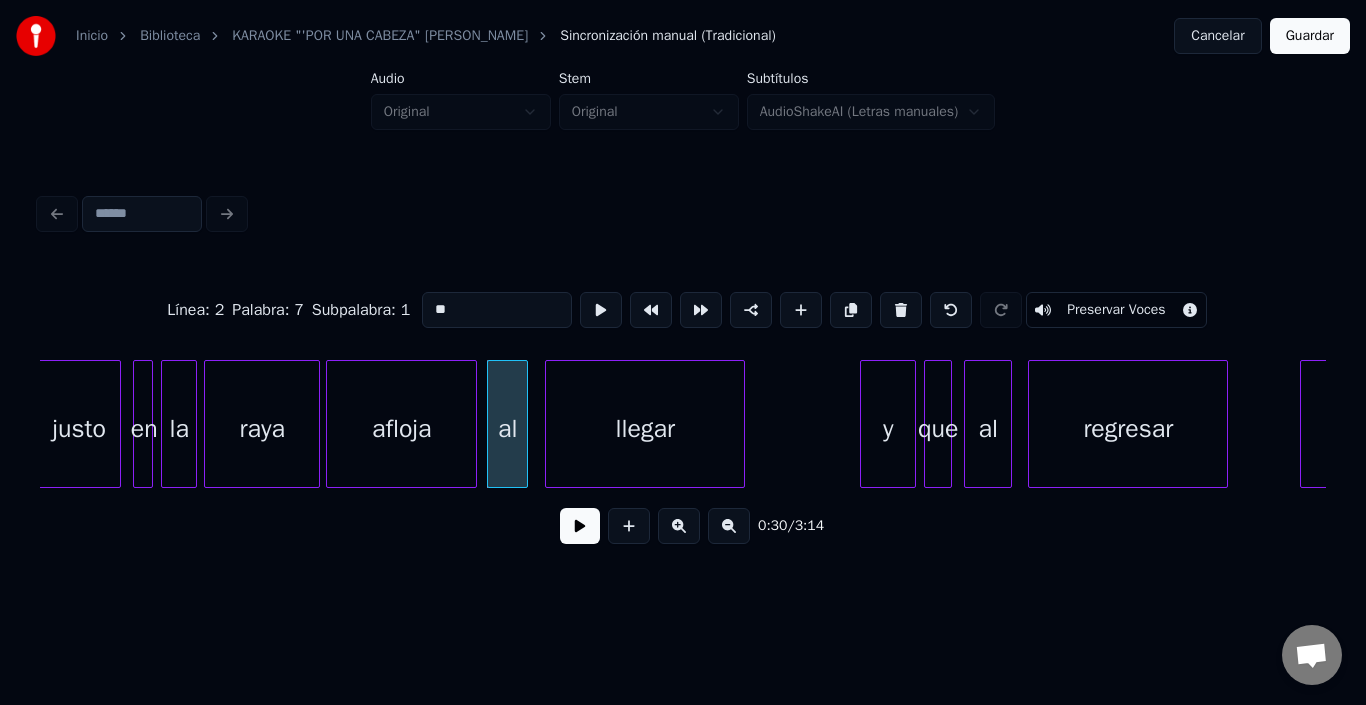 click at bounding box center [524, 424] 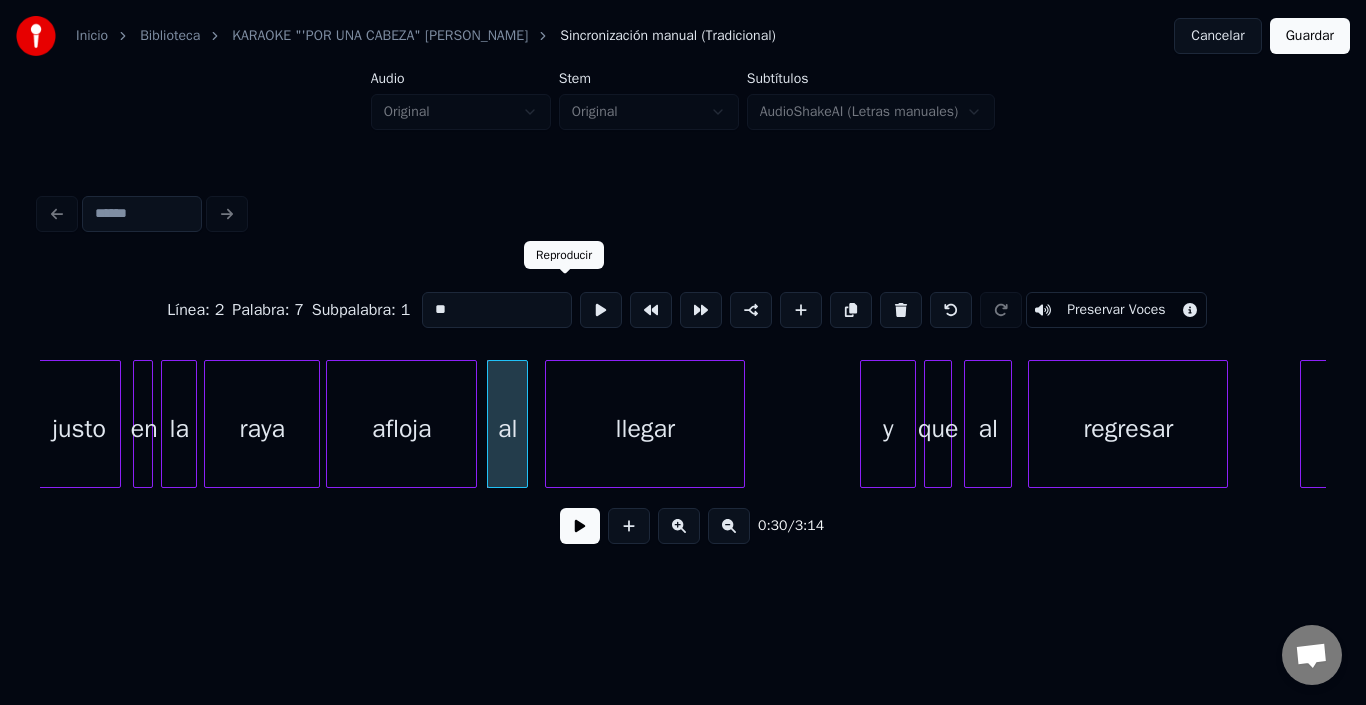 click at bounding box center [601, 310] 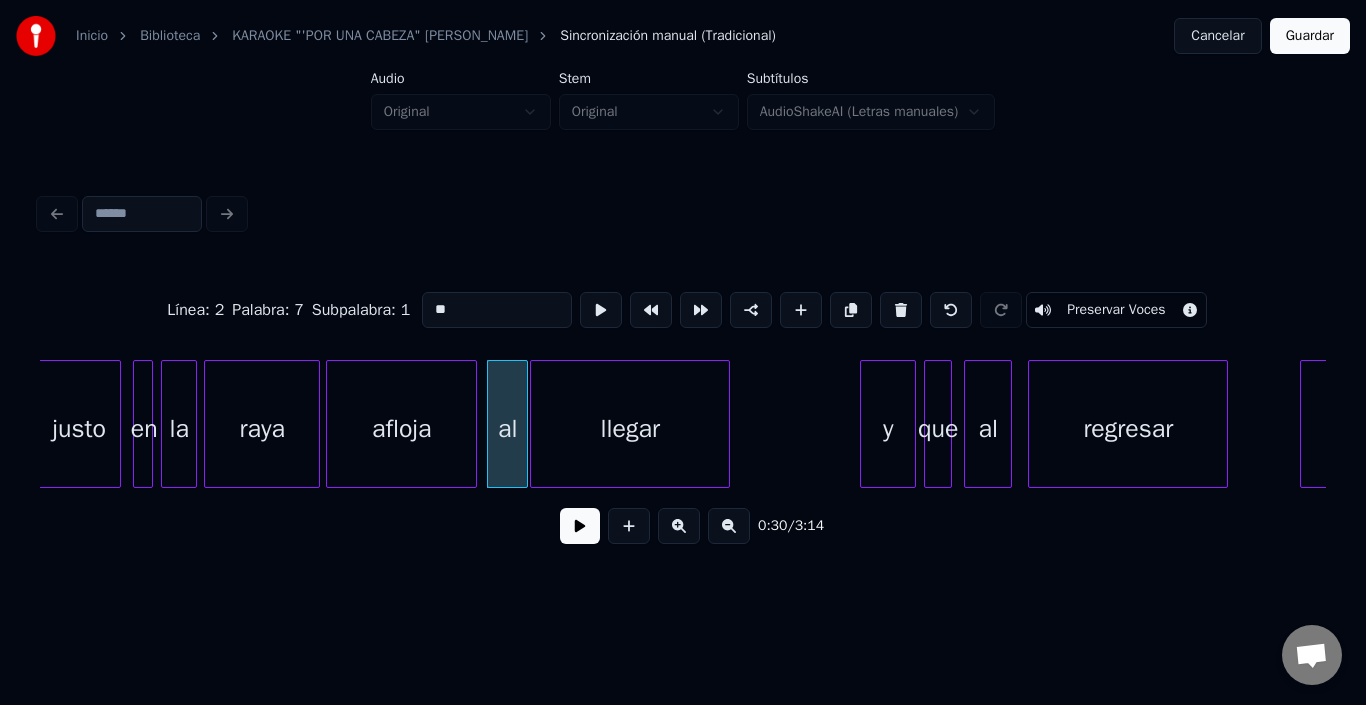 click on "llegar" at bounding box center (630, 429) 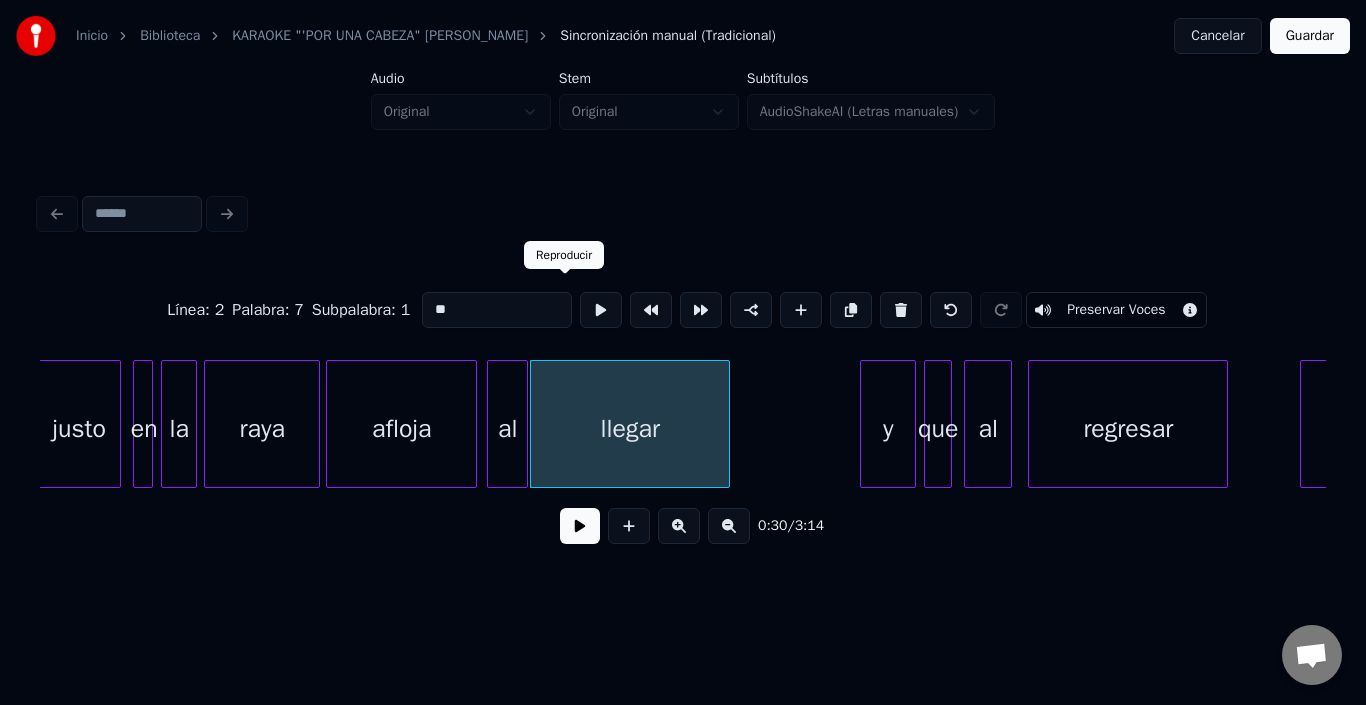 click at bounding box center (601, 310) 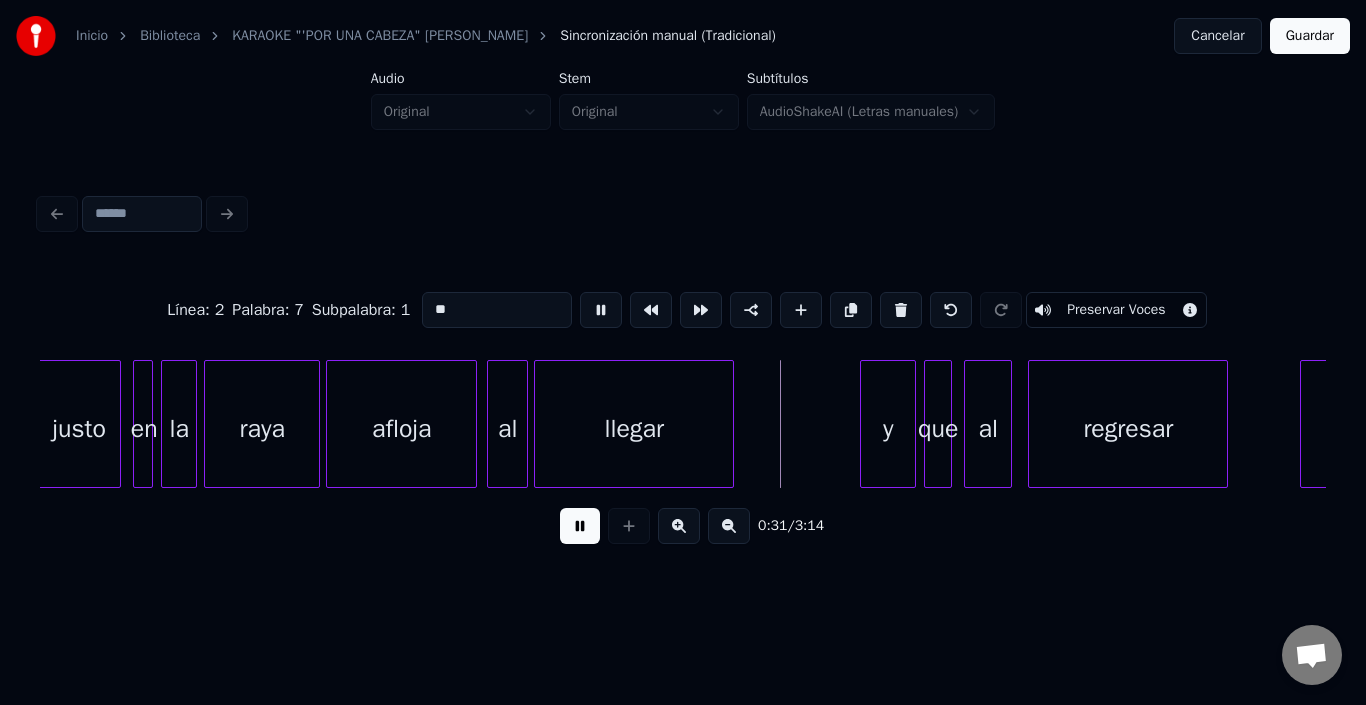 click on "llegar" at bounding box center (634, 429) 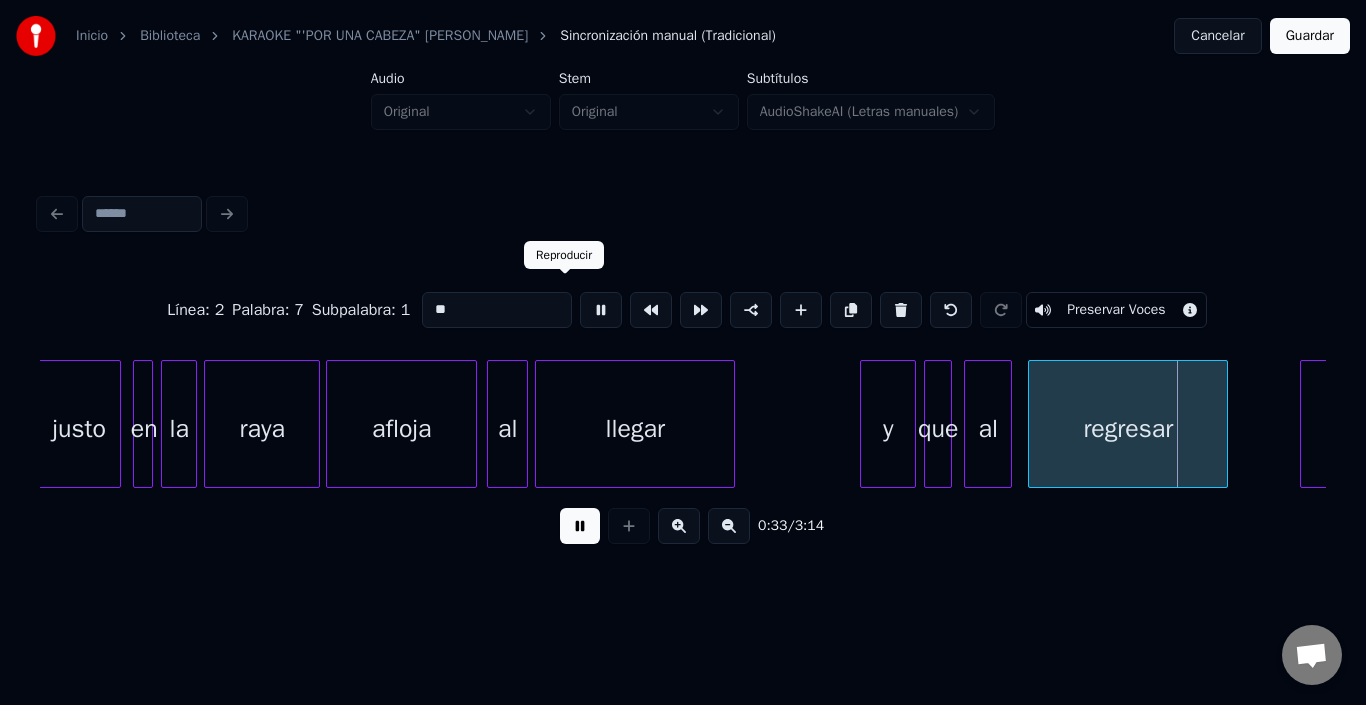 click at bounding box center [601, 310] 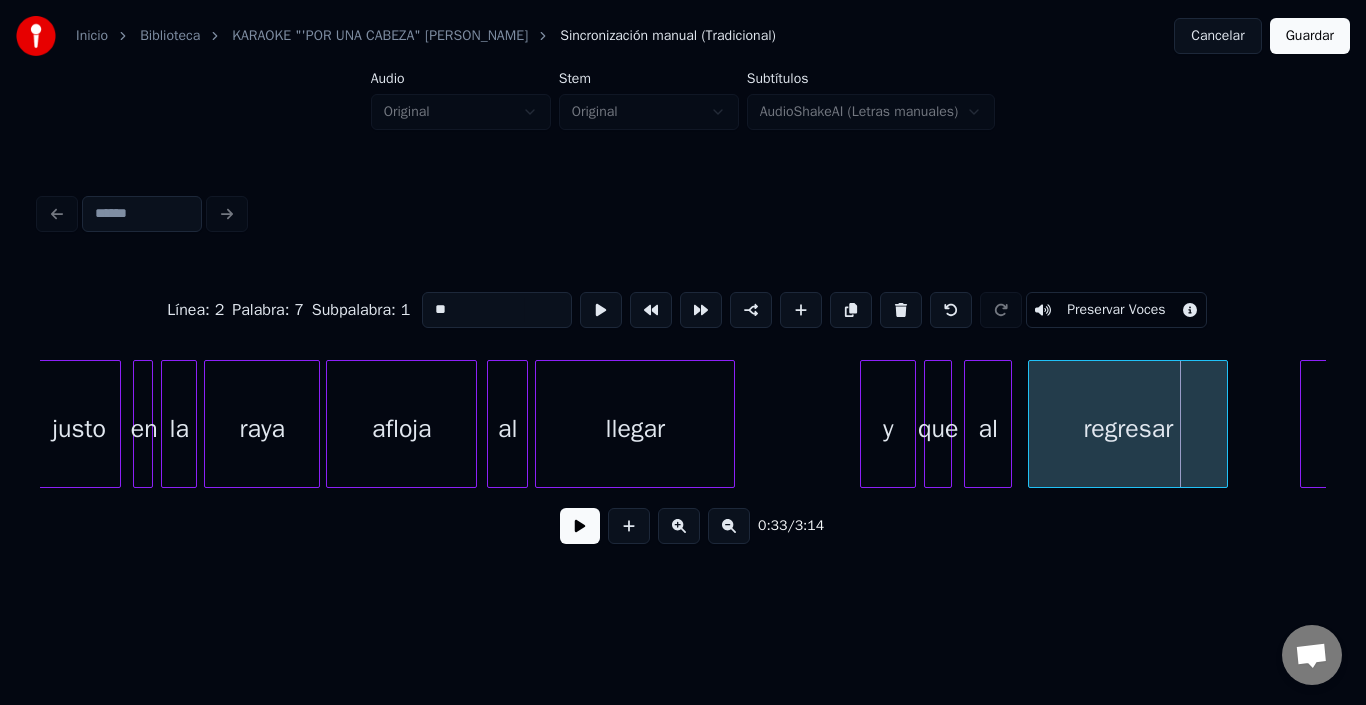 click at bounding box center [601, 310] 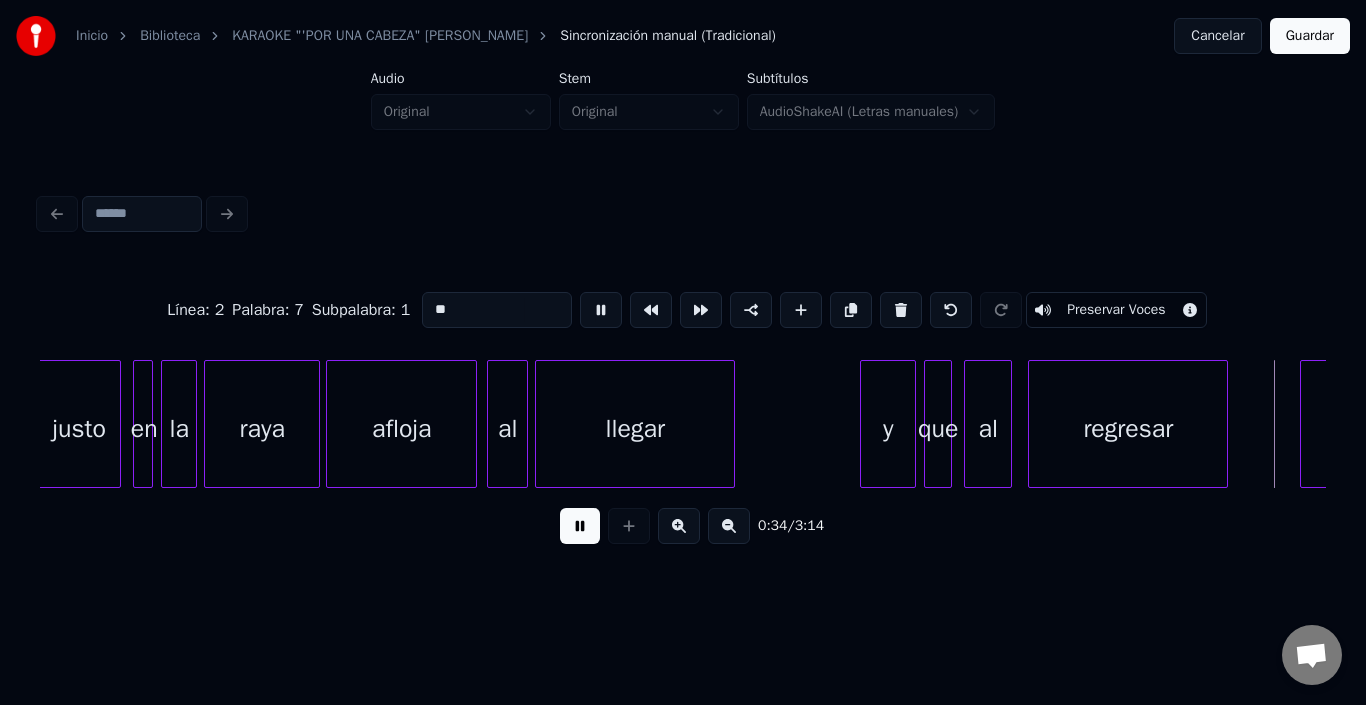 click at bounding box center [601, 310] 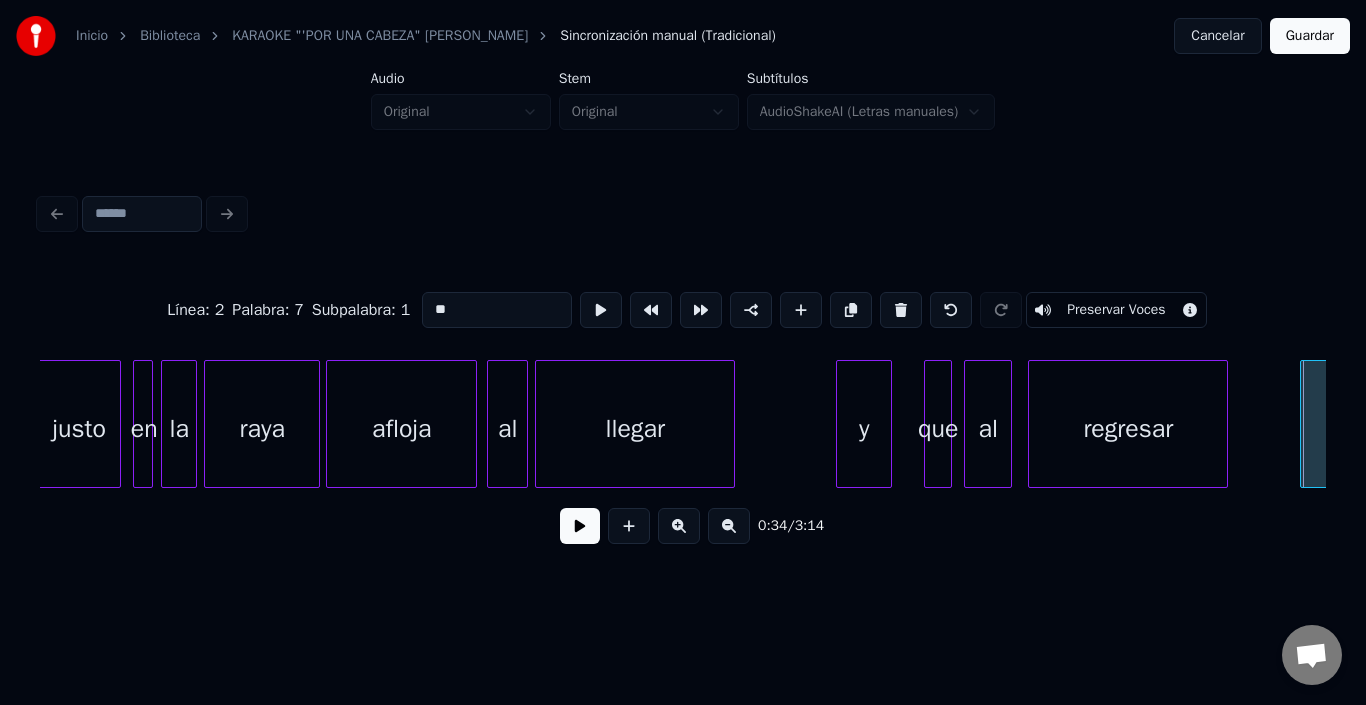 click on "y" at bounding box center (864, 429) 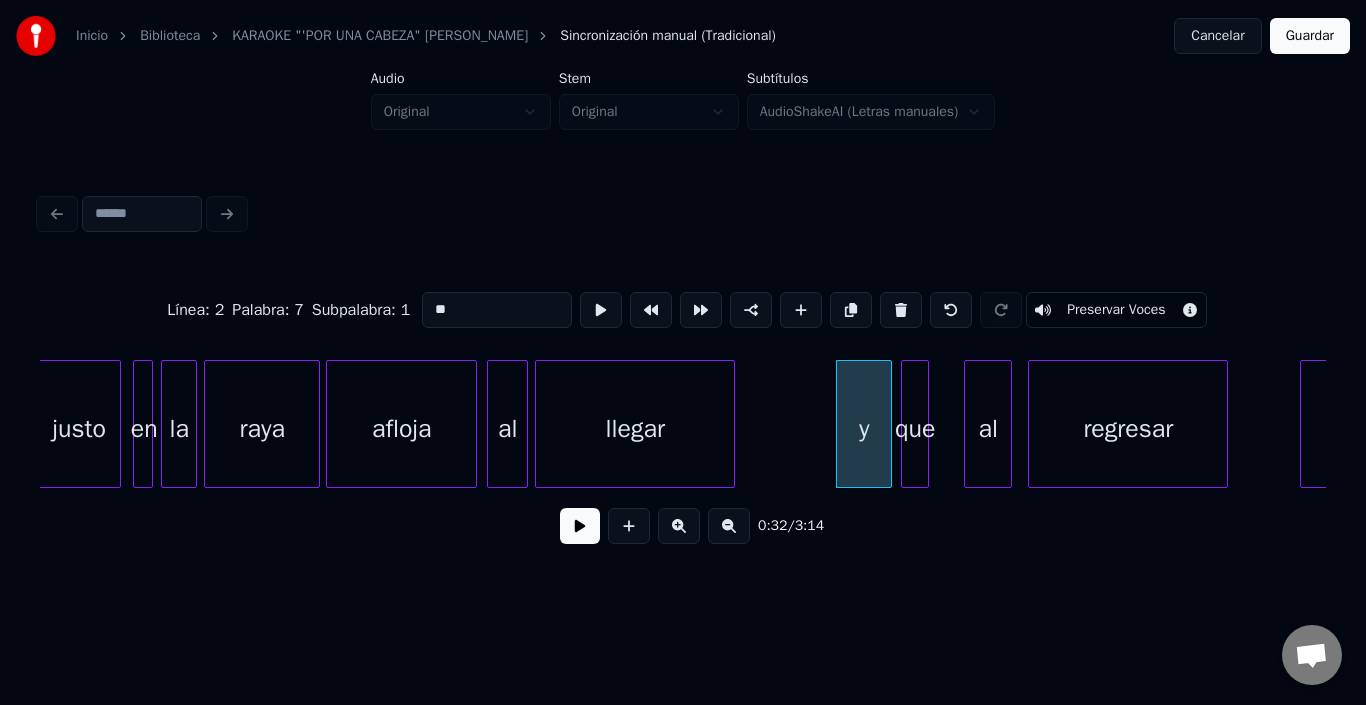 click on "que" at bounding box center [915, 429] 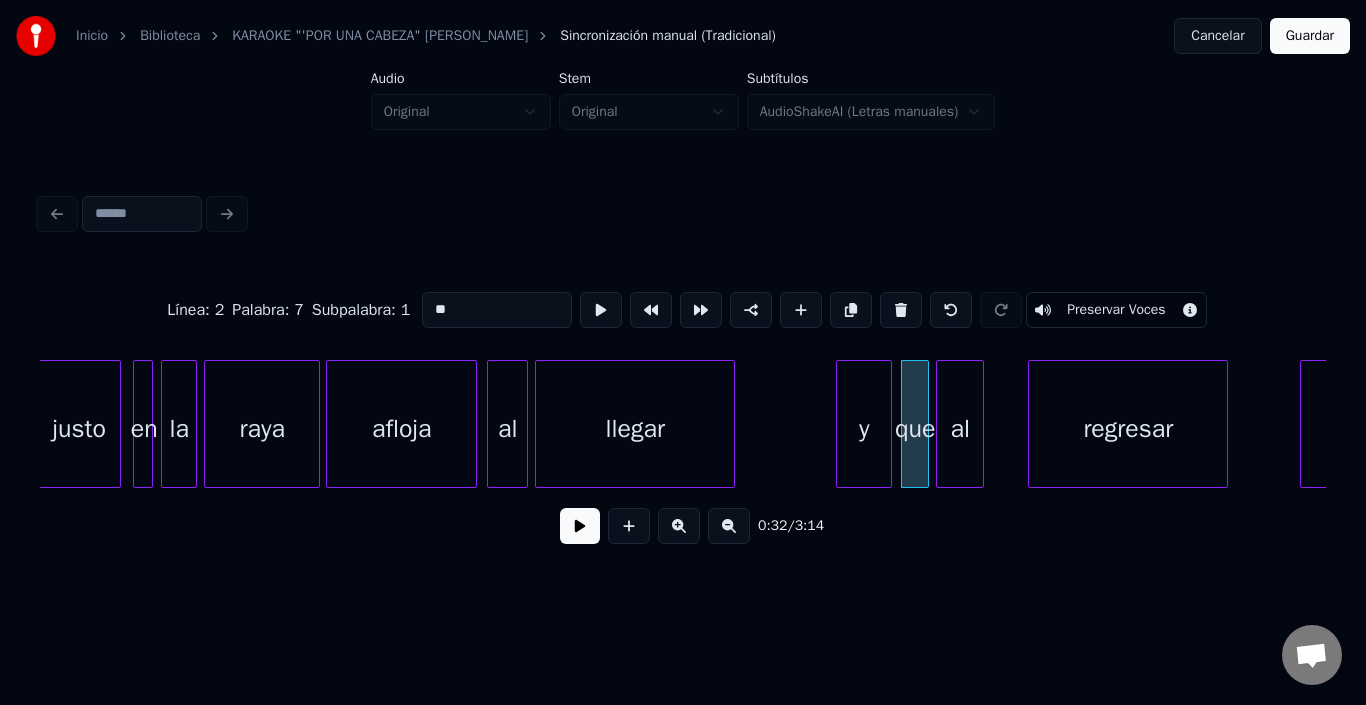 click on "al" at bounding box center [960, 429] 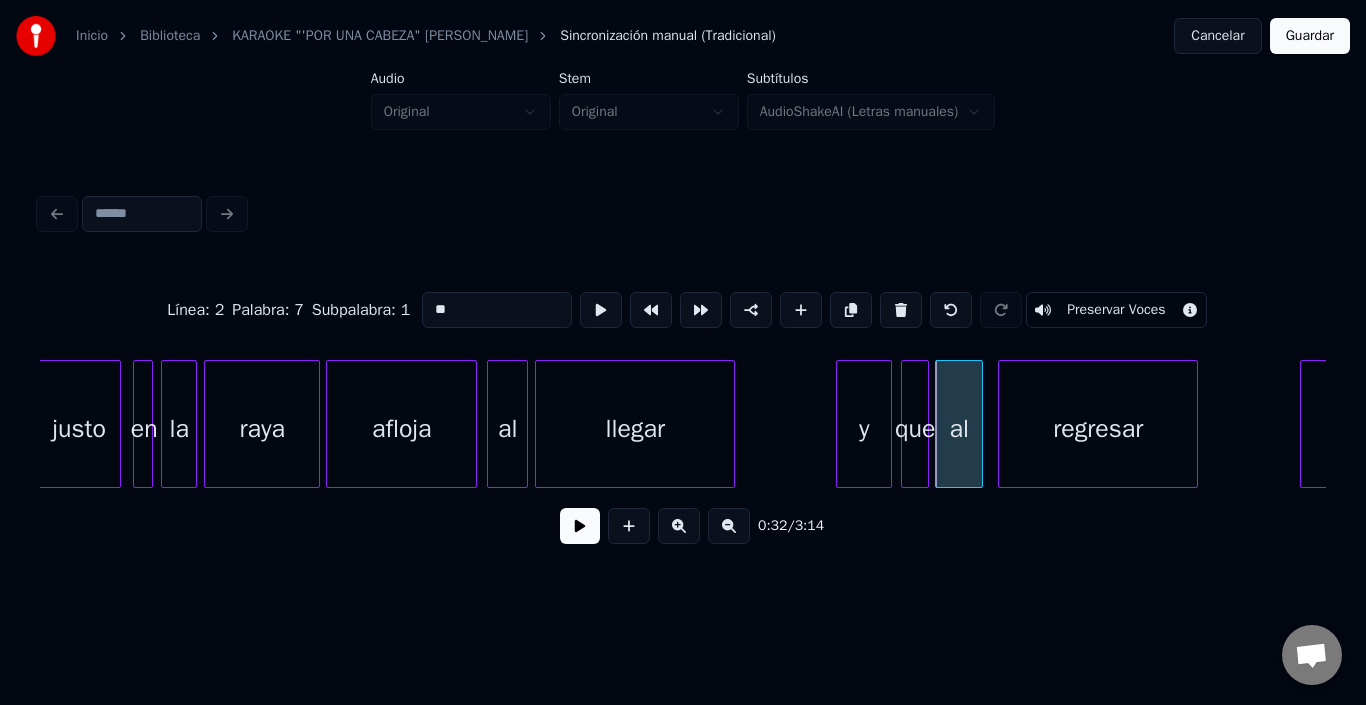 click on "regresar" at bounding box center [1098, 429] 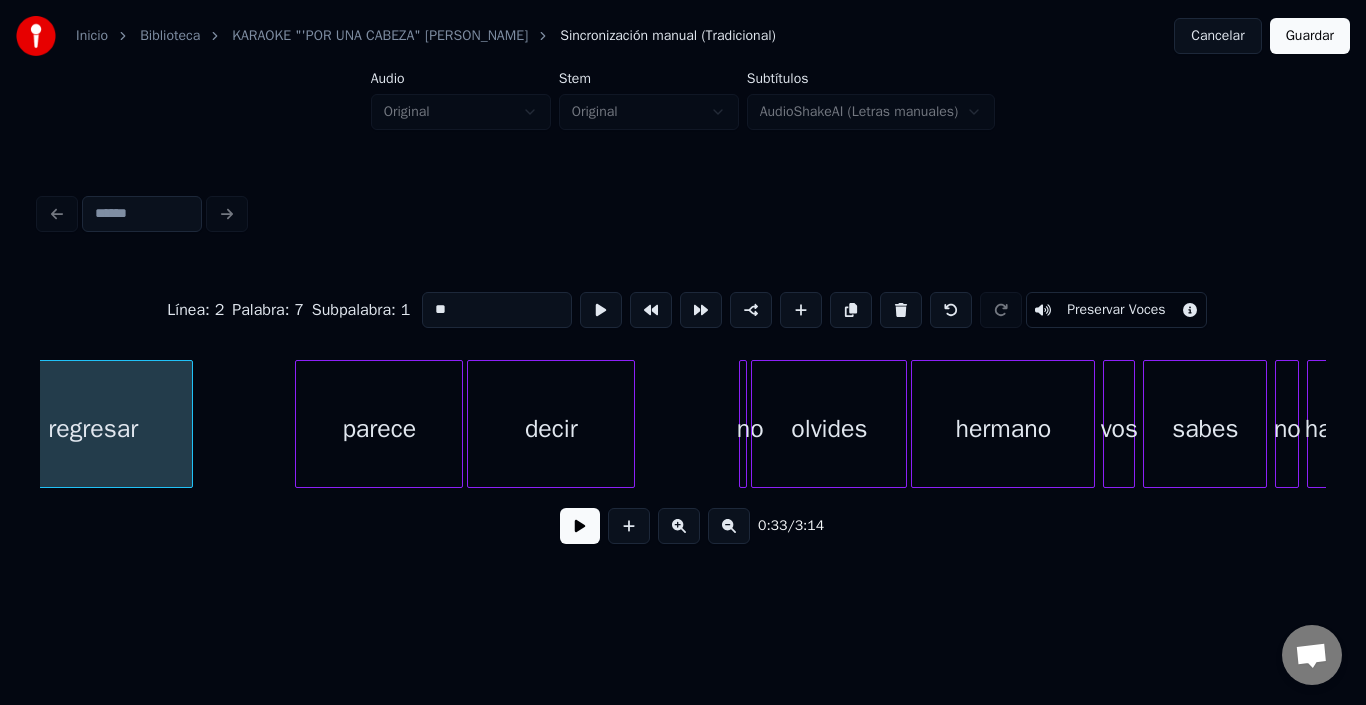 scroll, scrollTop: 0, scrollLeft: 6696, axis: horizontal 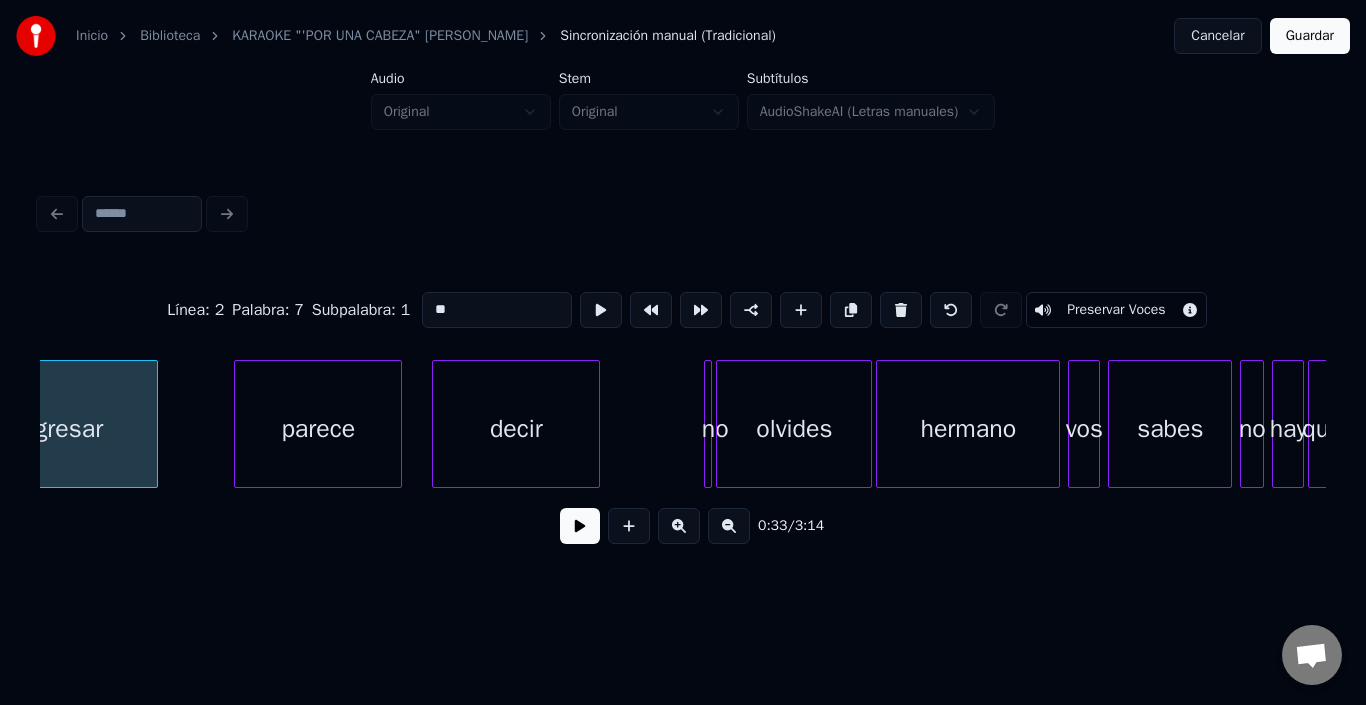 click on "parece" at bounding box center [318, 429] 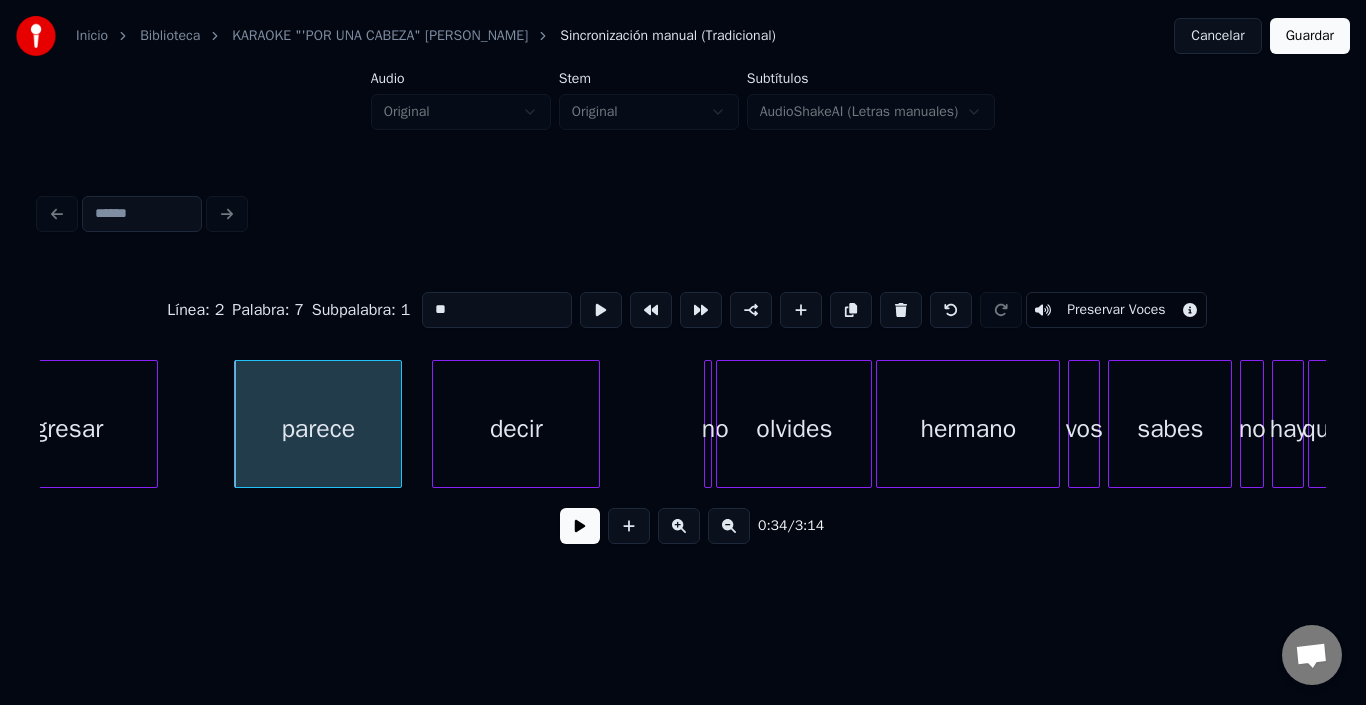 click on "parece" at bounding box center (318, 429) 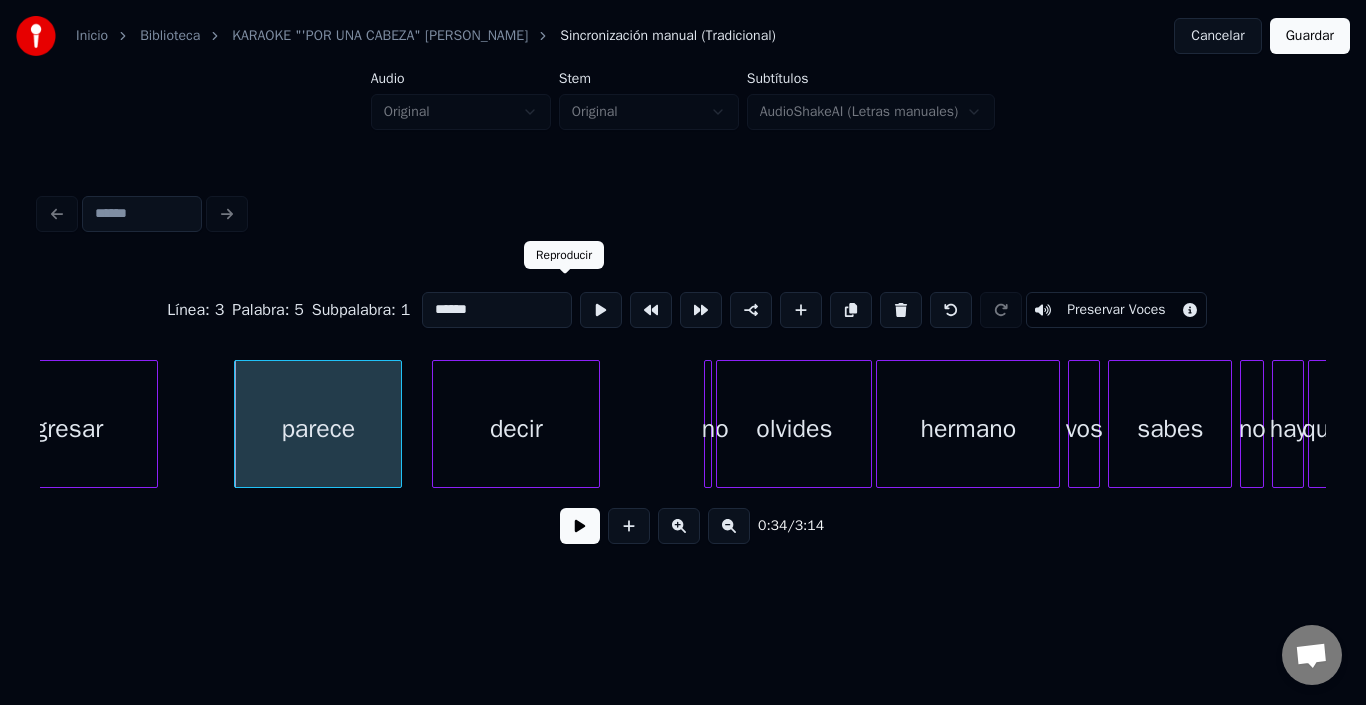 click at bounding box center [601, 310] 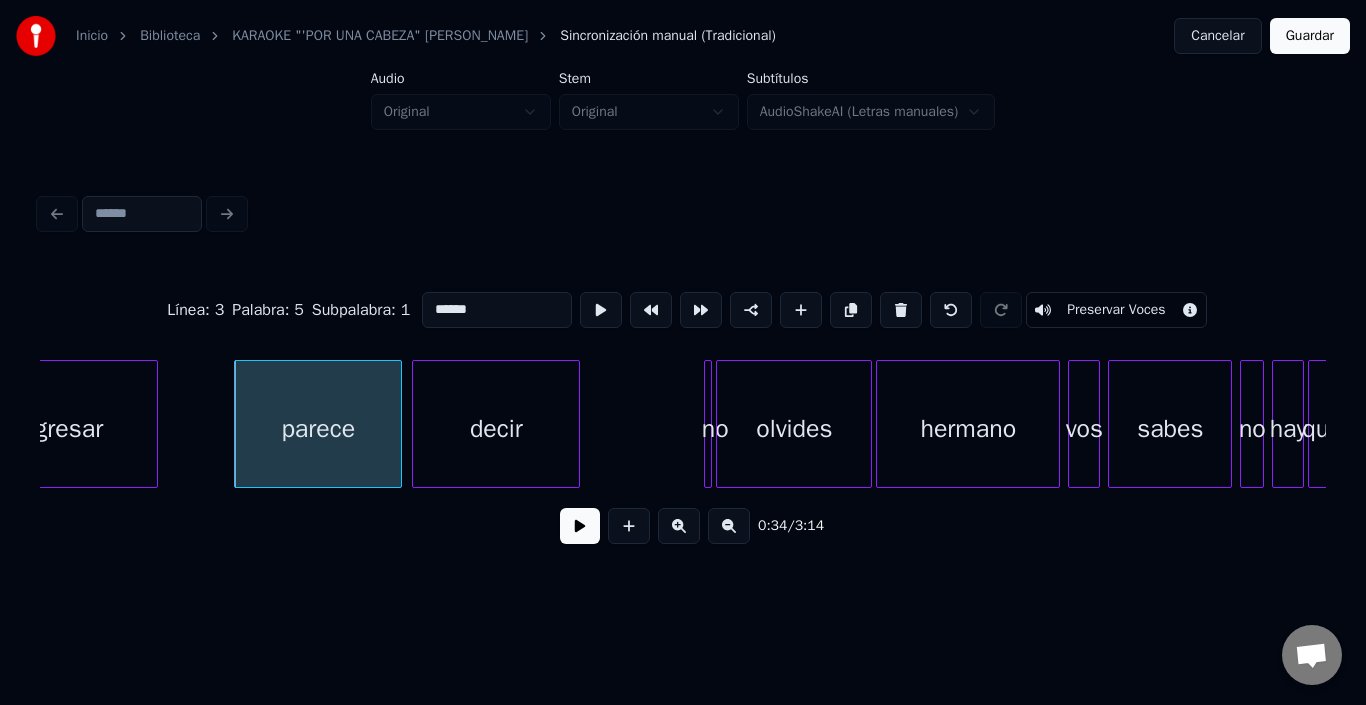 click on "decir" at bounding box center (496, 429) 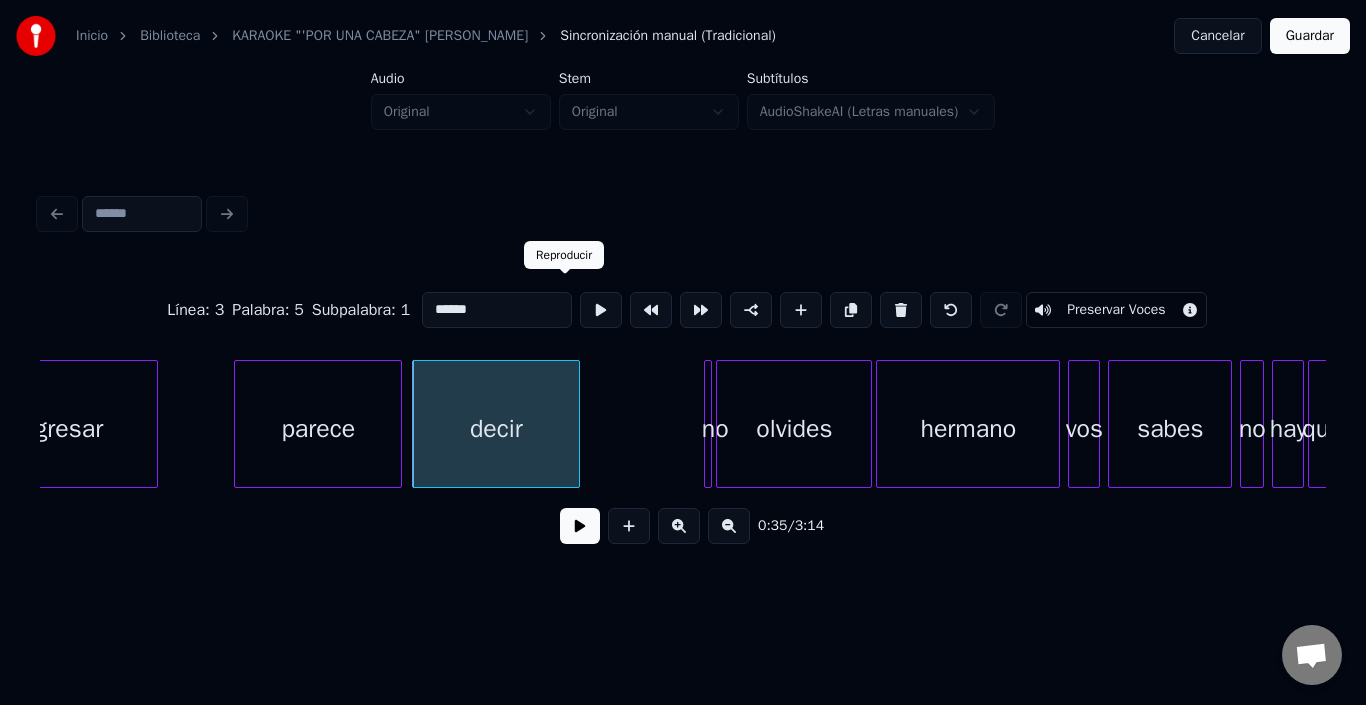 click at bounding box center [601, 310] 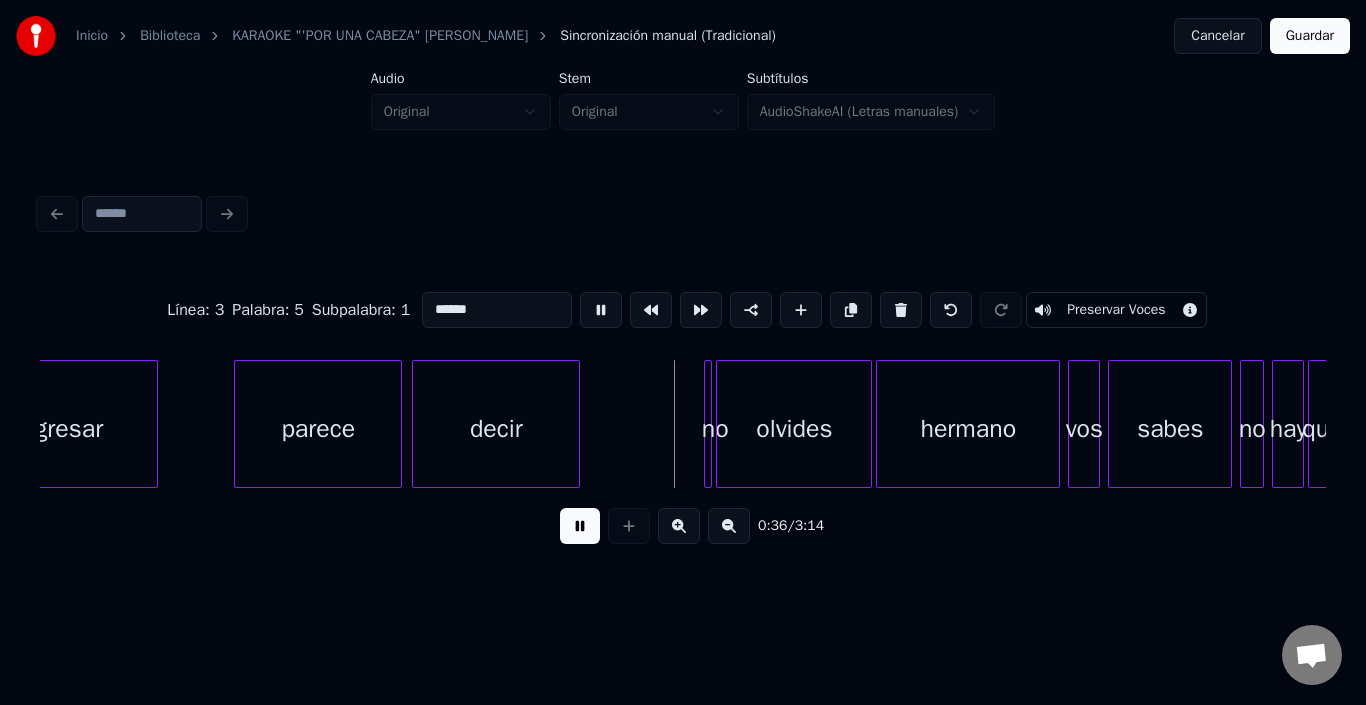 click at bounding box center (601, 310) 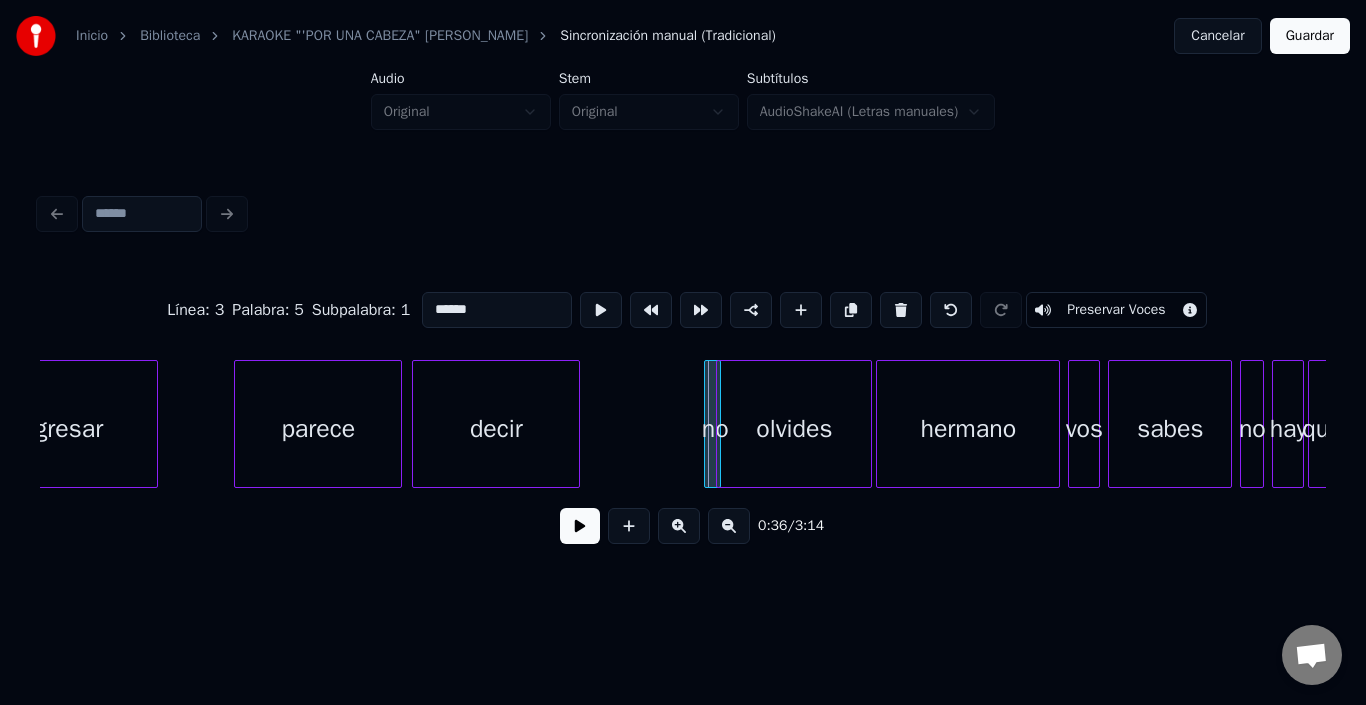 click at bounding box center [717, 424] 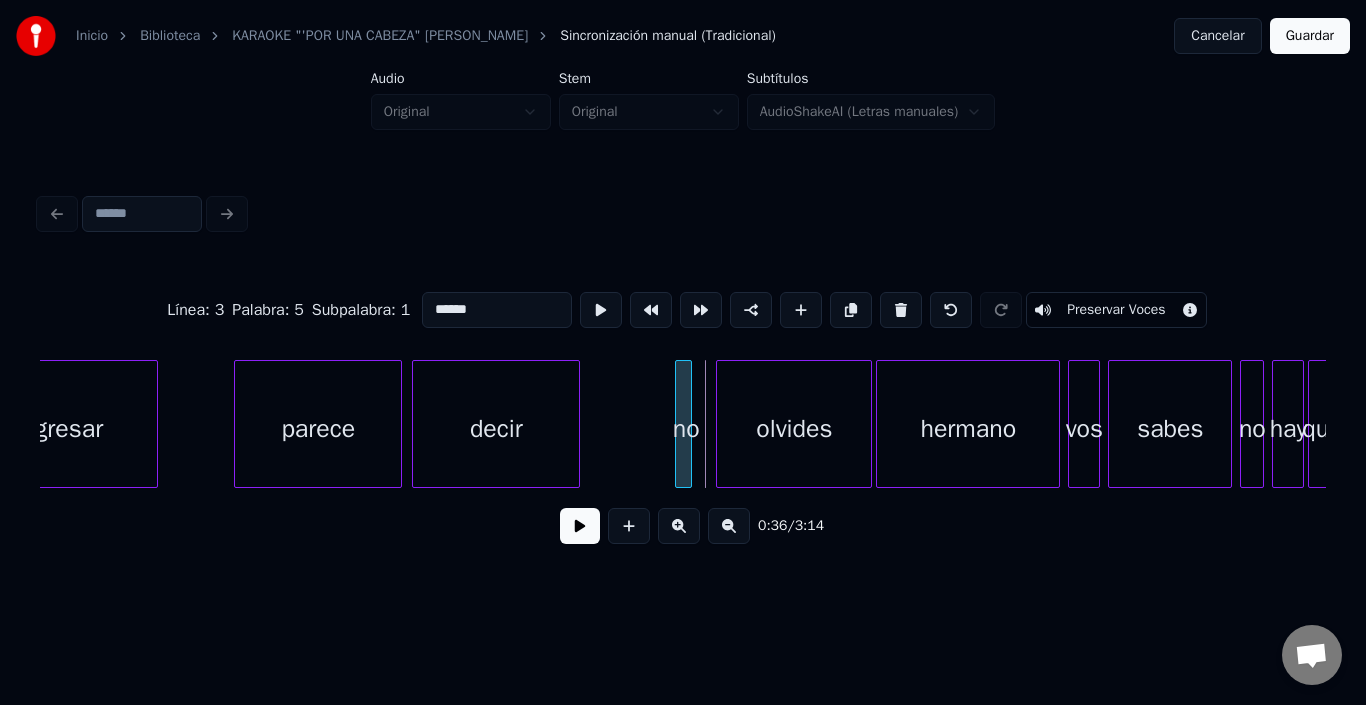 click on "Línea :   3 Palabra :   5 Subpalabra :   1 ****** Preservar Voces 0:36  /  3:14" at bounding box center [683, 412] 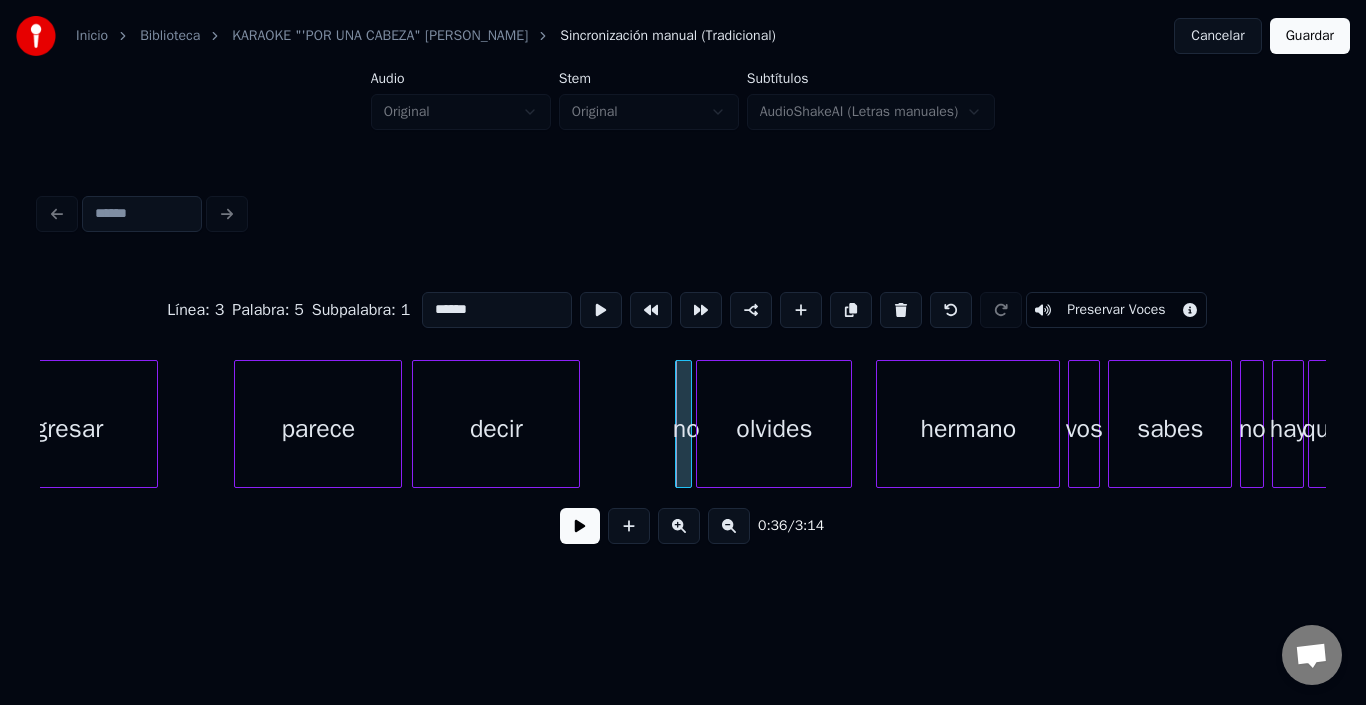 click on "olvides" at bounding box center [774, 429] 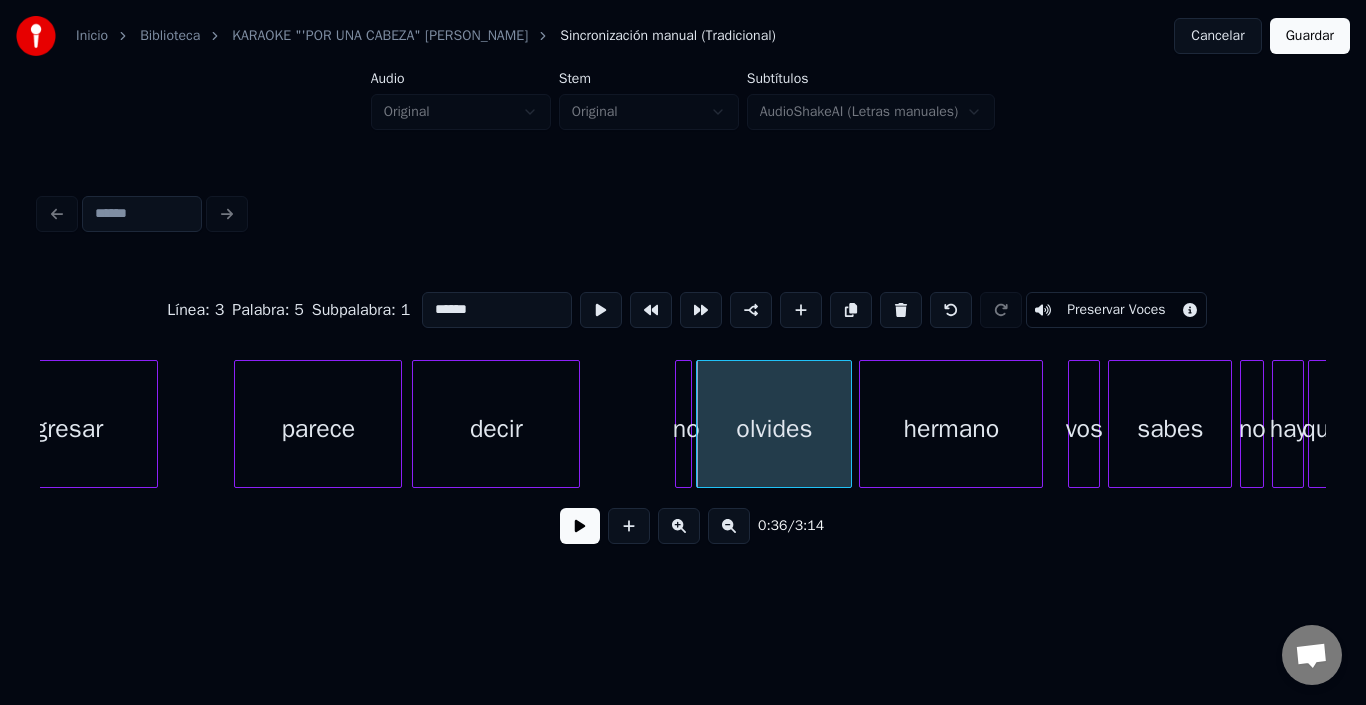 click on "hermano" at bounding box center [951, 429] 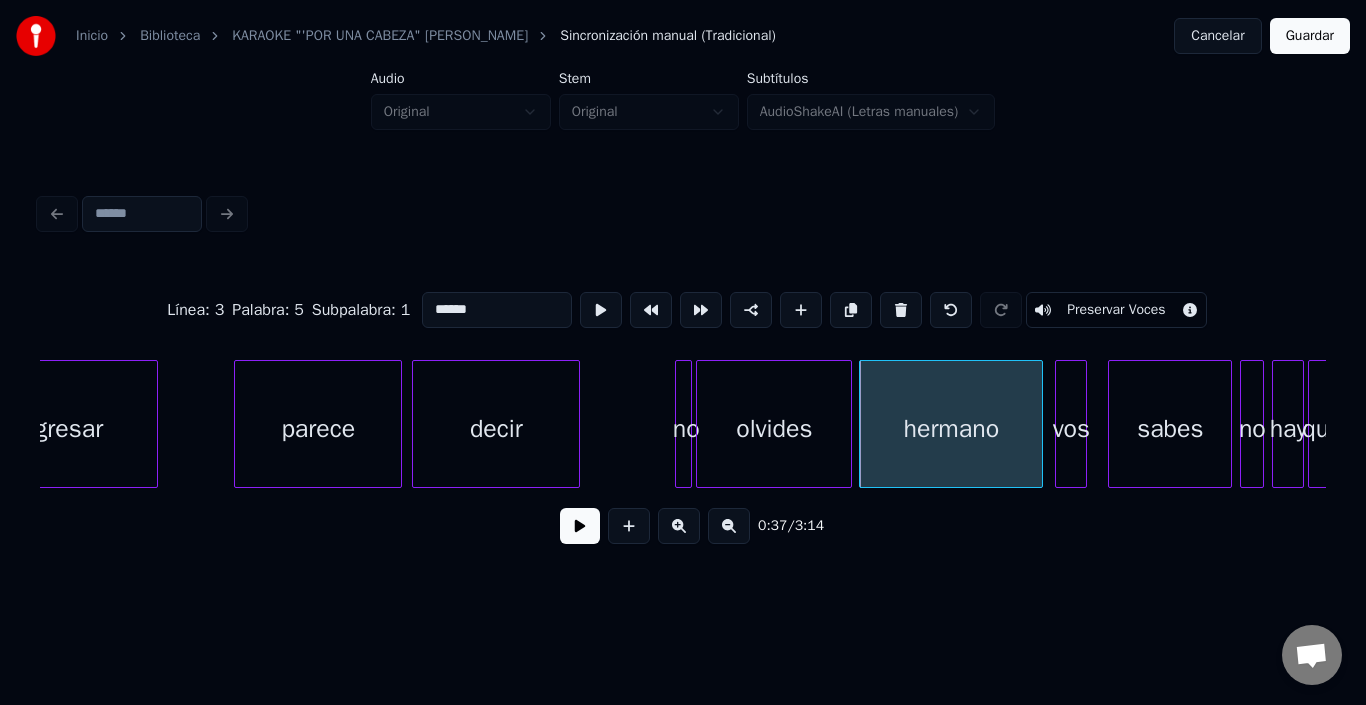 click on "vos" at bounding box center (1071, 429) 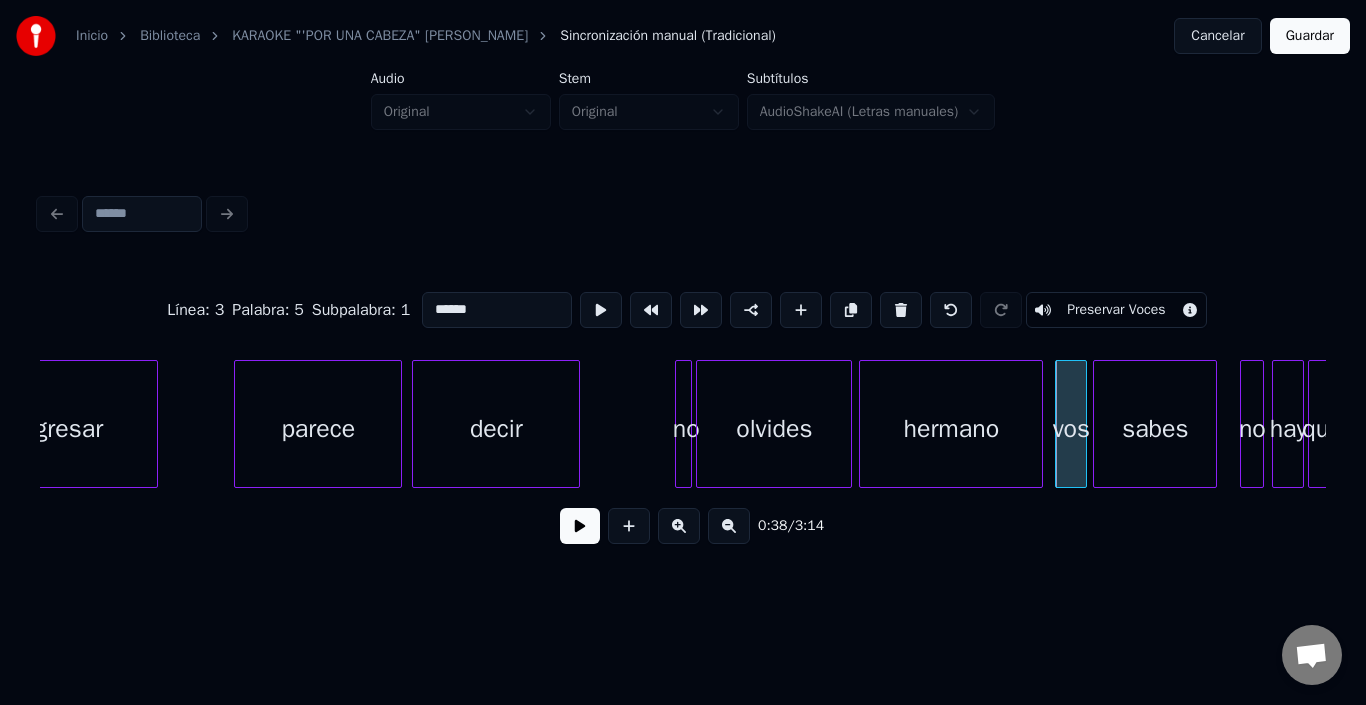 click on "sabes" at bounding box center [1155, 429] 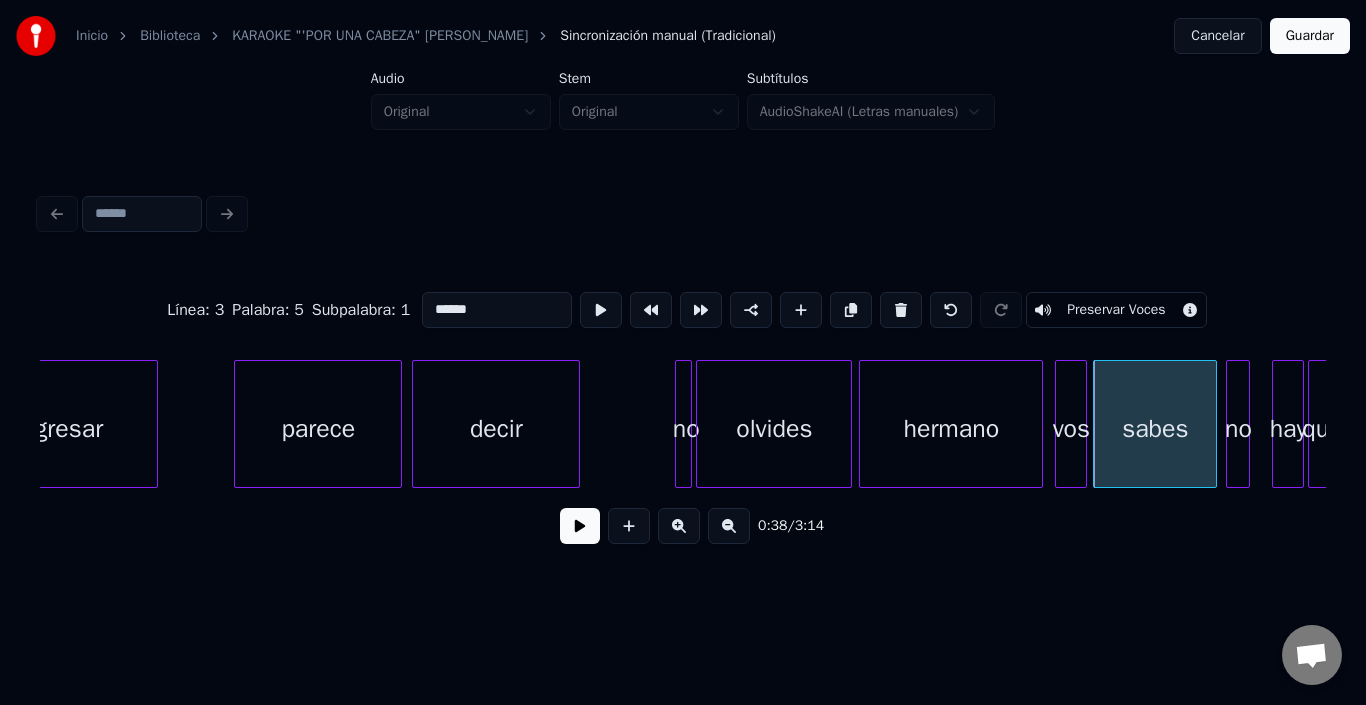 click on "no" at bounding box center (1238, 429) 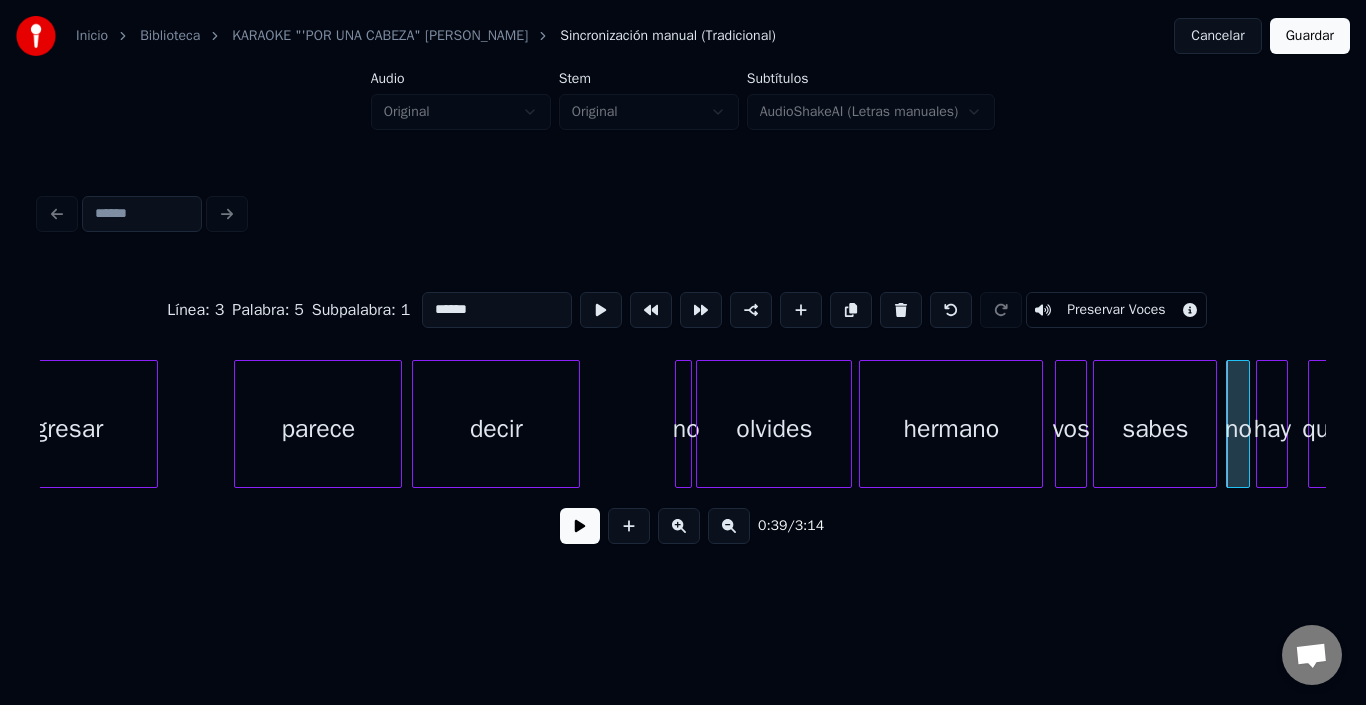 click on "hay" at bounding box center [1272, 429] 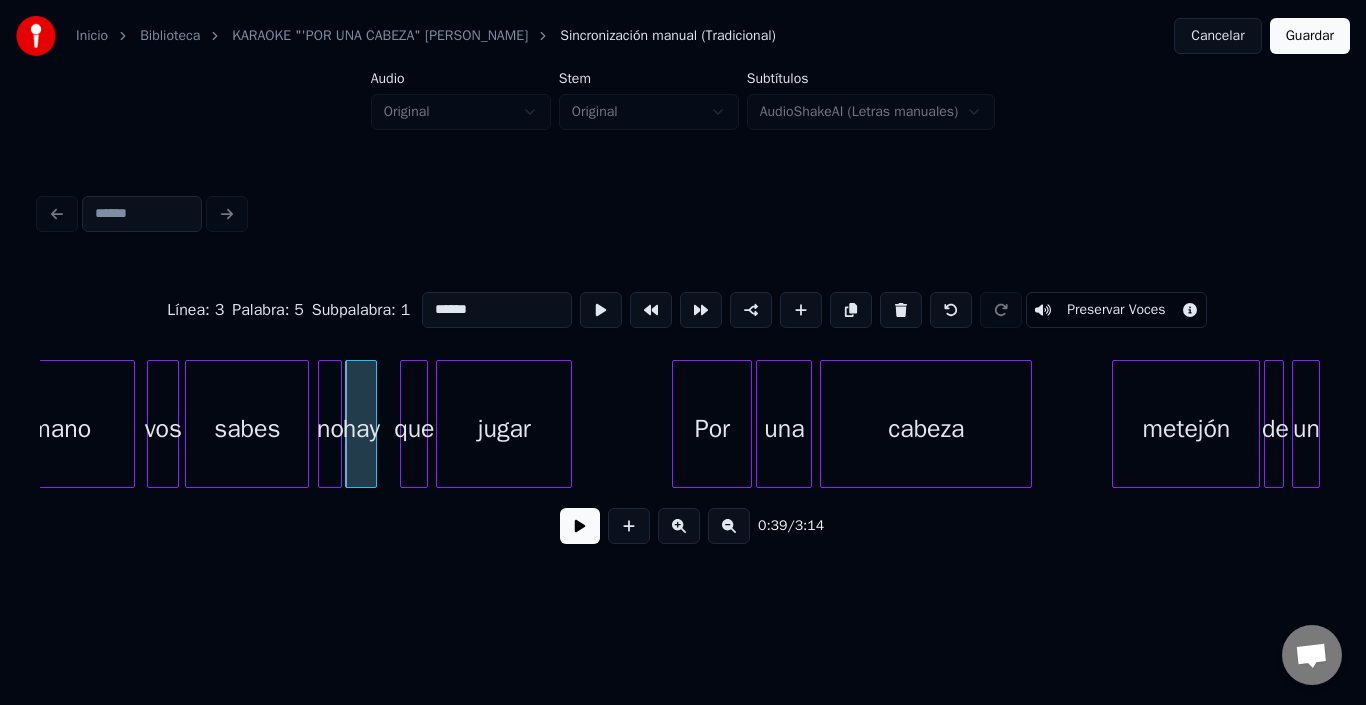 scroll, scrollTop: 0, scrollLeft: 7616, axis: horizontal 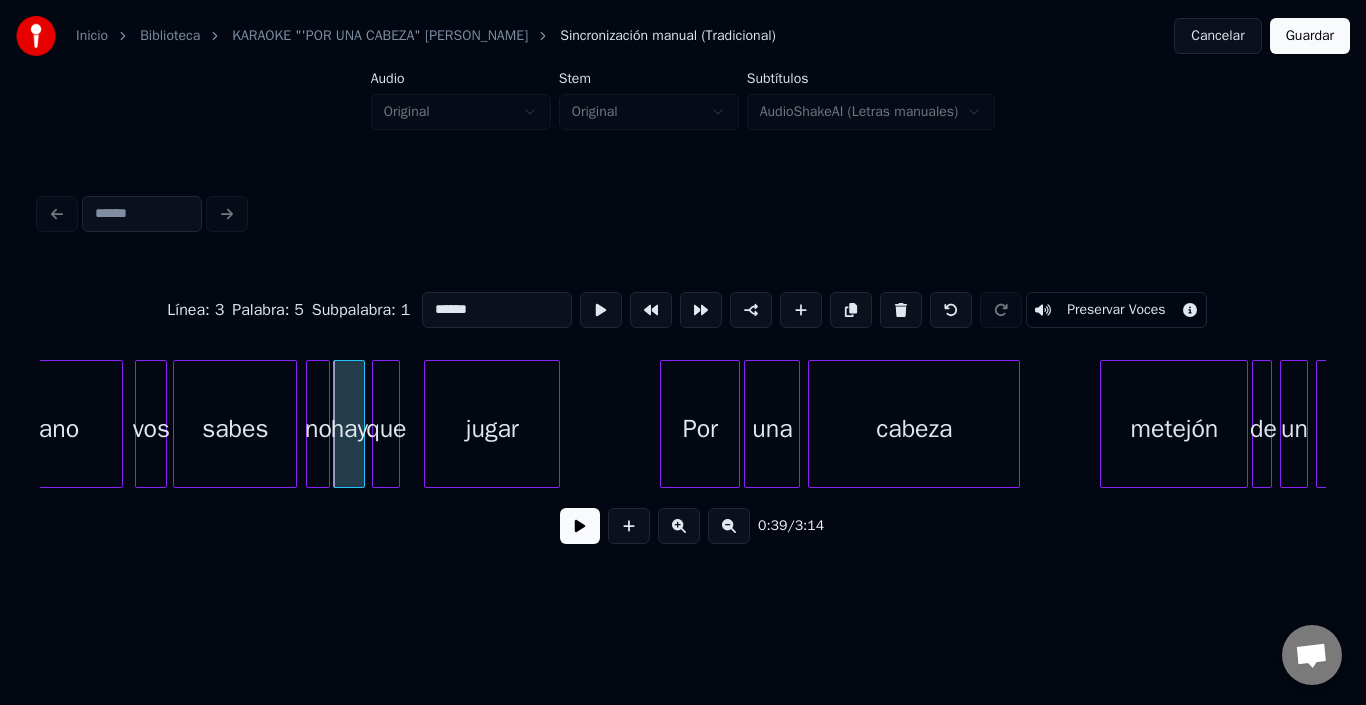 click on "Línea :   3 Palabra :   5 Subpalabra :   1 ****** Preservar Voces 0:39  /  3:14" at bounding box center [683, 412] 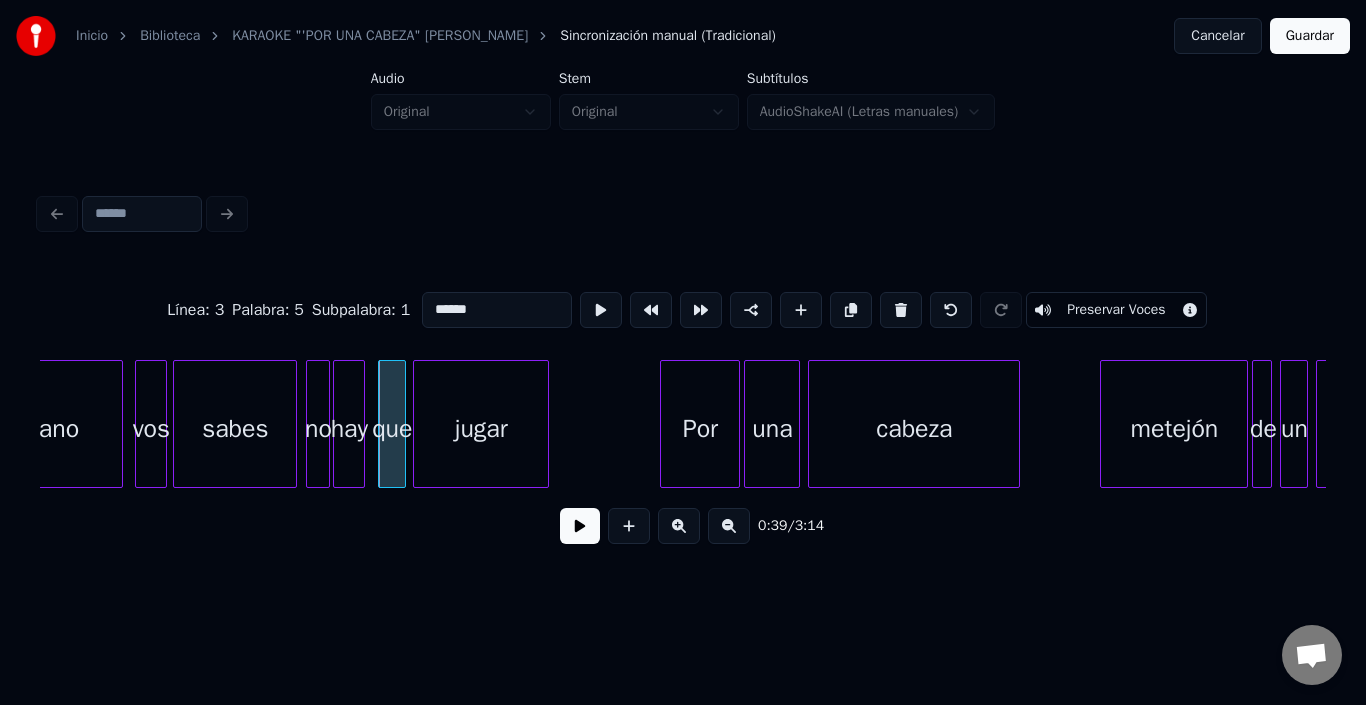 click on "jugar" at bounding box center (481, 429) 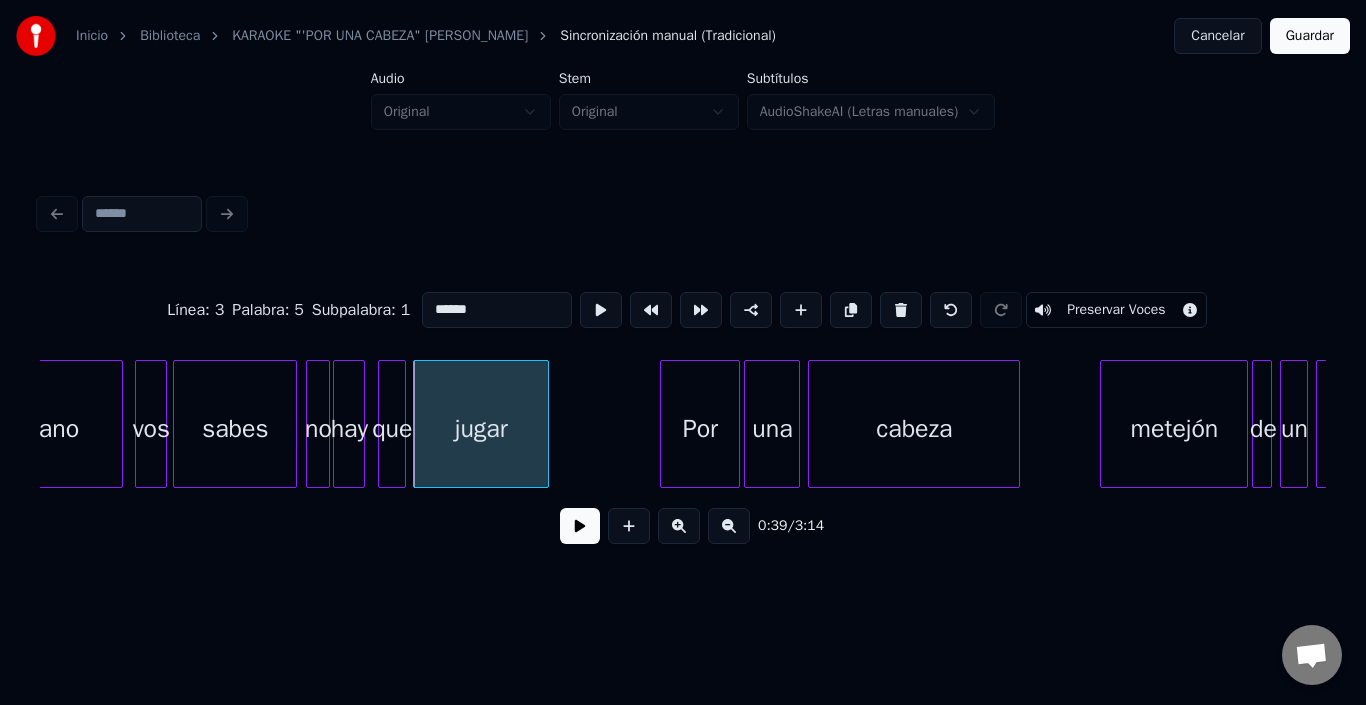 click on "jugar" at bounding box center (481, 429) 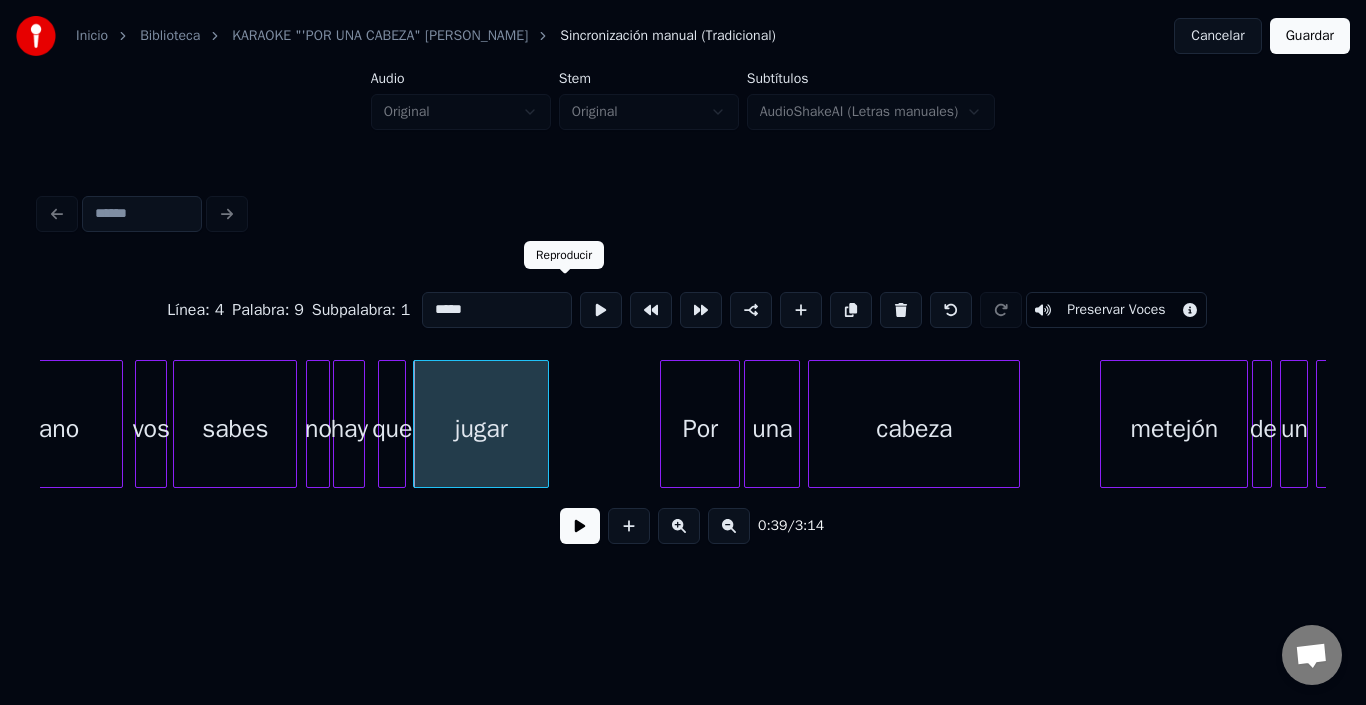 click at bounding box center [601, 310] 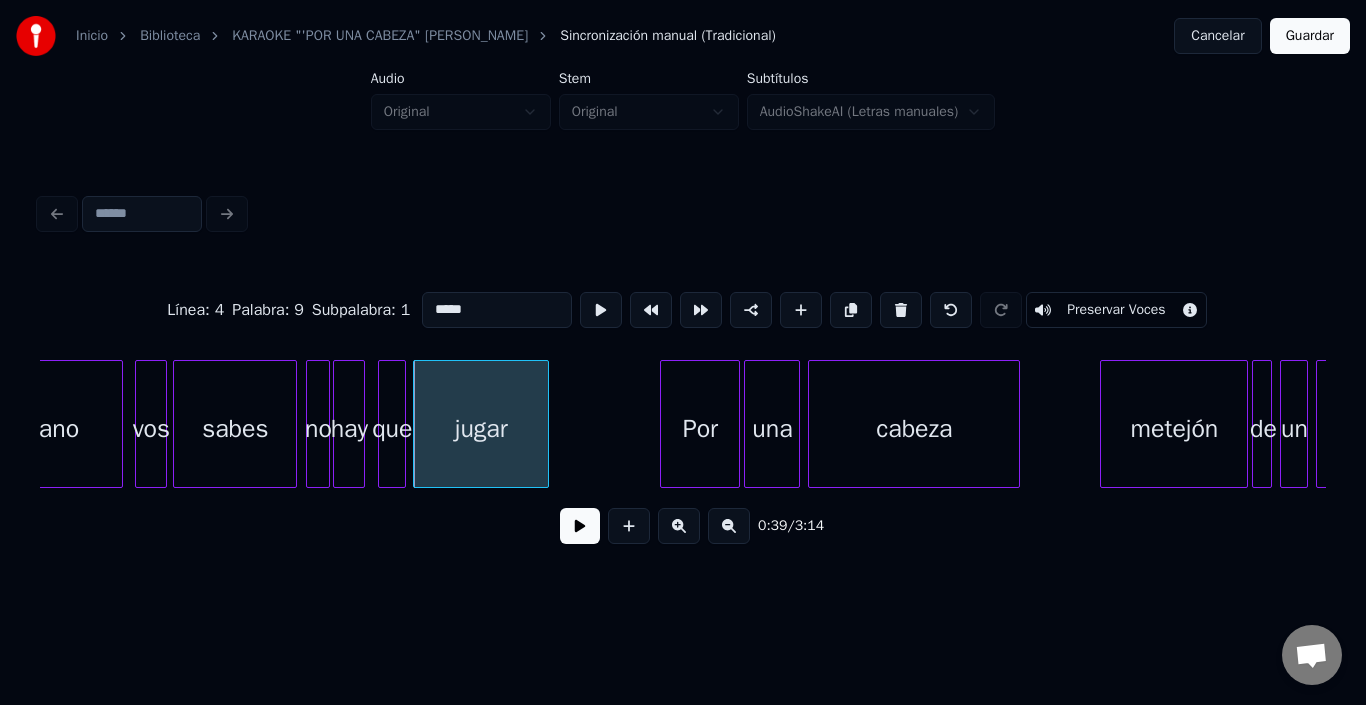 click at bounding box center (601, 310) 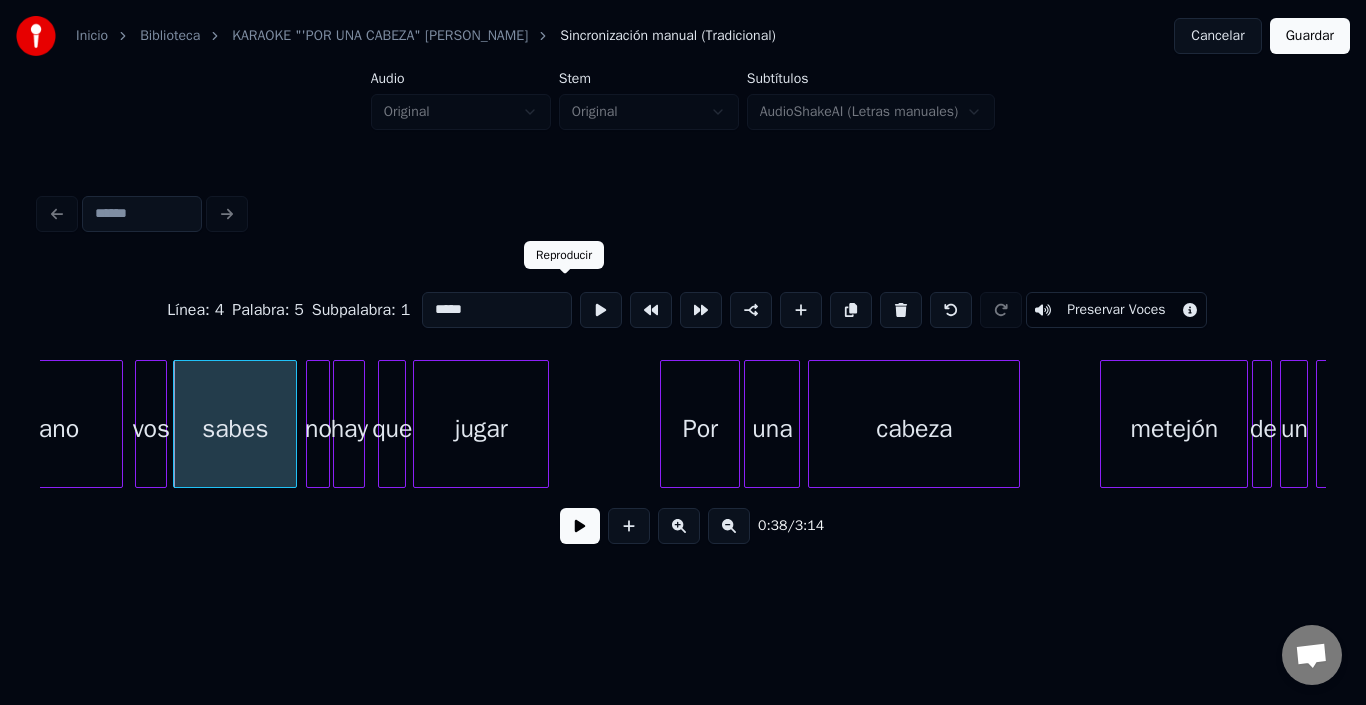 click at bounding box center (601, 310) 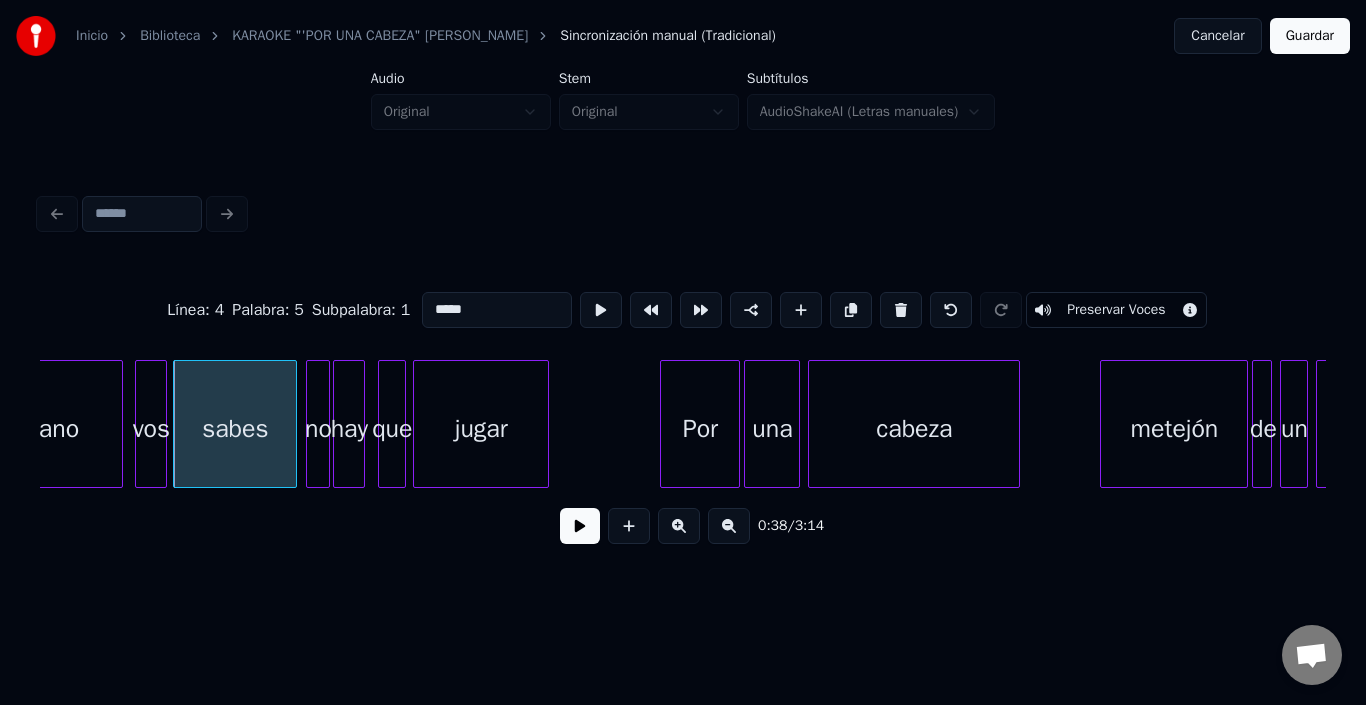 click at bounding box center [580, 526] 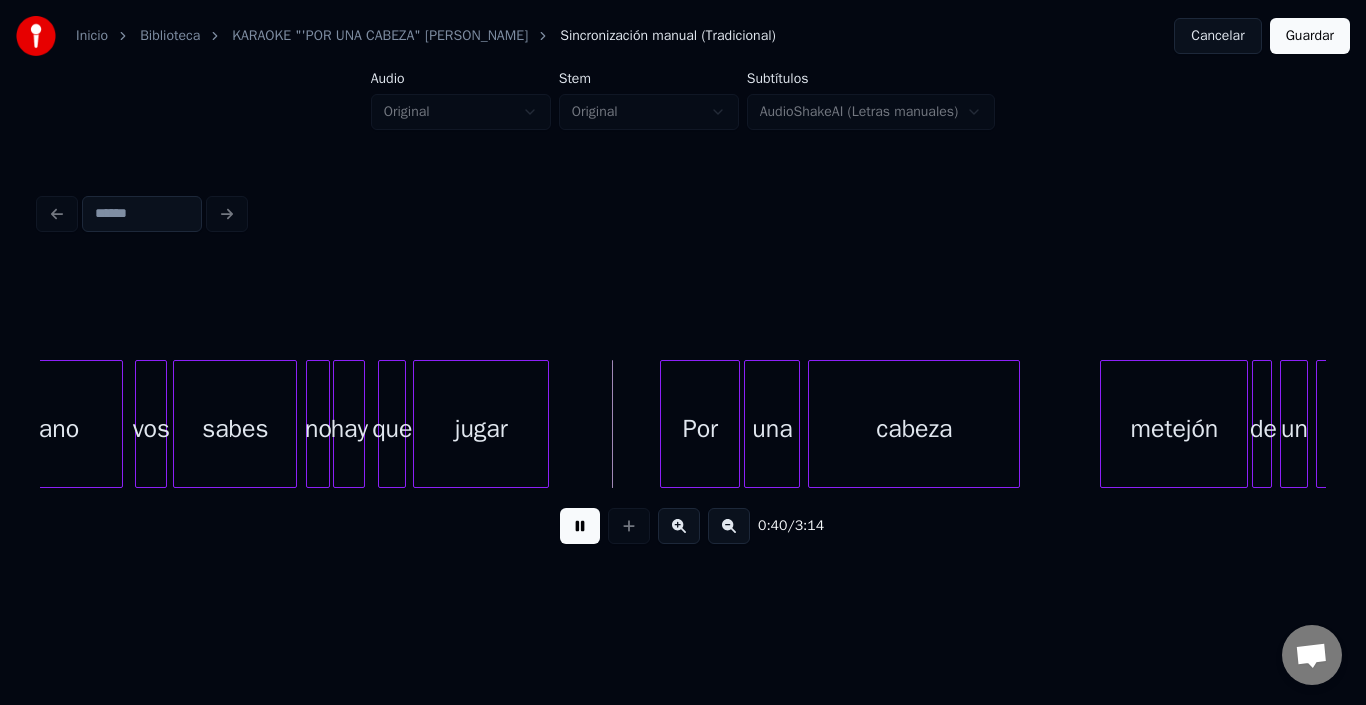 click at bounding box center [580, 526] 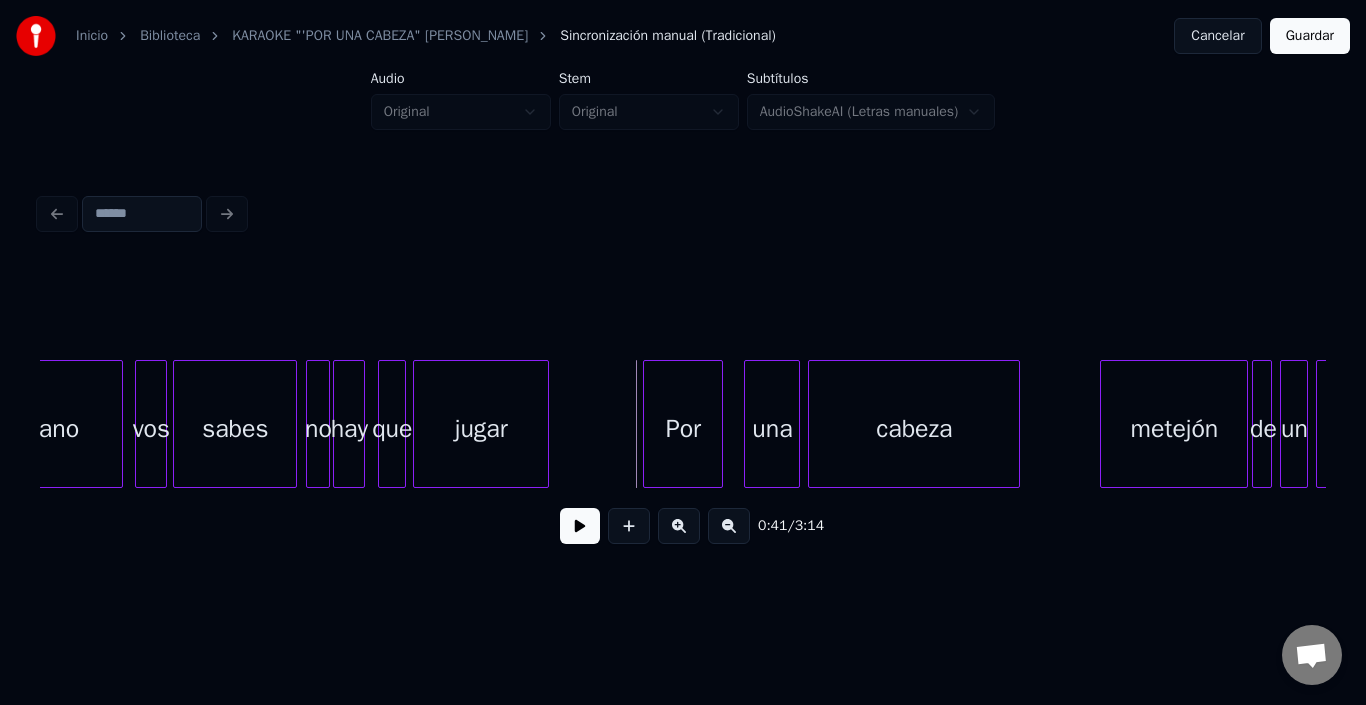 click on "Por" at bounding box center [683, 429] 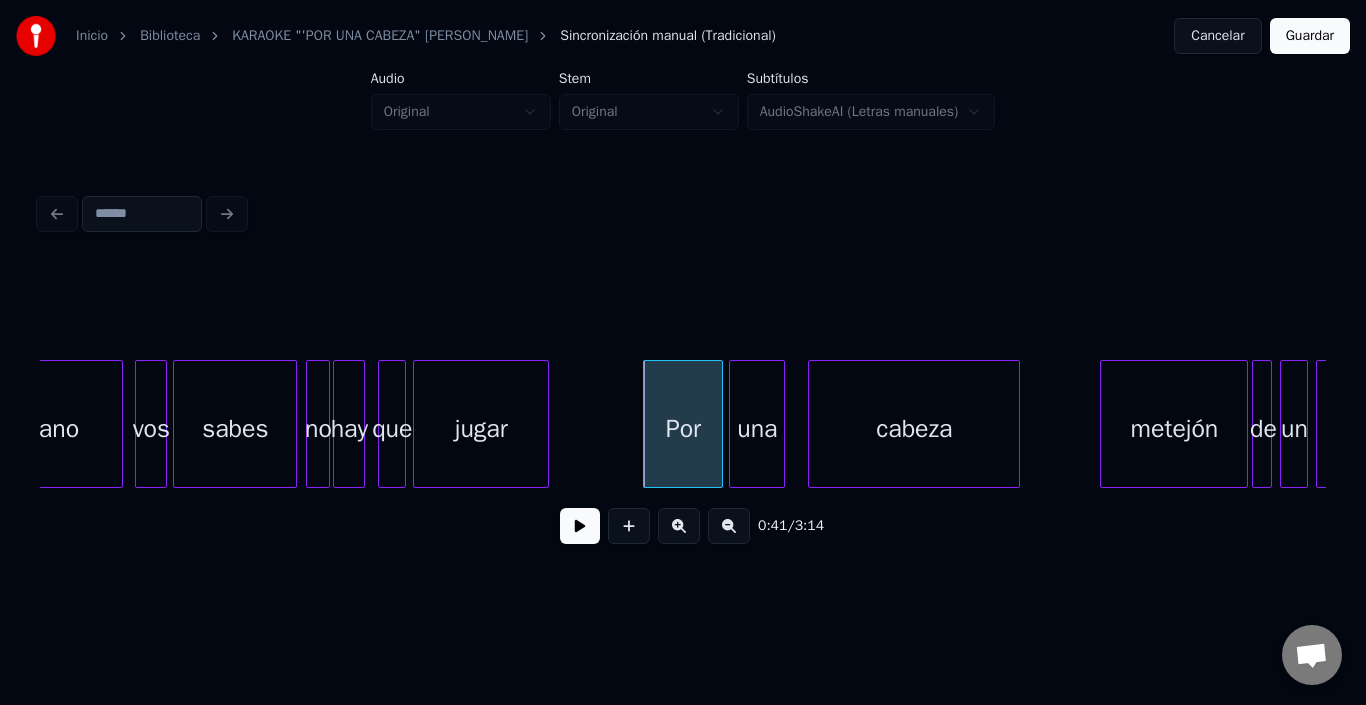 click on "una" at bounding box center (757, 429) 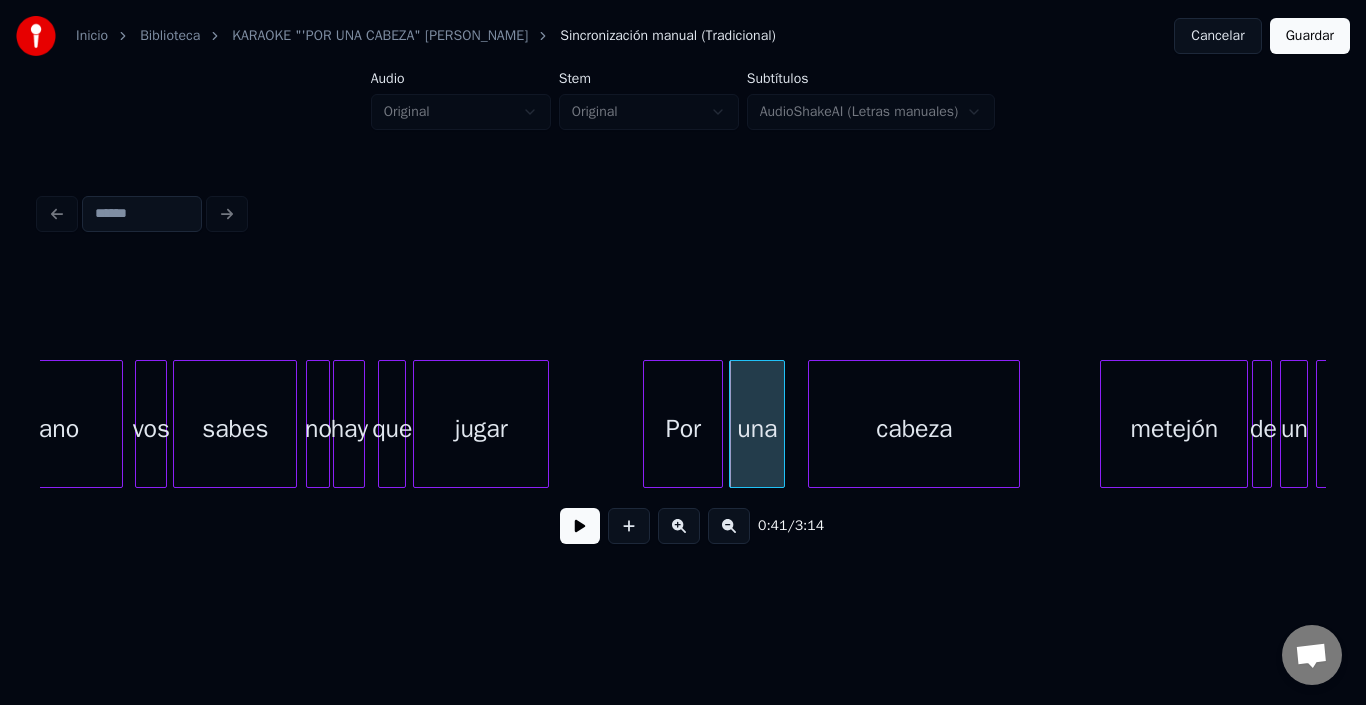 click on "una" at bounding box center (757, 429) 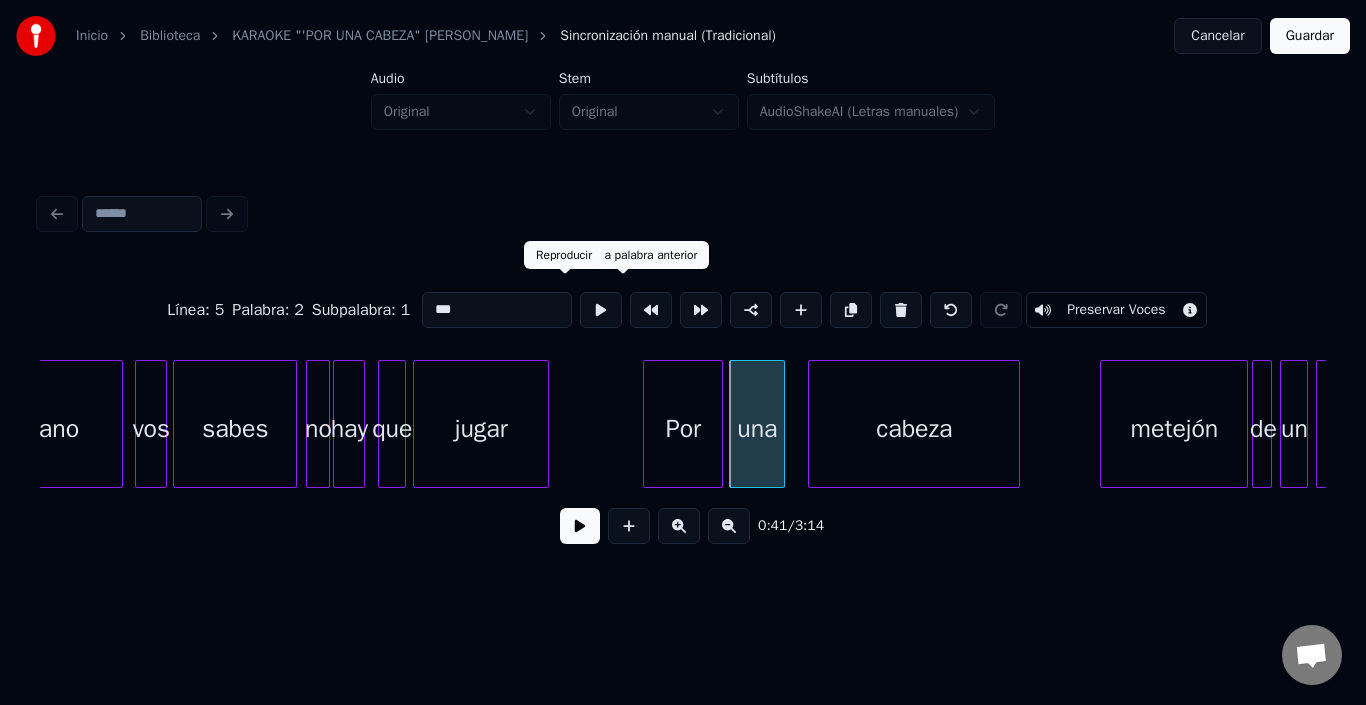click at bounding box center (601, 310) 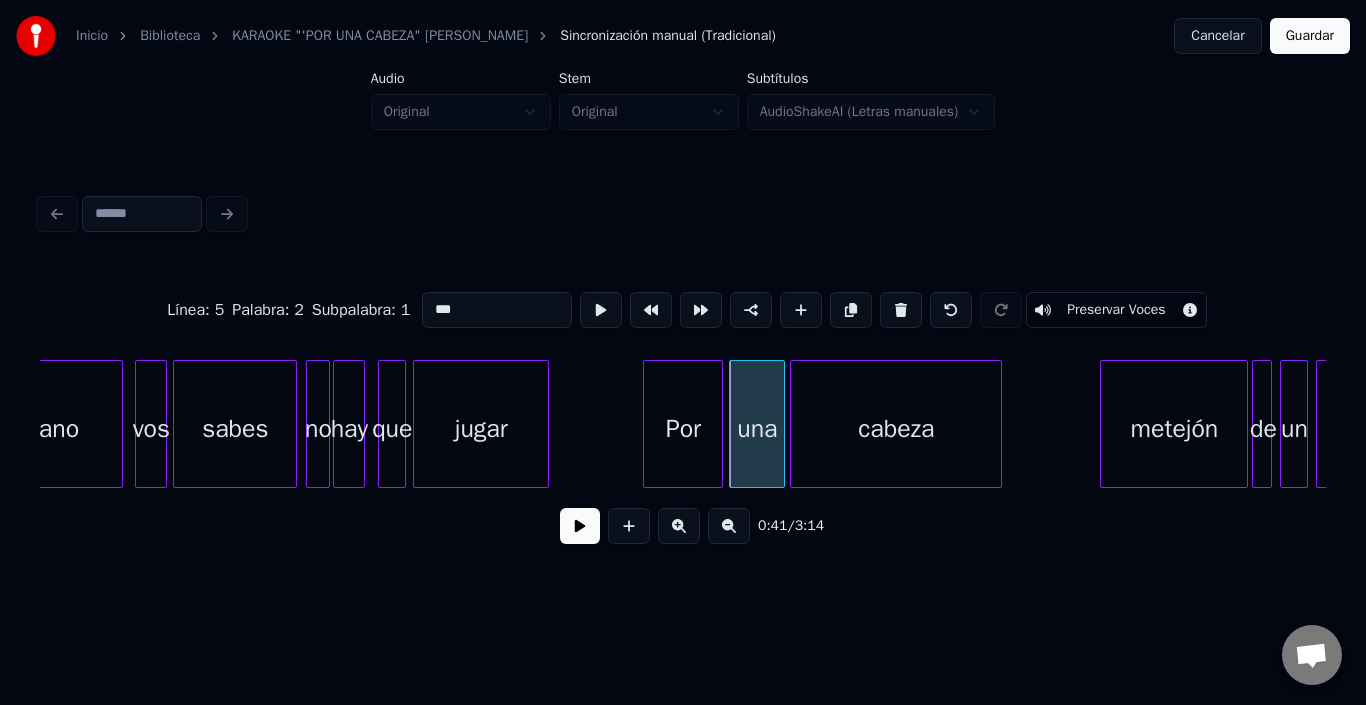 click on "cabeza" at bounding box center [896, 429] 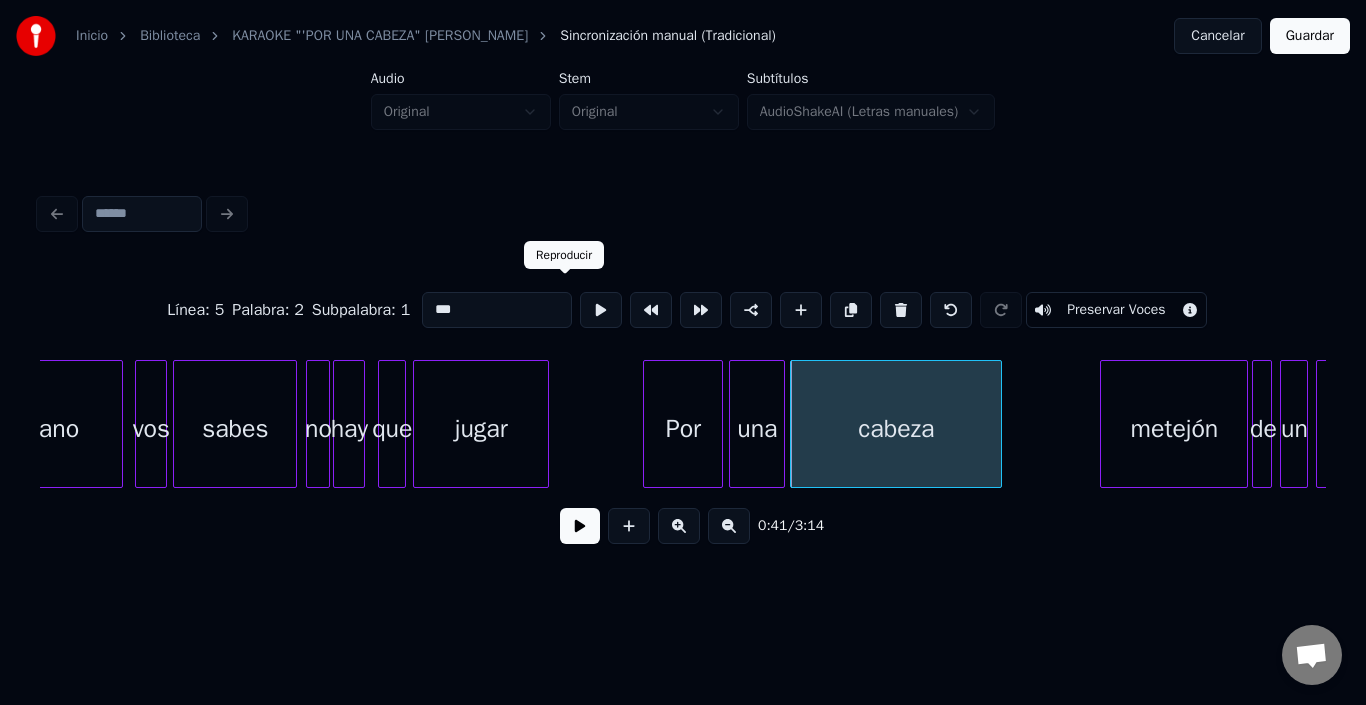 click at bounding box center (601, 310) 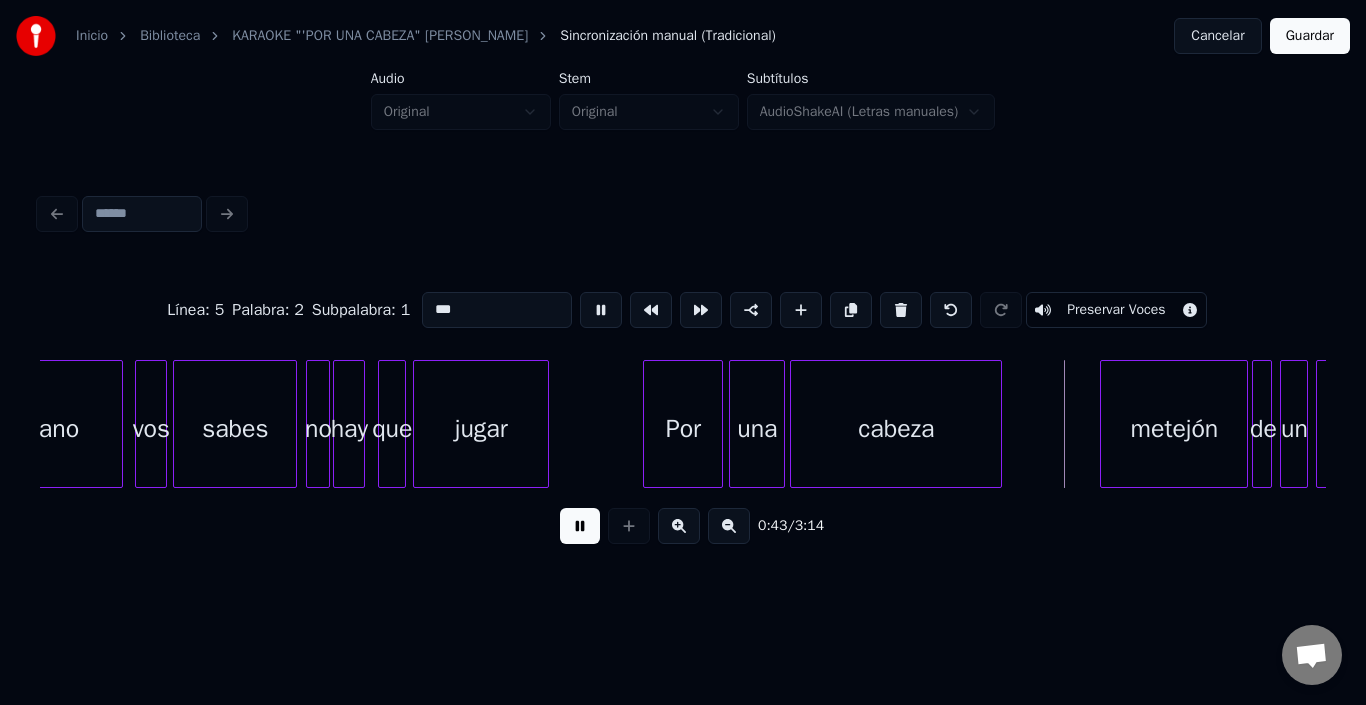 click at bounding box center (601, 310) 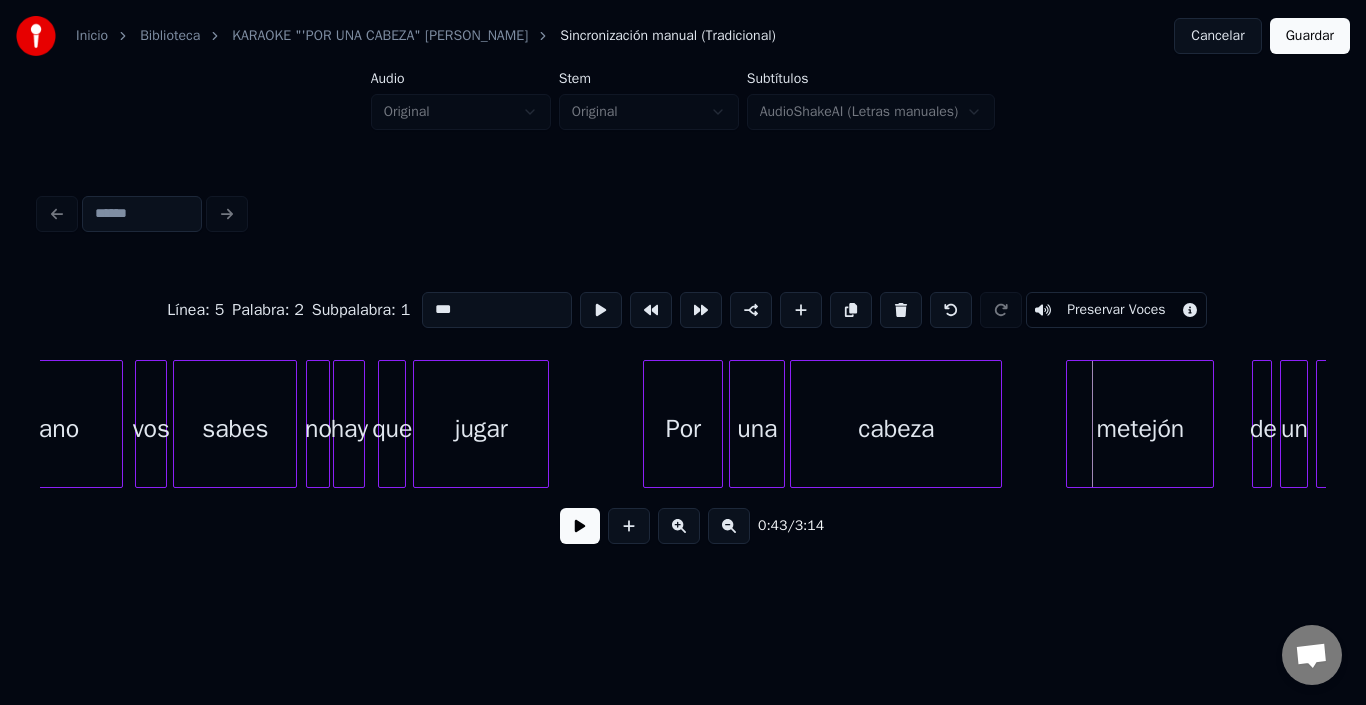 click on "metejón" at bounding box center [1140, 429] 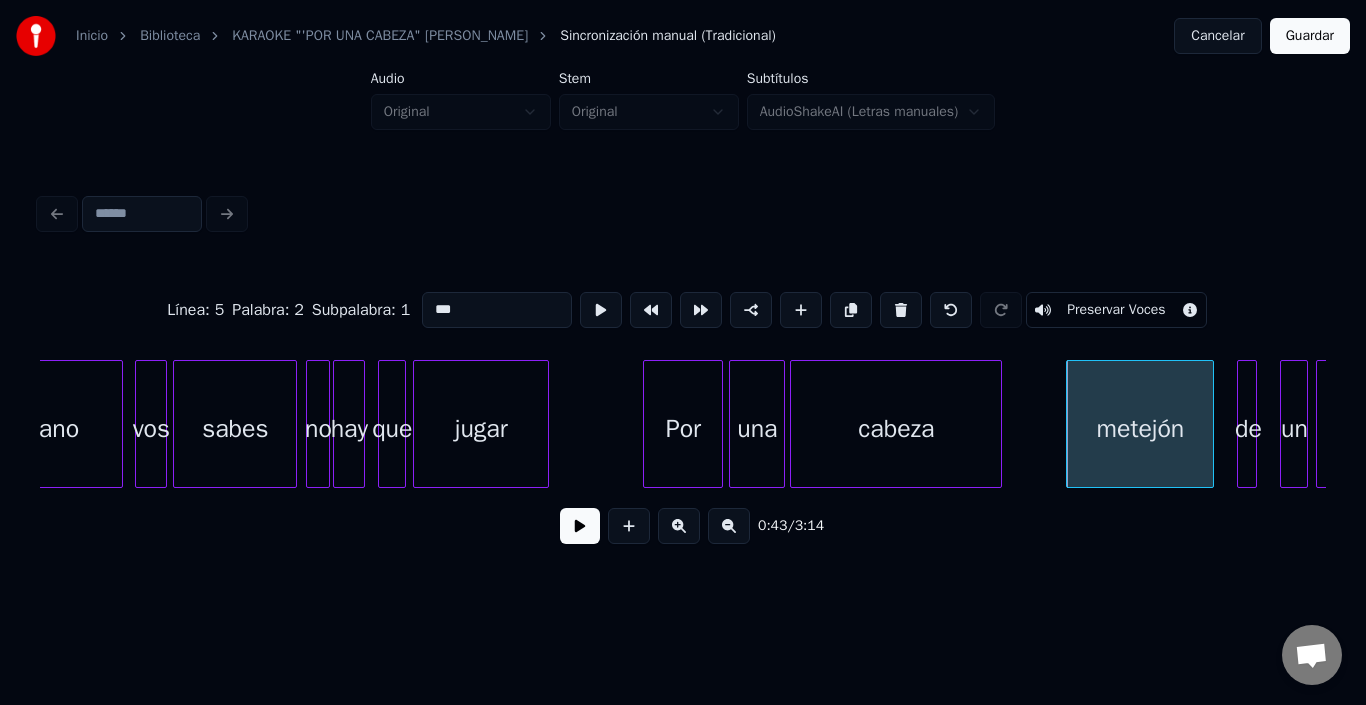 click on "de" at bounding box center [1248, 429] 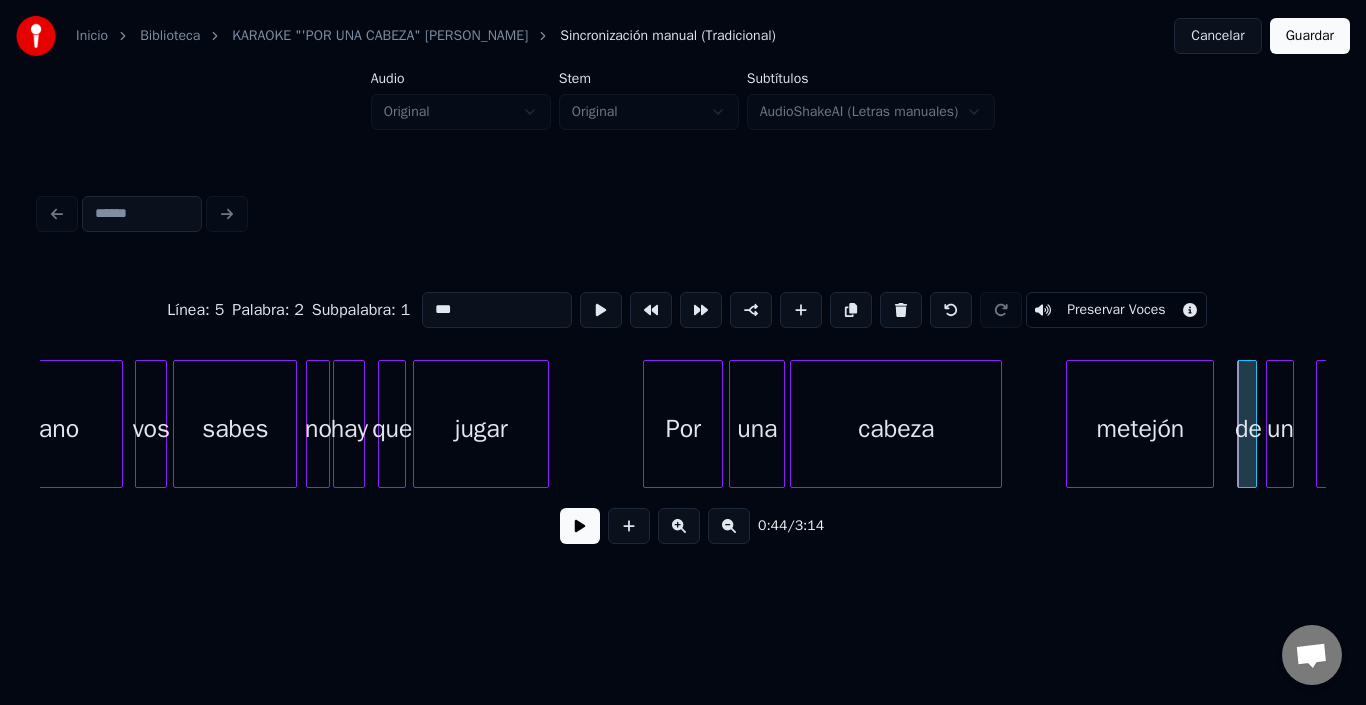 click on "un" at bounding box center (1280, 429) 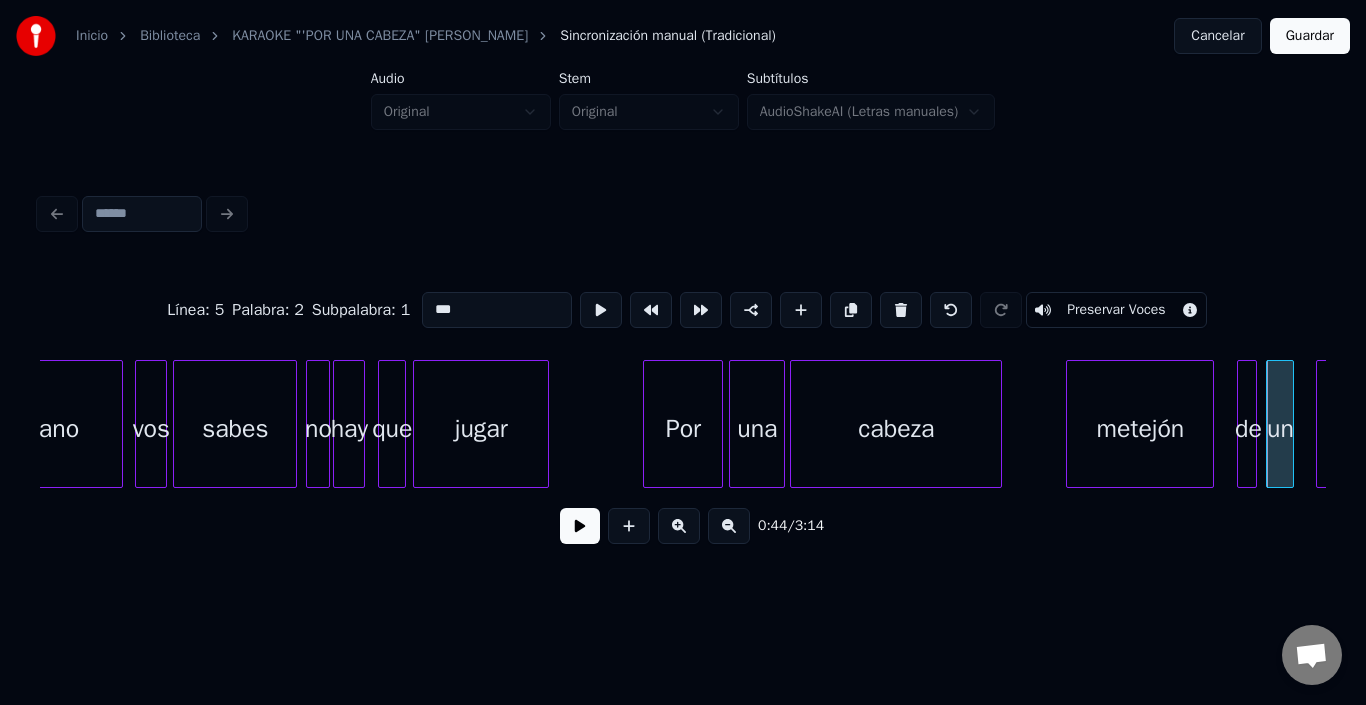 scroll, scrollTop: 0, scrollLeft: 7656, axis: horizontal 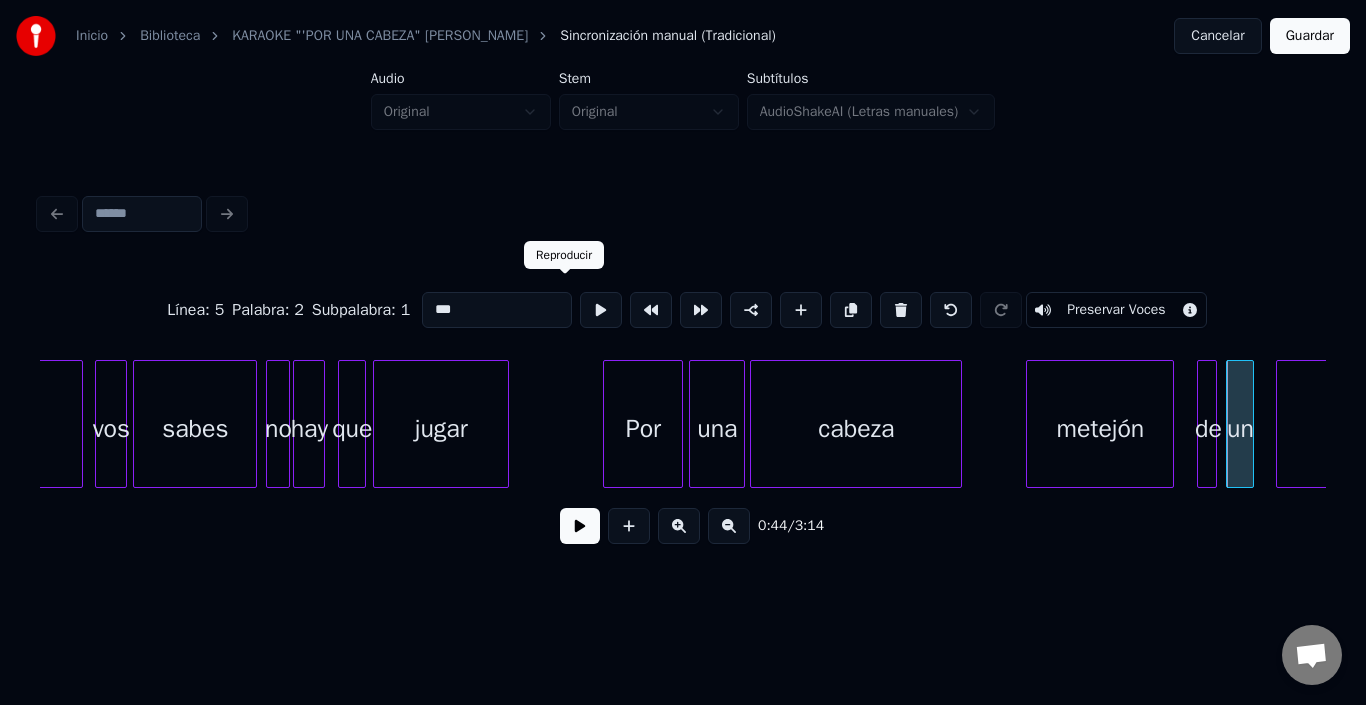 click at bounding box center [601, 310] 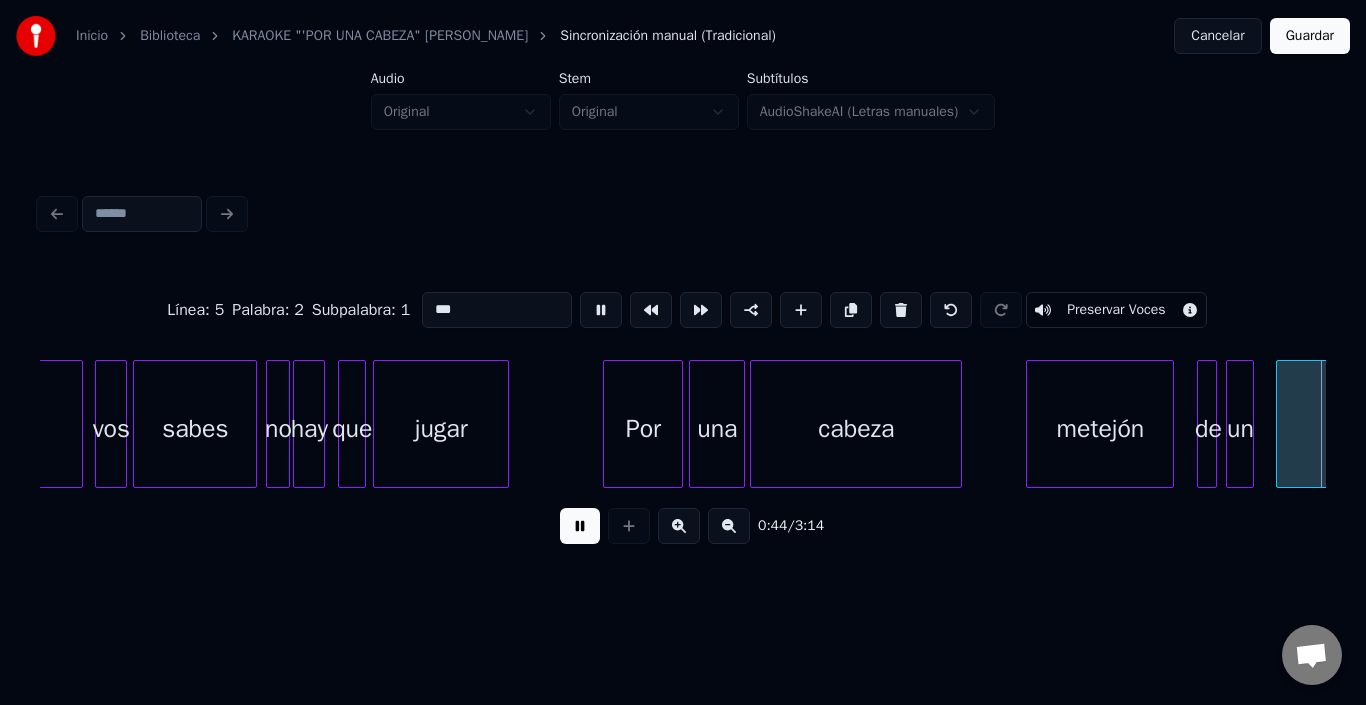 click at bounding box center [601, 310] 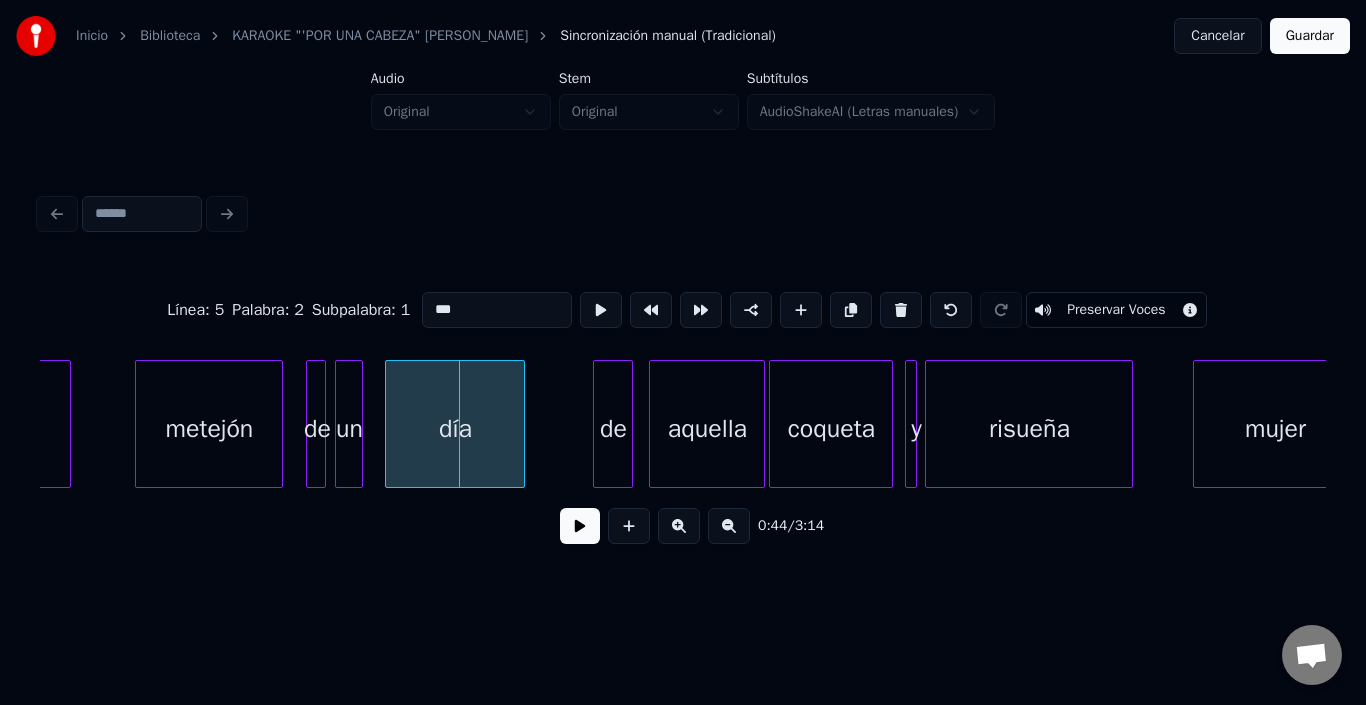 scroll, scrollTop: 0, scrollLeft: 8423, axis: horizontal 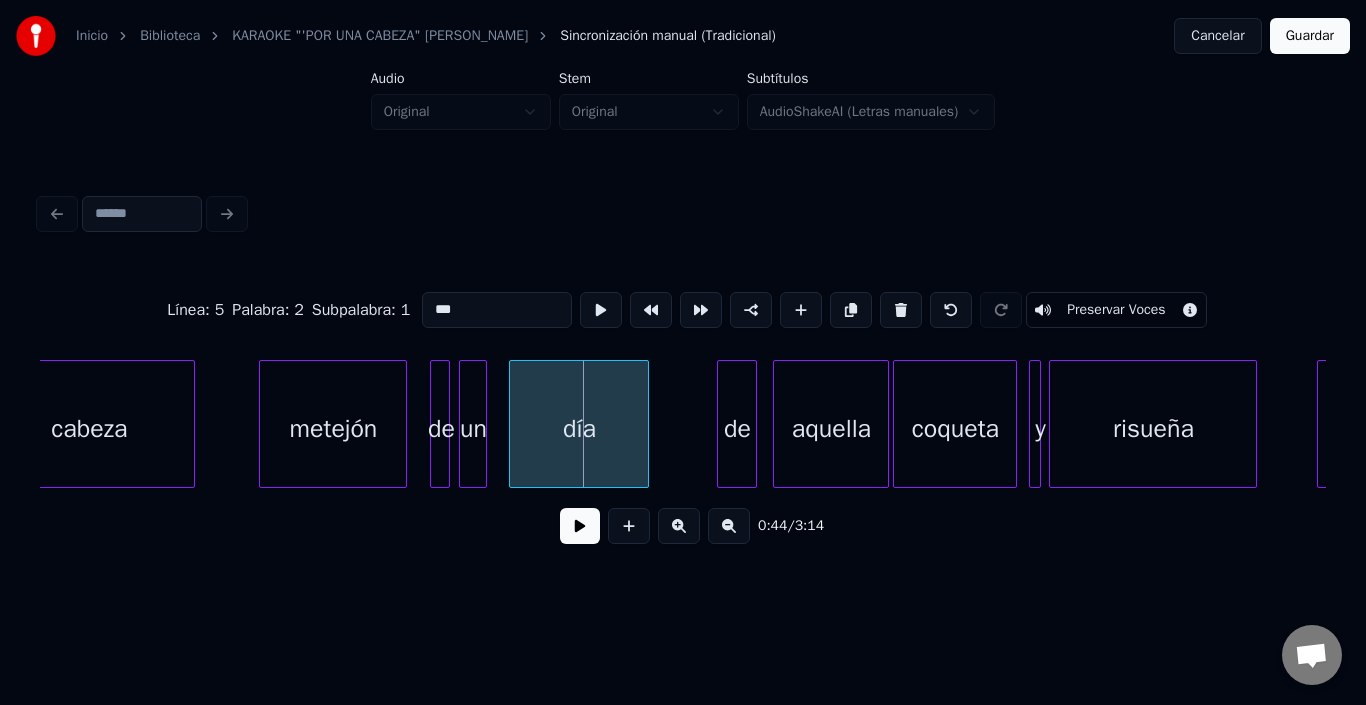 click on "metejón" at bounding box center (333, 429) 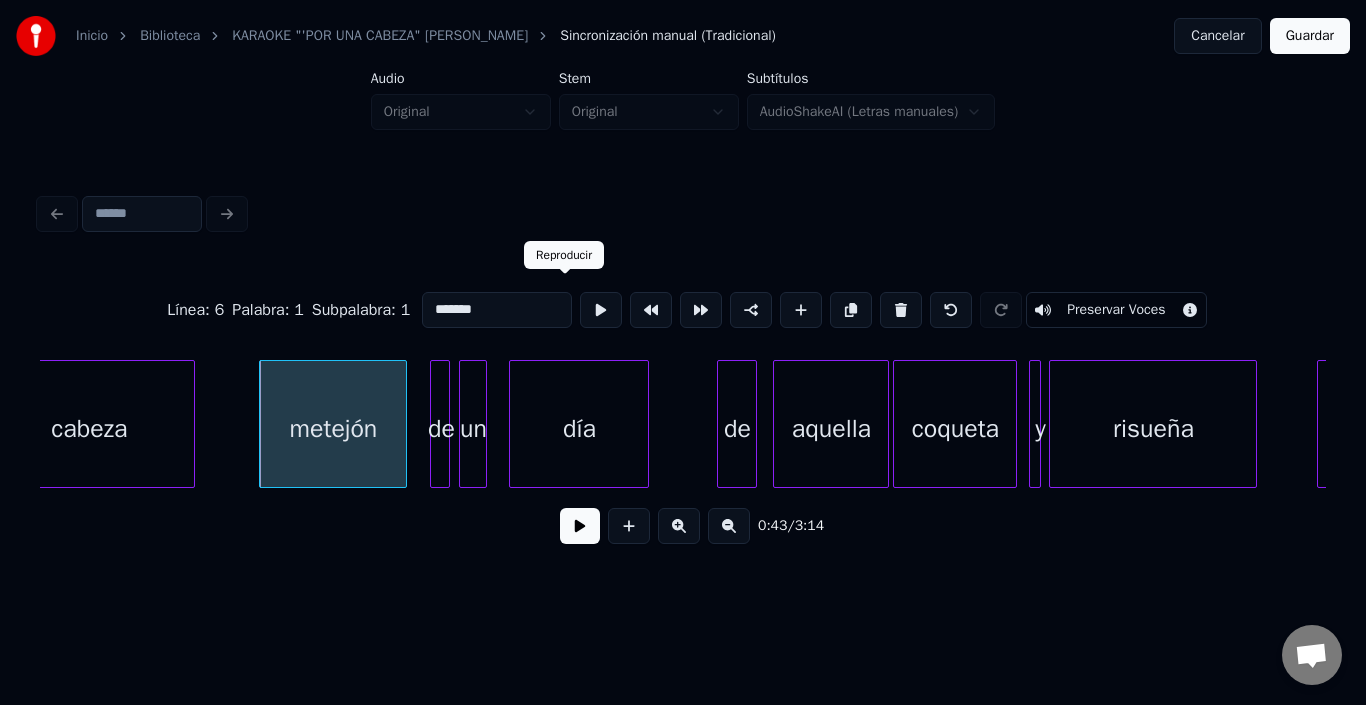 click at bounding box center [601, 310] 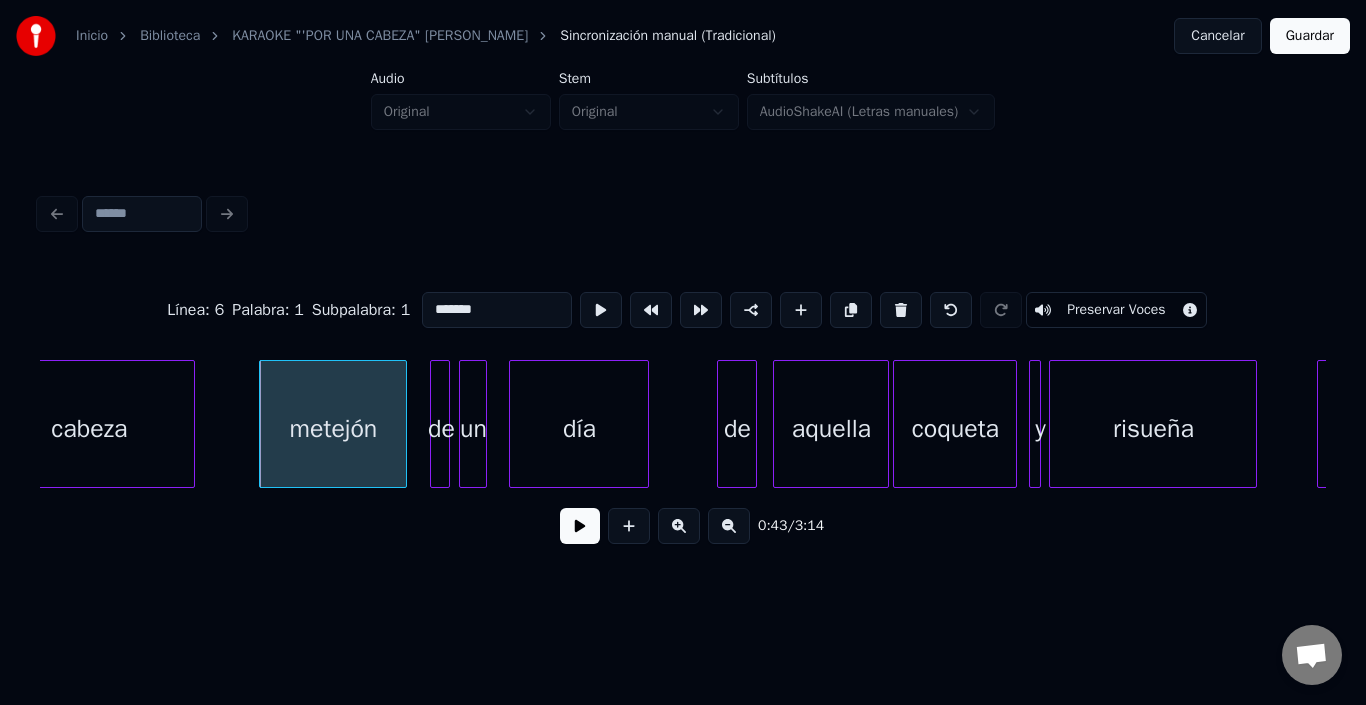 click at bounding box center (580, 526) 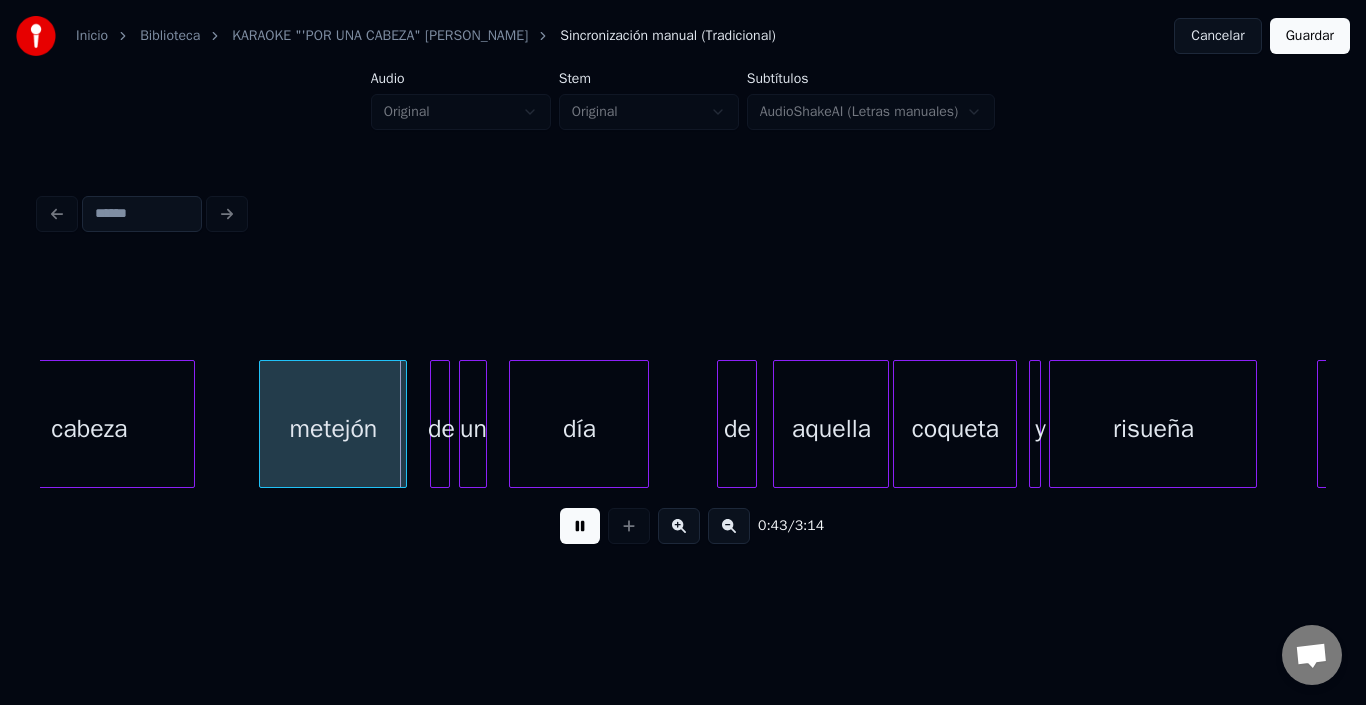 click at bounding box center (580, 526) 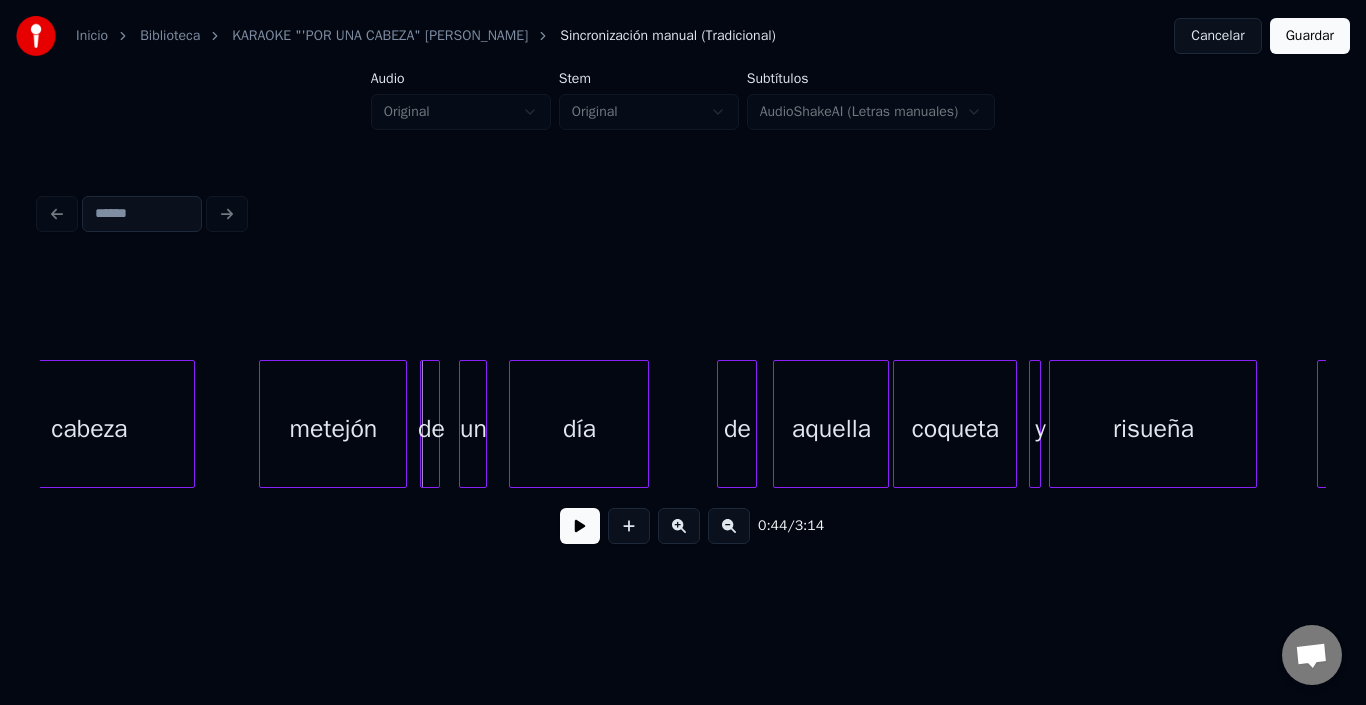 click on "de" at bounding box center (431, 429) 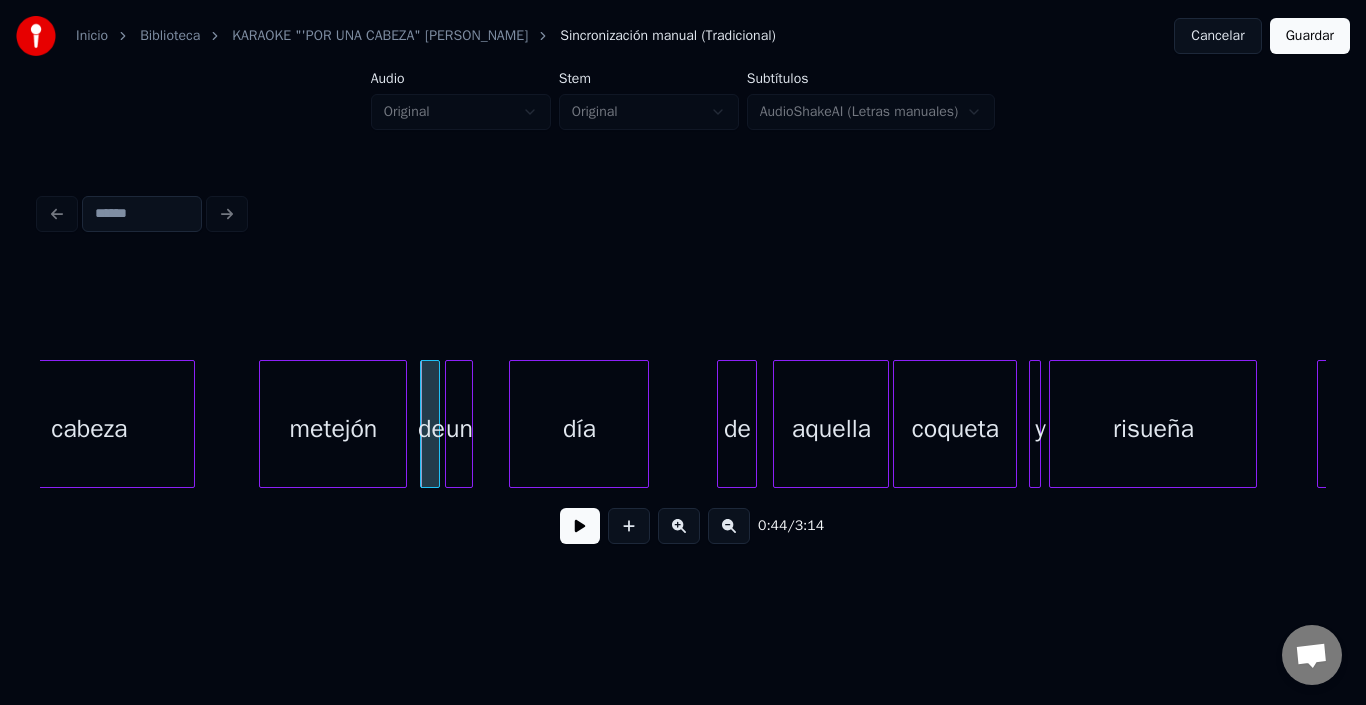 click on "un" at bounding box center [459, 429] 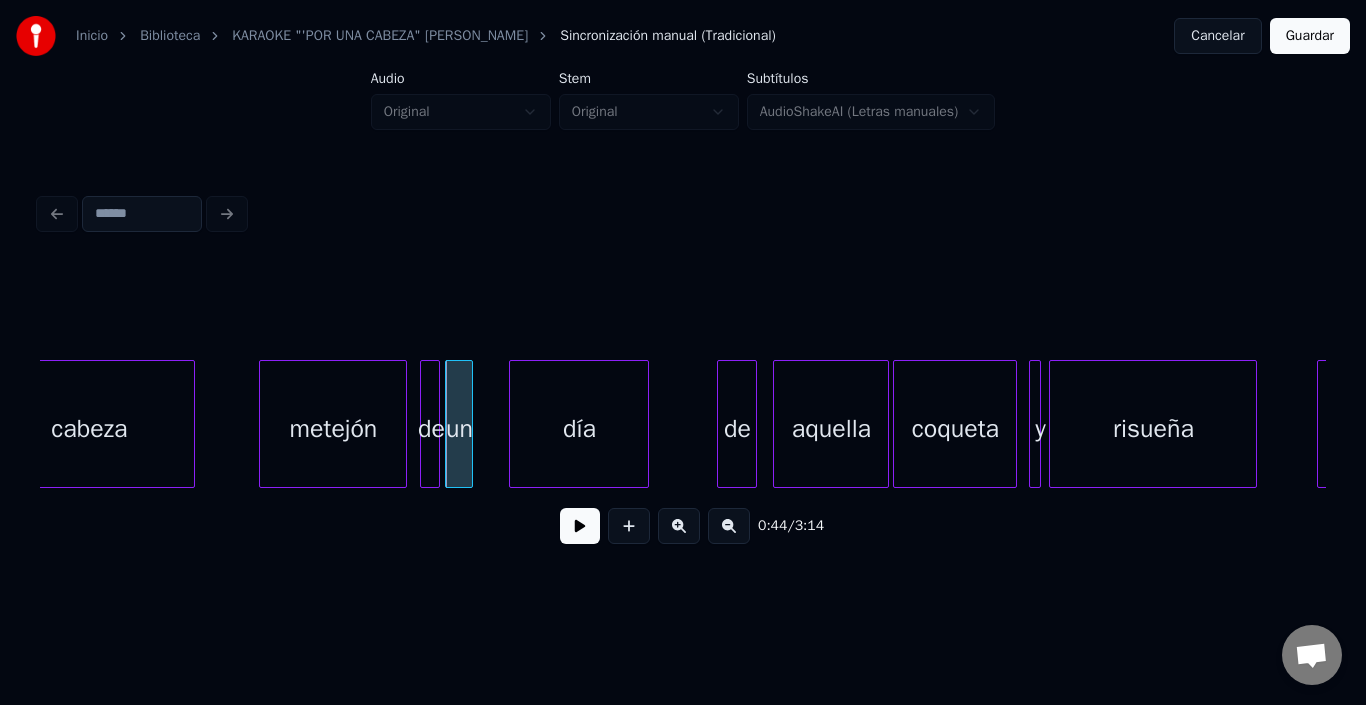 click on "un" at bounding box center [459, 429] 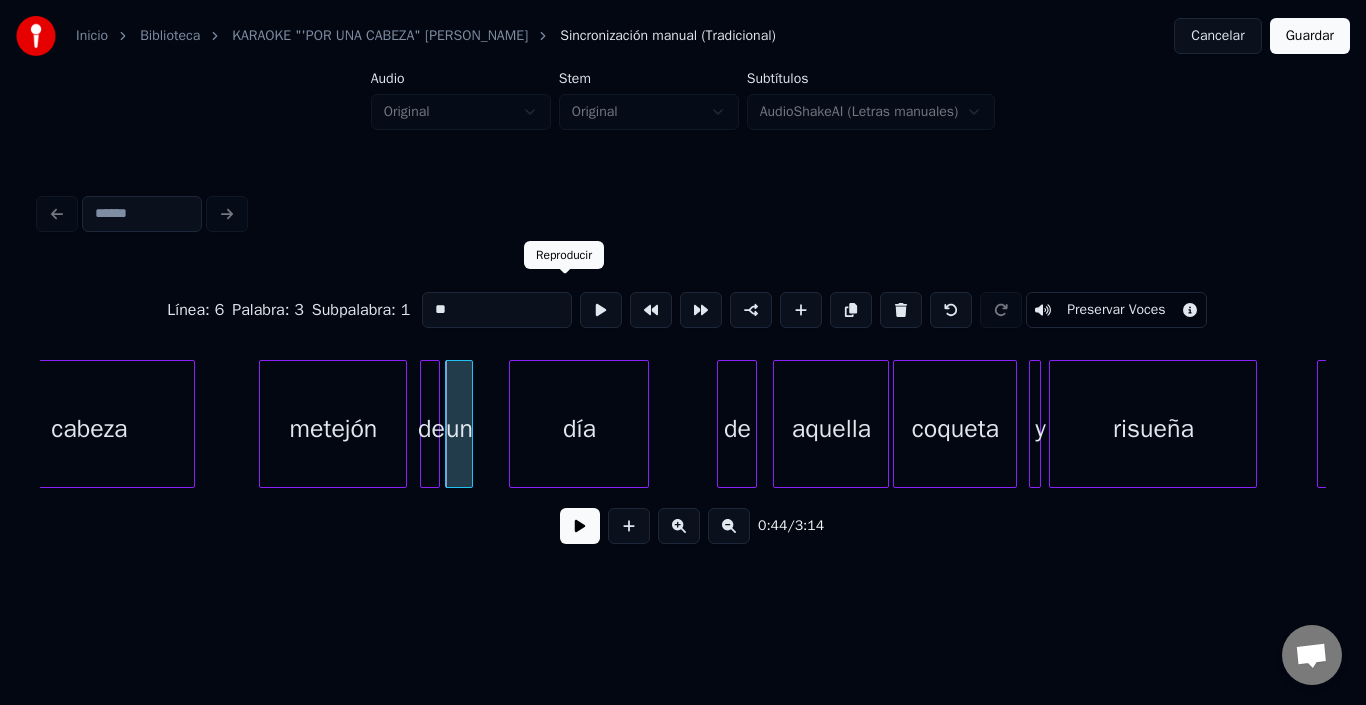 click at bounding box center [601, 310] 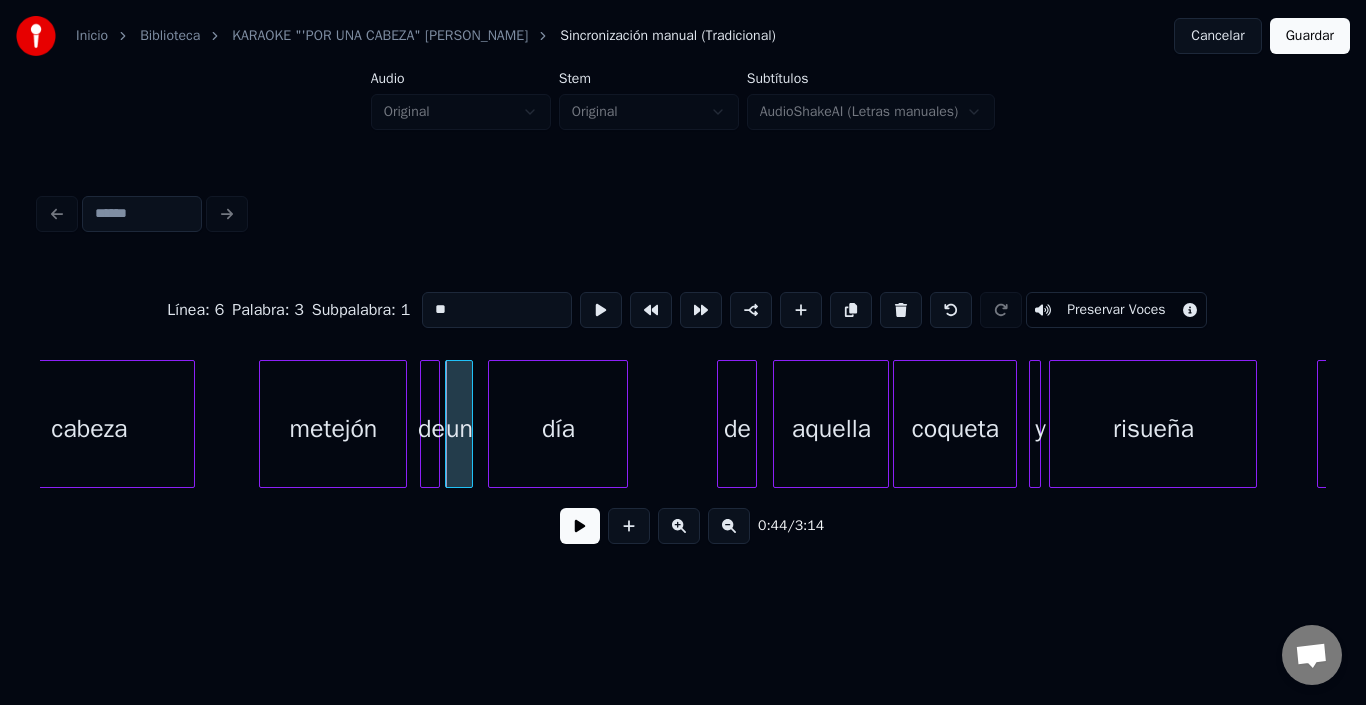 click on "día" at bounding box center (558, 429) 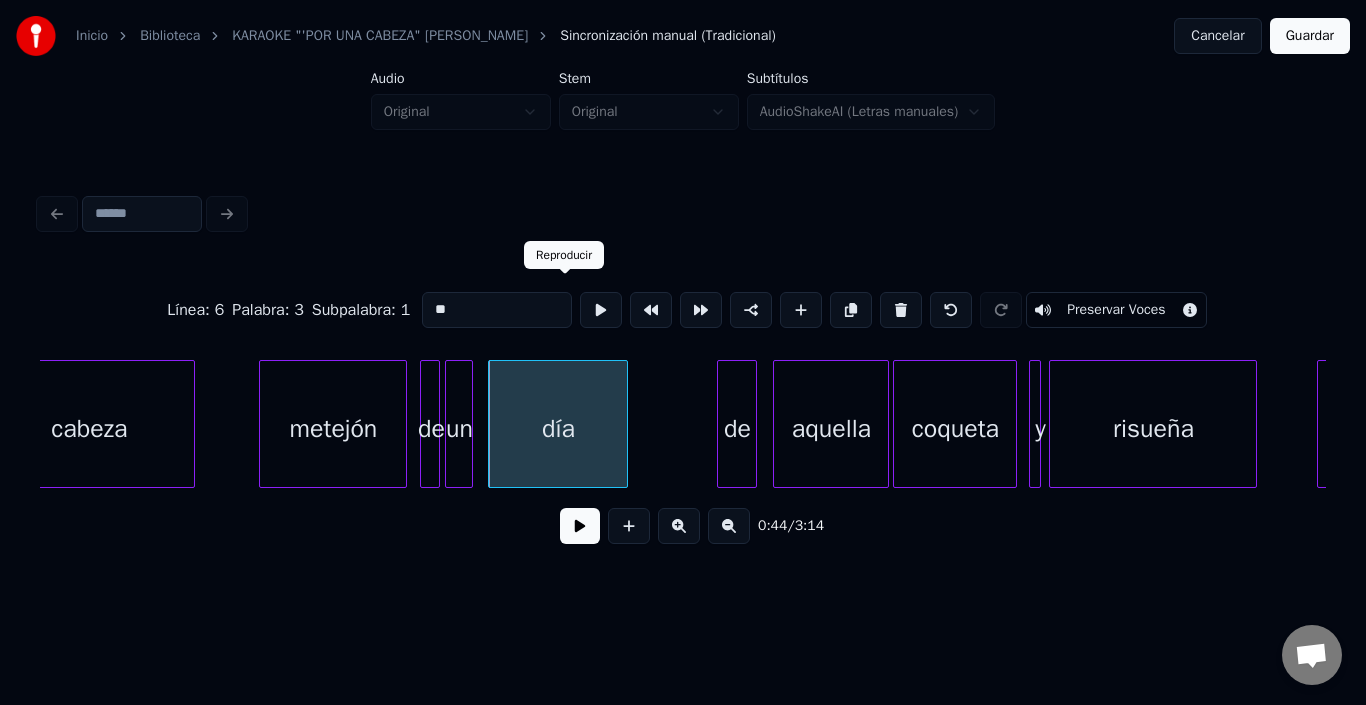 click at bounding box center (601, 310) 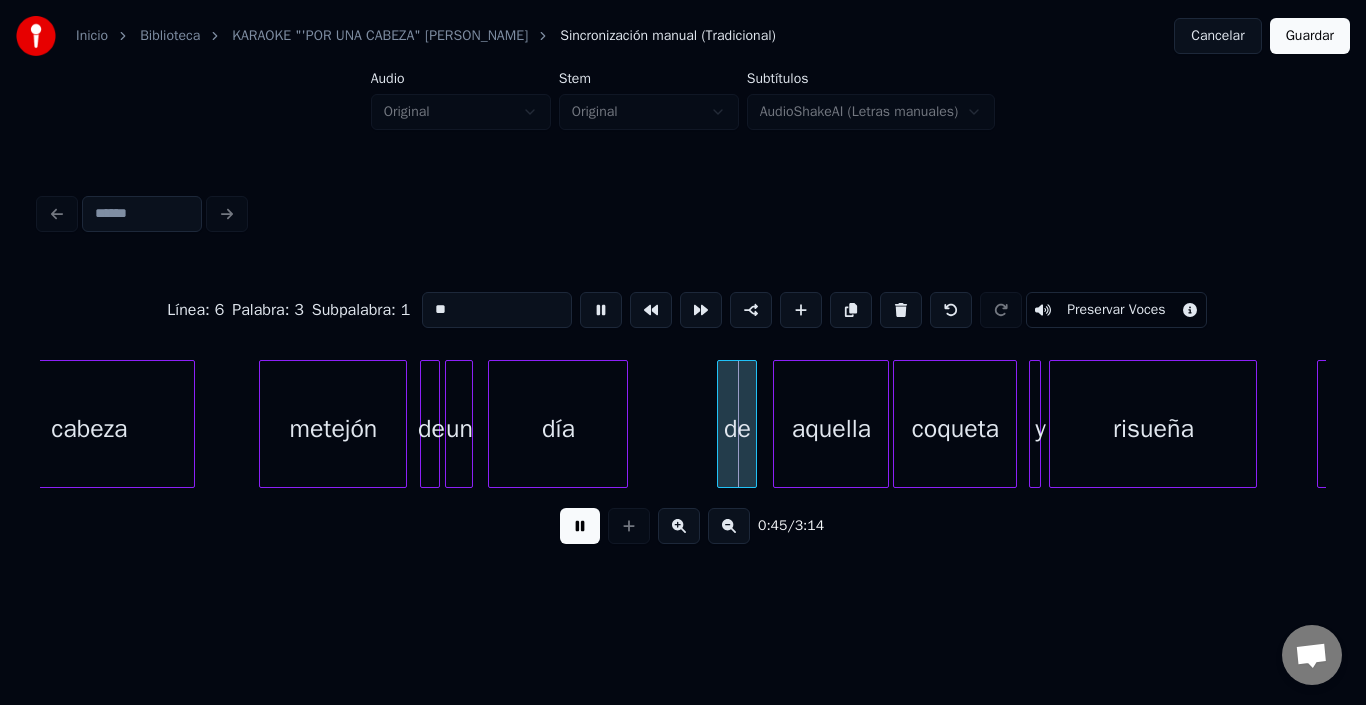 click at bounding box center (601, 310) 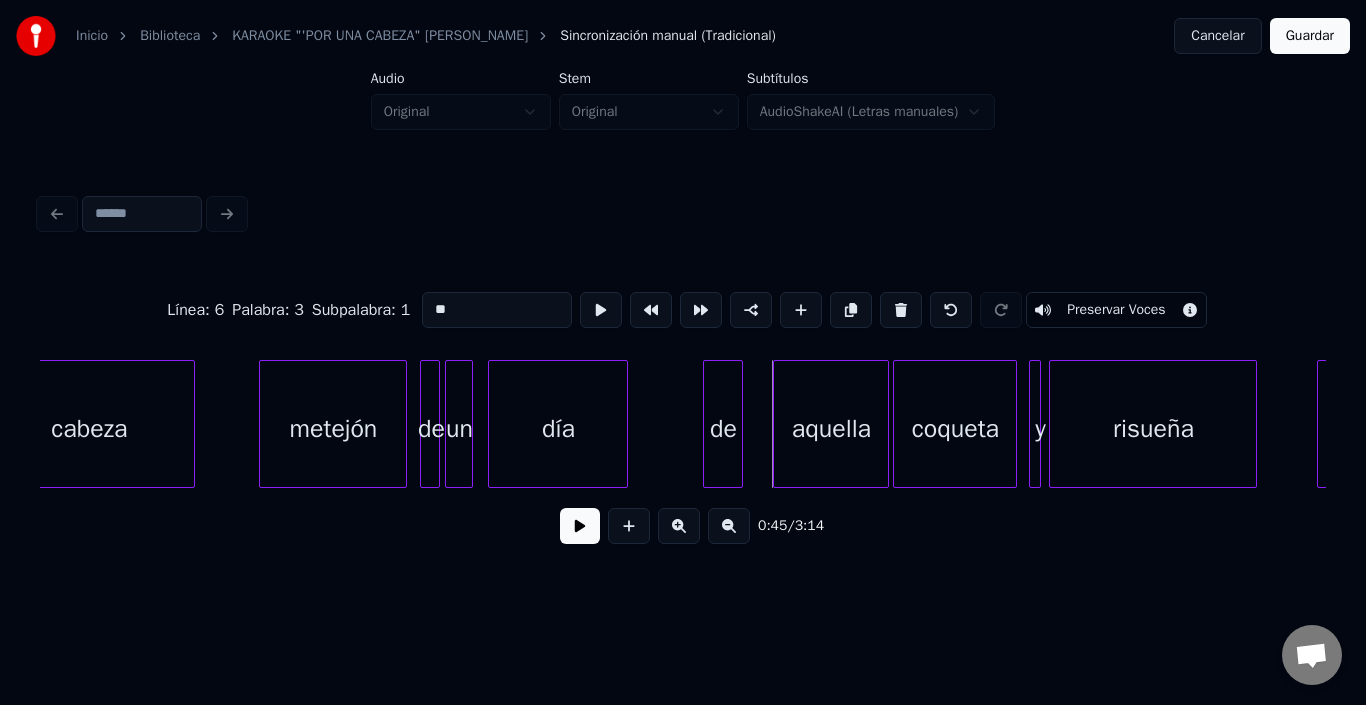click on "de" at bounding box center (723, 429) 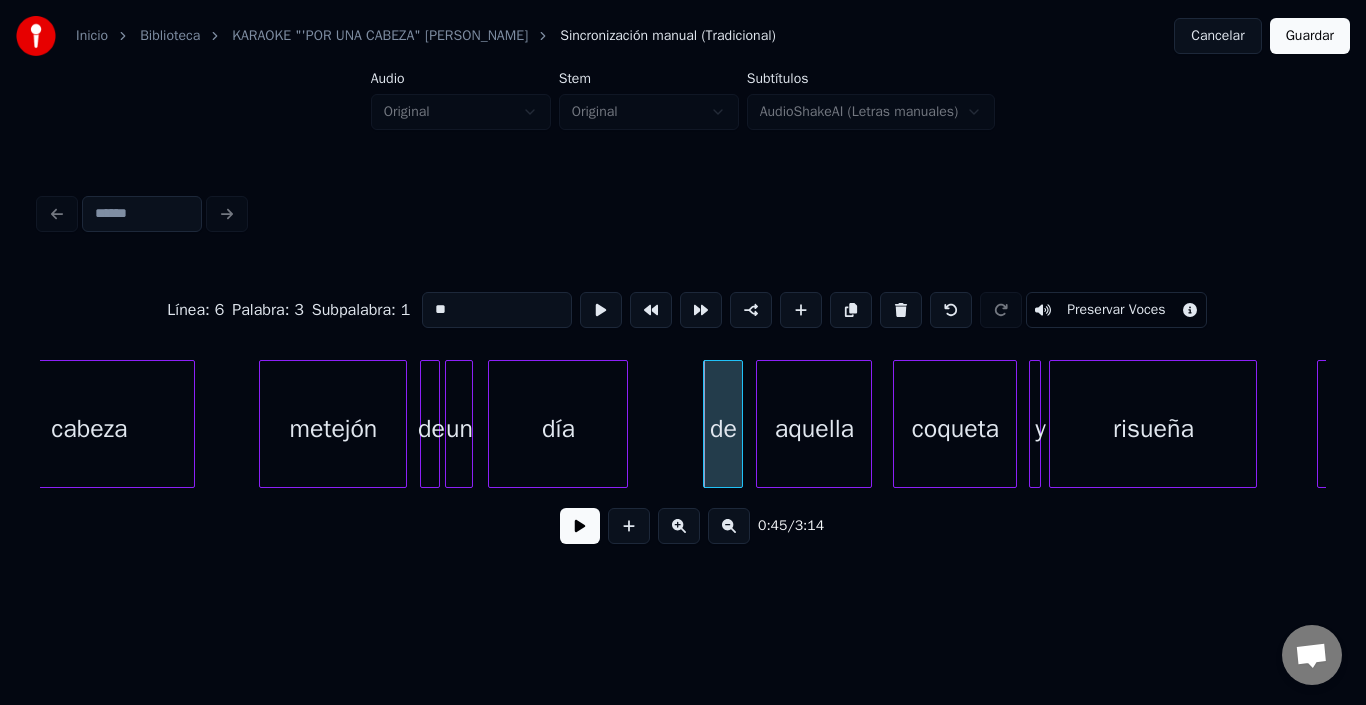 click on "aquella" at bounding box center [814, 429] 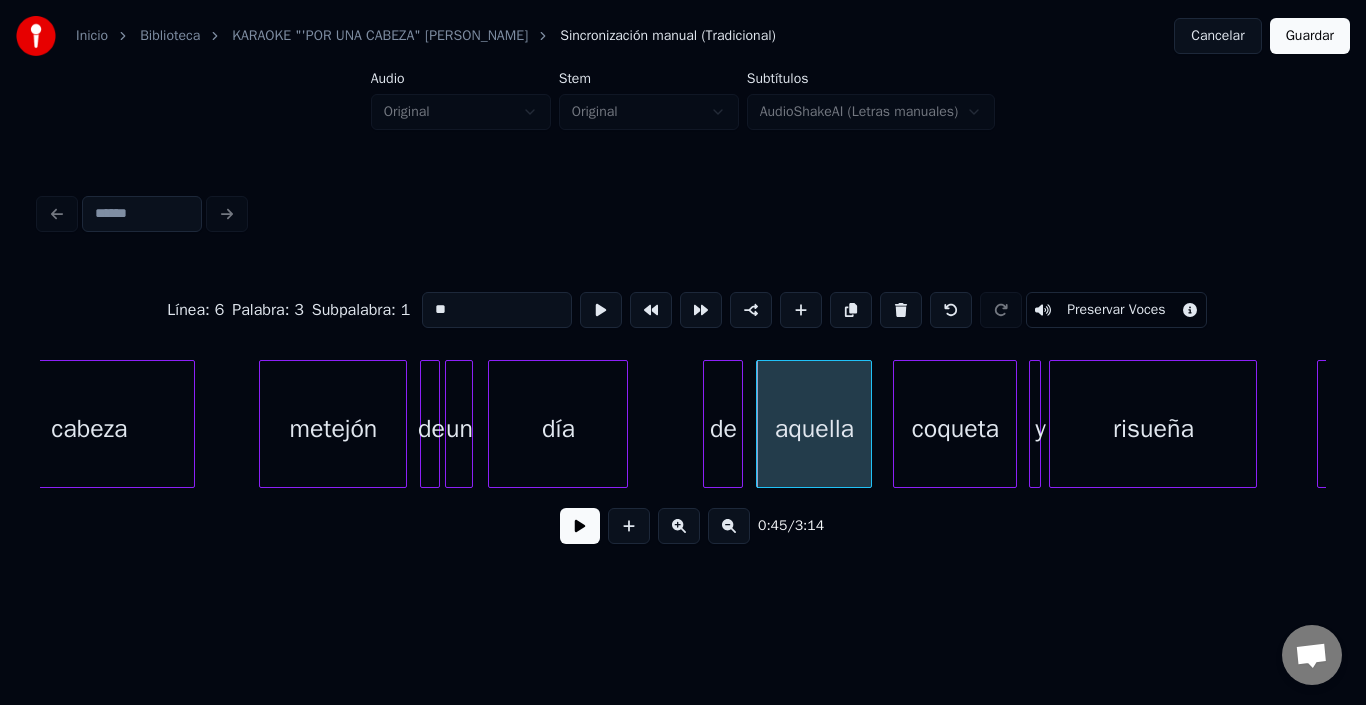 click on "aquella" at bounding box center (814, 429) 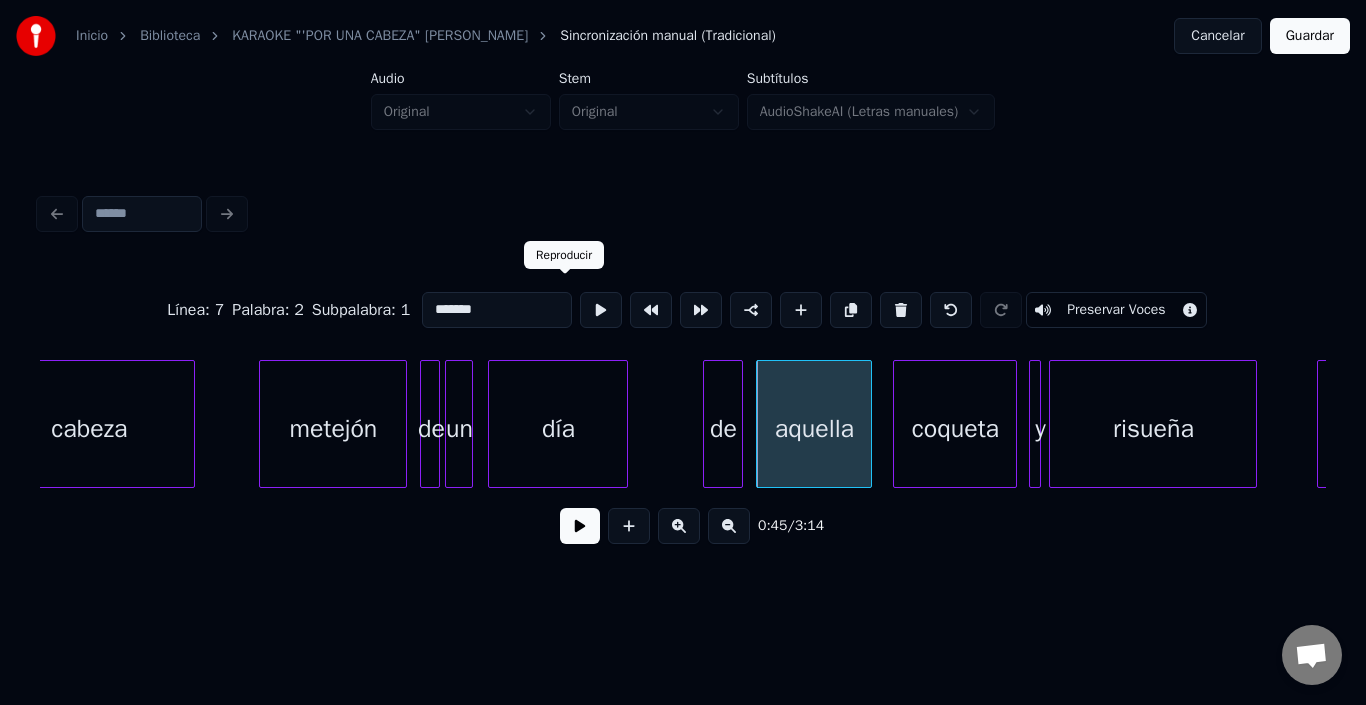 click at bounding box center [601, 310] 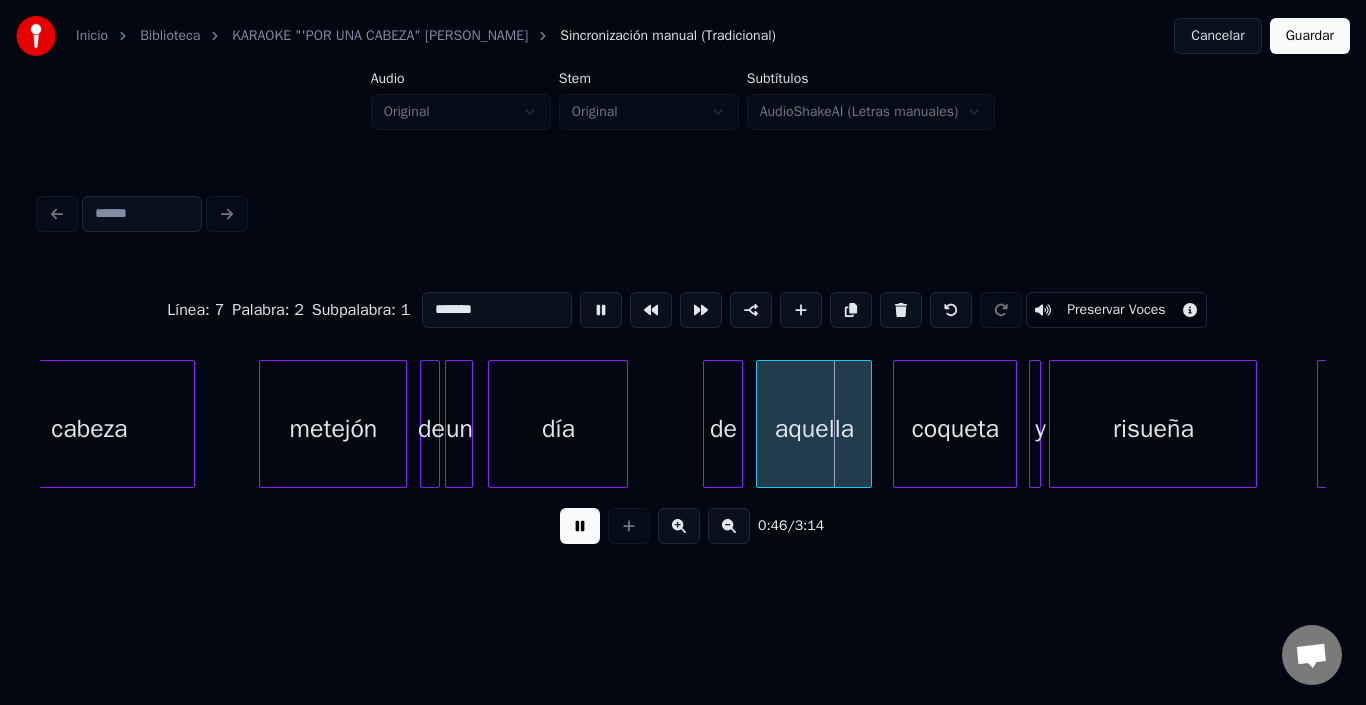 click at bounding box center (601, 310) 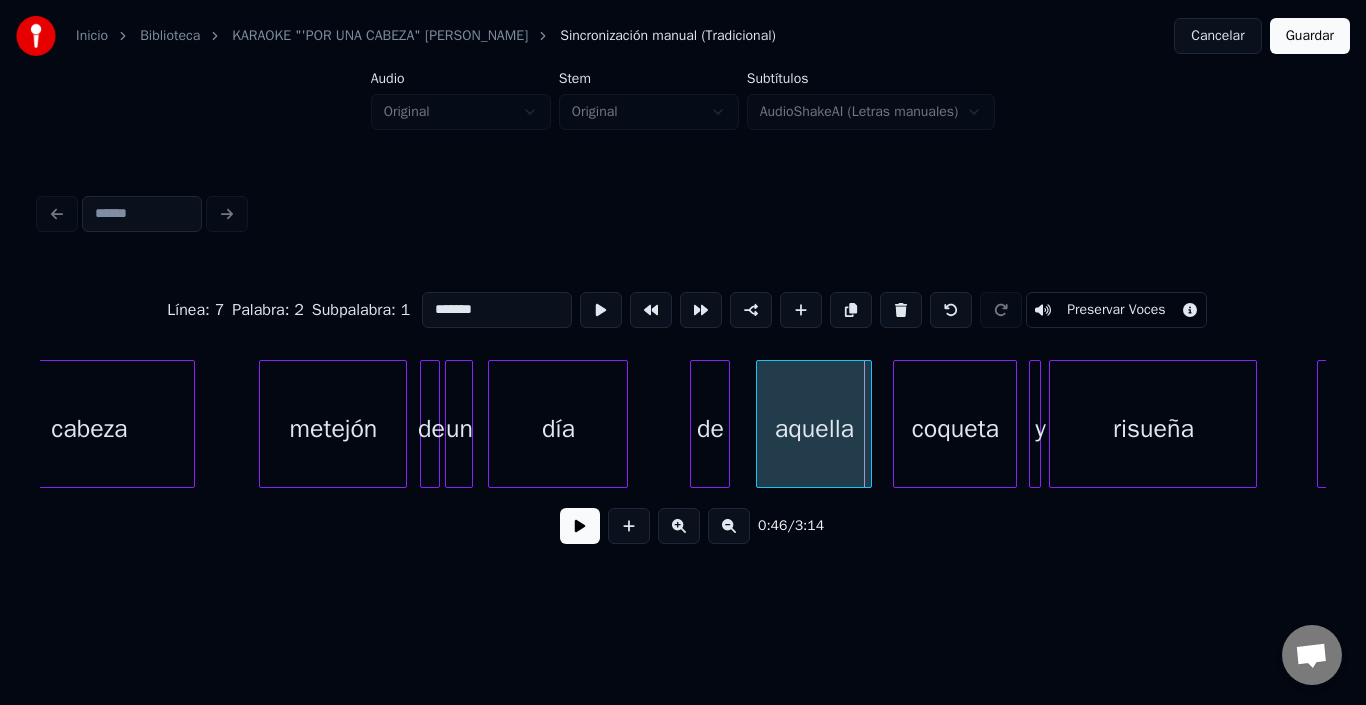 click on "de" at bounding box center (710, 429) 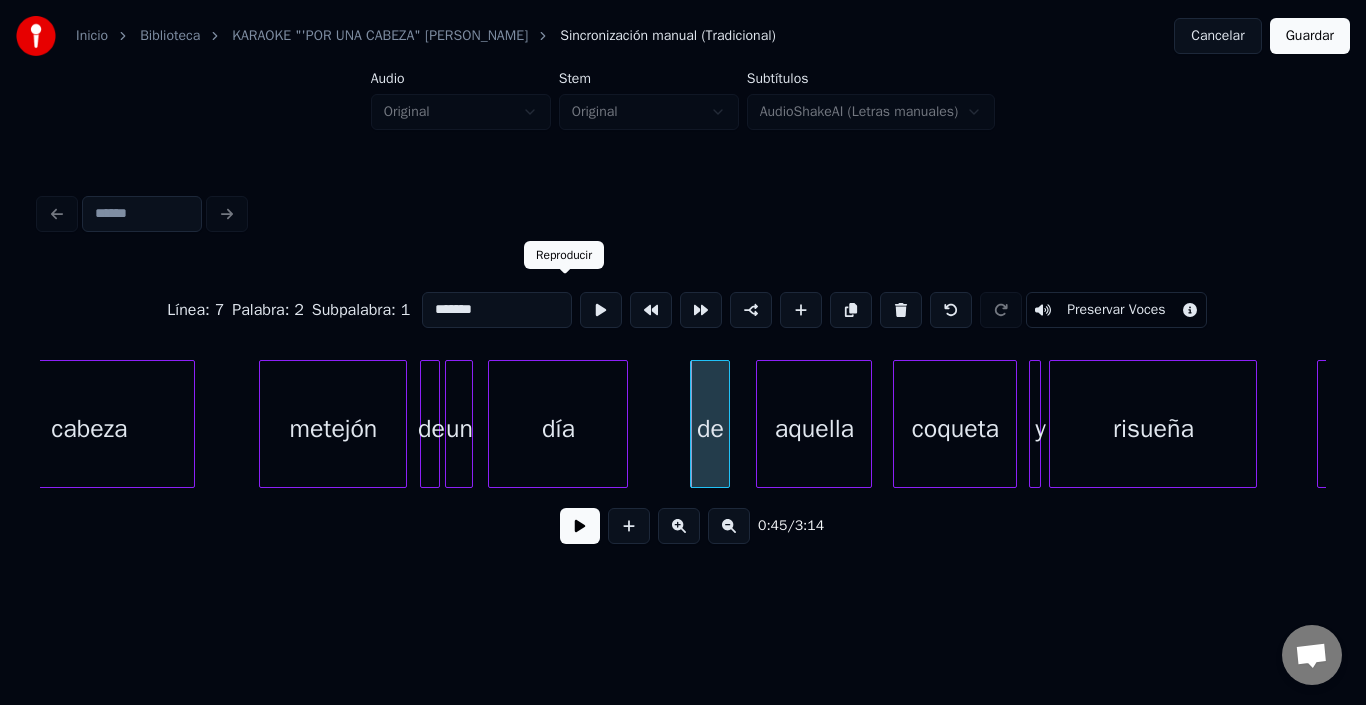 click at bounding box center (601, 310) 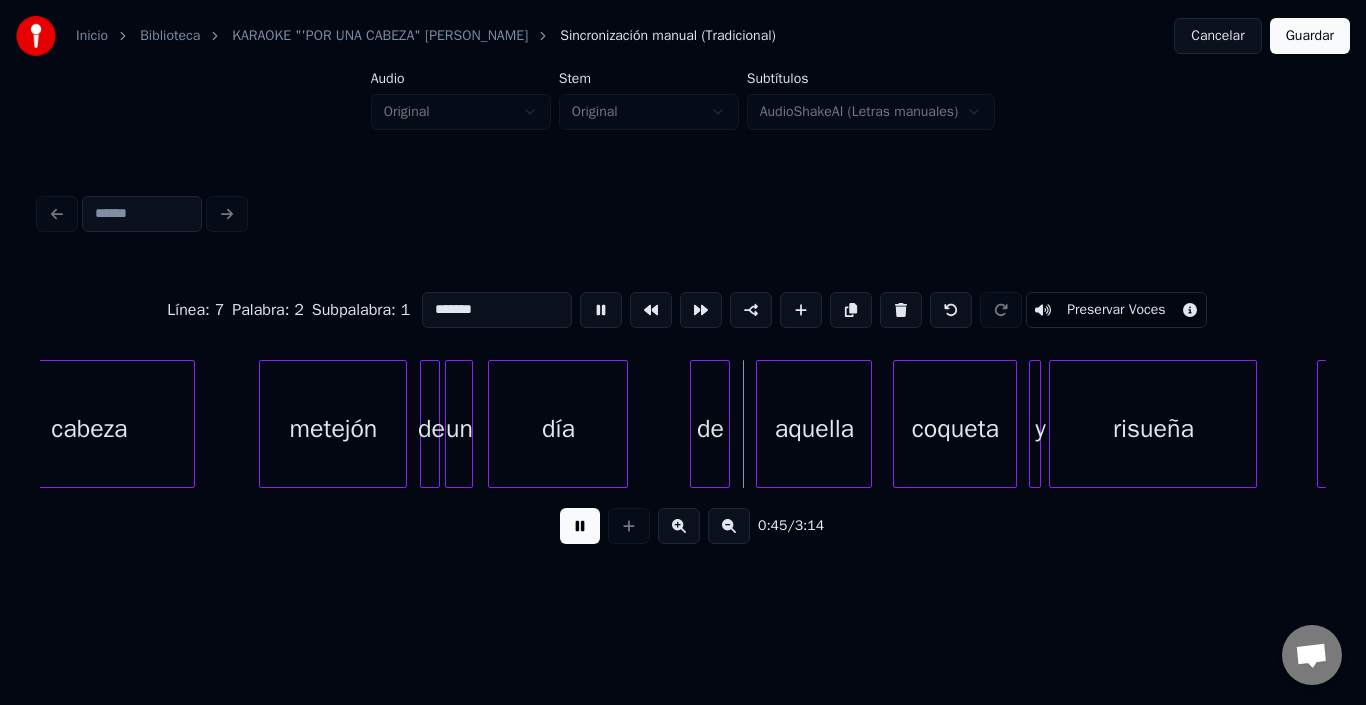click at bounding box center [601, 310] 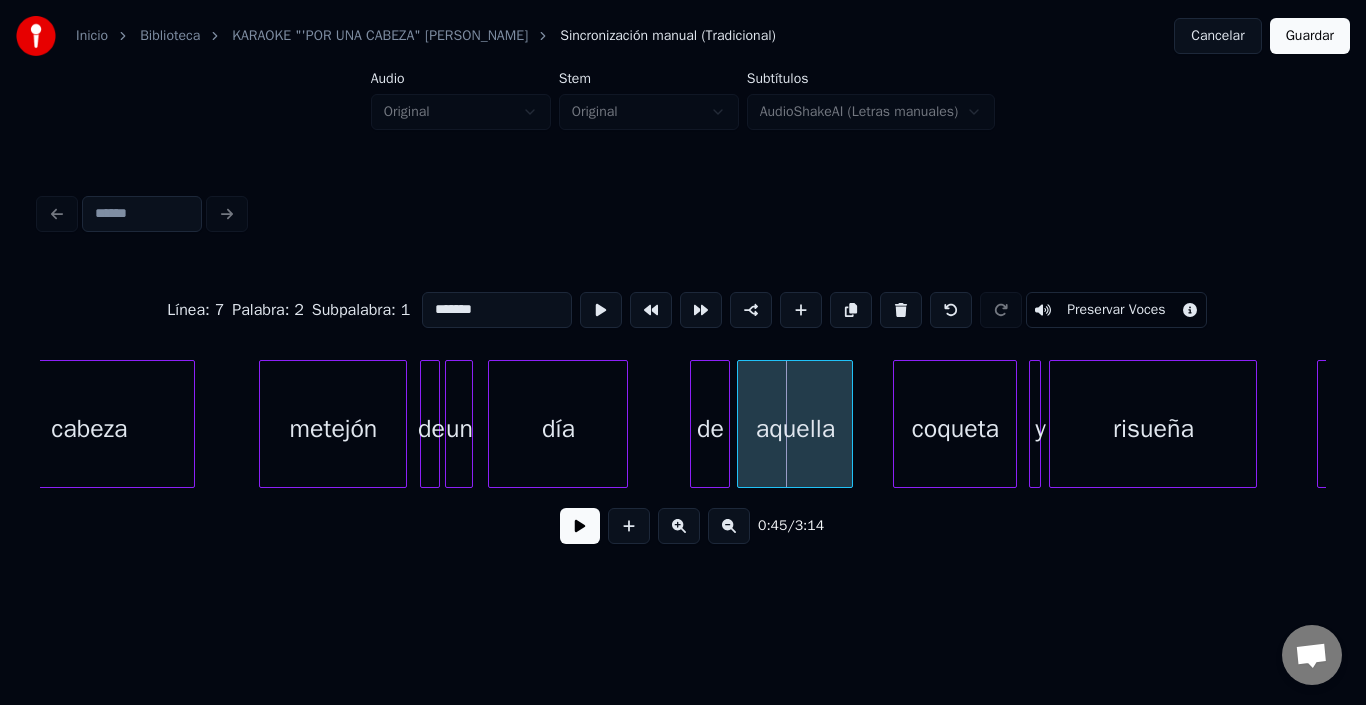 click on "aquella" at bounding box center [795, 429] 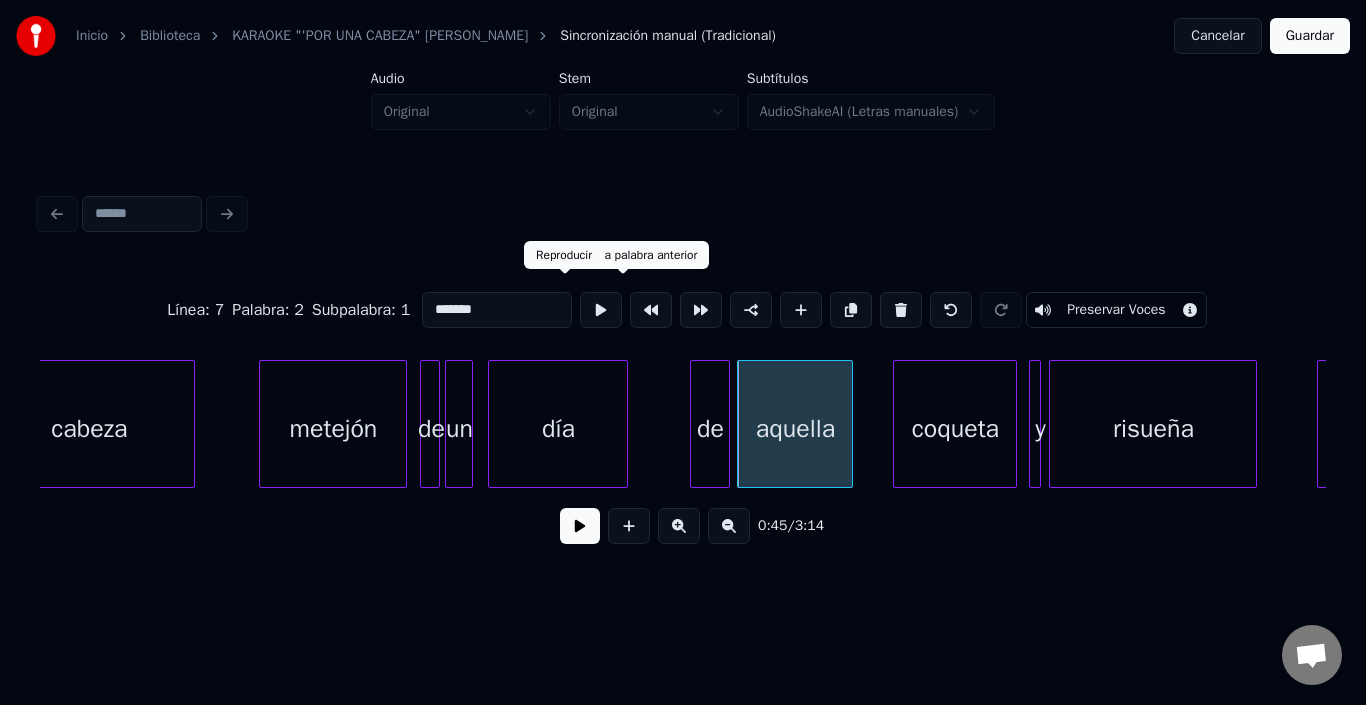 click at bounding box center (601, 310) 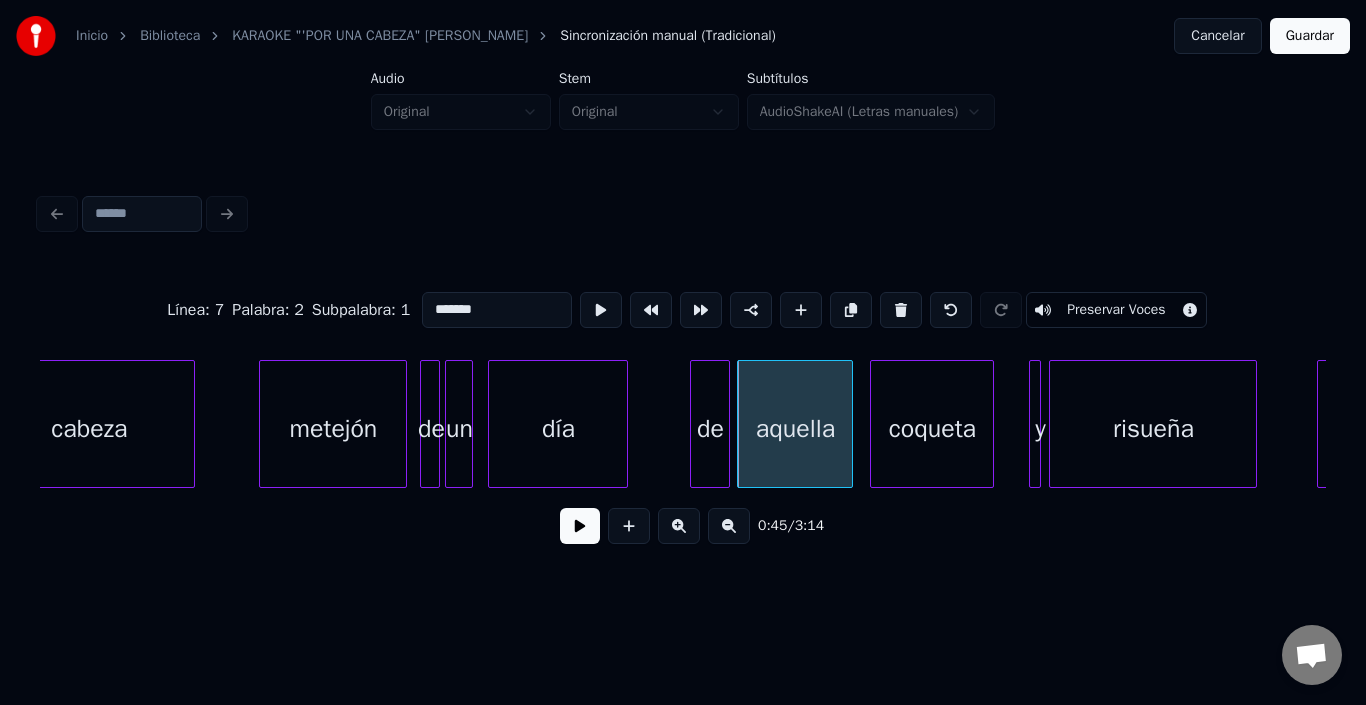 click on "coqueta" at bounding box center (932, 429) 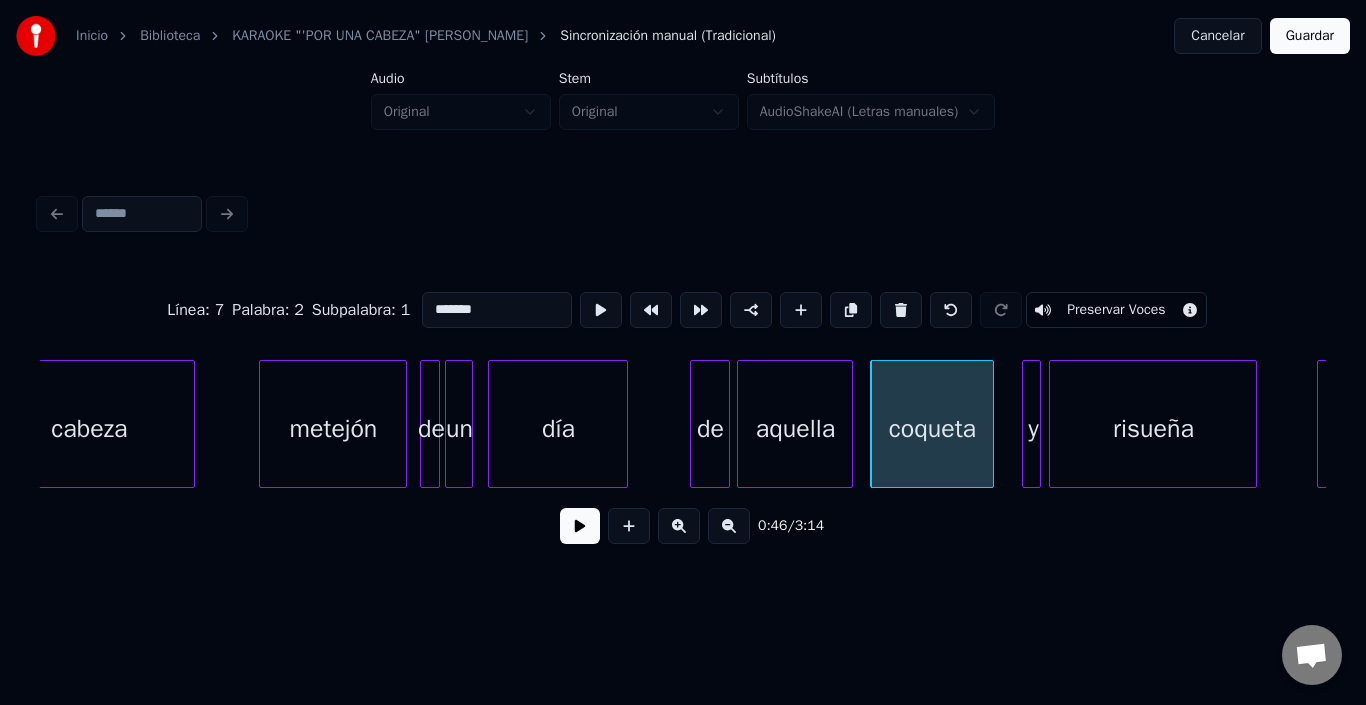 click at bounding box center (1026, 424) 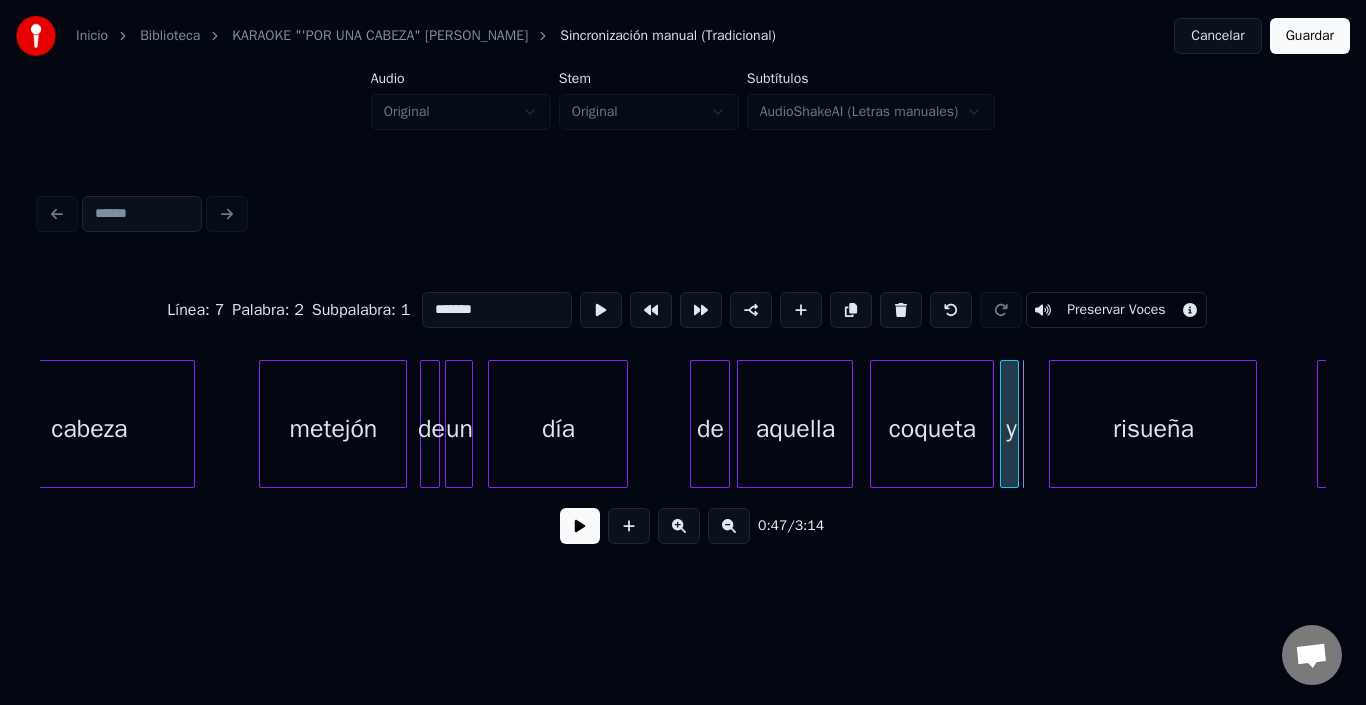 click on "y" at bounding box center (1011, 429) 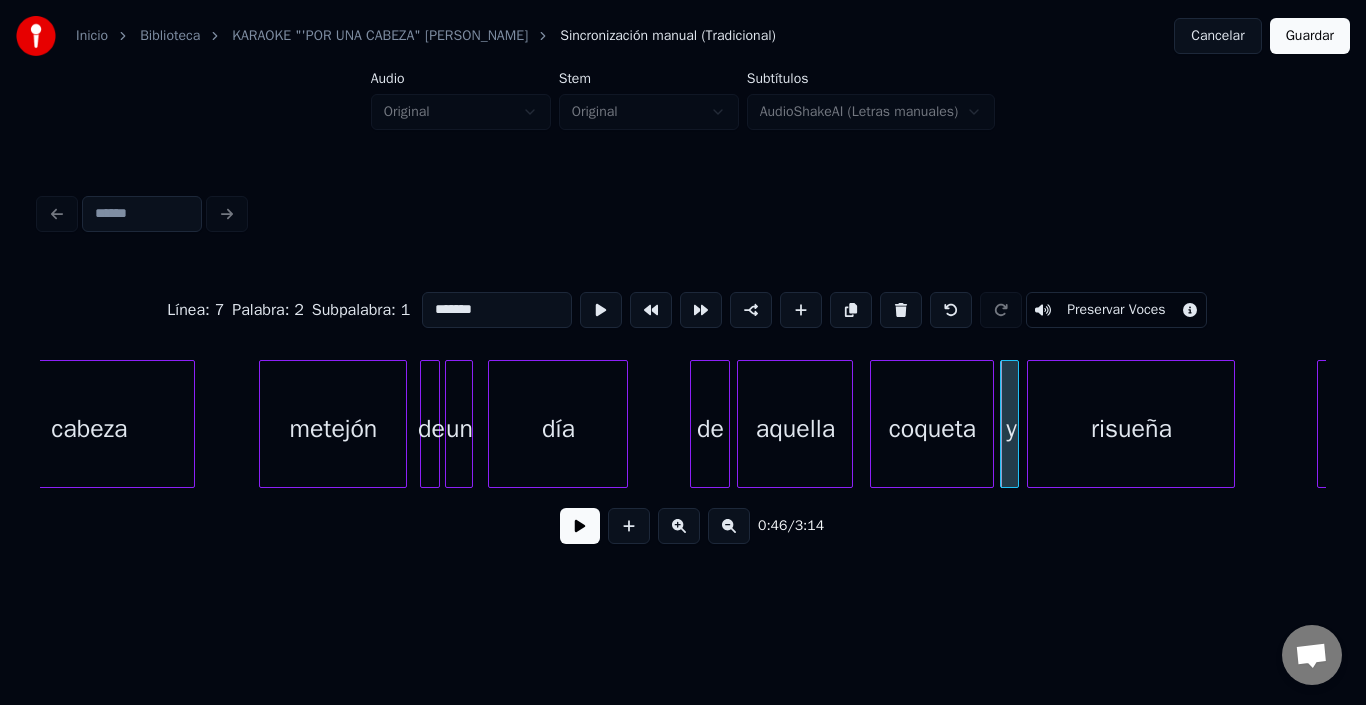 click on "risueña" at bounding box center [1131, 429] 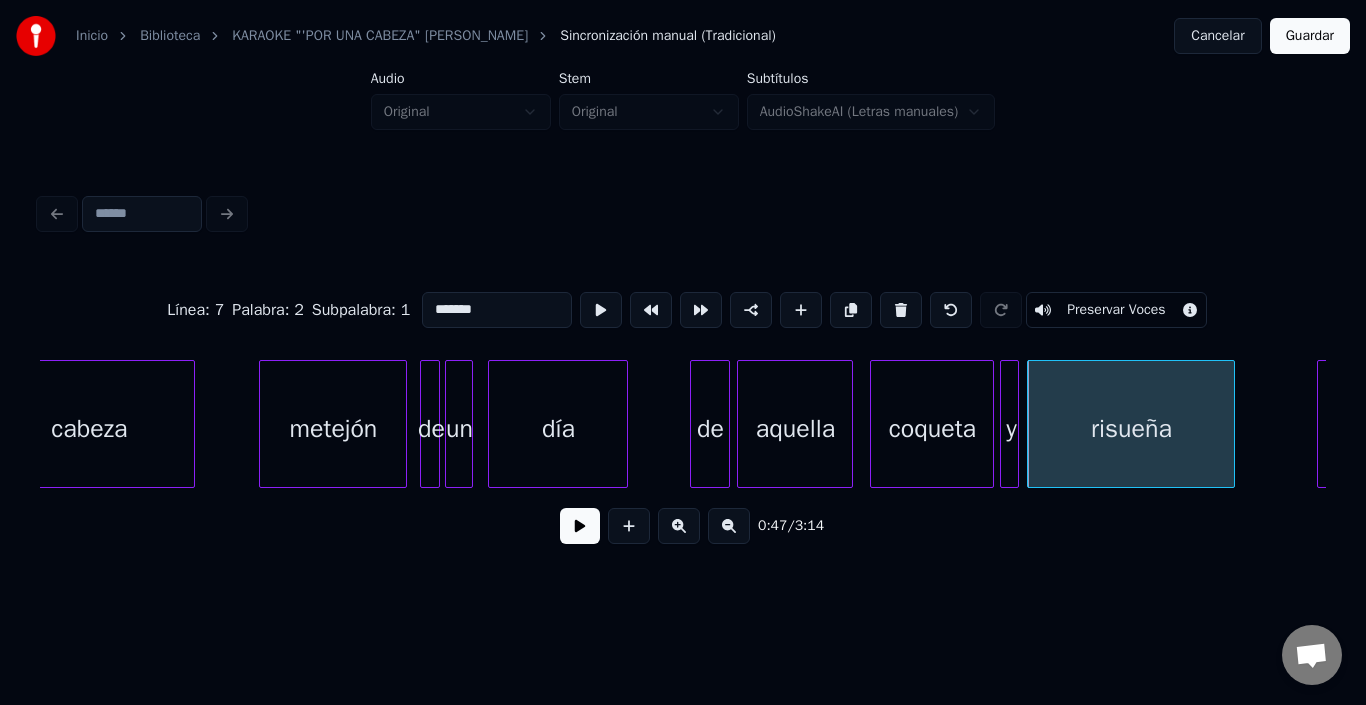 click on "coqueta" at bounding box center (932, 429) 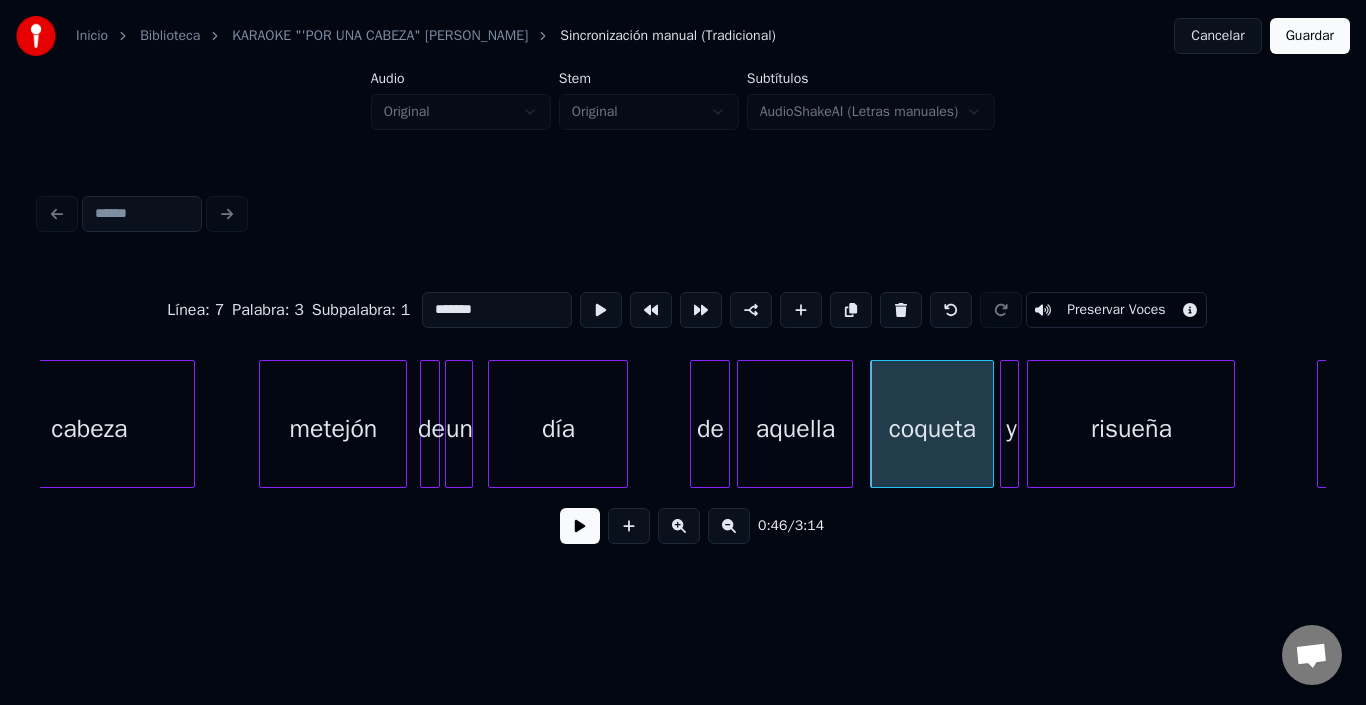 click at bounding box center [580, 526] 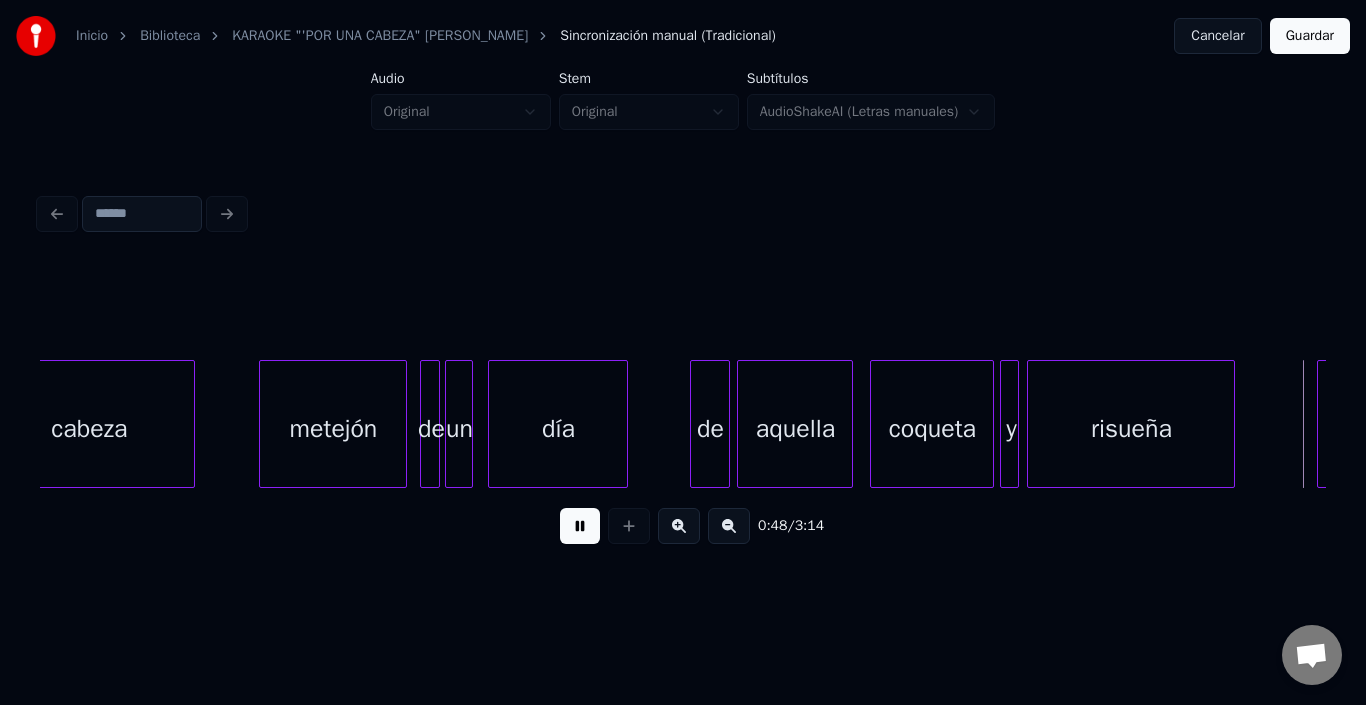 scroll, scrollTop: 0, scrollLeft: 9711, axis: horizontal 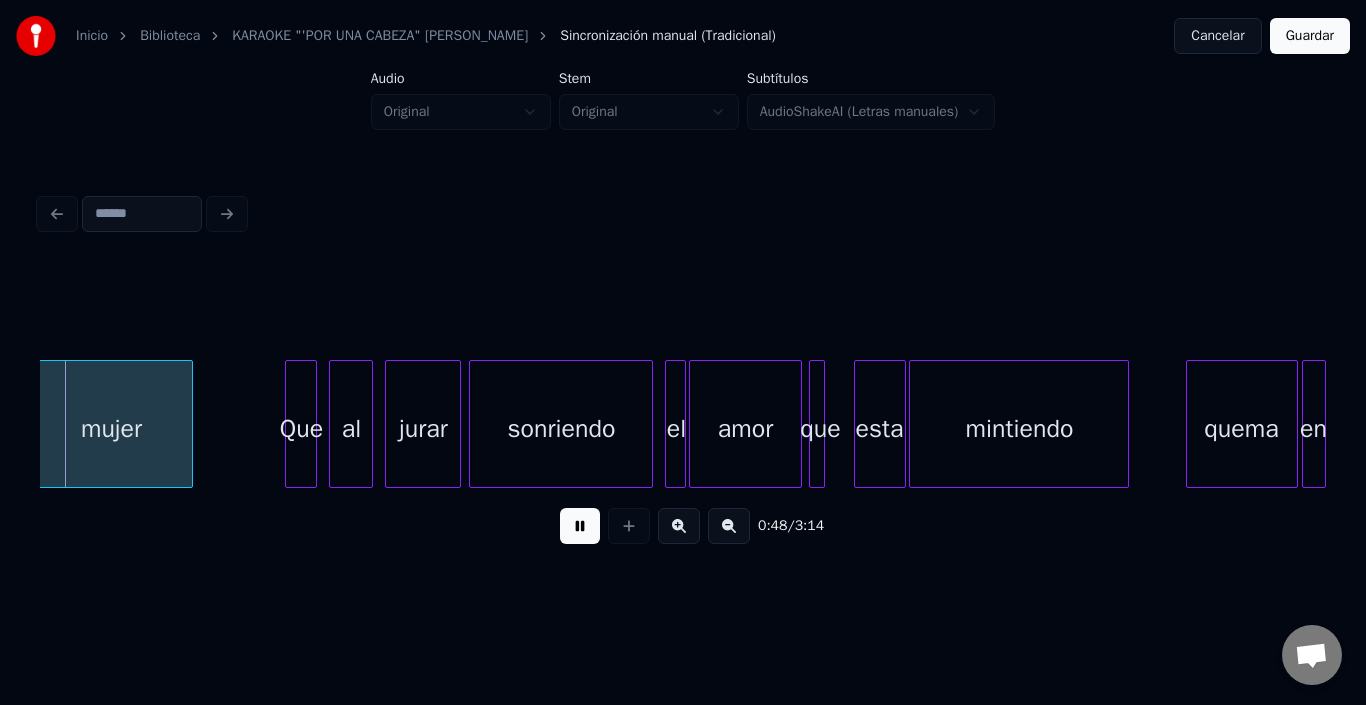 click at bounding box center (580, 526) 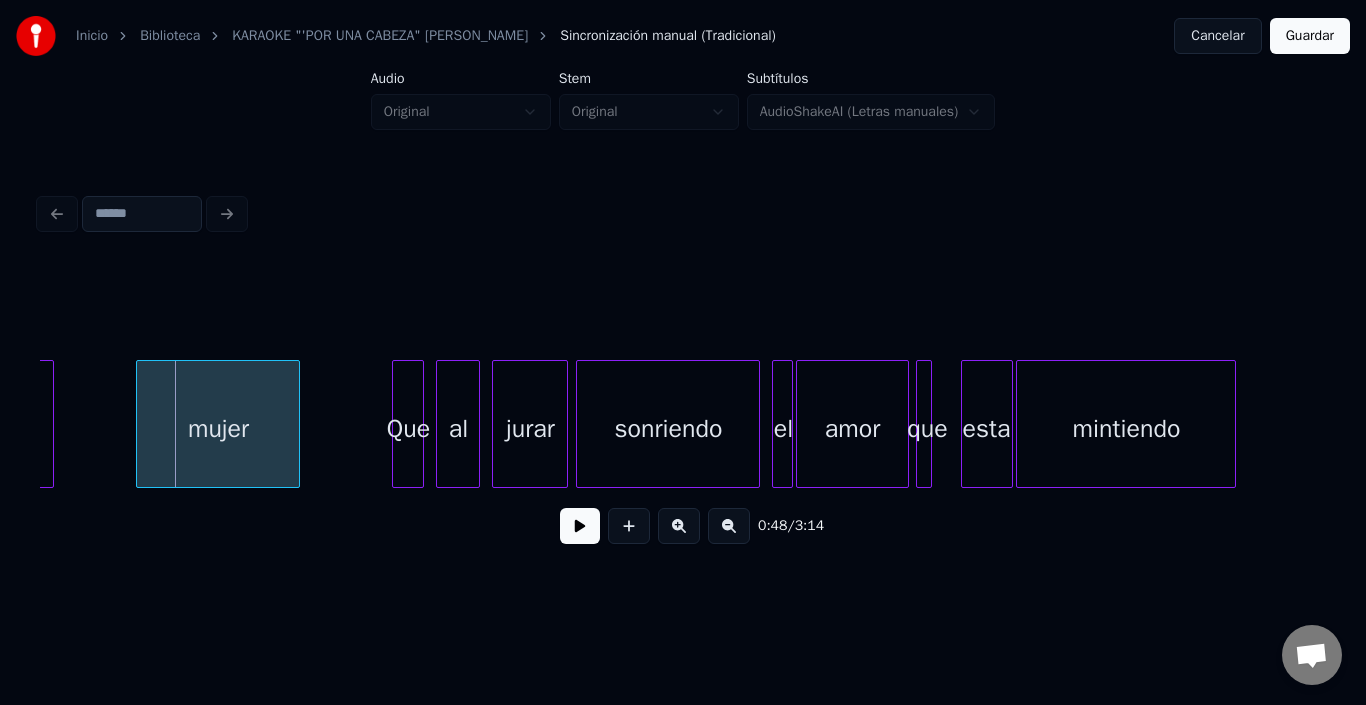 scroll, scrollTop: 0, scrollLeft: 9479, axis: horizontal 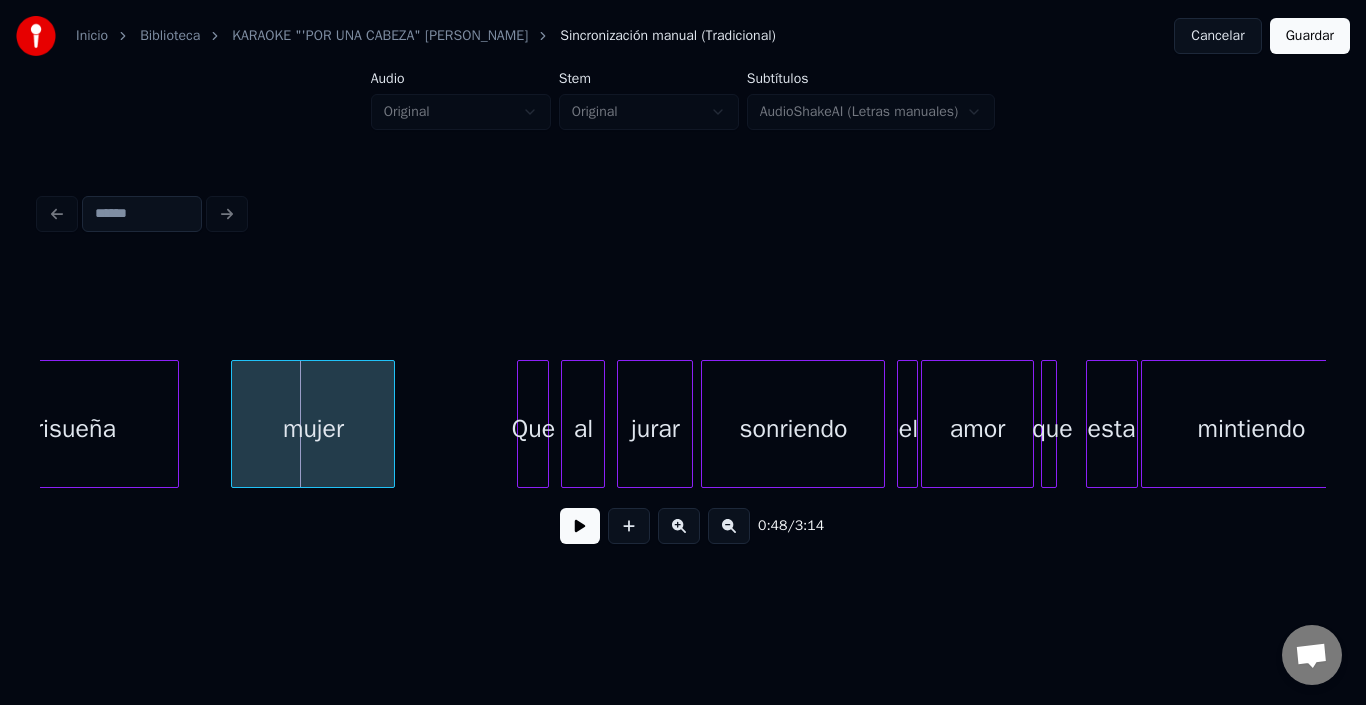 click on "mujer" at bounding box center (313, 429) 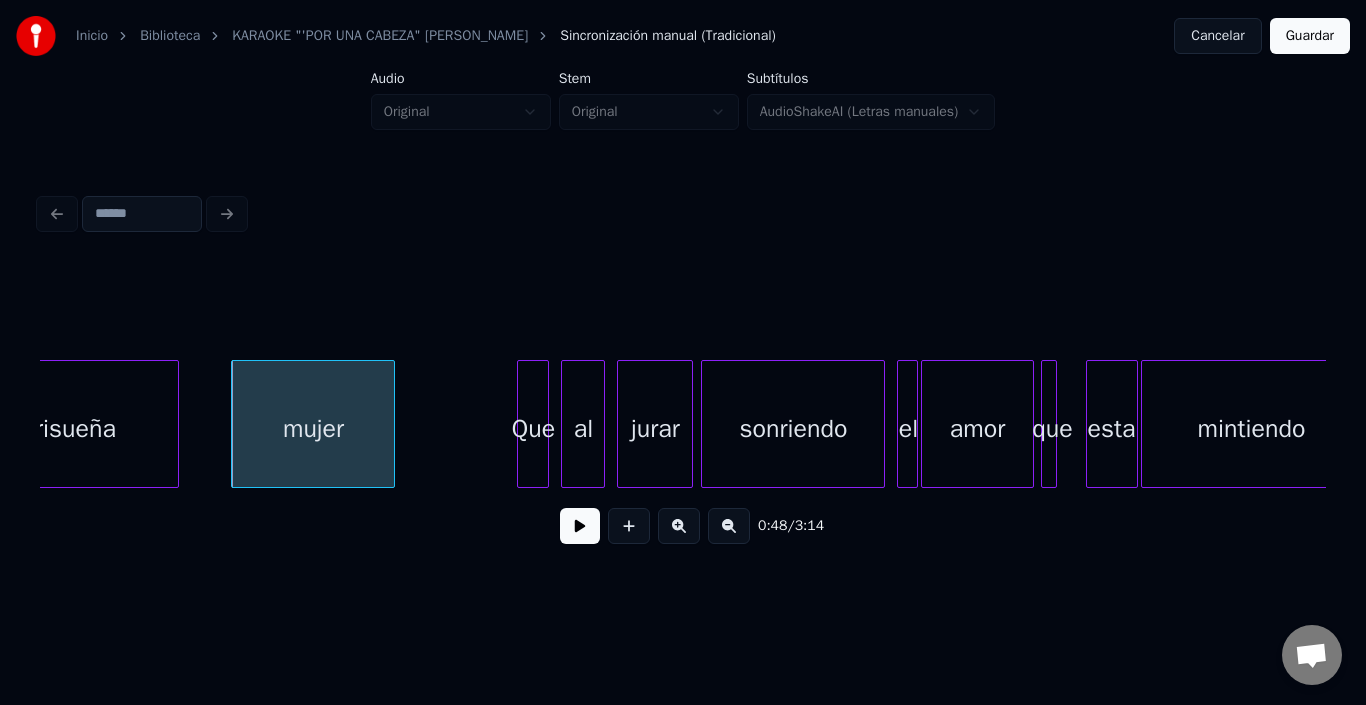 click on "mujer" at bounding box center (313, 429) 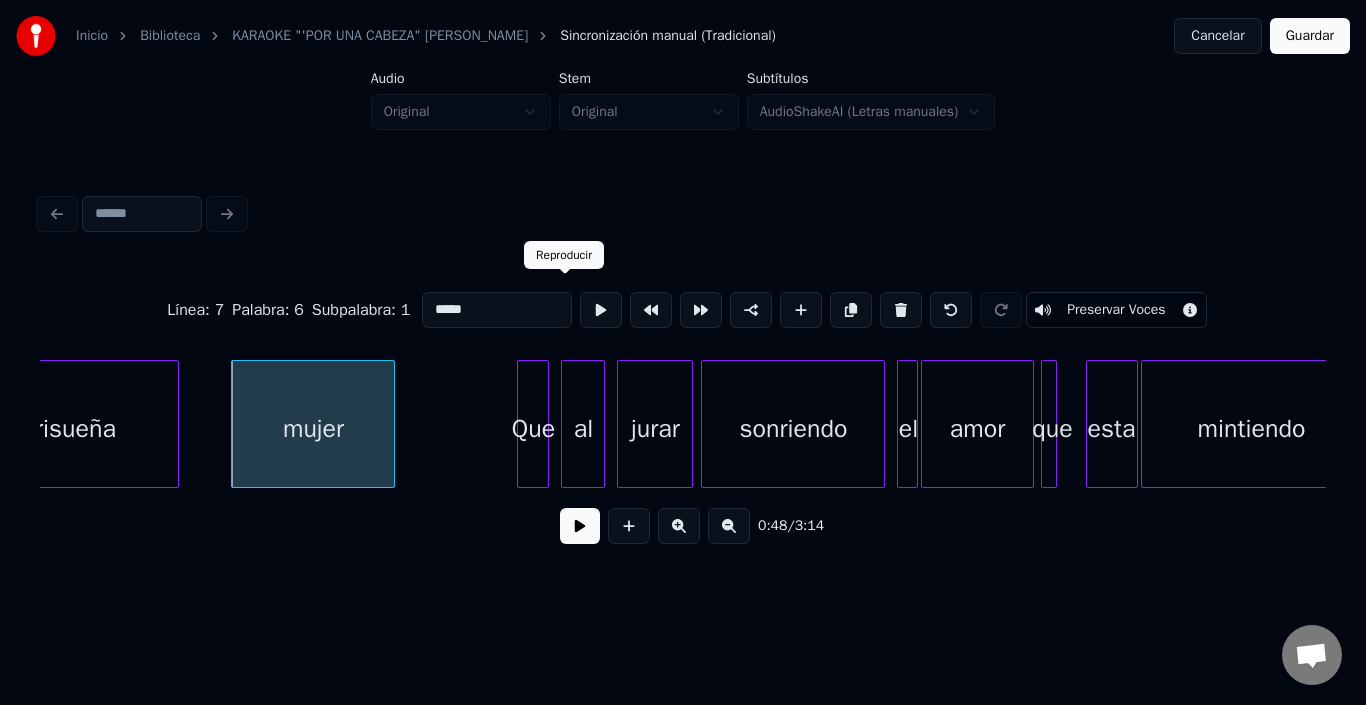 click at bounding box center (601, 310) 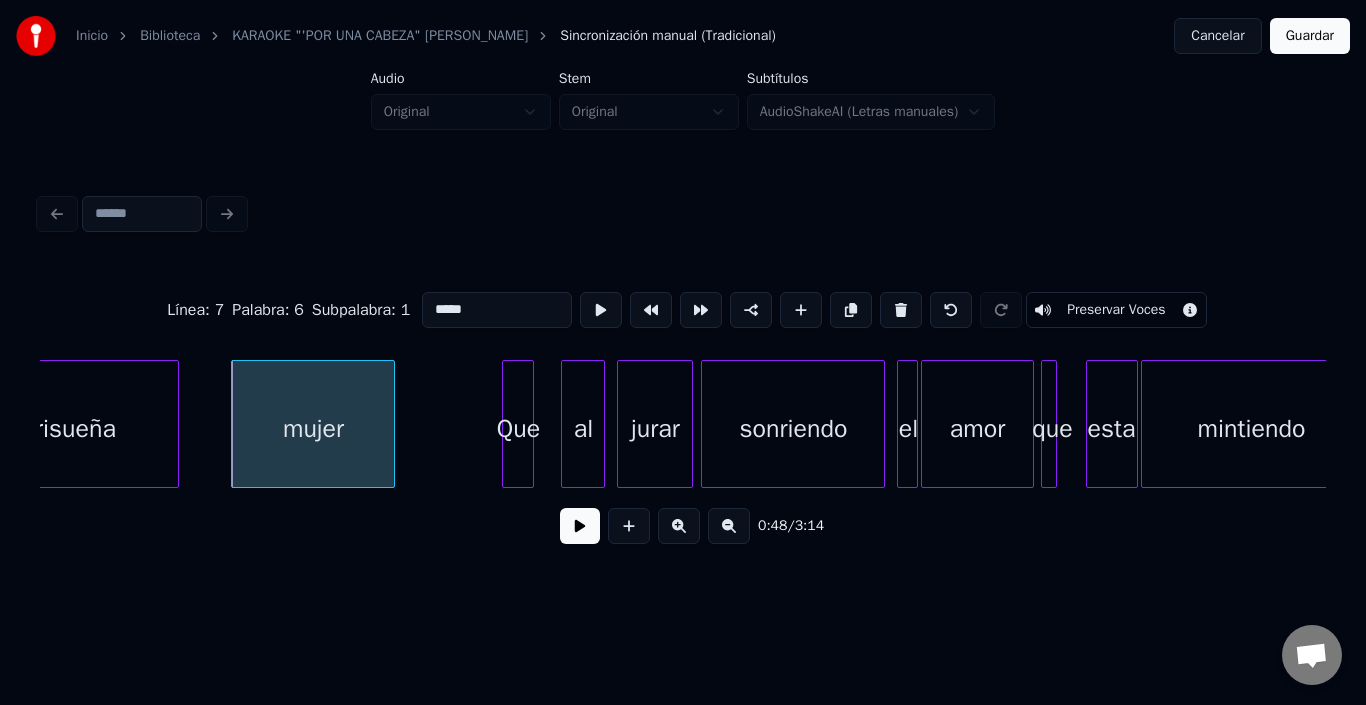 click on "Que" at bounding box center (518, 429) 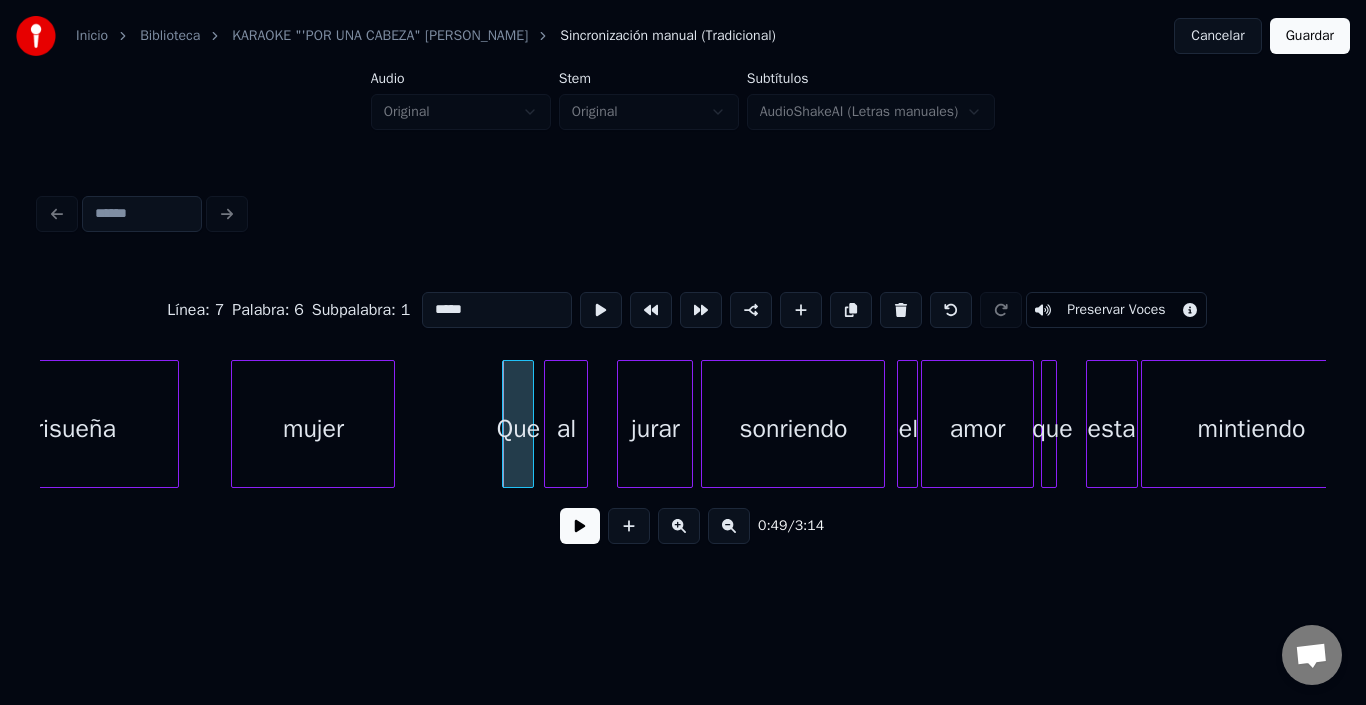 click on "al" at bounding box center [566, 429] 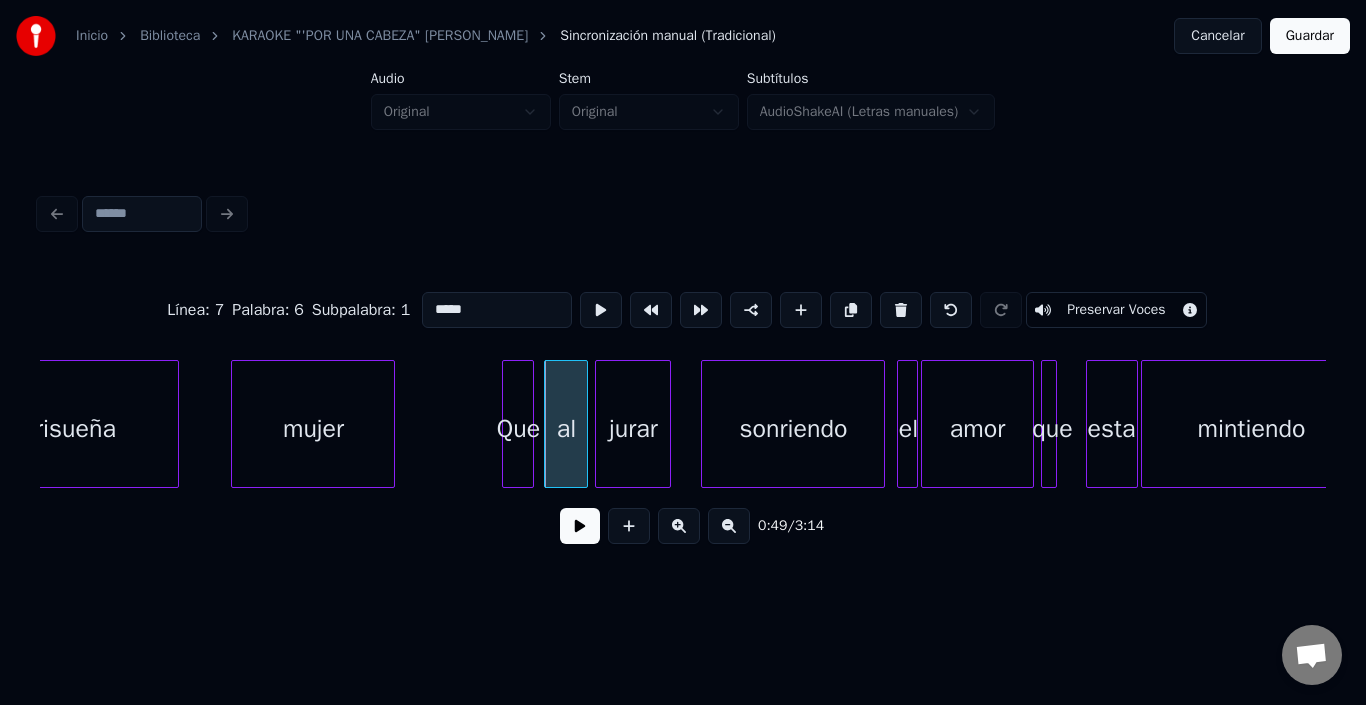 click on "jurar" at bounding box center [633, 429] 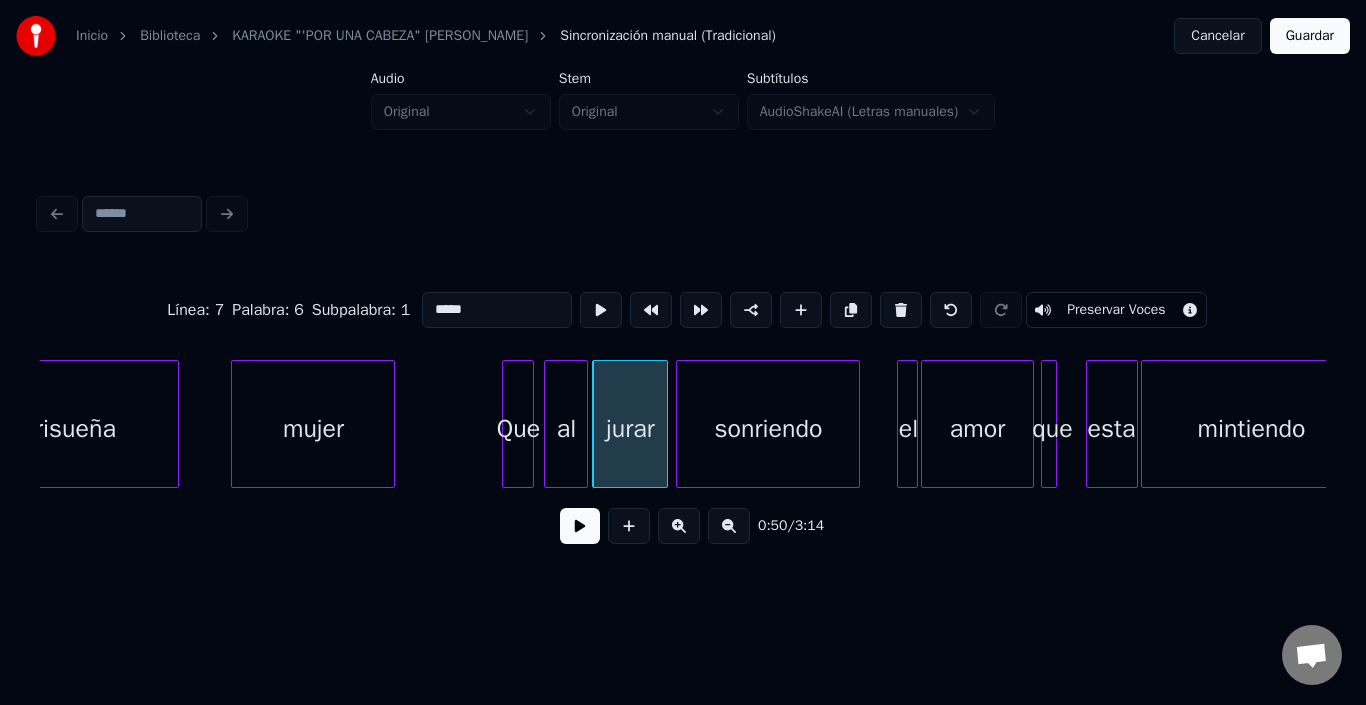 click on "sonriendo" at bounding box center [768, 429] 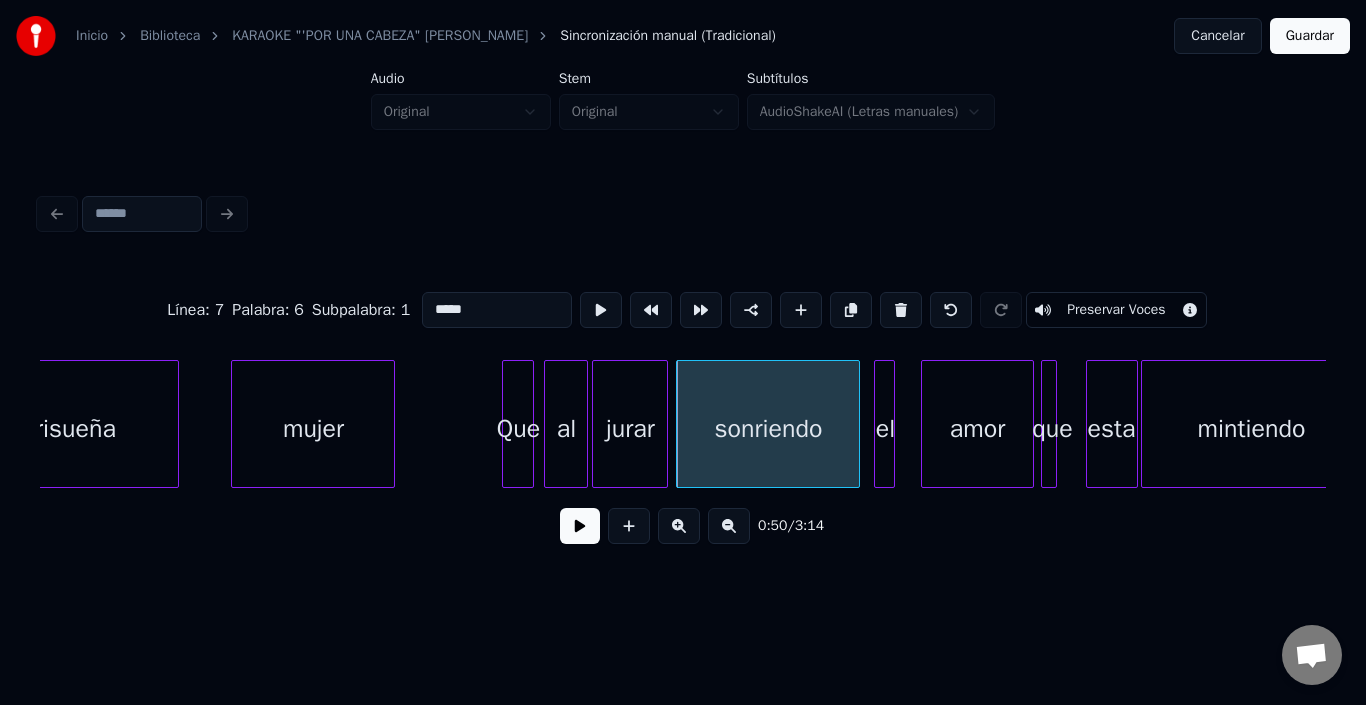 click on "el" at bounding box center (885, 429) 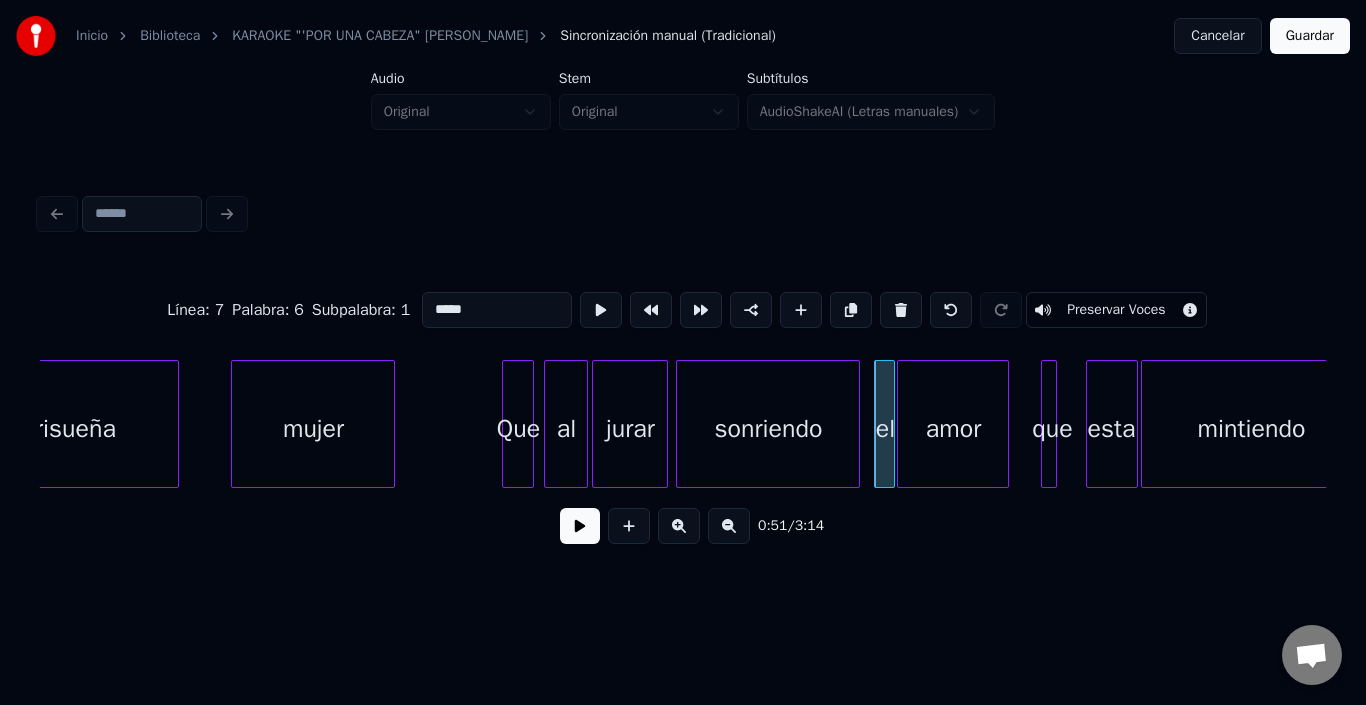 click on "amor" at bounding box center [953, 429] 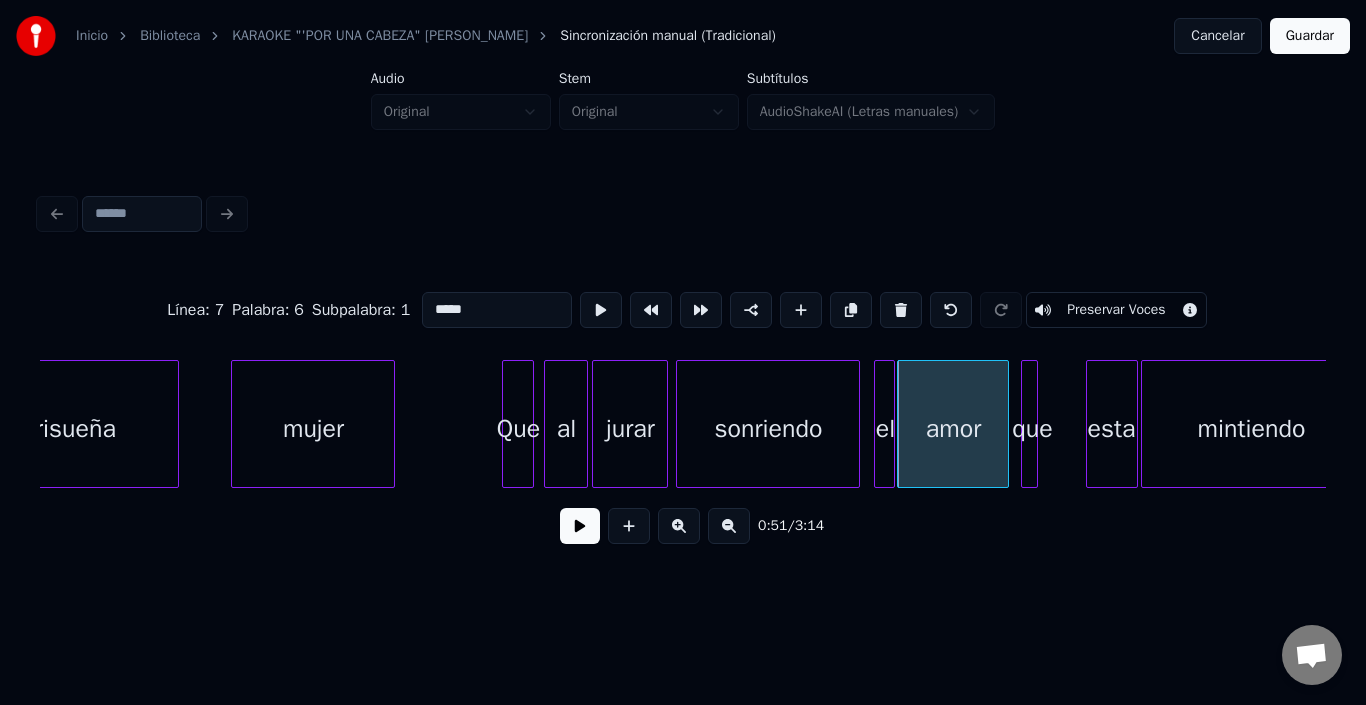 click on "que" at bounding box center [1032, 429] 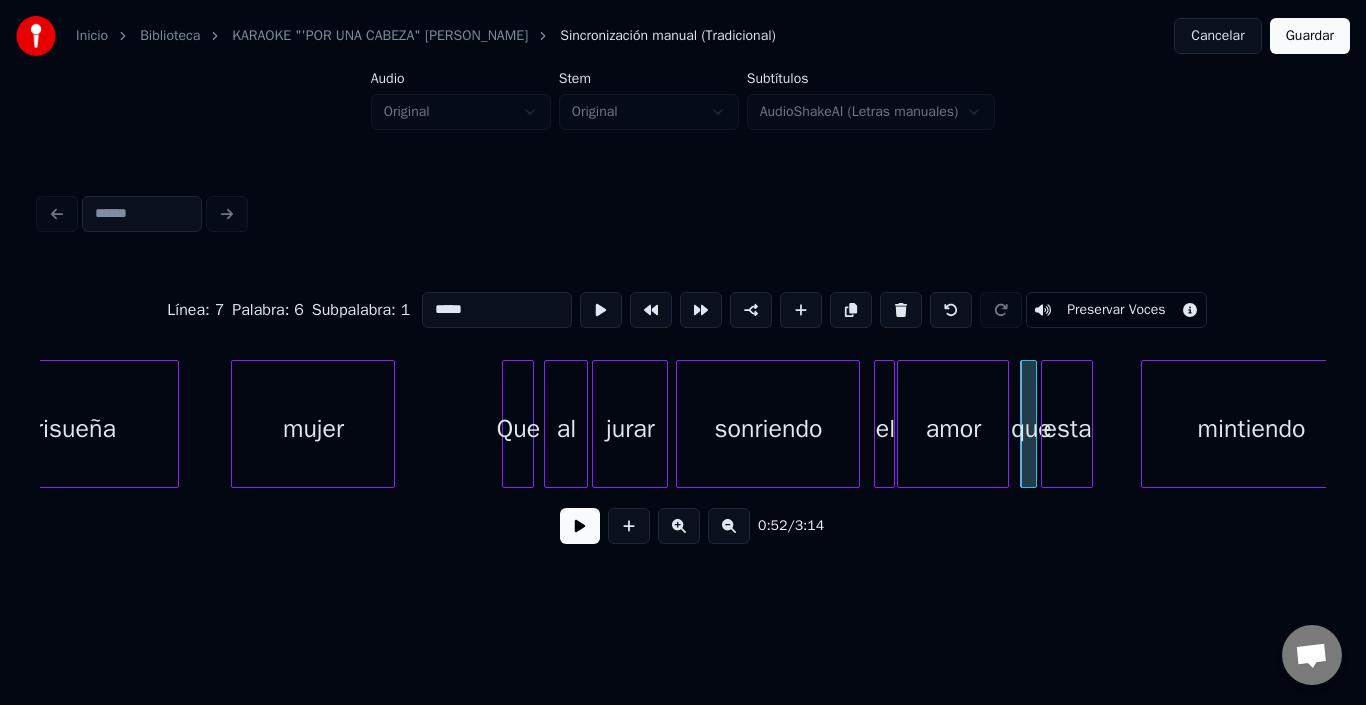 click on "esta" at bounding box center [1067, 429] 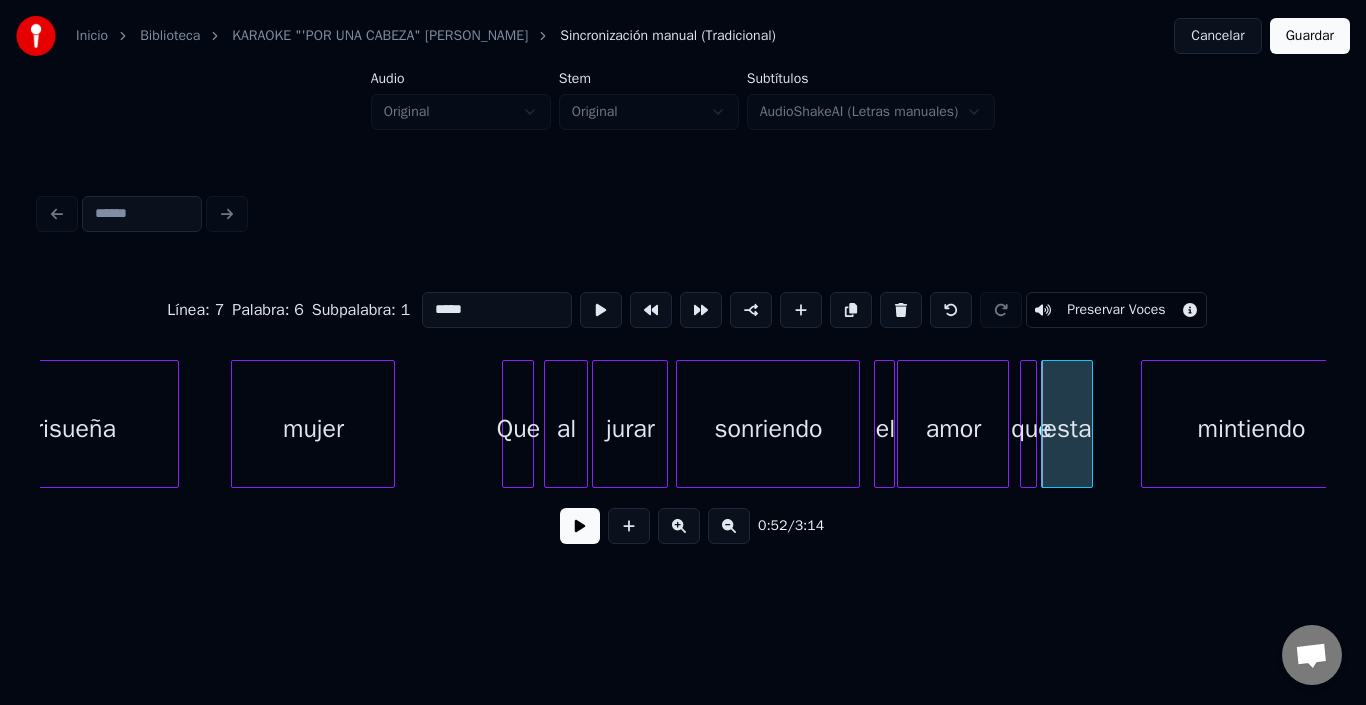 click on "esta" at bounding box center [1067, 429] 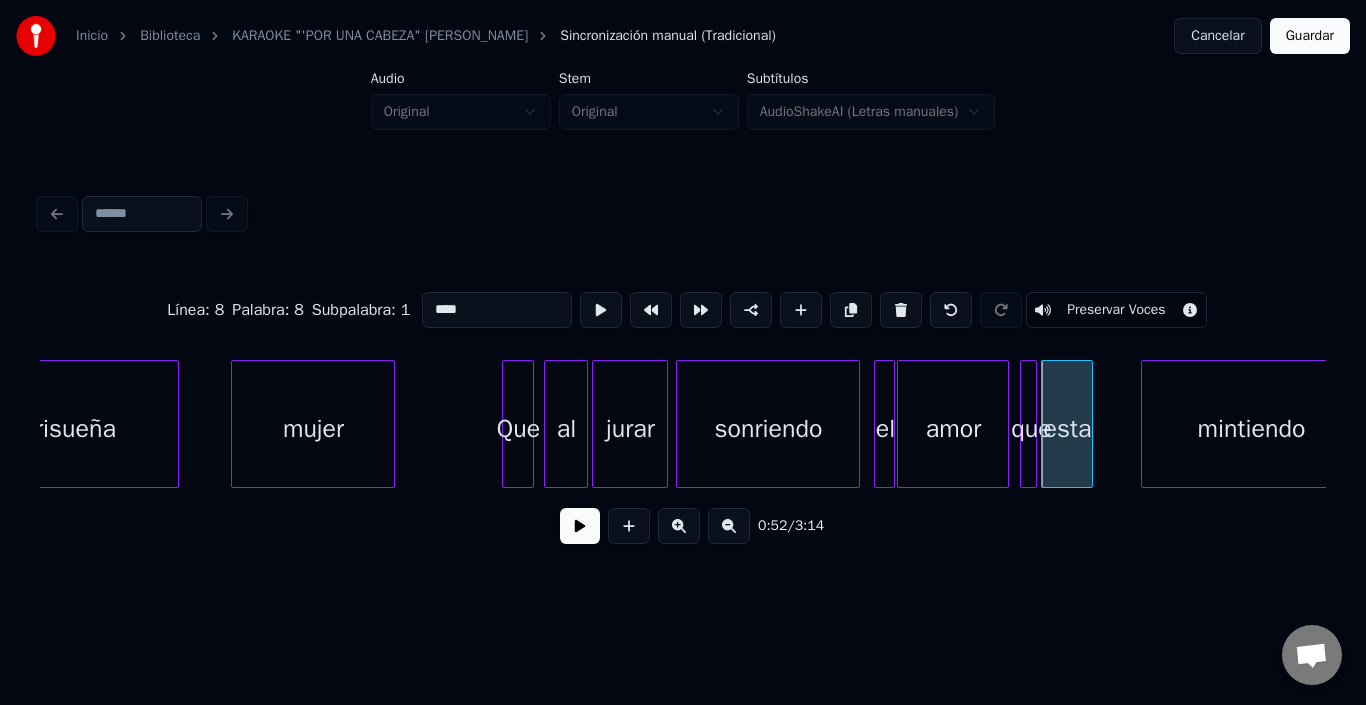 click at bounding box center (601, 310) 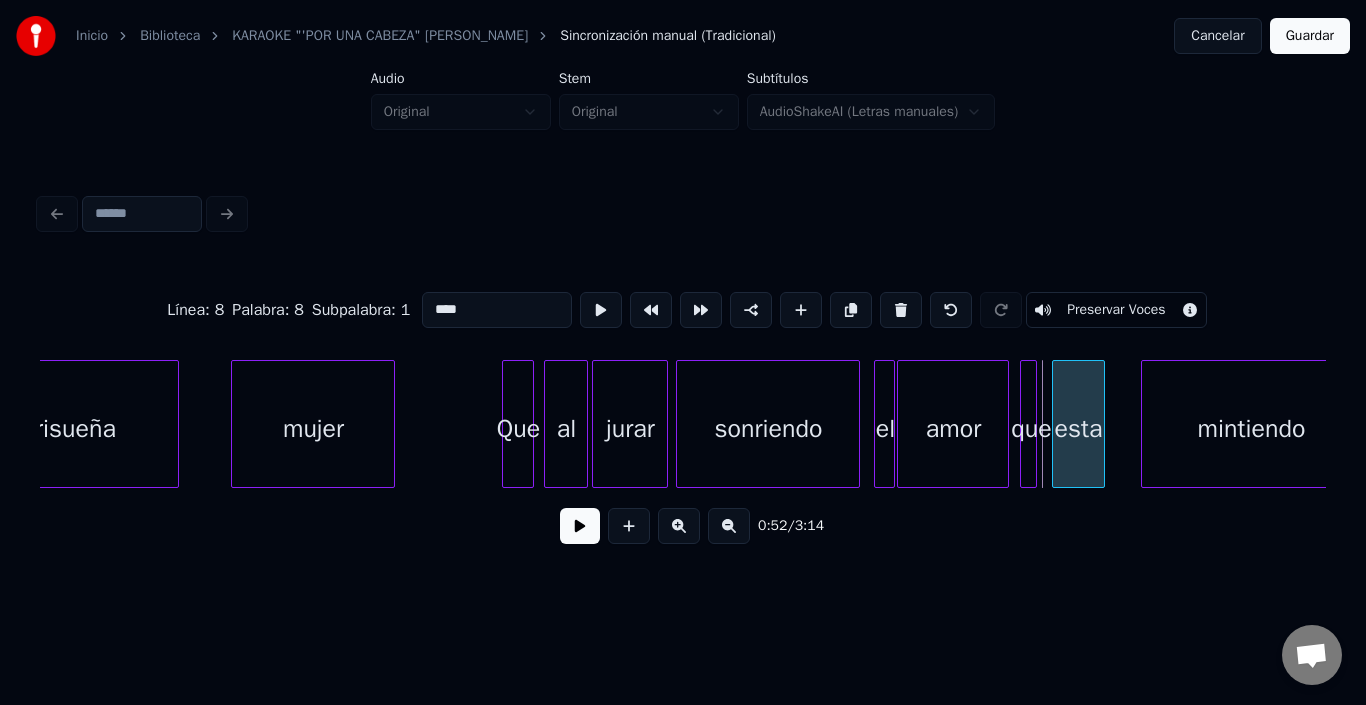 click on "esta" at bounding box center [1078, 429] 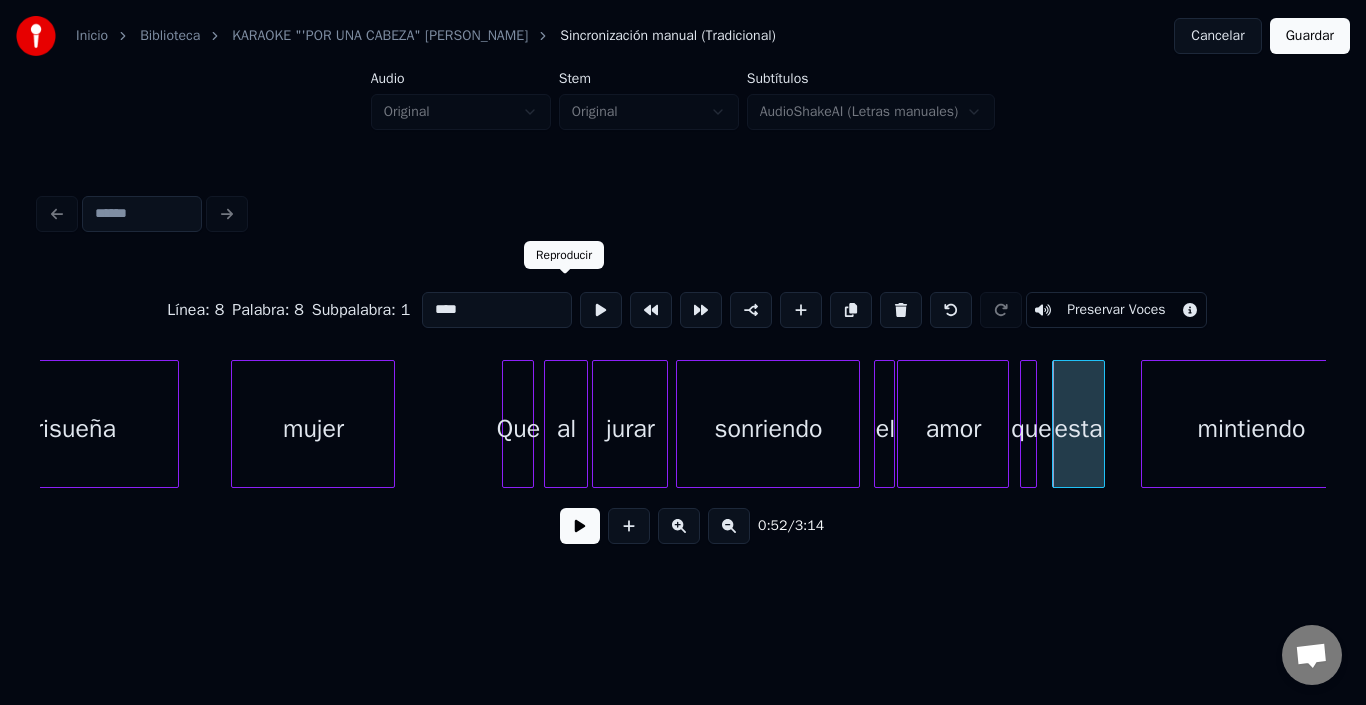 click at bounding box center [601, 310] 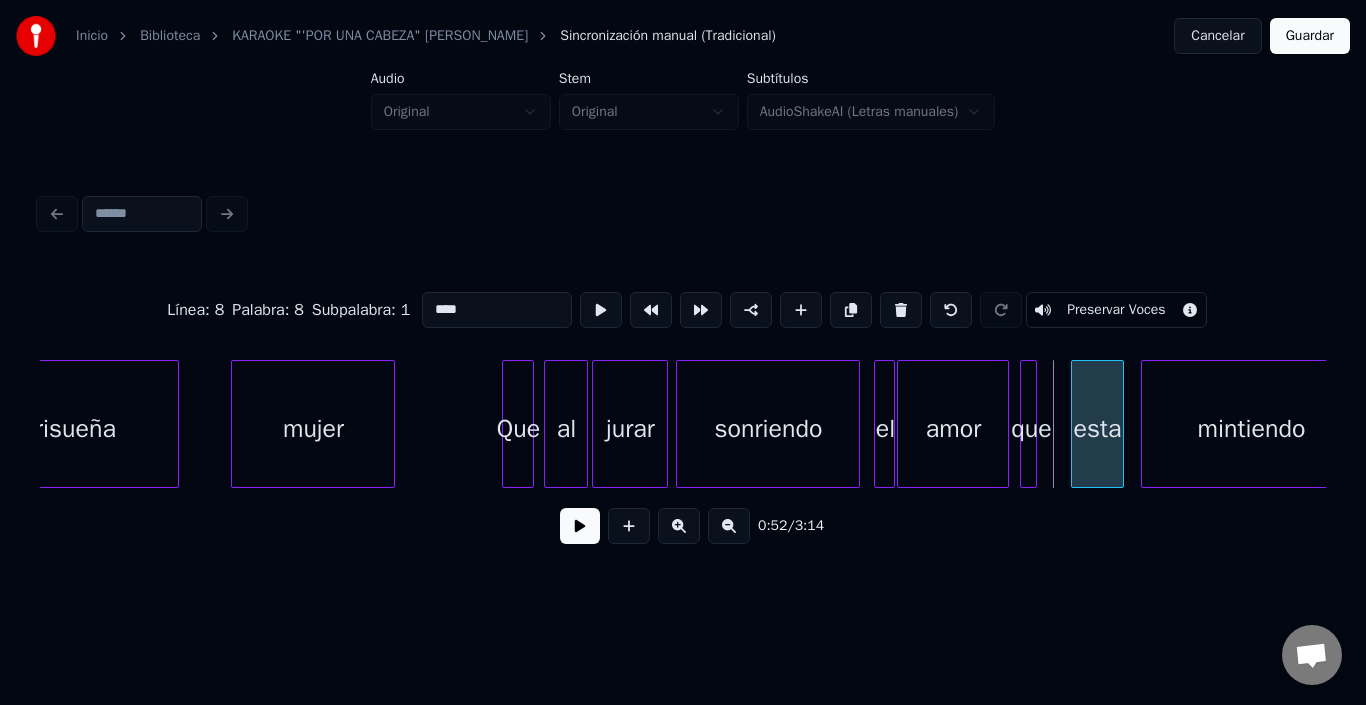 click on "esta" at bounding box center (1097, 429) 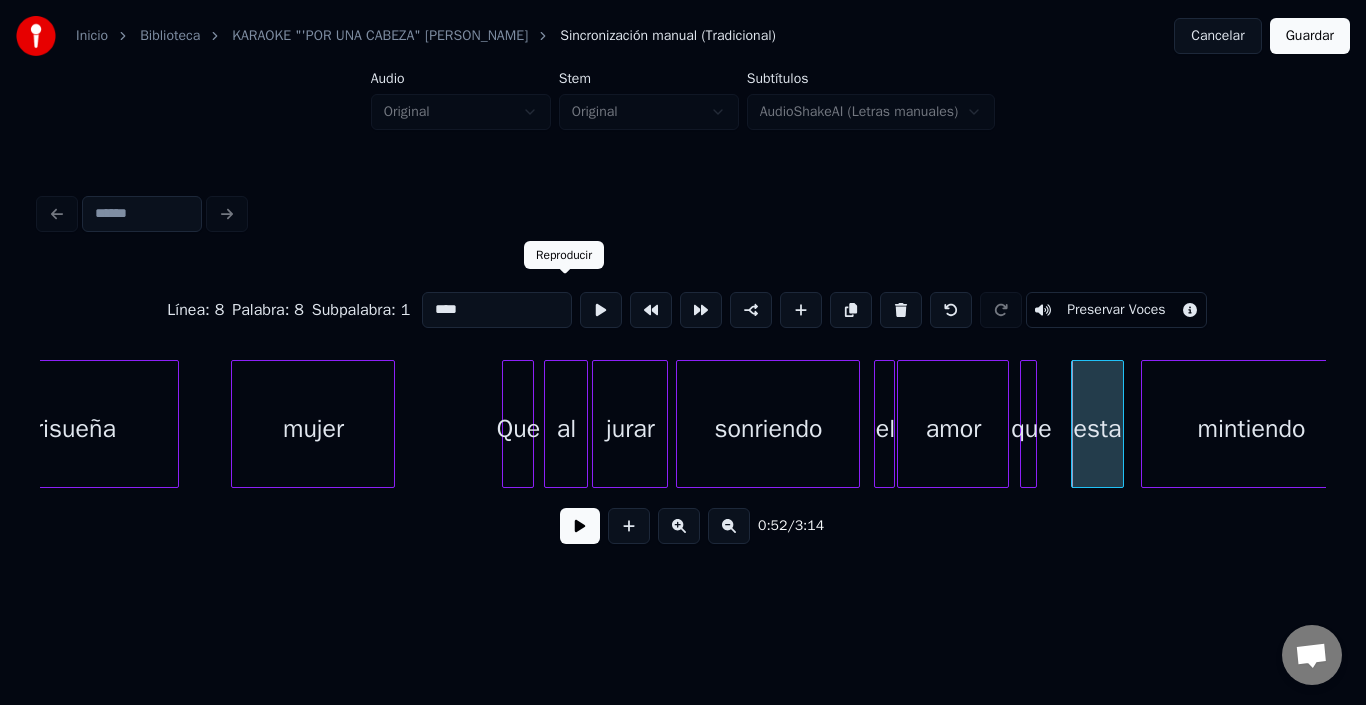 click at bounding box center [601, 310] 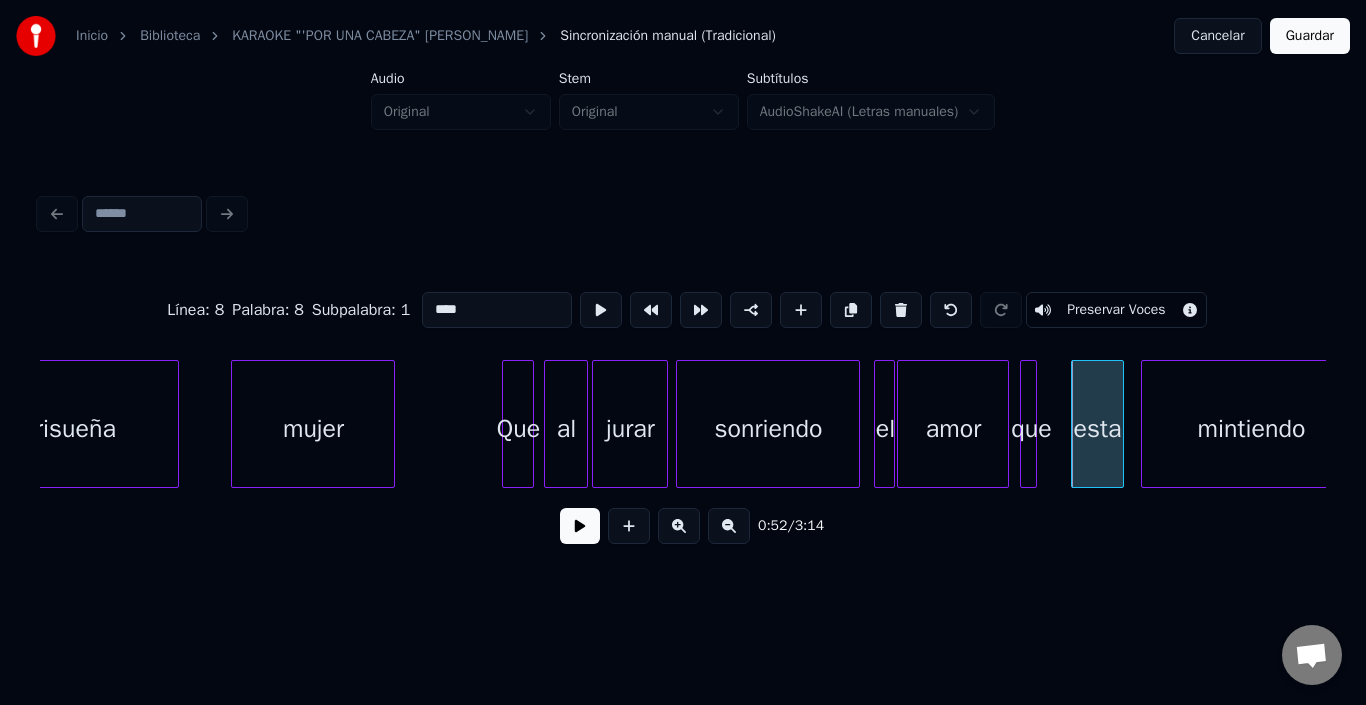 click at bounding box center [1033, 424] 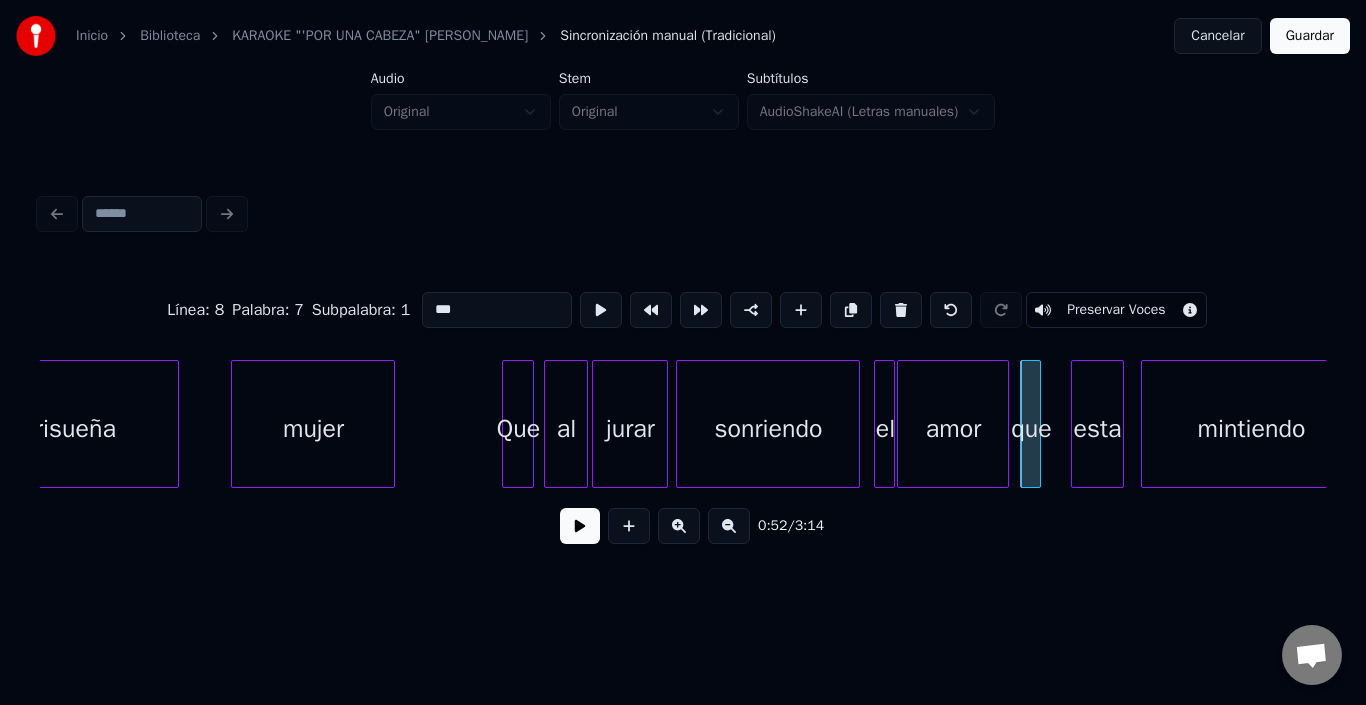 click at bounding box center (1037, 424) 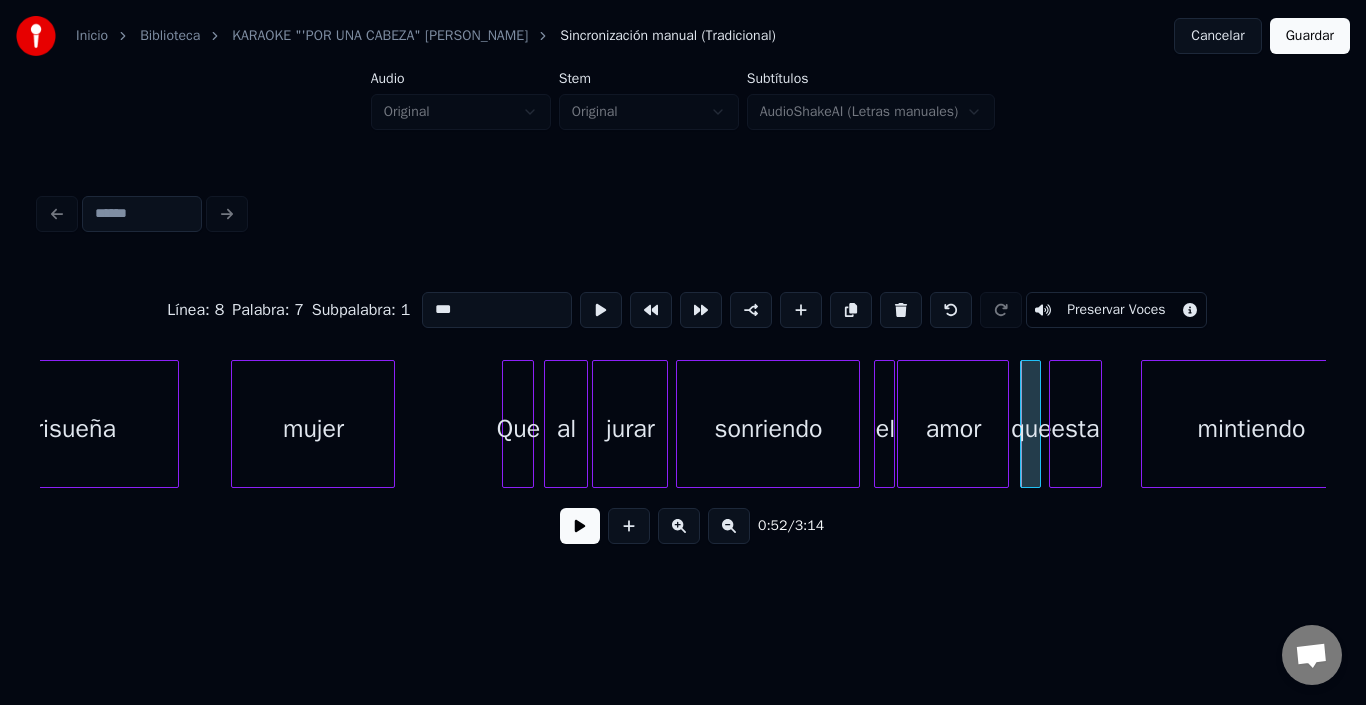 click on "esta" at bounding box center [1075, 429] 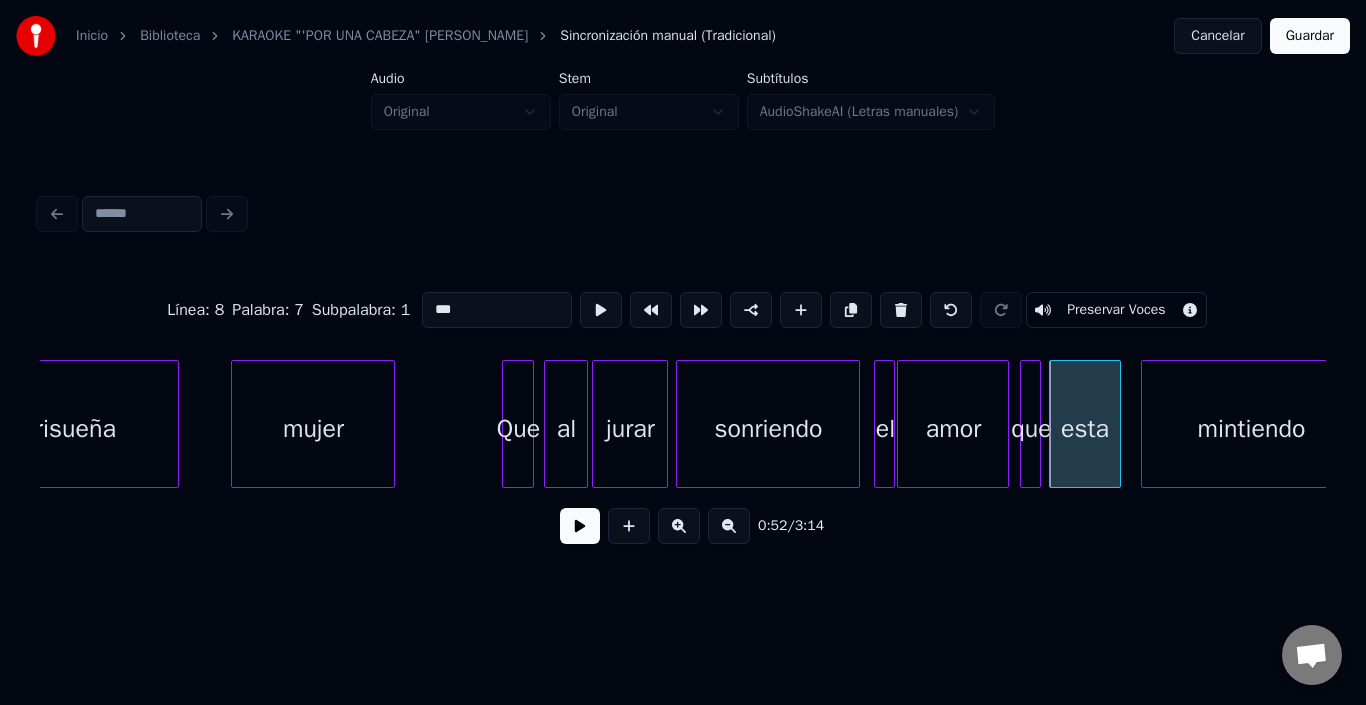 click at bounding box center [1117, 424] 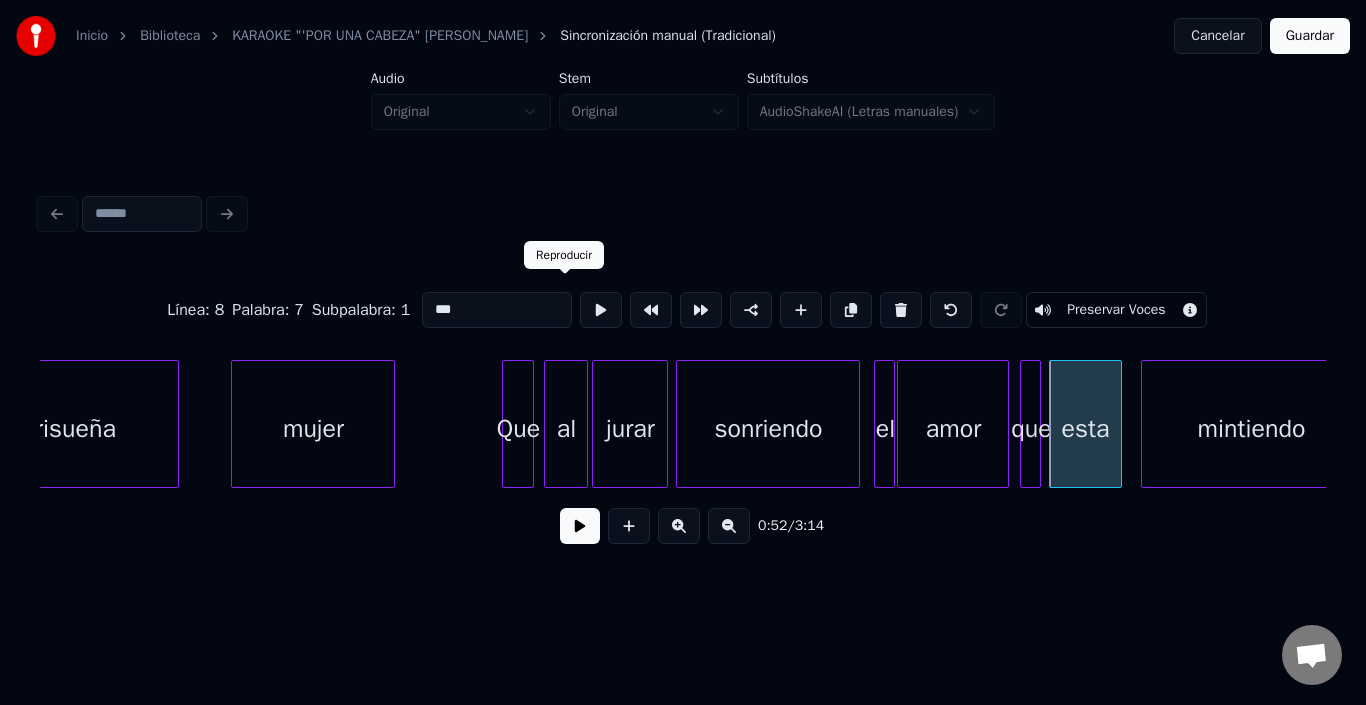 click at bounding box center [601, 310] 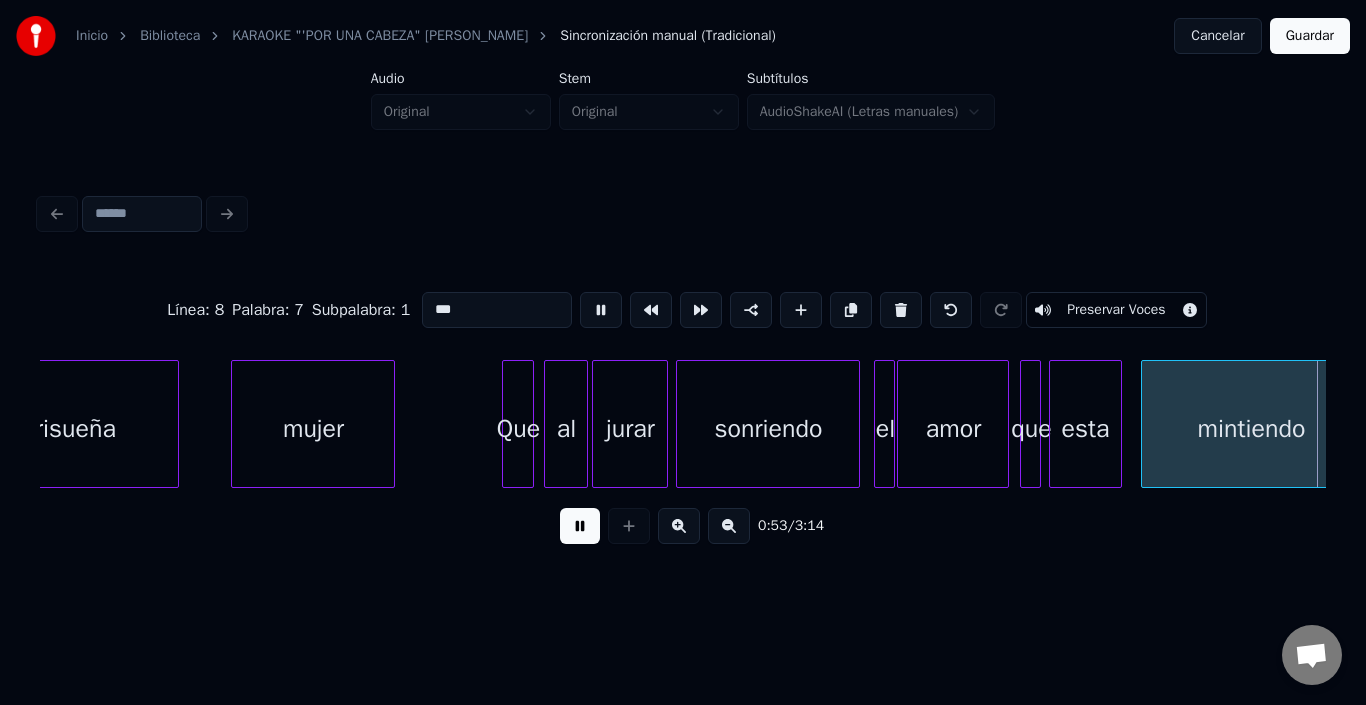 scroll, scrollTop: 0, scrollLeft: 10767, axis: horizontal 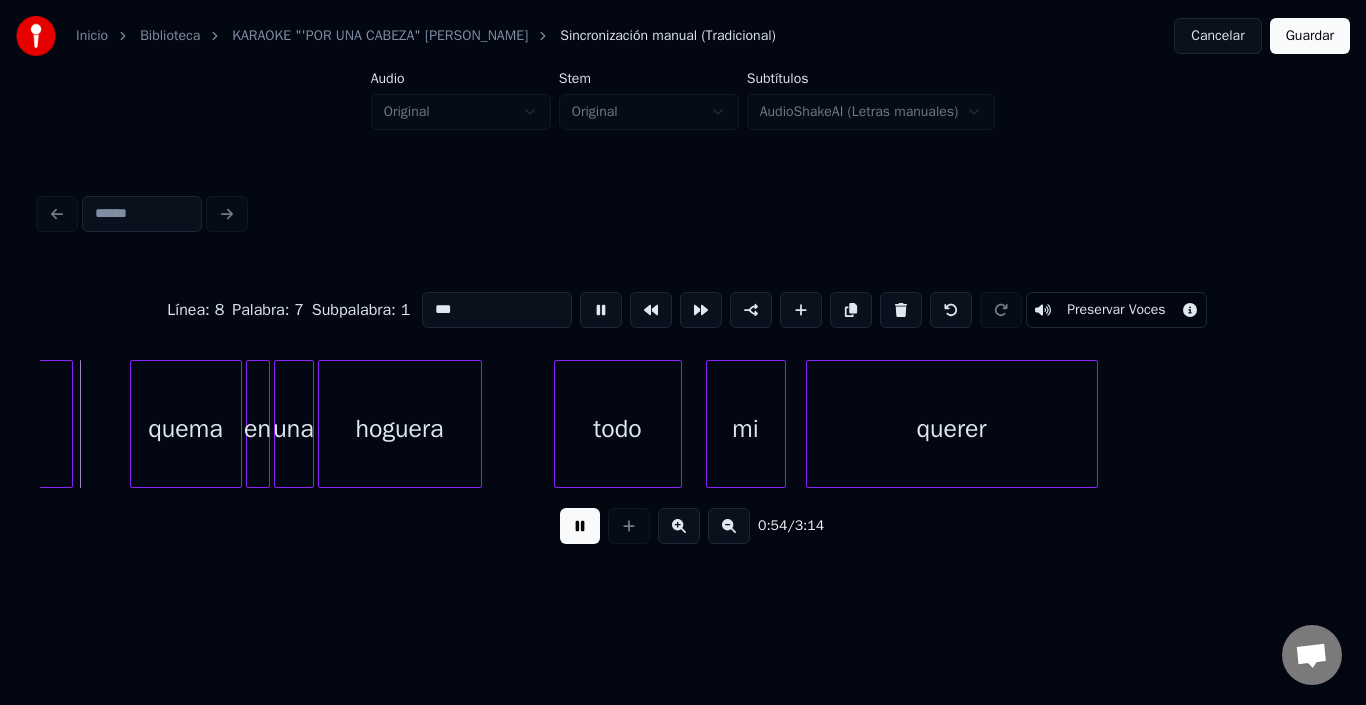 click at bounding box center (601, 310) 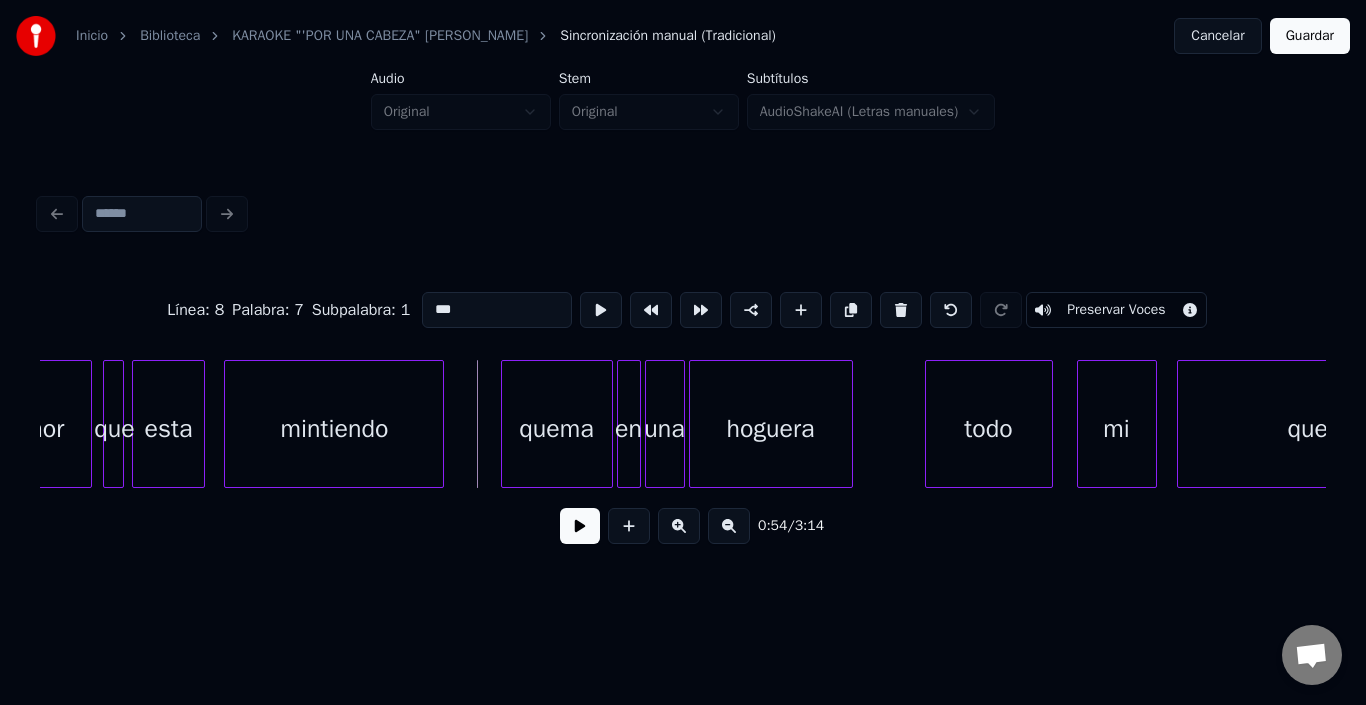 scroll, scrollTop: 0, scrollLeft: 10287, axis: horizontal 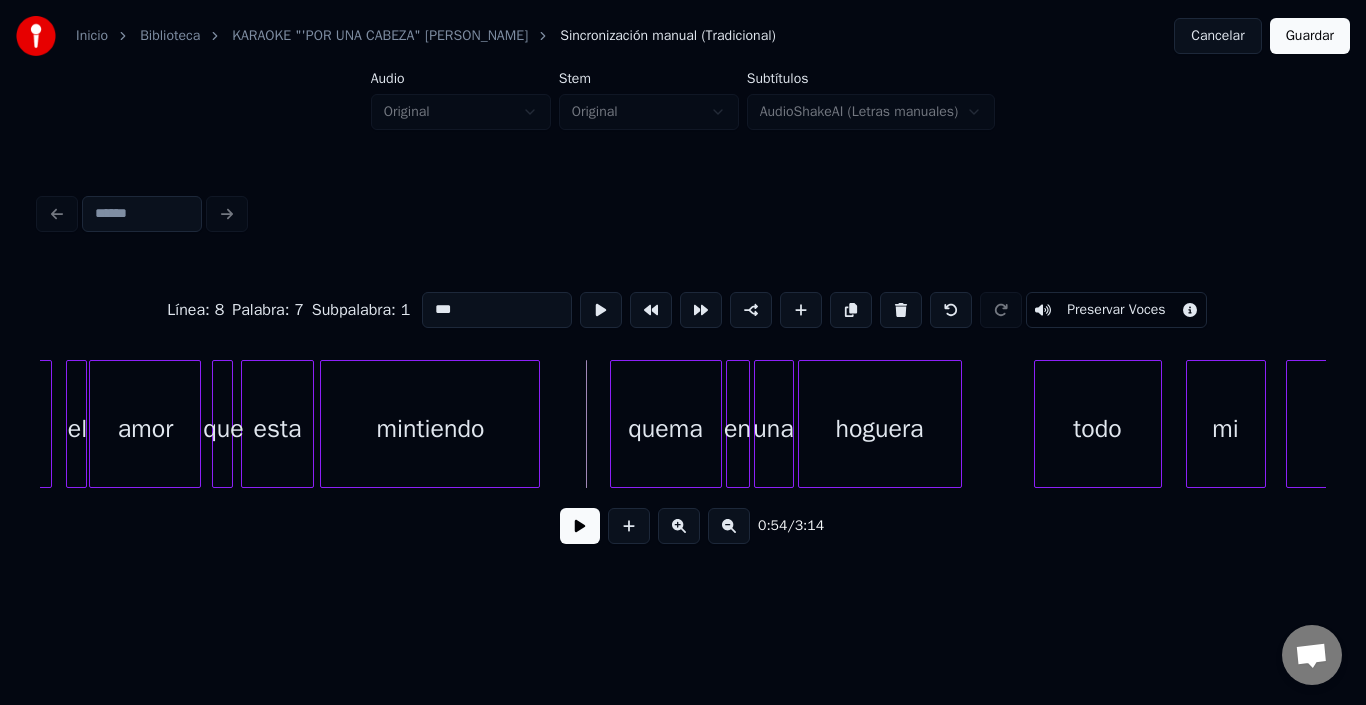 click on "mintiendo" at bounding box center [430, 429] 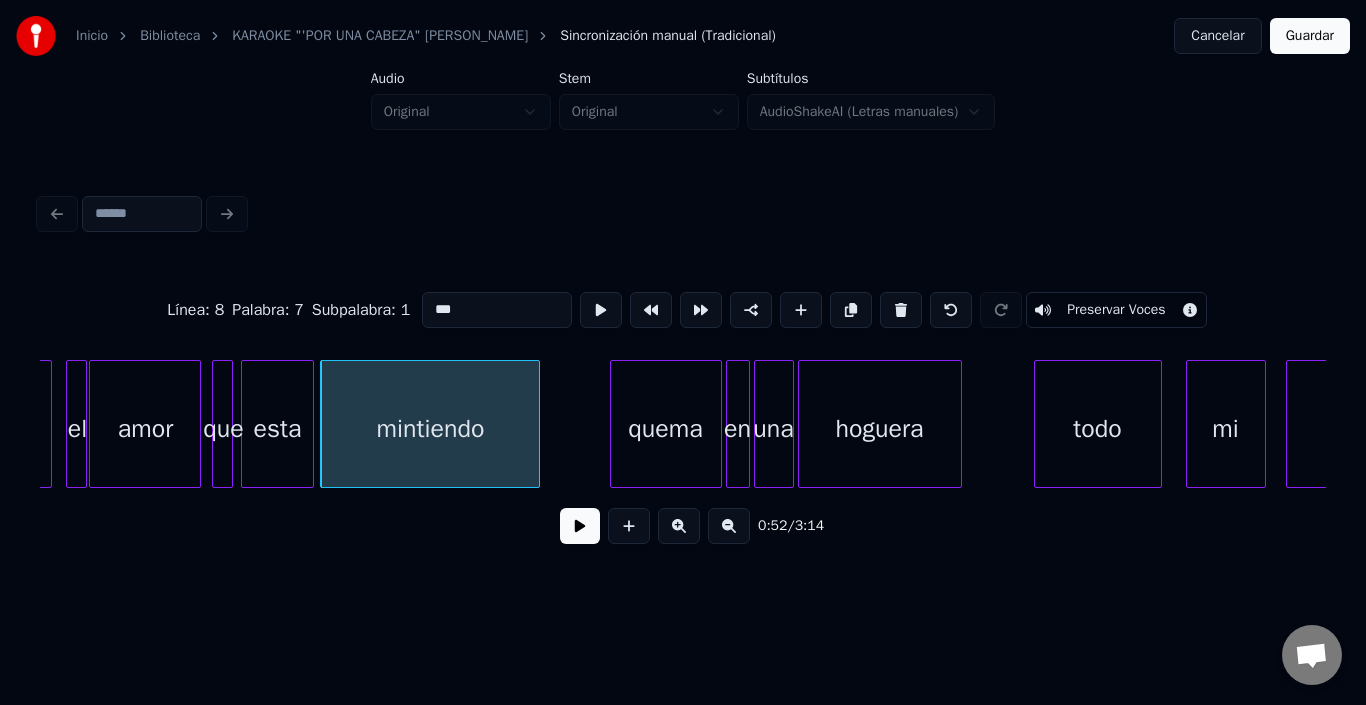 click on "mintiendo" at bounding box center [430, 429] 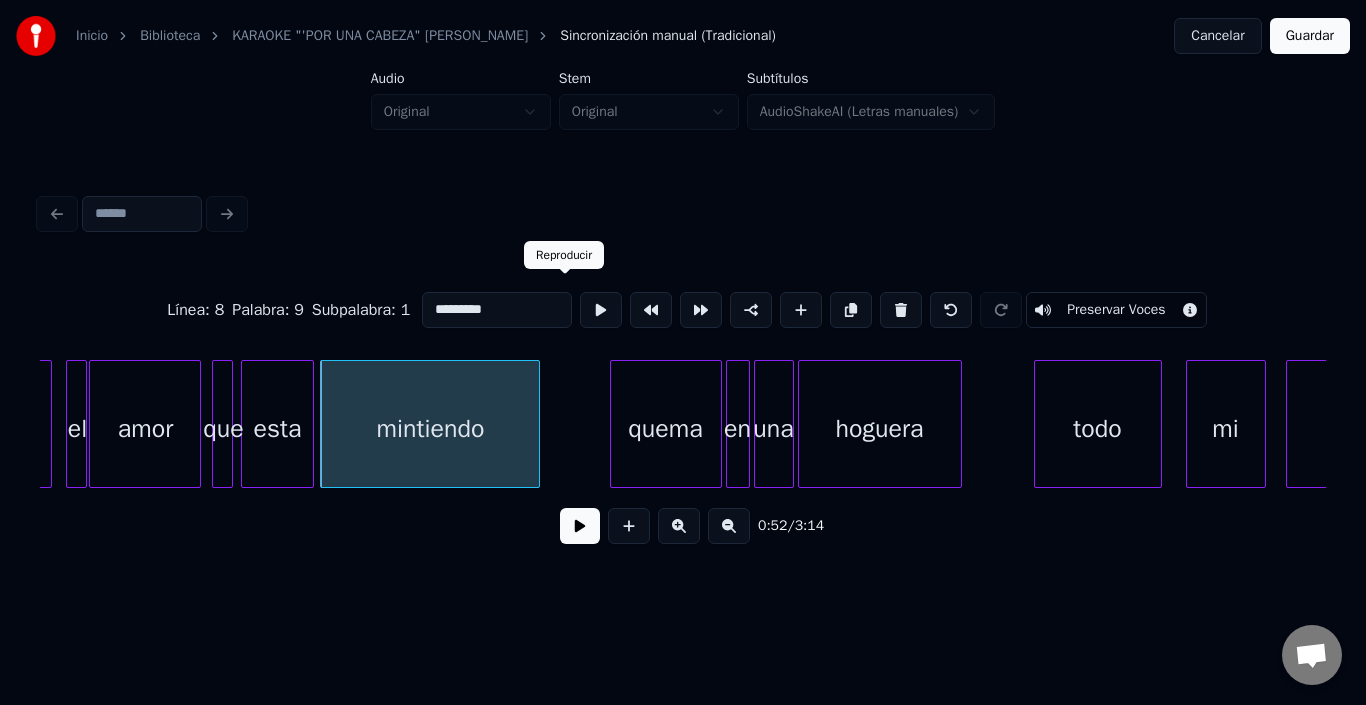 click at bounding box center [601, 310] 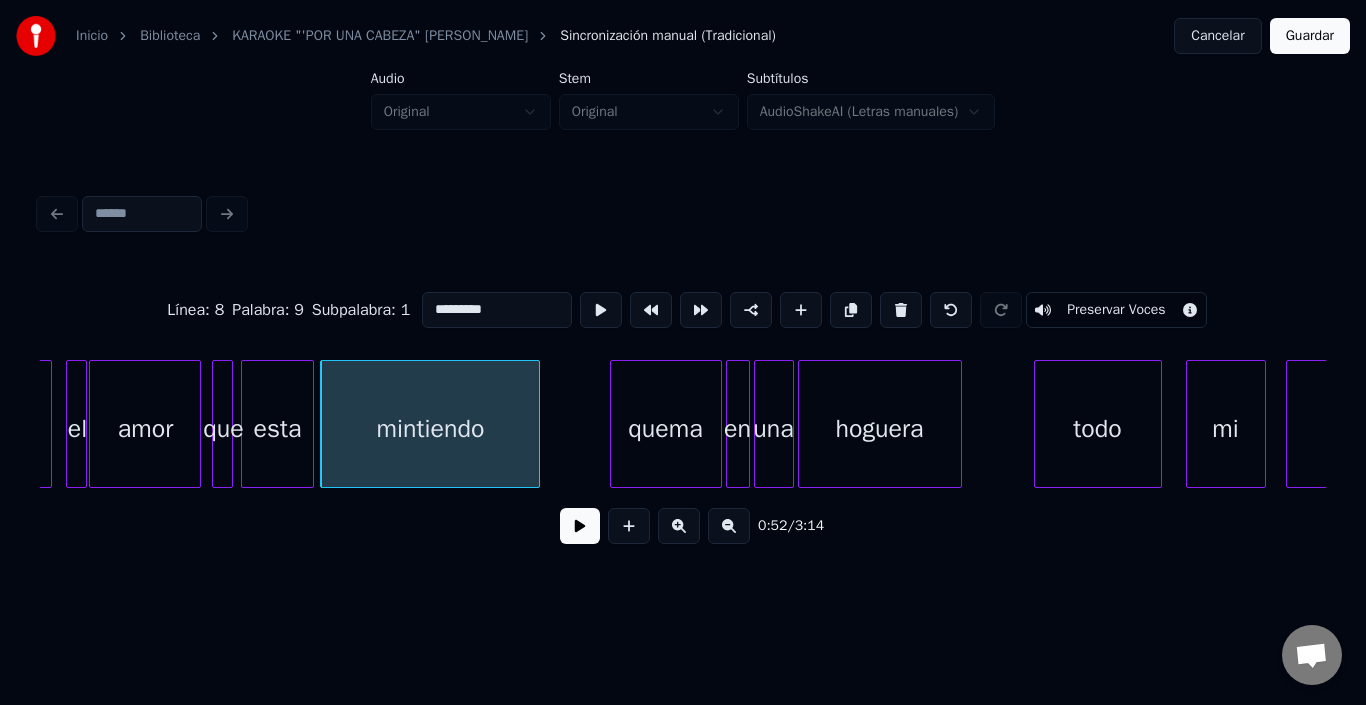 click at bounding box center (601, 310) 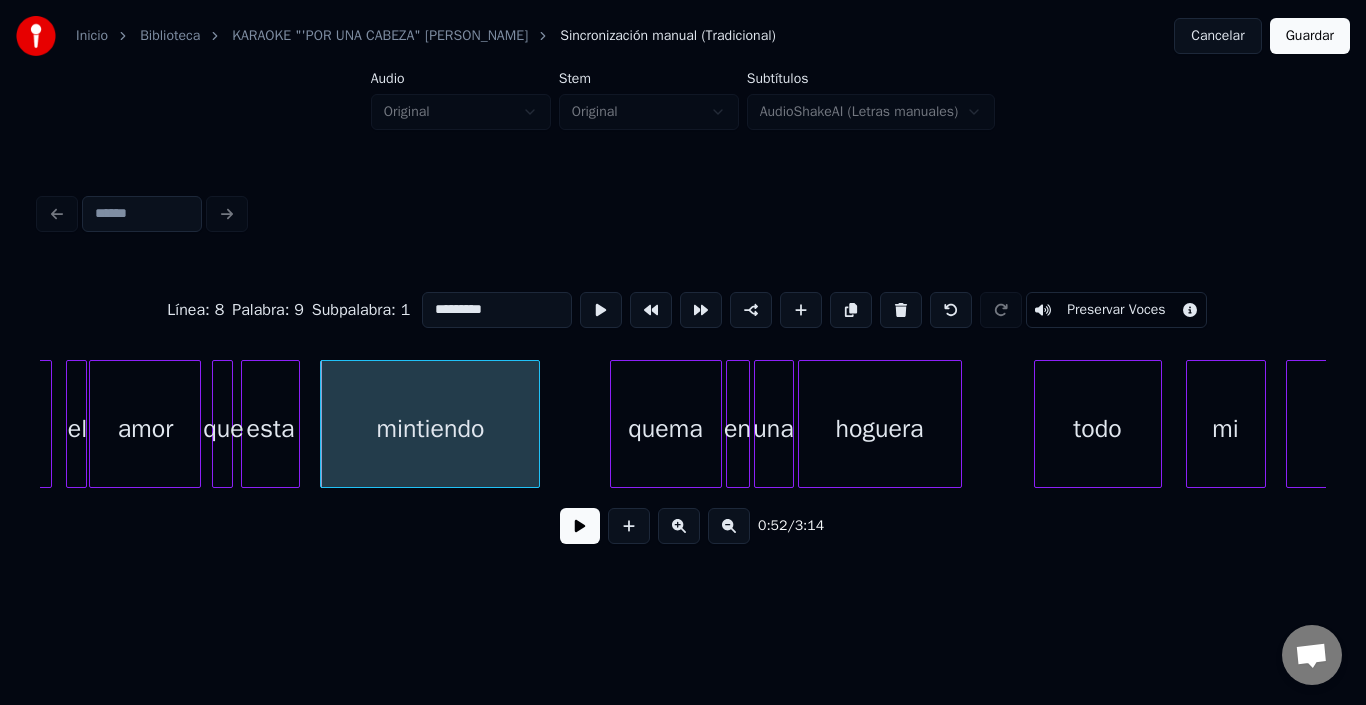 click at bounding box center [296, 424] 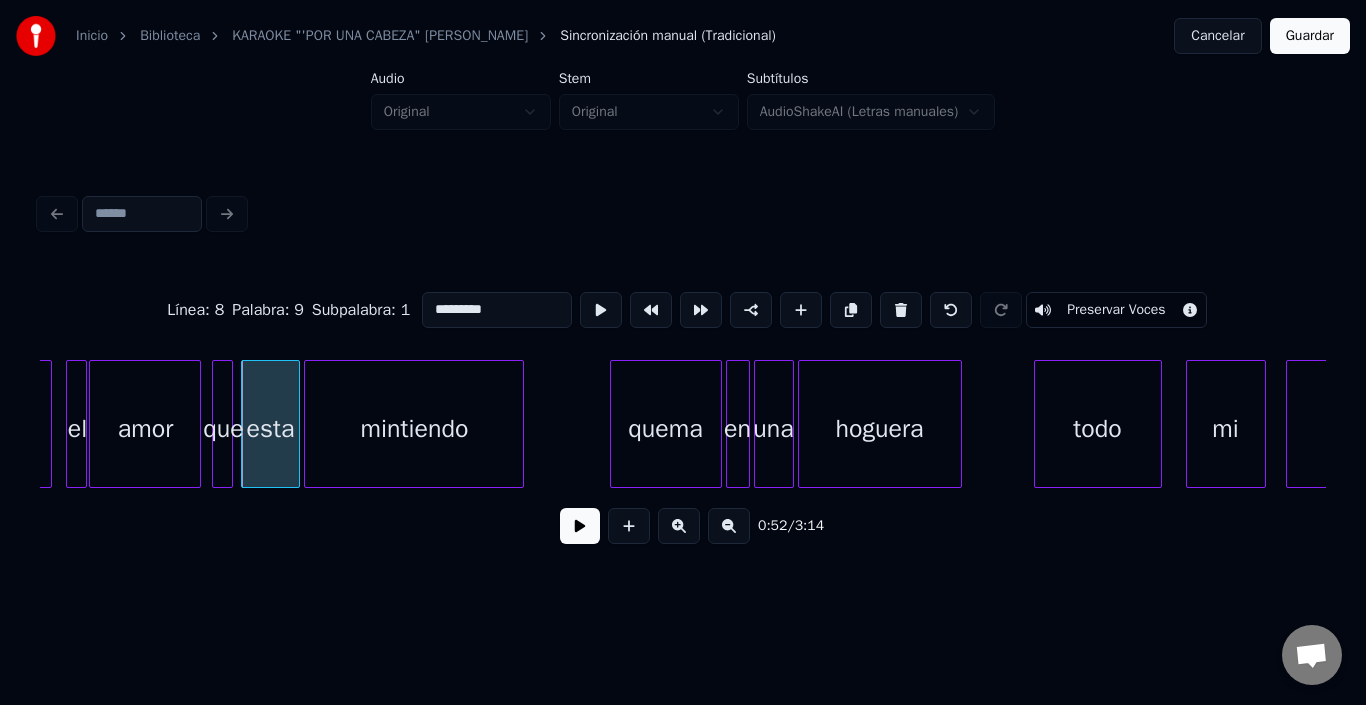 click on "mintiendo" at bounding box center [414, 429] 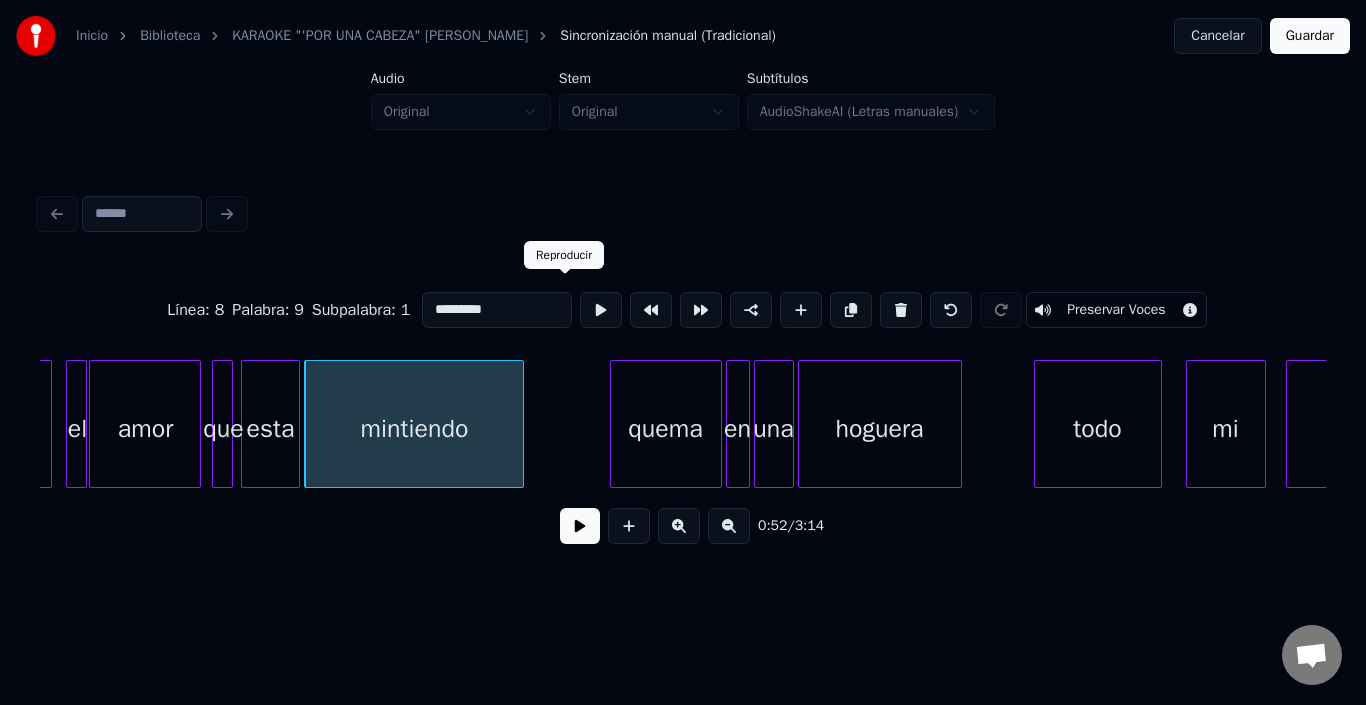 click at bounding box center [601, 310] 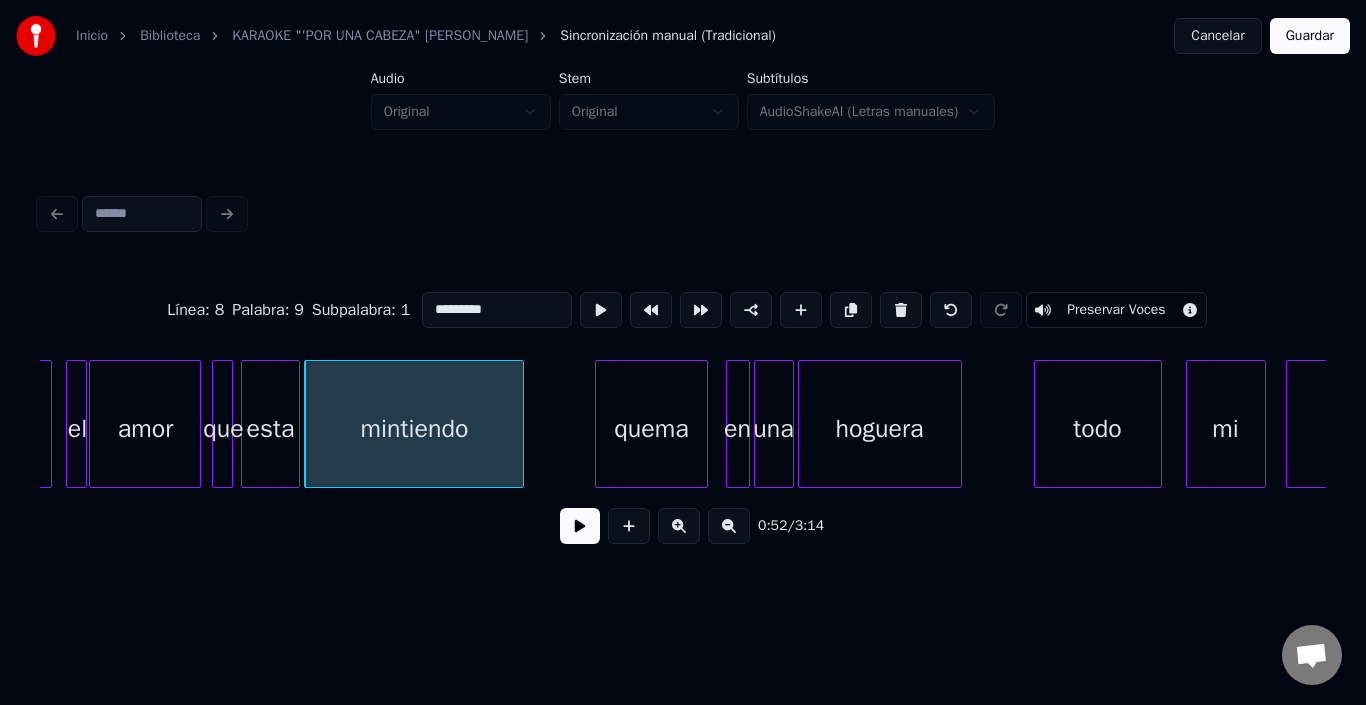 click on "quema" at bounding box center [651, 429] 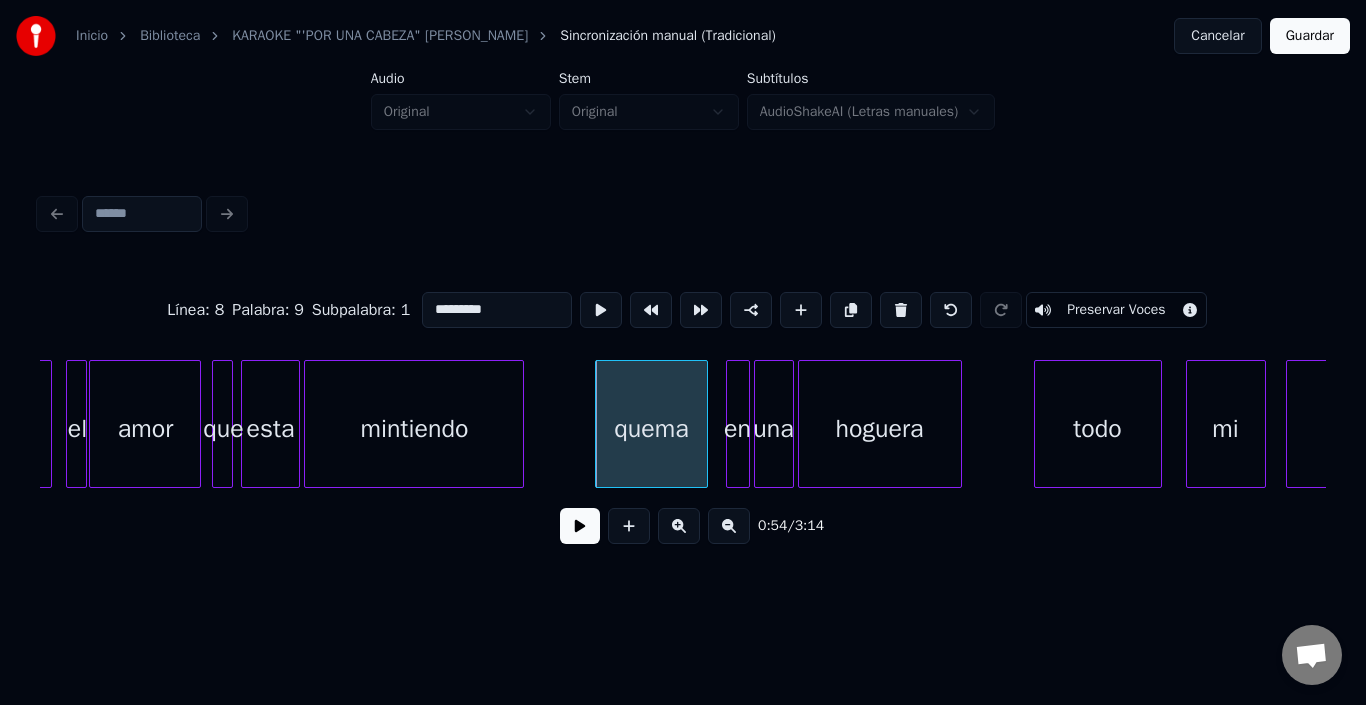 click on "quema" at bounding box center (651, 429) 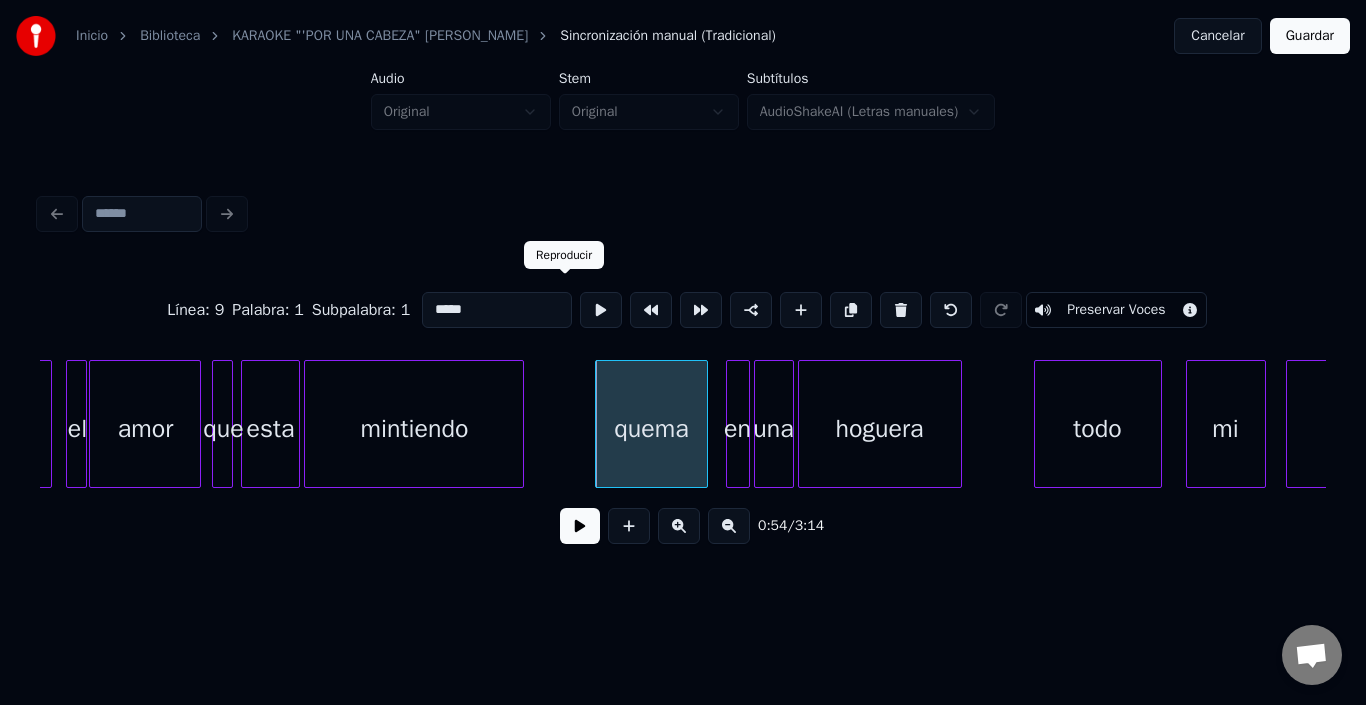 click at bounding box center (601, 310) 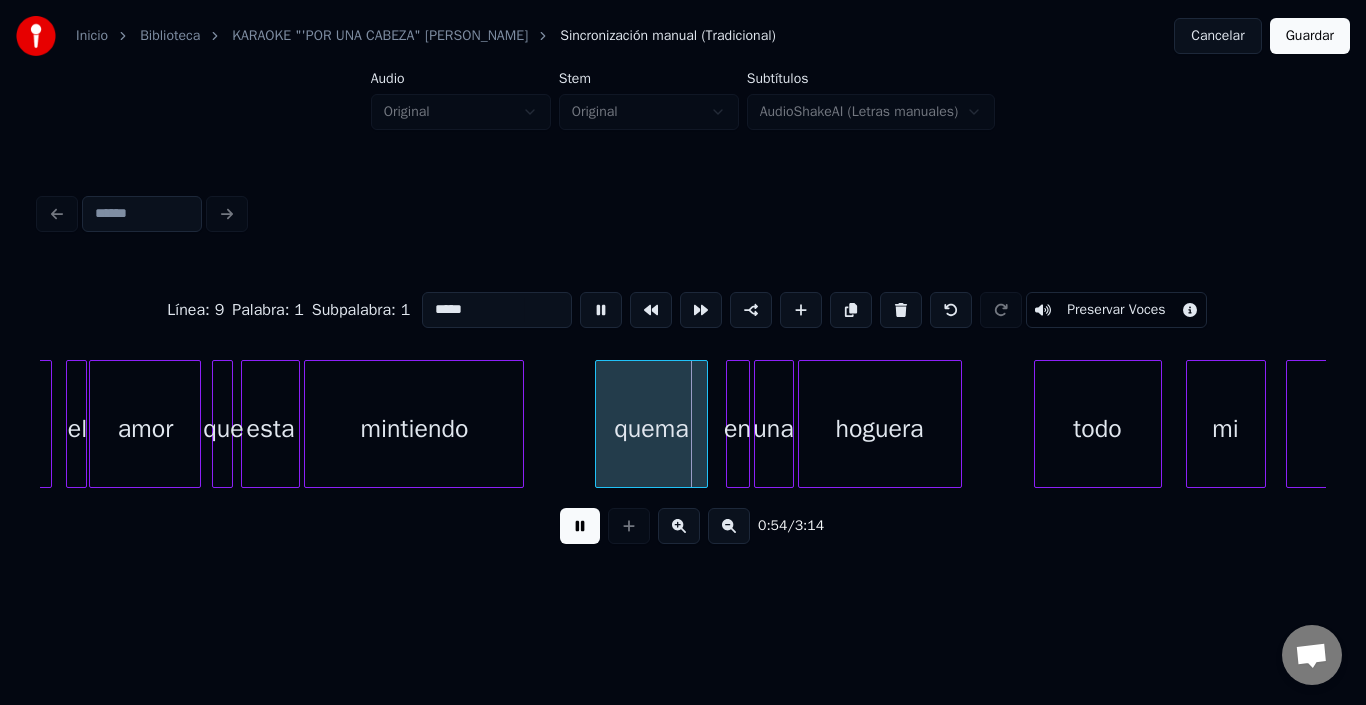 click at bounding box center [601, 310] 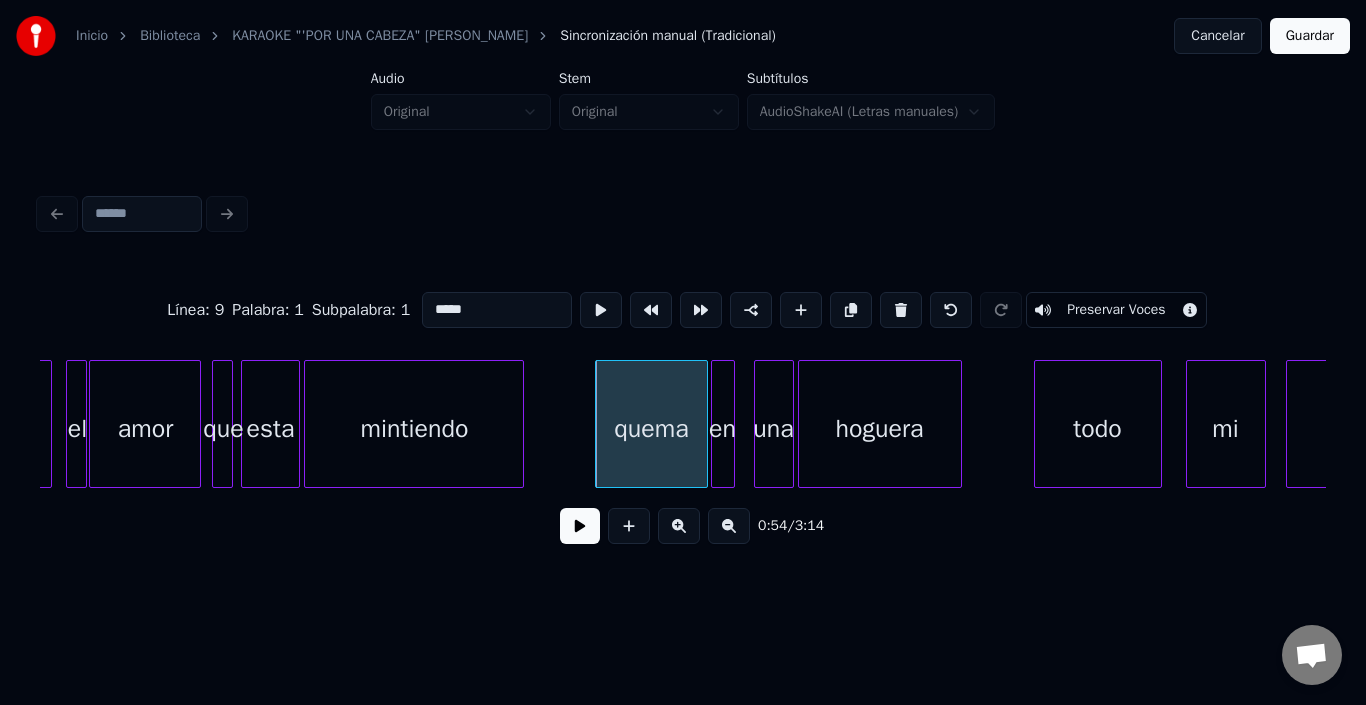 click on "en" at bounding box center [723, 429] 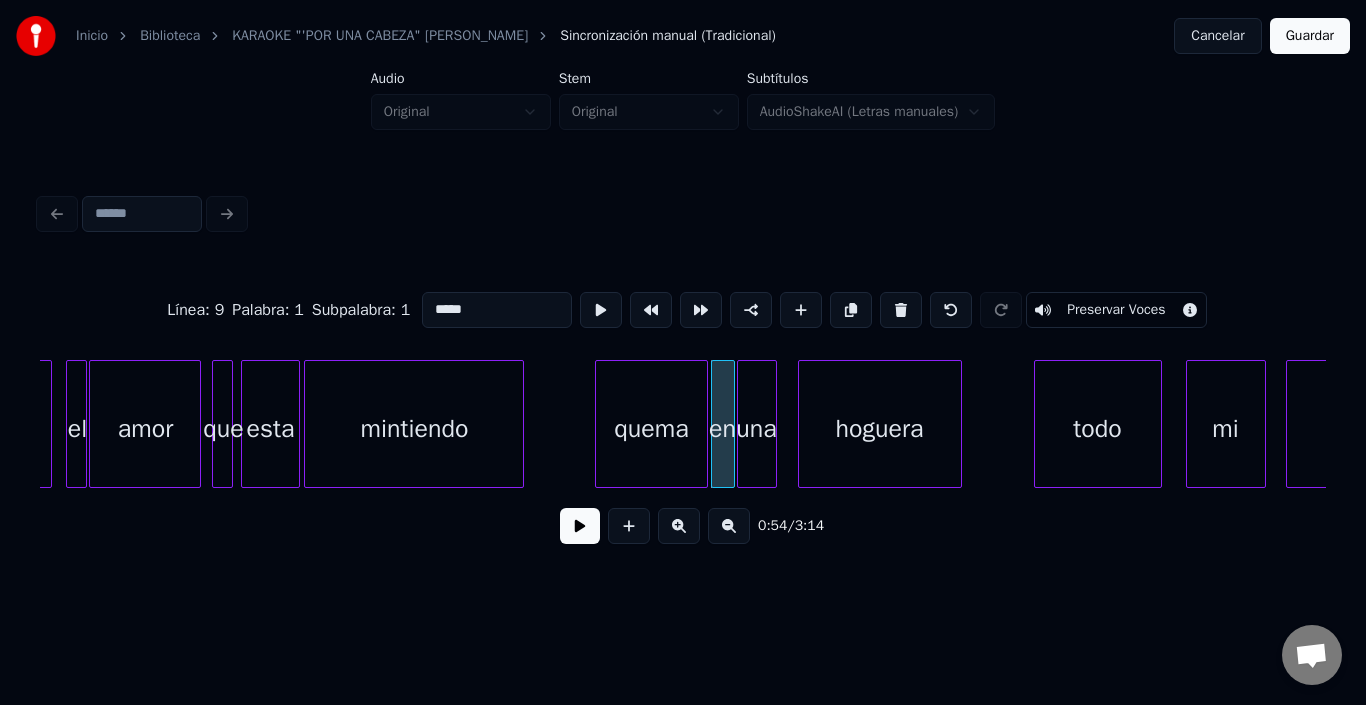 click on "una" at bounding box center [757, 429] 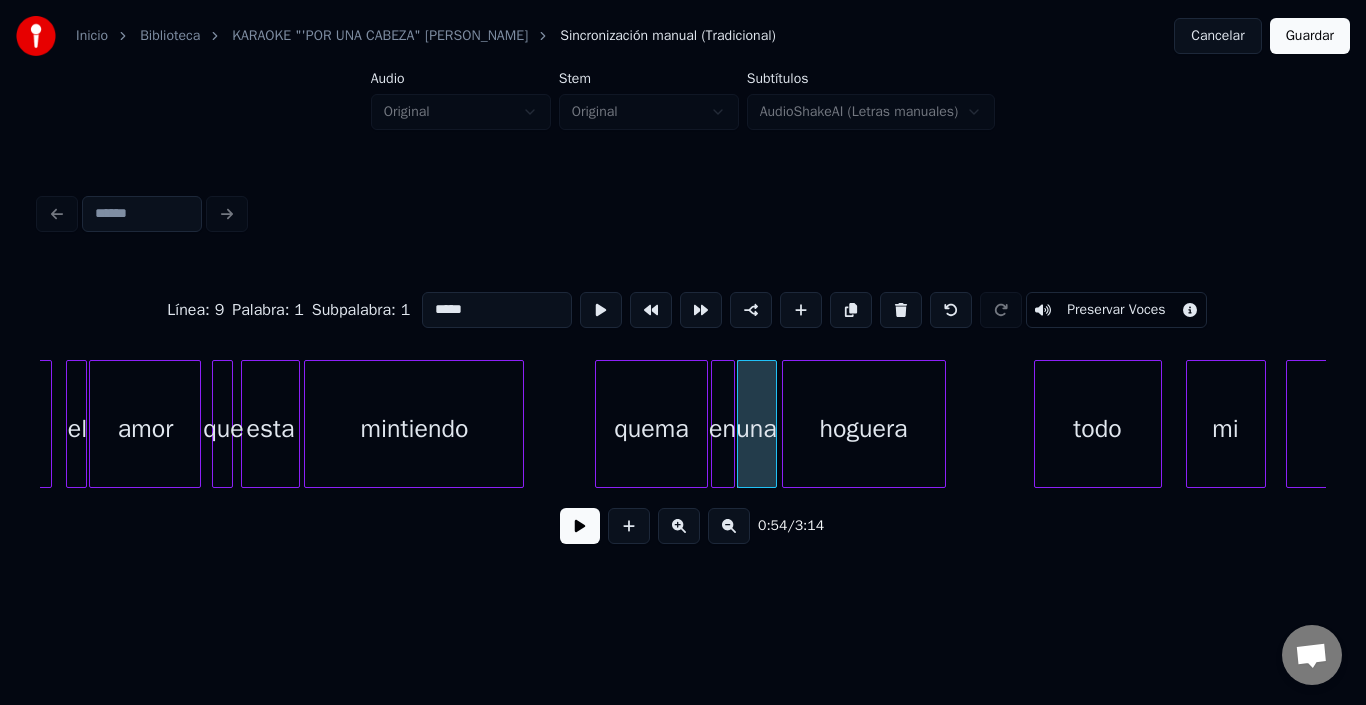 click on "hoguera" at bounding box center [864, 429] 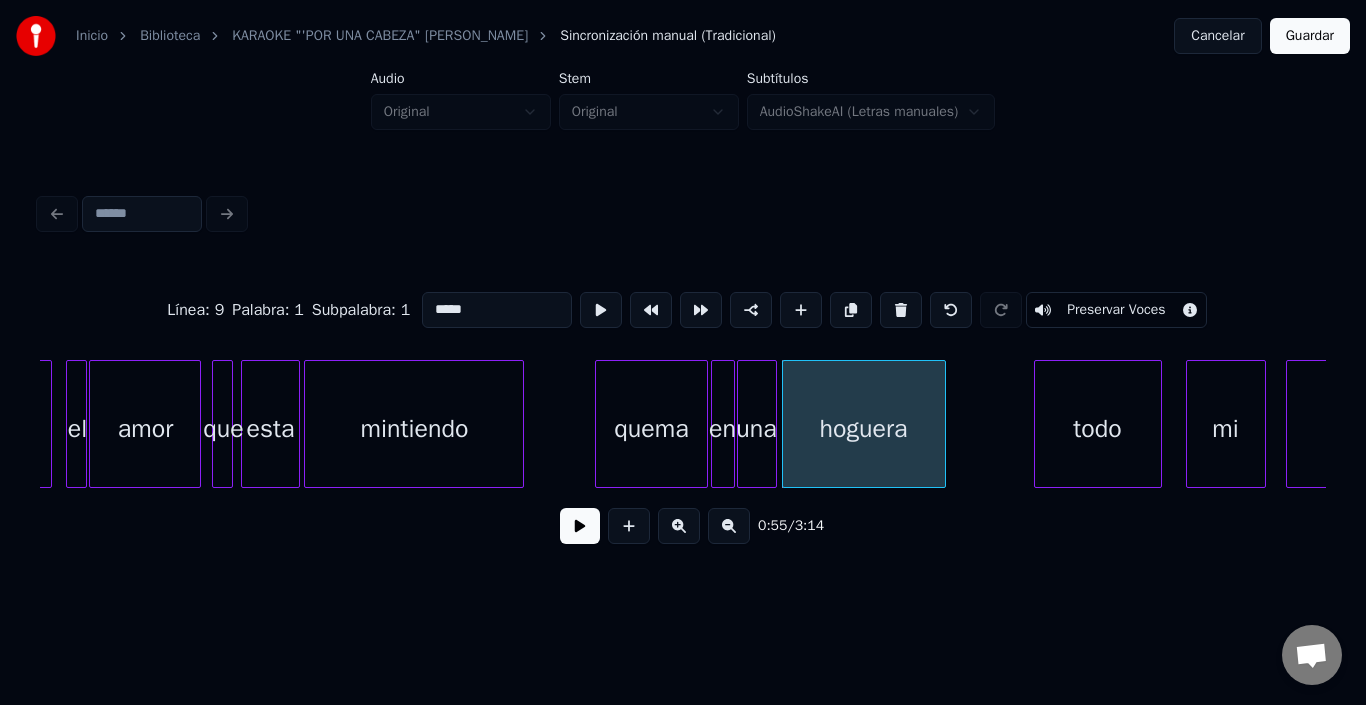 click on "hoguera" at bounding box center [864, 429] 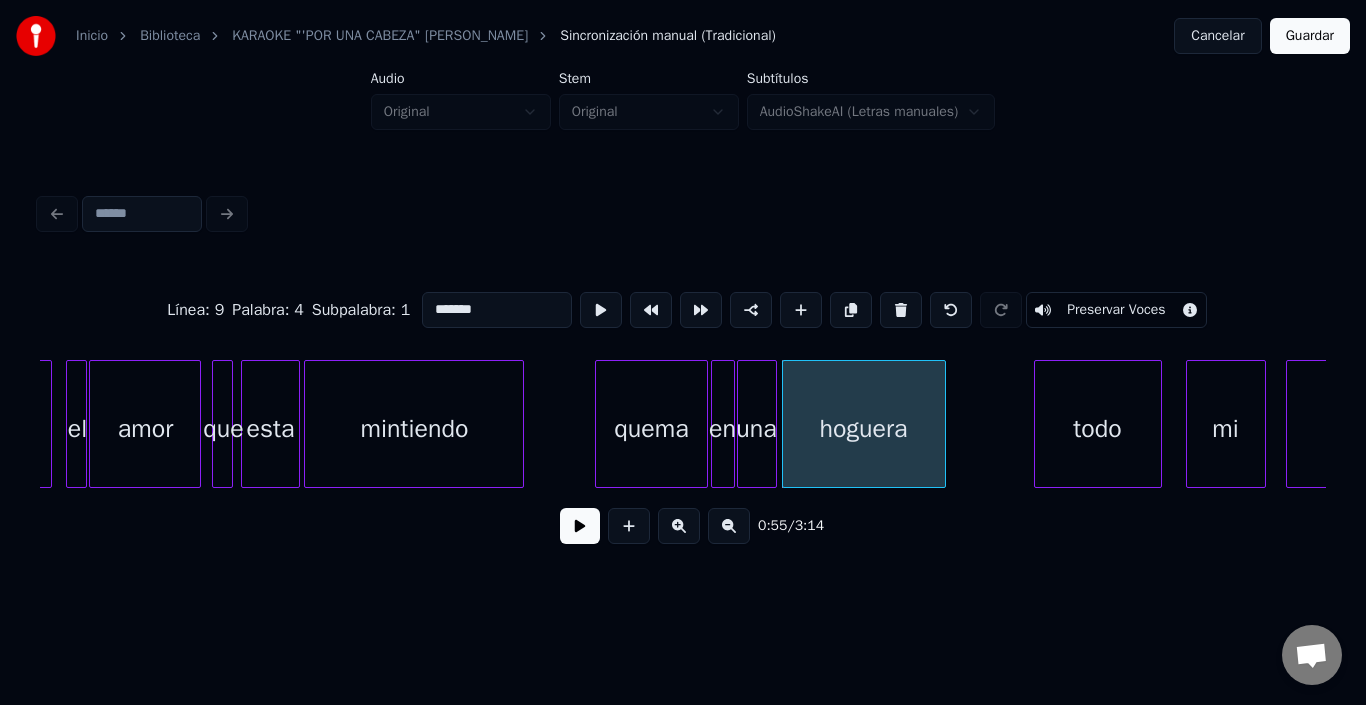 click at bounding box center [601, 310] 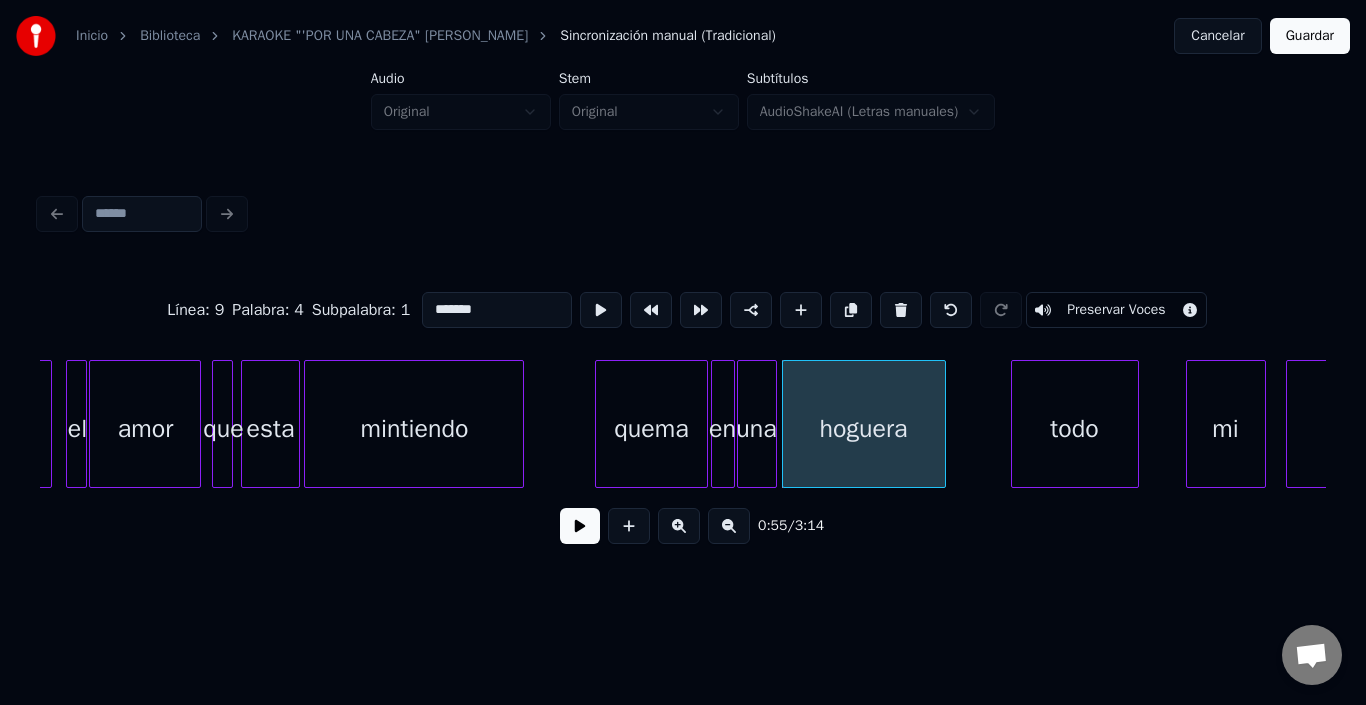 click on "todo" at bounding box center (1075, 429) 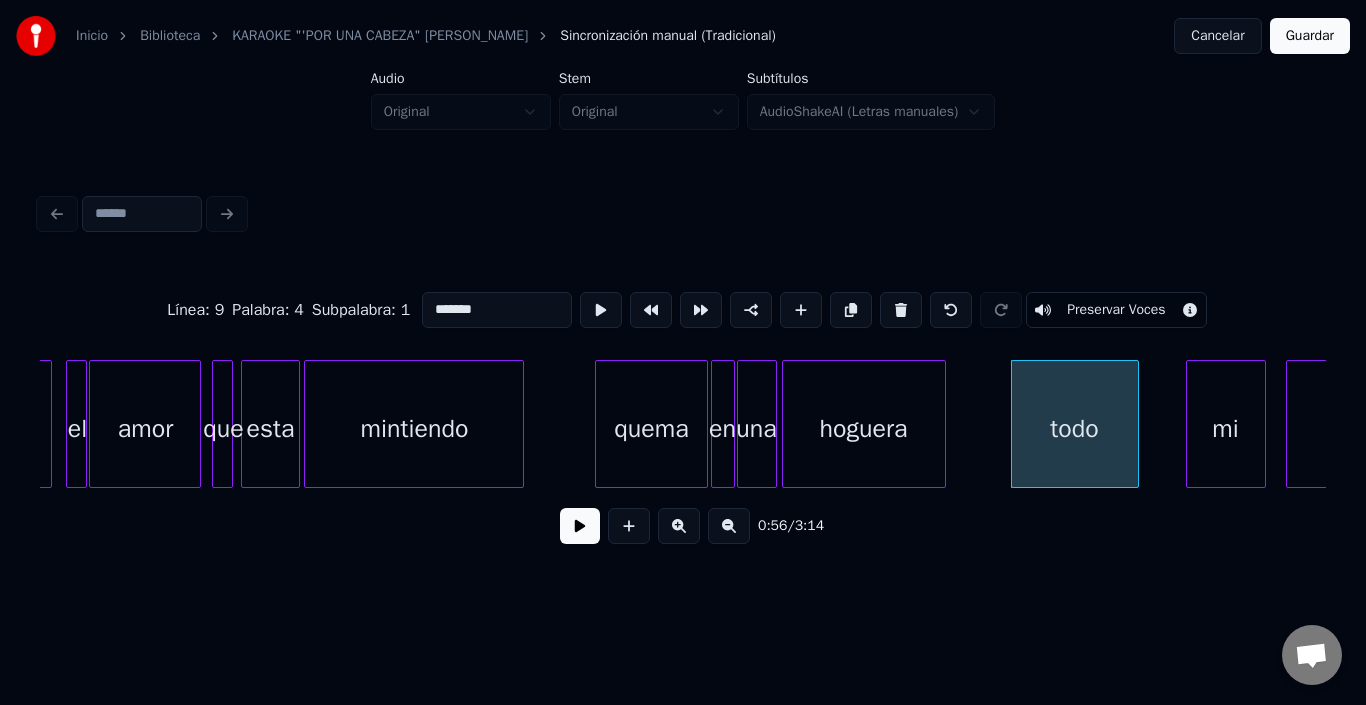 click on "todo" at bounding box center (1075, 429) 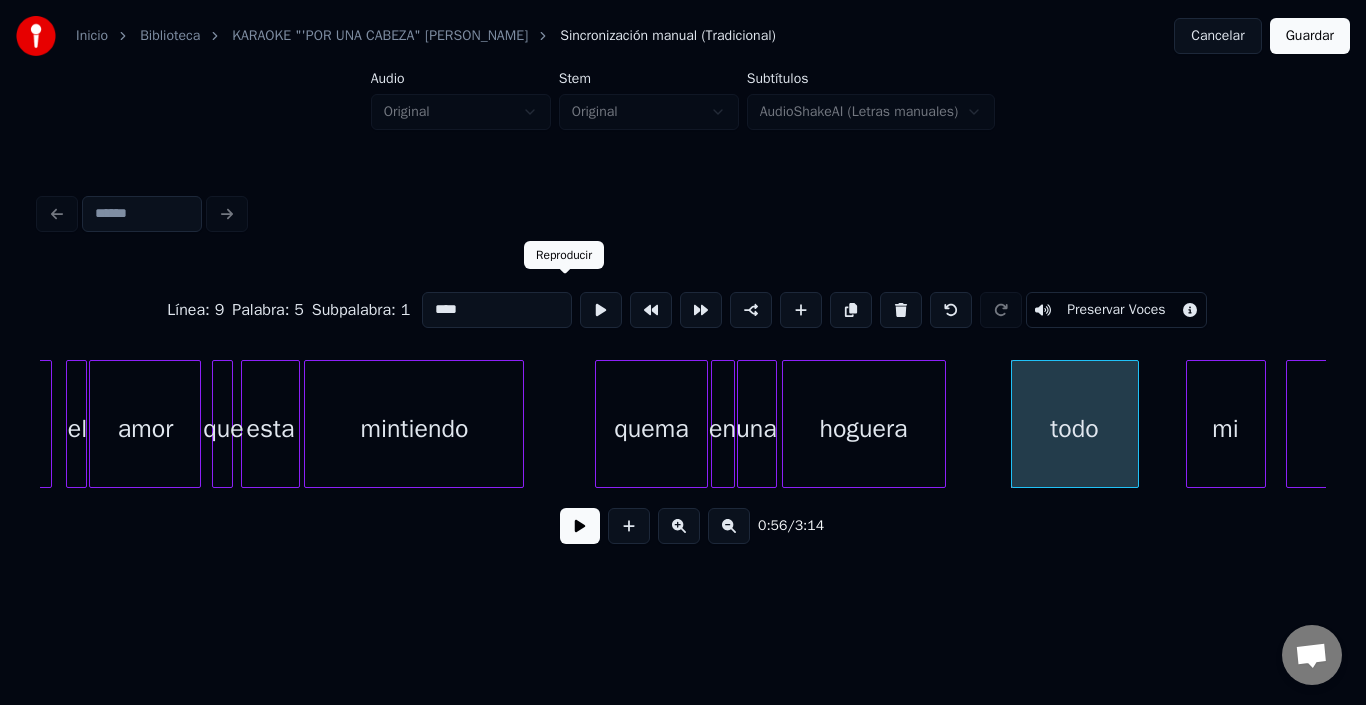 click at bounding box center (601, 310) 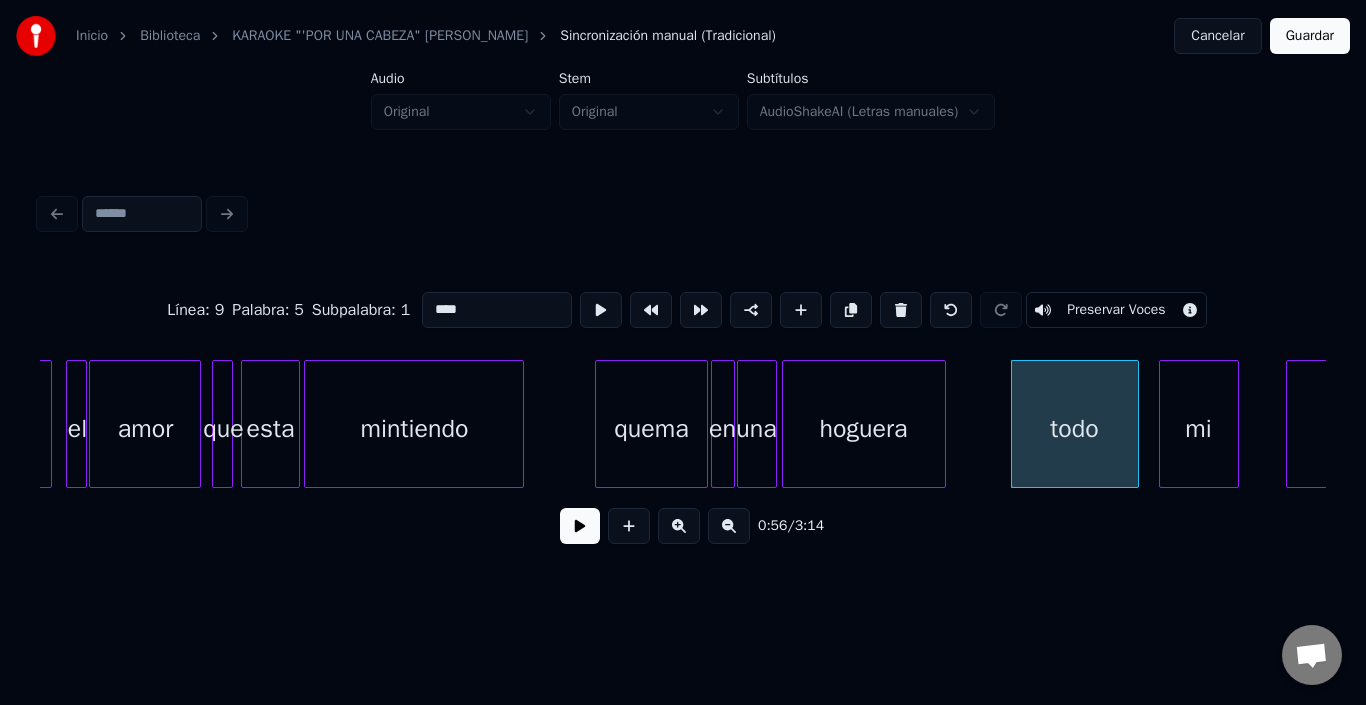 click on "mi" at bounding box center (1199, 429) 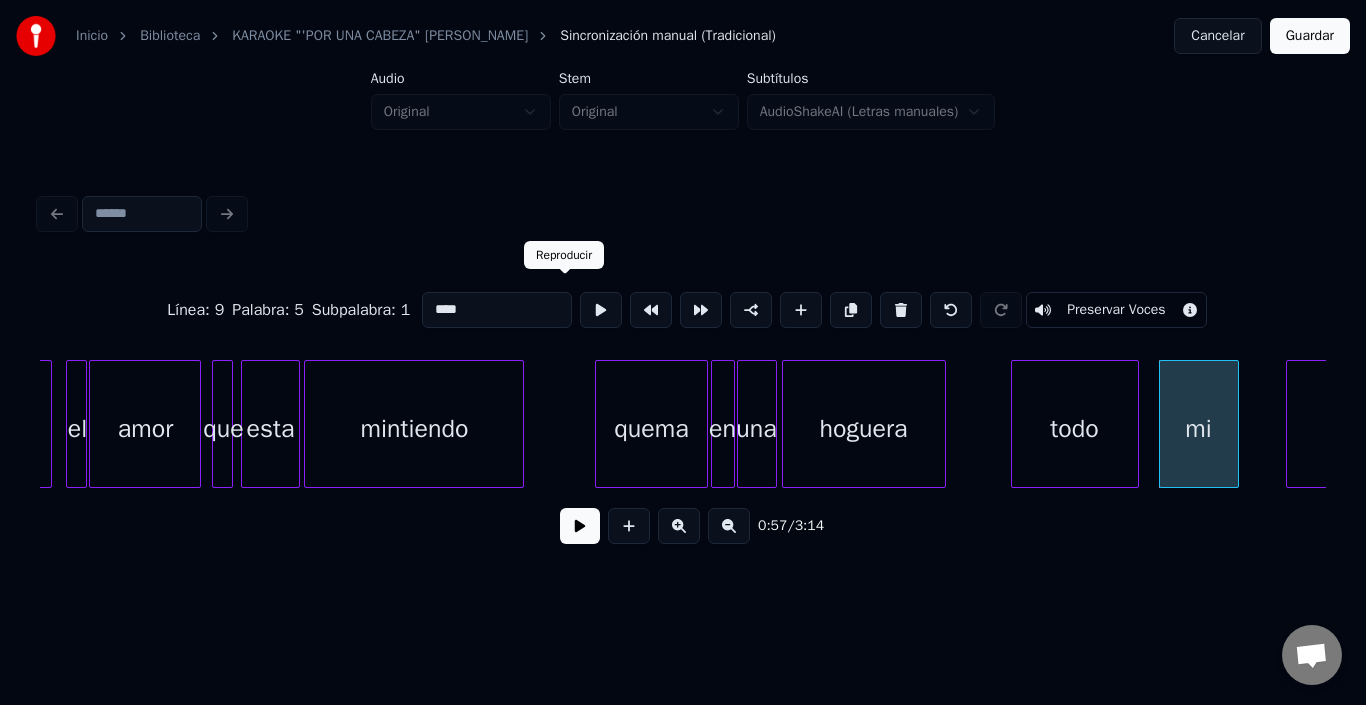 click at bounding box center [601, 310] 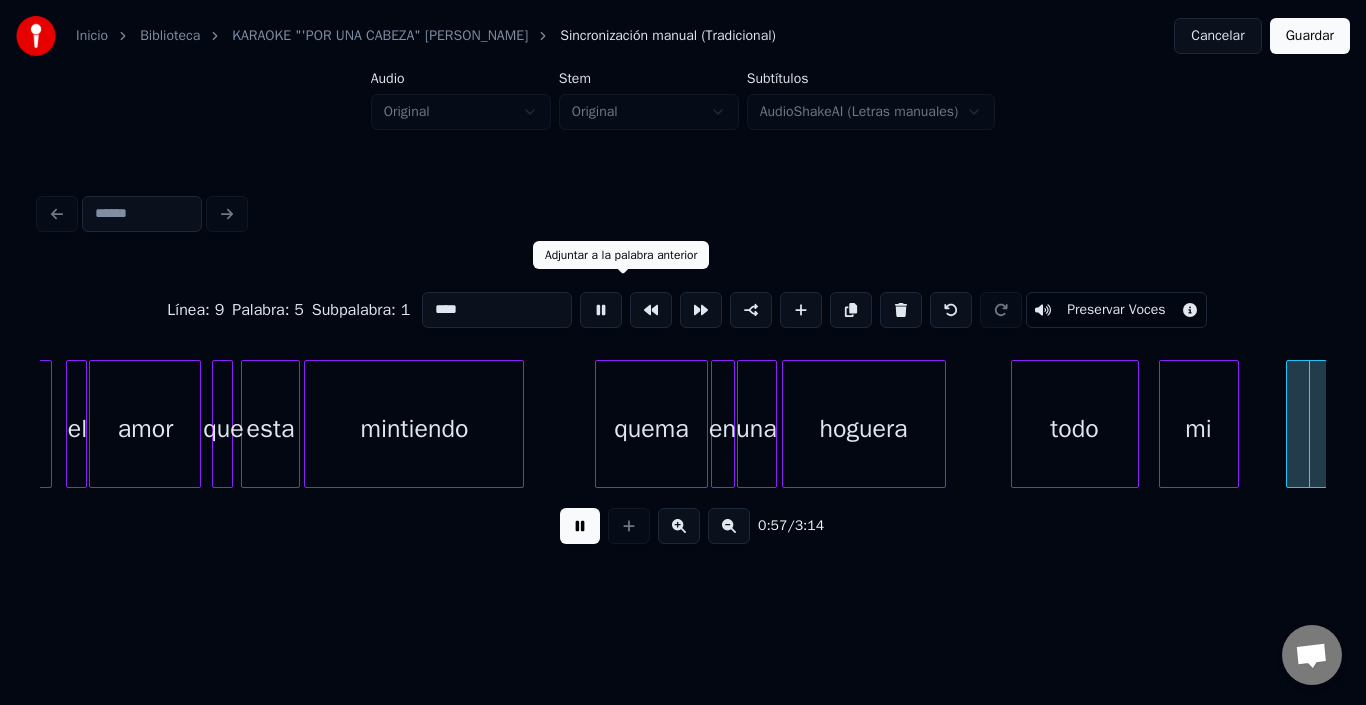 scroll, scrollTop: 0, scrollLeft: 11573, axis: horizontal 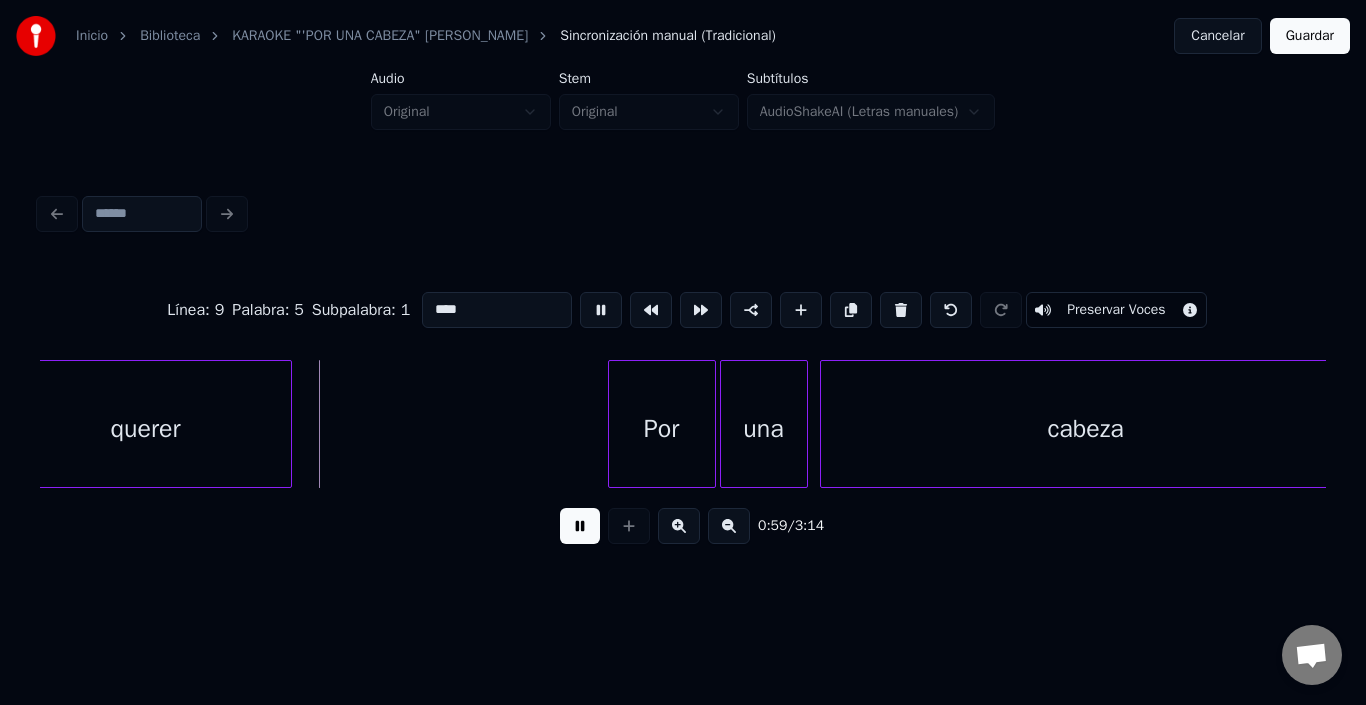 click at bounding box center (580, 526) 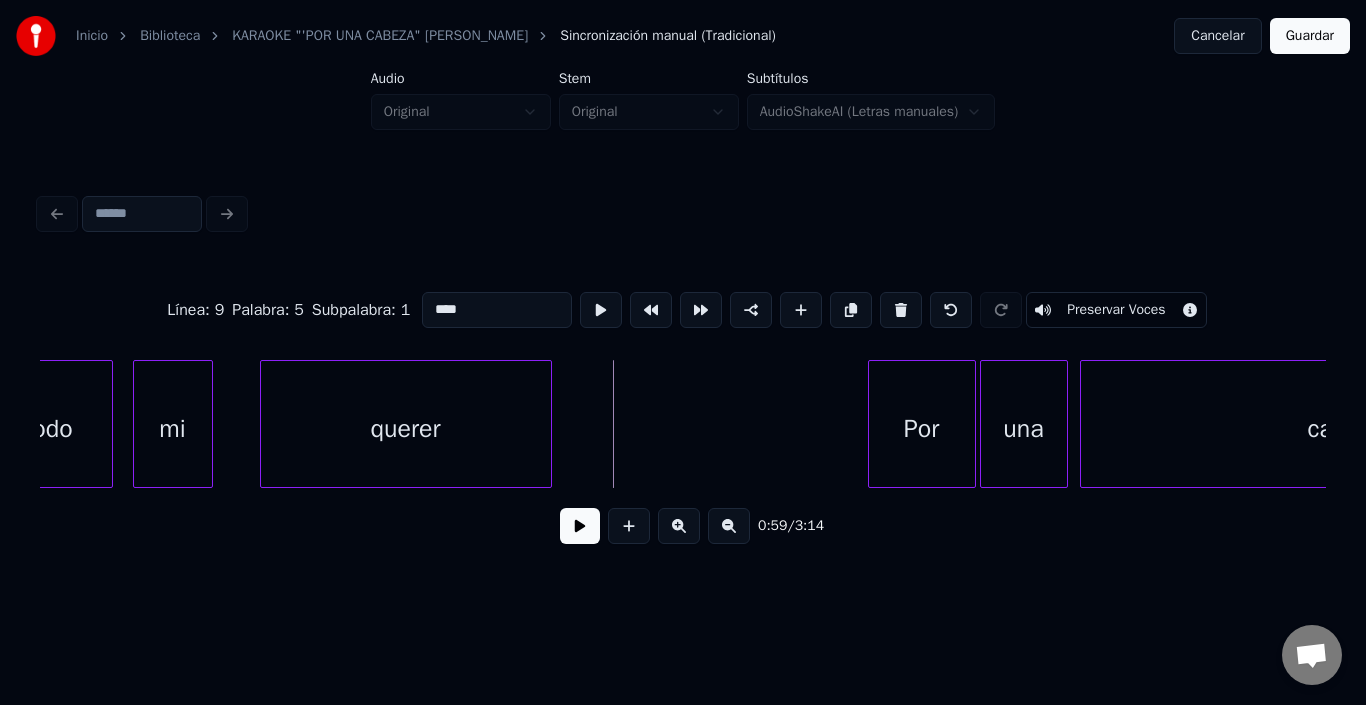 scroll, scrollTop: 0, scrollLeft: 11251, axis: horizontal 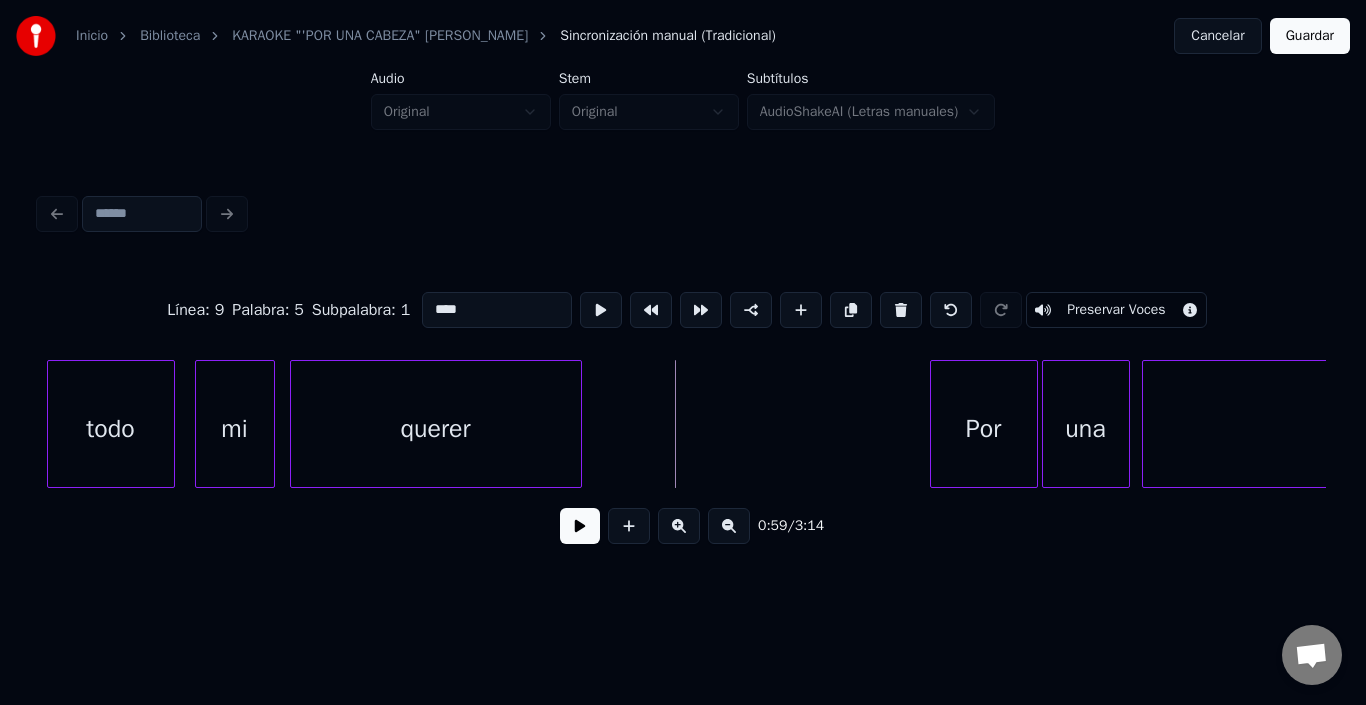 click on "querer" at bounding box center [436, 429] 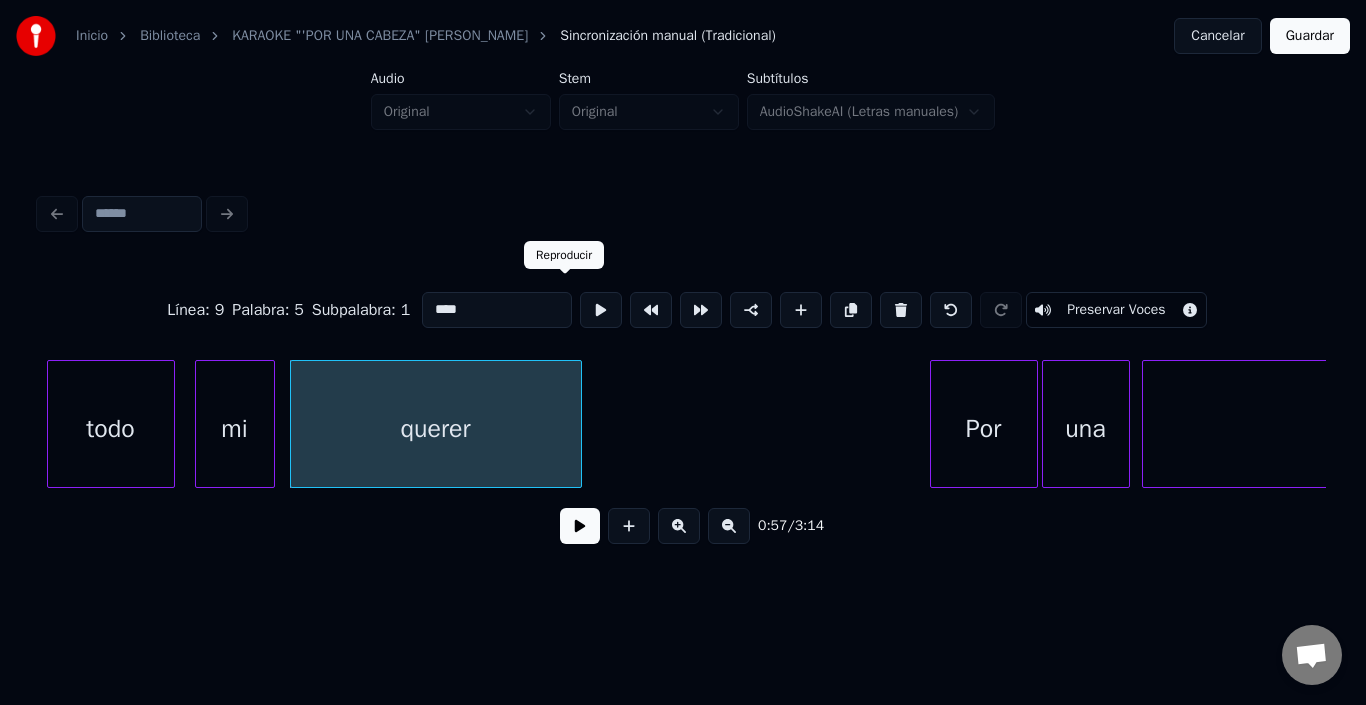 click at bounding box center [601, 310] 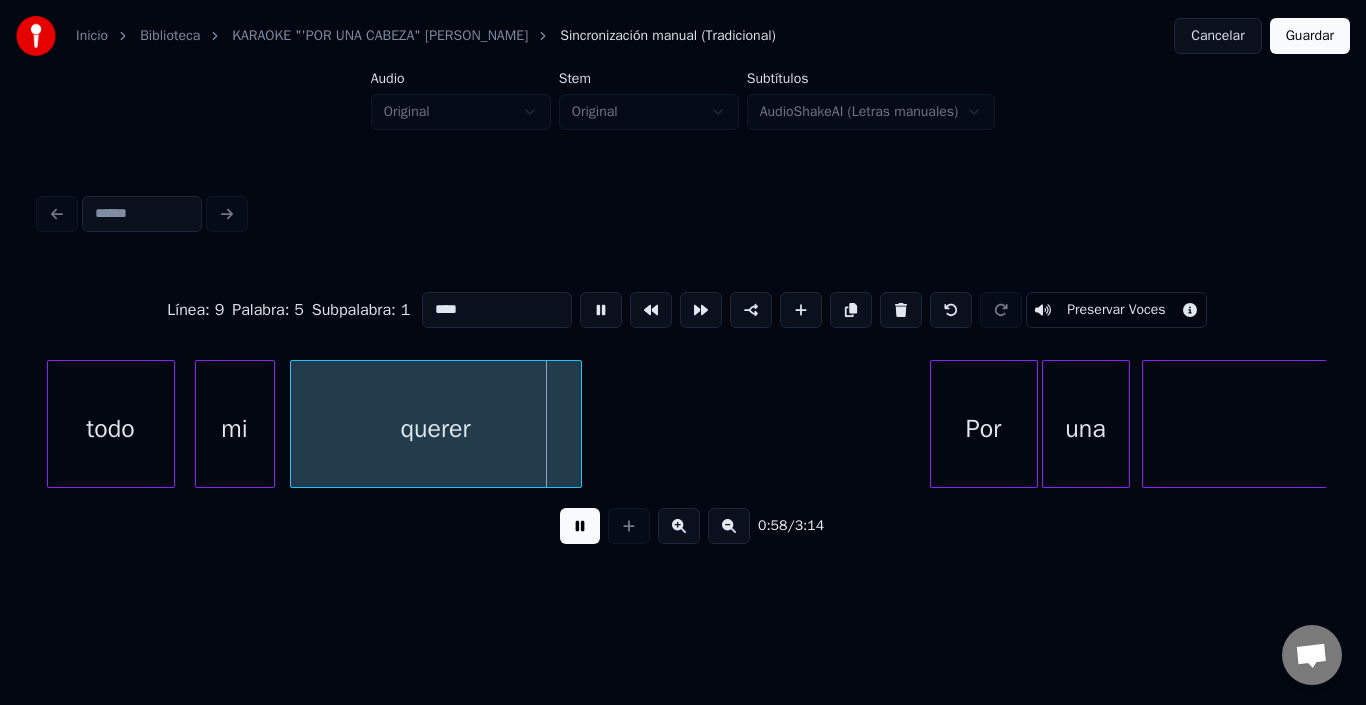 click at bounding box center (601, 310) 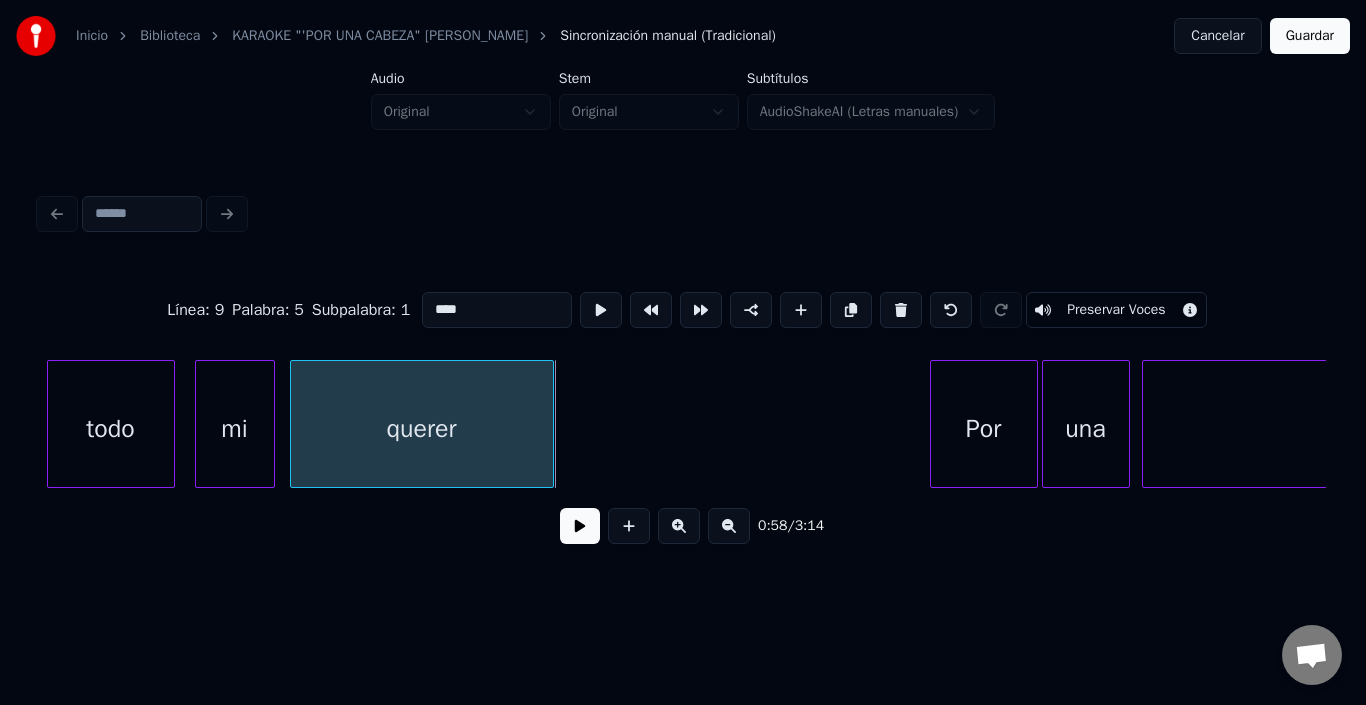 click at bounding box center (550, 424) 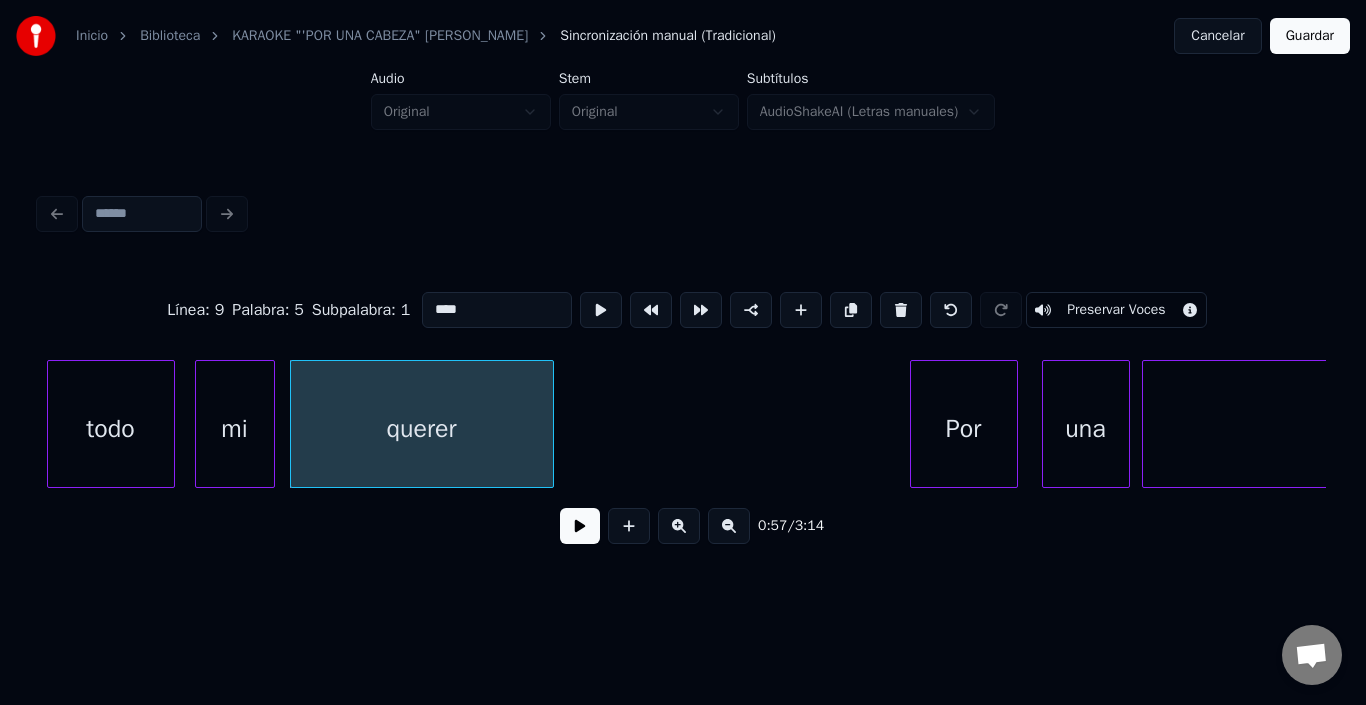 click on "Por" at bounding box center (964, 429) 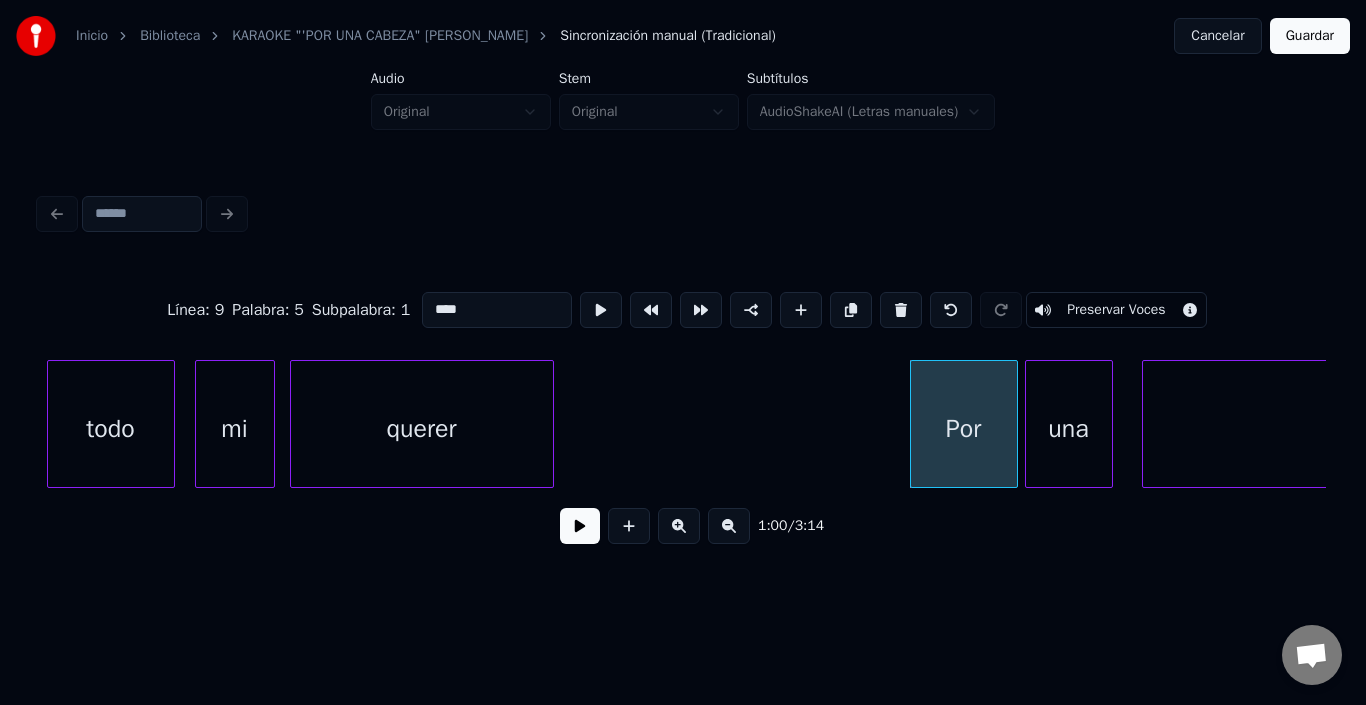 click on "una" at bounding box center (1069, 429) 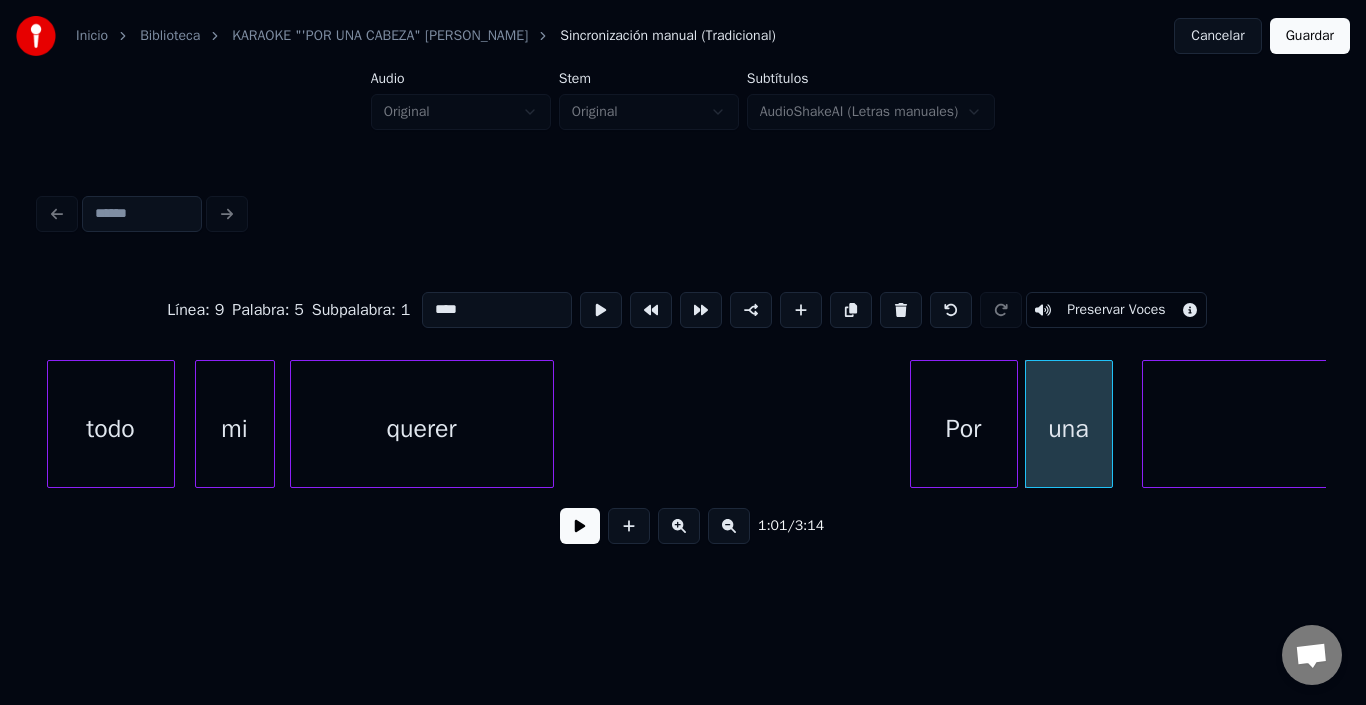 scroll, scrollTop: 0, scrollLeft: 11594, axis: horizontal 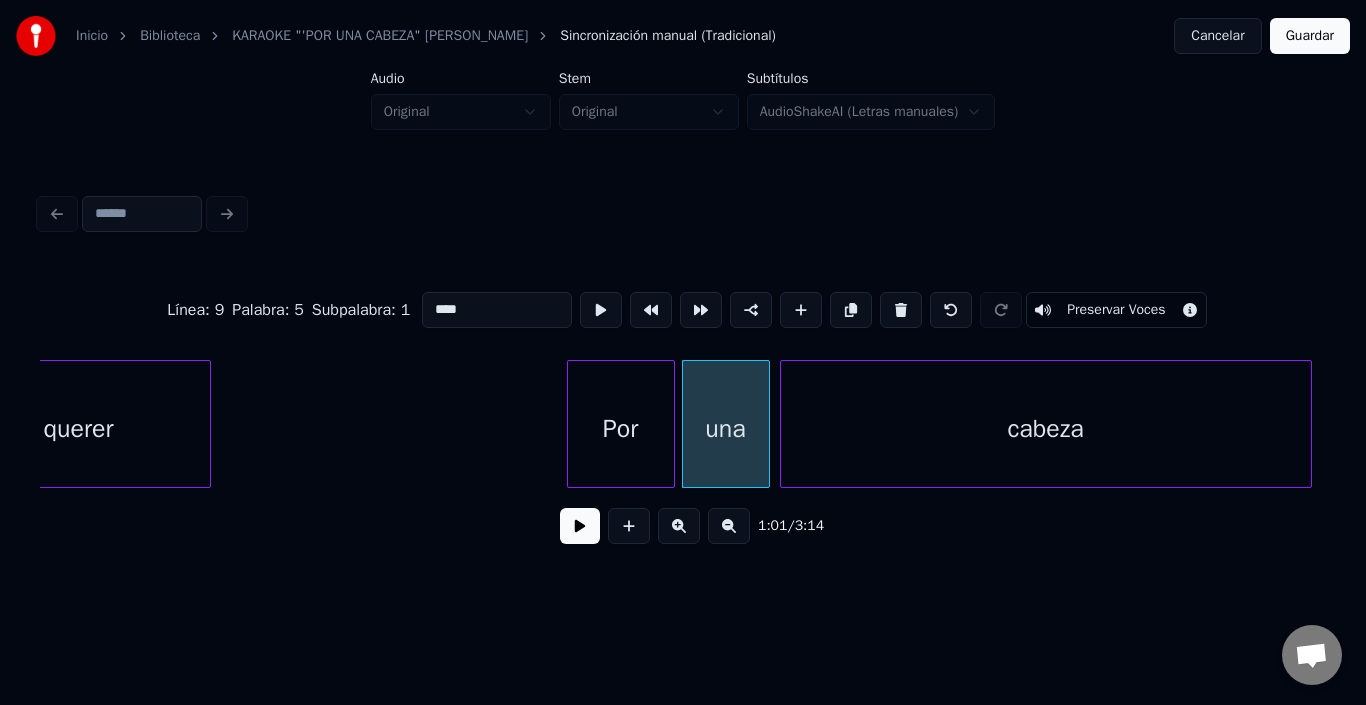 click on "cabeza" at bounding box center [1046, 429] 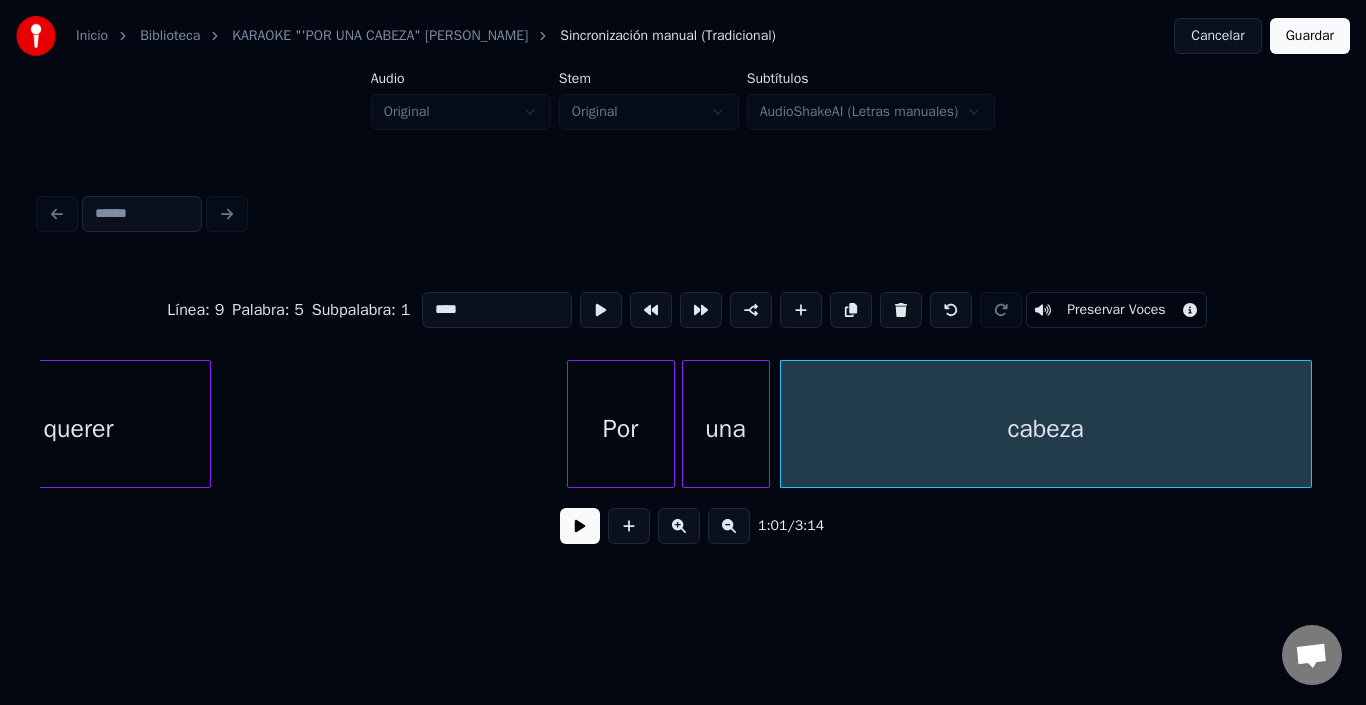 click on "cabeza" at bounding box center (1046, 429) 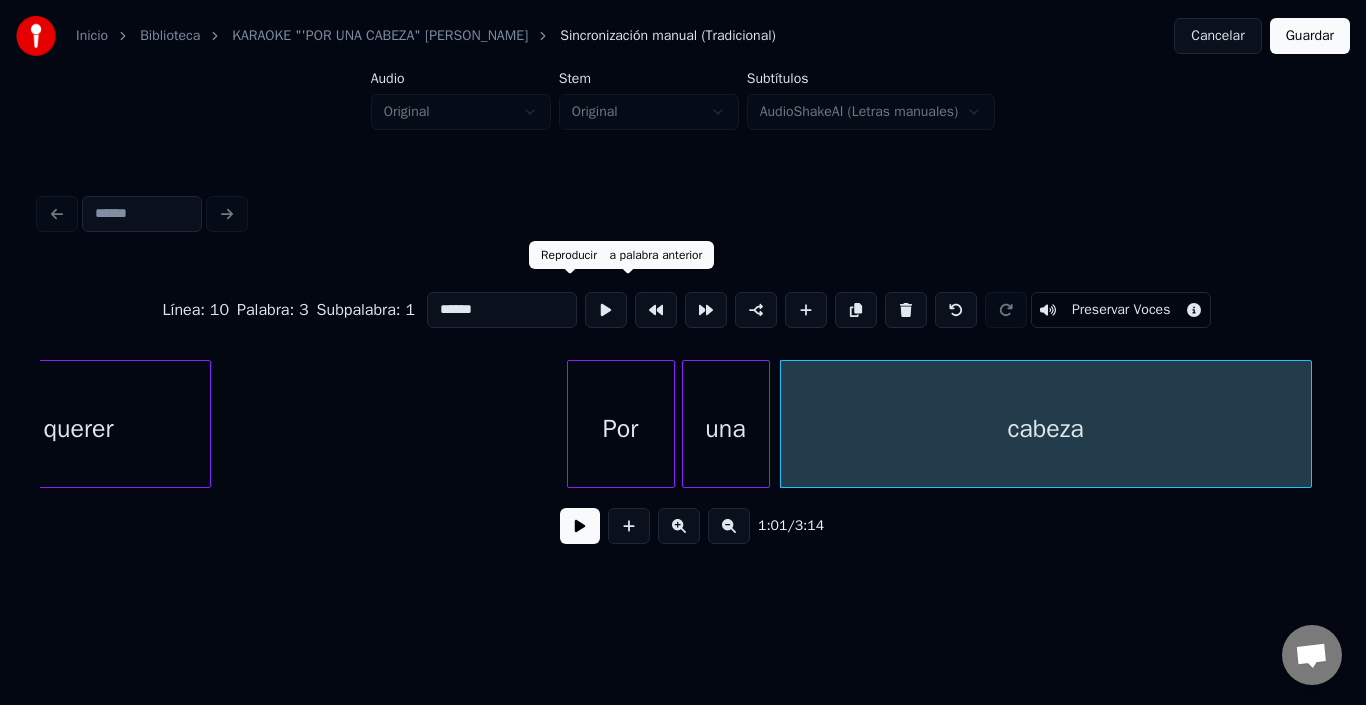 click at bounding box center (606, 310) 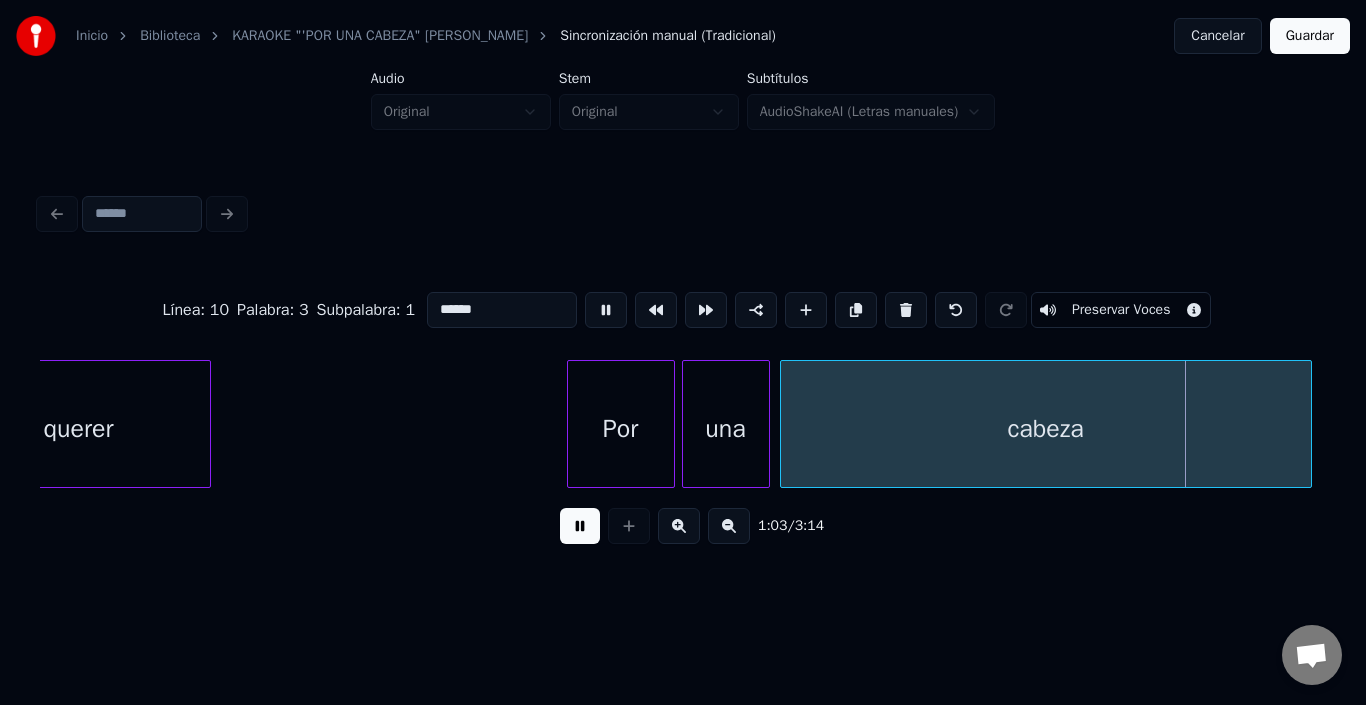 click at bounding box center [606, 310] 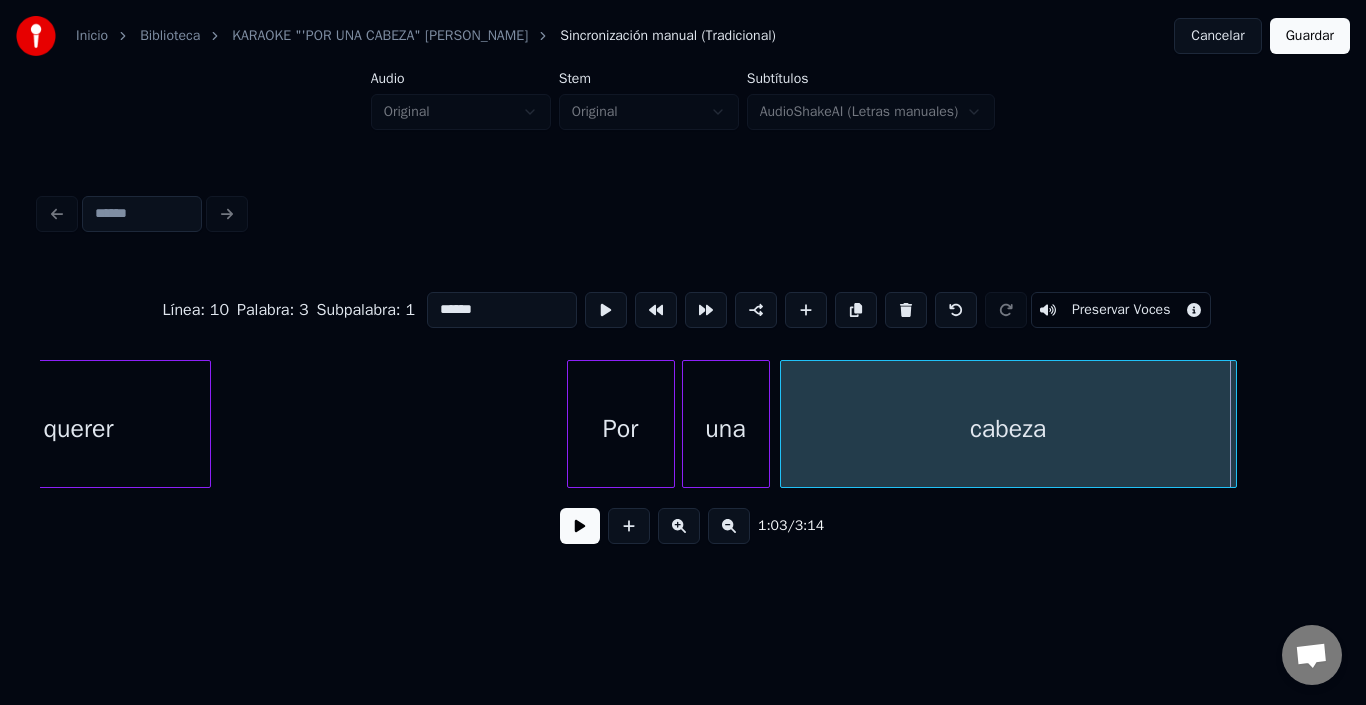 click at bounding box center [1233, 424] 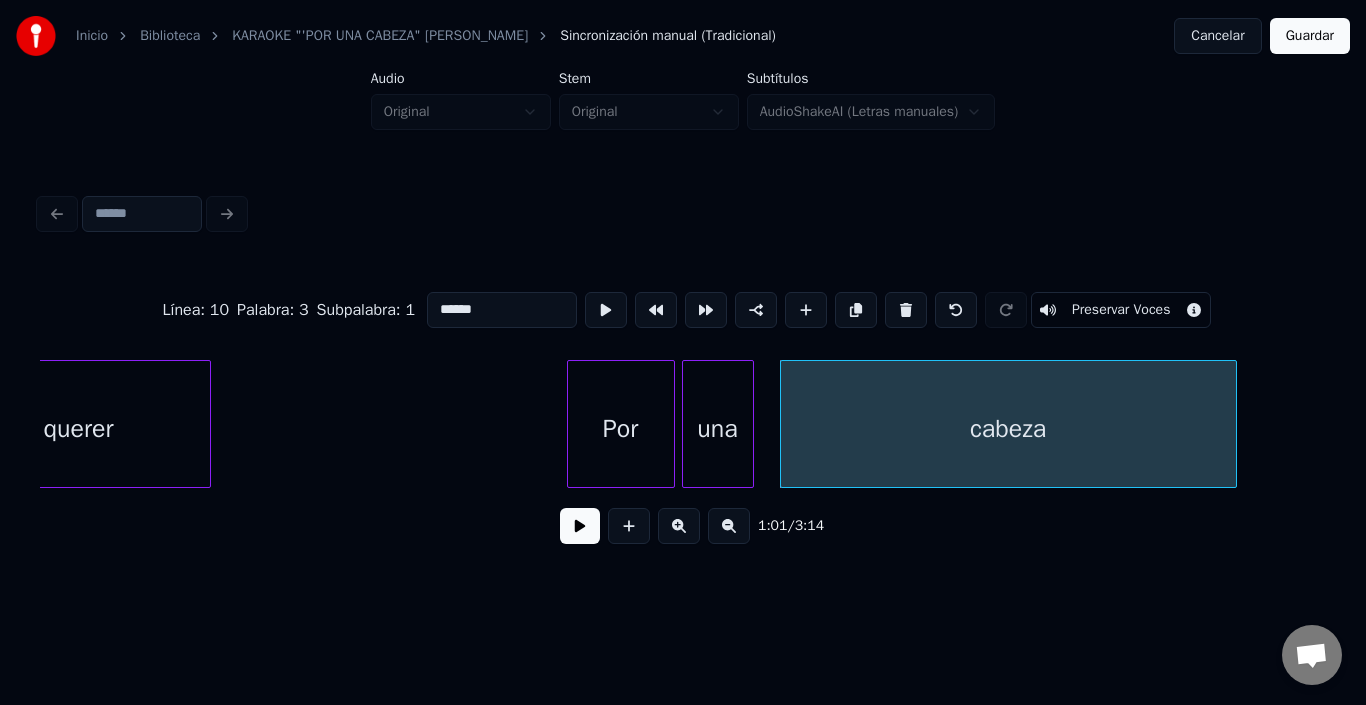 click at bounding box center (750, 424) 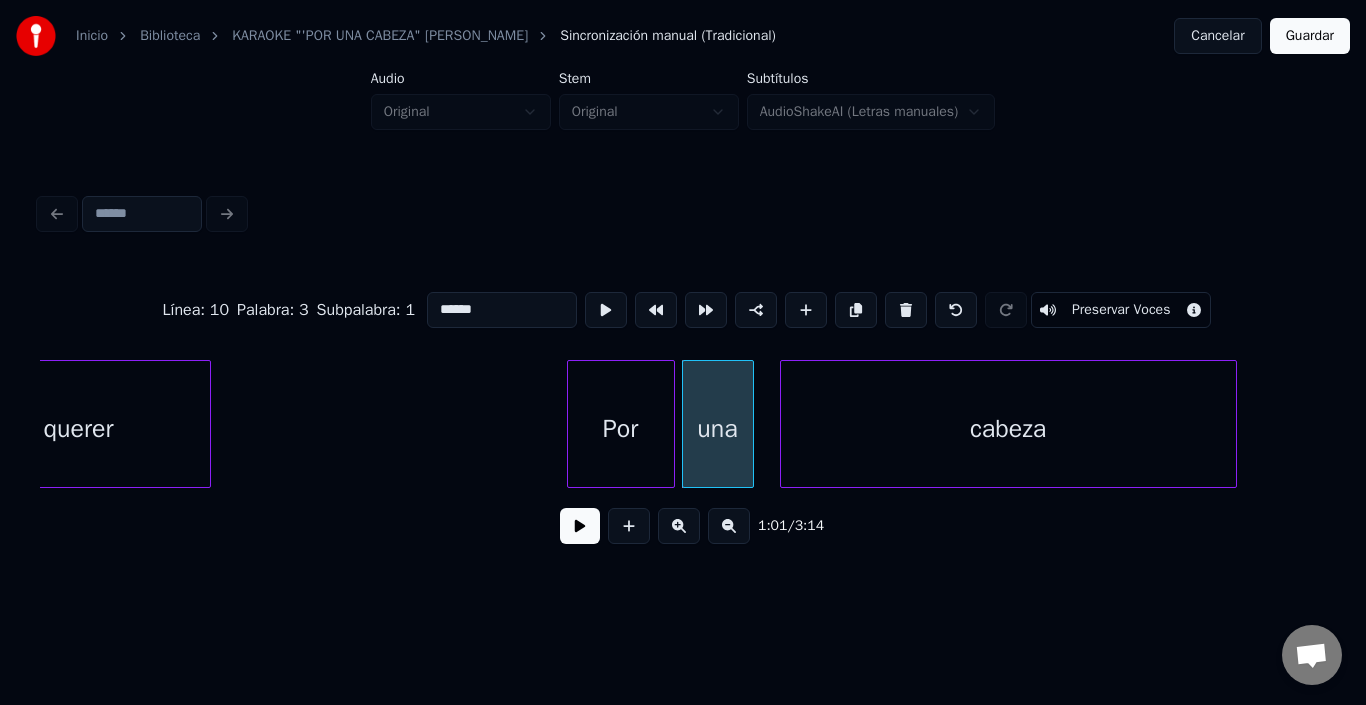 click on "una" at bounding box center (718, 429) 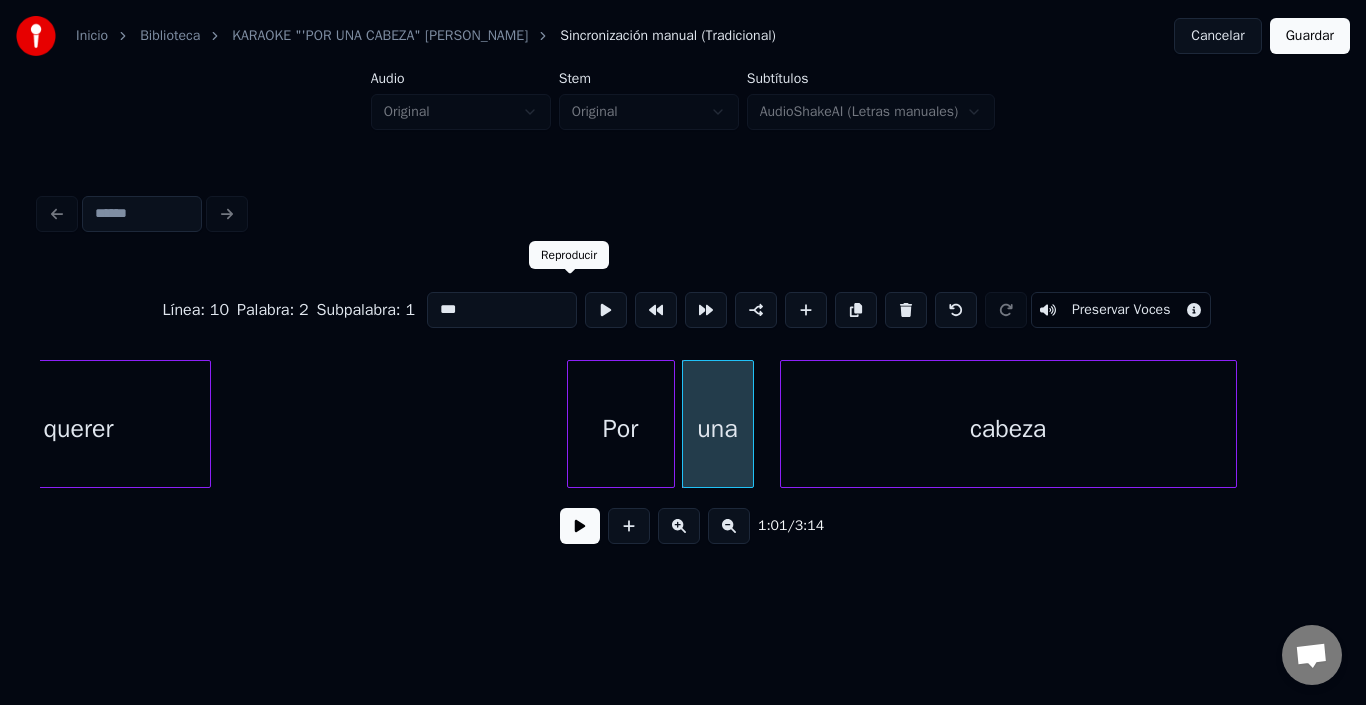 click at bounding box center (606, 310) 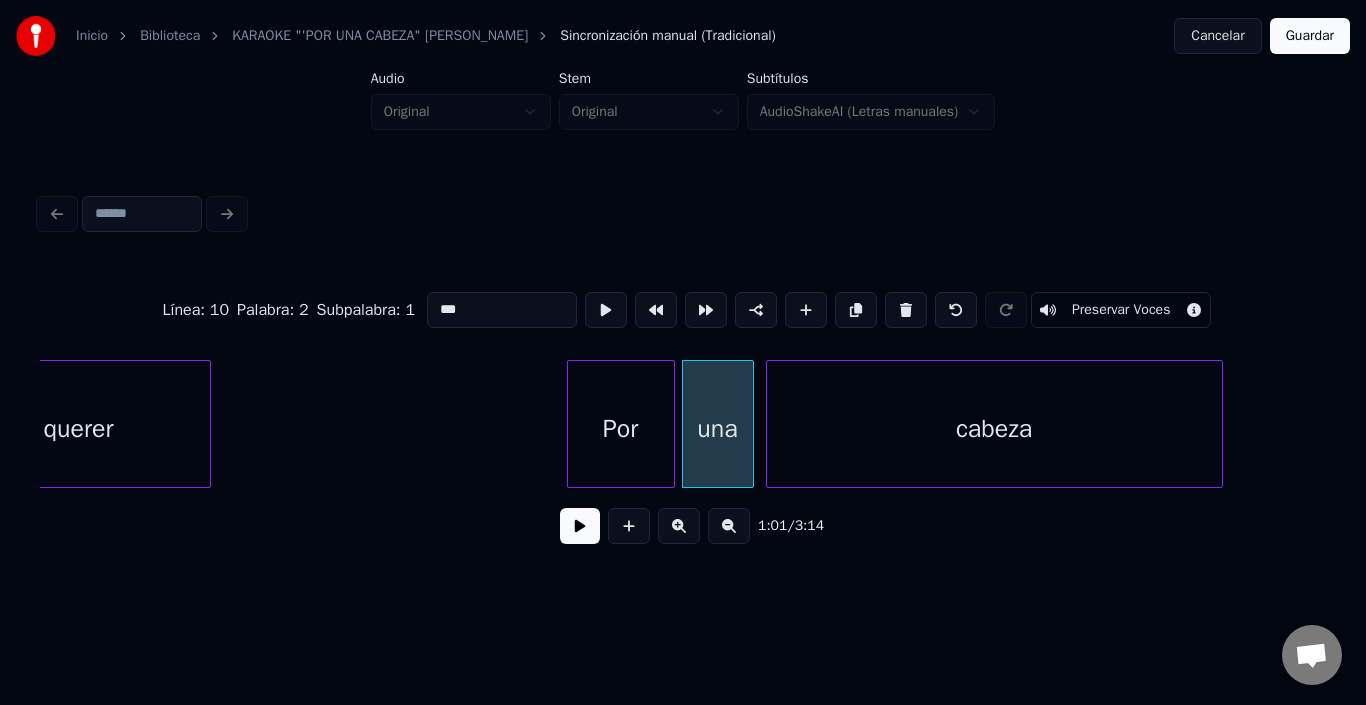 click on "cabeza" at bounding box center [994, 429] 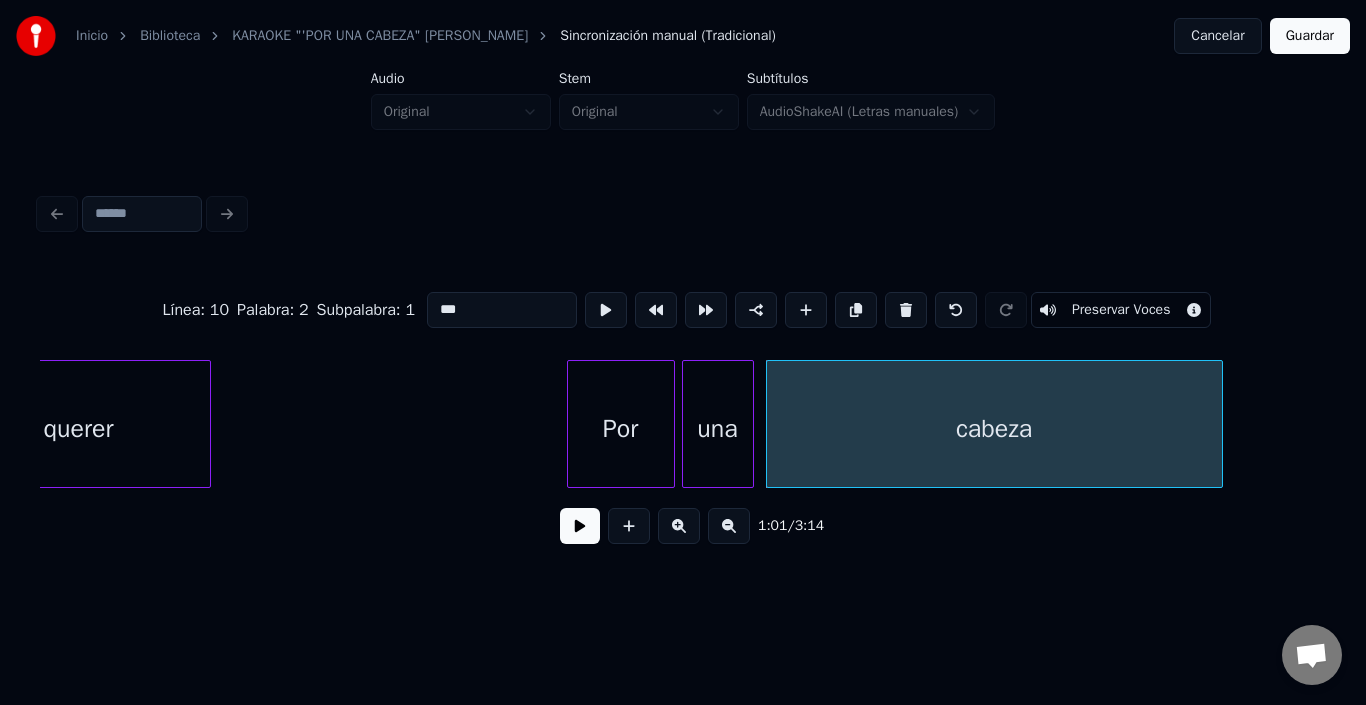 click at bounding box center (770, 424) 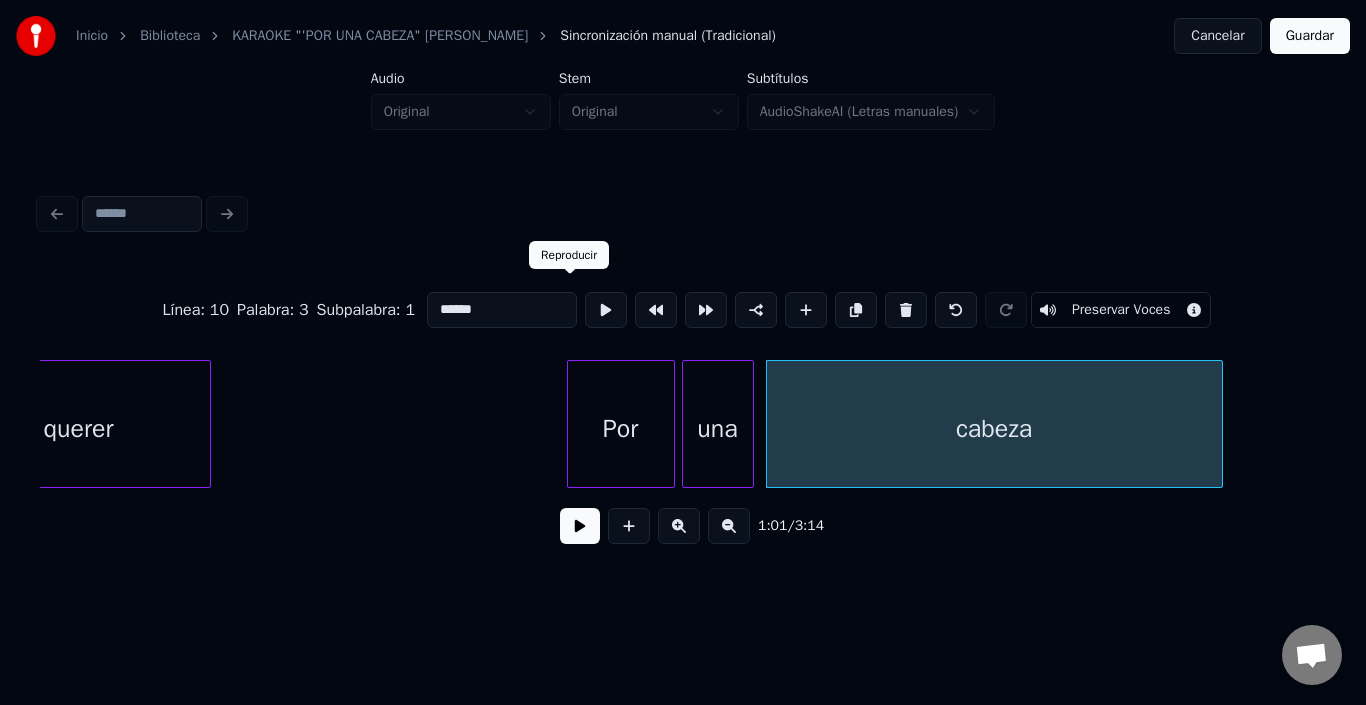 click at bounding box center [606, 310] 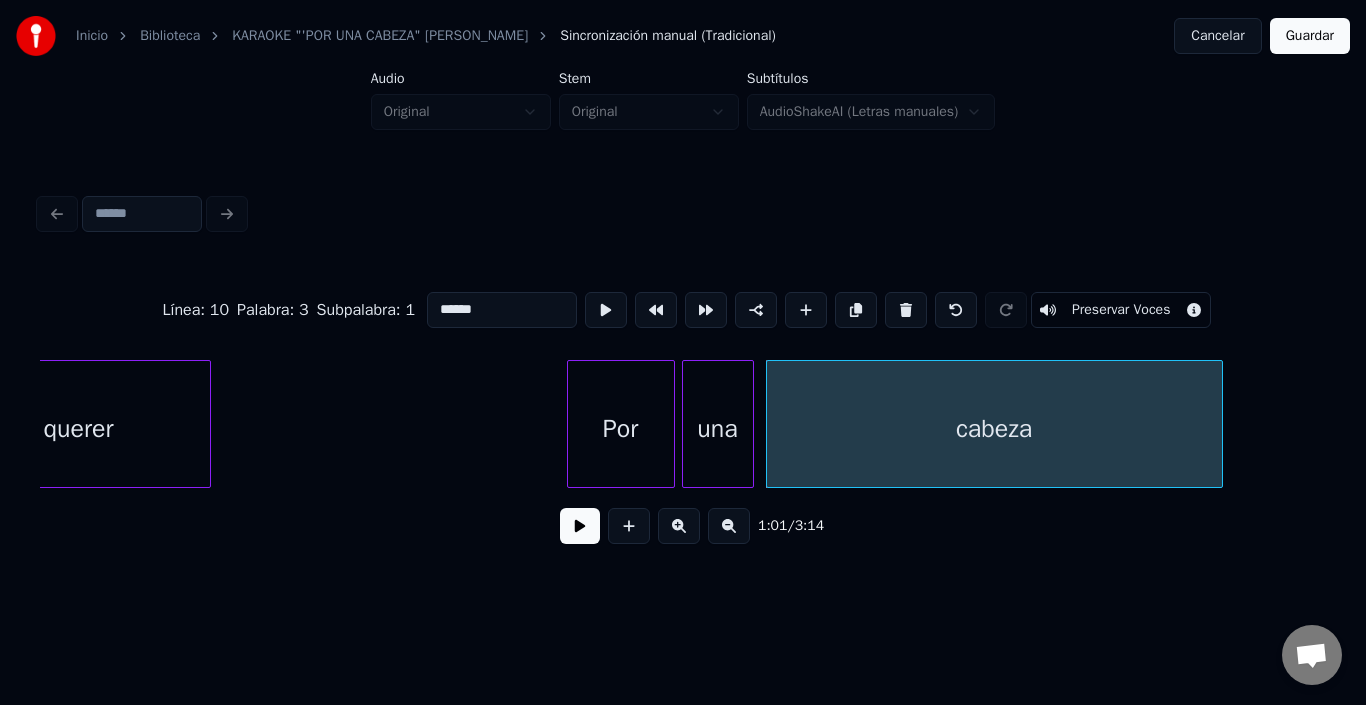 click at bounding box center (580, 526) 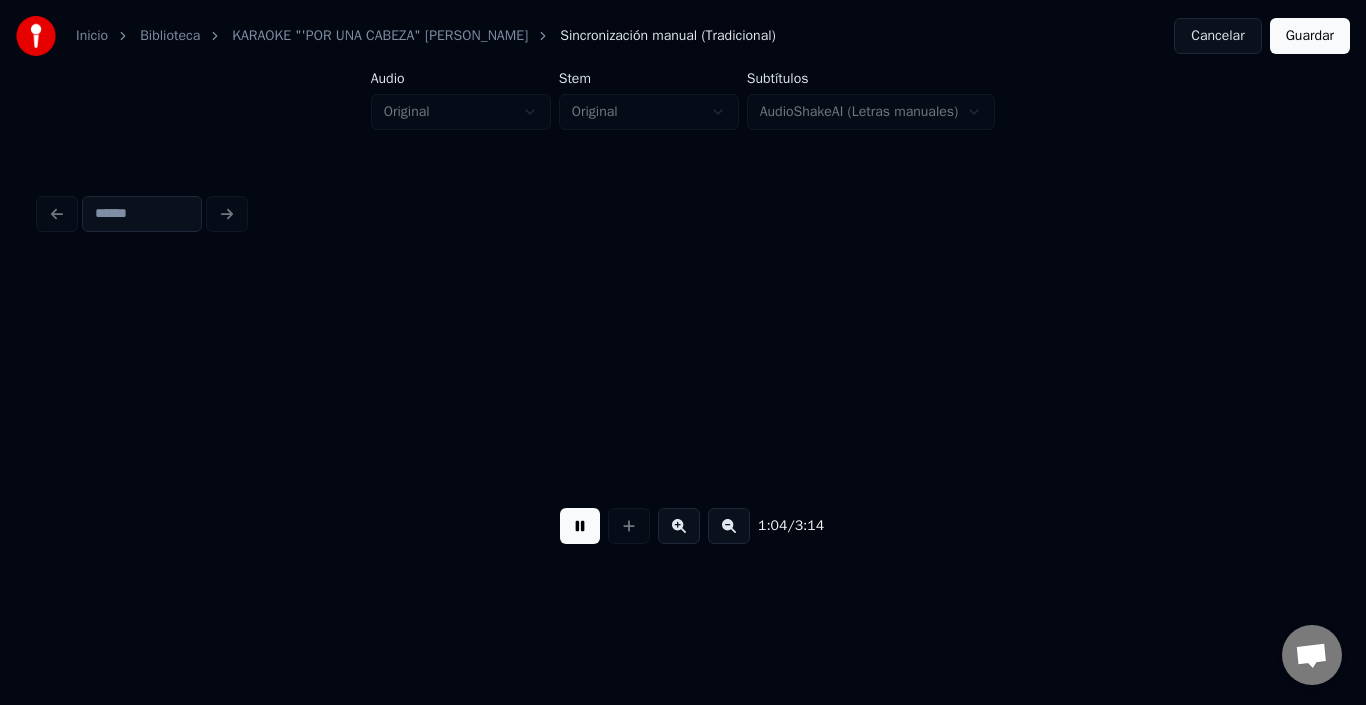 scroll, scrollTop: 0, scrollLeft: 12880, axis: horizontal 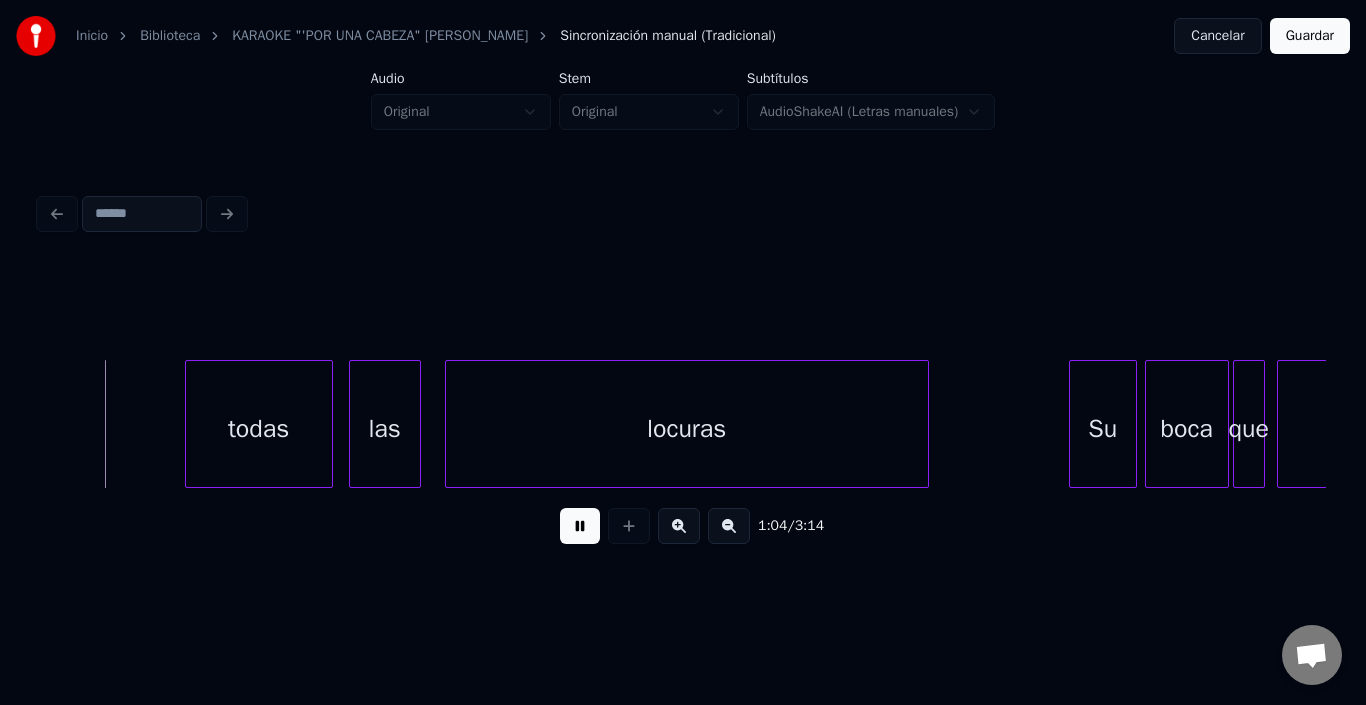 click at bounding box center (580, 526) 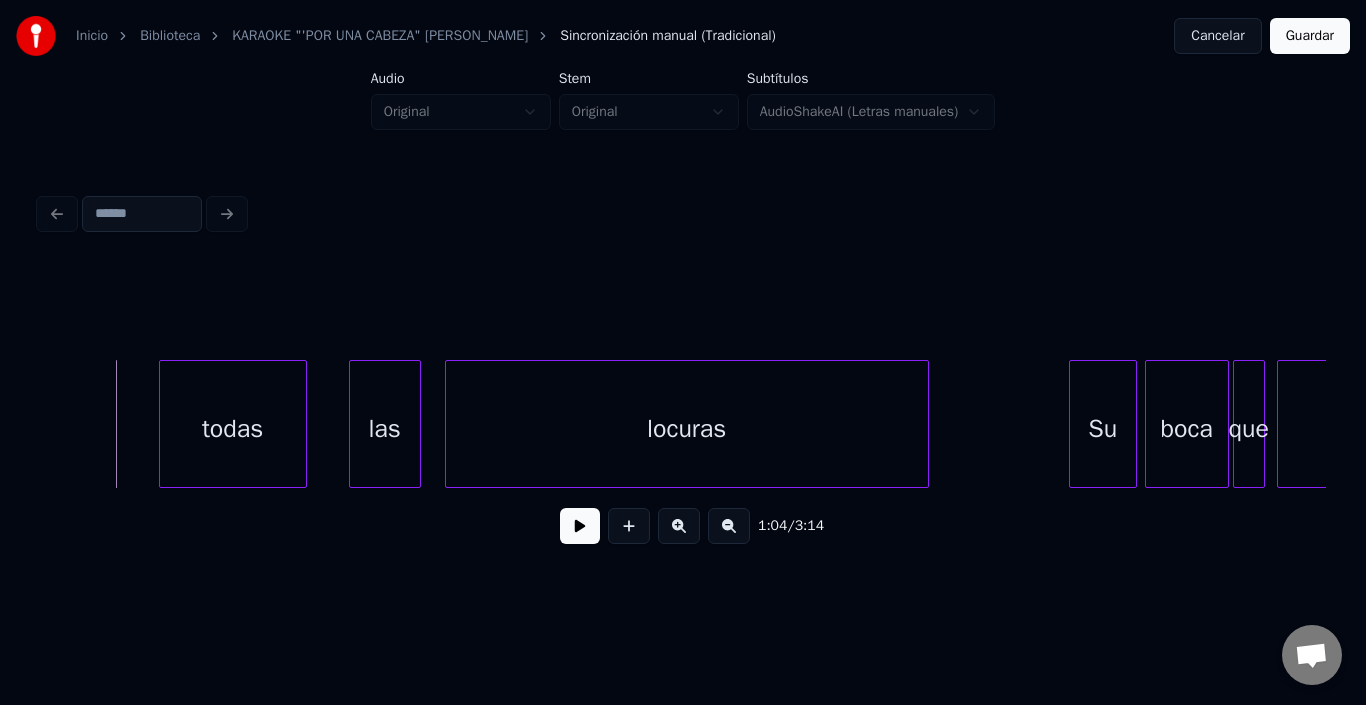 click on "todas" at bounding box center [233, 429] 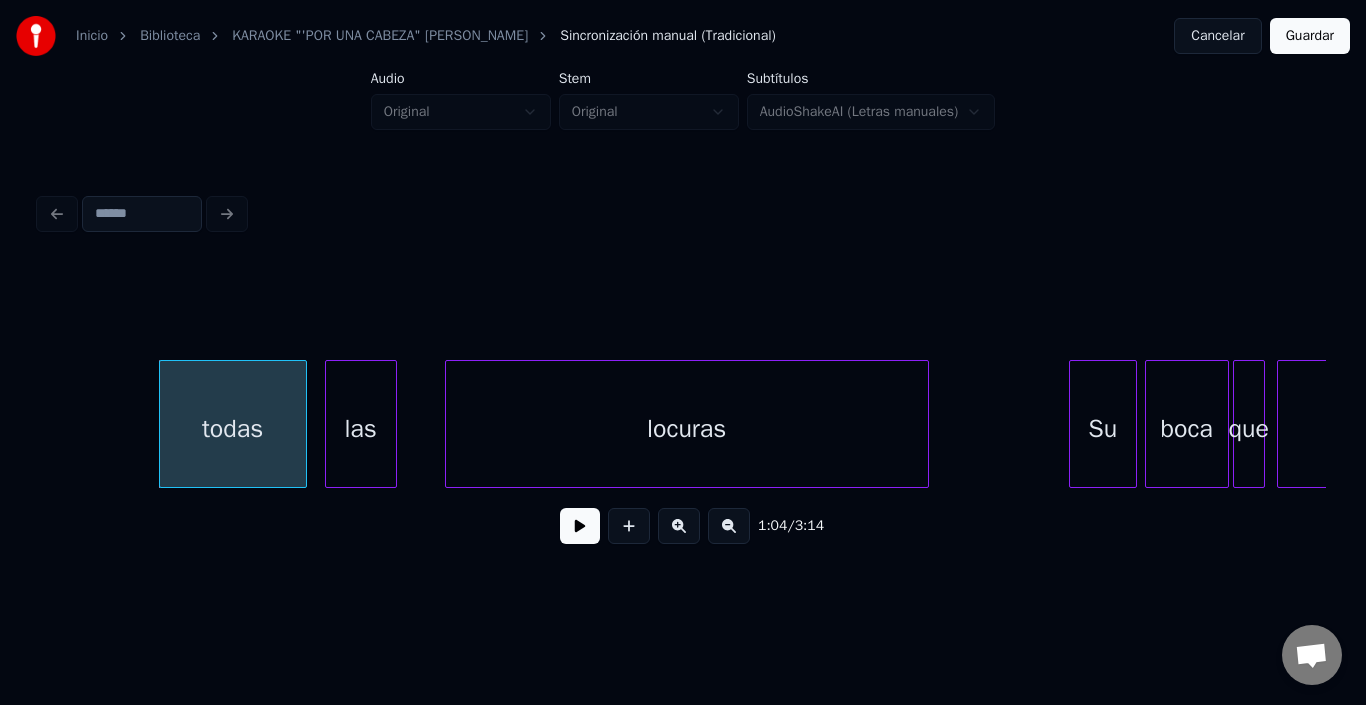 click on "las" at bounding box center (361, 429) 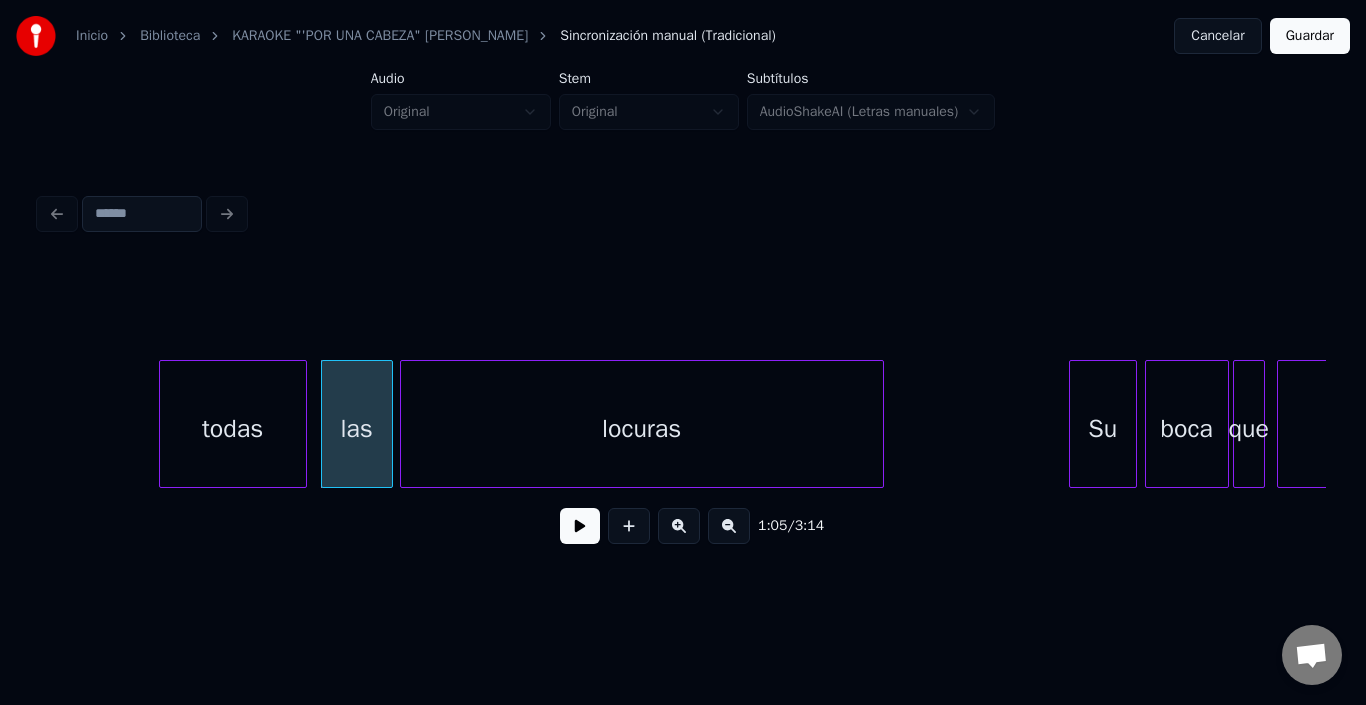 click on "locuras" at bounding box center [642, 429] 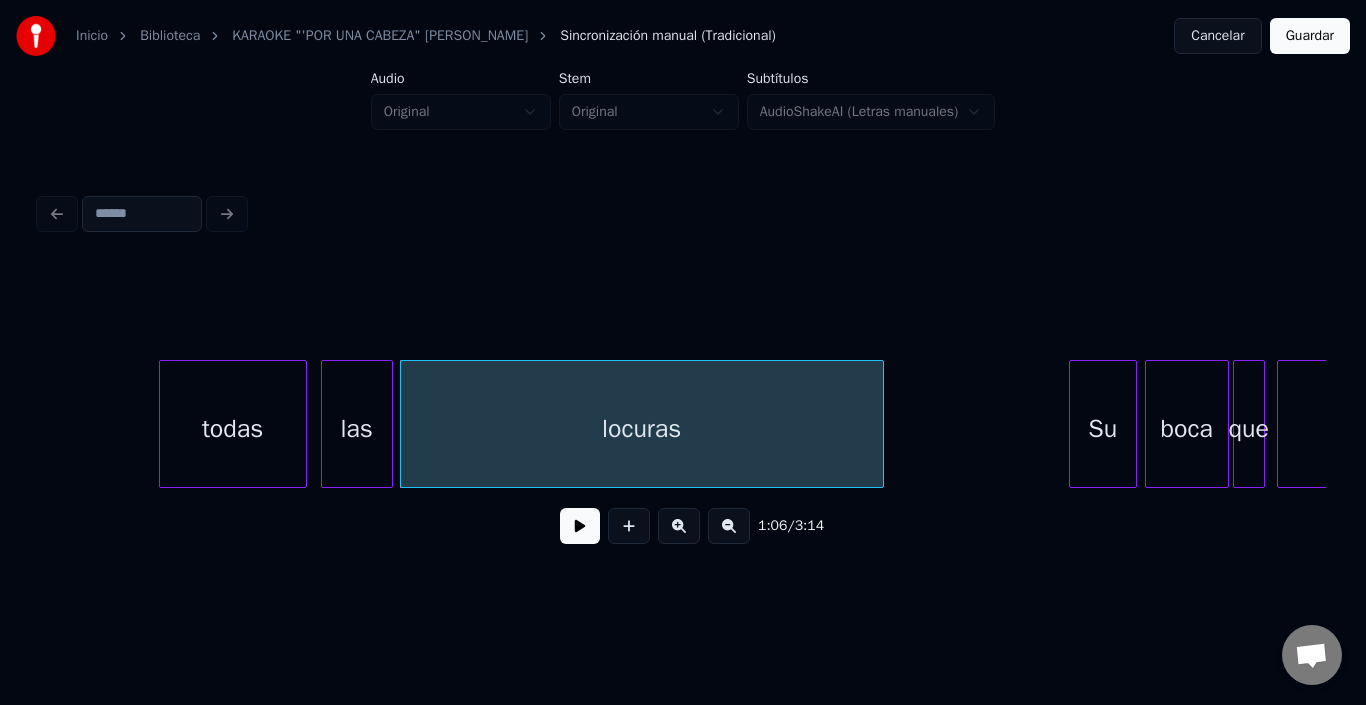 click on "locuras" at bounding box center (642, 429) 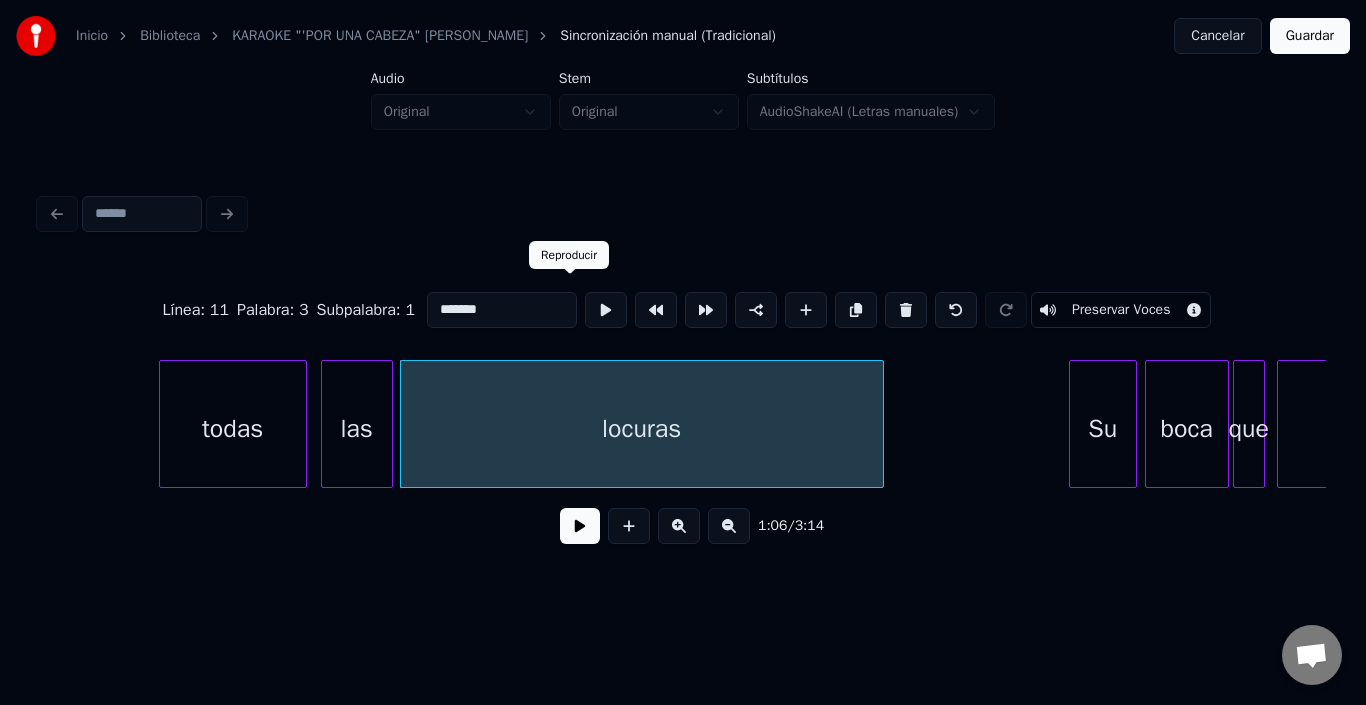 click at bounding box center [606, 310] 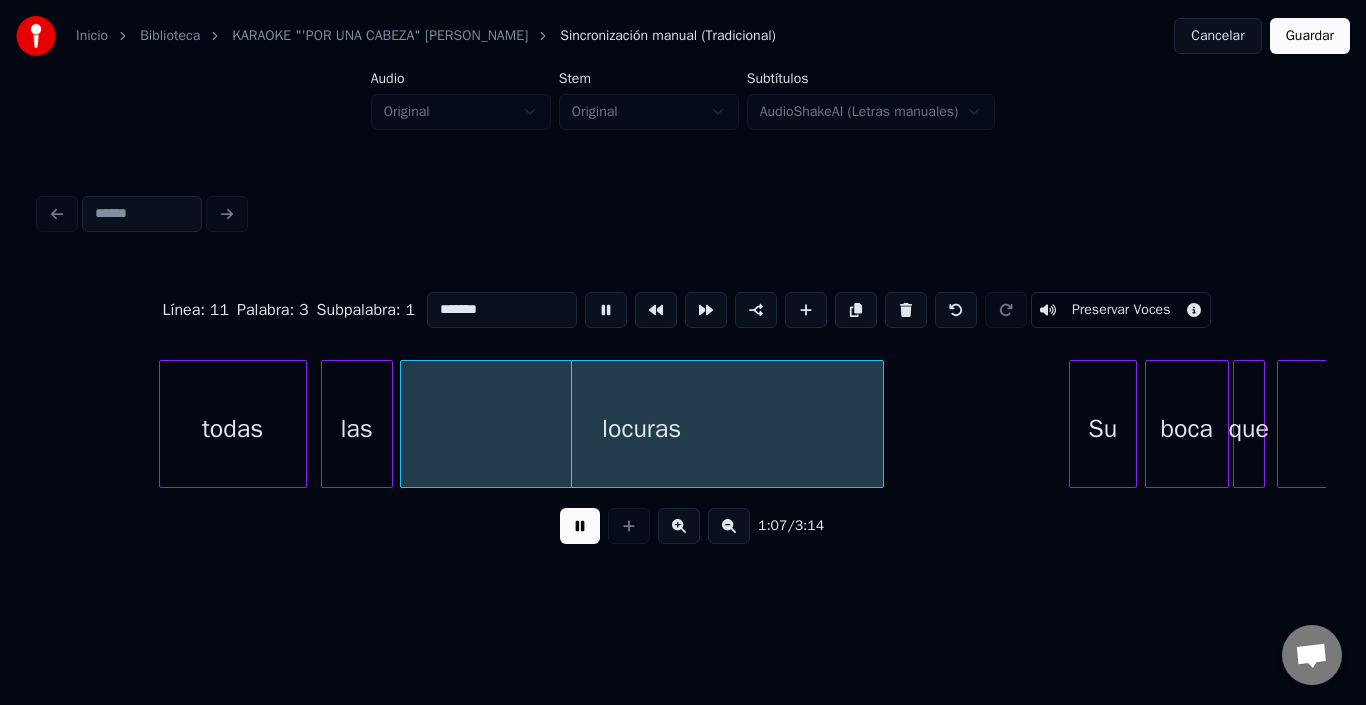 click at bounding box center [606, 310] 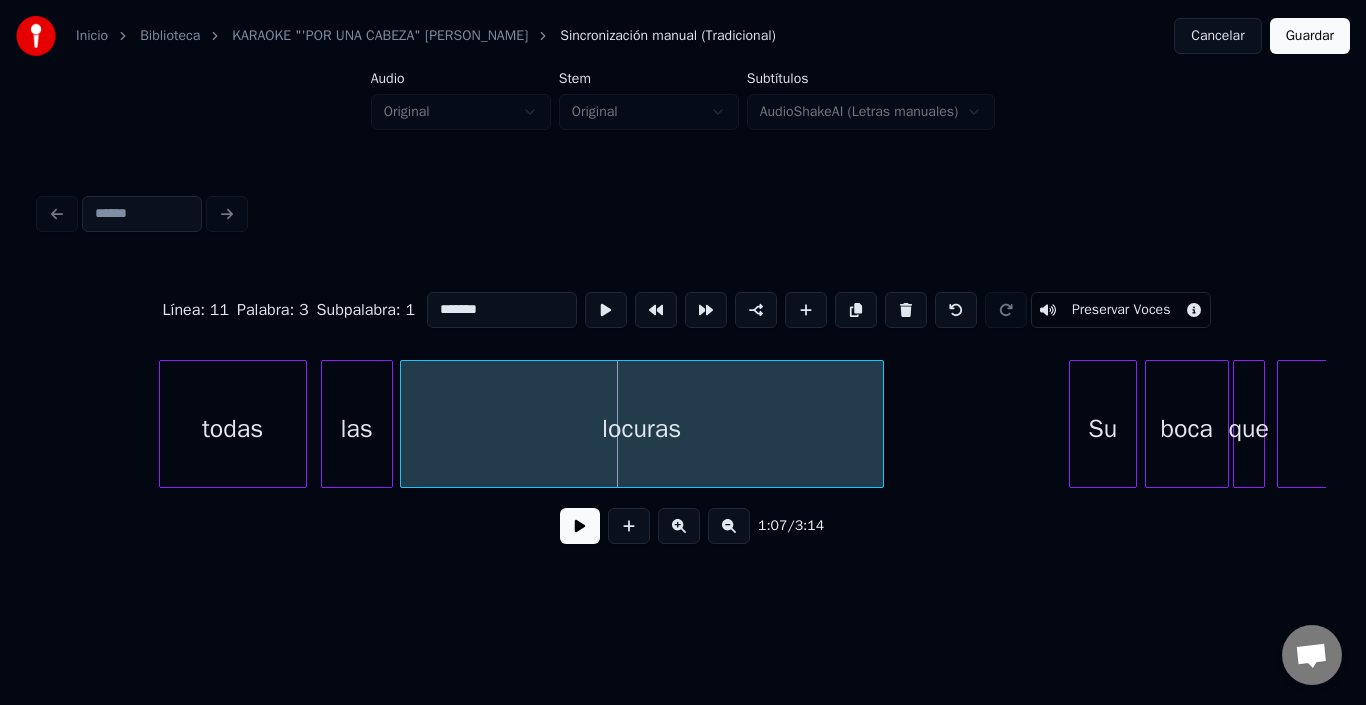 click on "las" at bounding box center (357, 429) 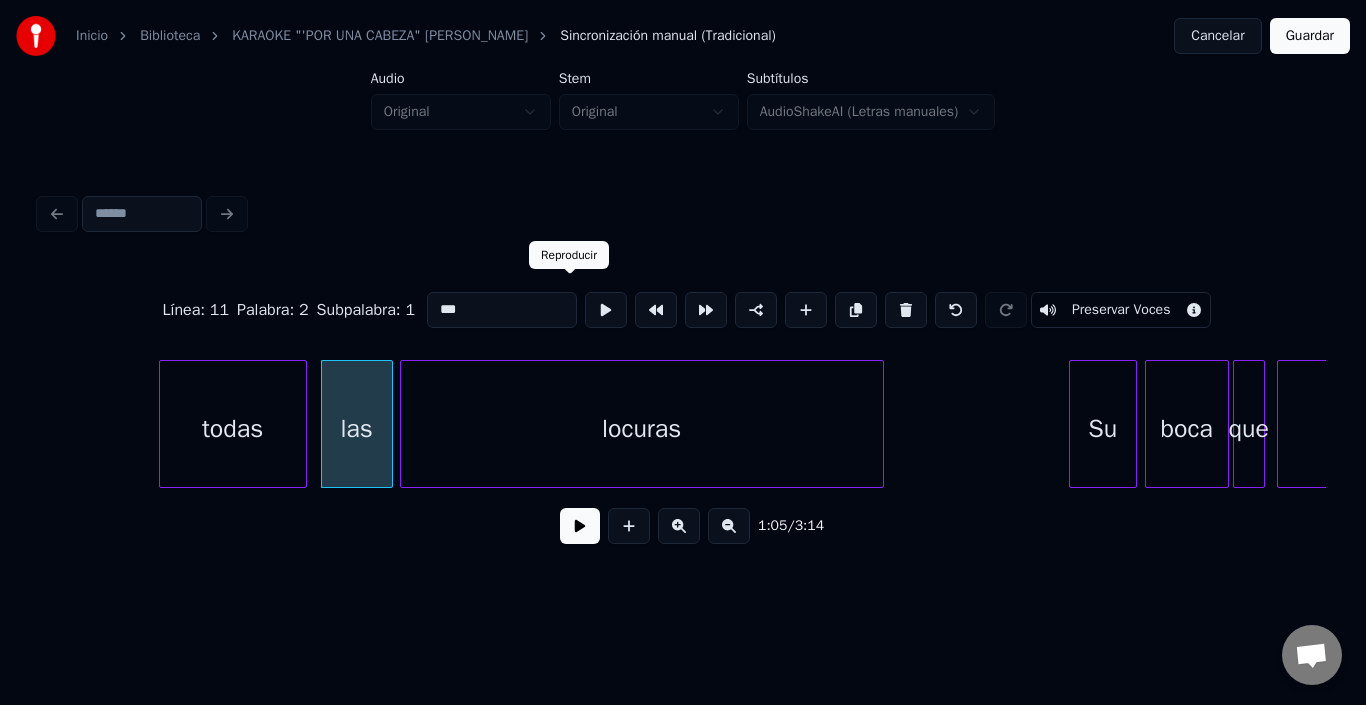 click at bounding box center (606, 310) 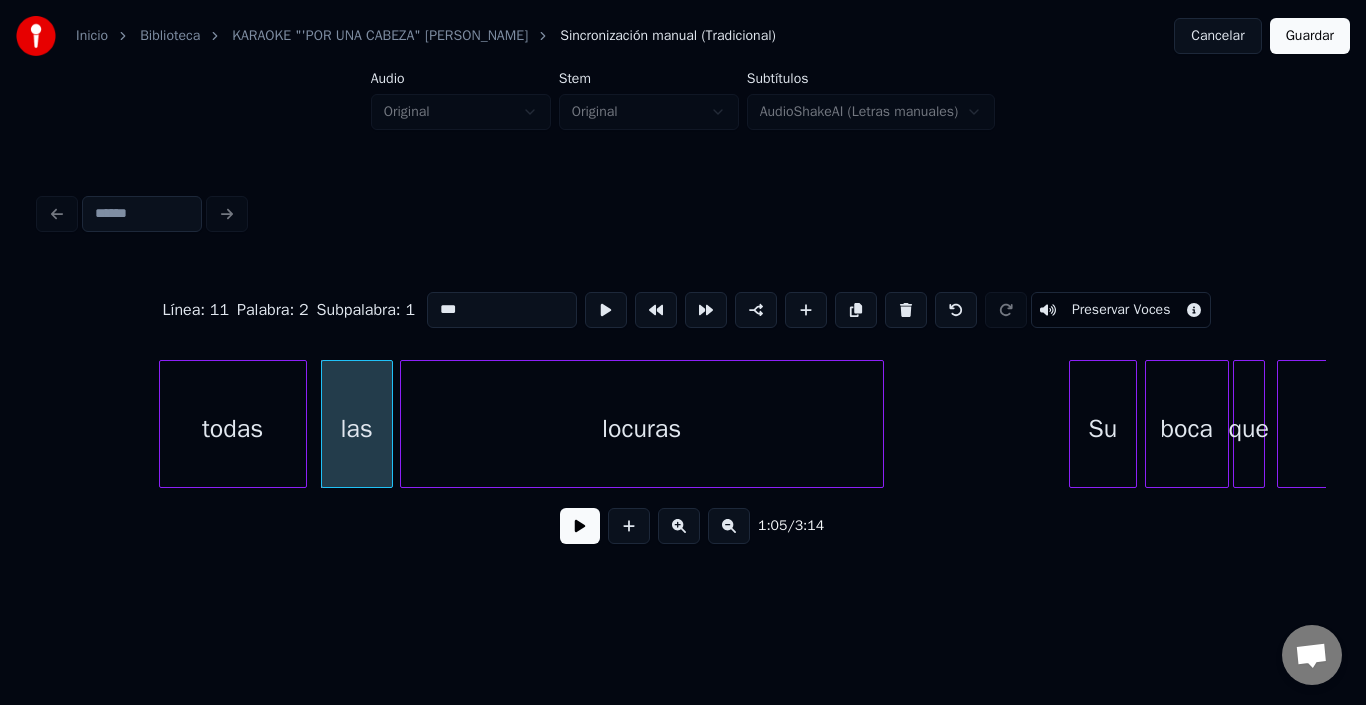 click at bounding box center [303, 424] 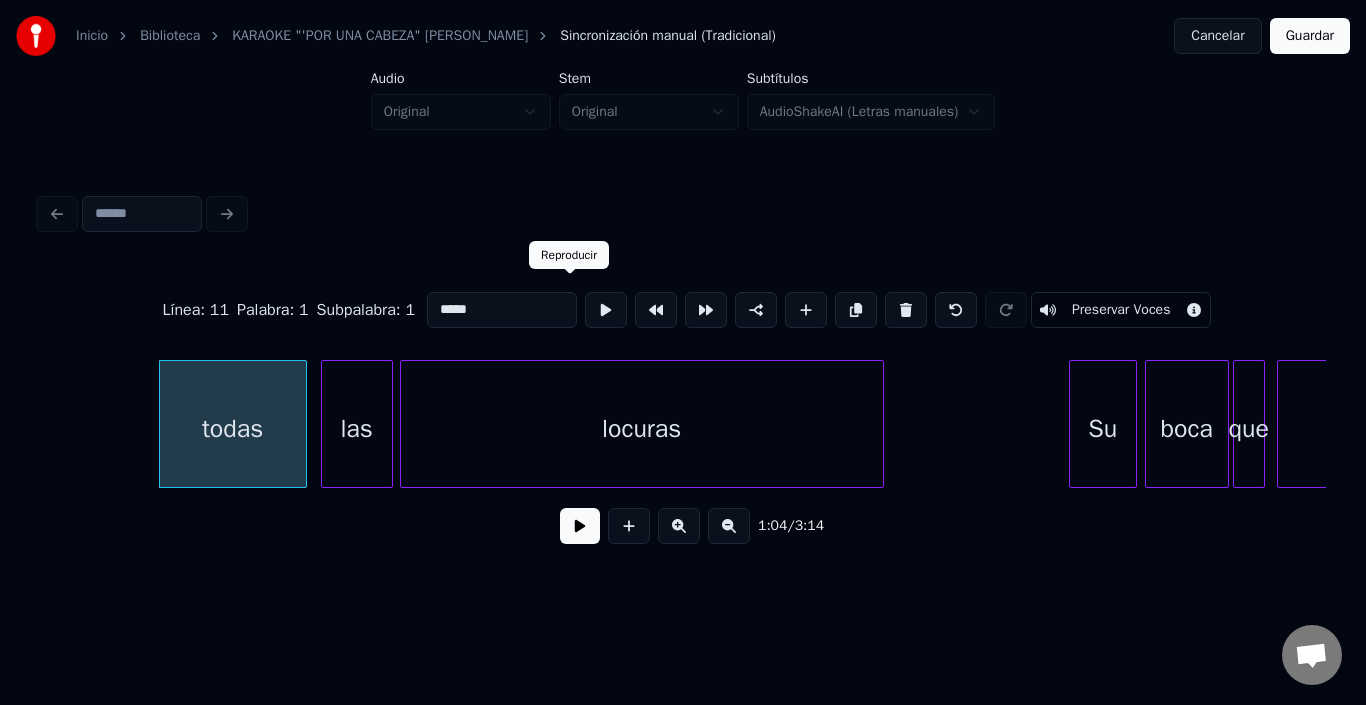 click at bounding box center (606, 310) 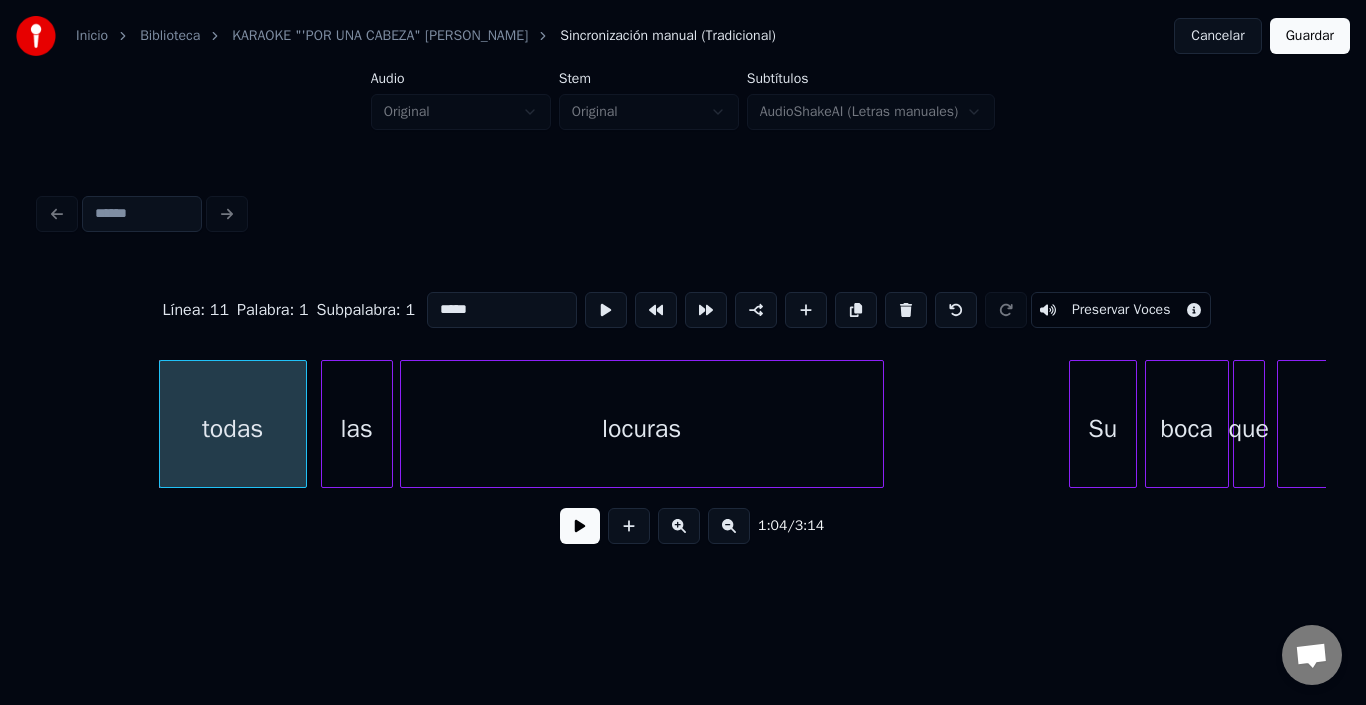 click on "las" at bounding box center (357, 429) 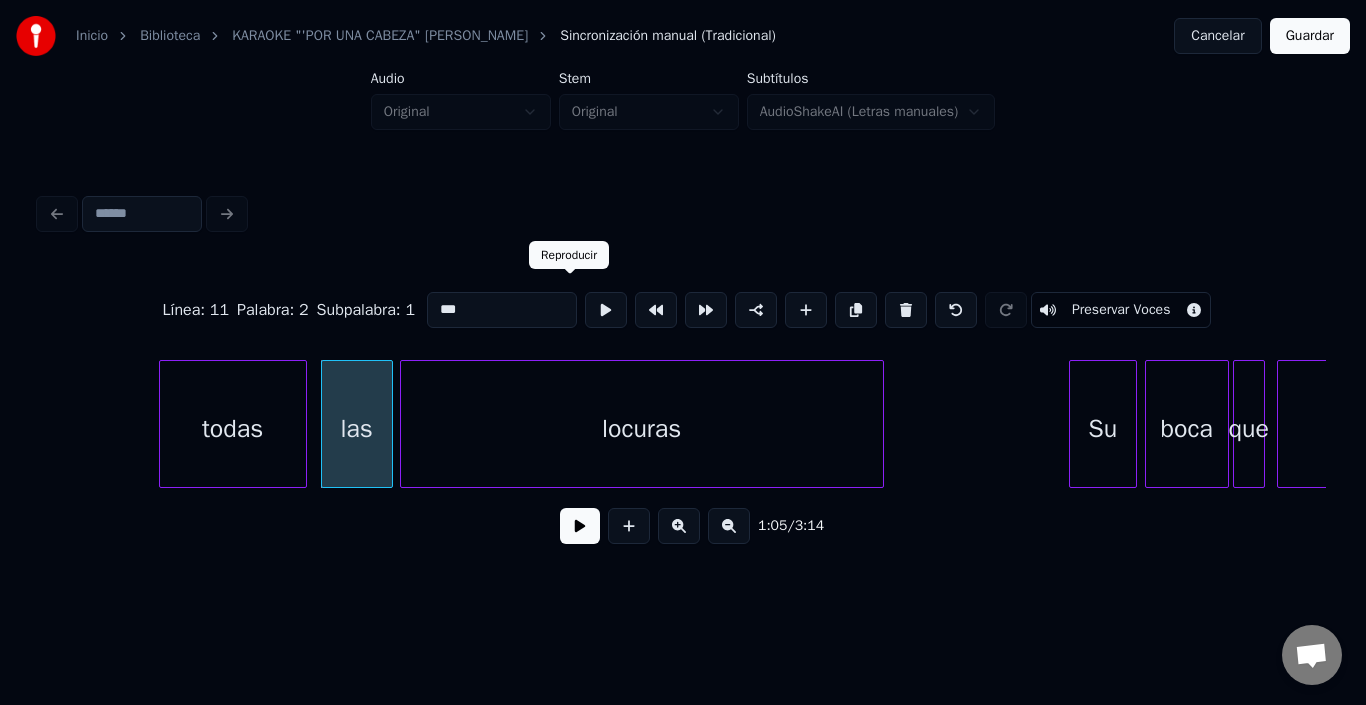 click at bounding box center (606, 310) 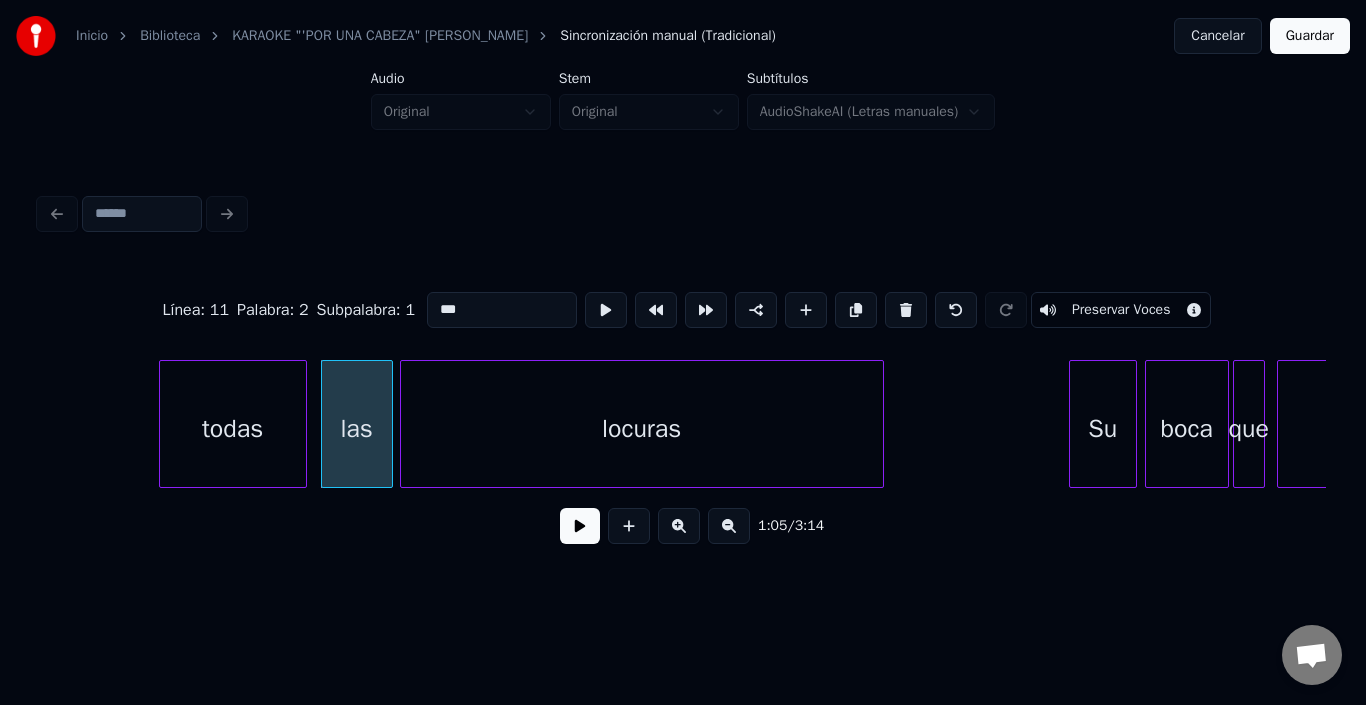 click on "locuras" at bounding box center (642, 429) 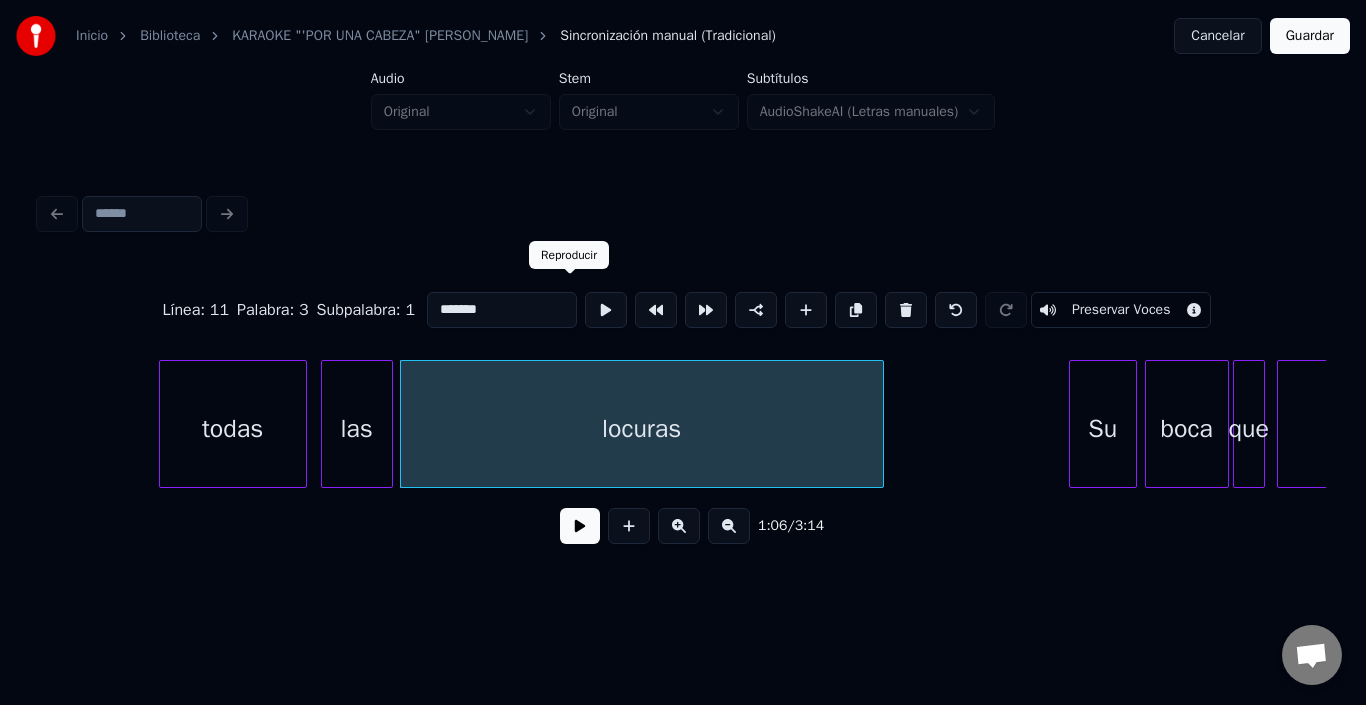 click at bounding box center [606, 310] 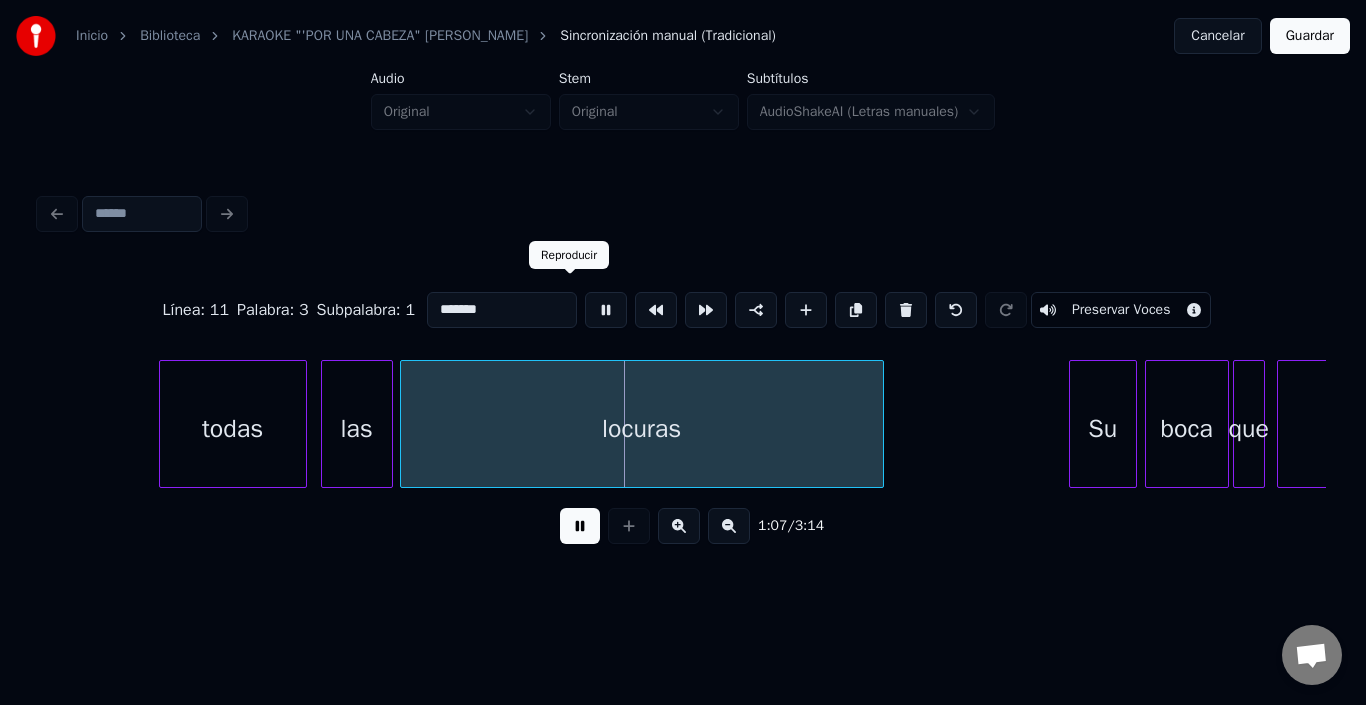 click at bounding box center [606, 310] 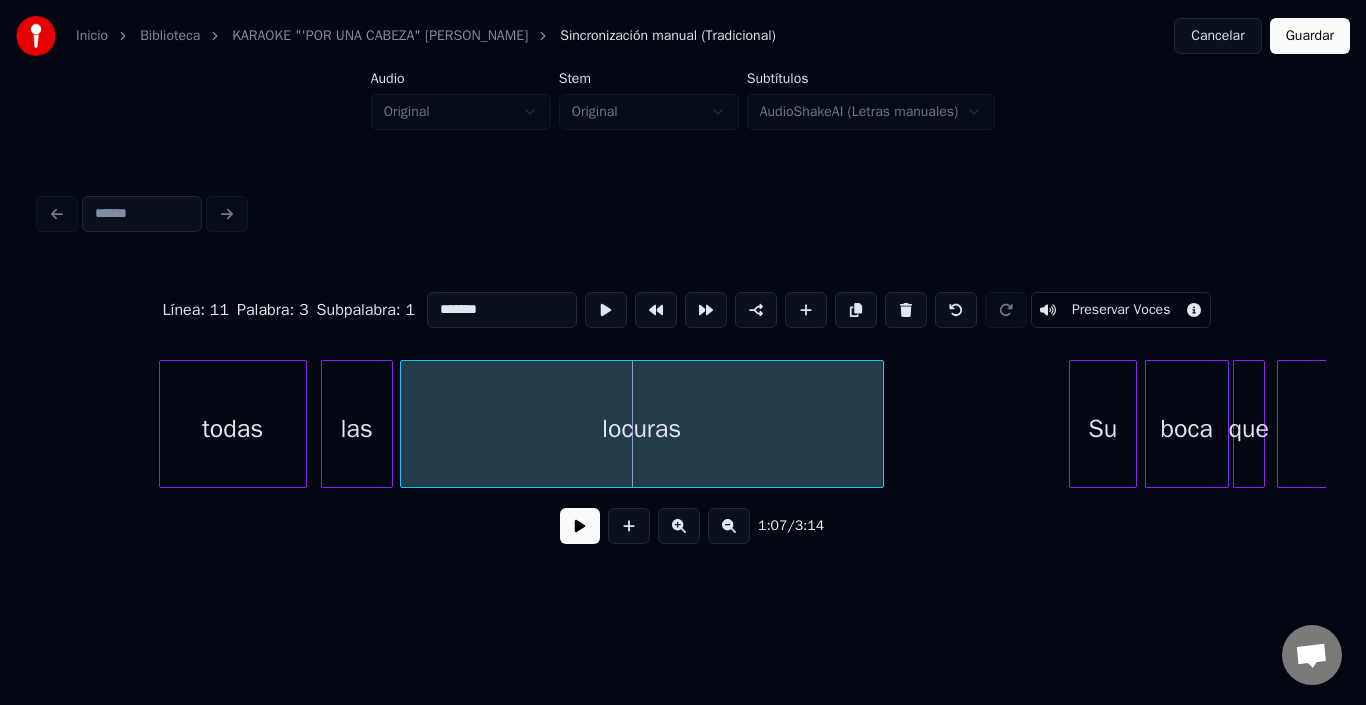 click at bounding box center [606, 310] 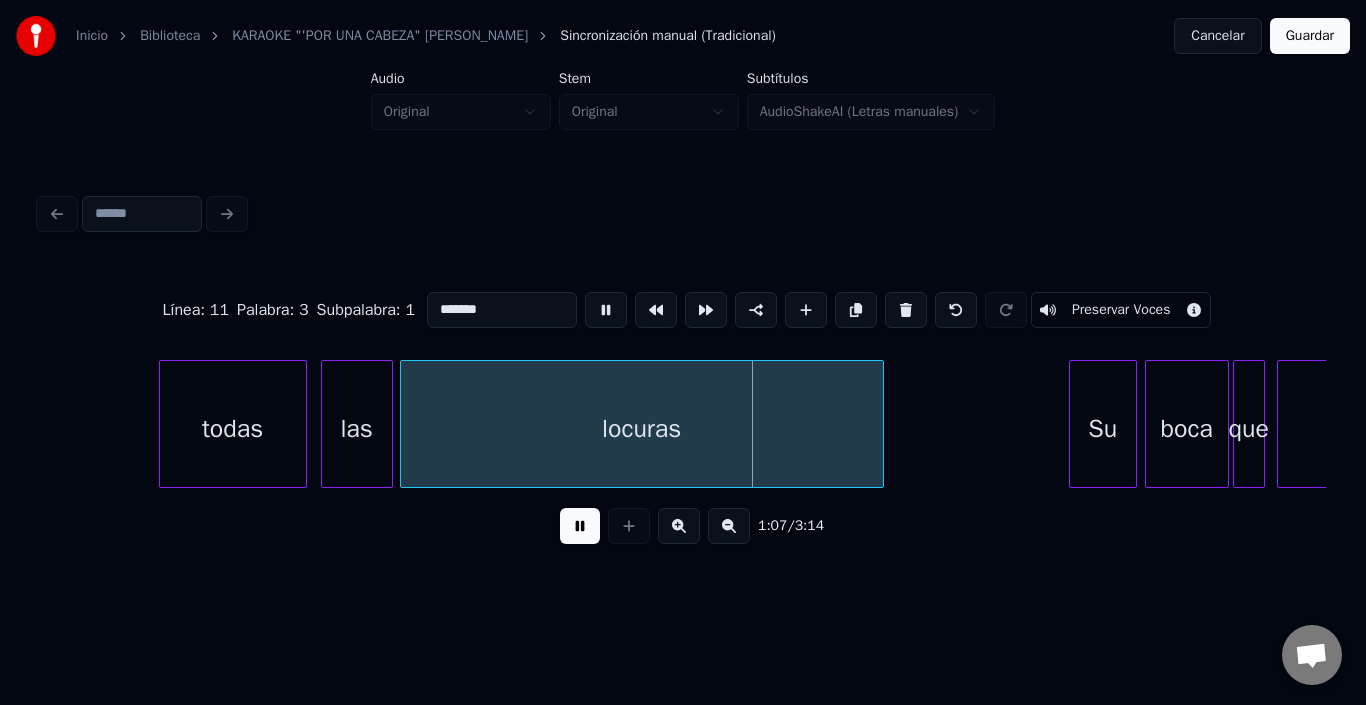 click at bounding box center (606, 310) 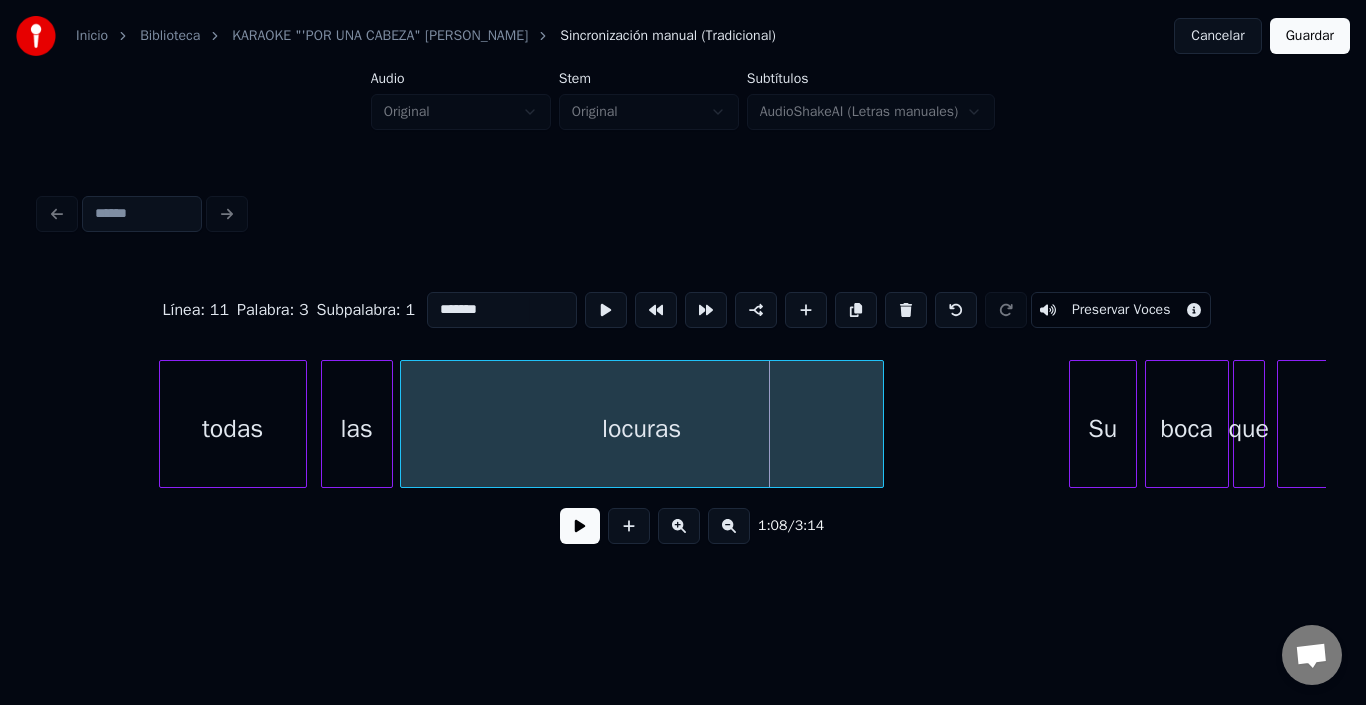 click at bounding box center (606, 310) 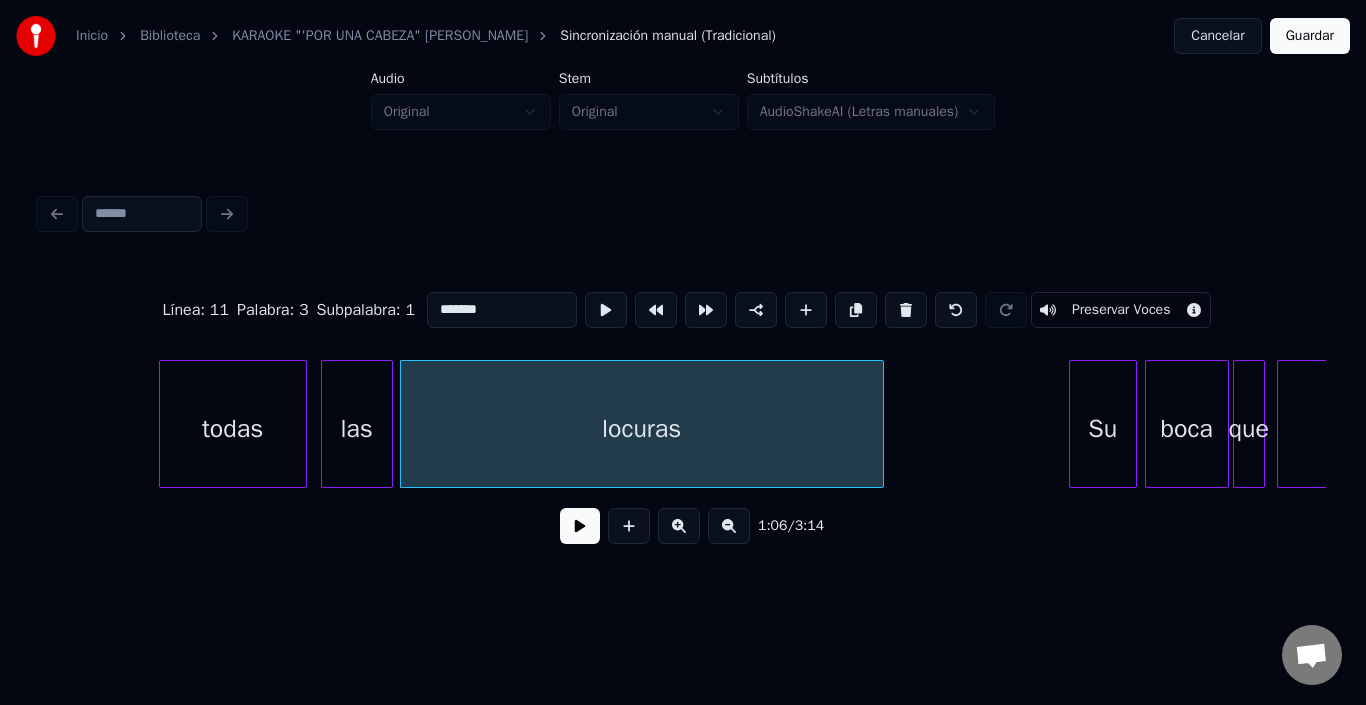 click at bounding box center [606, 310] 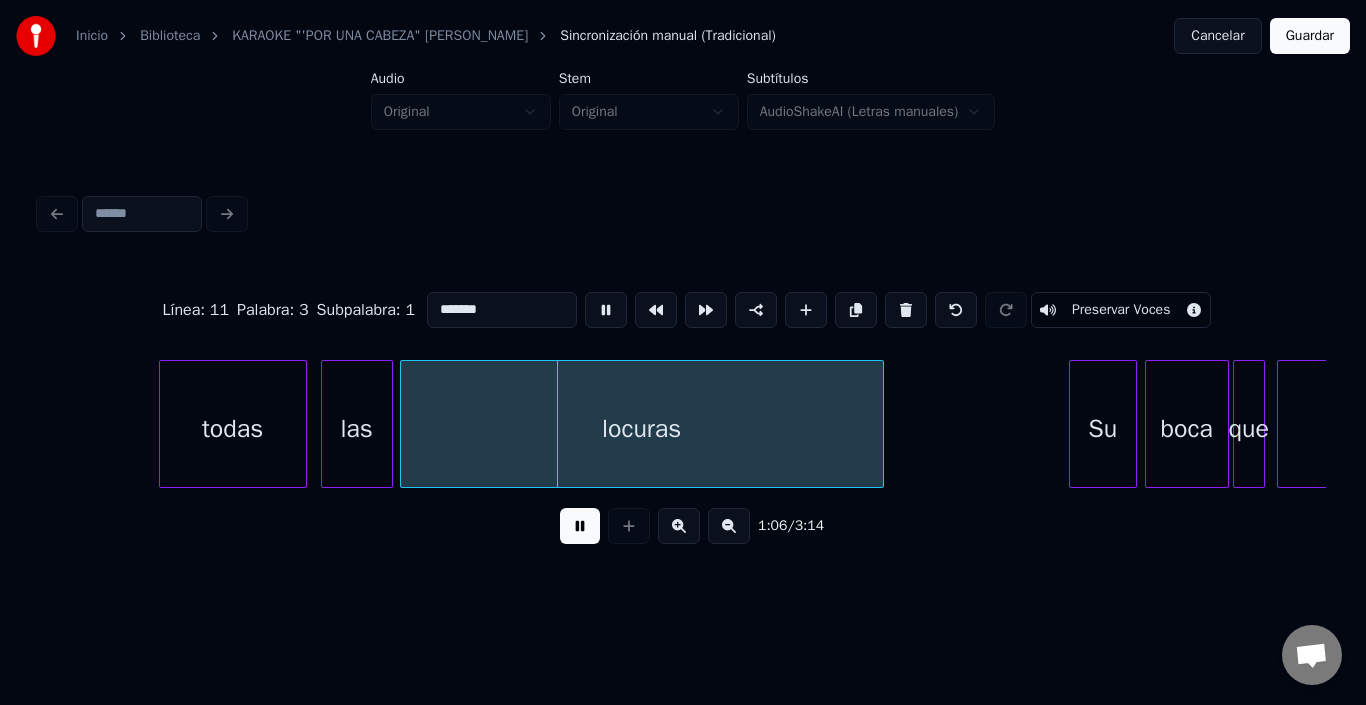 click at bounding box center (606, 310) 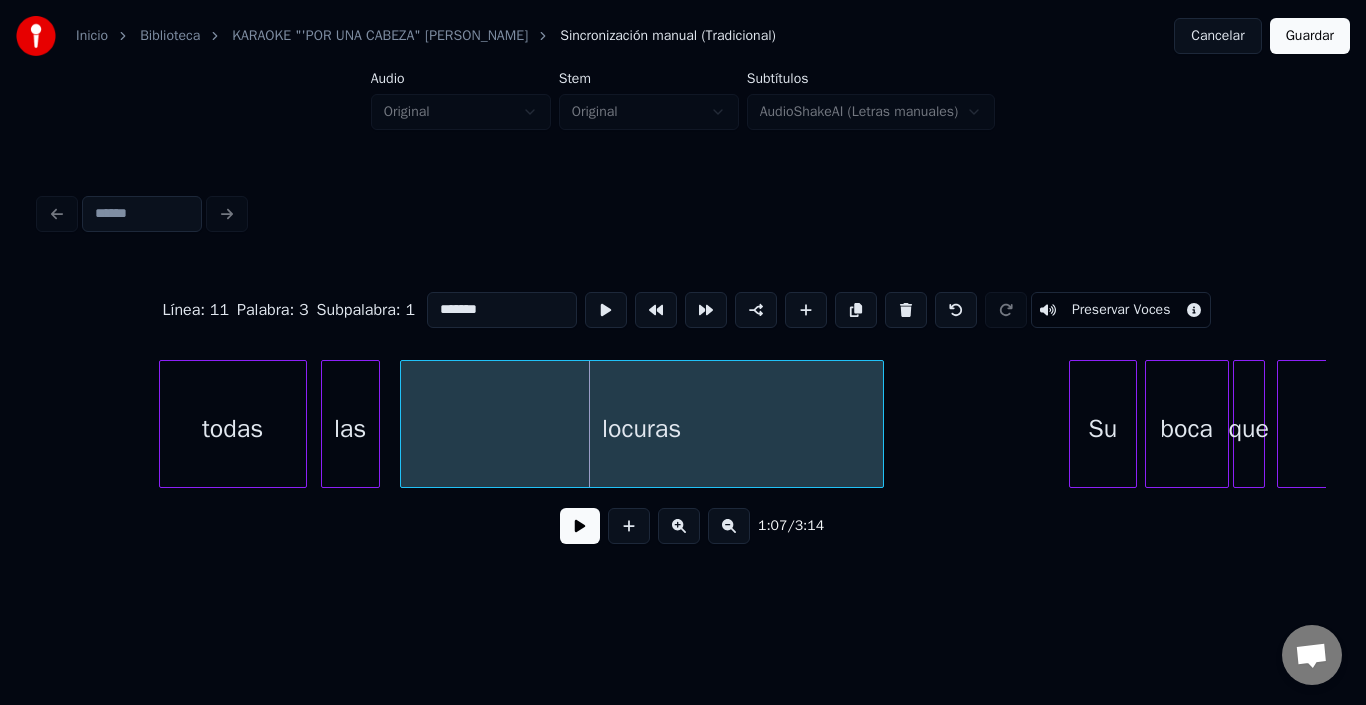 click at bounding box center [376, 424] 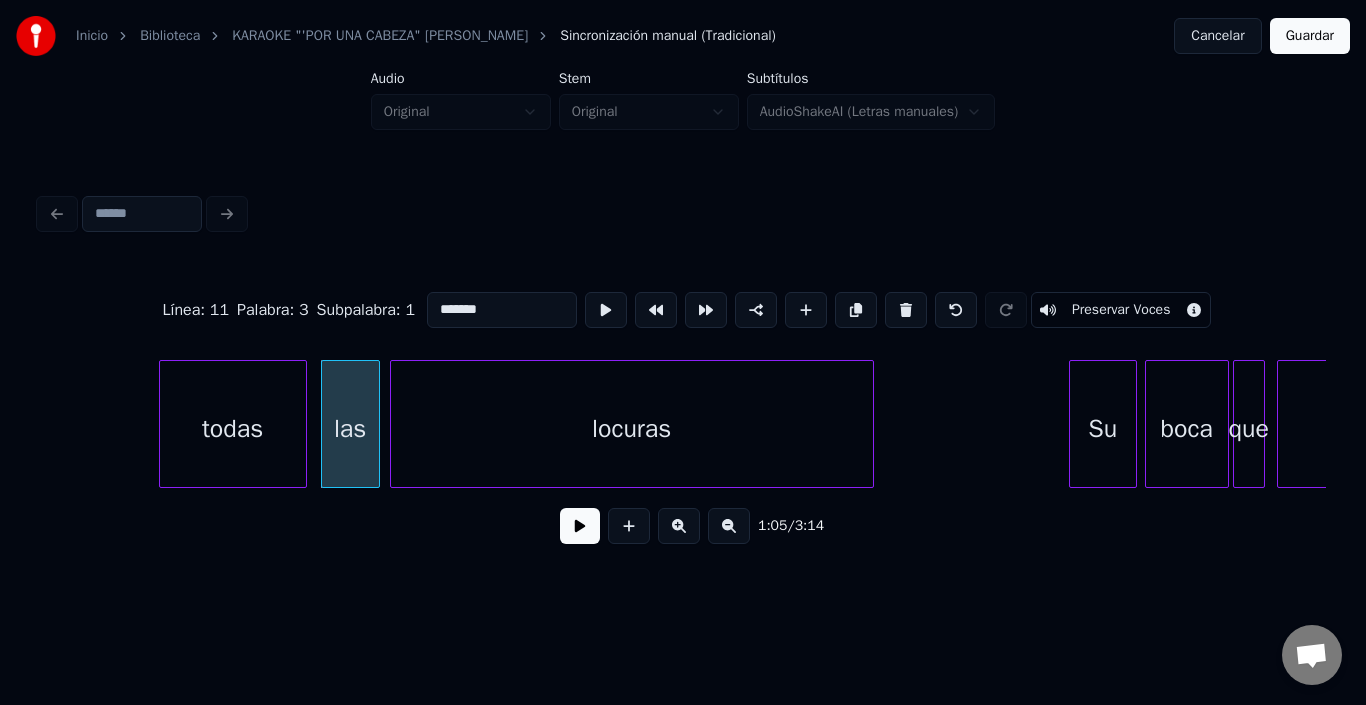 click on "locuras" at bounding box center [632, 429] 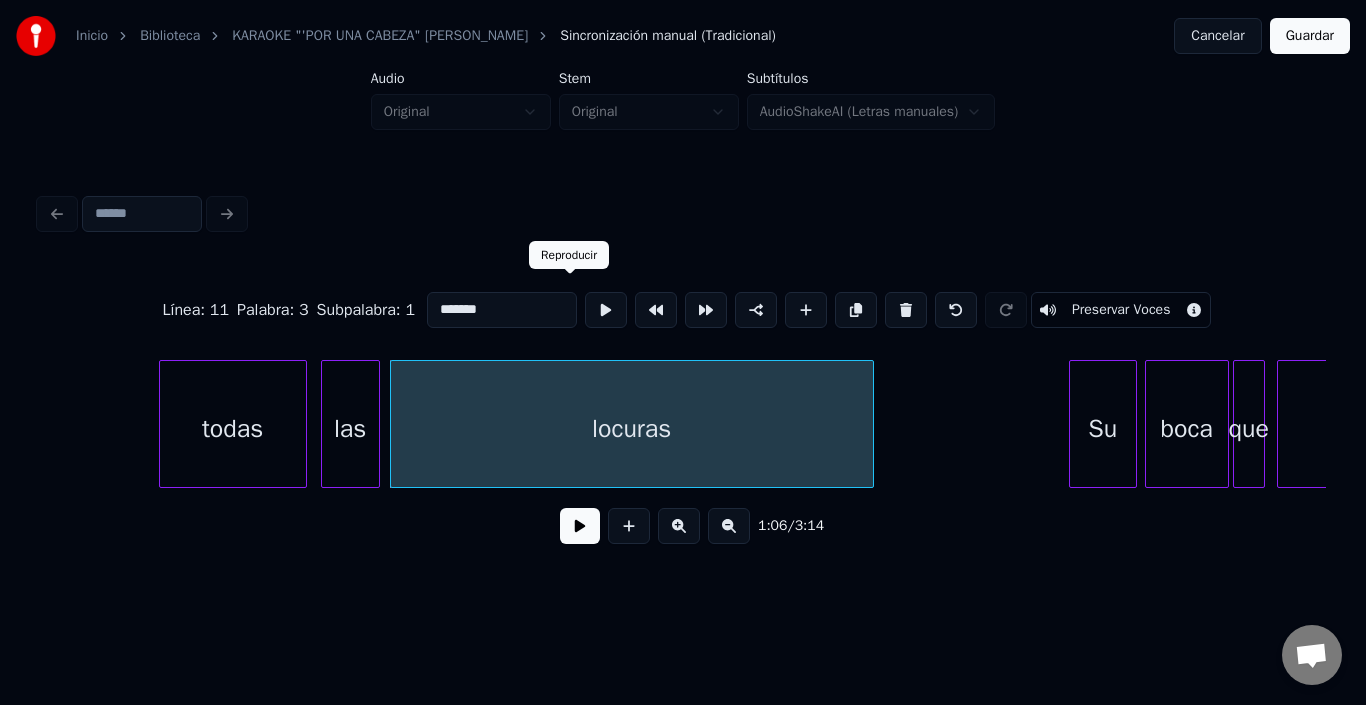 click at bounding box center (606, 310) 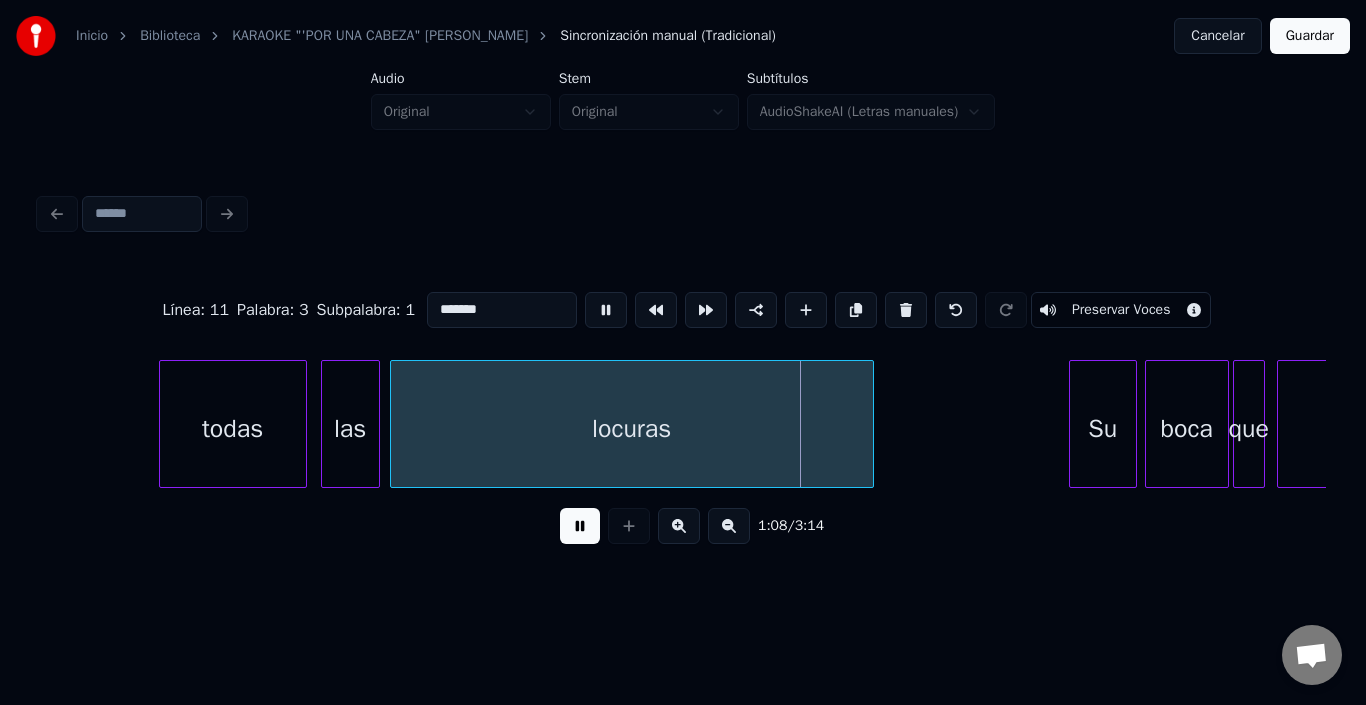 click at bounding box center [606, 310] 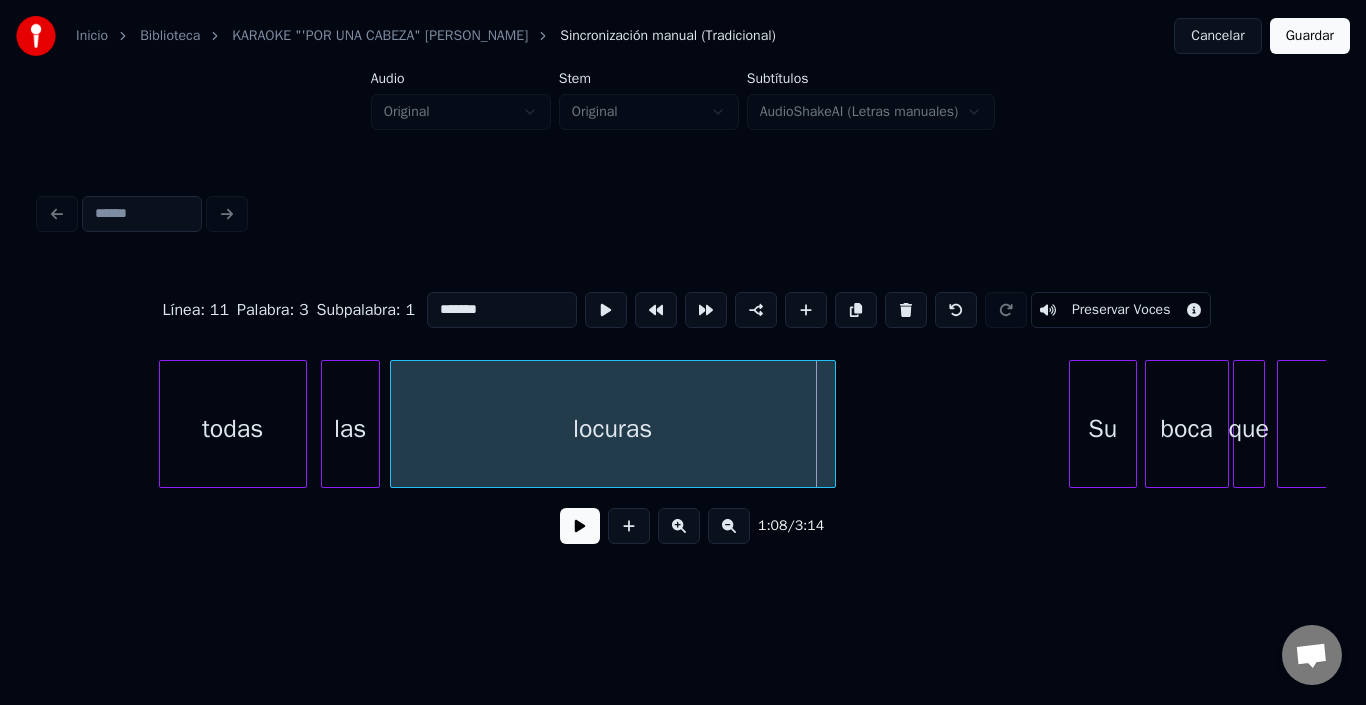 click at bounding box center [832, 424] 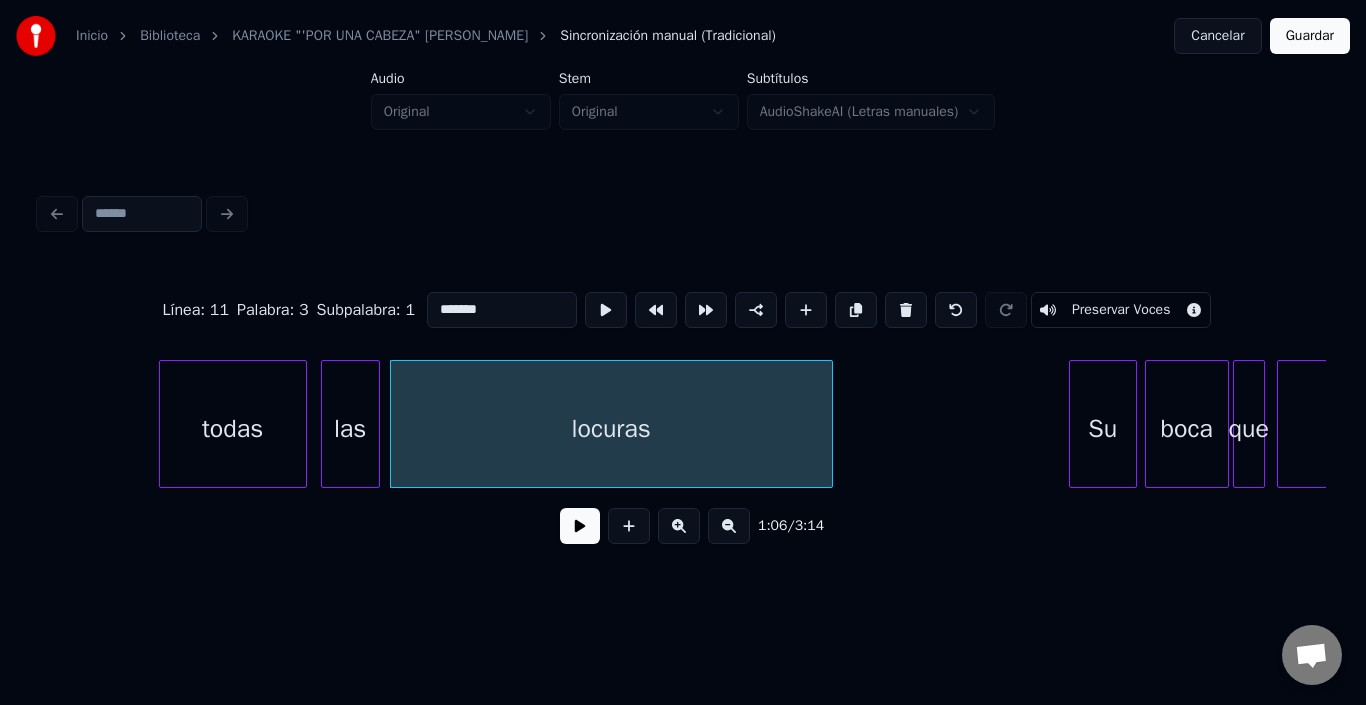 click on "Su" at bounding box center (1103, 429) 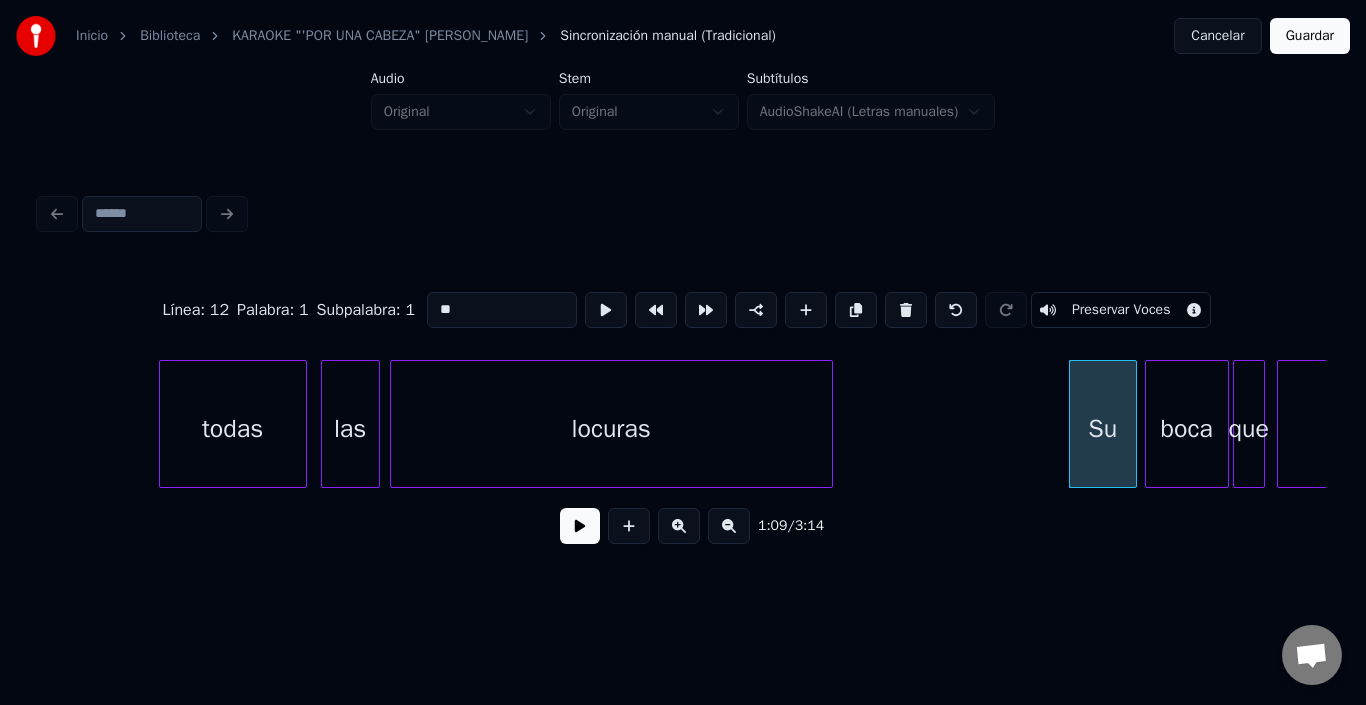 click on "locuras" at bounding box center [611, 429] 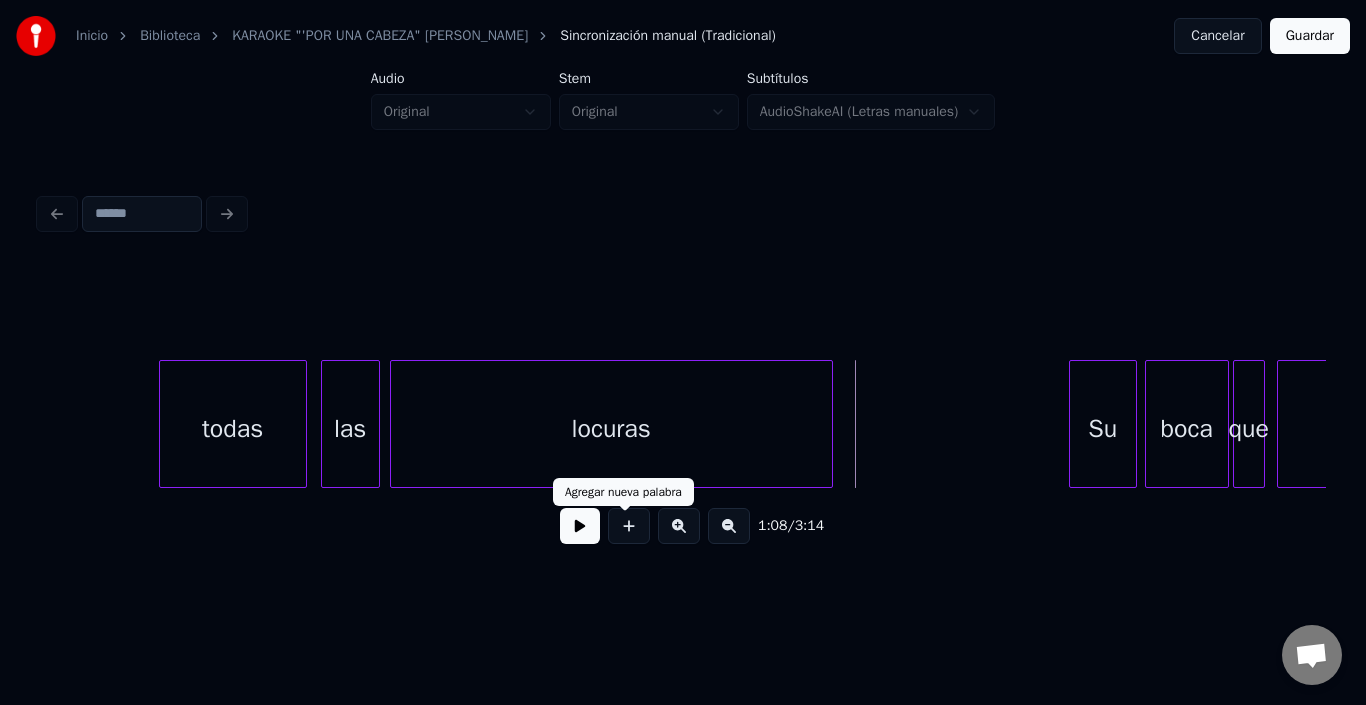 click at bounding box center [580, 526] 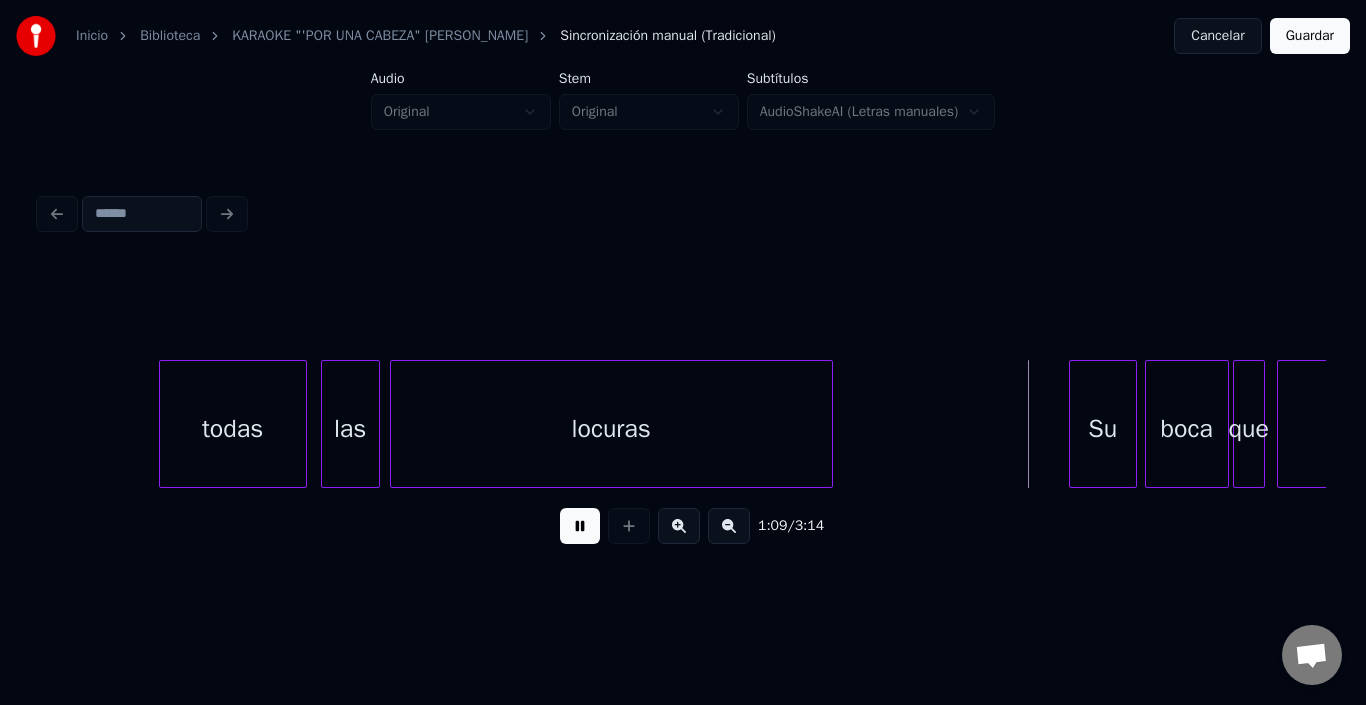 click at bounding box center (580, 526) 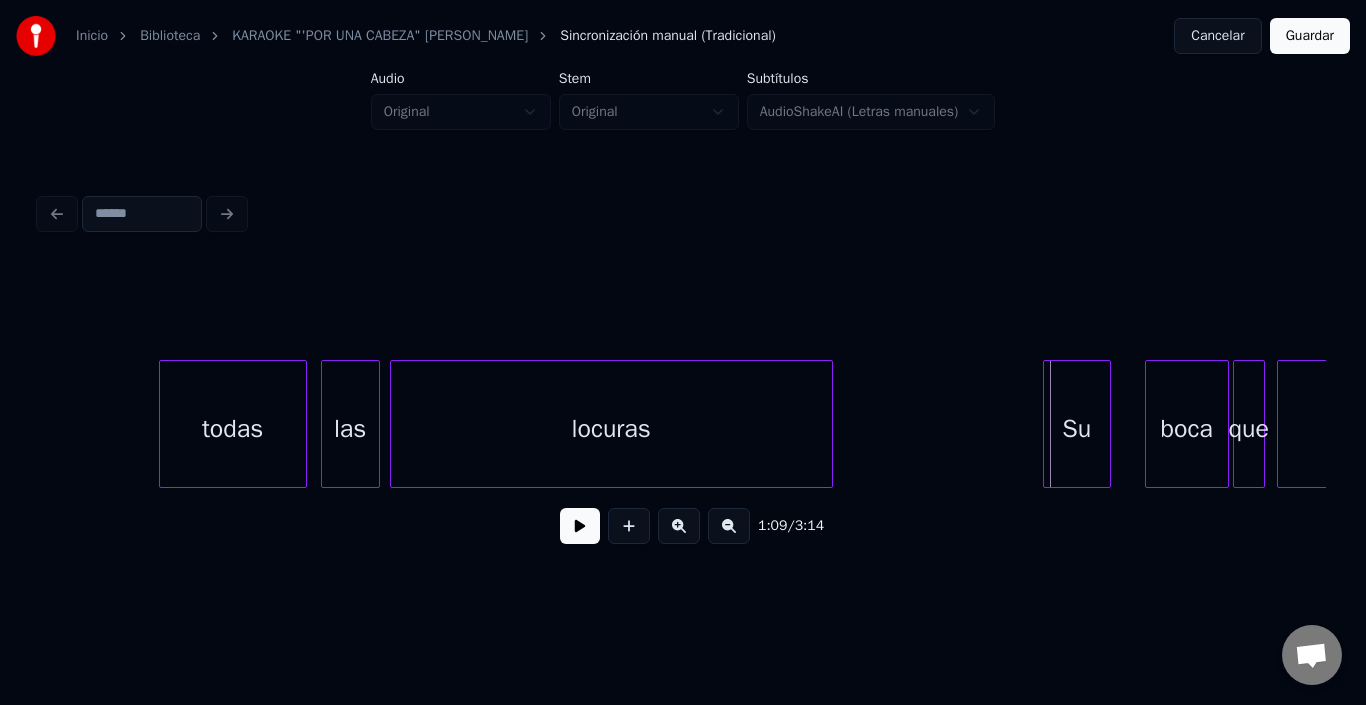 click on "Su" at bounding box center [1077, 429] 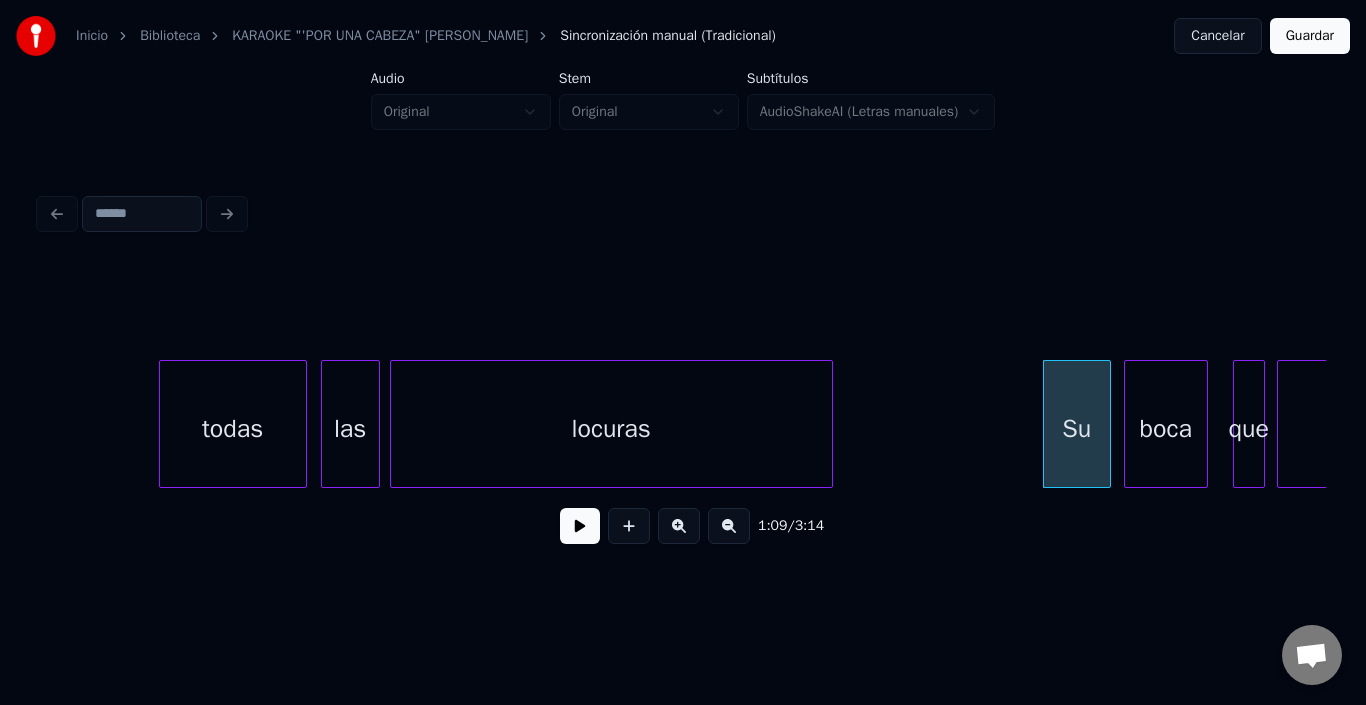 click on "boca" at bounding box center [1166, 429] 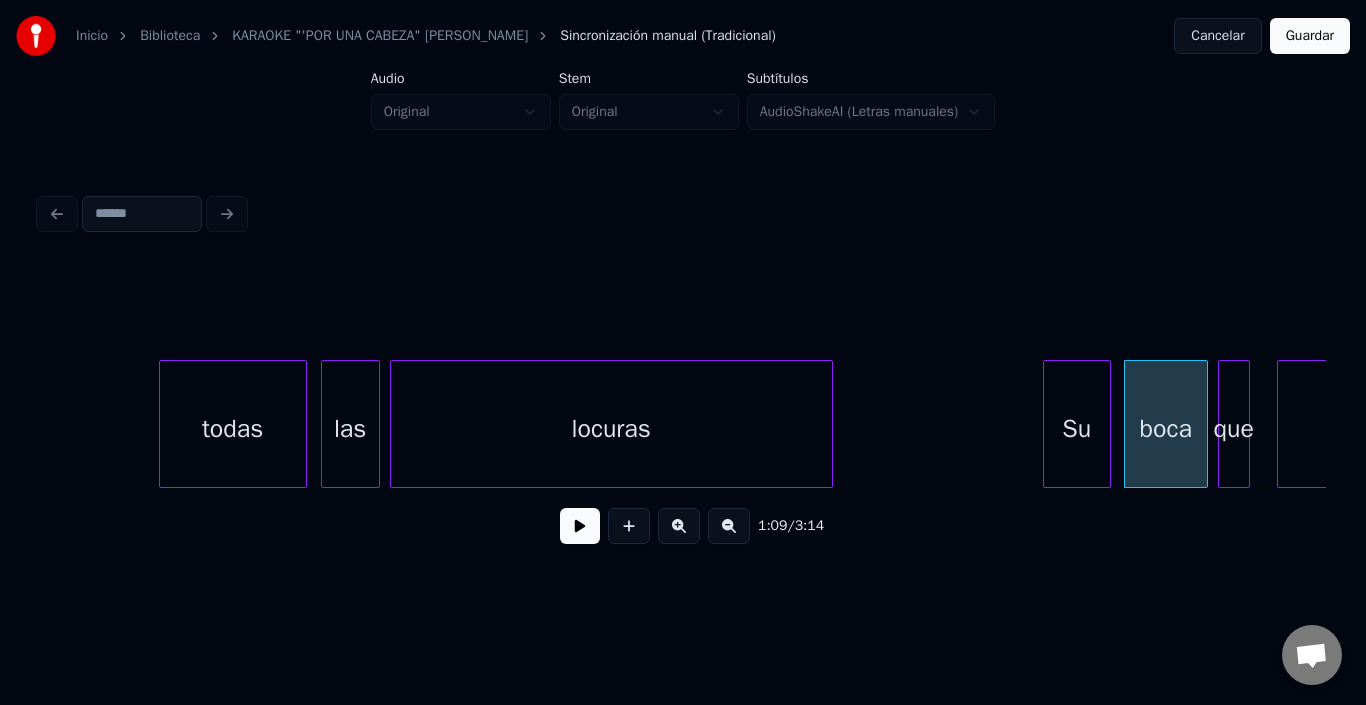 click on "que" at bounding box center (1234, 429) 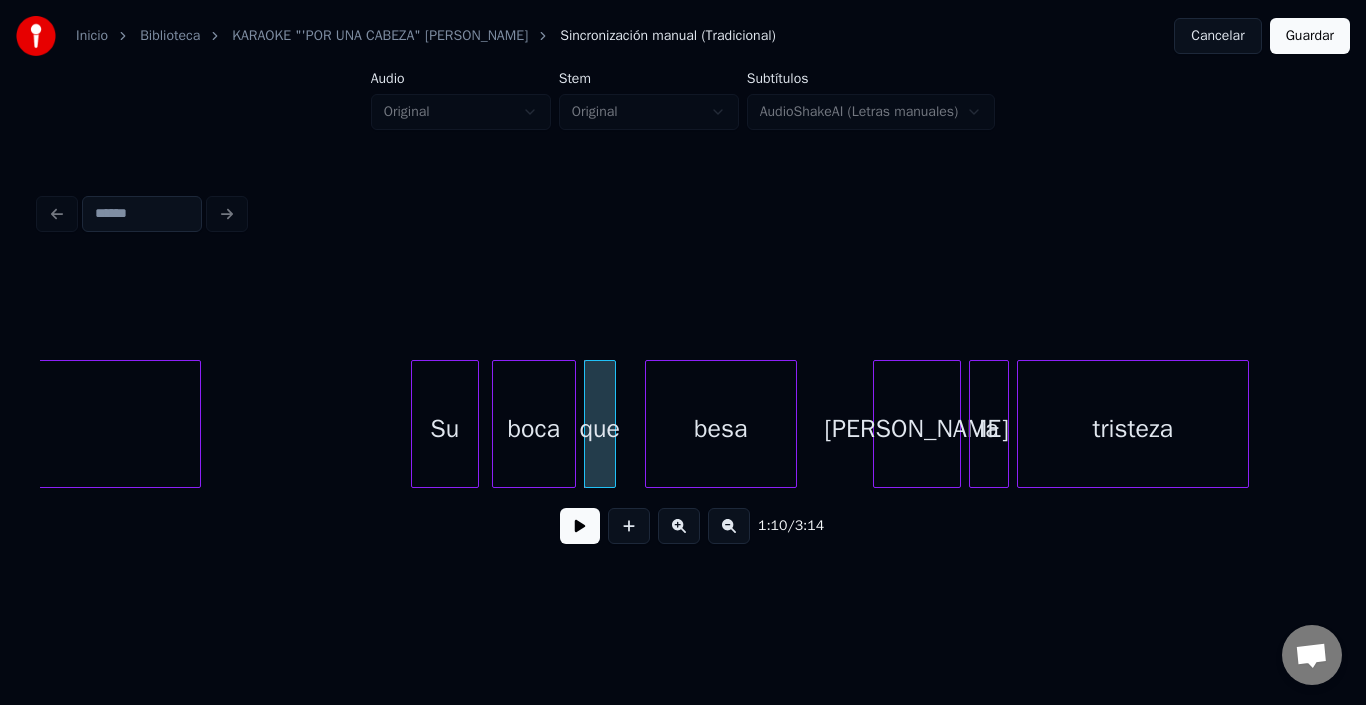 scroll, scrollTop: 0, scrollLeft: 13520, axis: horizontal 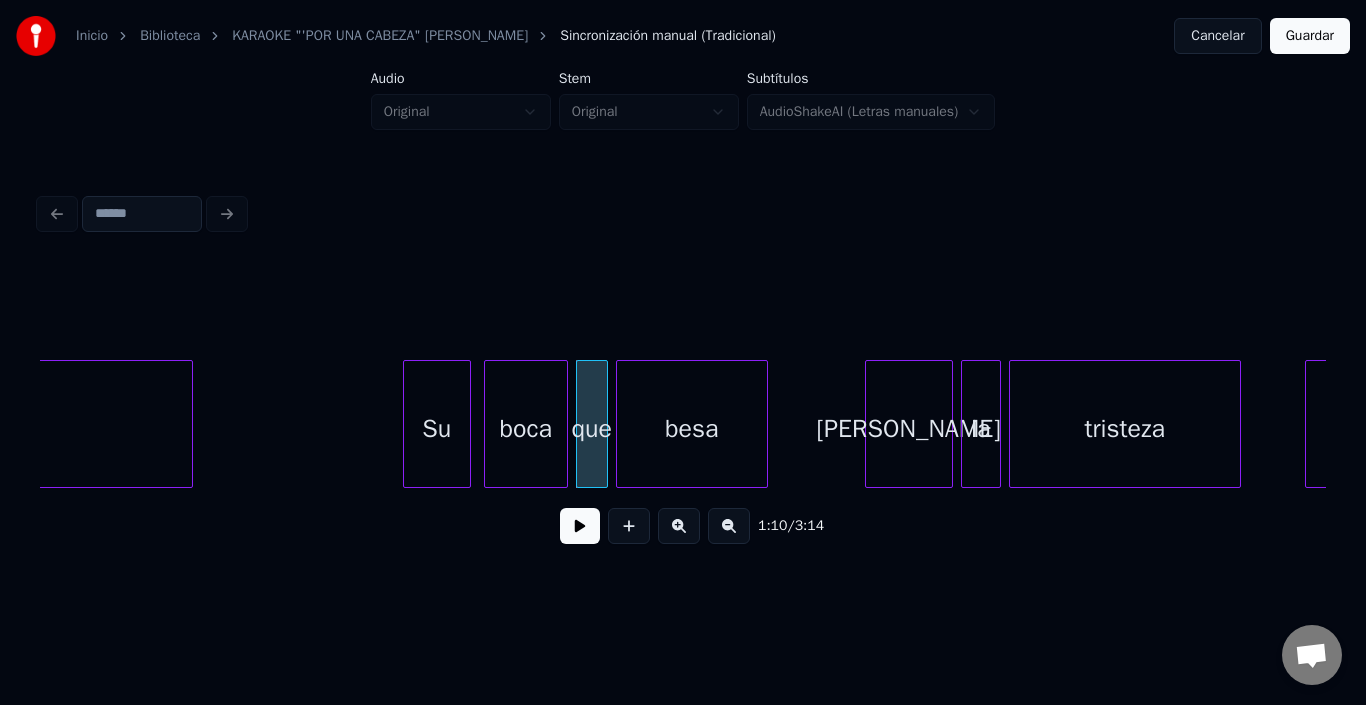 click on "besa" at bounding box center [692, 429] 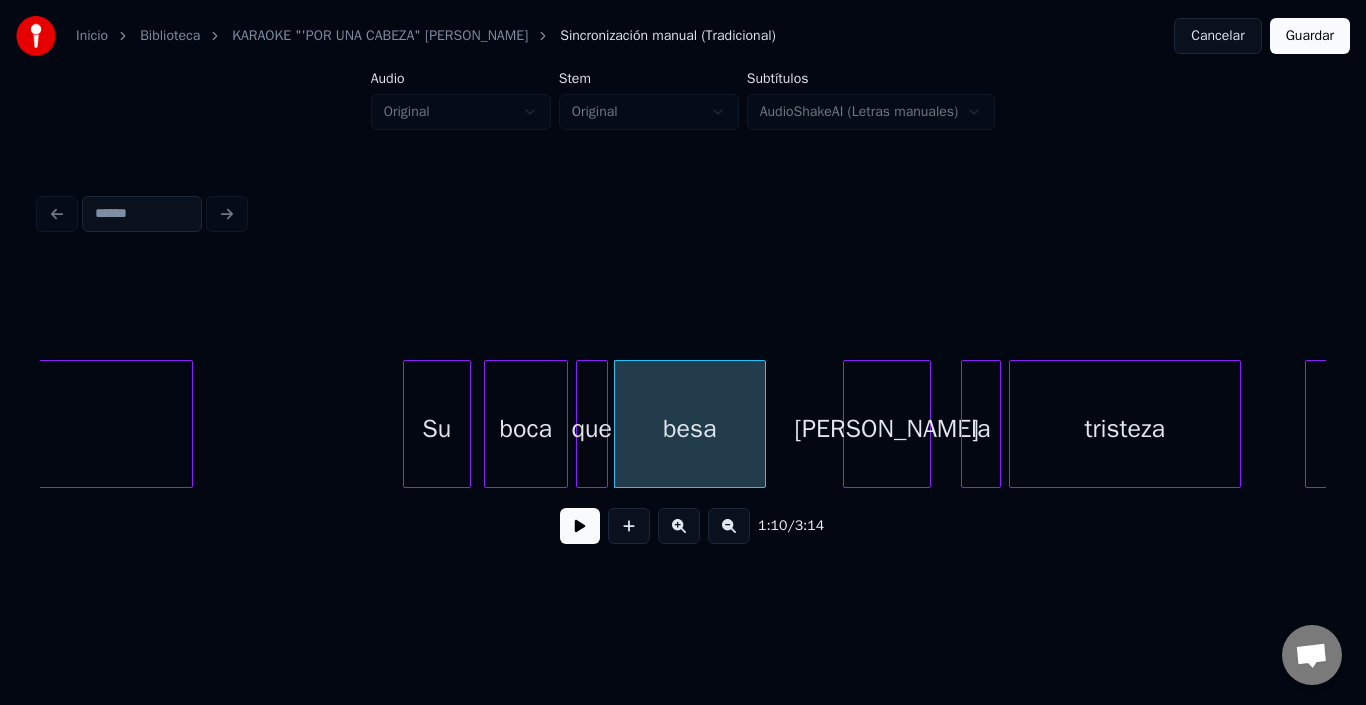 click on "[PERSON_NAME]" at bounding box center (887, 429) 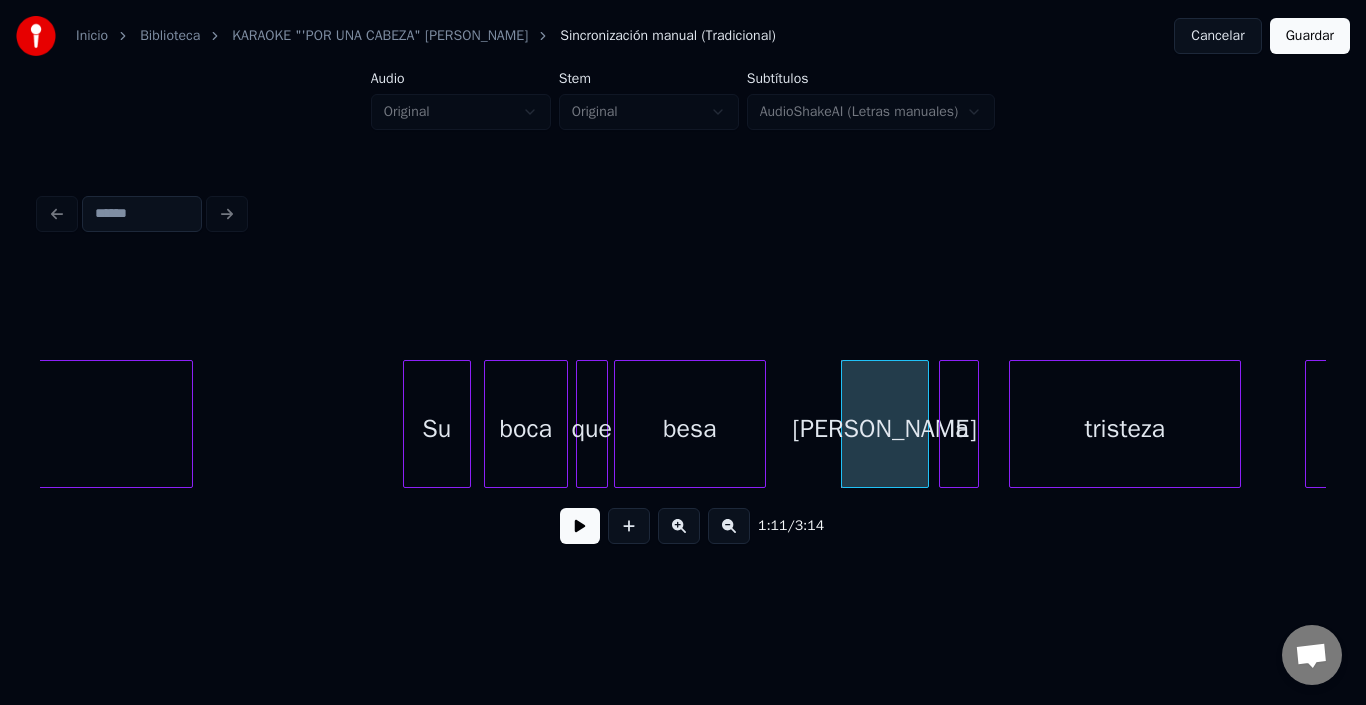 click on "la" at bounding box center (959, 429) 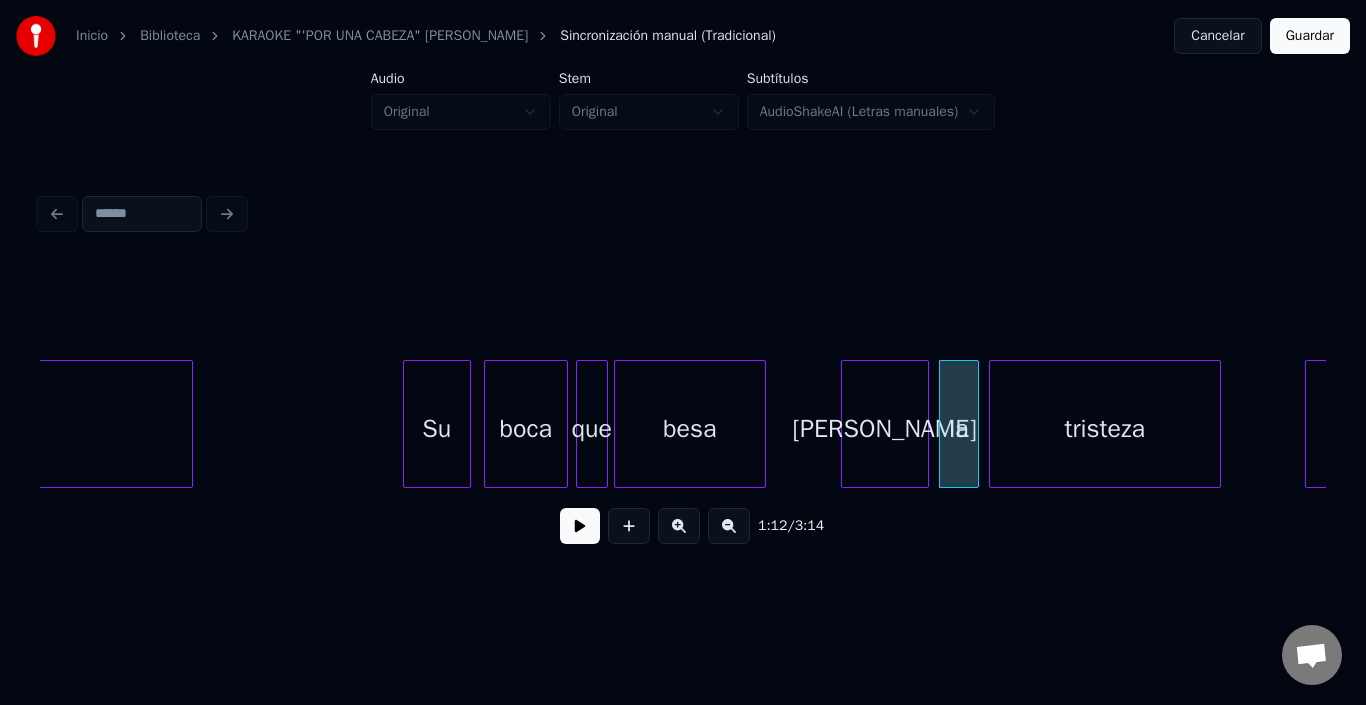 click on "tristeza" at bounding box center (1105, 429) 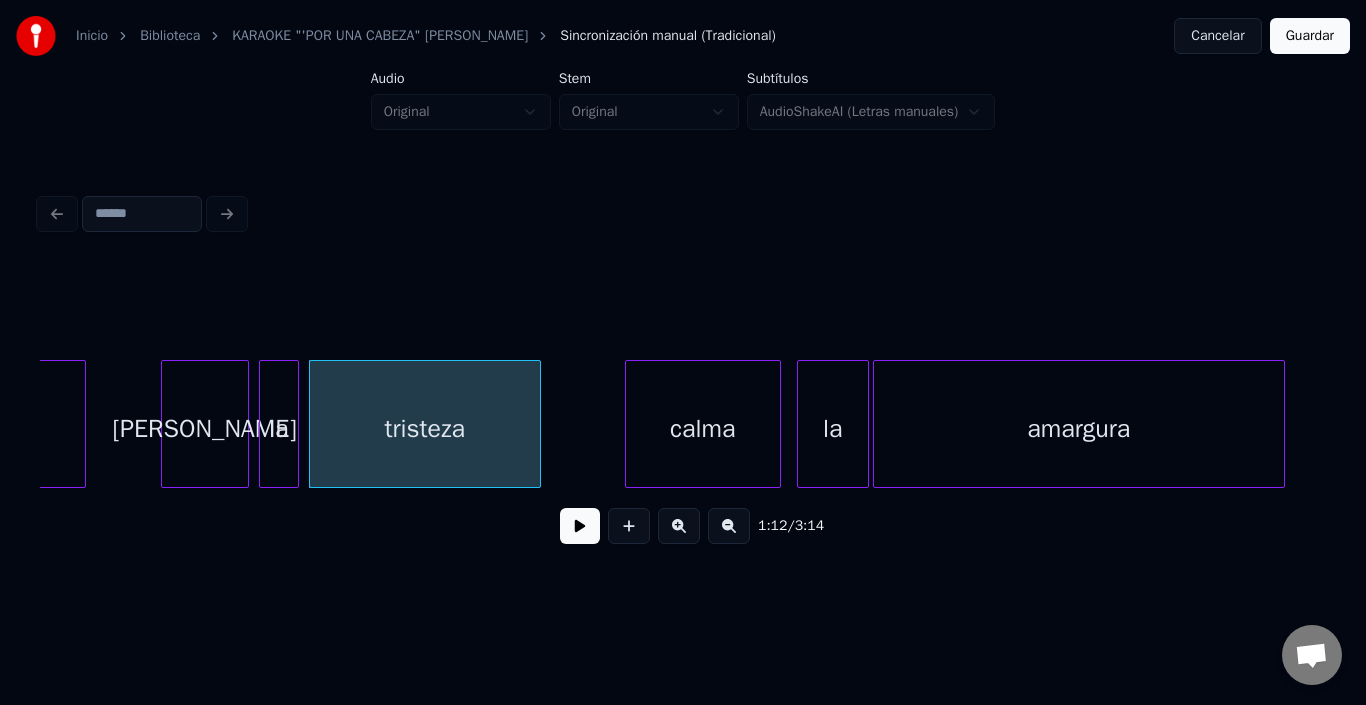scroll, scrollTop: 0, scrollLeft: 14240, axis: horizontal 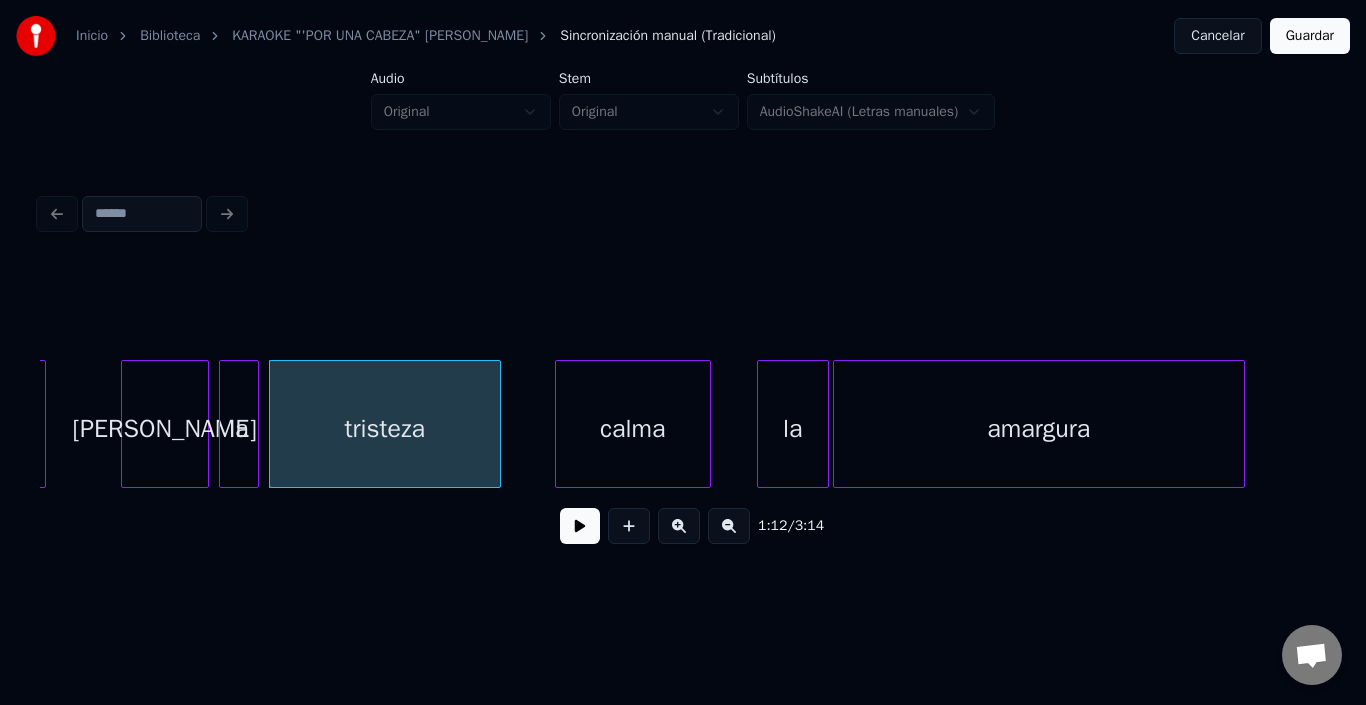 click on "calma" at bounding box center (633, 429) 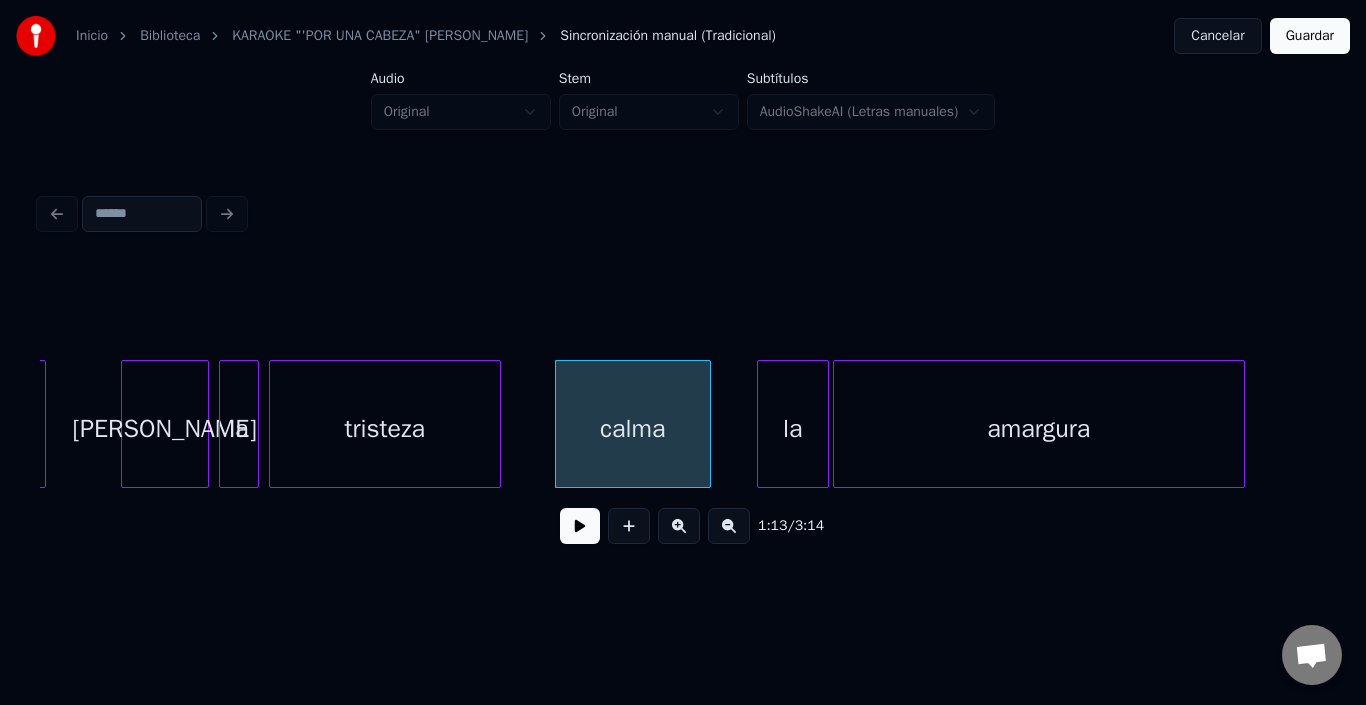 click on "calma" at bounding box center (633, 429) 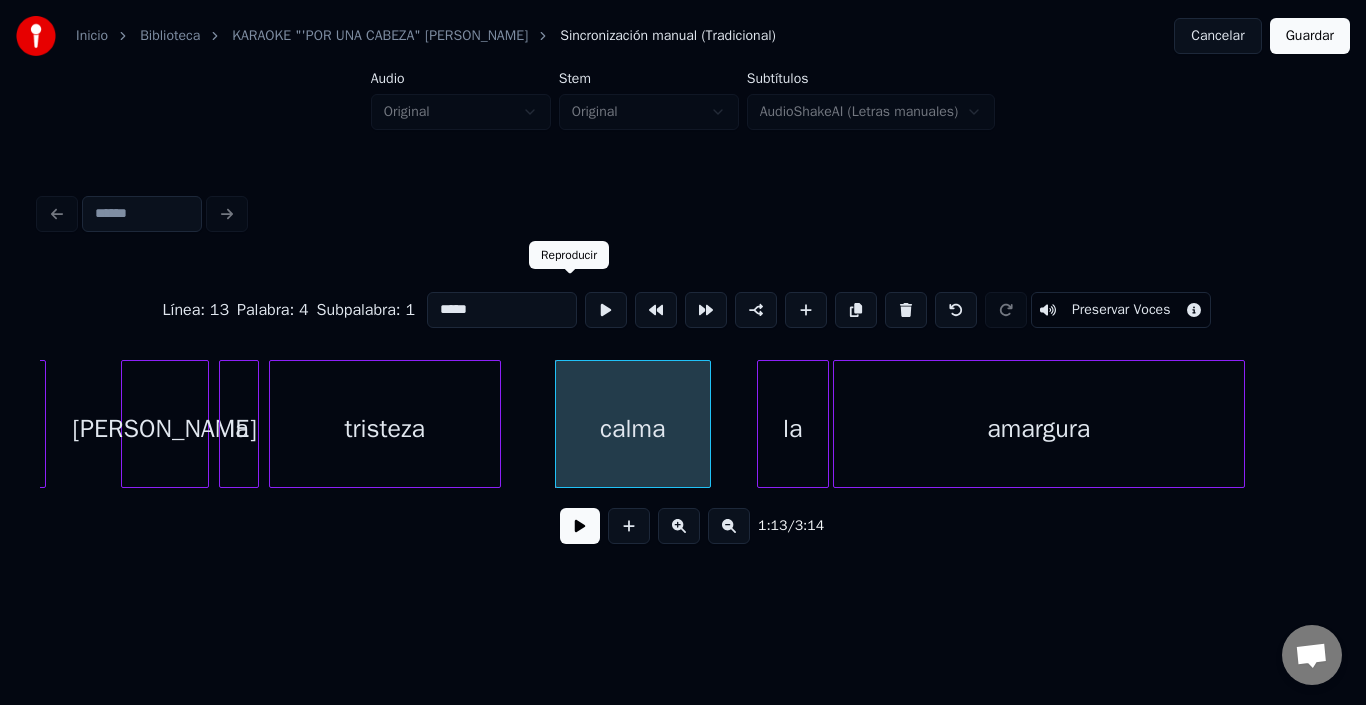 click at bounding box center (606, 310) 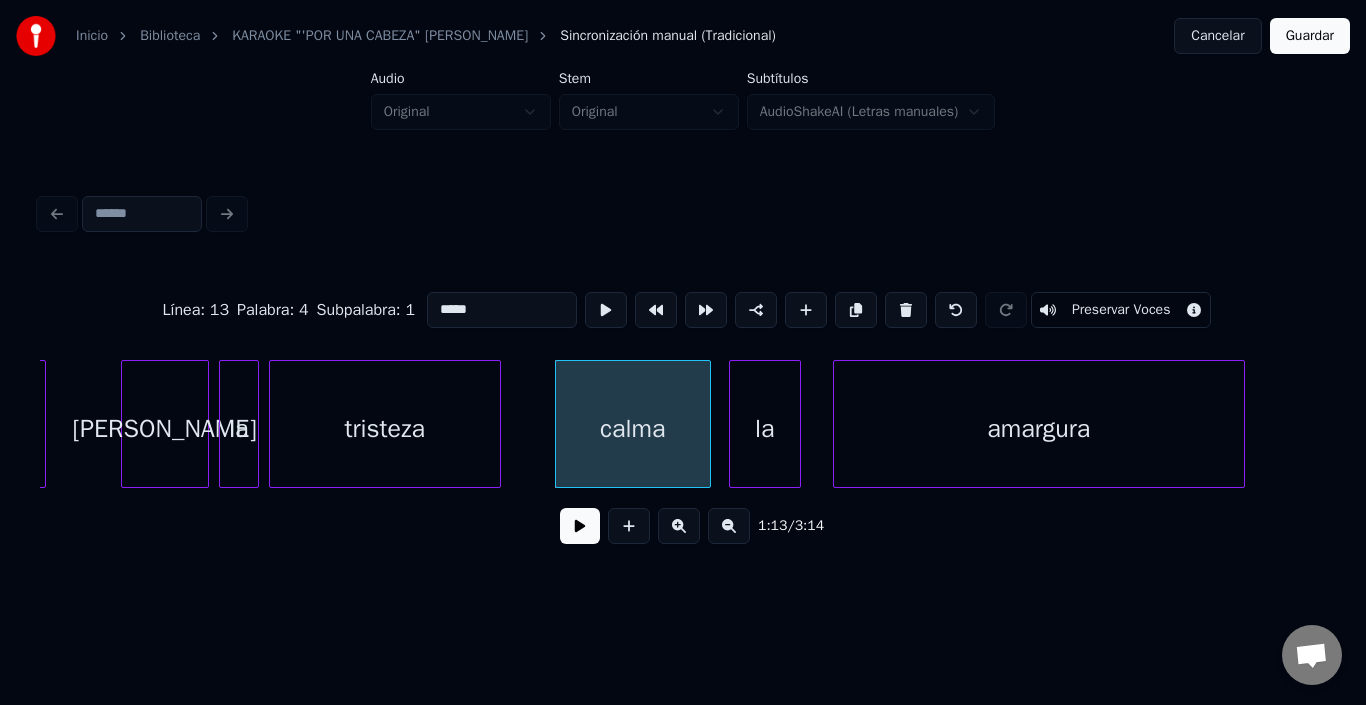 click on "la" at bounding box center [765, 429] 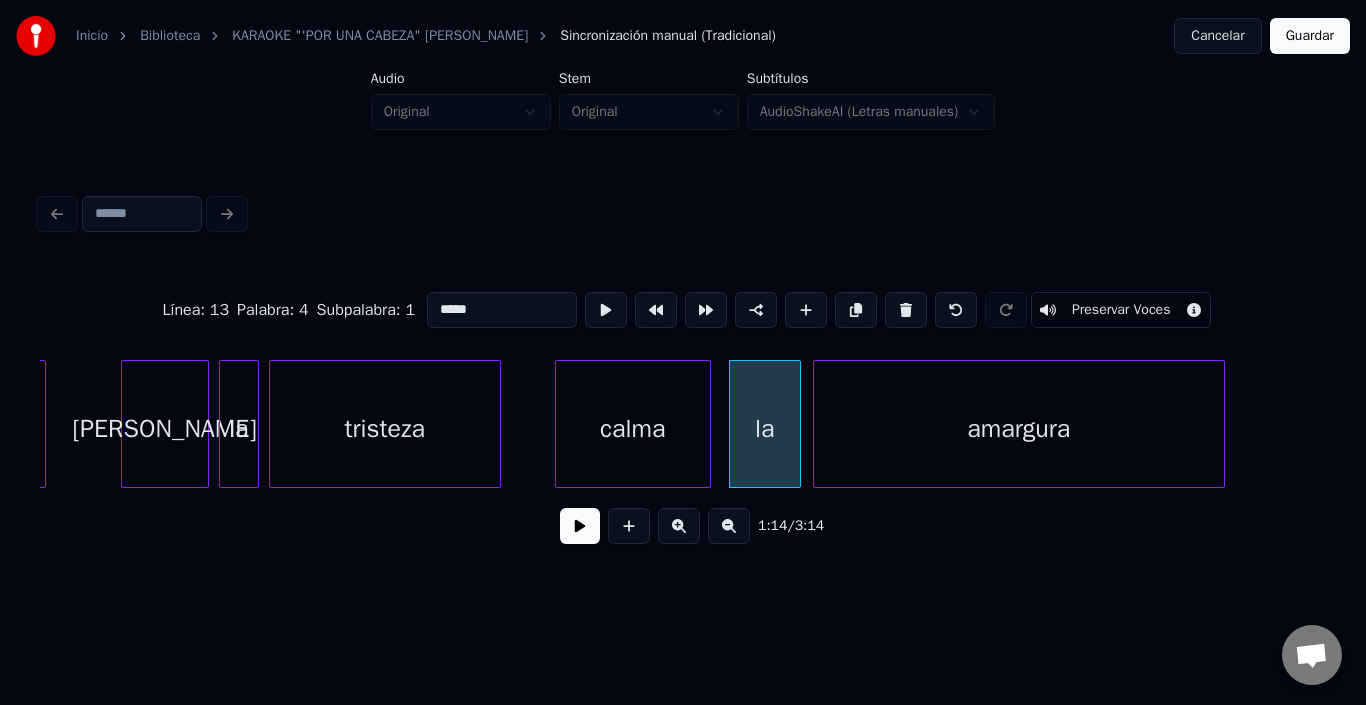 click on "amargura" at bounding box center (1019, 429) 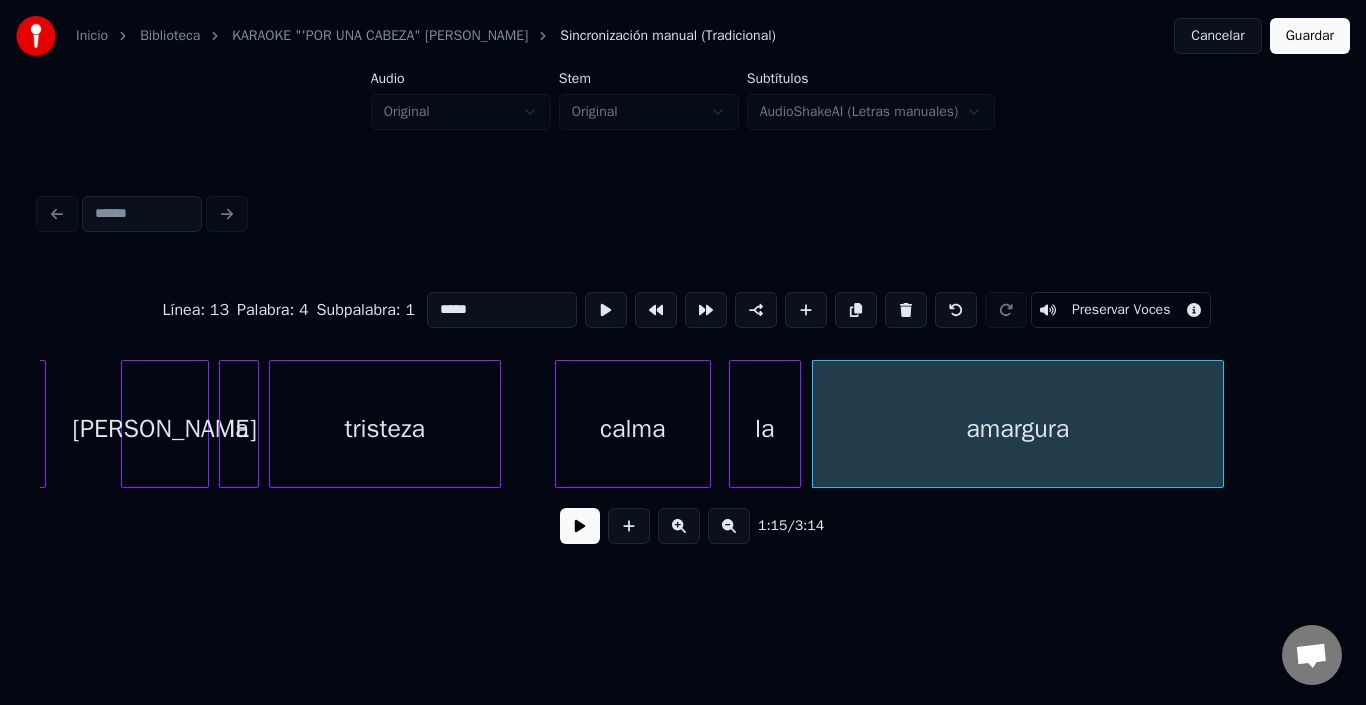 click on "la" at bounding box center (765, 429) 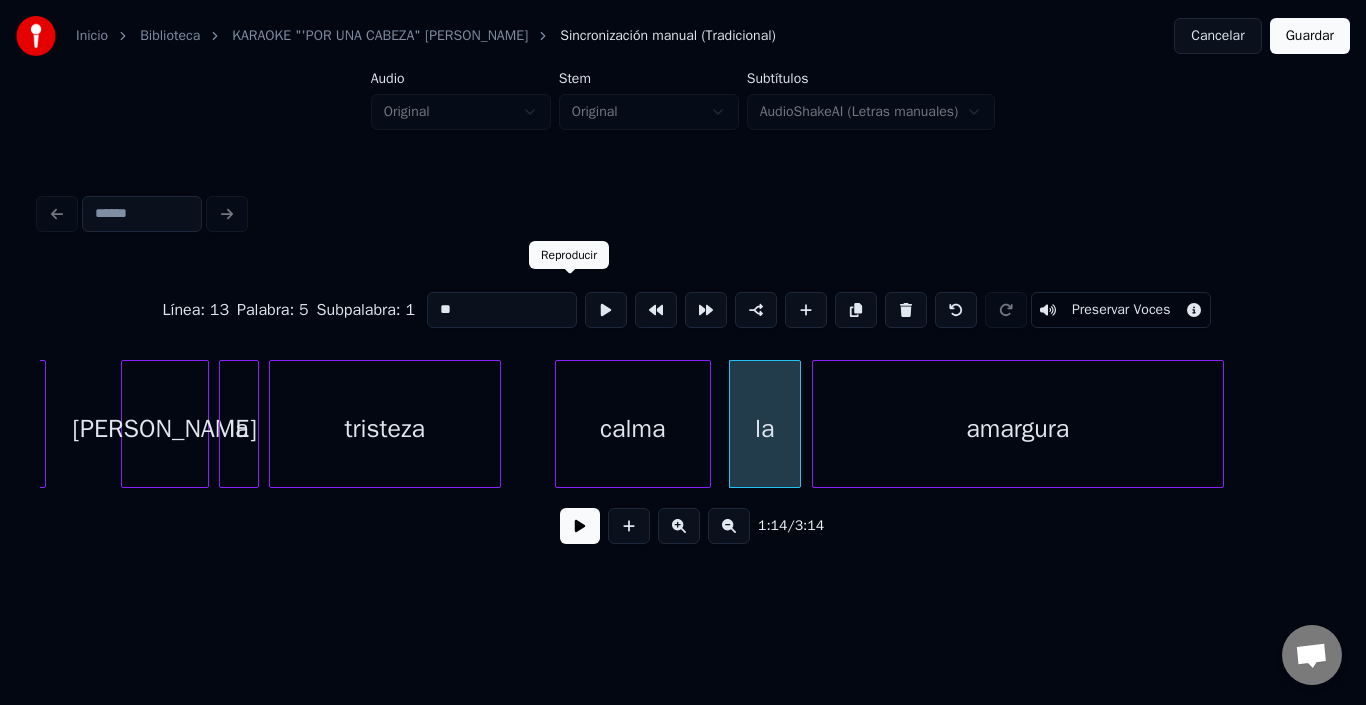 click at bounding box center [606, 310] 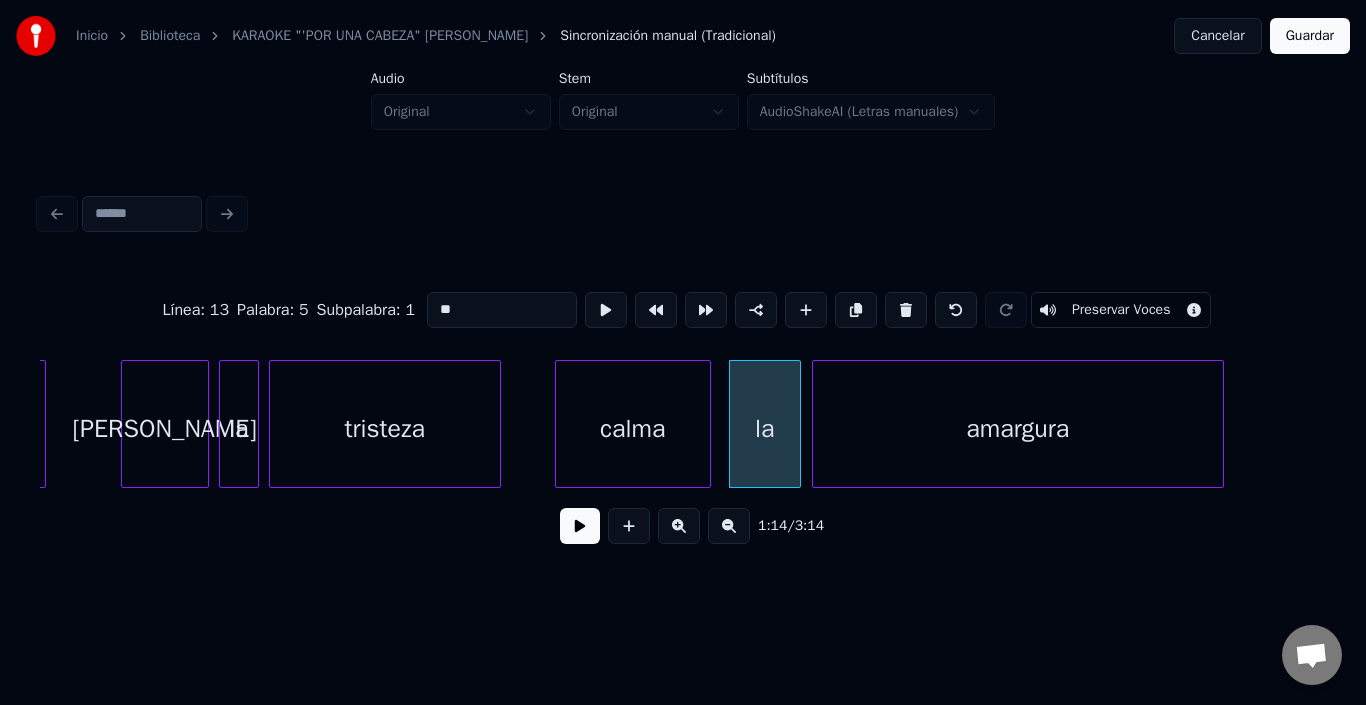 click on "amargura" at bounding box center (1018, 429) 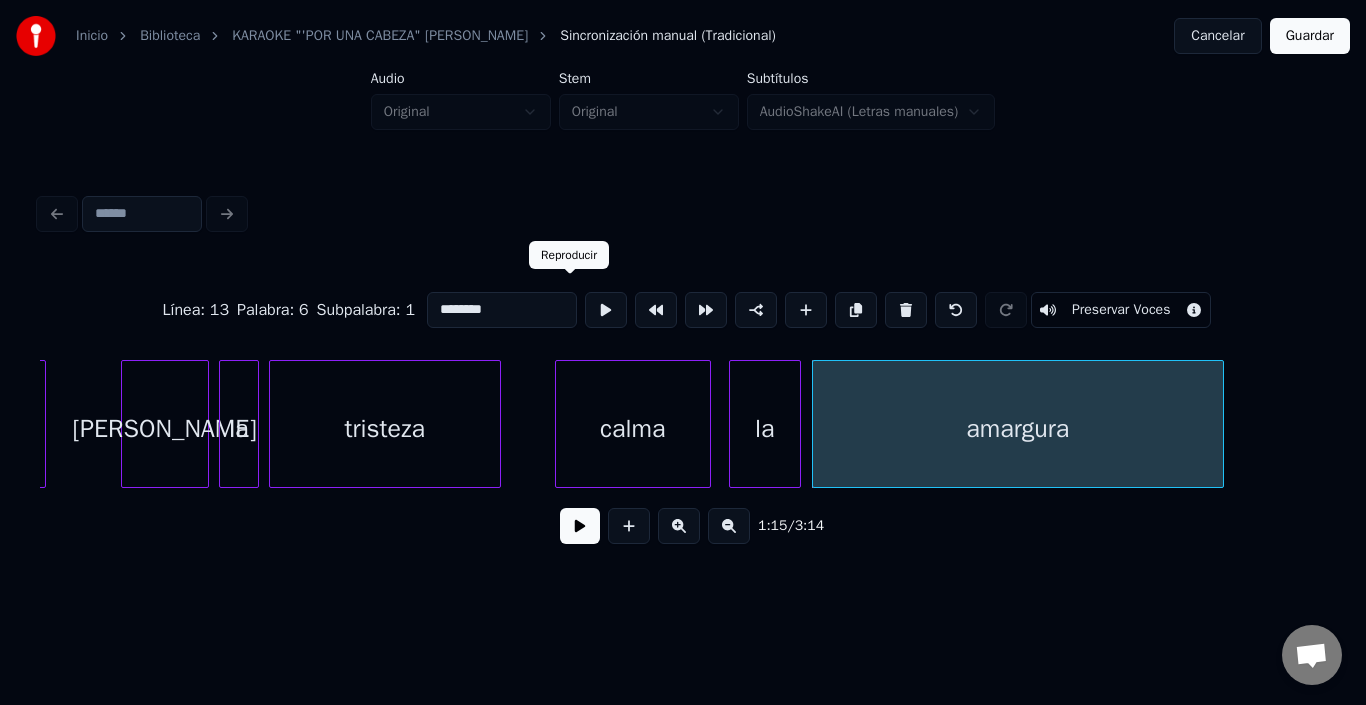 click at bounding box center [606, 310] 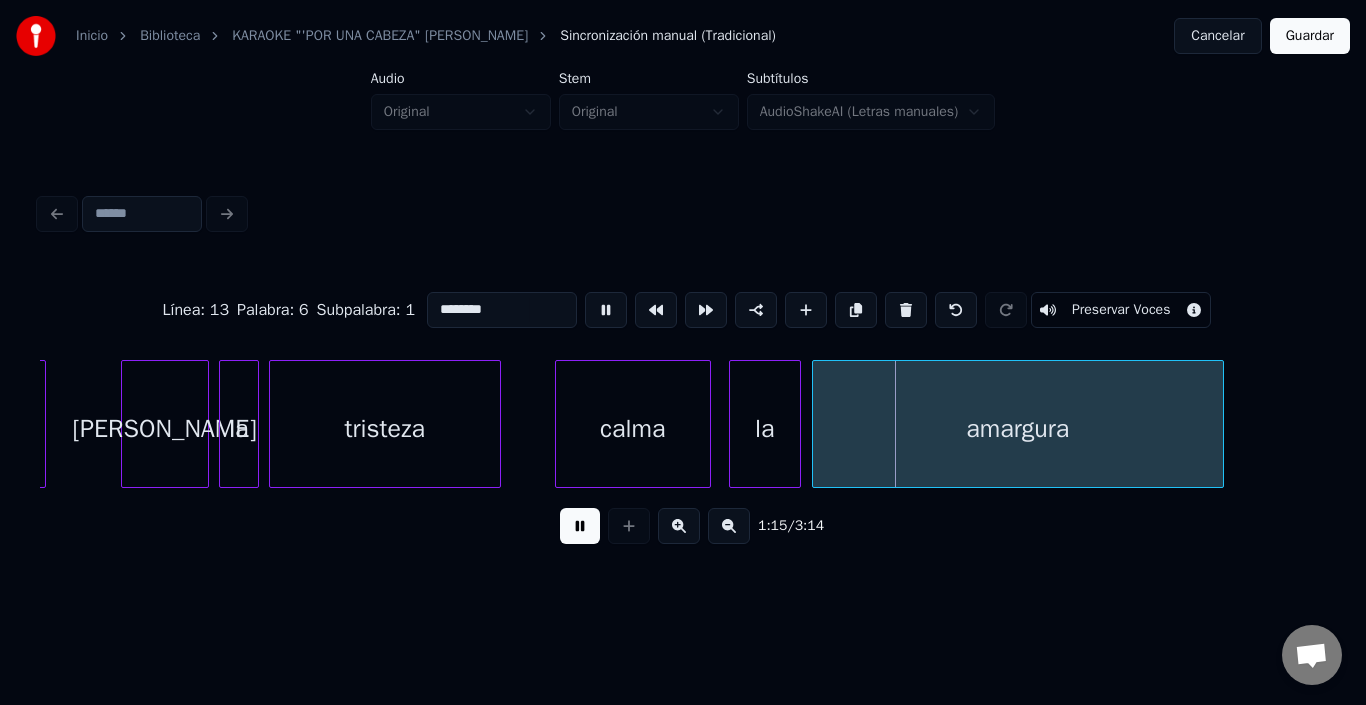 click at bounding box center [606, 310] 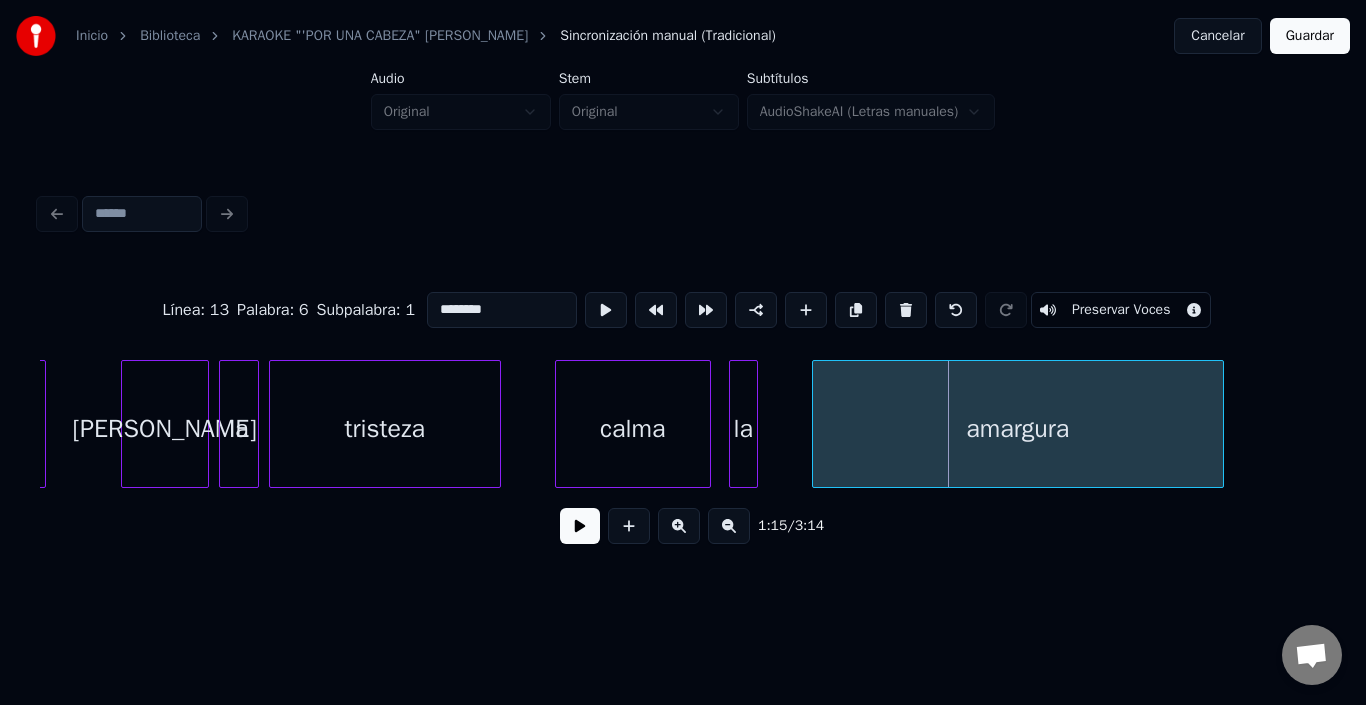 click at bounding box center [754, 424] 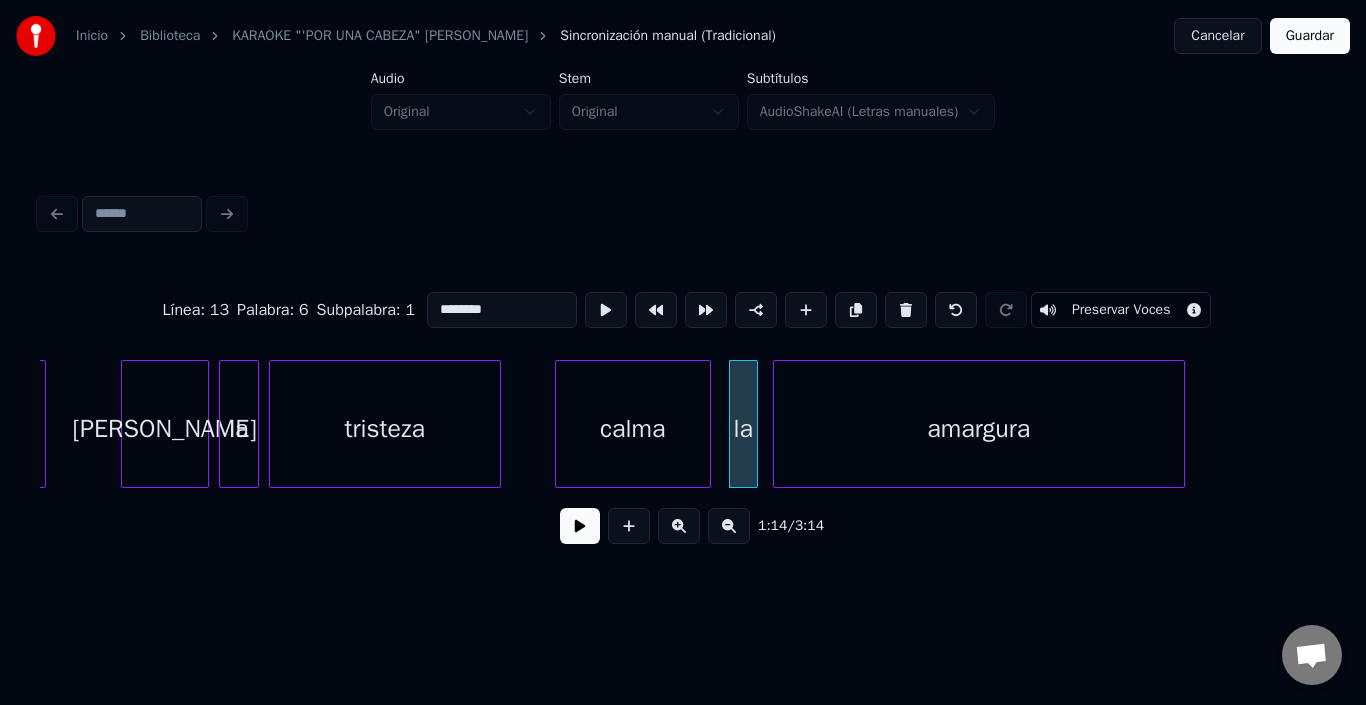 click on "amargura" at bounding box center [979, 429] 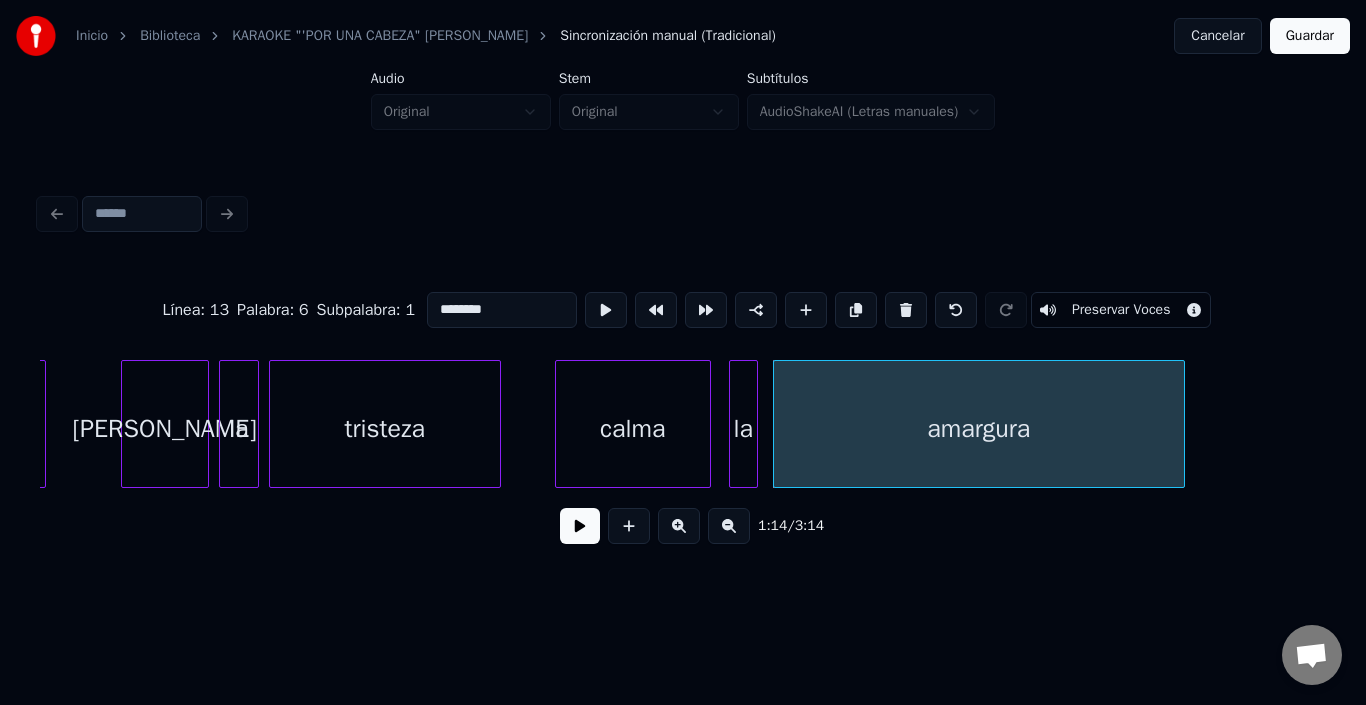 click on "amargura" at bounding box center (979, 429) 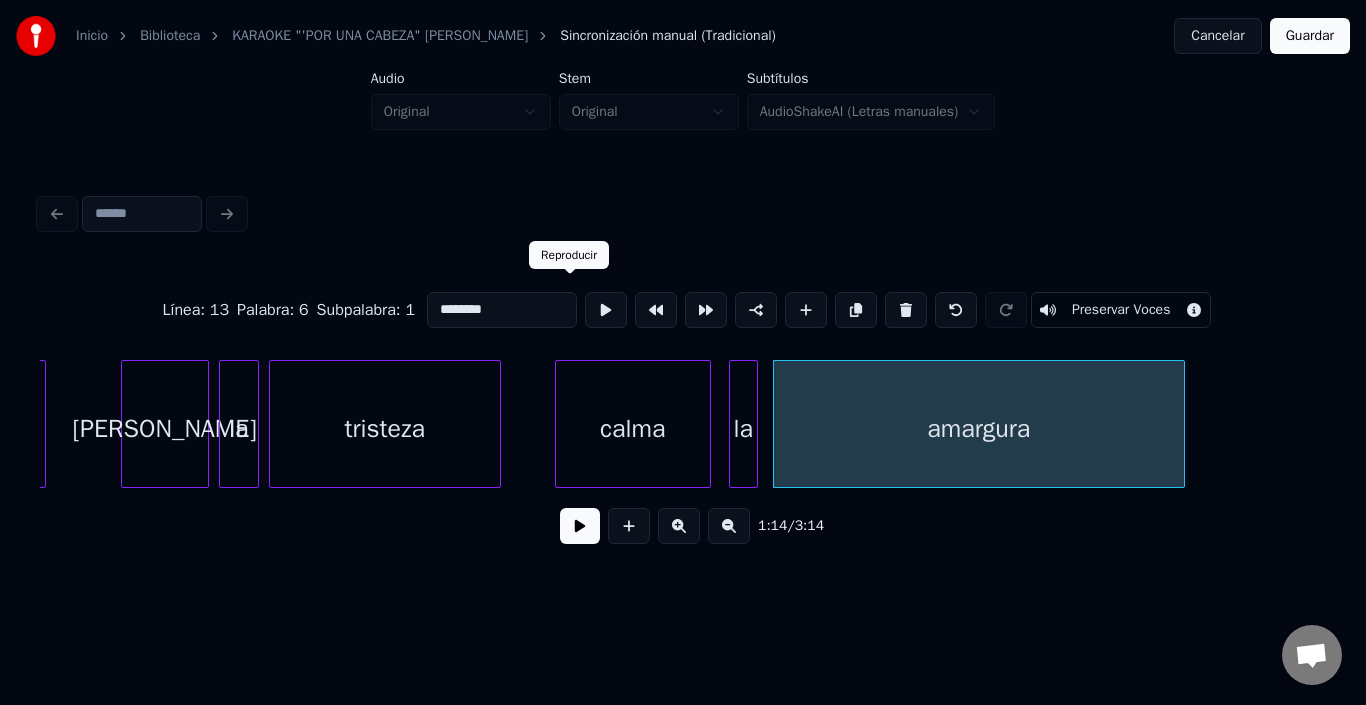 click at bounding box center [606, 310] 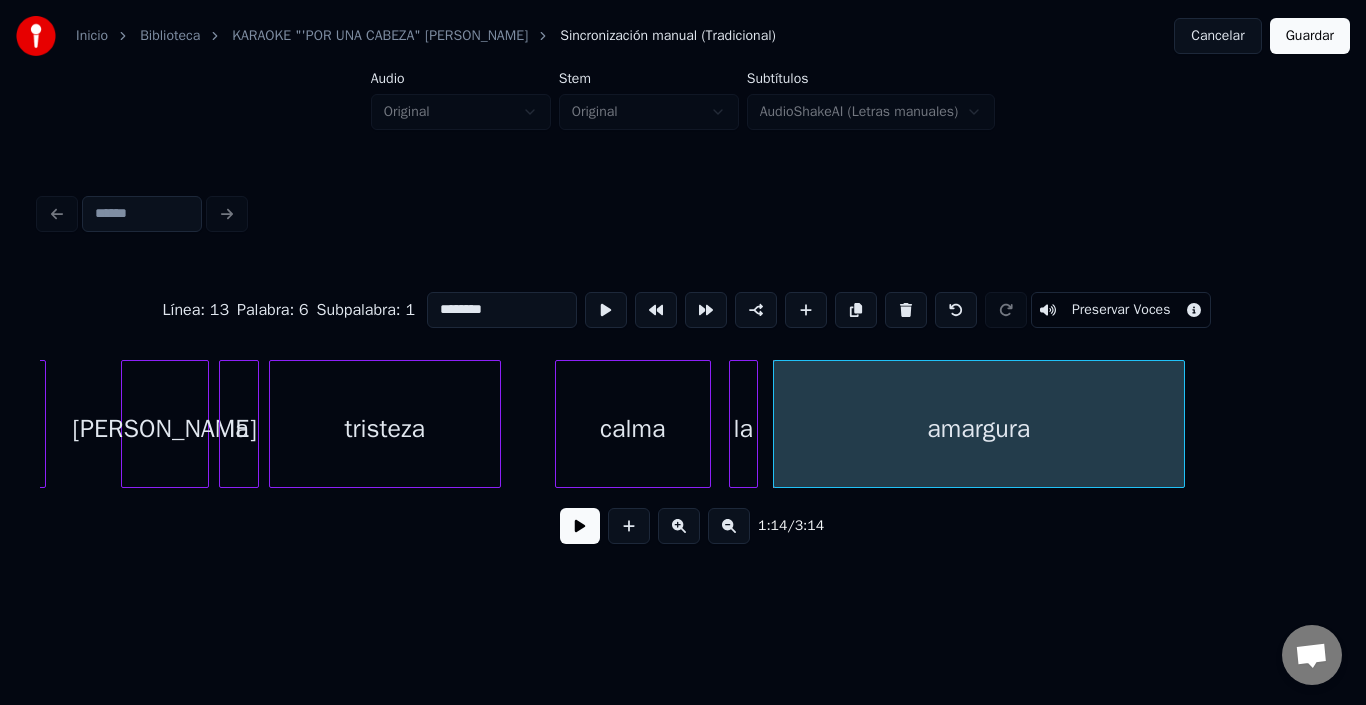 click at bounding box center (606, 310) 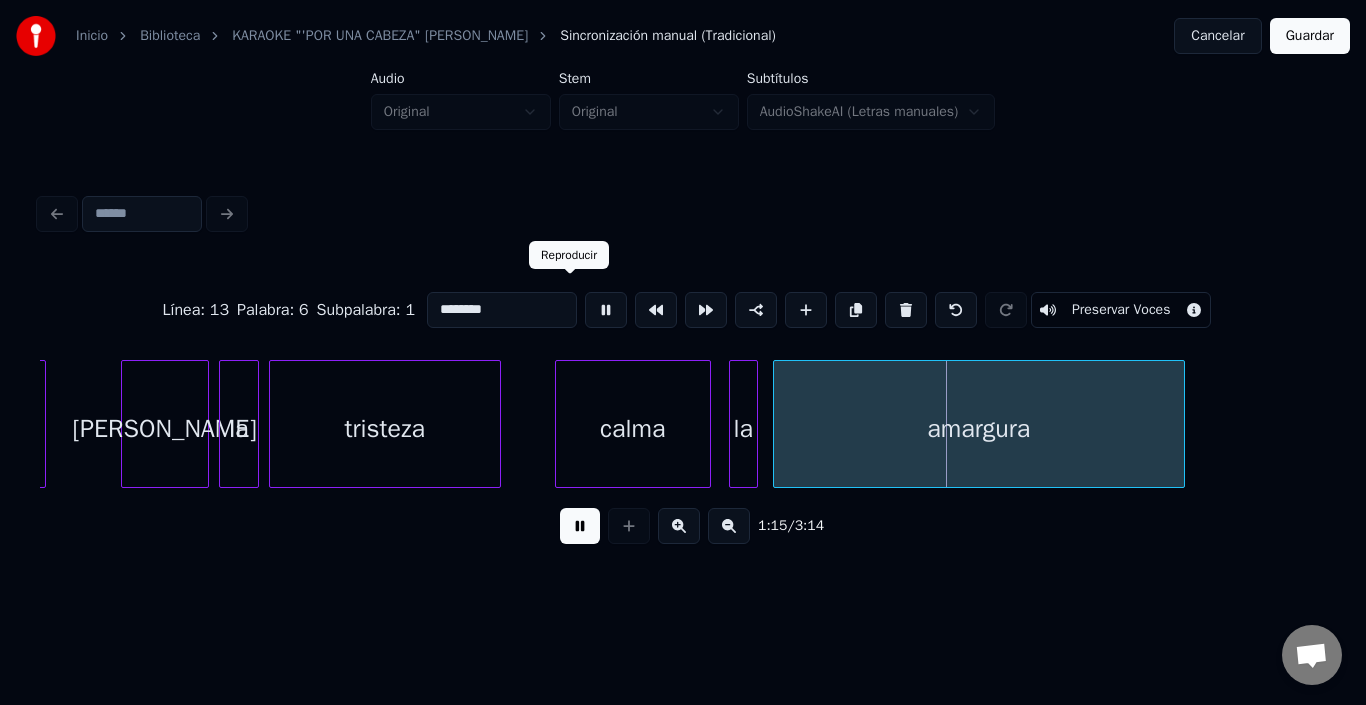 click at bounding box center (606, 310) 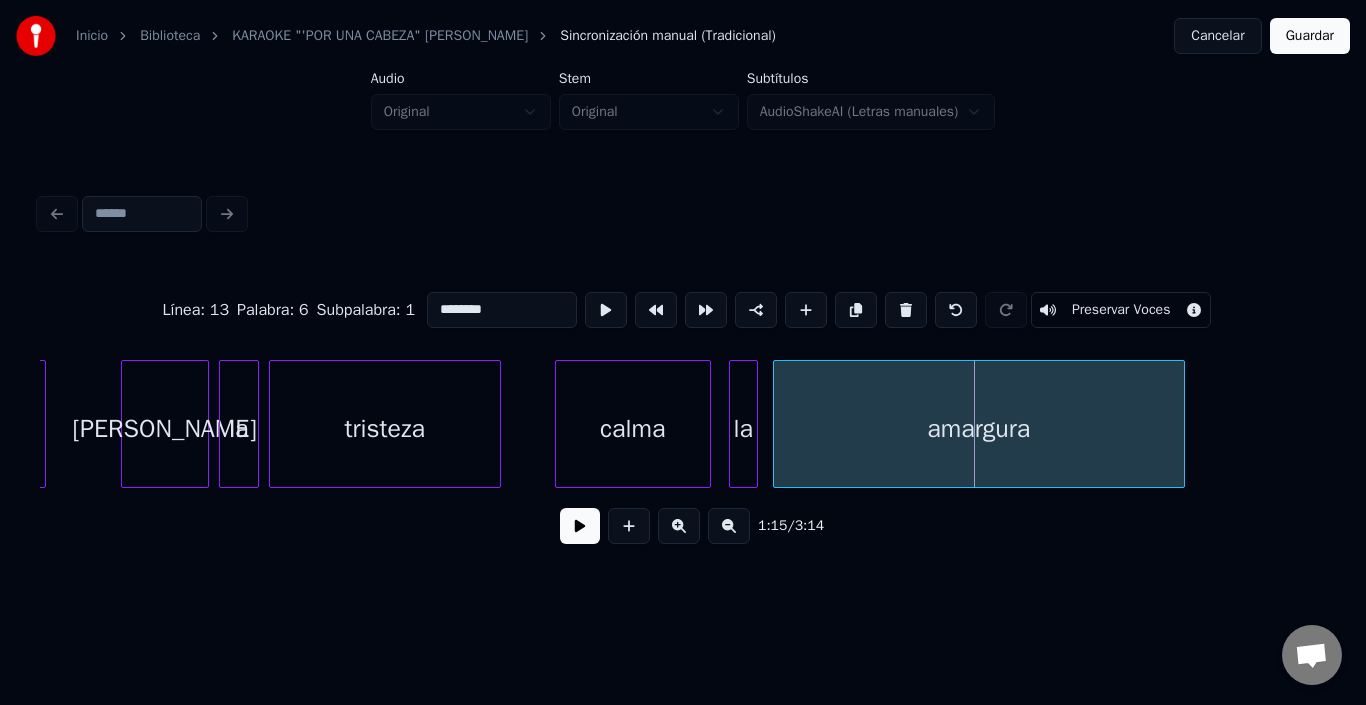 click on "la" at bounding box center [743, 424] 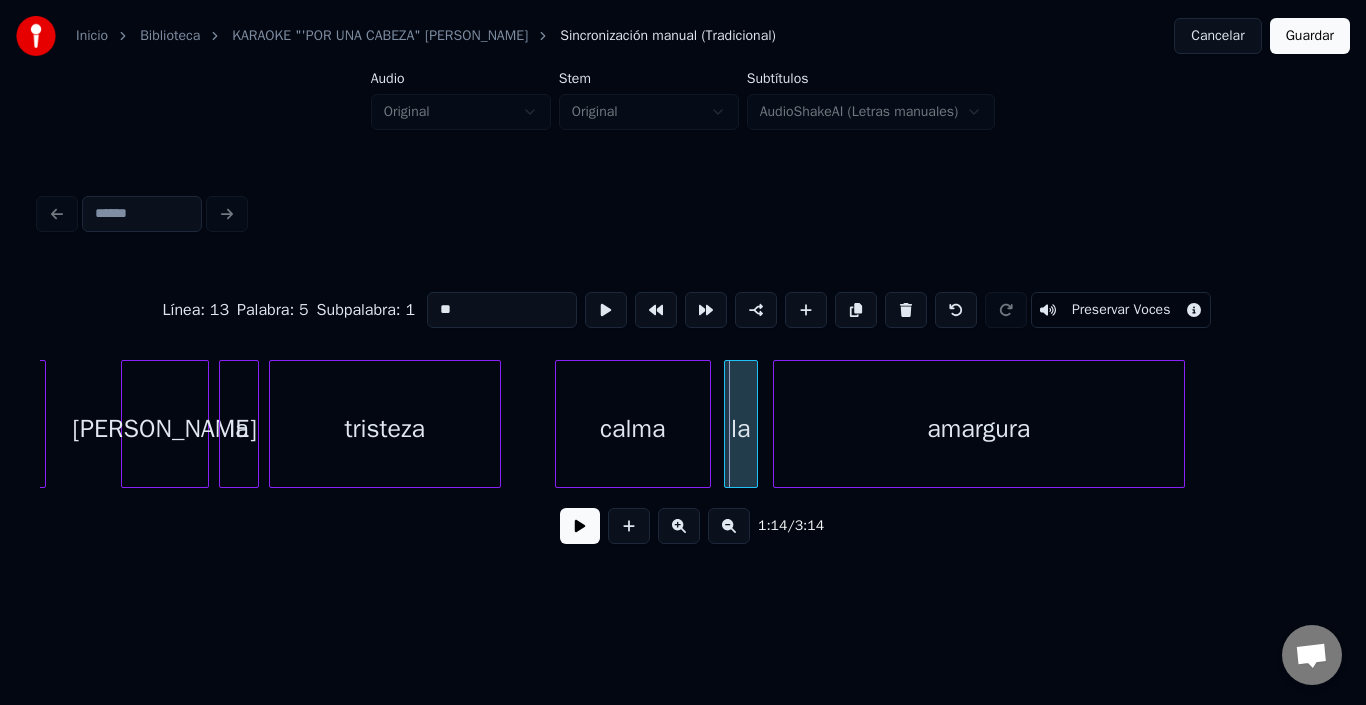 click at bounding box center (728, 424) 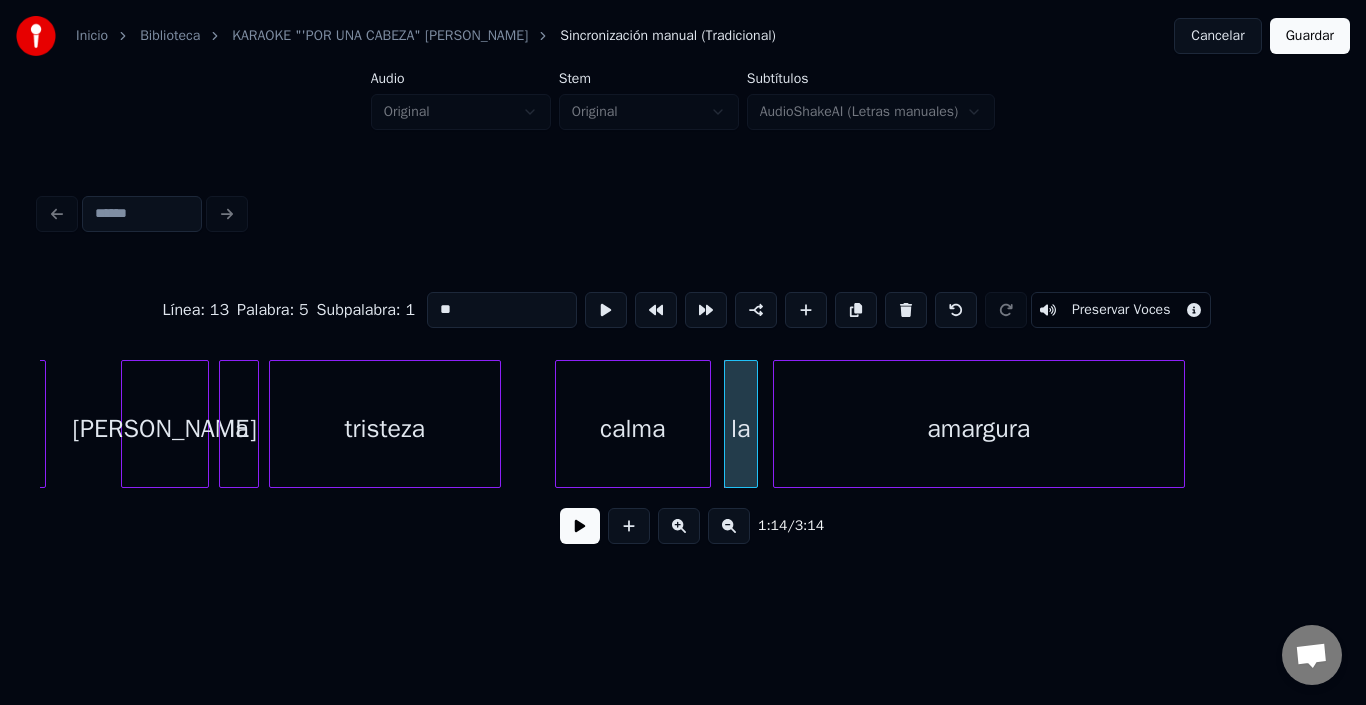 click on "amargura" at bounding box center [979, 429] 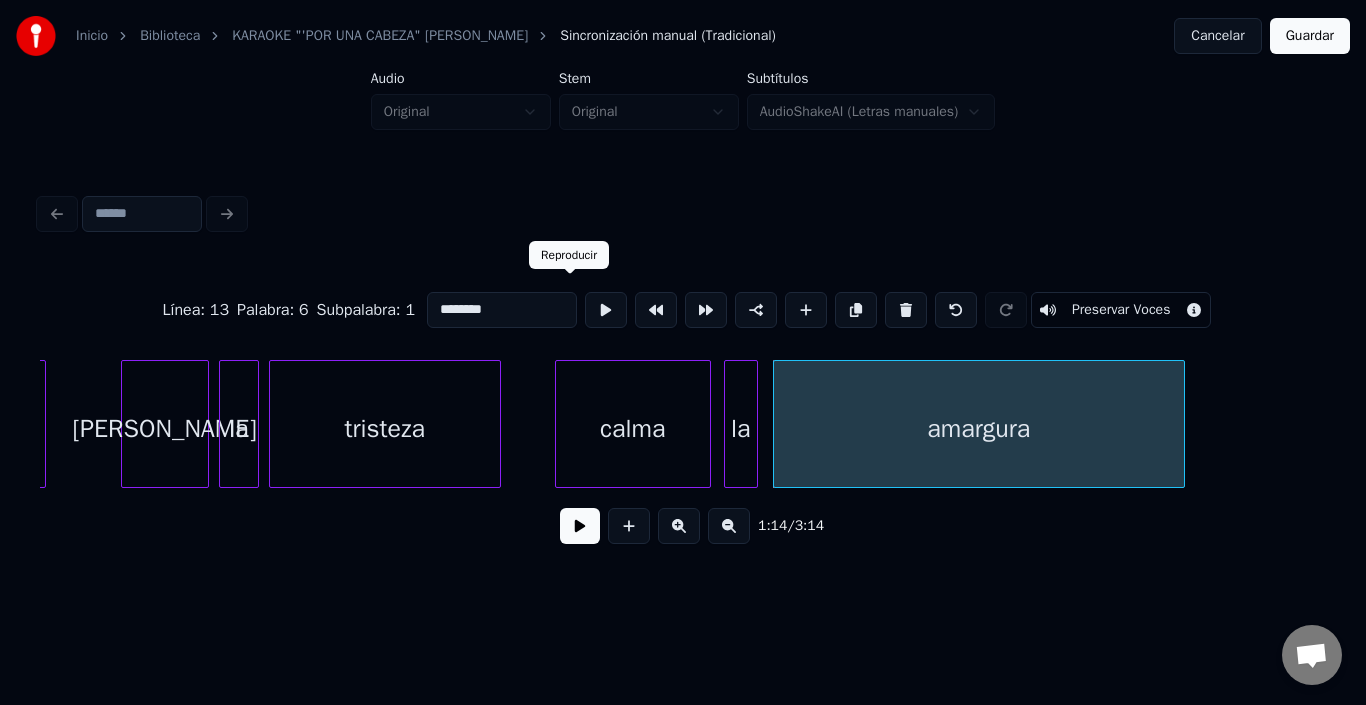 click at bounding box center [606, 310] 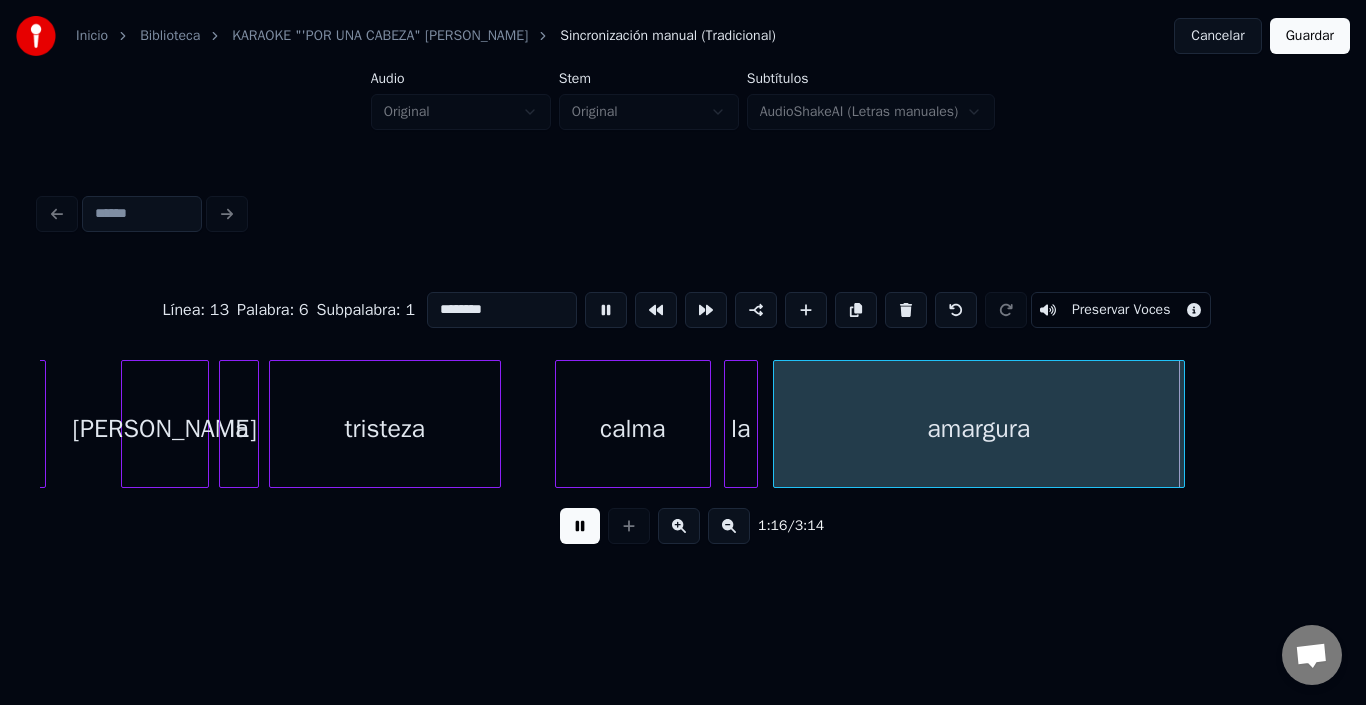 click at bounding box center [606, 310] 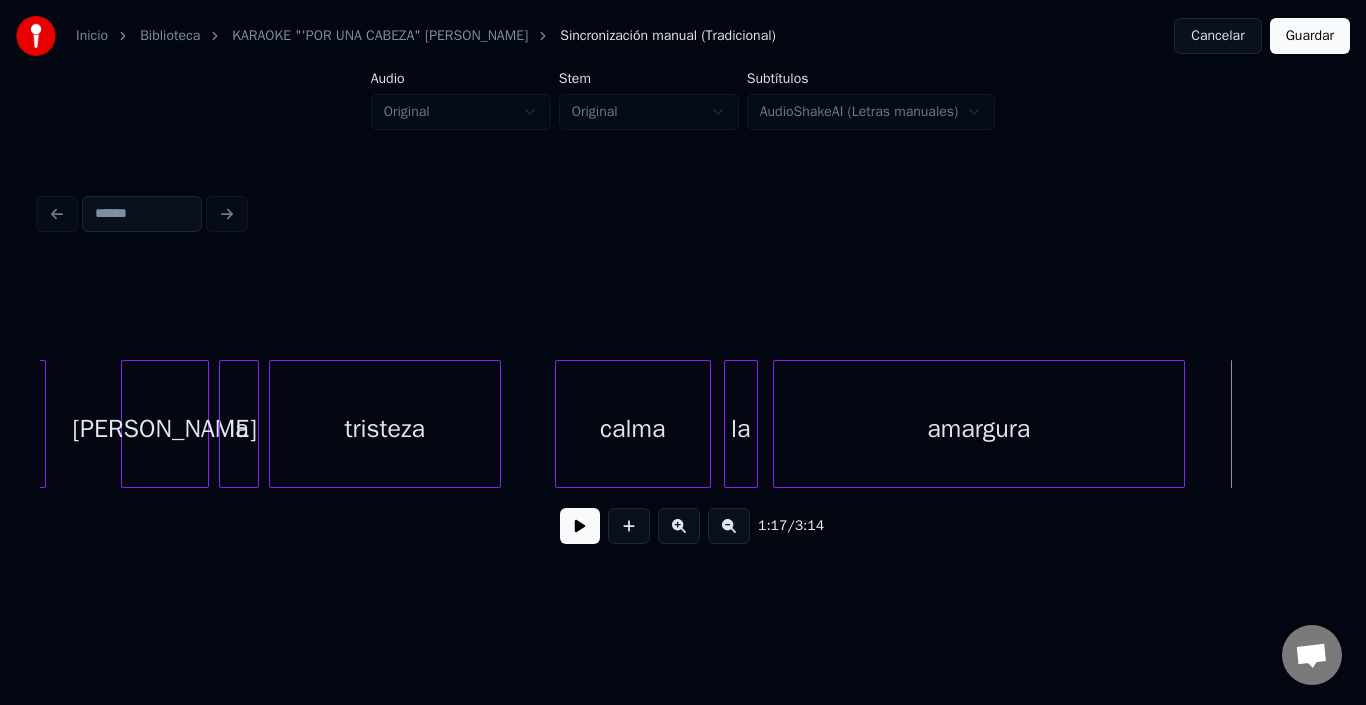 click at bounding box center [580, 526] 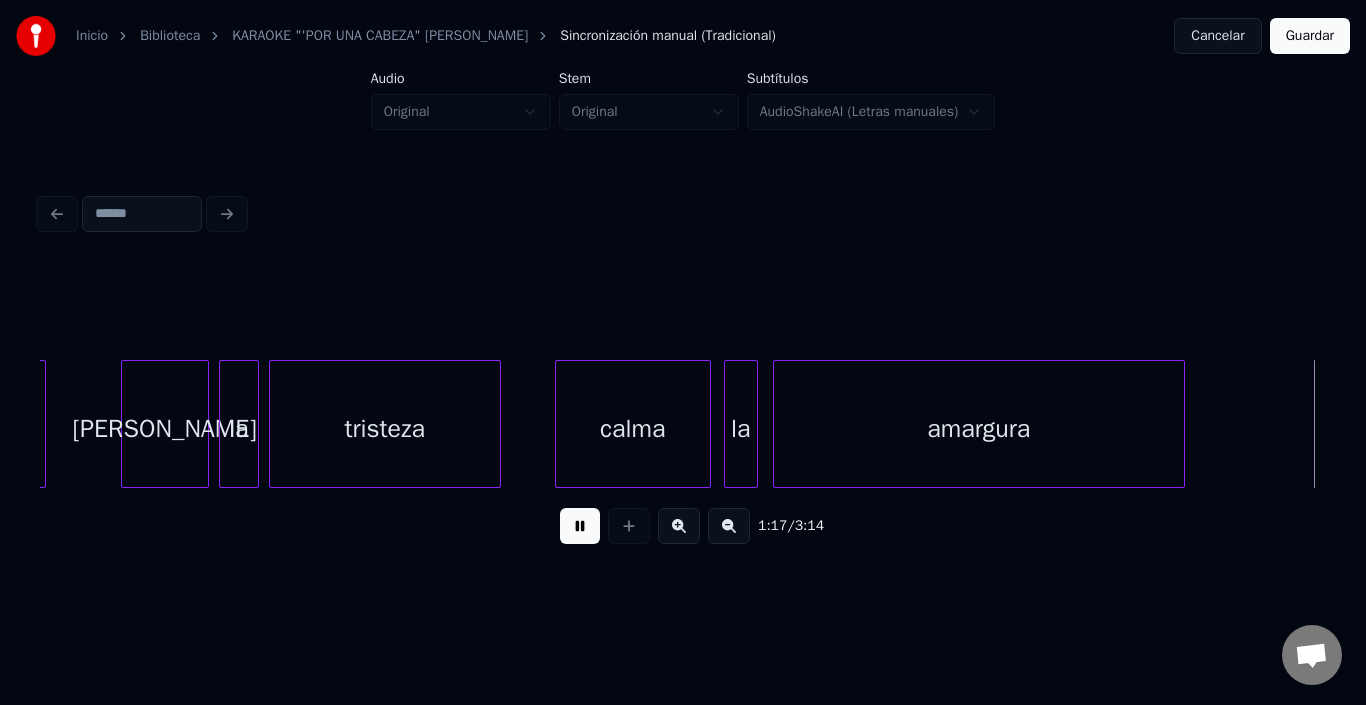 scroll, scrollTop: 0, scrollLeft: 15526, axis: horizontal 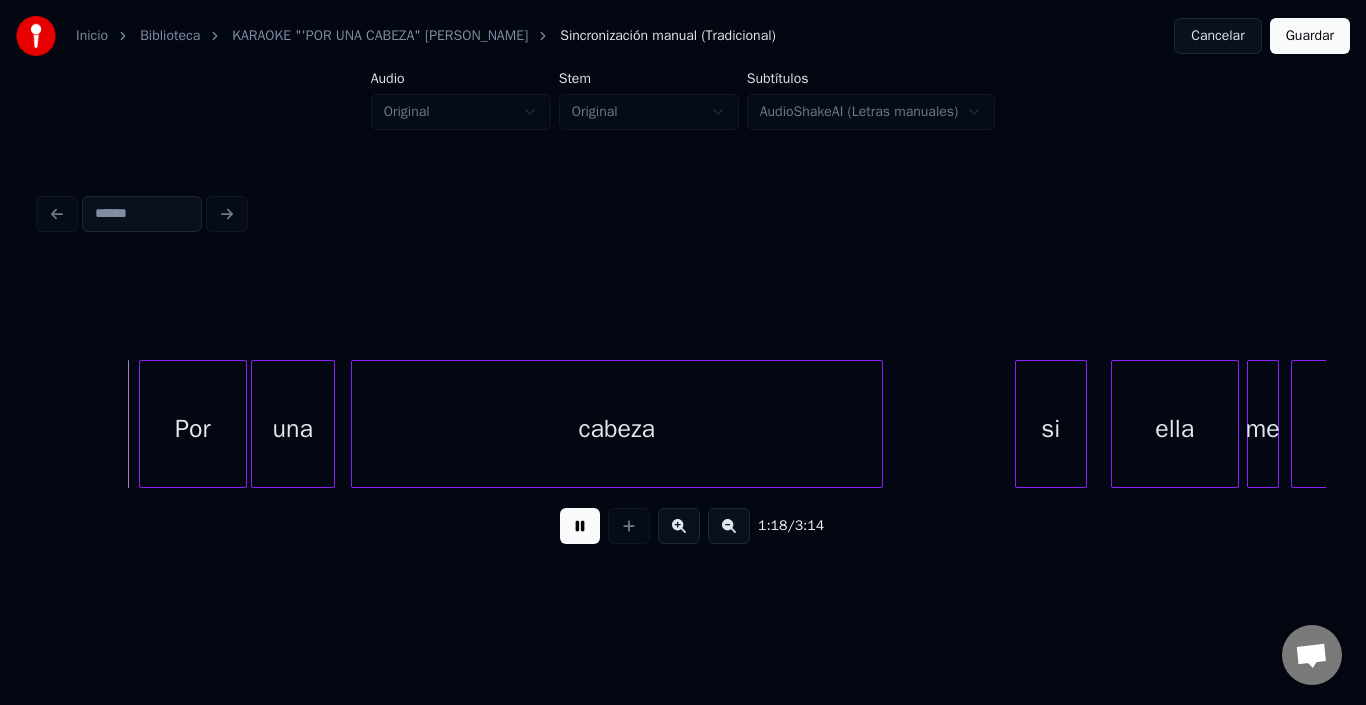 click at bounding box center (580, 526) 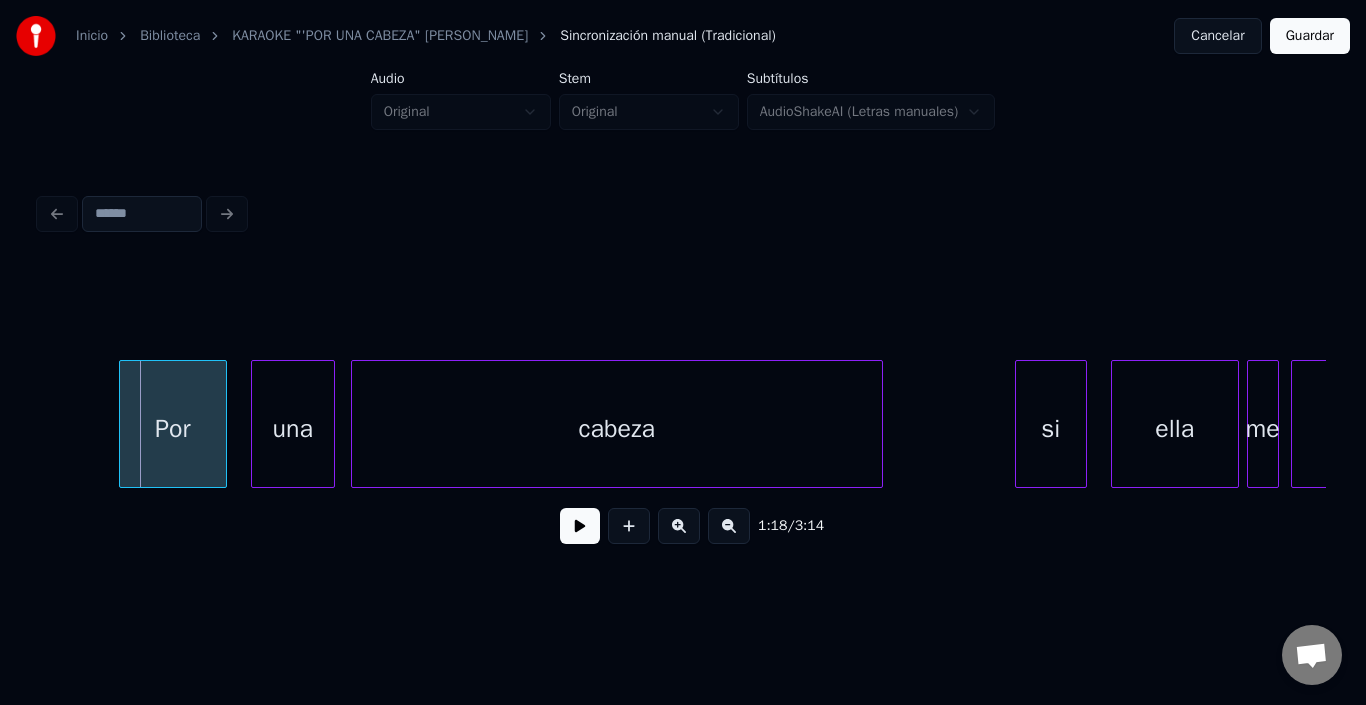 click on "Por" at bounding box center (173, 429) 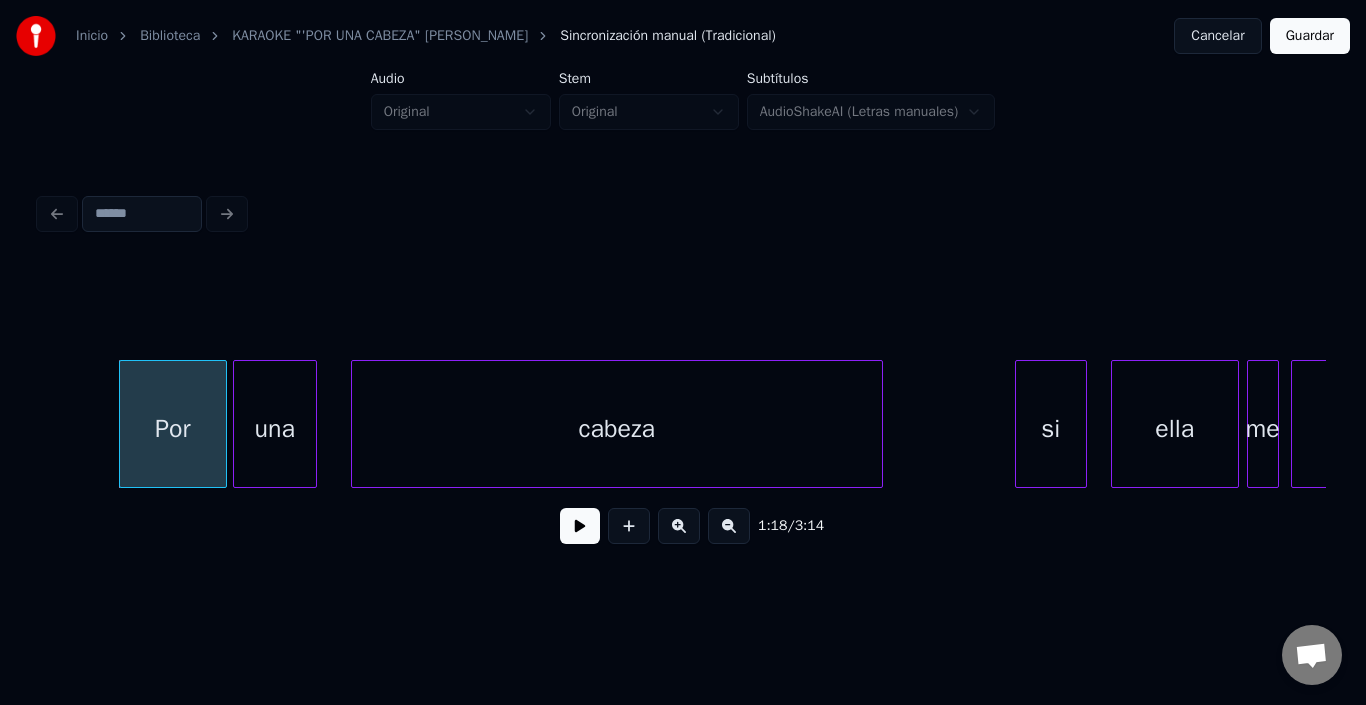 click on "una" at bounding box center [275, 429] 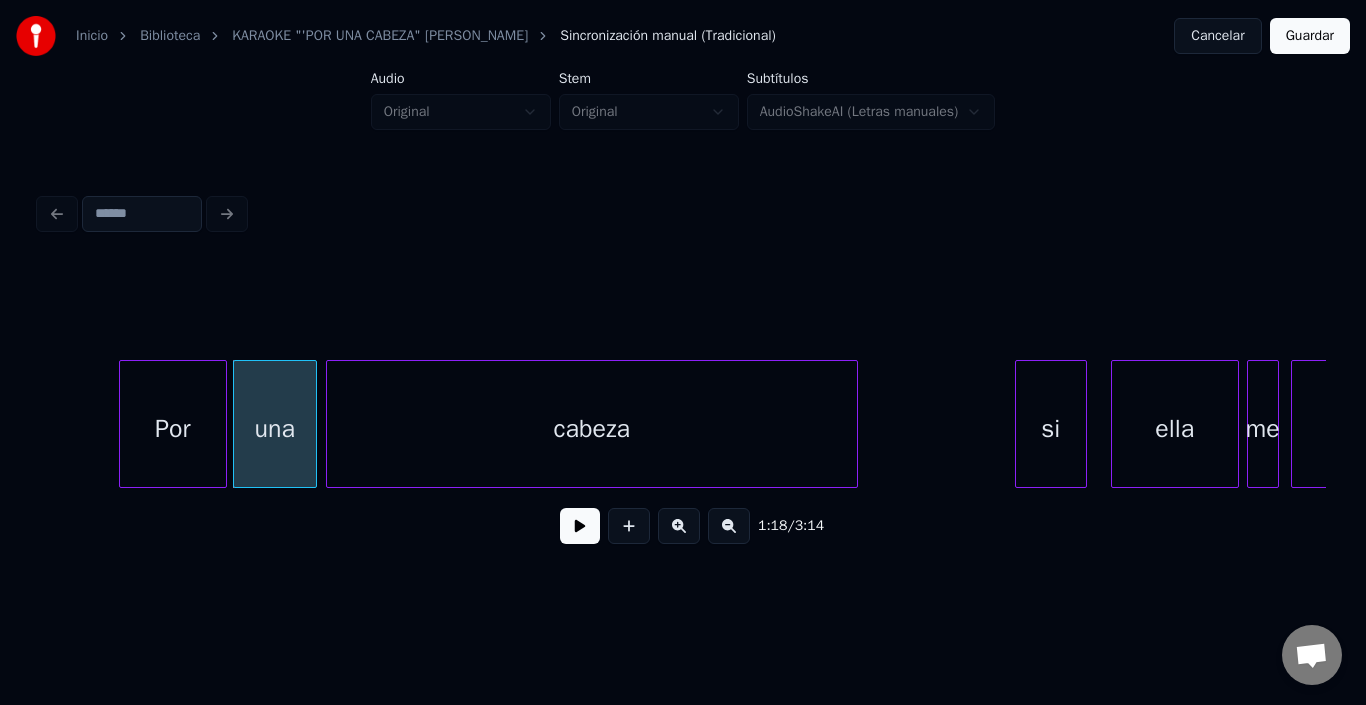 click on "cabeza" at bounding box center (592, 429) 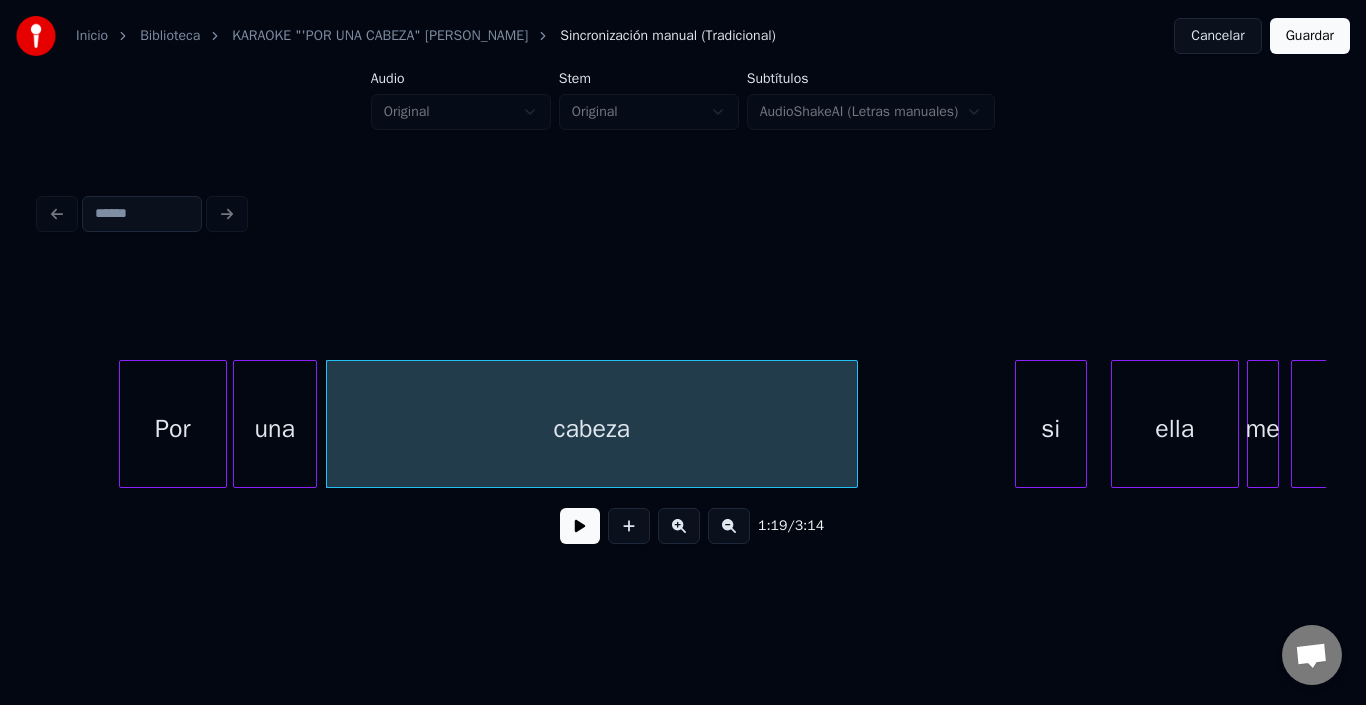 click at bounding box center [580, 526] 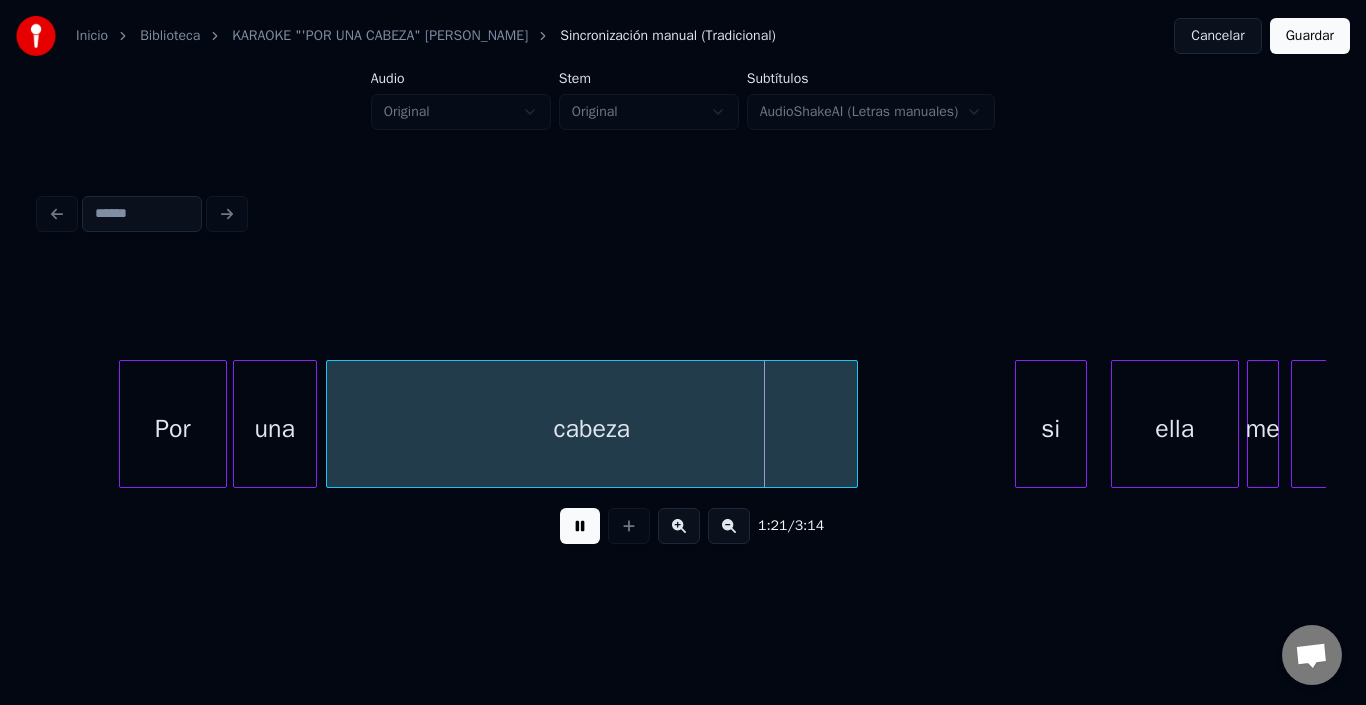 click at bounding box center (580, 526) 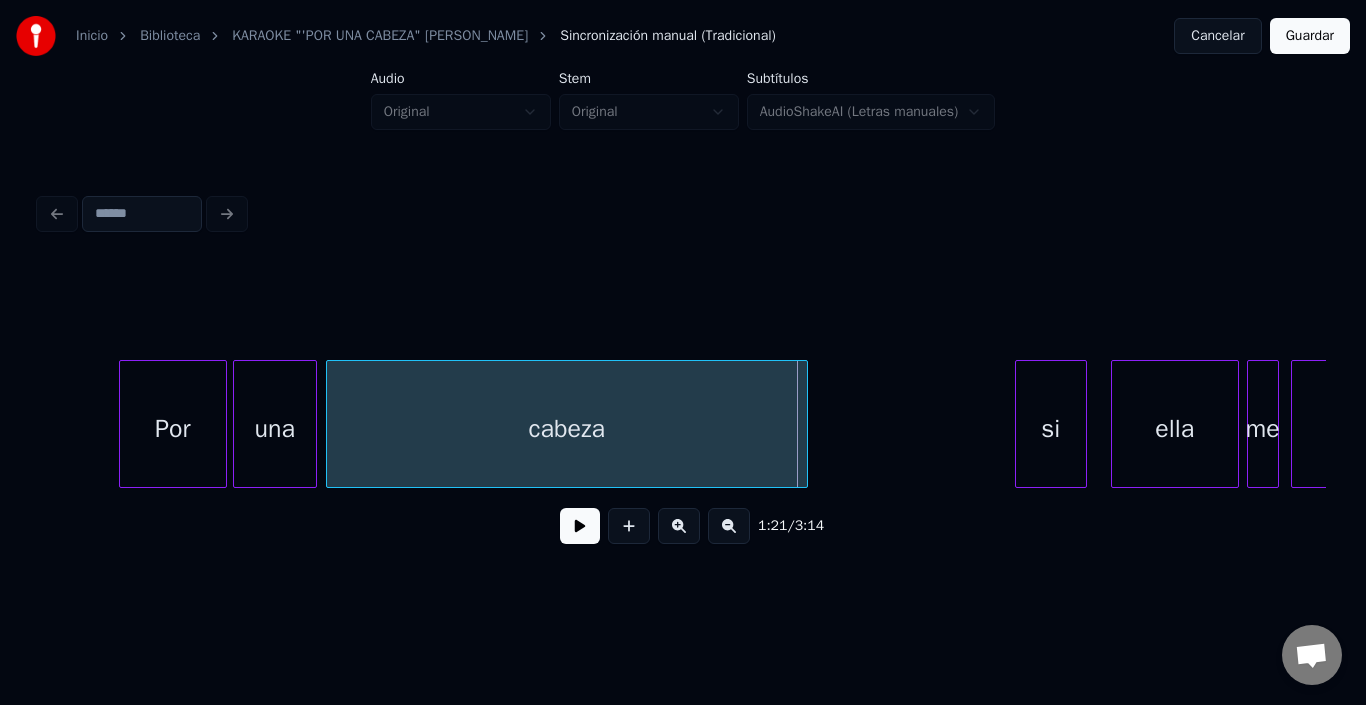 click at bounding box center (804, 424) 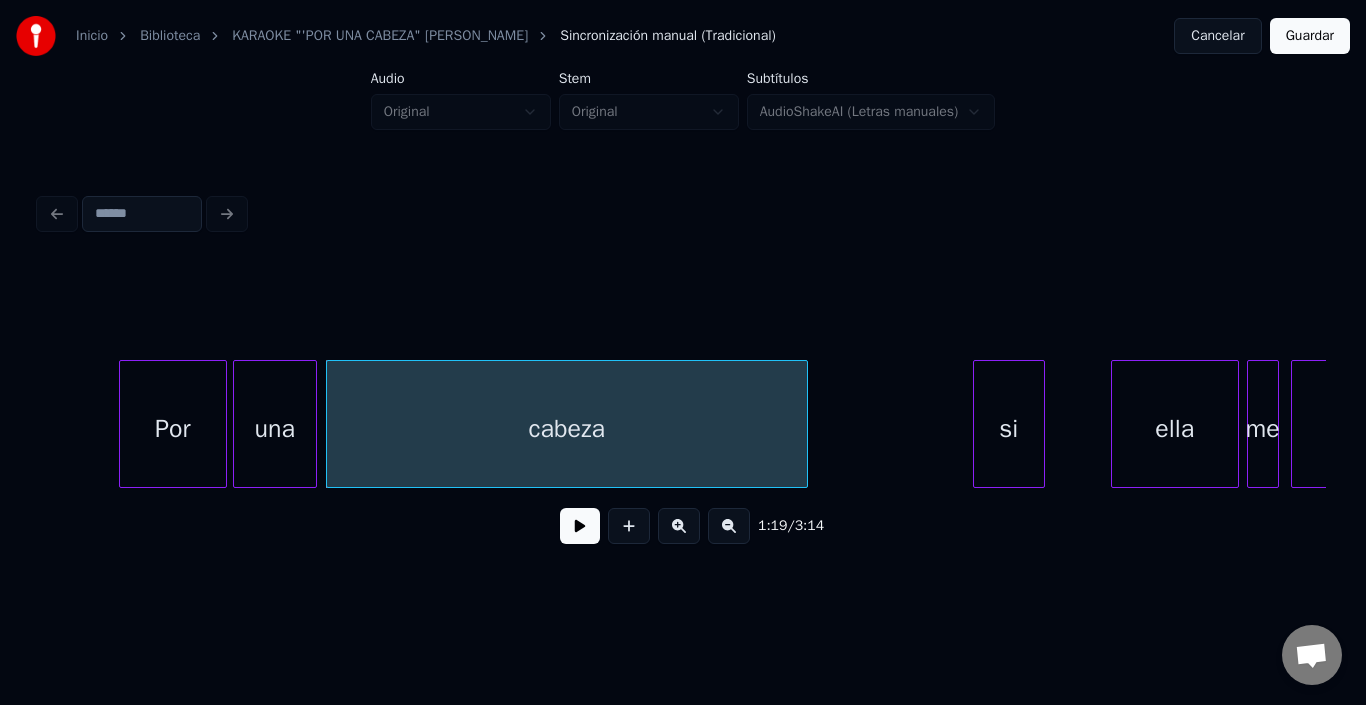 click on "si" at bounding box center [1009, 429] 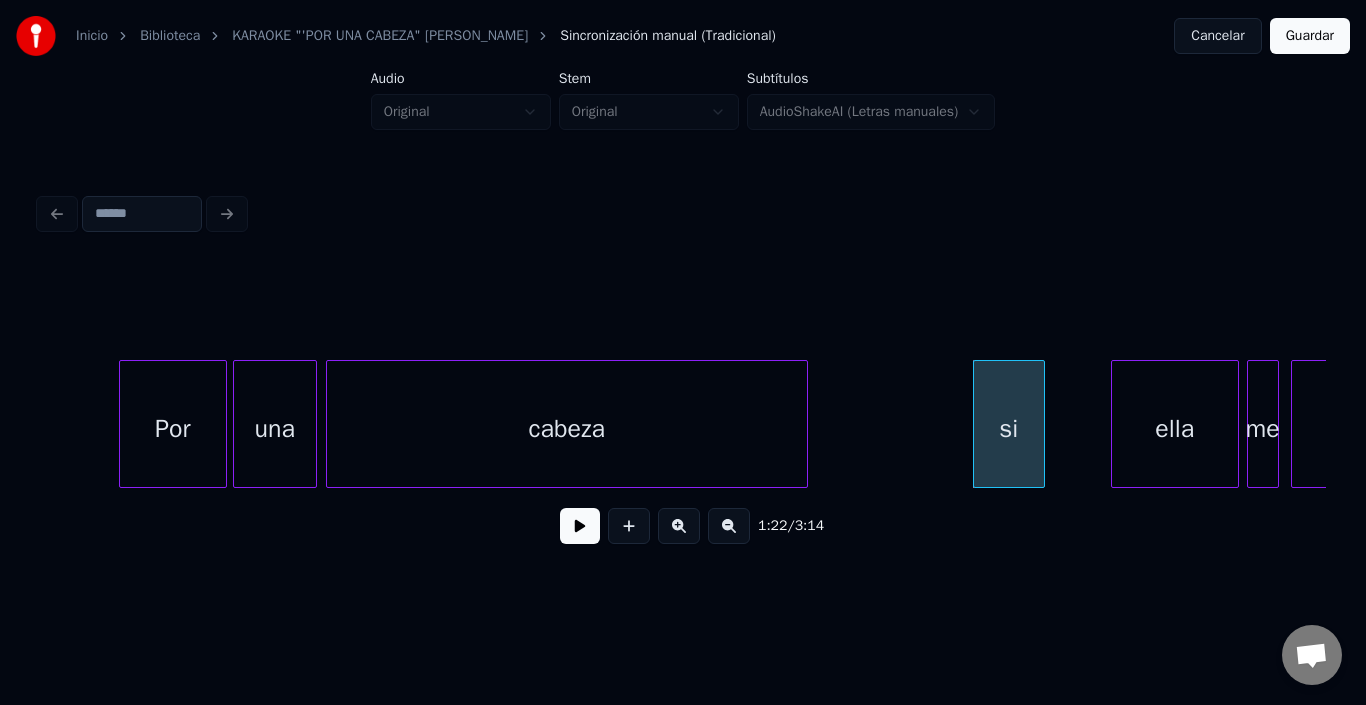 click on "ella" at bounding box center [1175, 429] 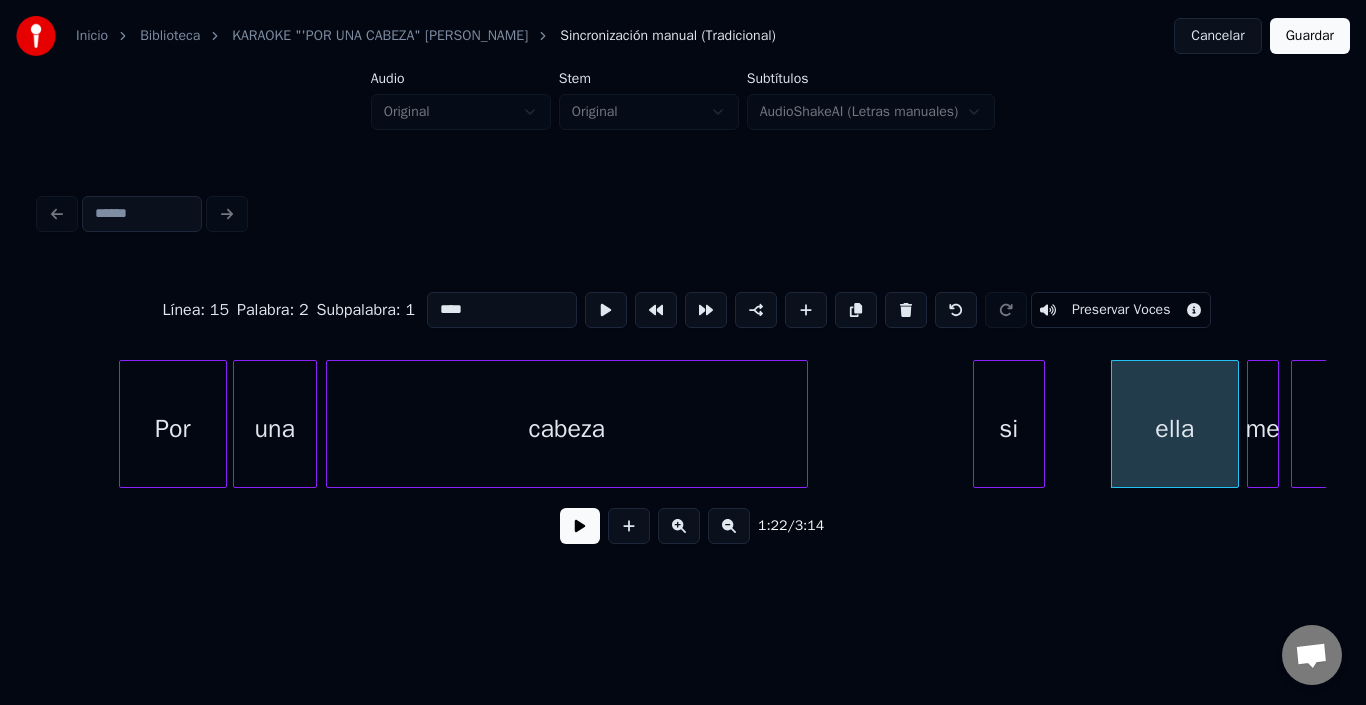click on "Por una cabeza si [PERSON_NAME] me olvida" at bounding box center (3977, 424) 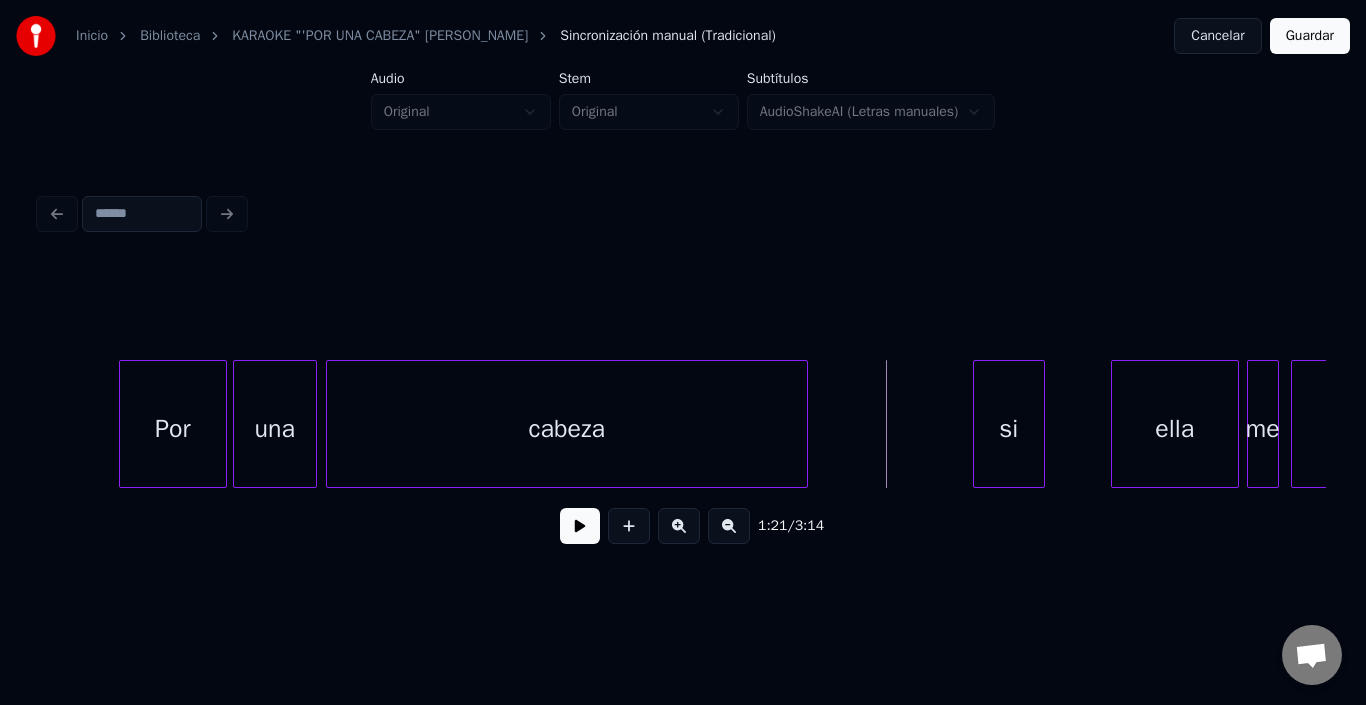 click at bounding box center [580, 526] 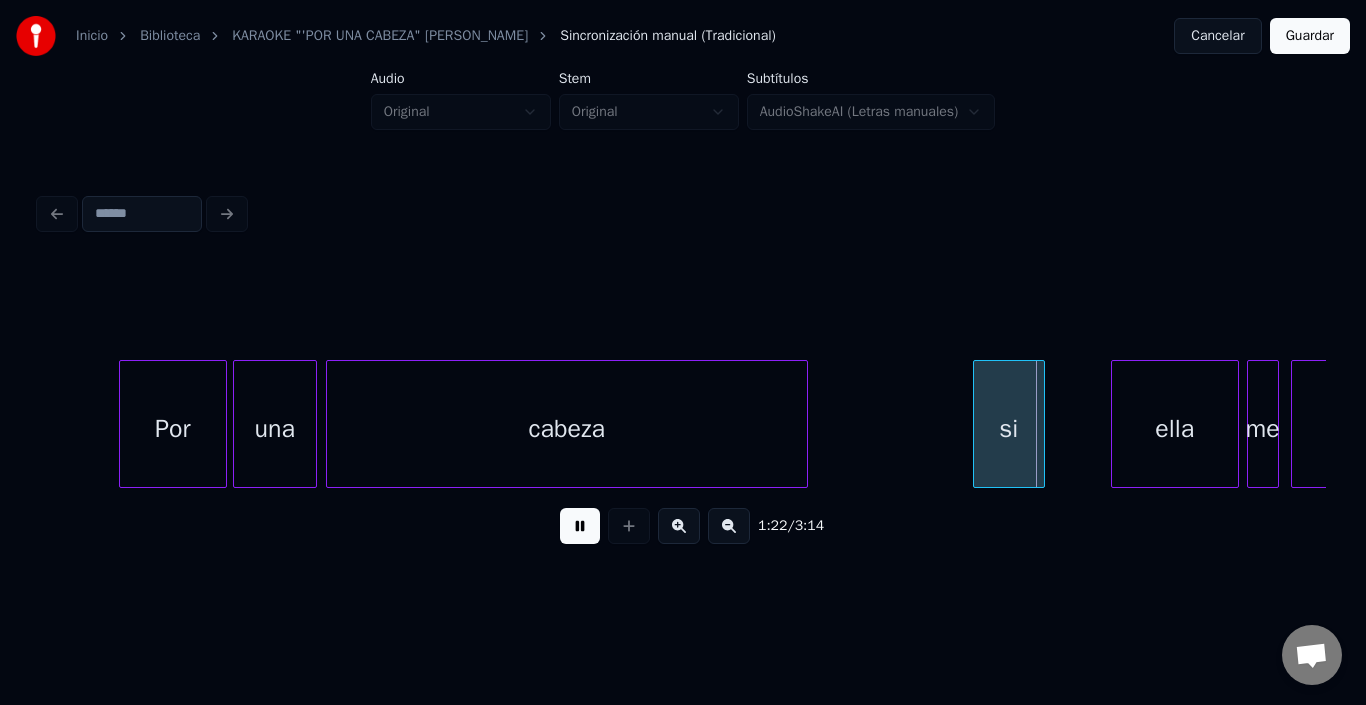 click at bounding box center (580, 526) 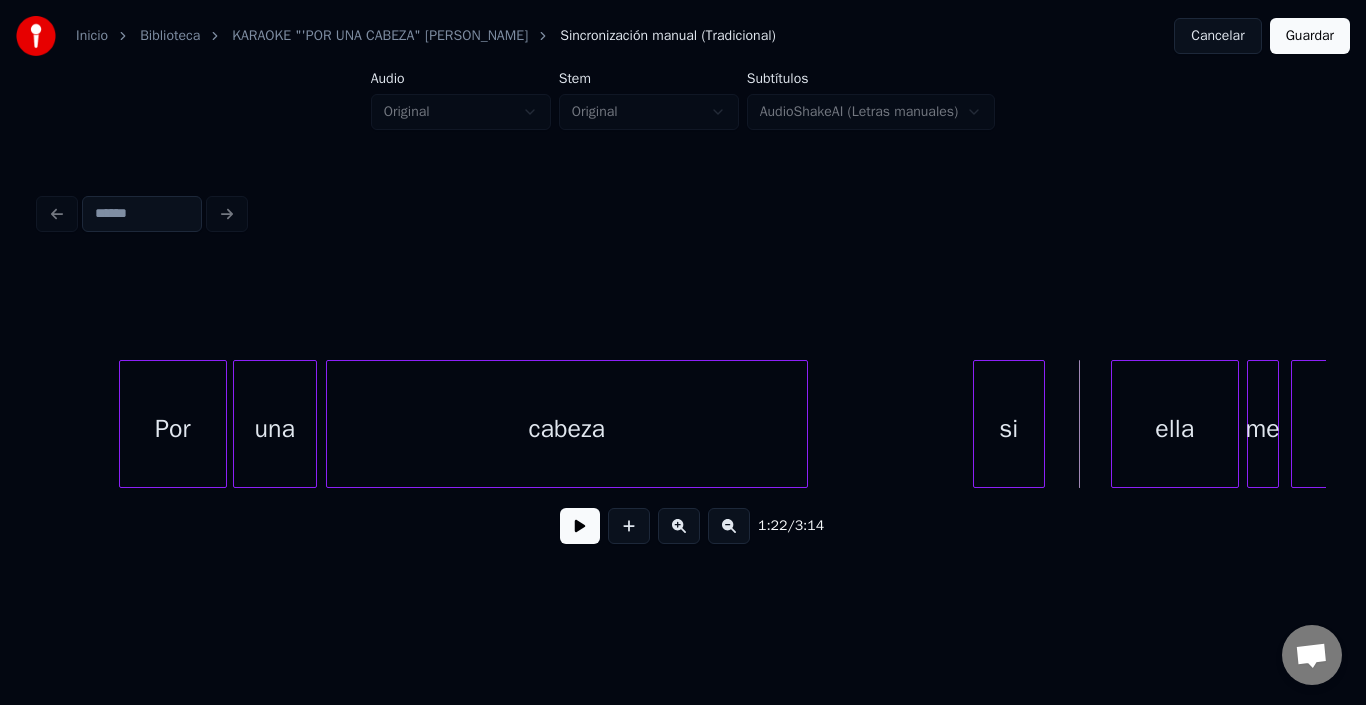 click at bounding box center (580, 526) 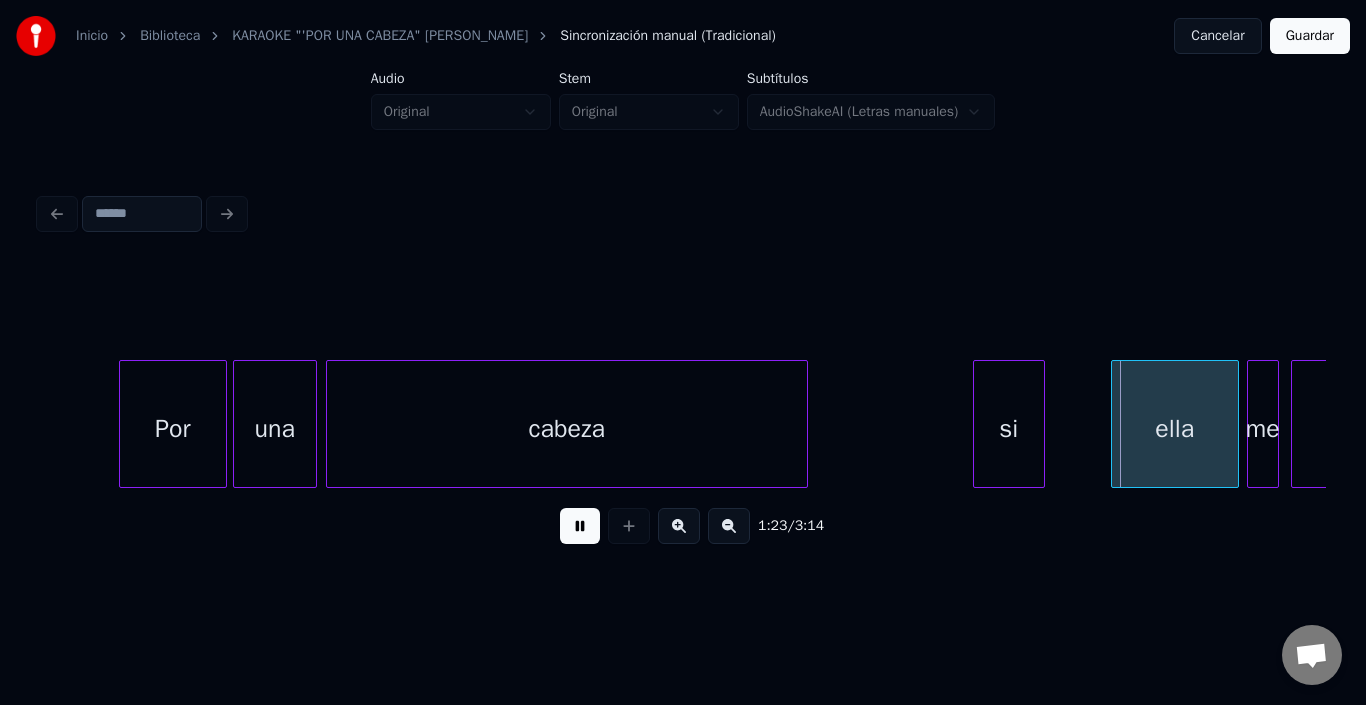 click at bounding box center (580, 526) 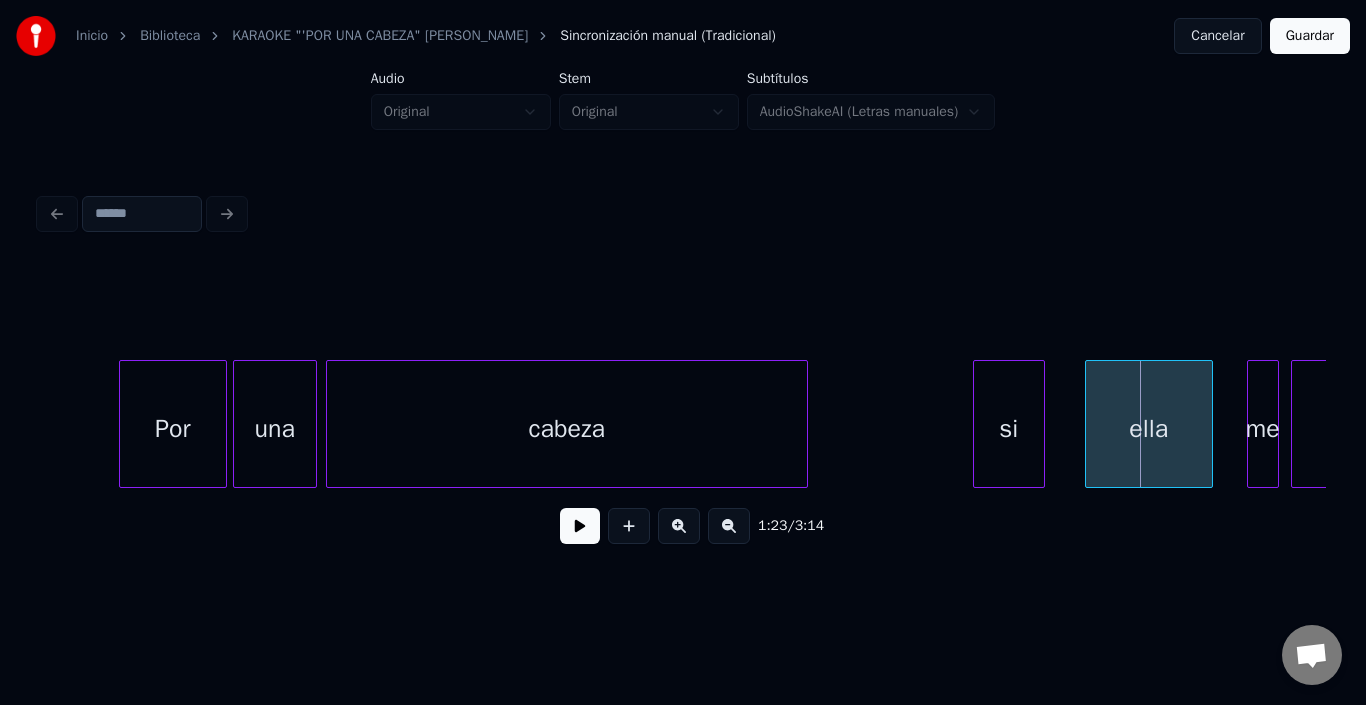 click on "ella" at bounding box center [1149, 429] 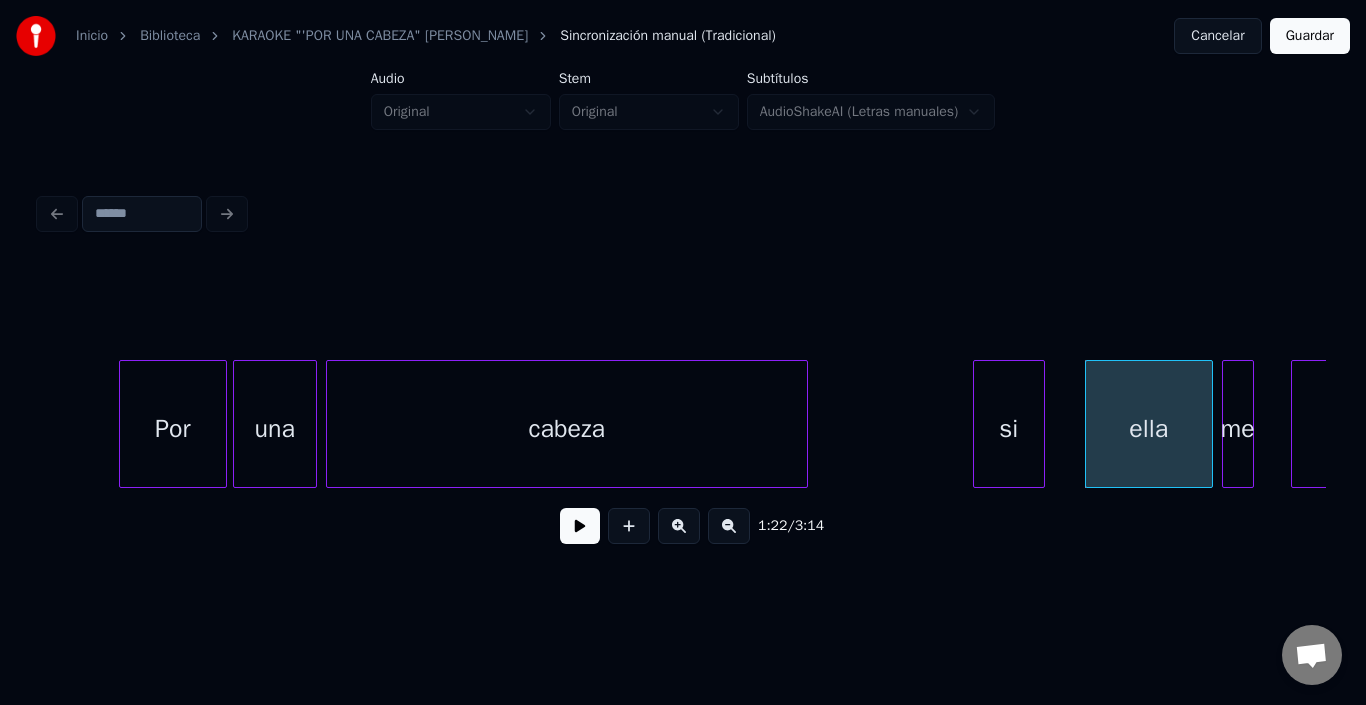 click on "me" at bounding box center (1238, 429) 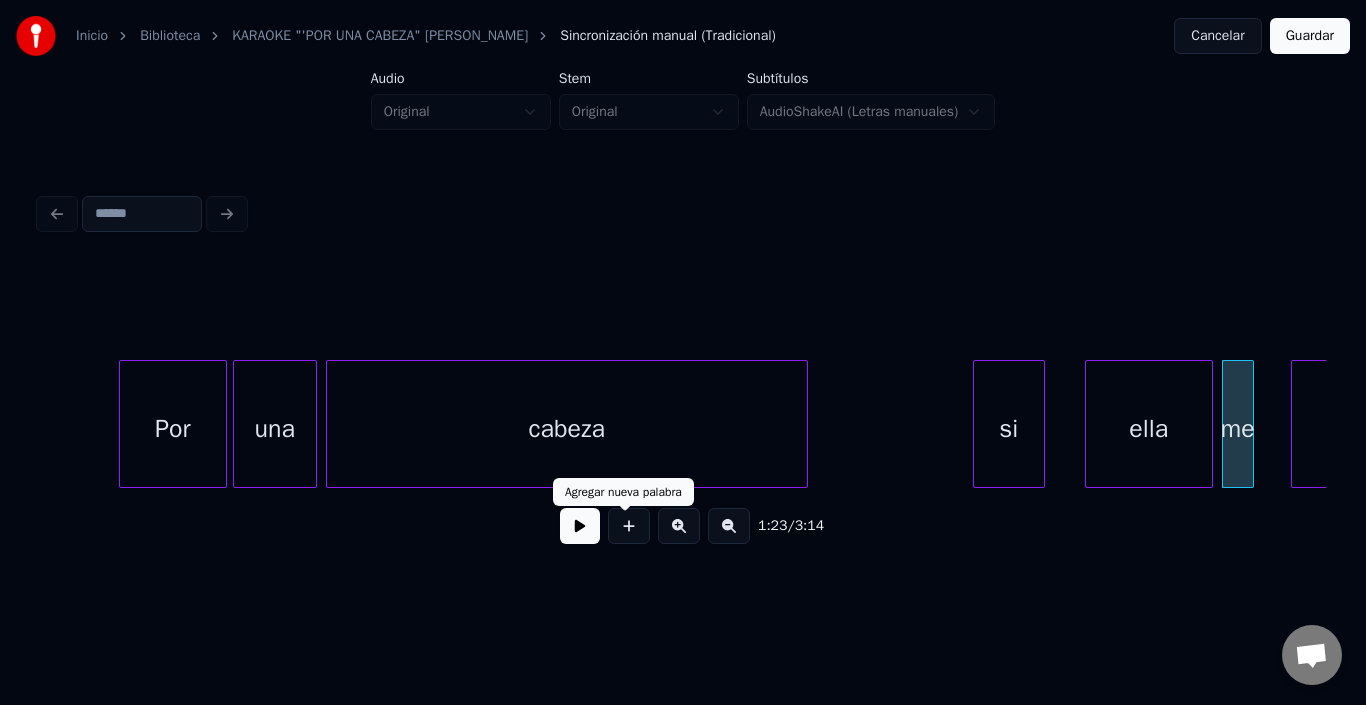 click at bounding box center [580, 526] 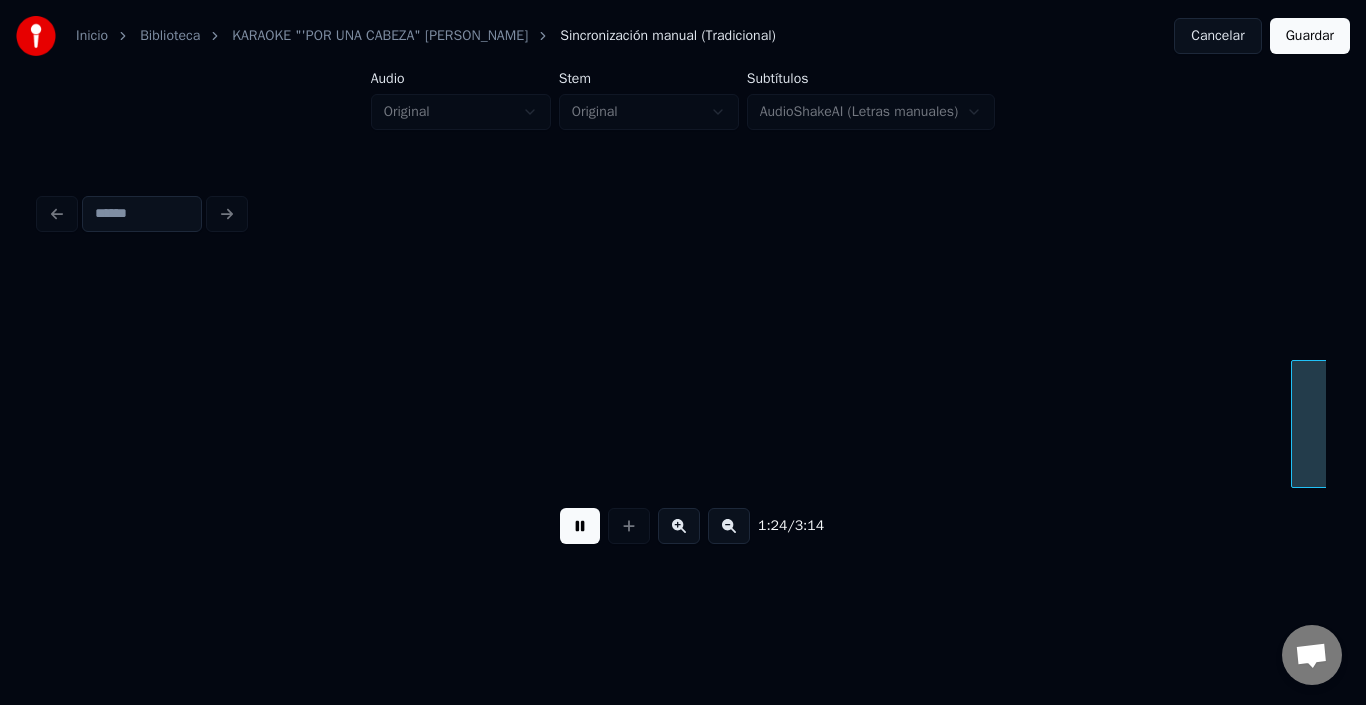 click at bounding box center (580, 526) 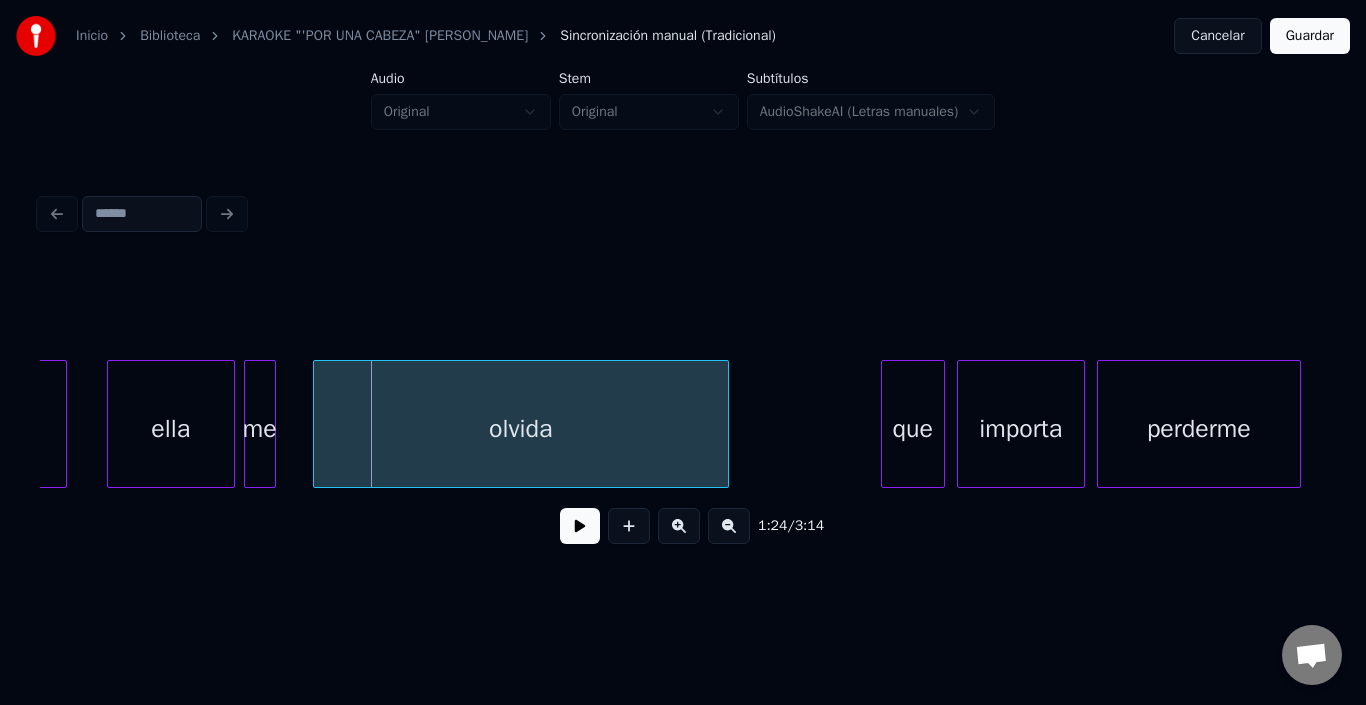scroll, scrollTop: 0, scrollLeft: 16442, axis: horizontal 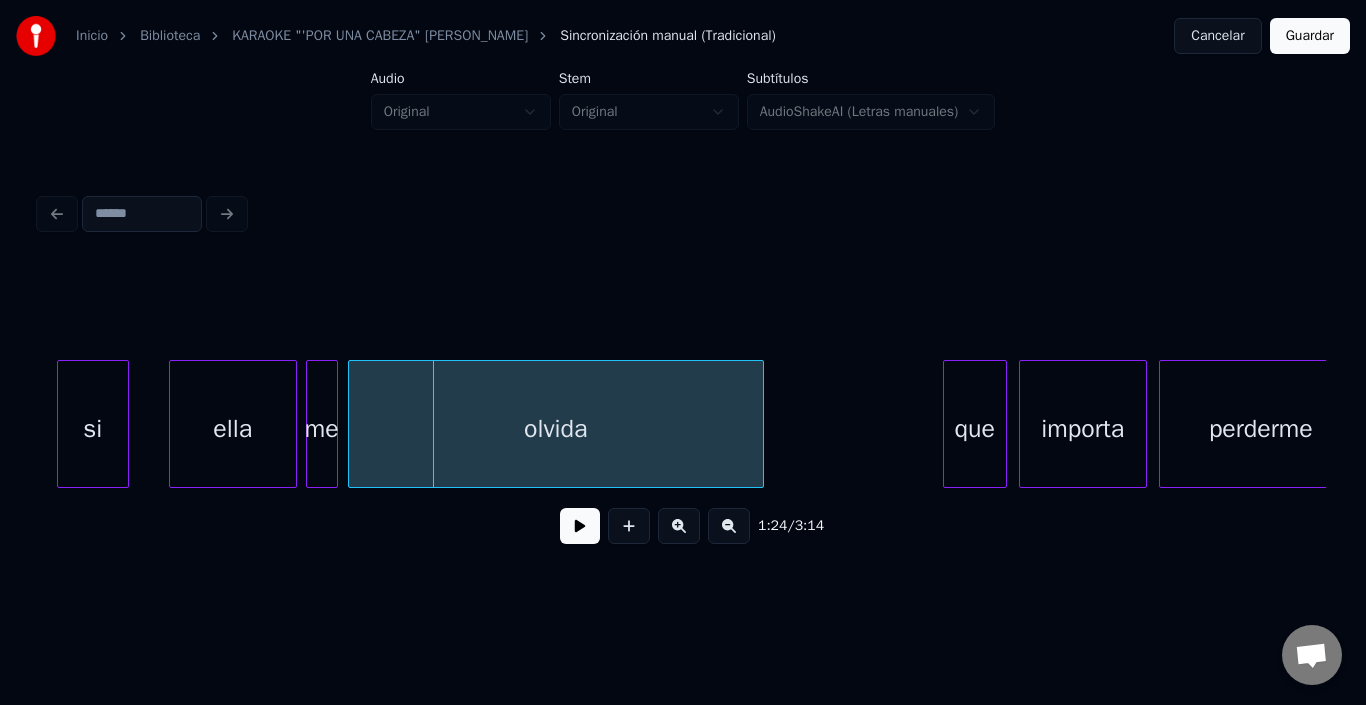 click on "olvida" at bounding box center [556, 429] 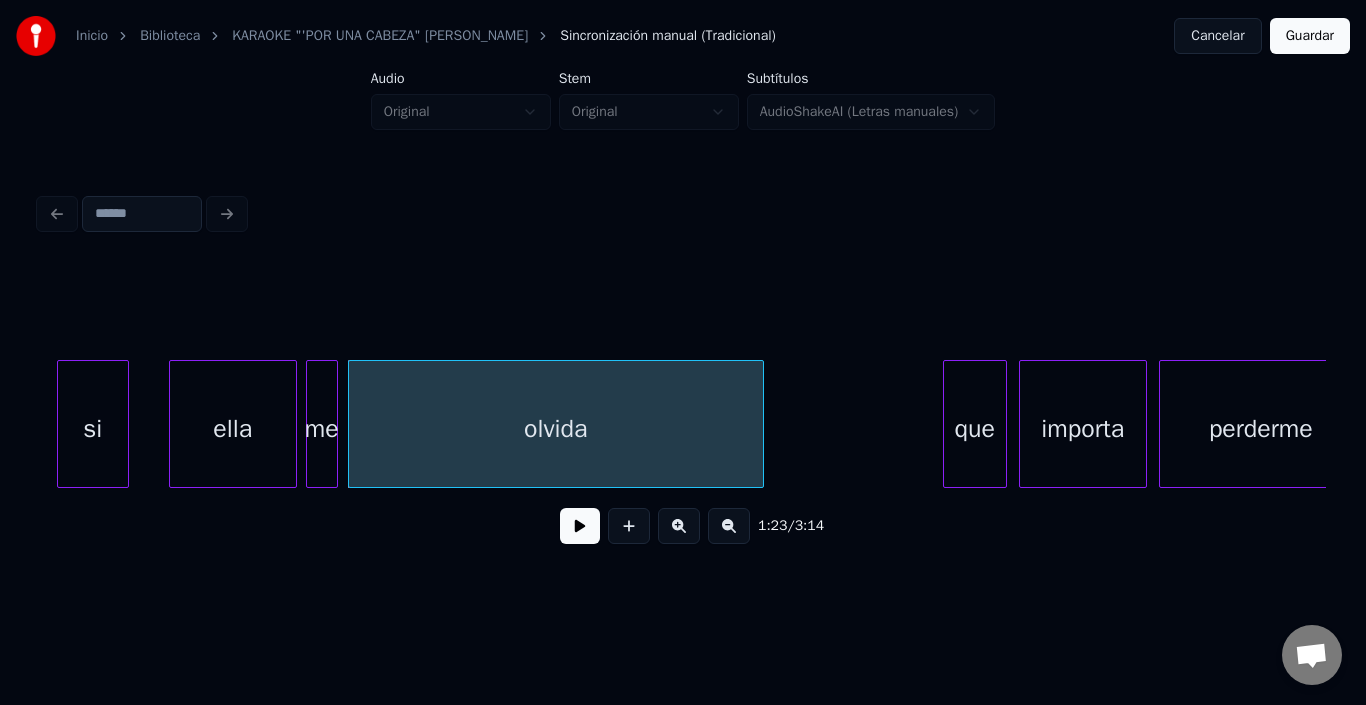 click at bounding box center (580, 526) 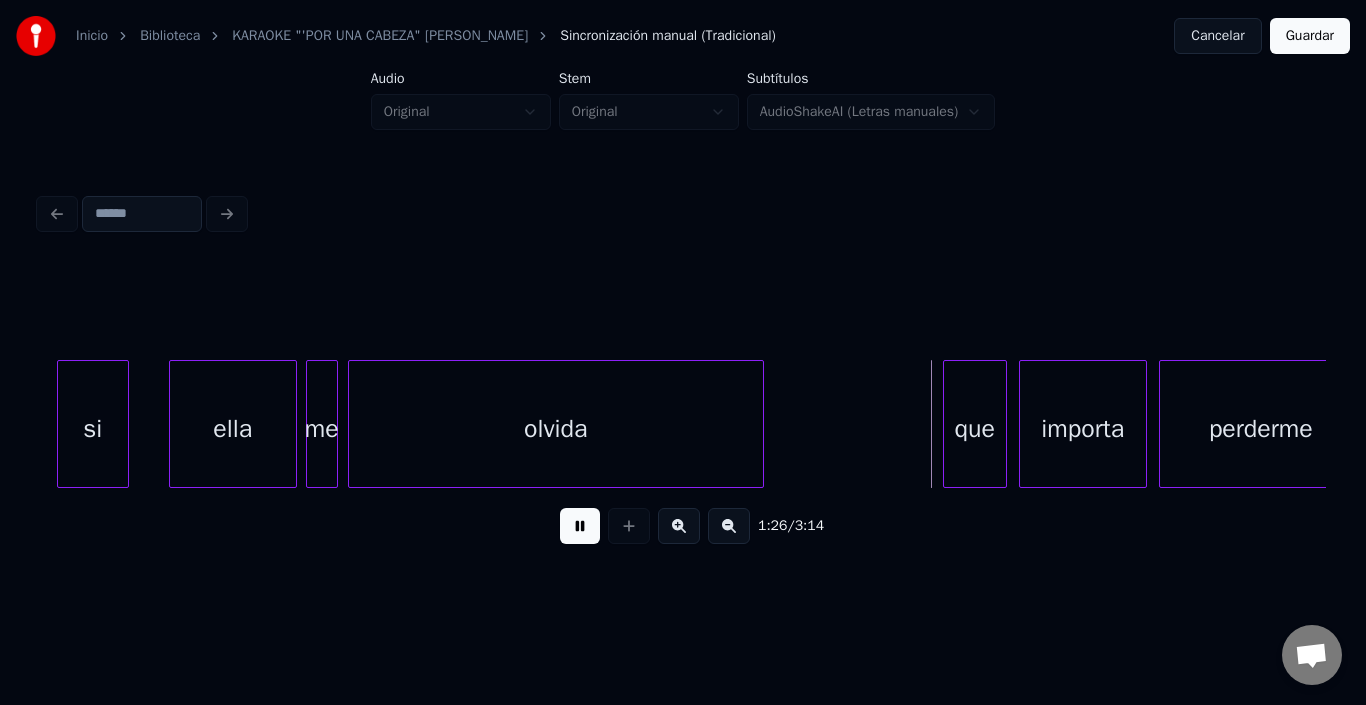 click at bounding box center (580, 526) 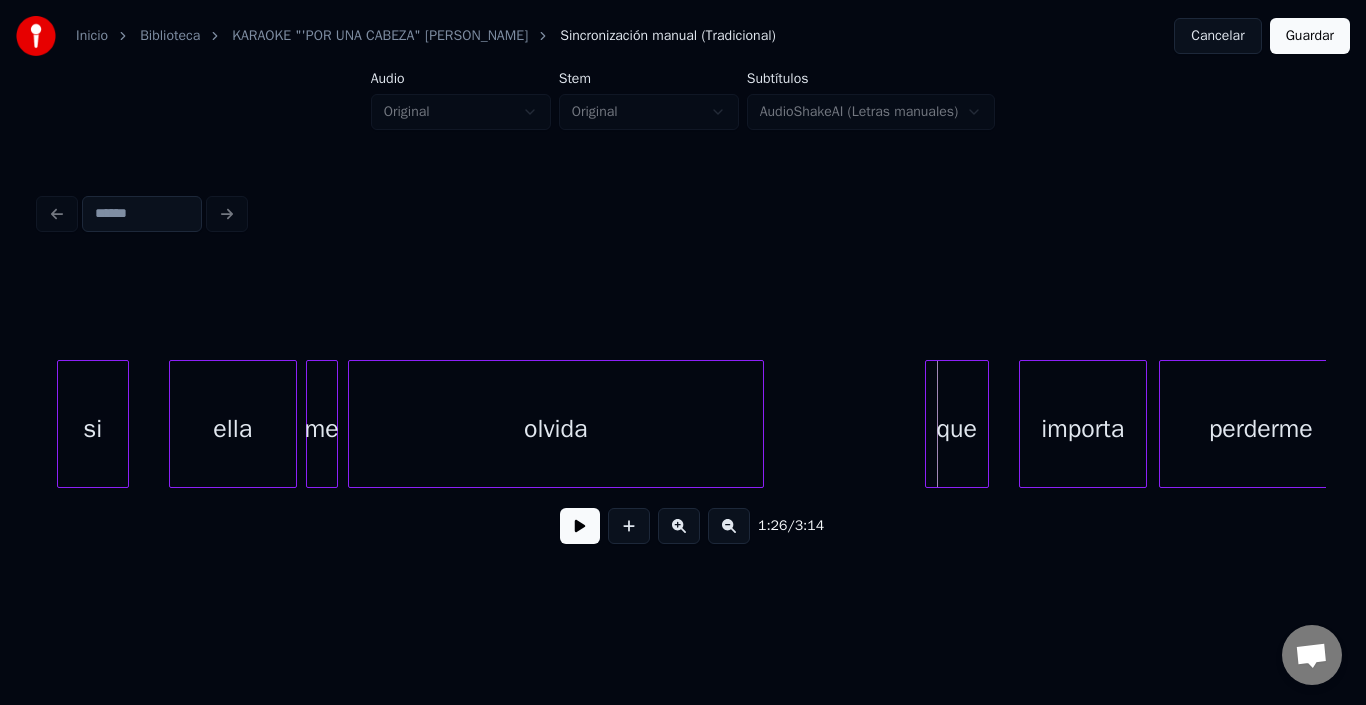 click on "que" at bounding box center (957, 429) 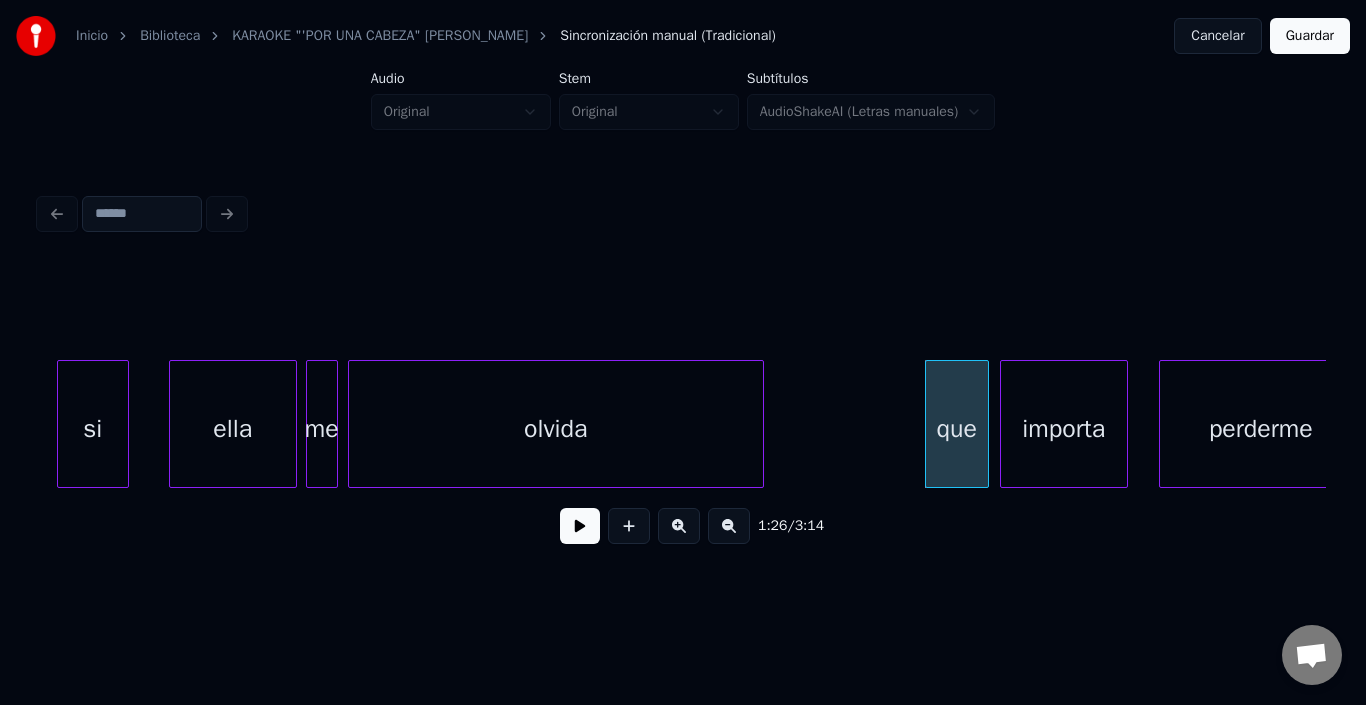 click on "importa" at bounding box center [1064, 429] 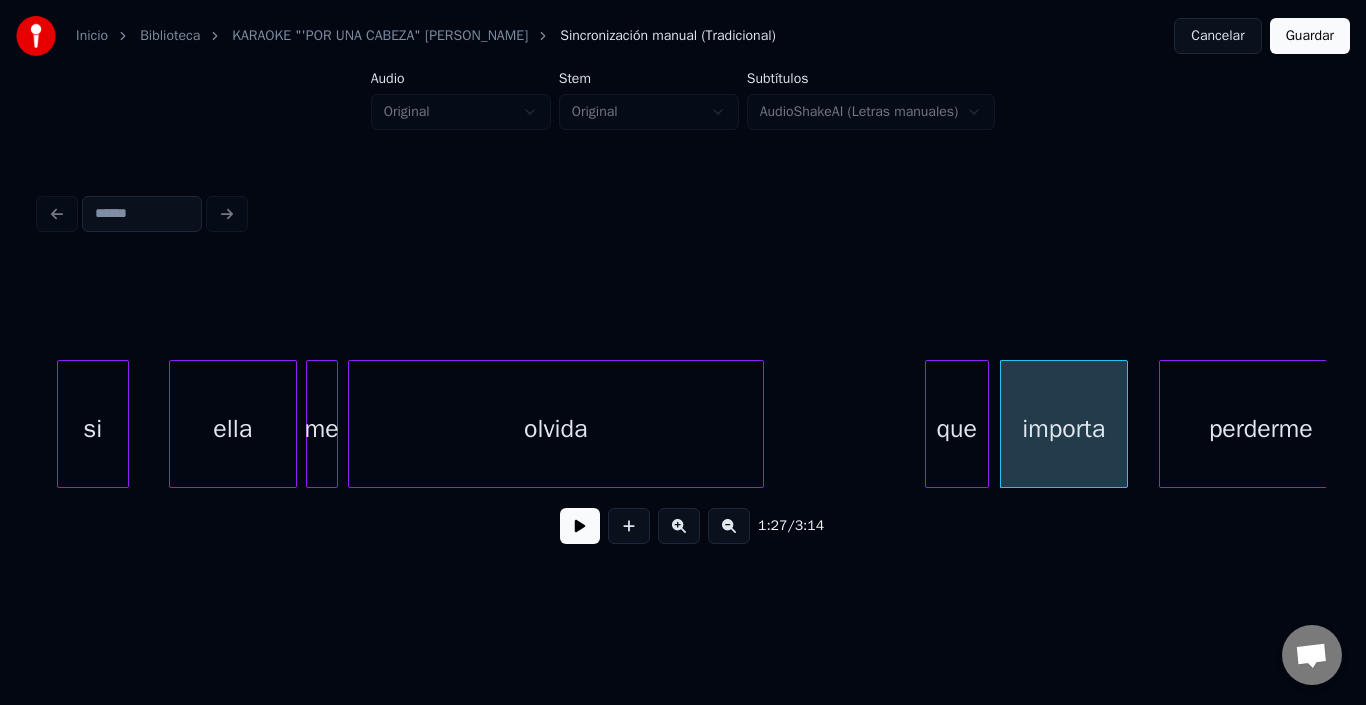 scroll, scrollTop: 0, scrollLeft: 16478, axis: horizontal 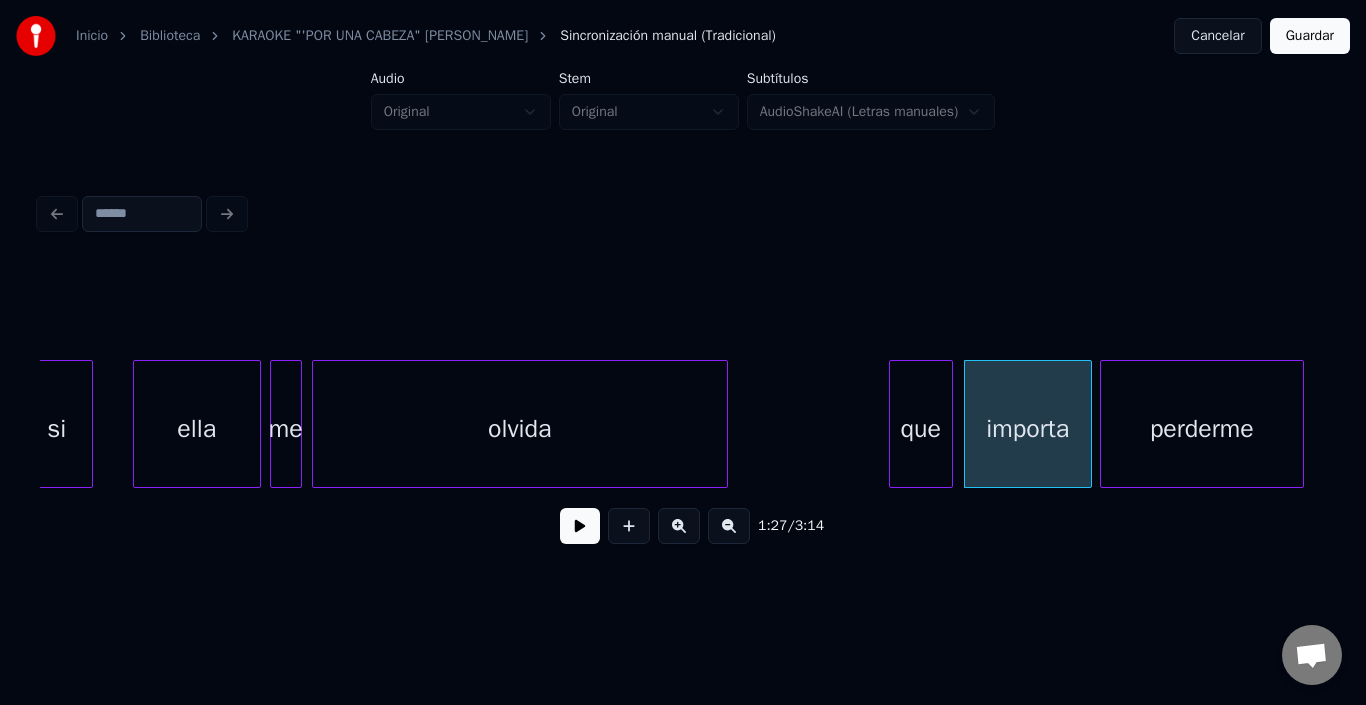click on "perderme" at bounding box center (1202, 429) 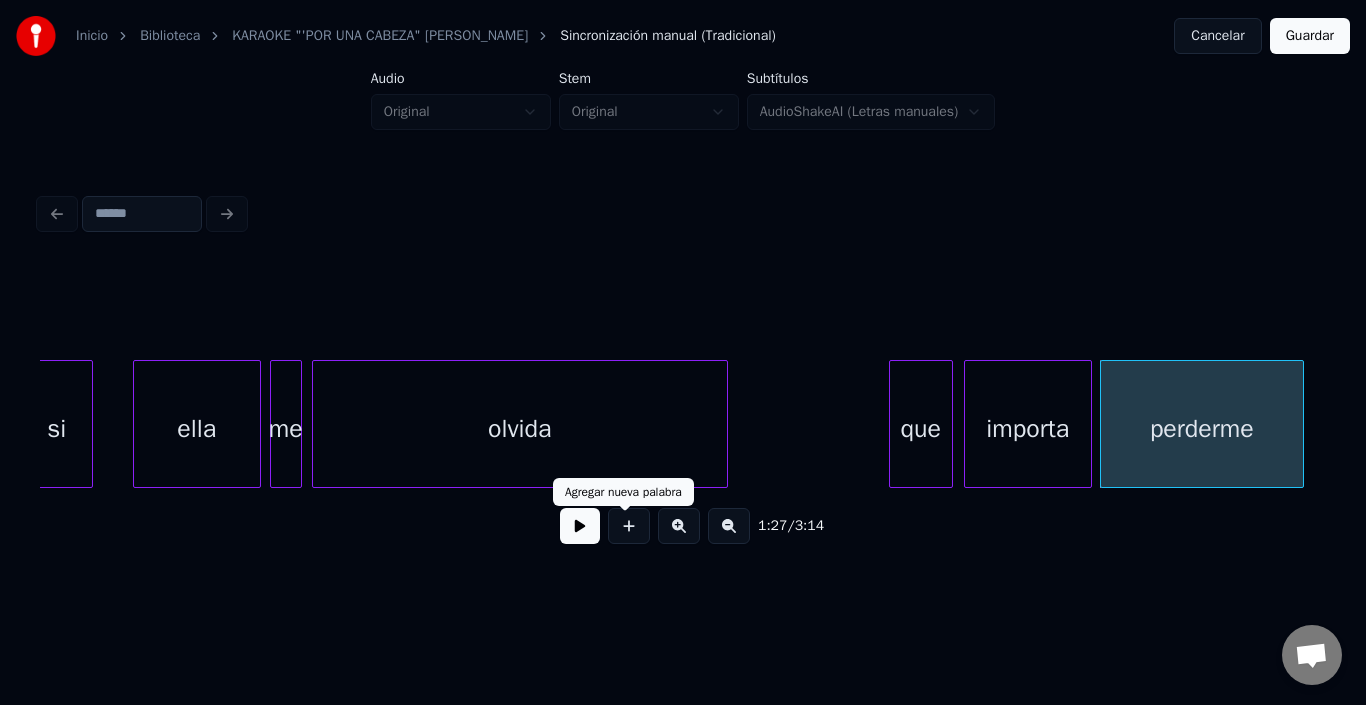 click at bounding box center [580, 526] 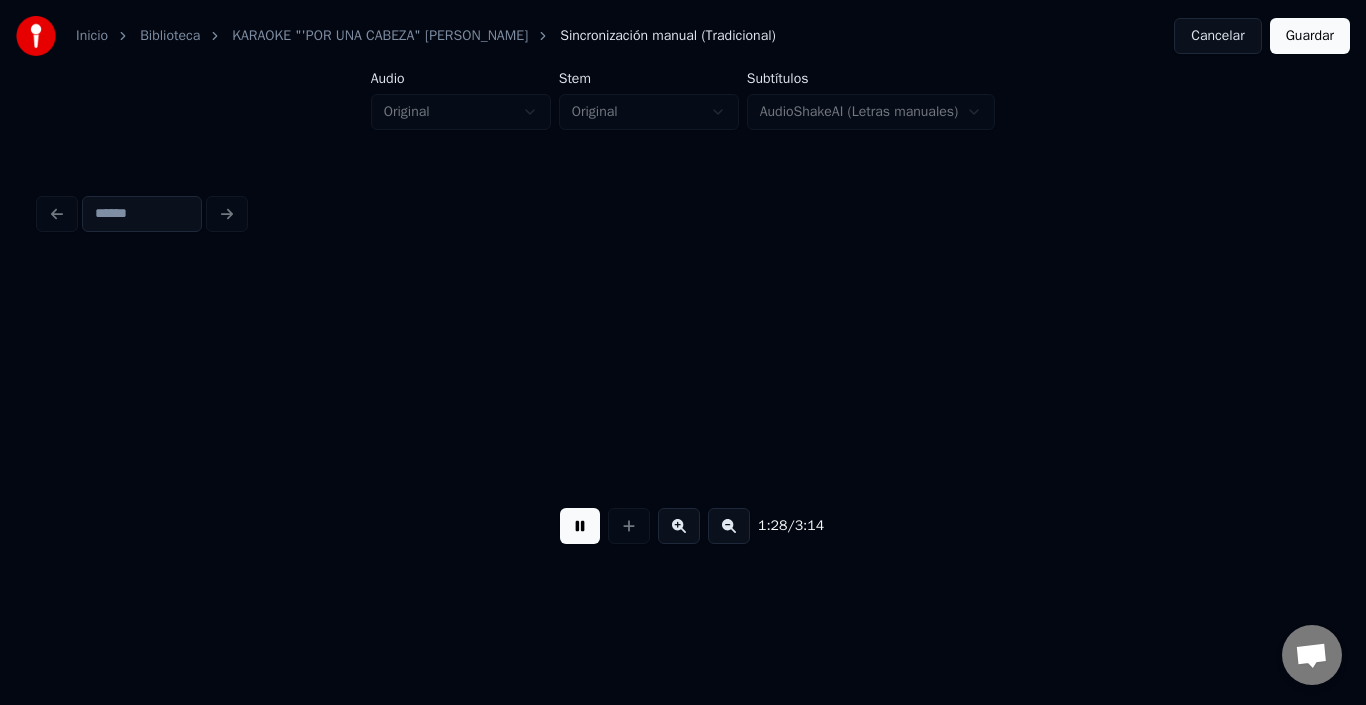 scroll, scrollTop: 0, scrollLeft: 17764, axis: horizontal 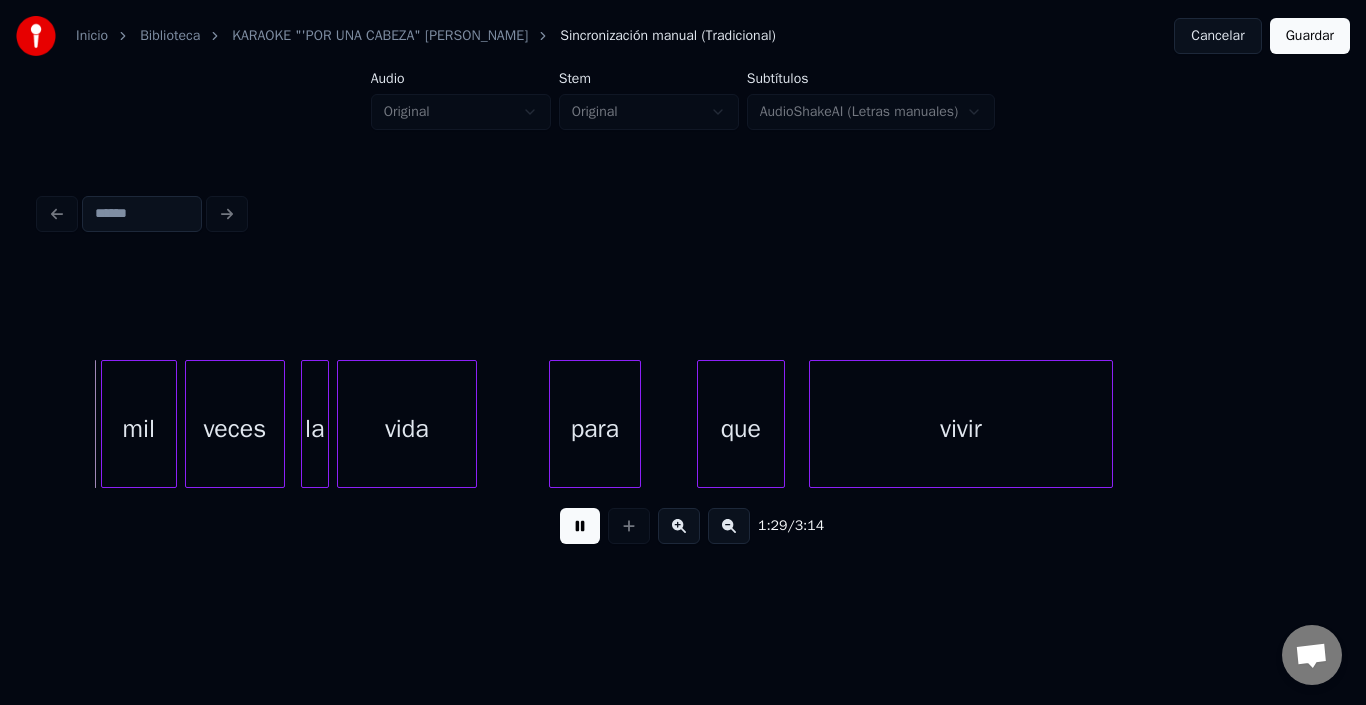 click at bounding box center (580, 526) 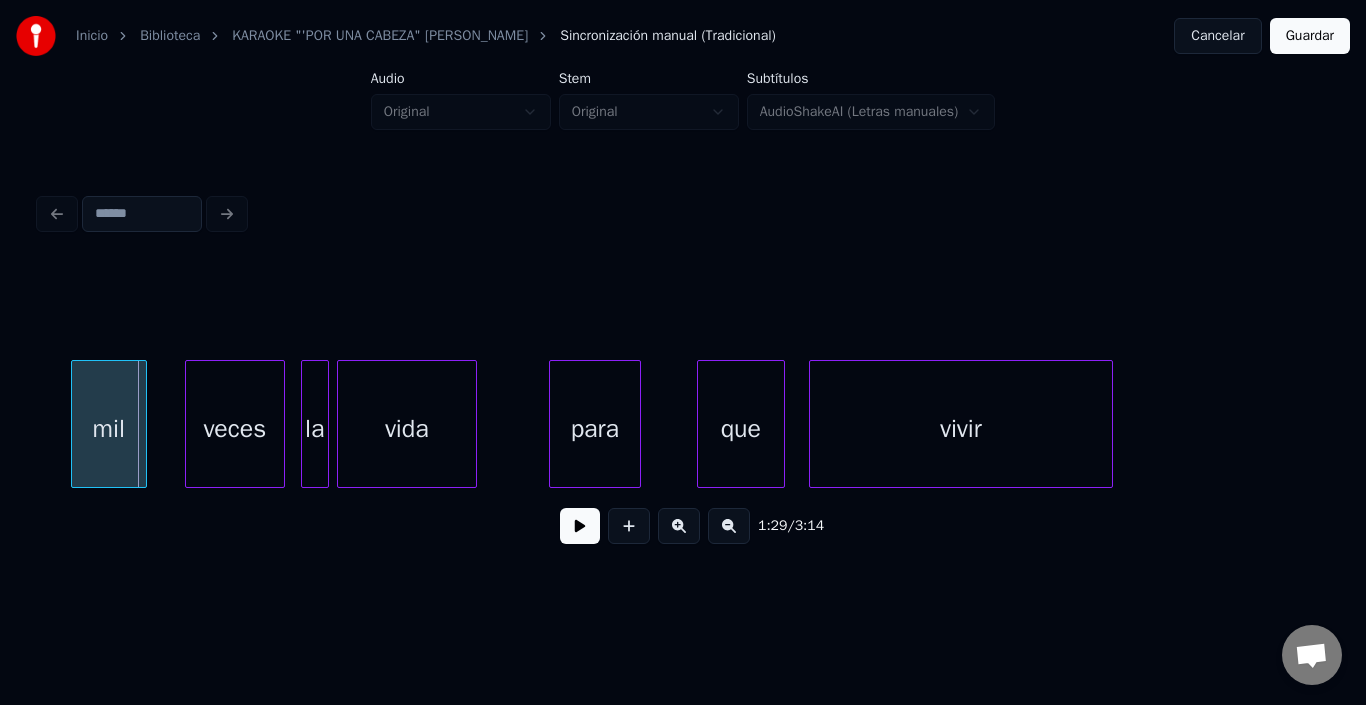 click on "mil" at bounding box center (109, 429) 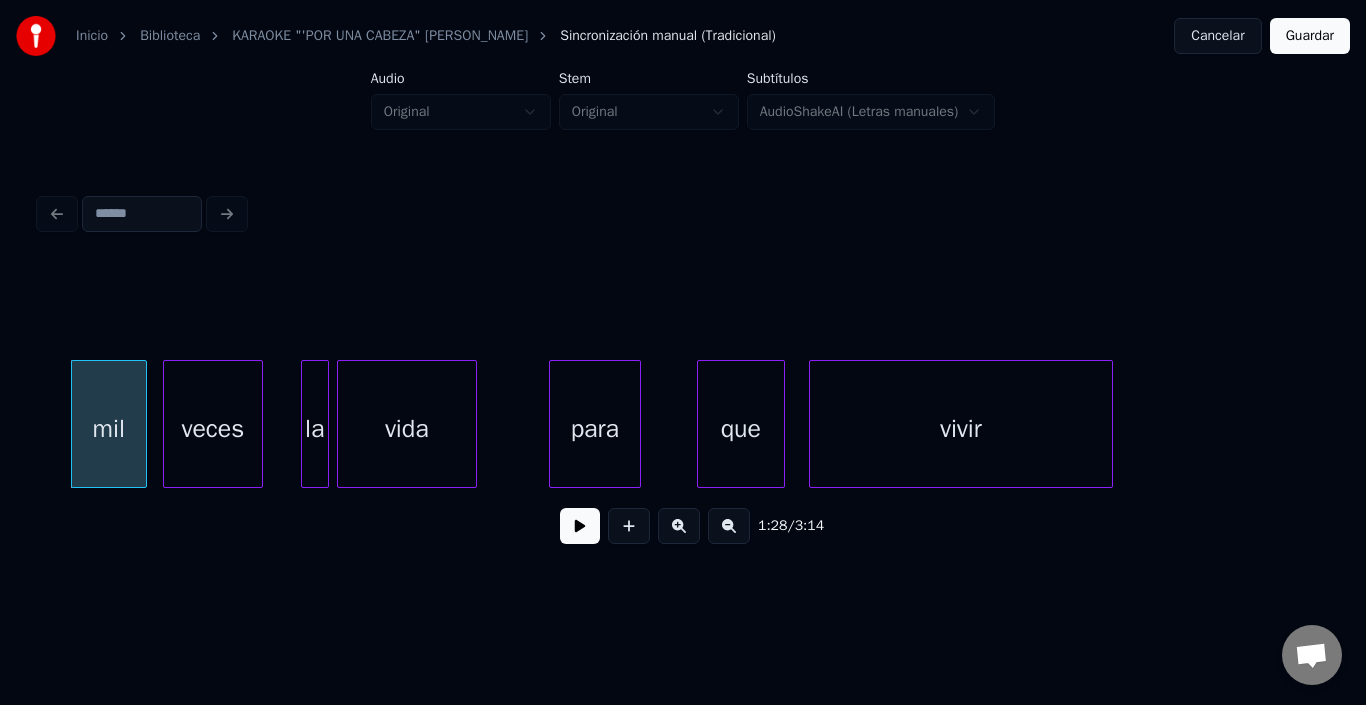 click on "veces" at bounding box center (213, 429) 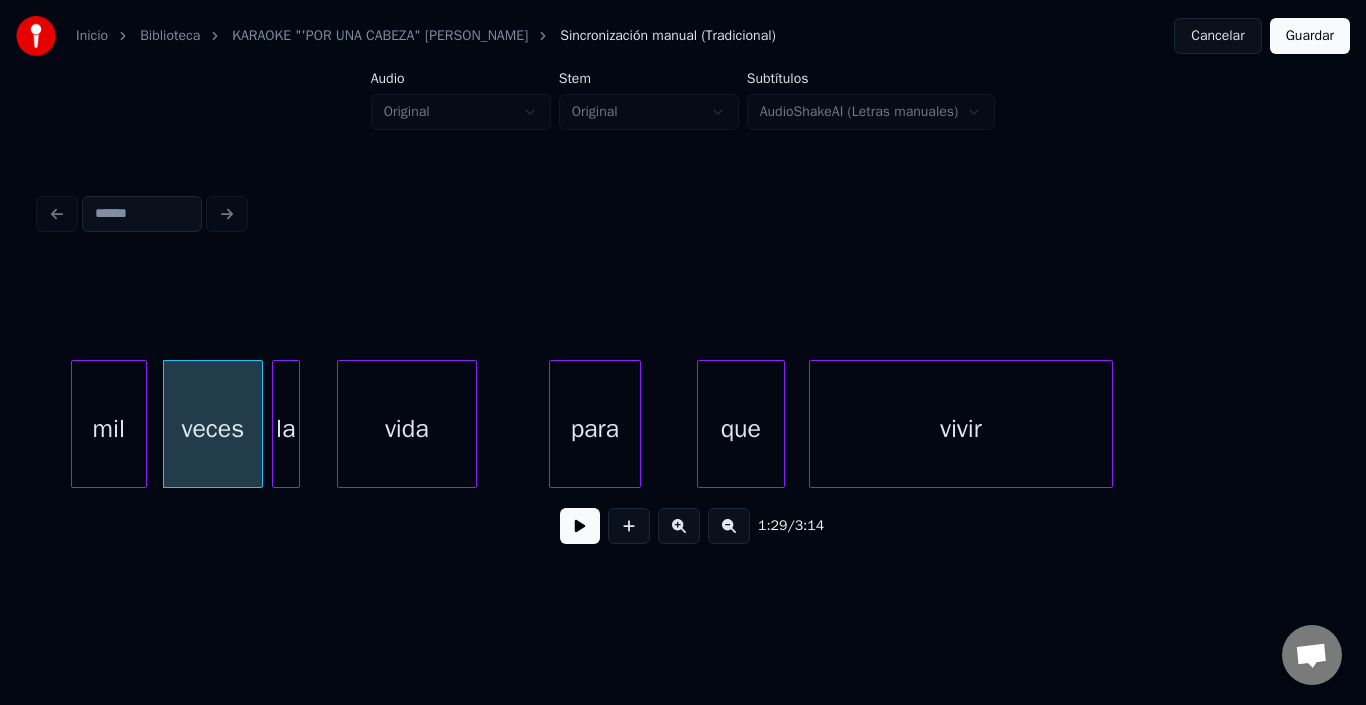 click on "la" at bounding box center (286, 429) 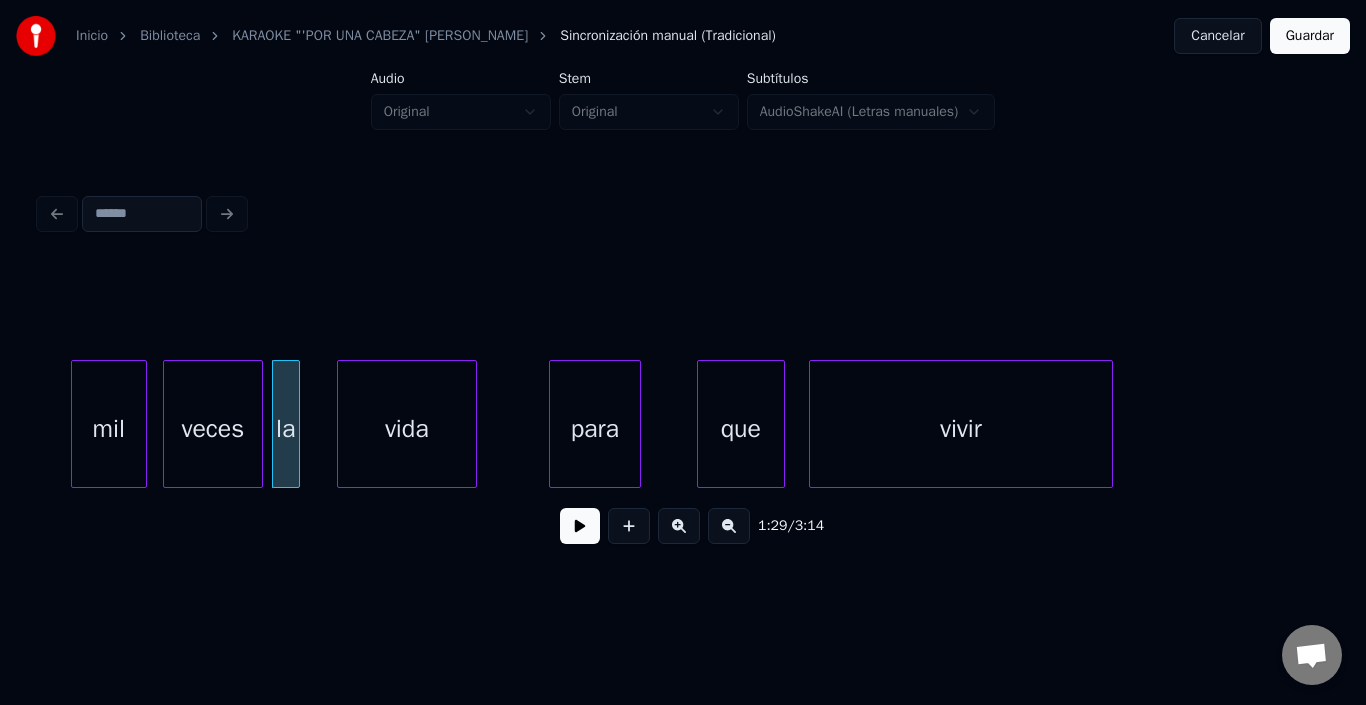 click on "la" at bounding box center (286, 429) 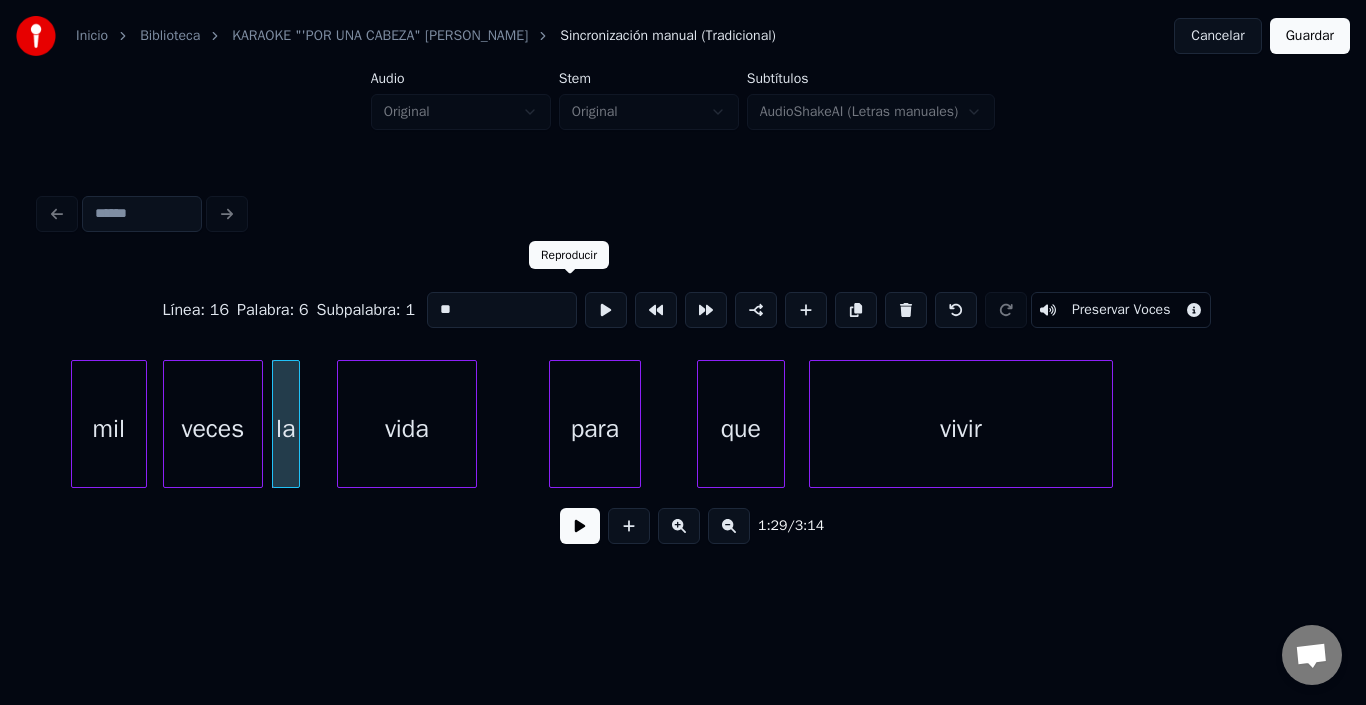 click at bounding box center (606, 310) 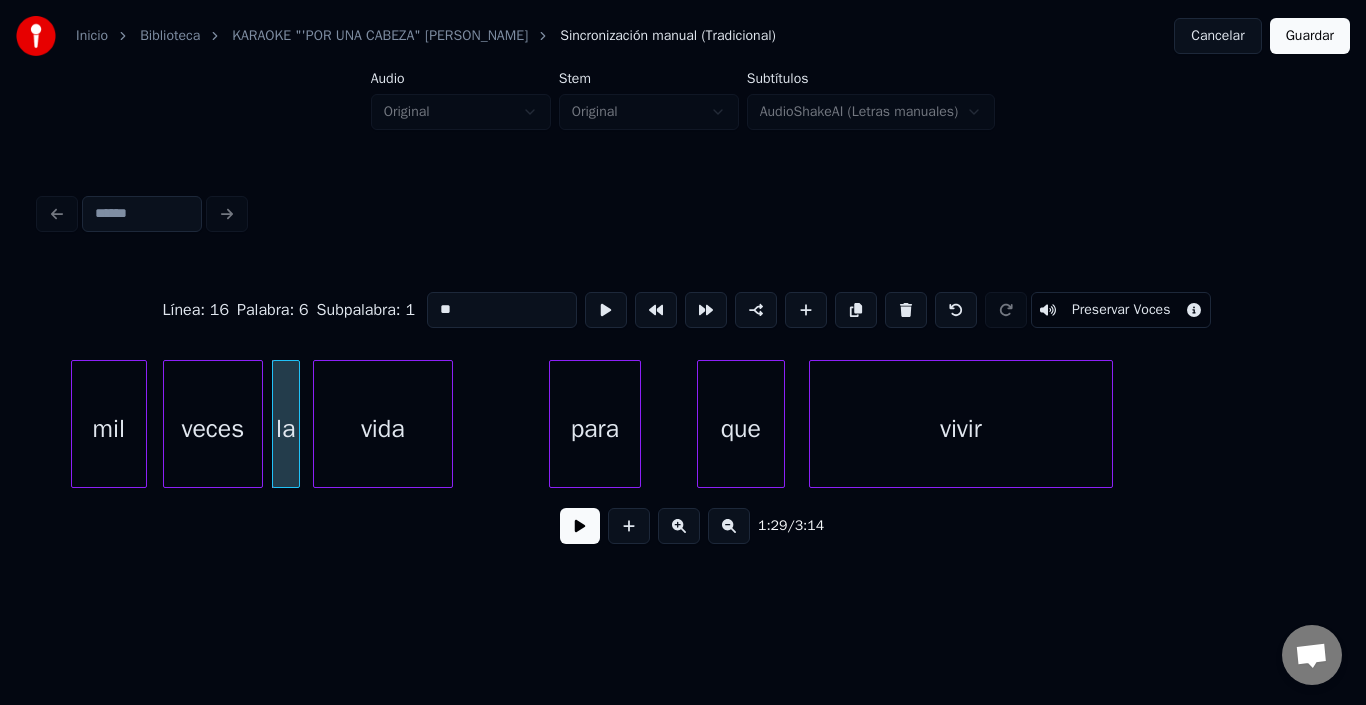 click on "vida" at bounding box center (383, 429) 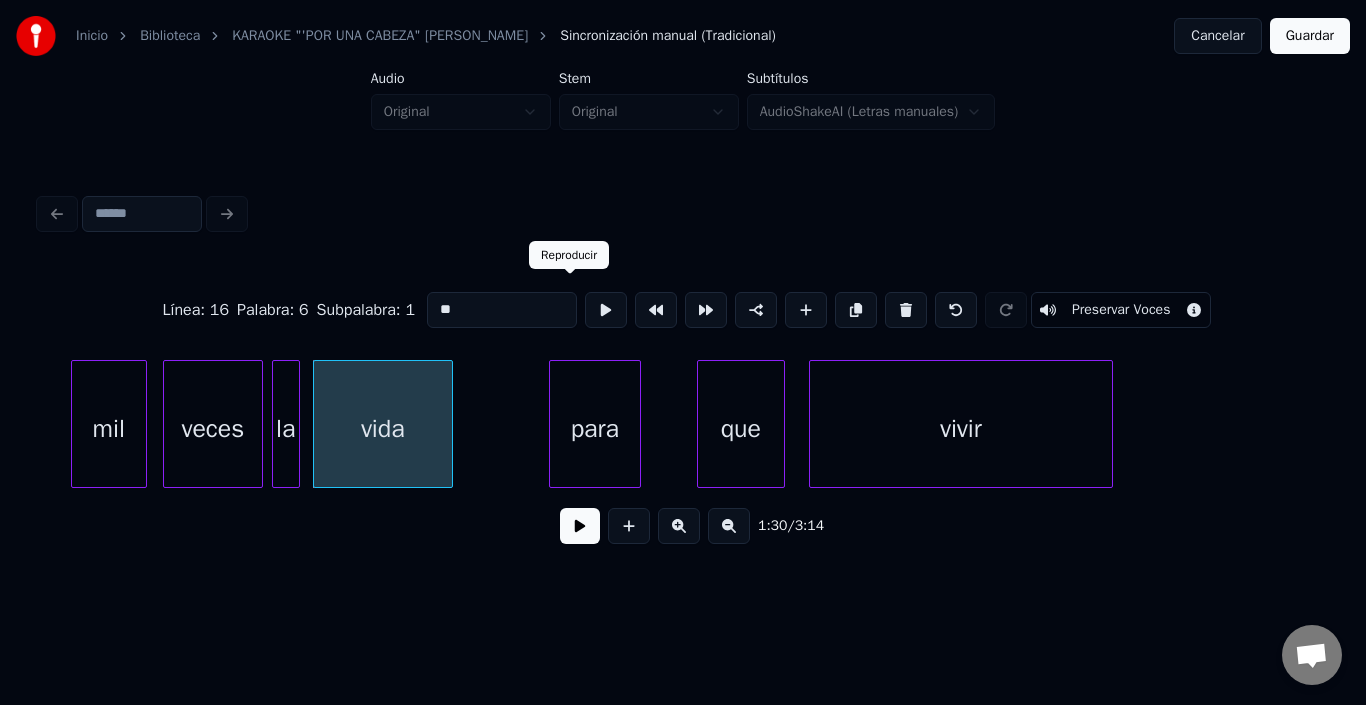 click at bounding box center [606, 310] 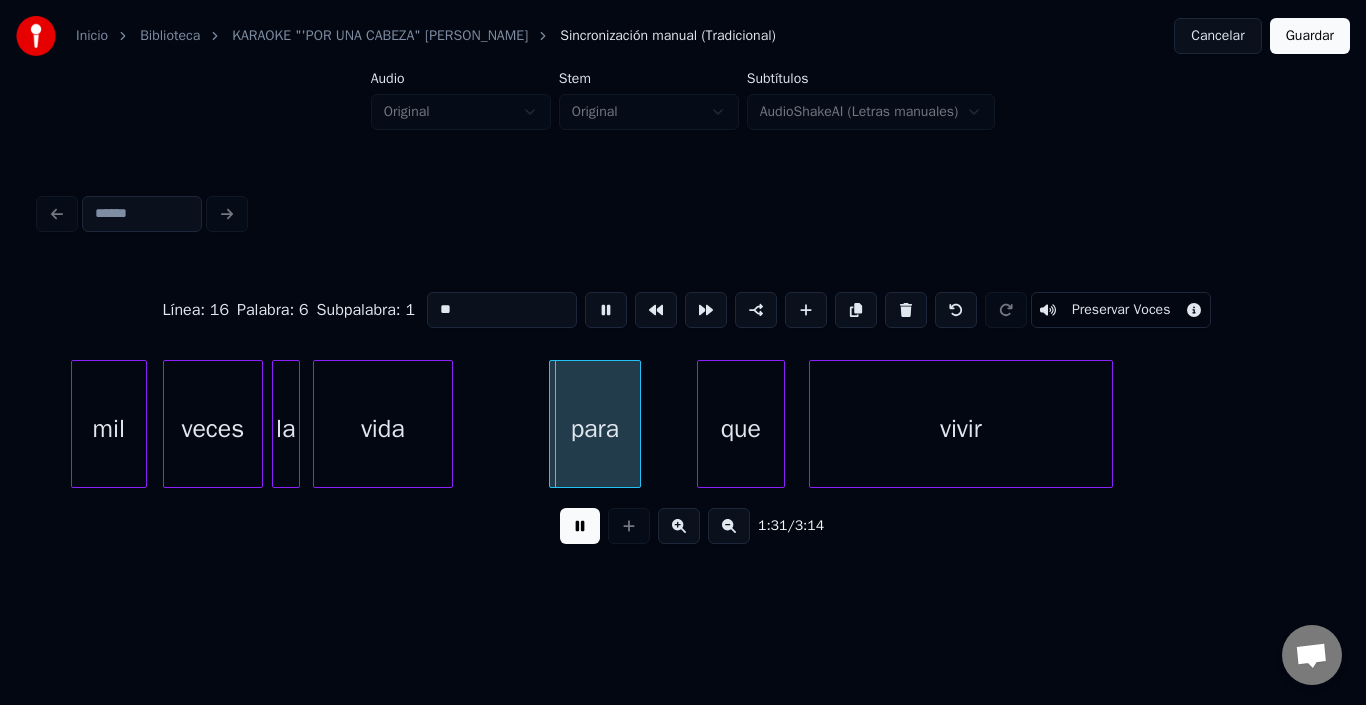 click on "Línea :   16 Palabra :   6 Subpalabra :   1 ** Preservar Voces" at bounding box center [683, 310] 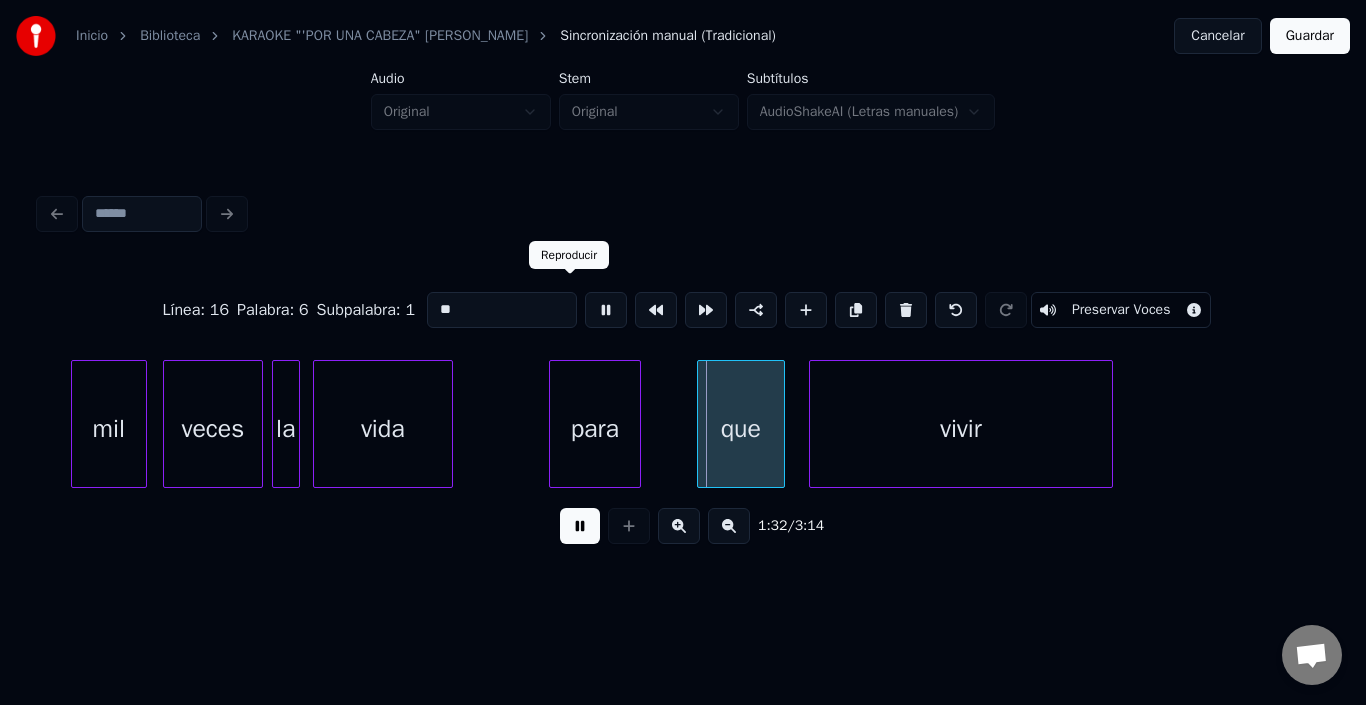 click at bounding box center [606, 310] 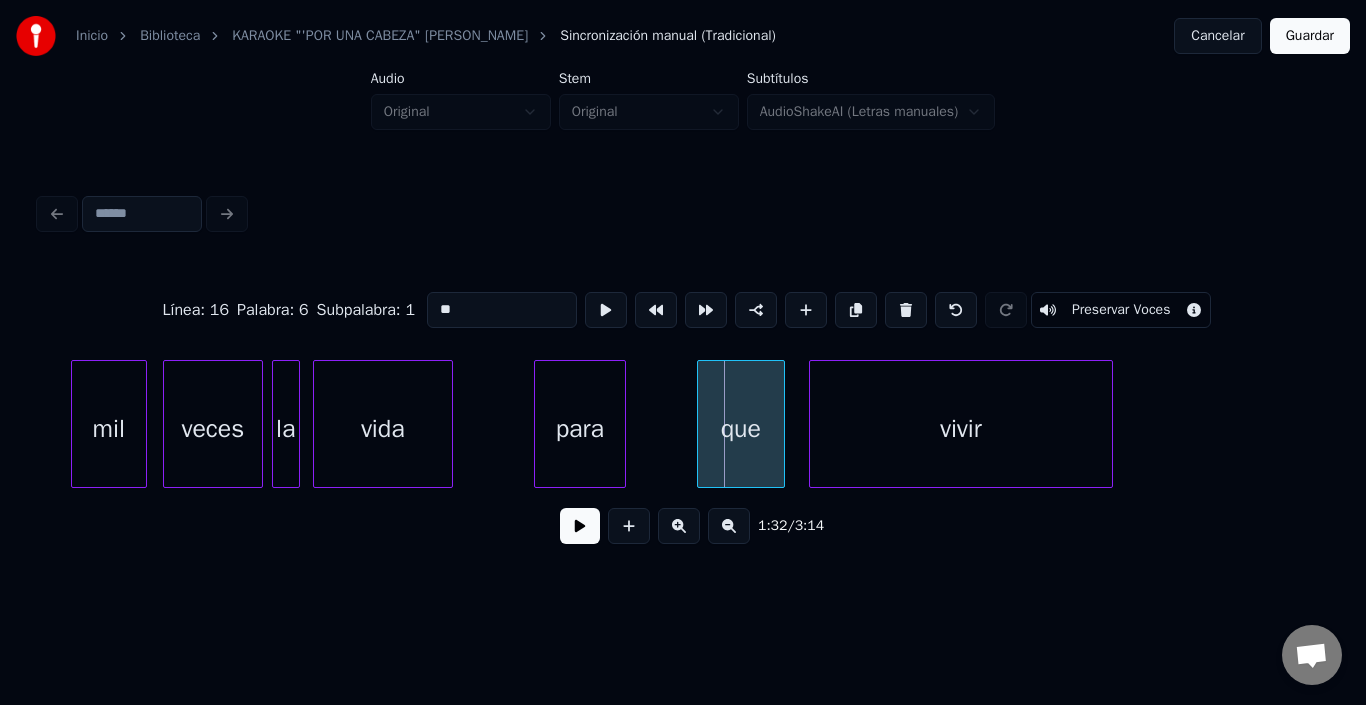 click on "para" at bounding box center (580, 429) 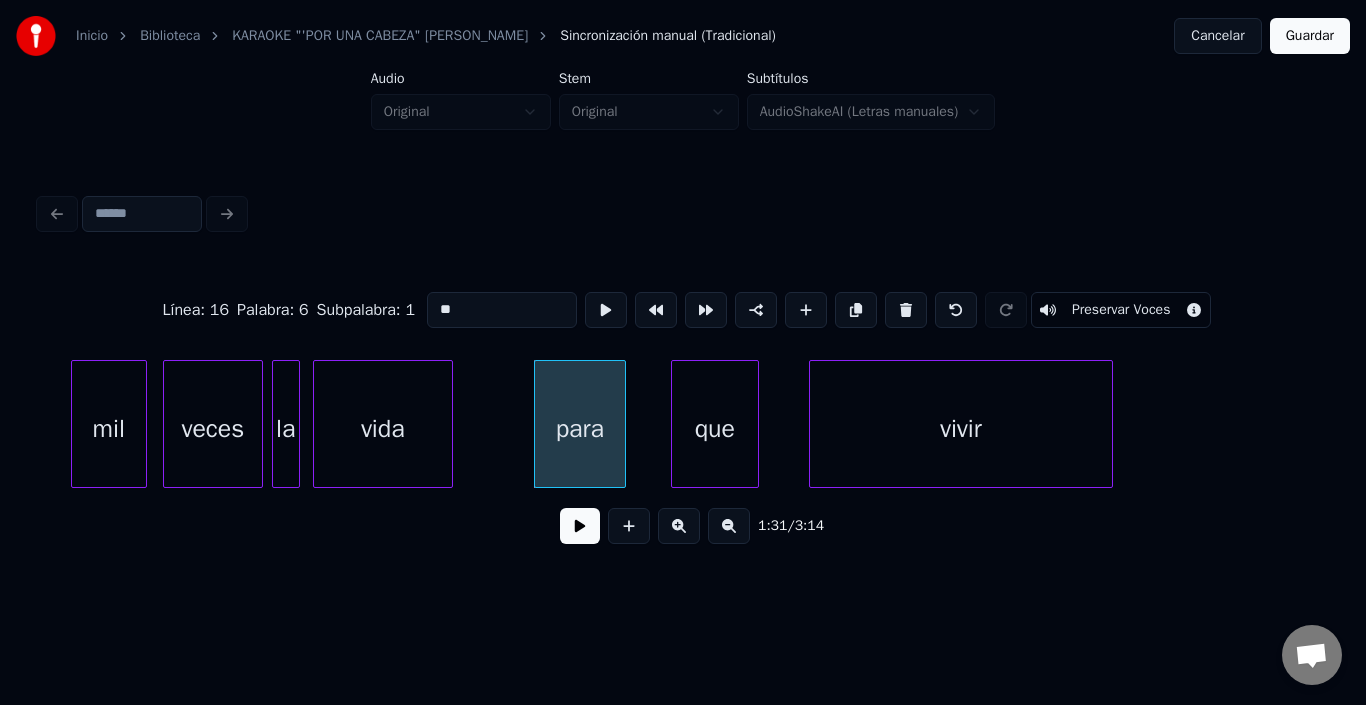 click on "que" at bounding box center [715, 429] 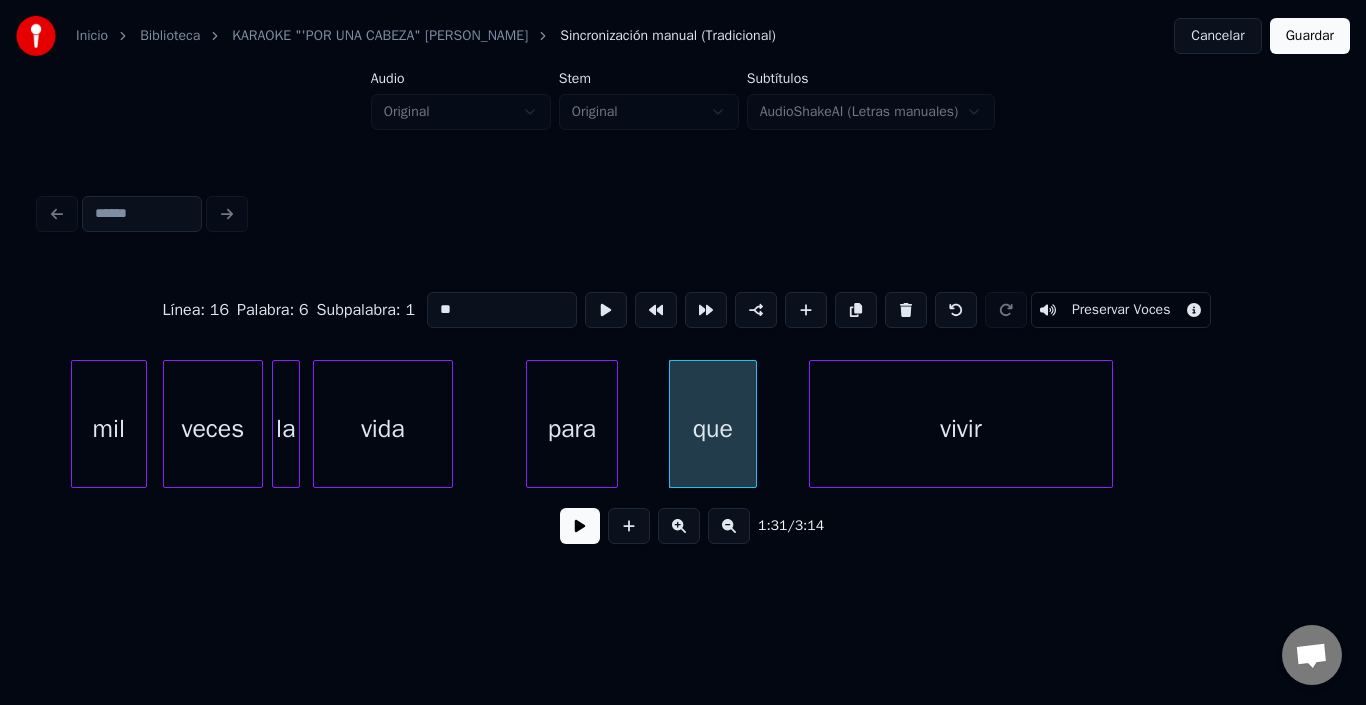 click on "para" at bounding box center (572, 429) 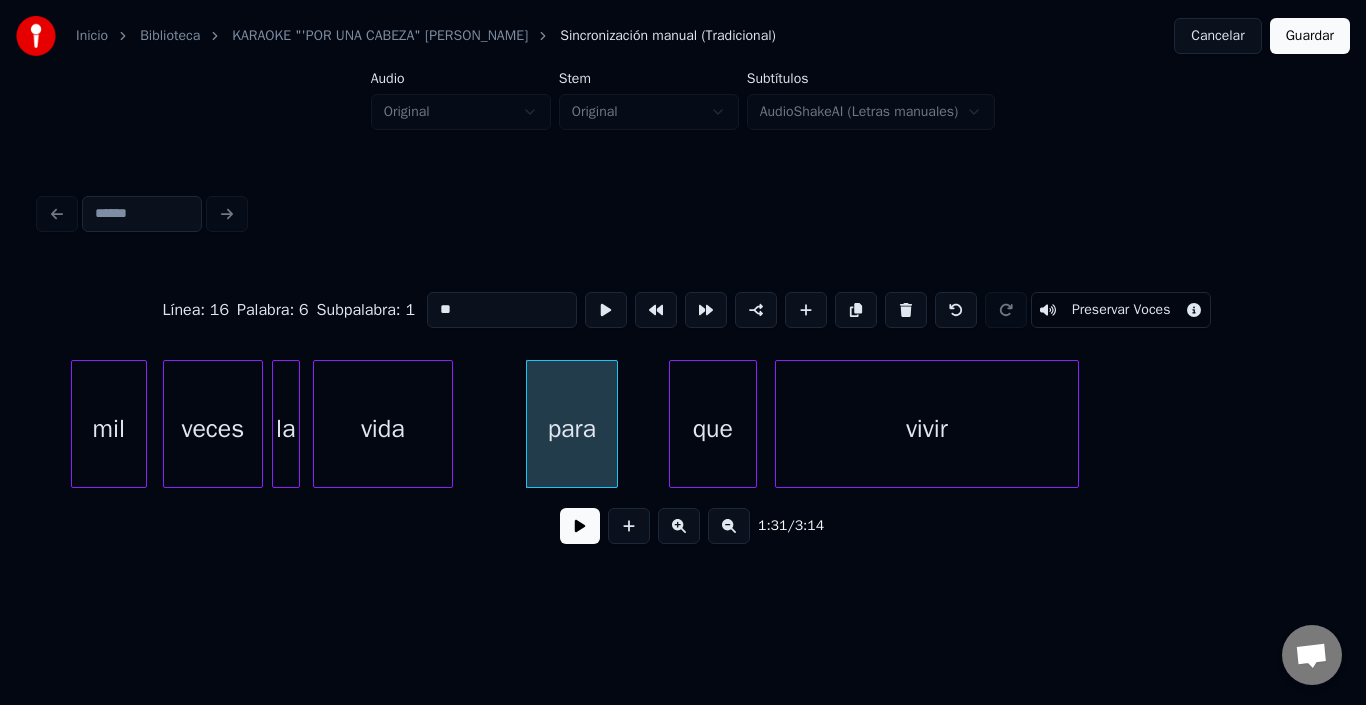 click on "vivir" at bounding box center (927, 429) 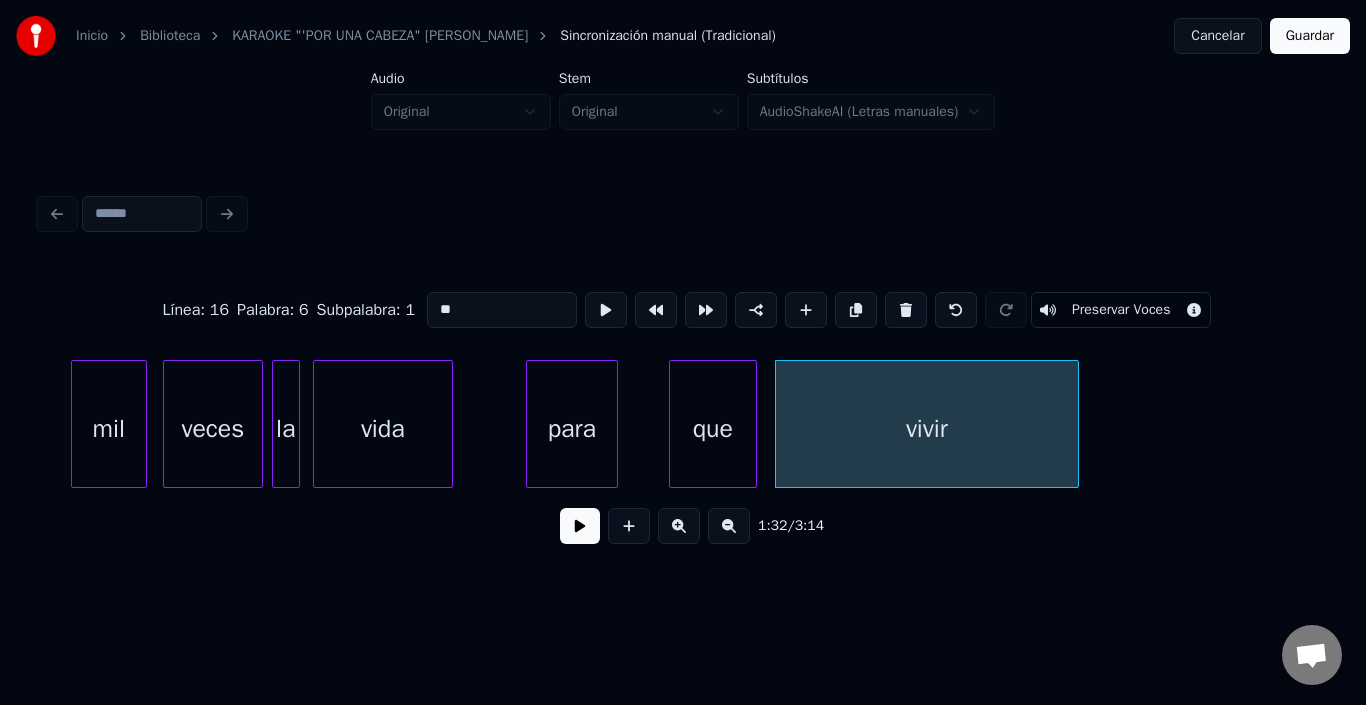 click on "vivir" at bounding box center [927, 429] 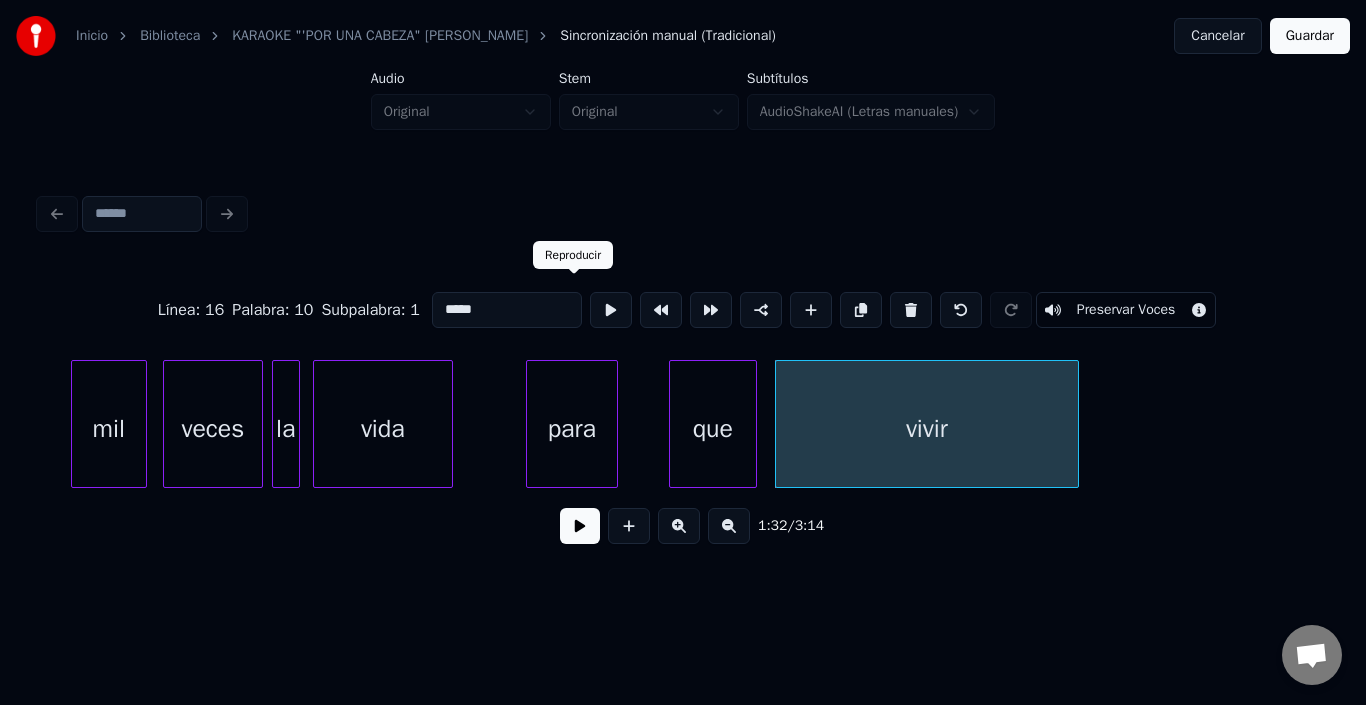 click at bounding box center [611, 310] 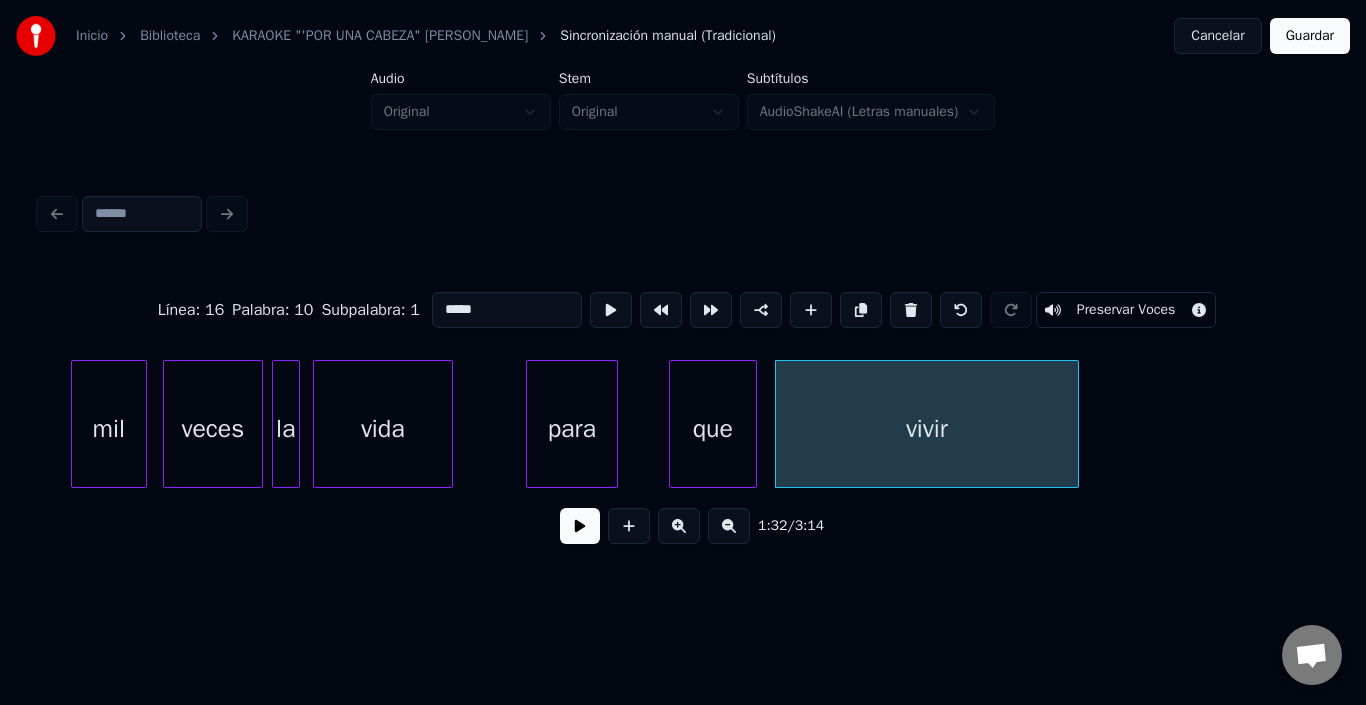click at bounding box center (611, 310) 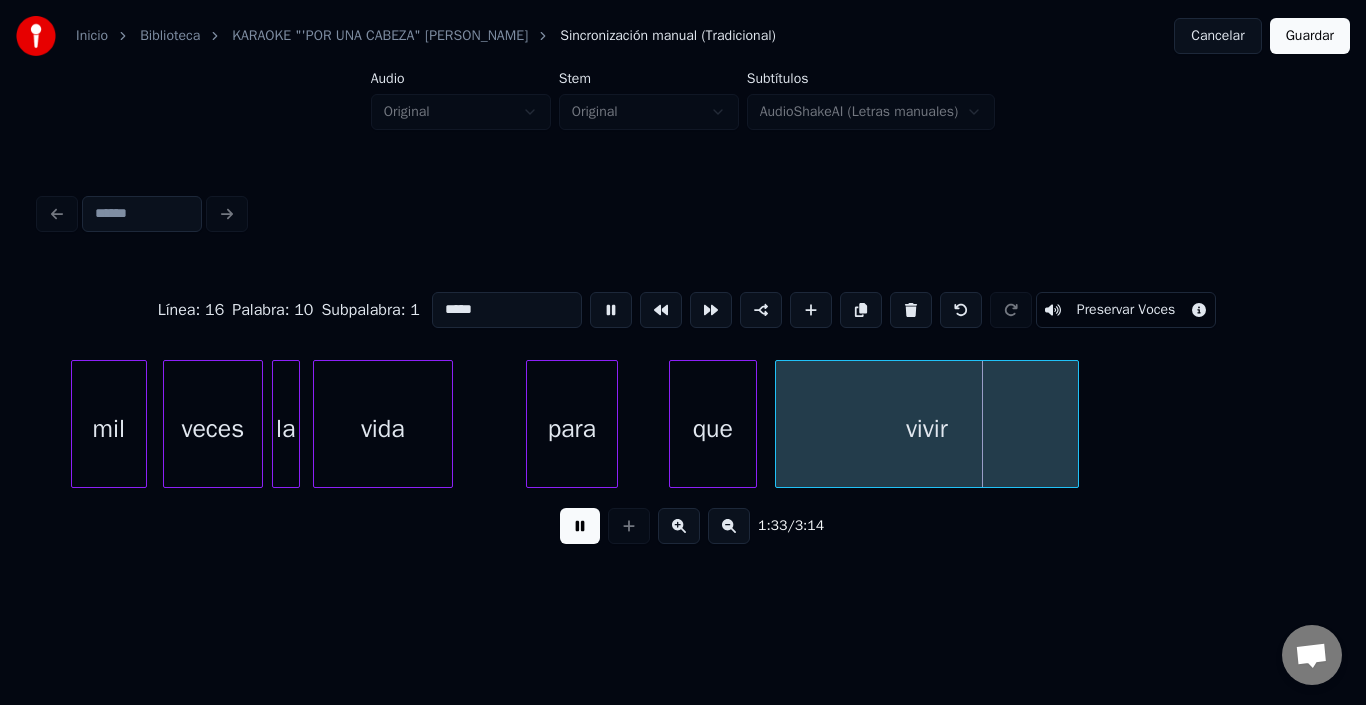 click at bounding box center (611, 310) 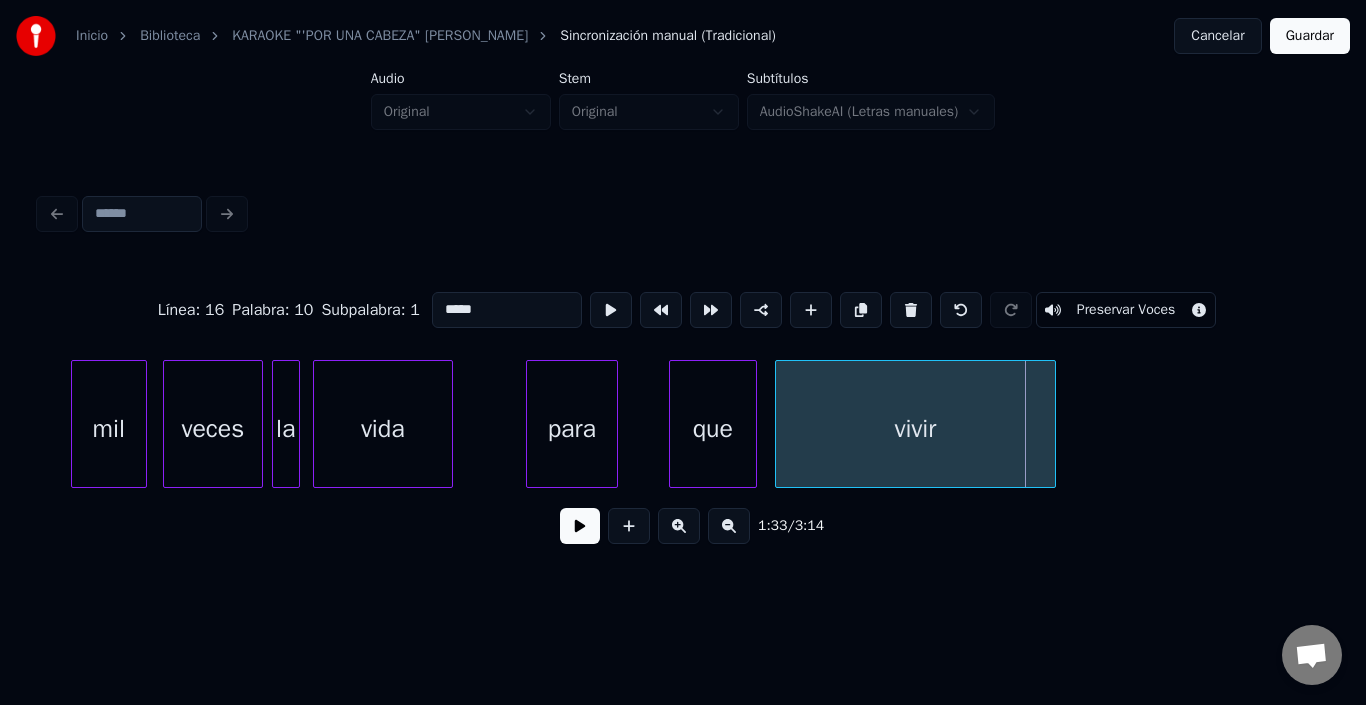 click at bounding box center [1052, 424] 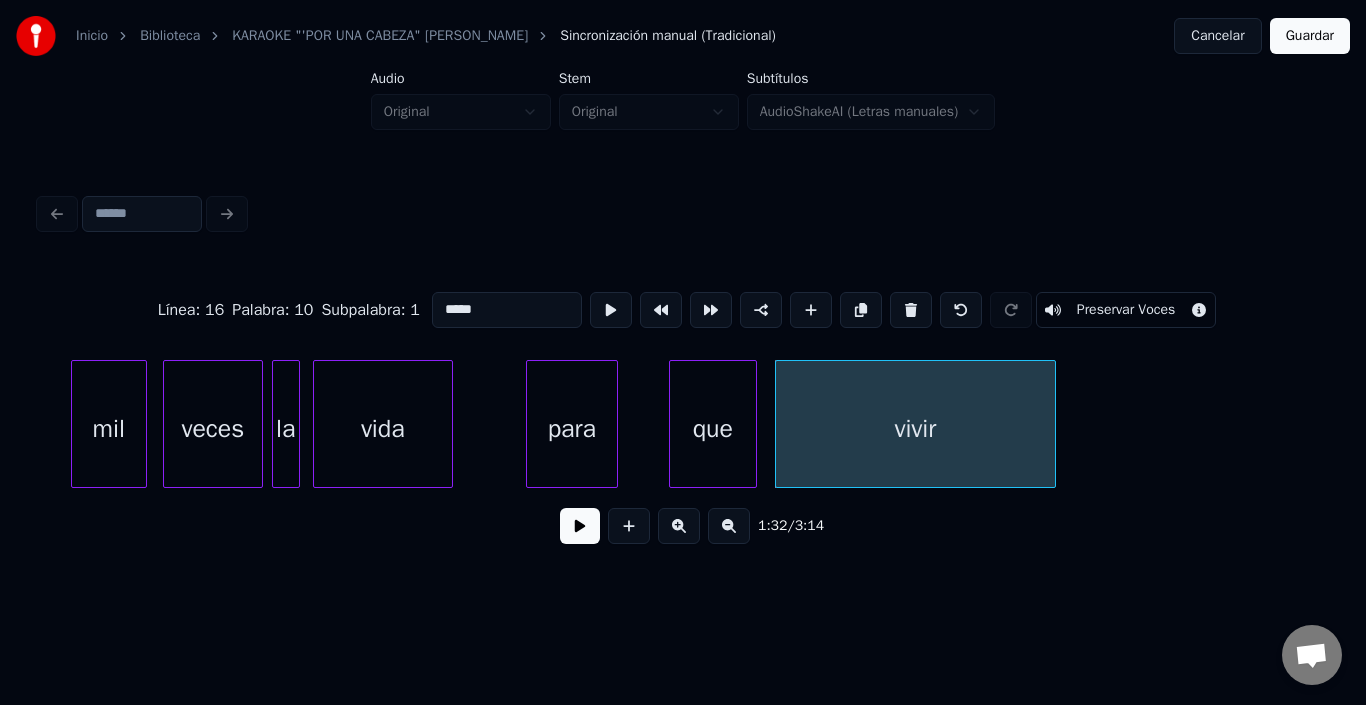 click at bounding box center [580, 526] 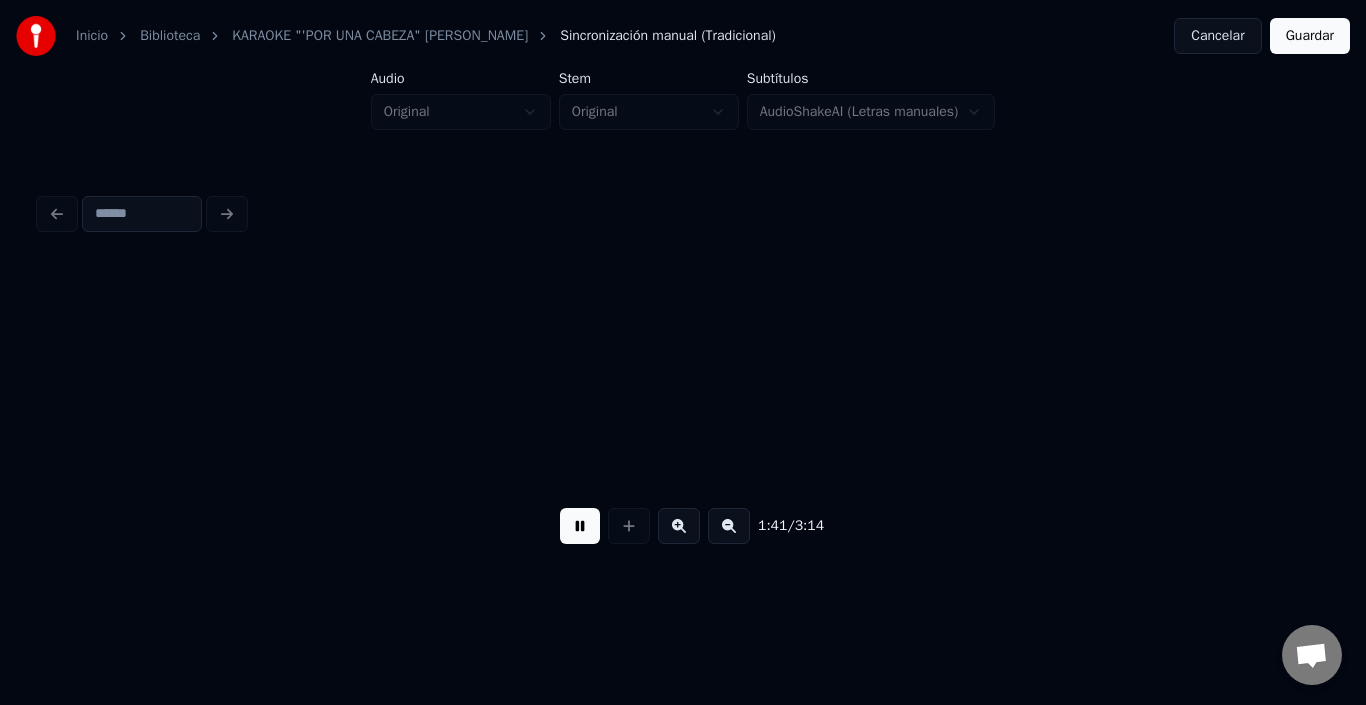 scroll, scrollTop: 0, scrollLeft: 20338, axis: horizontal 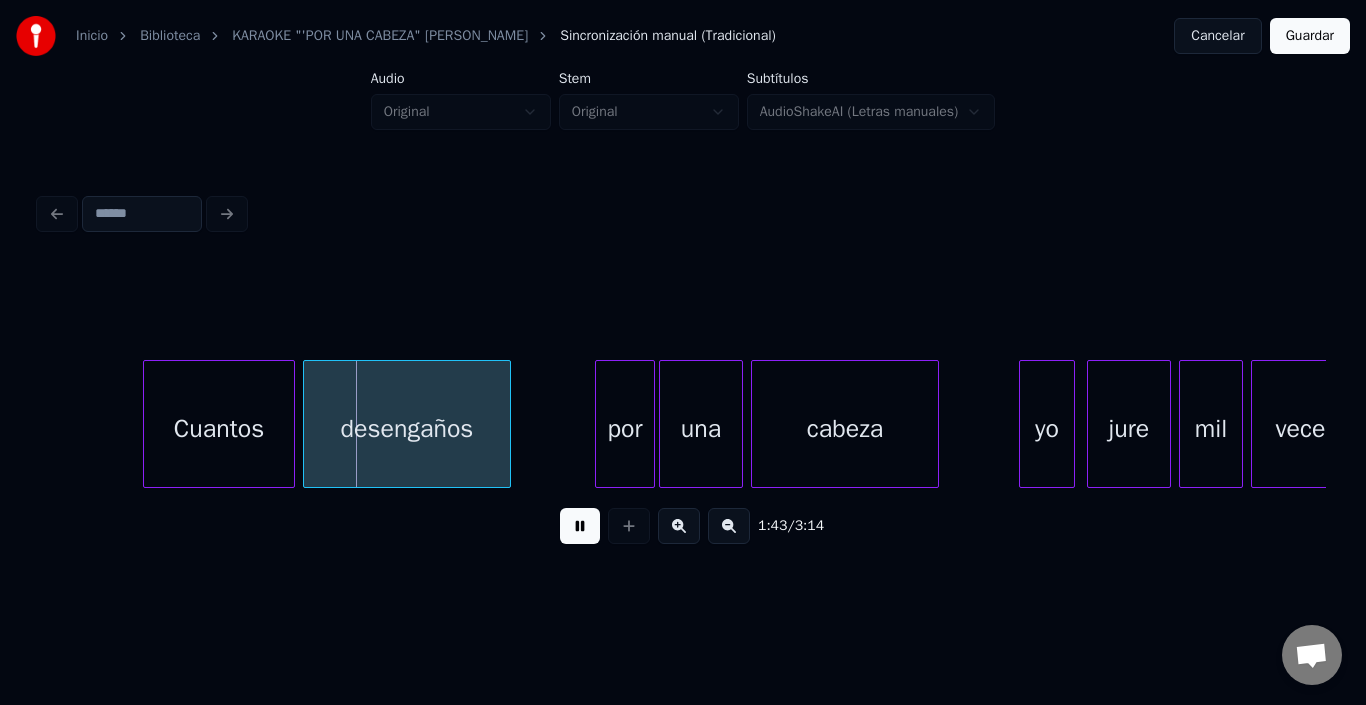 click at bounding box center [580, 526] 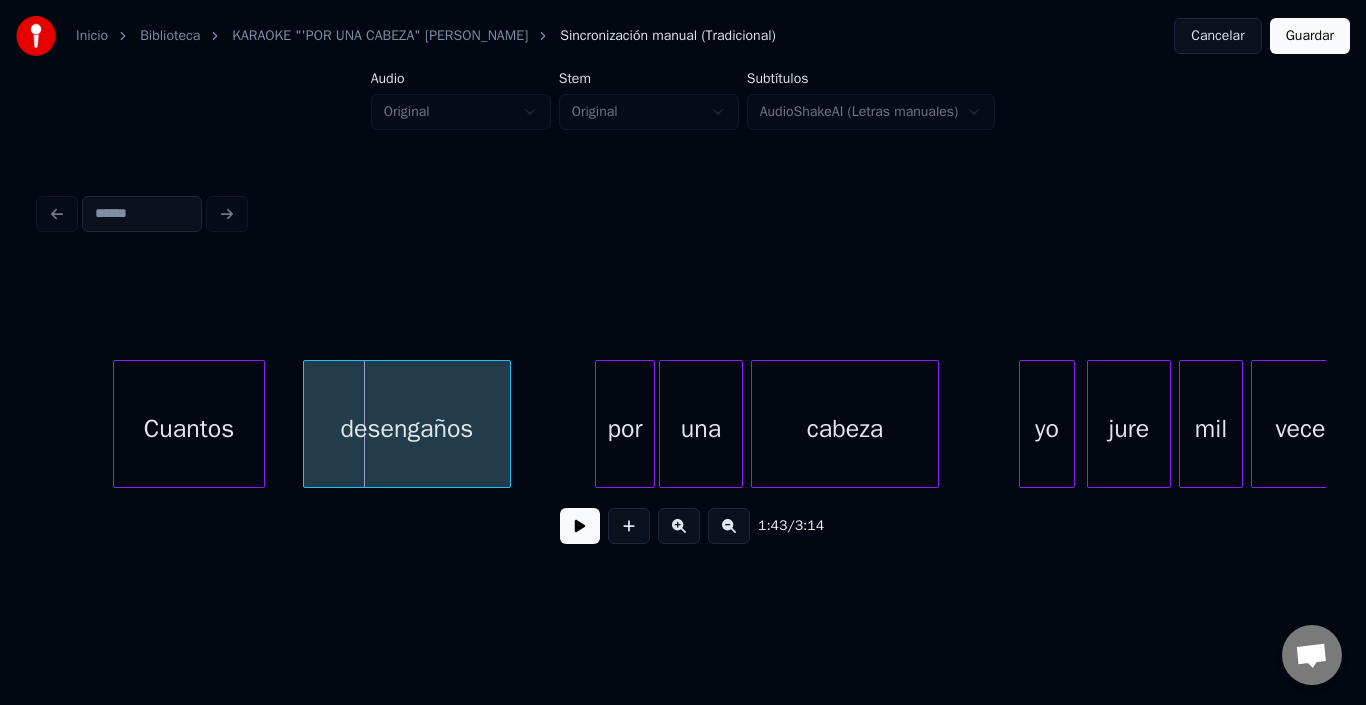 click on "Cuantos" at bounding box center (189, 429) 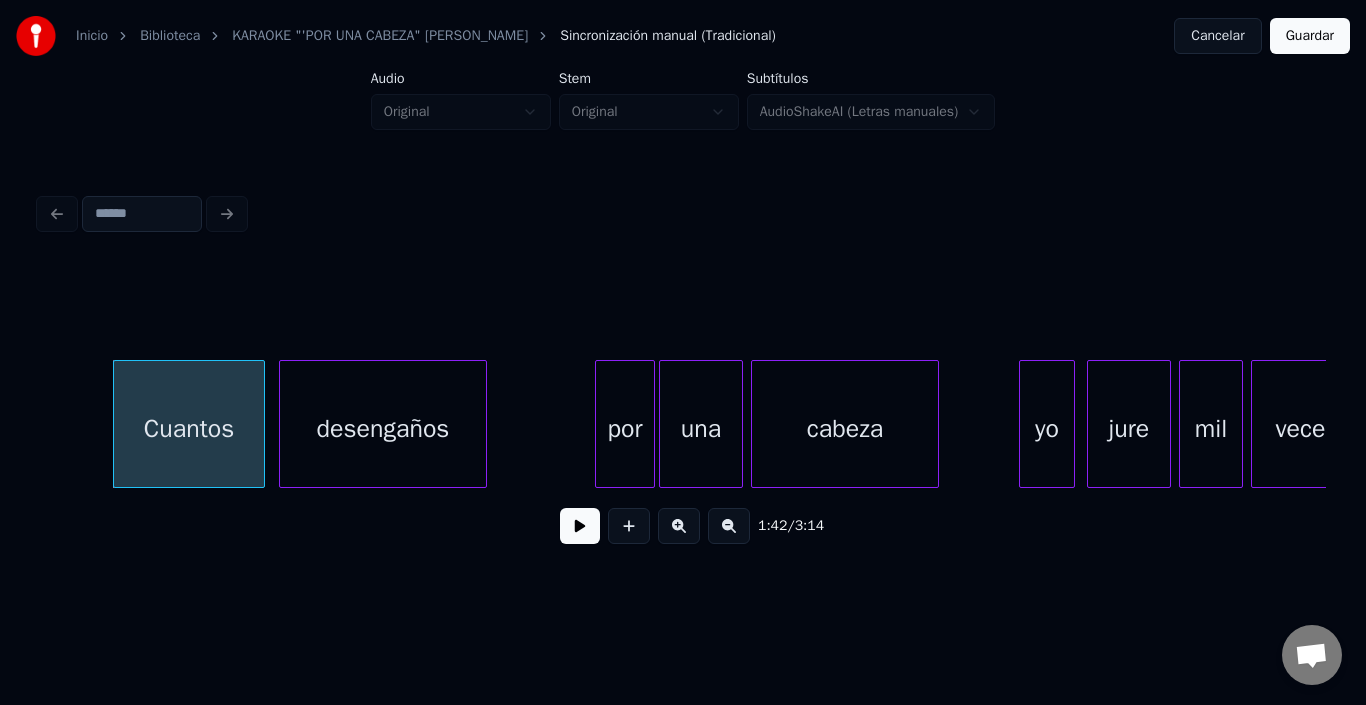 click on "desengaños" at bounding box center (383, 429) 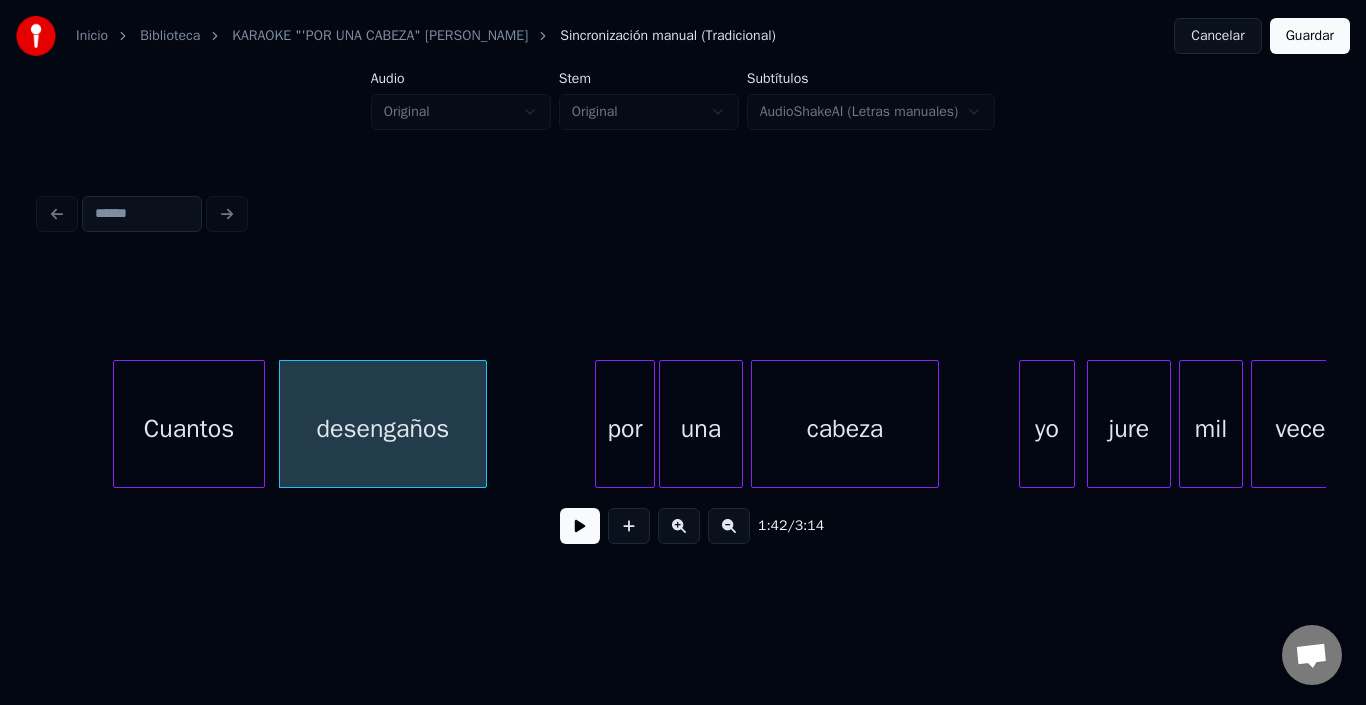 click on "desengaños" at bounding box center [383, 429] 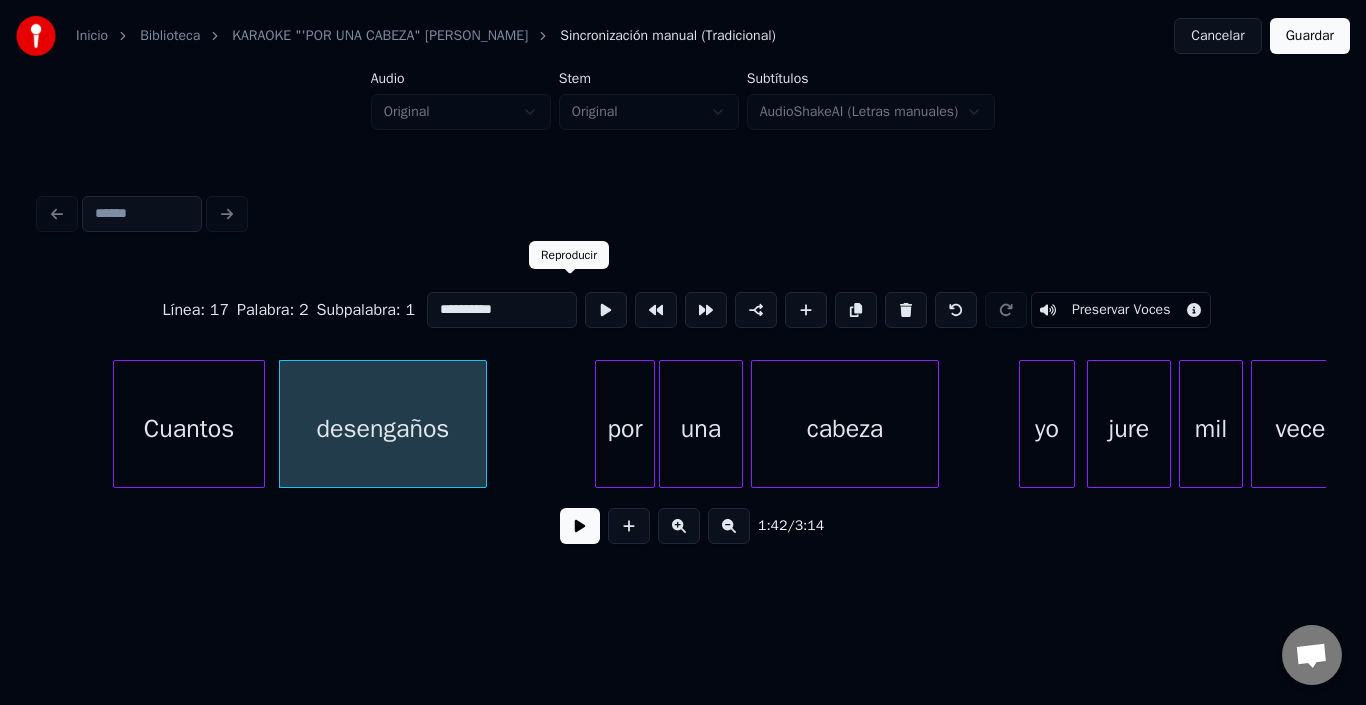 click at bounding box center (606, 310) 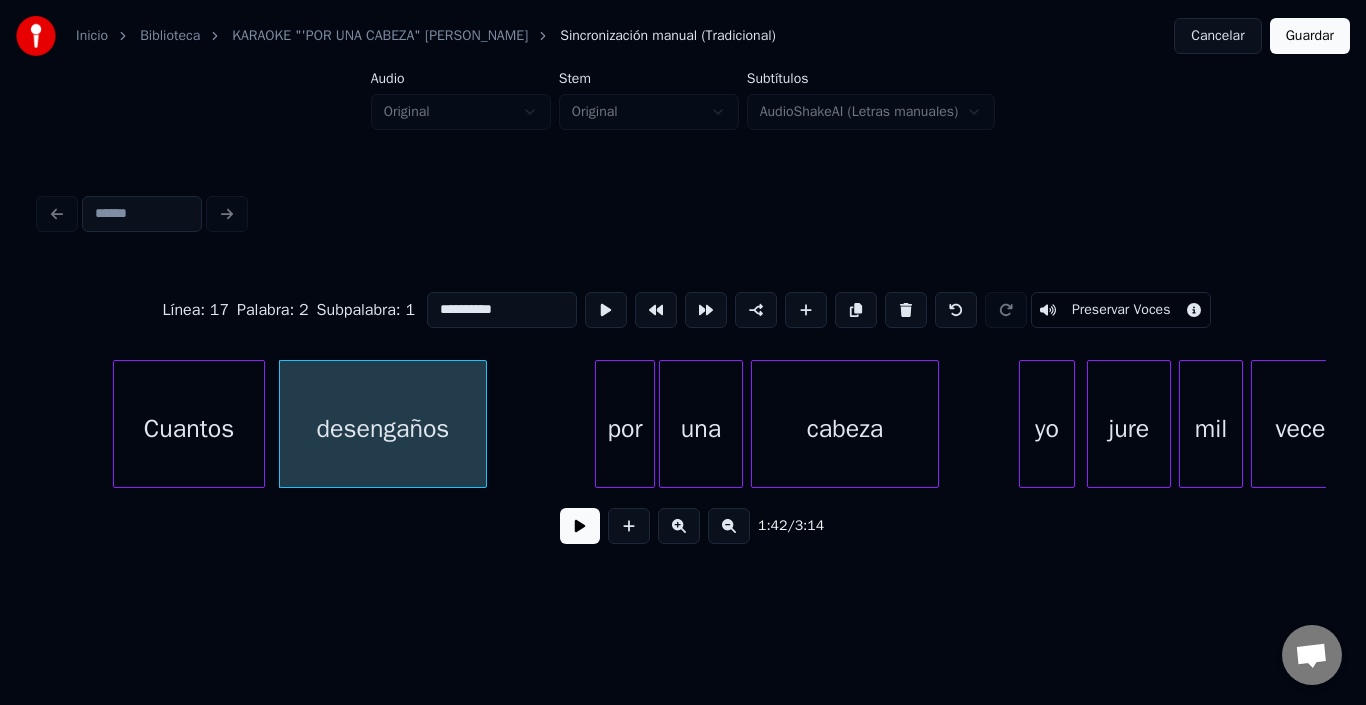 click at bounding box center (580, 526) 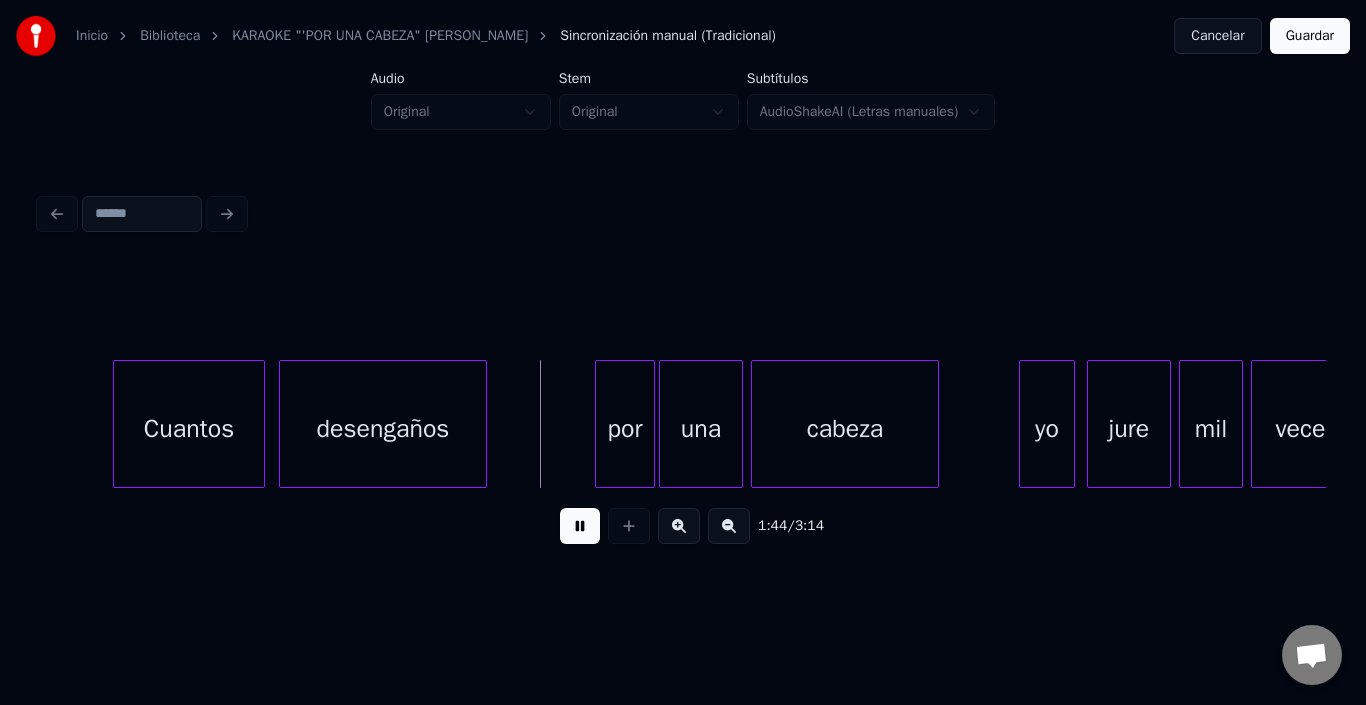 click at bounding box center [580, 526] 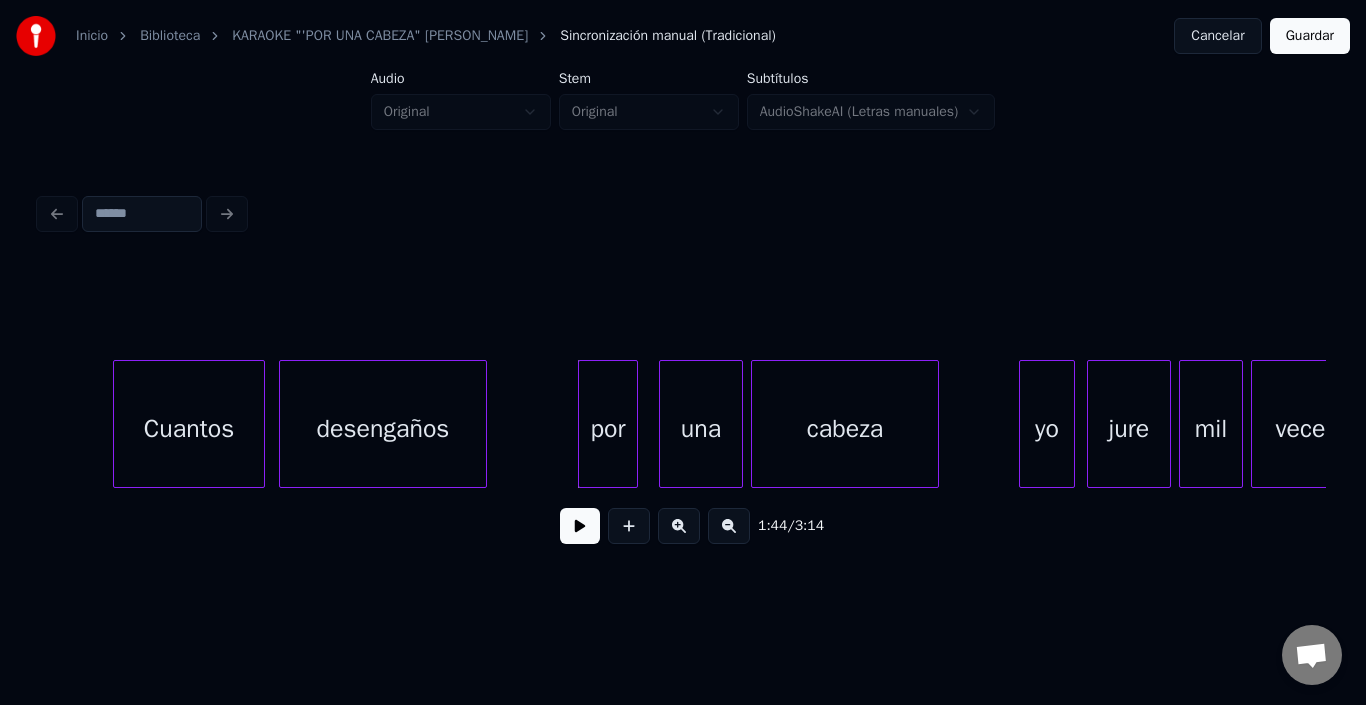 click on "por" at bounding box center (608, 429) 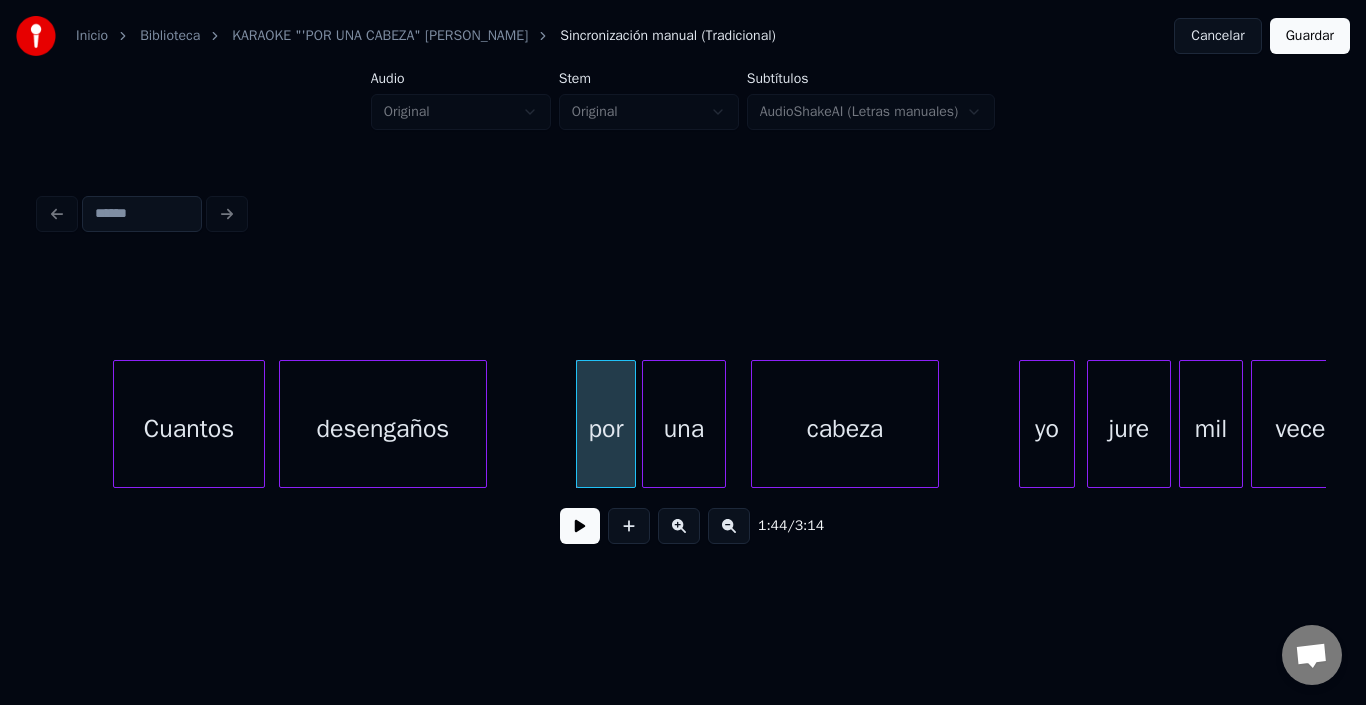 click on "una" at bounding box center [684, 429] 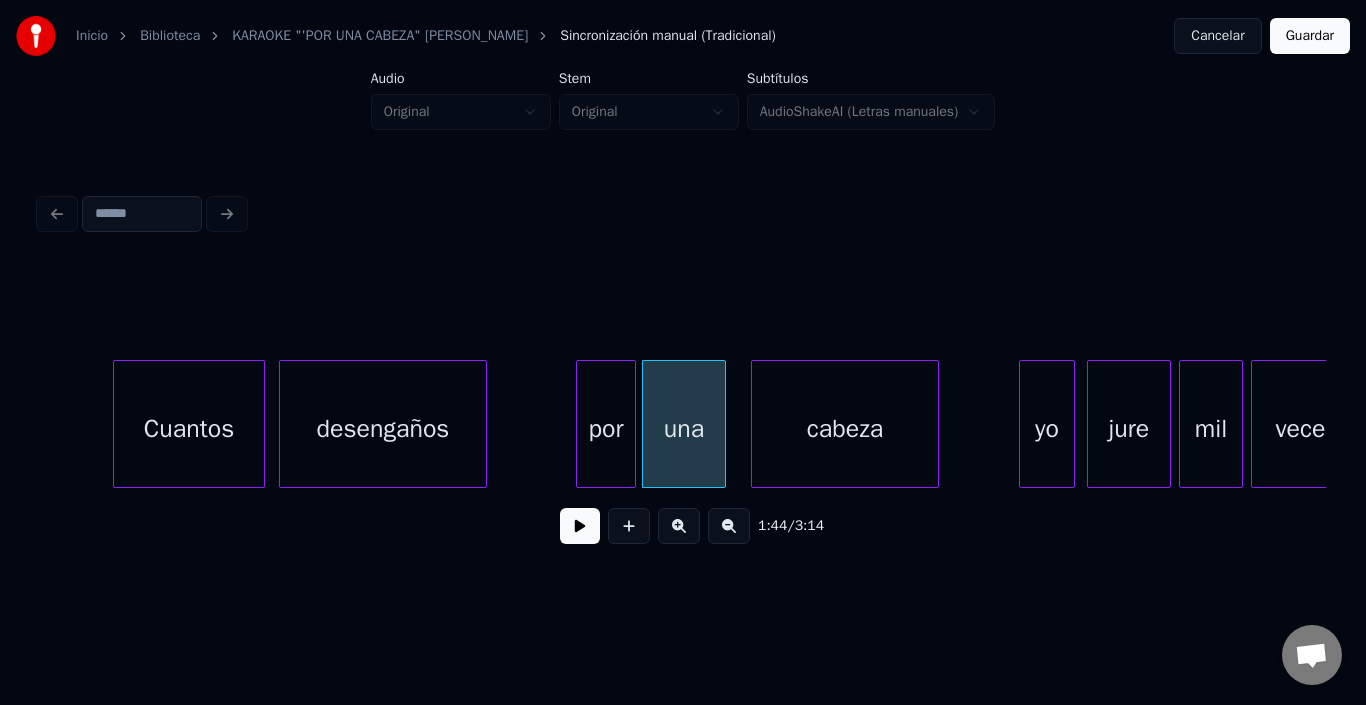 click on "una" at bounding box center [684, 429] 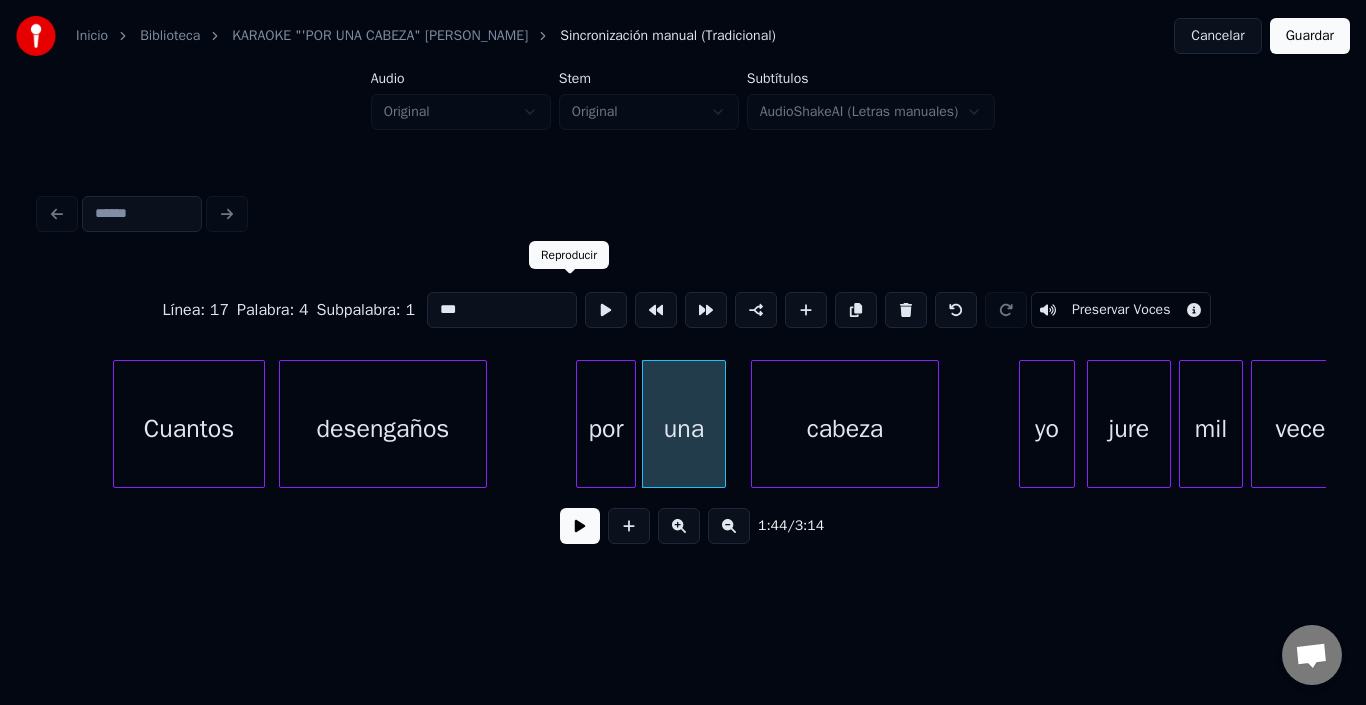 click at bounding box center [606, 310] 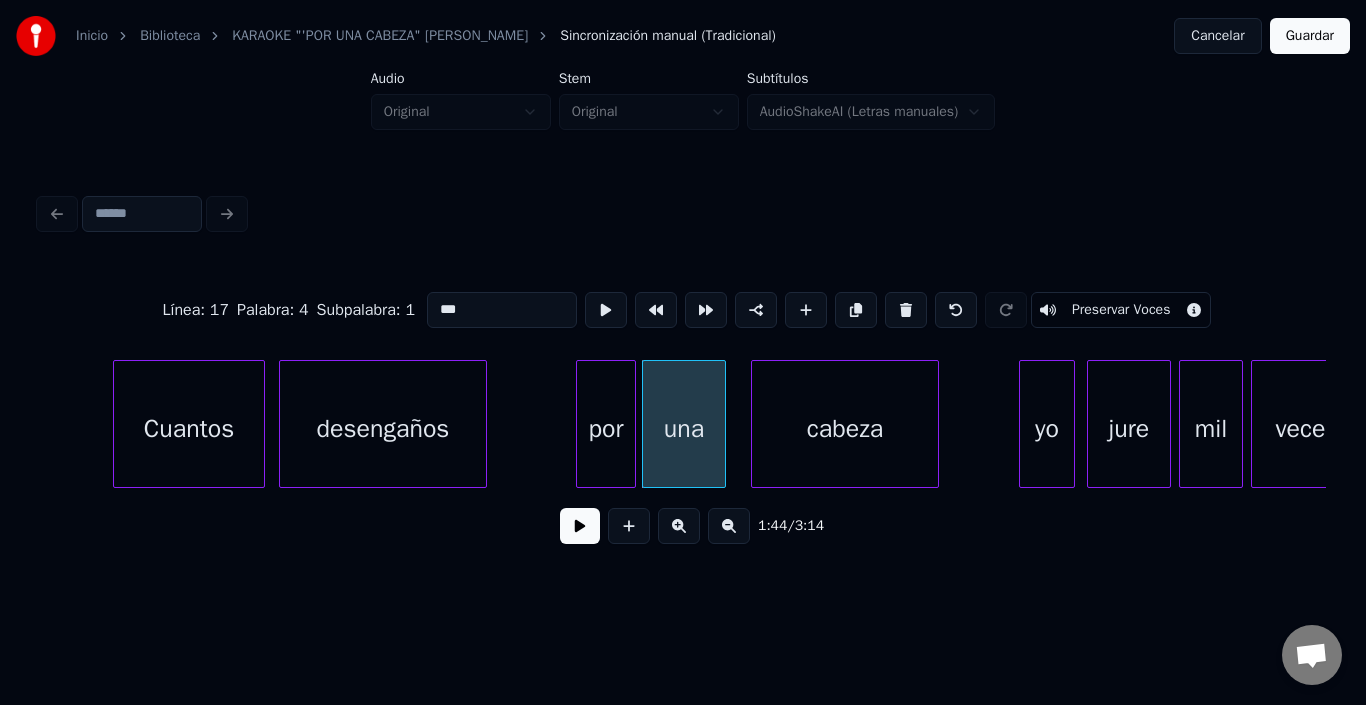 click on "por" at bounding box center [606, 429] 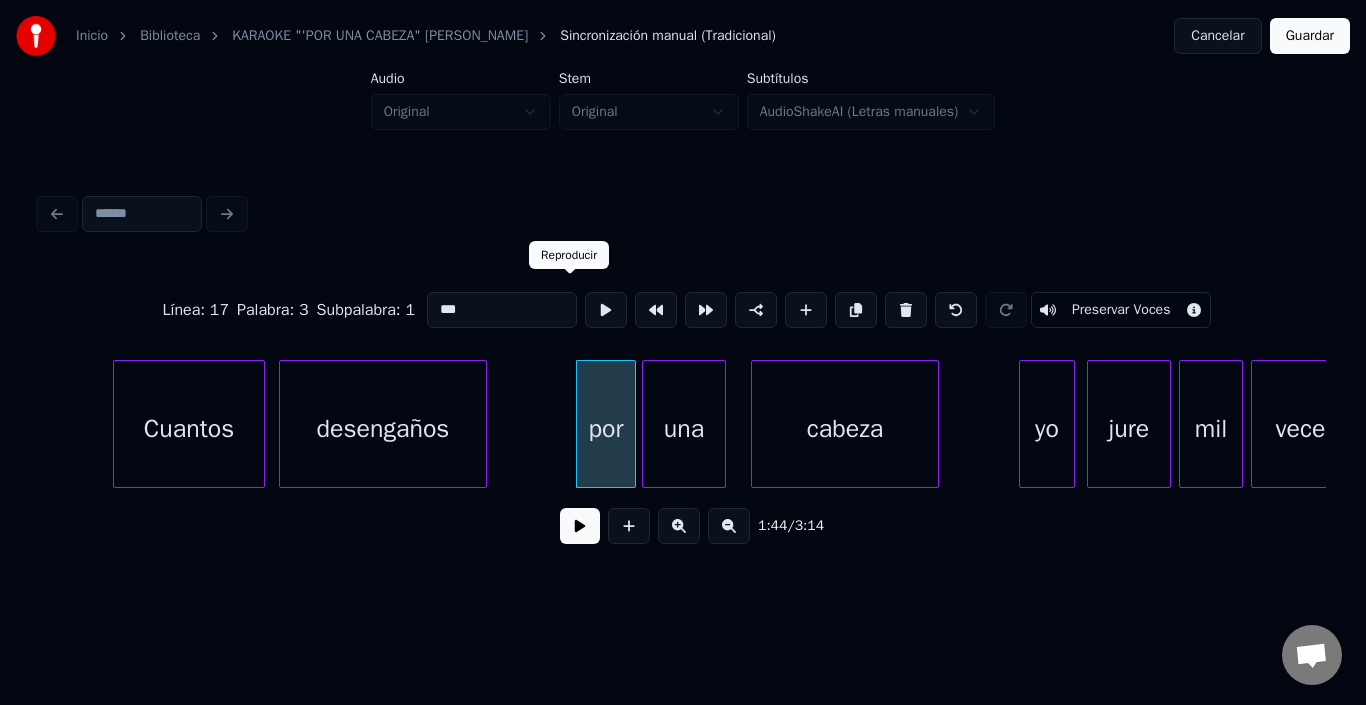 click at bounding box center [606, 310] 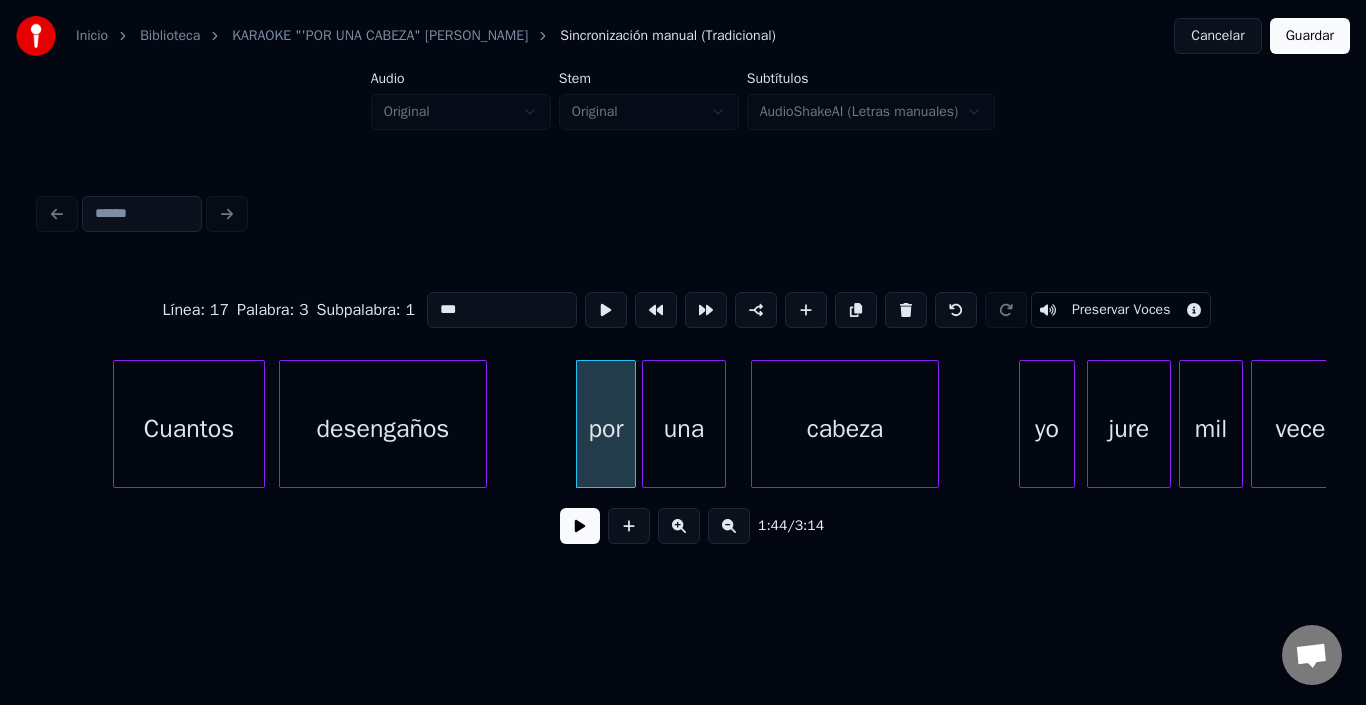 click at bounding box center [606, 310] 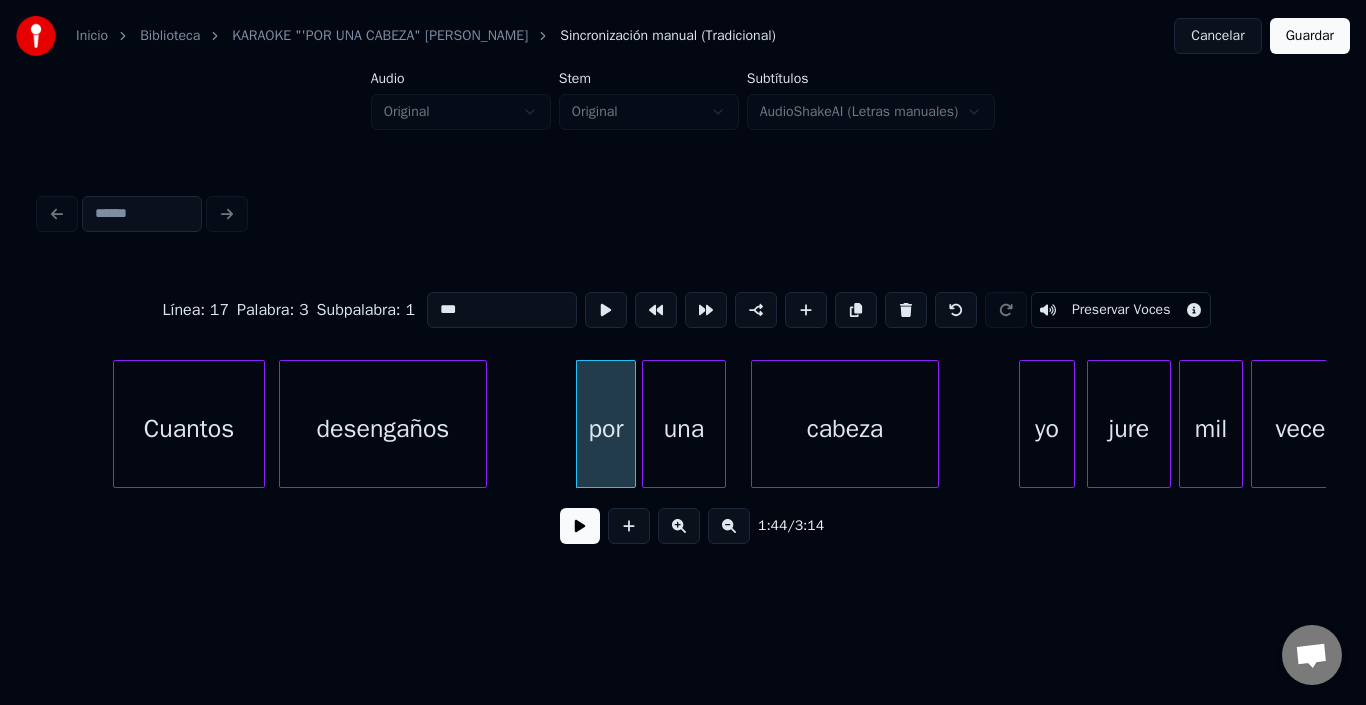 click at bounding box center [606, 310] 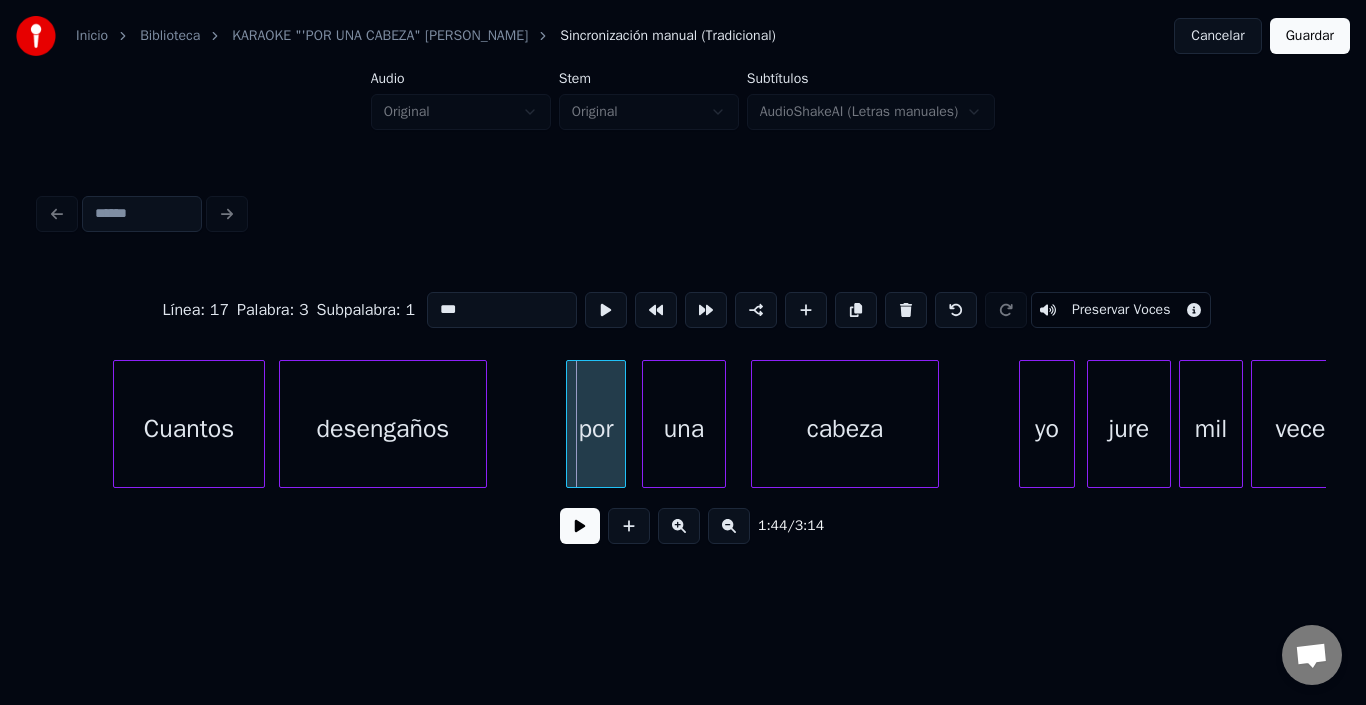 click on "por" at bounding box center [596, 429] 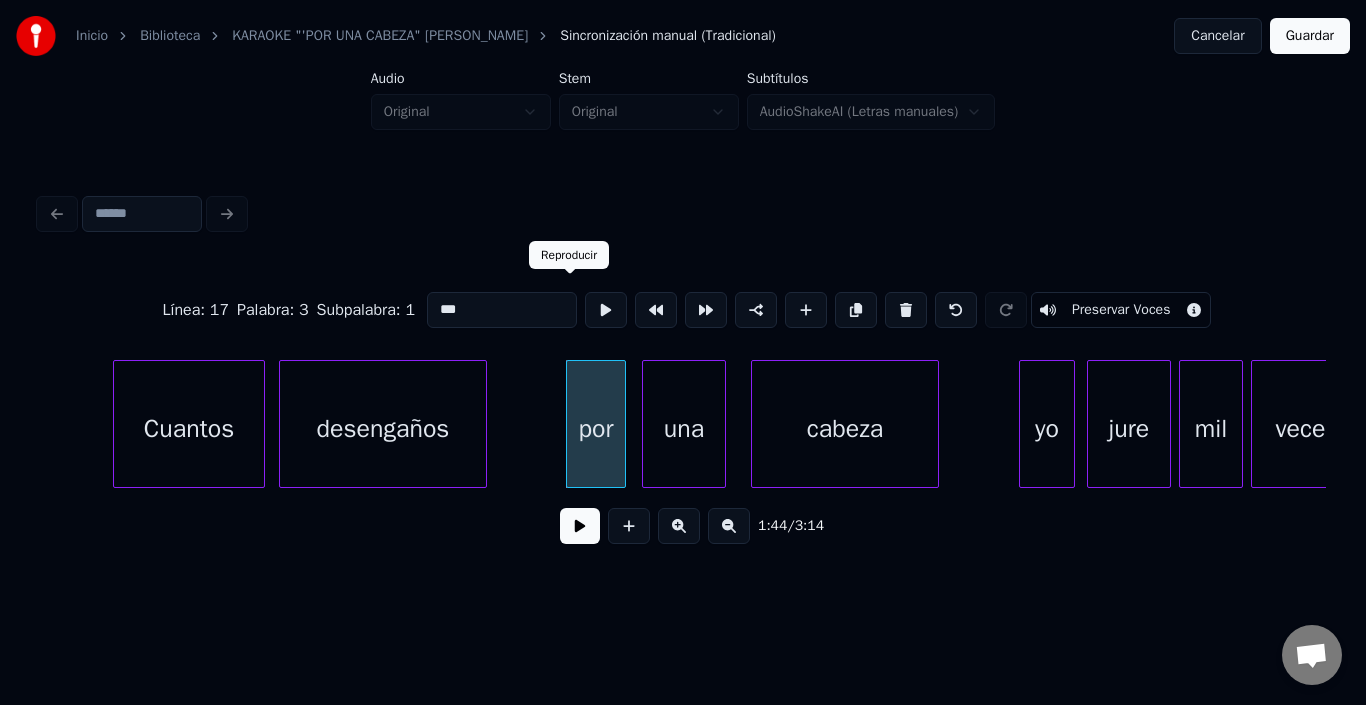 click at bounding box center (606, 310) 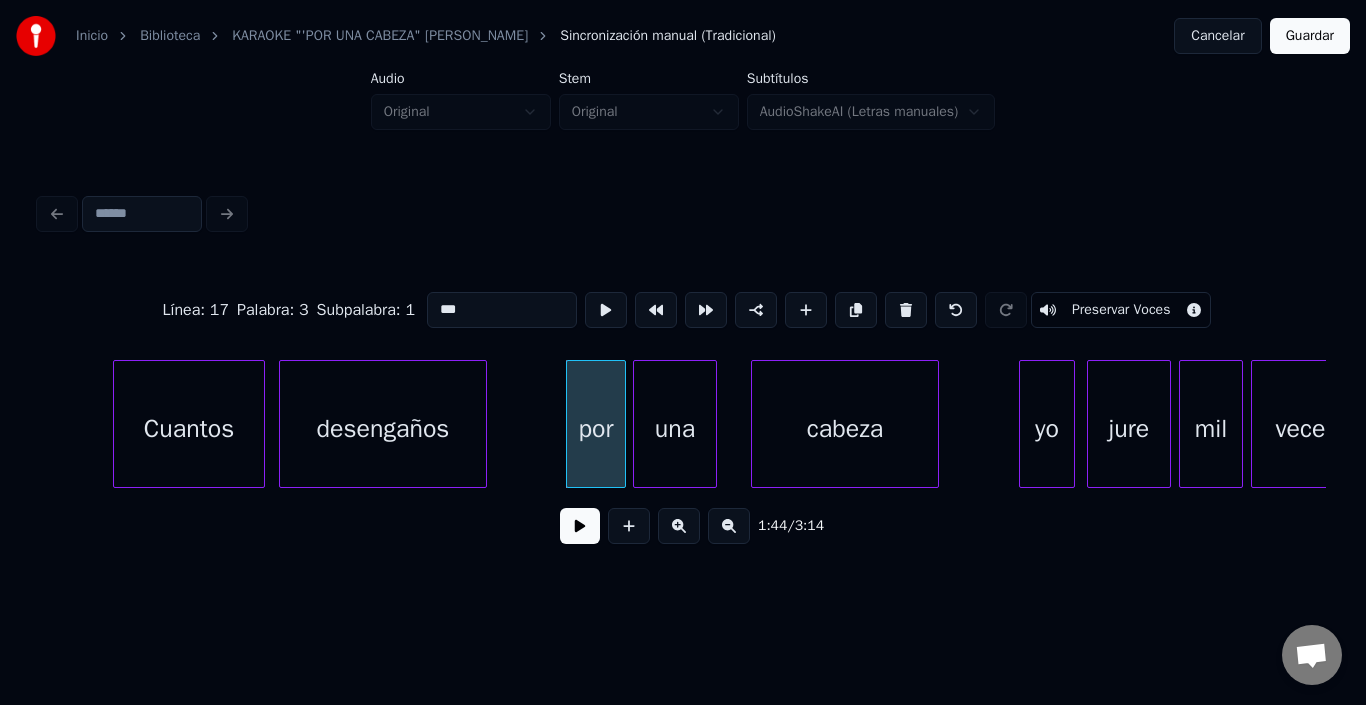 click on "una" at bounding box center (675, 429) 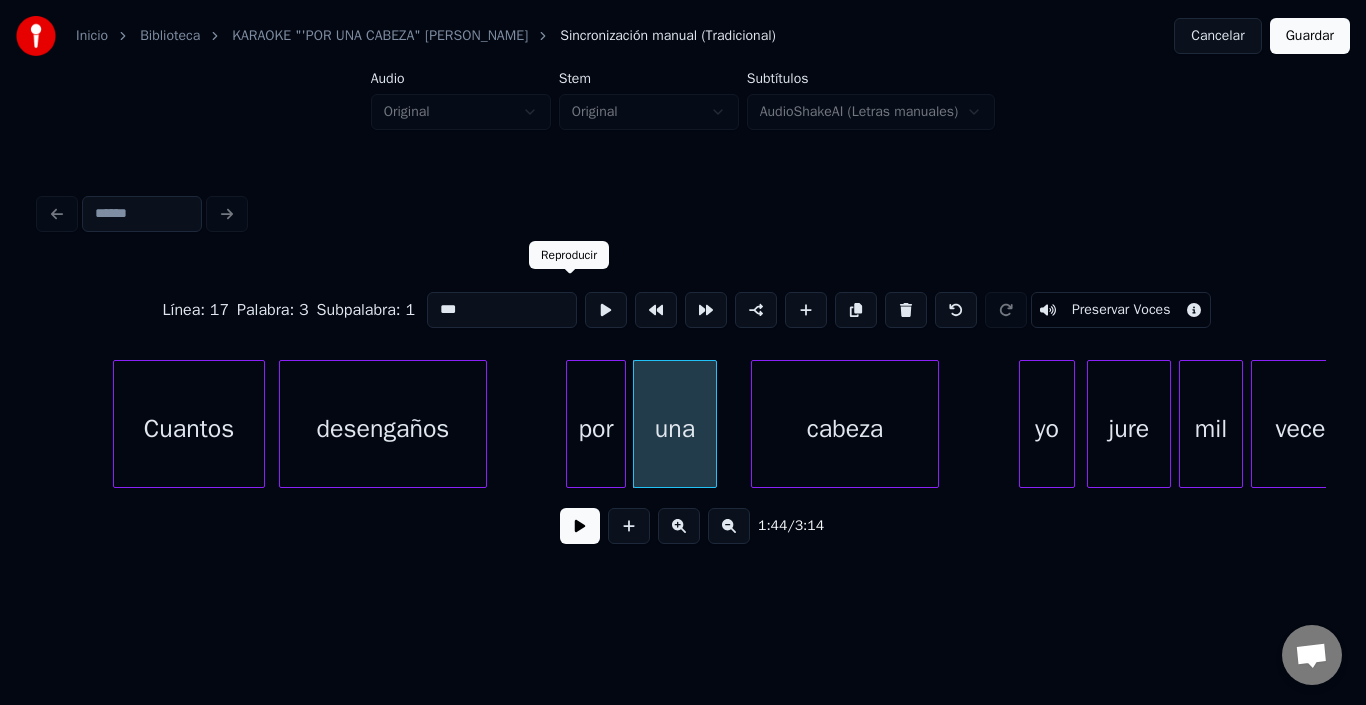 click at bounding box center [606, 310] 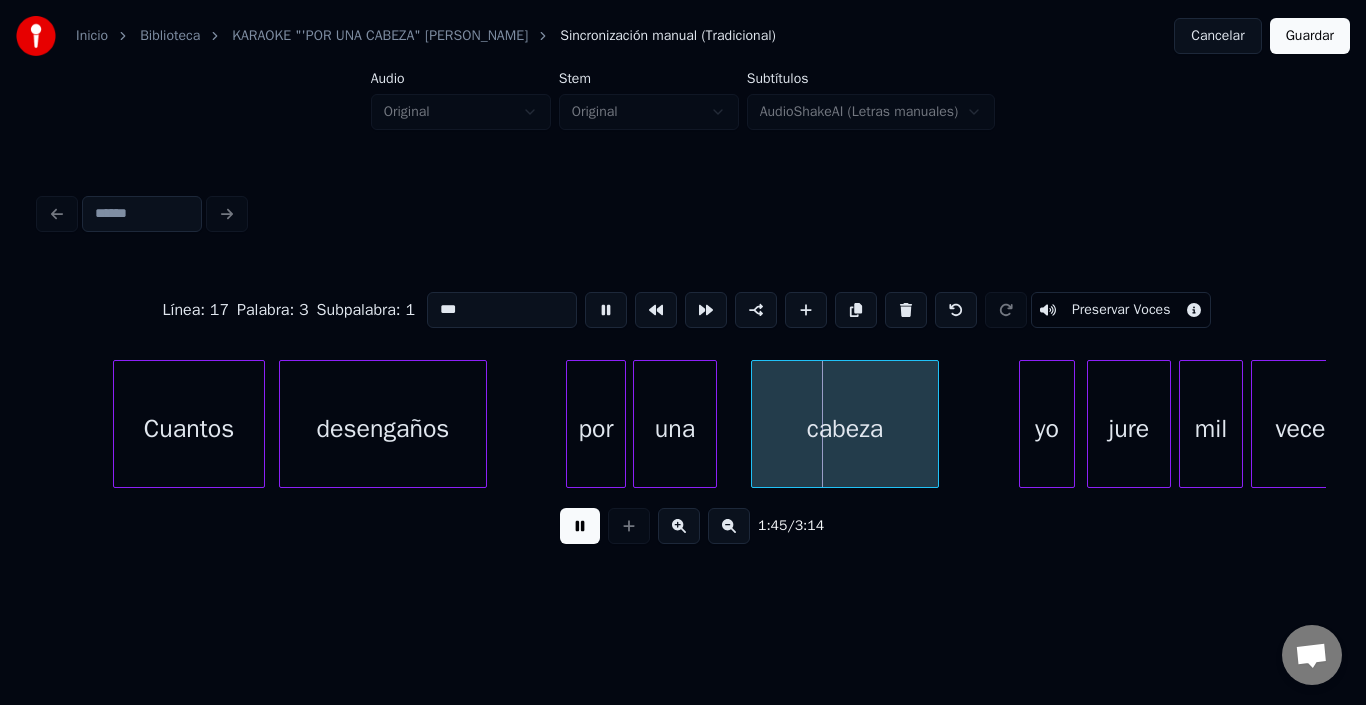 click at bounding box center (606, 310) 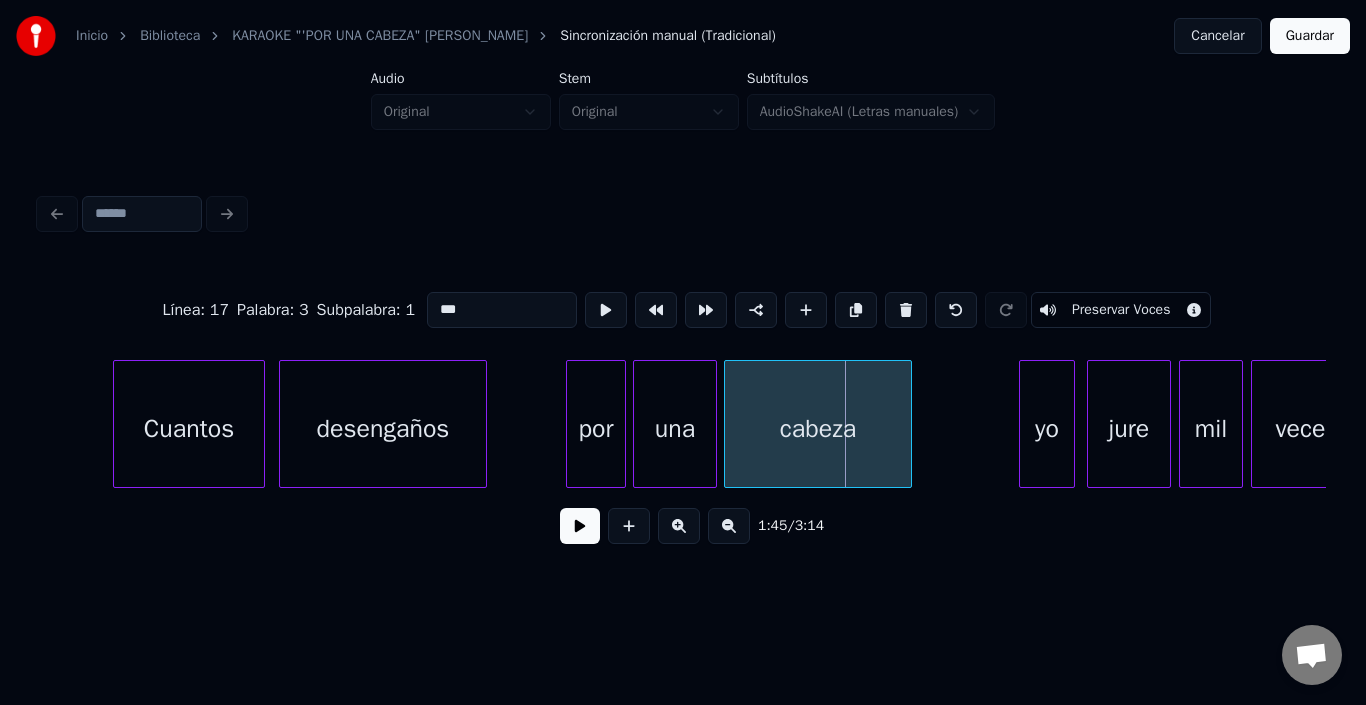 click on "cabeza" at bounding box center (818, 429) 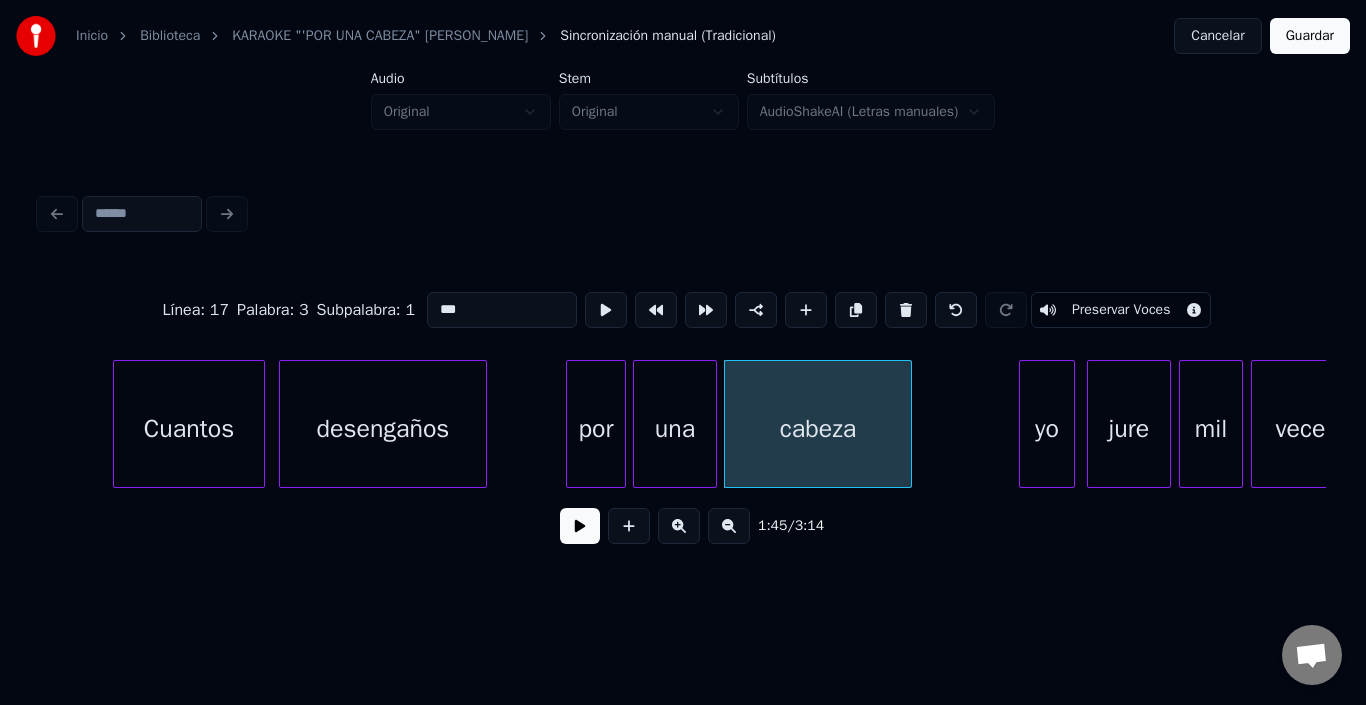 click on "cabeza" at bounding box center (818, 429) 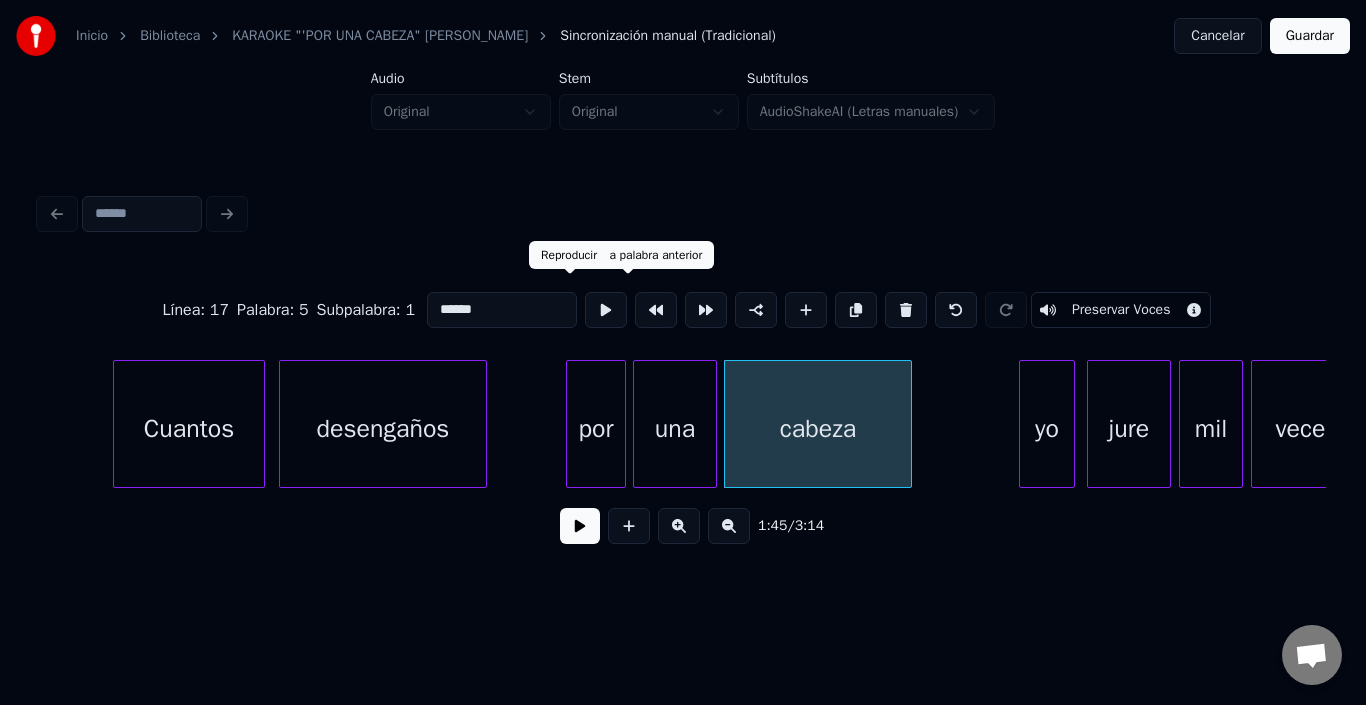 click at bounding box center (606, 310) 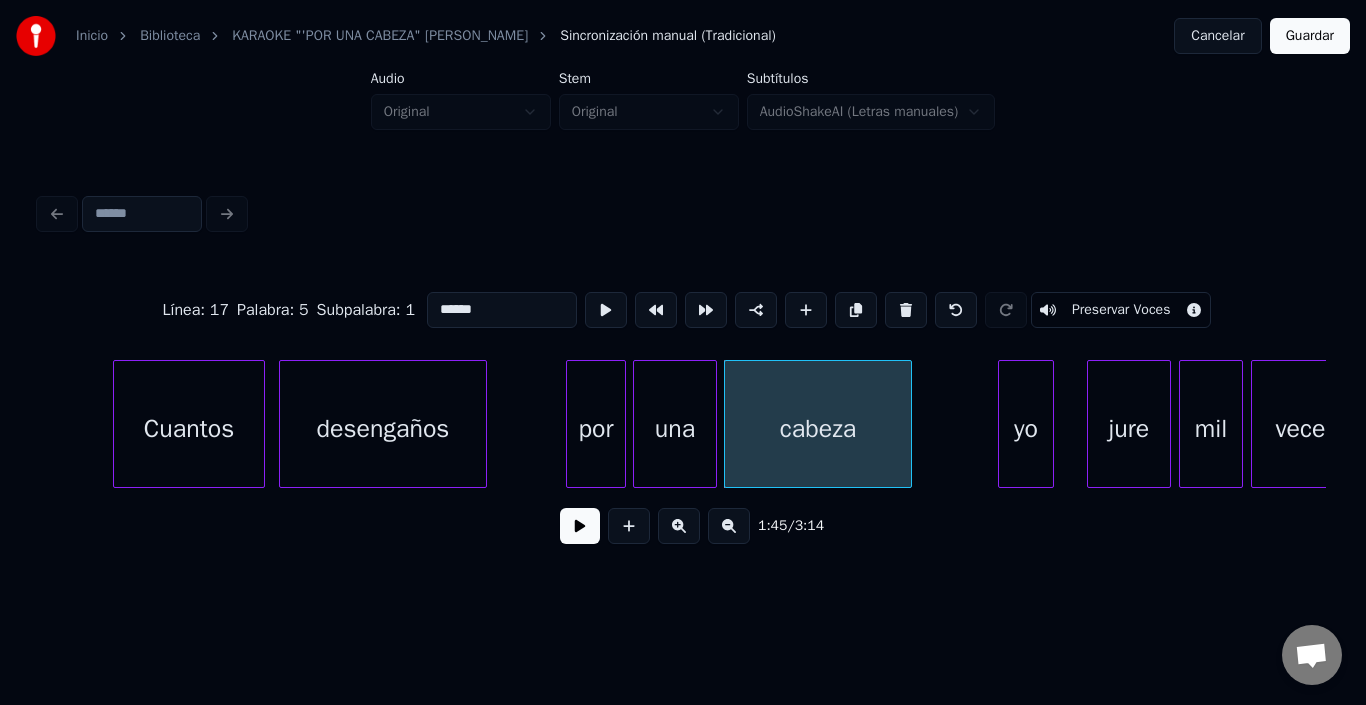 click on "yo" at bounding box center [1026, 429] 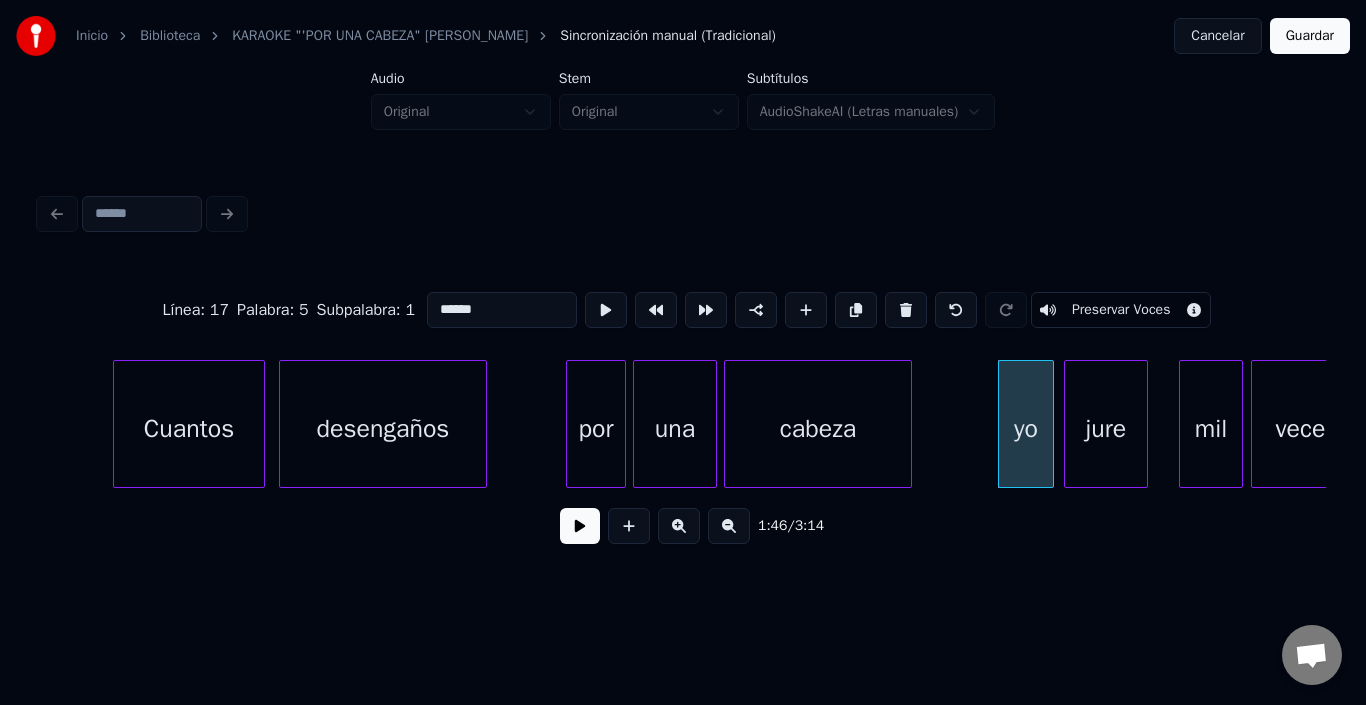 click on "jure" at bounding box center (1106, 429) 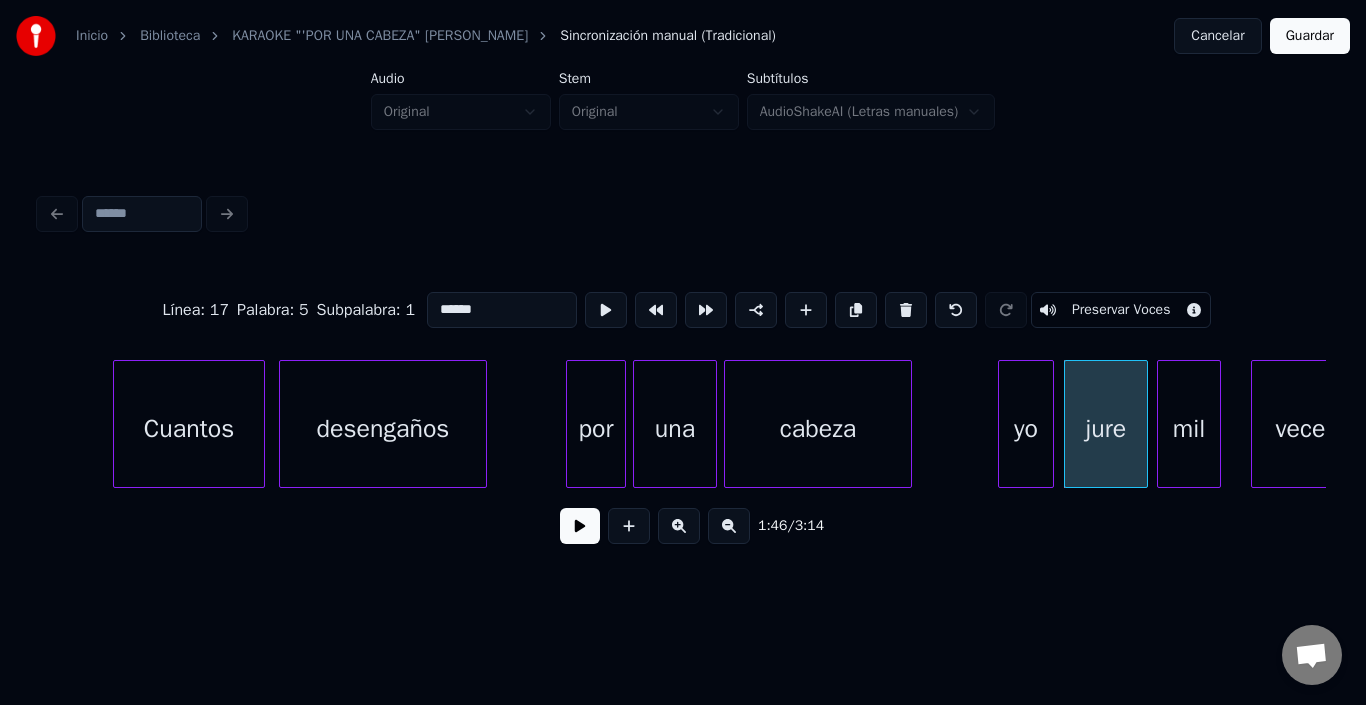 click on "mil" at bounding box center (1189, 429) 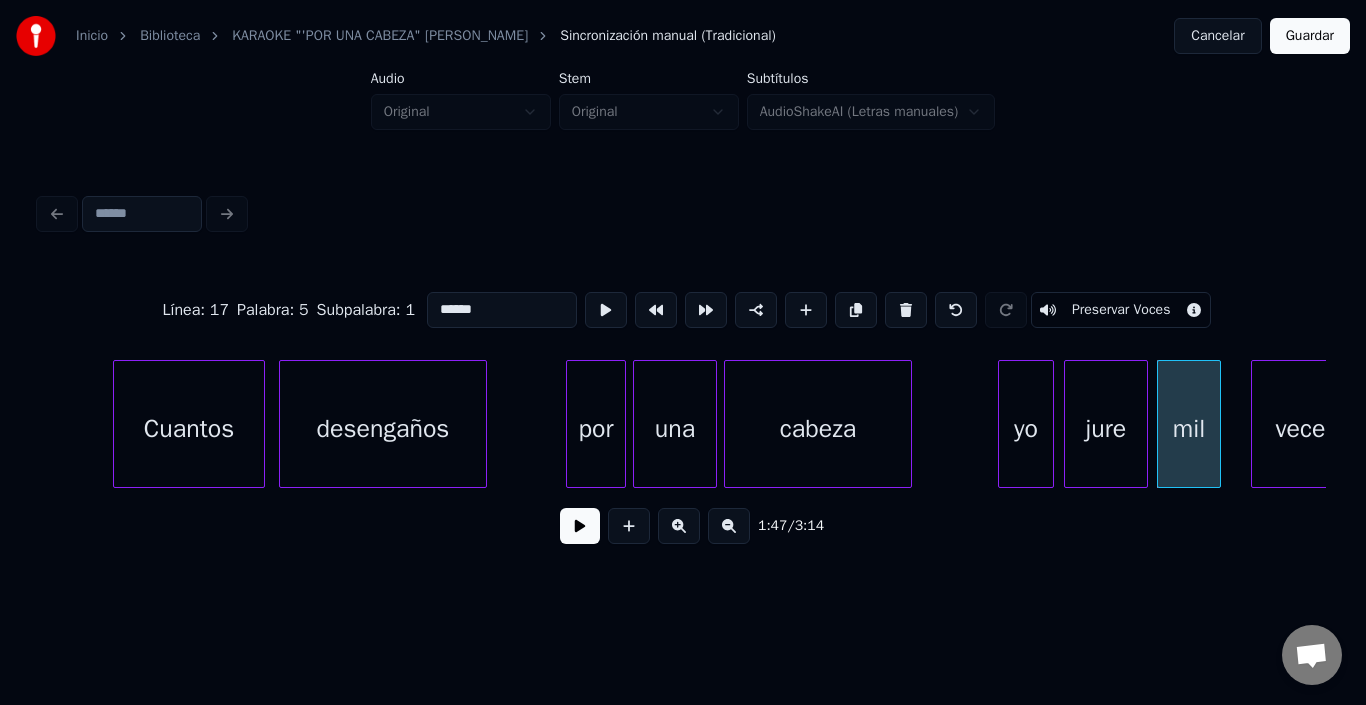 scroll, scrollTop: 0, scrollLeft: 20371, axis: horizontal 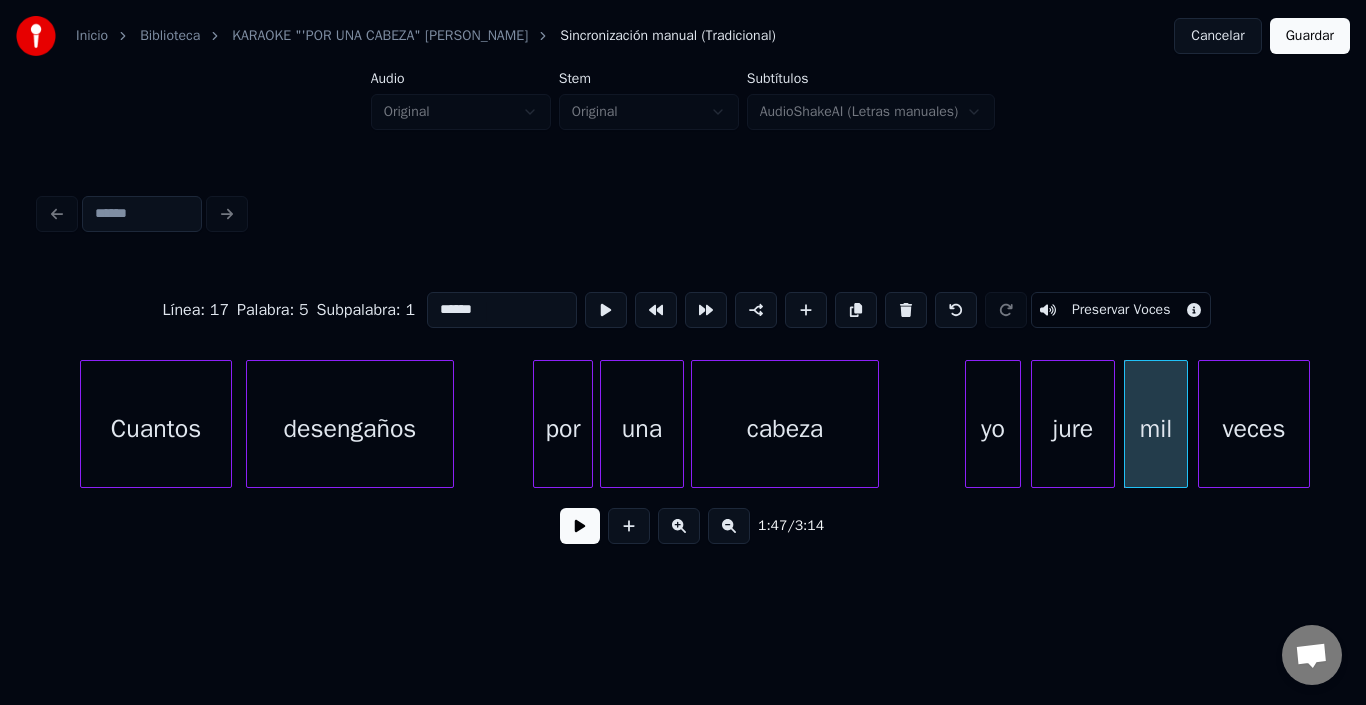 click on "veces" at bounding box center [1254, 429] 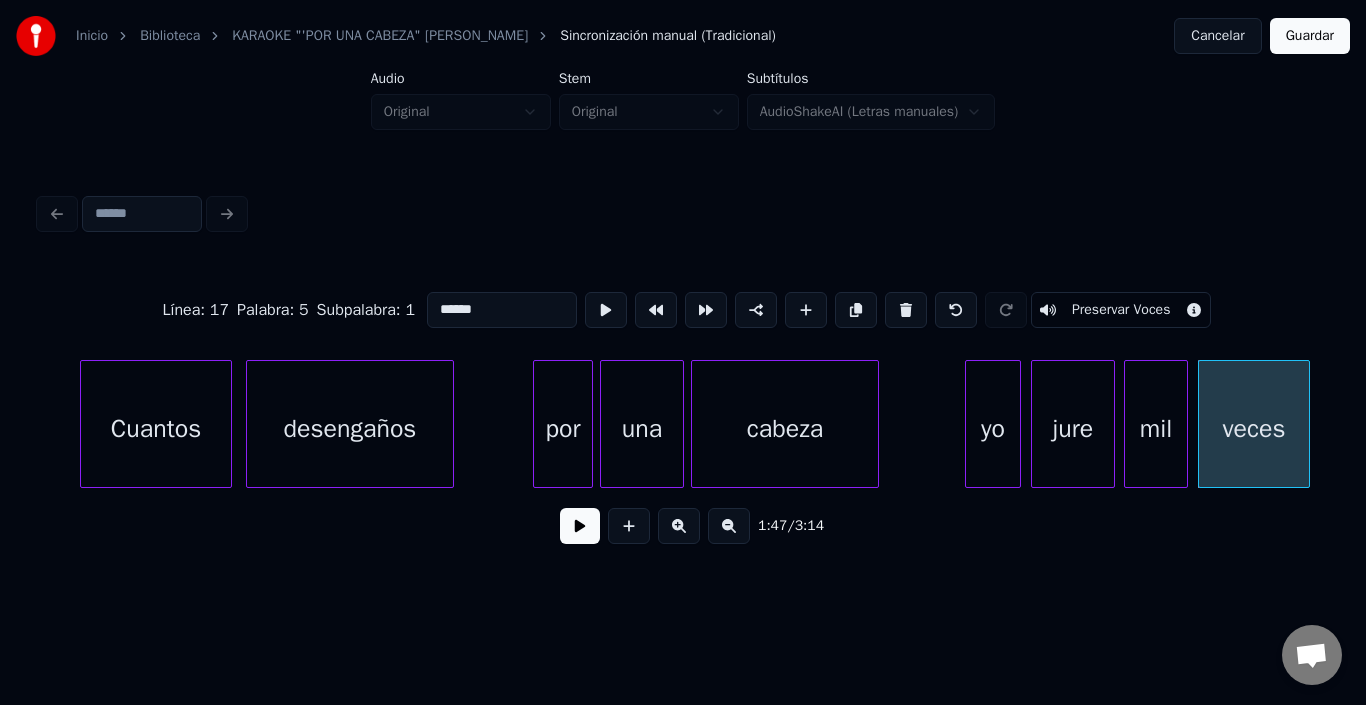click on "veces" at bounding box center (1254, 429) 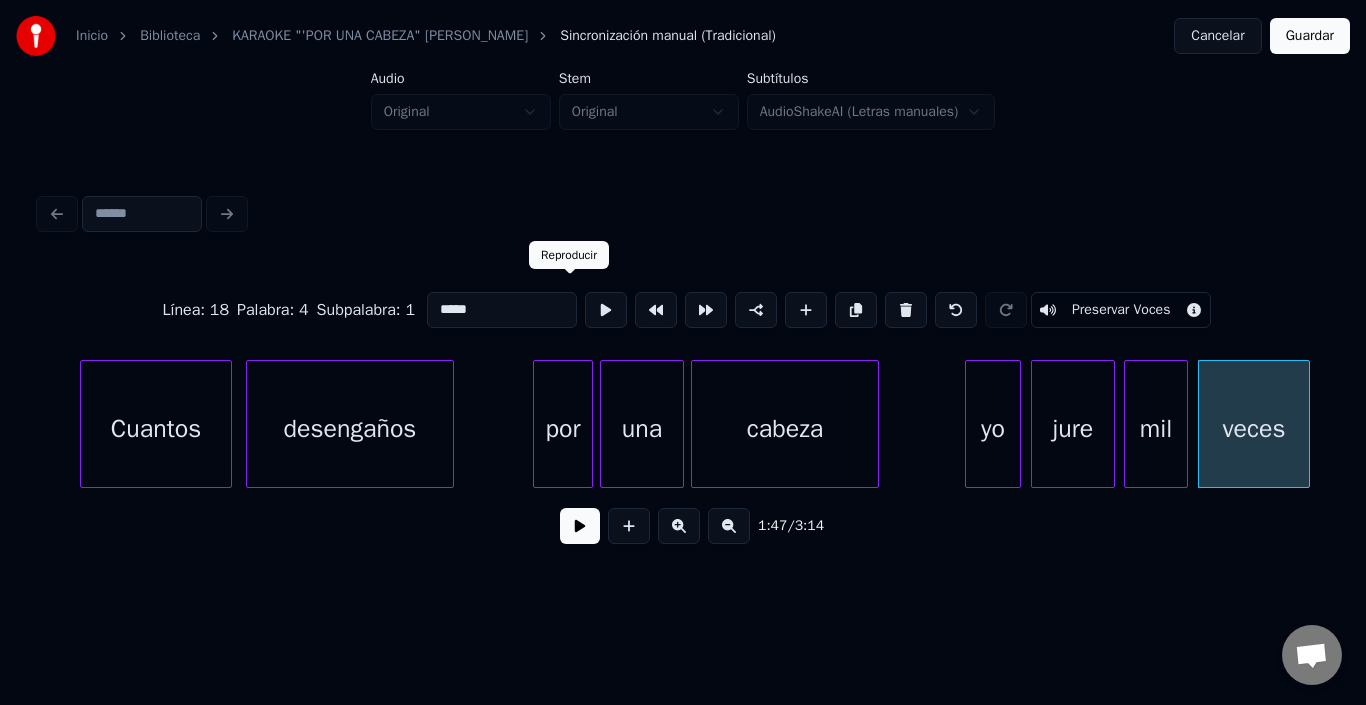 click at bounding box center (606, 310) 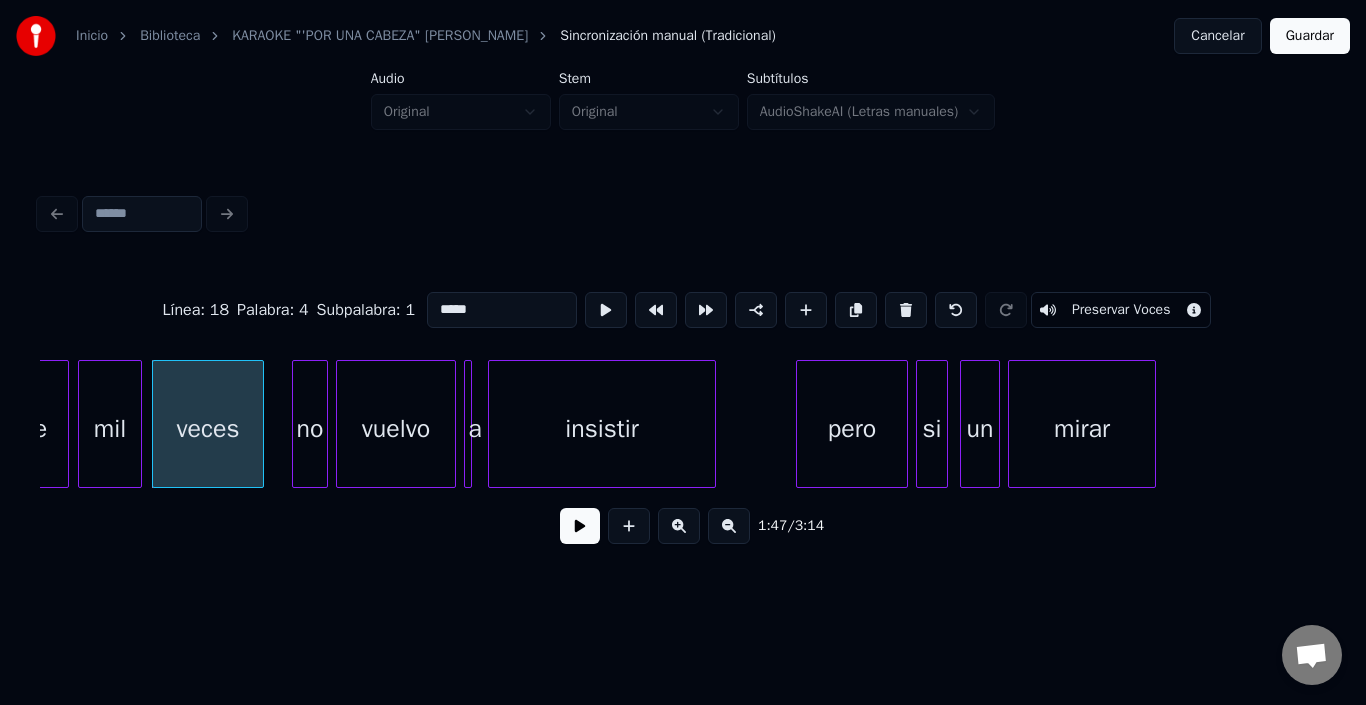 scroll, scrollTop: 0, scrollLeft: 21451, axis: horizontal 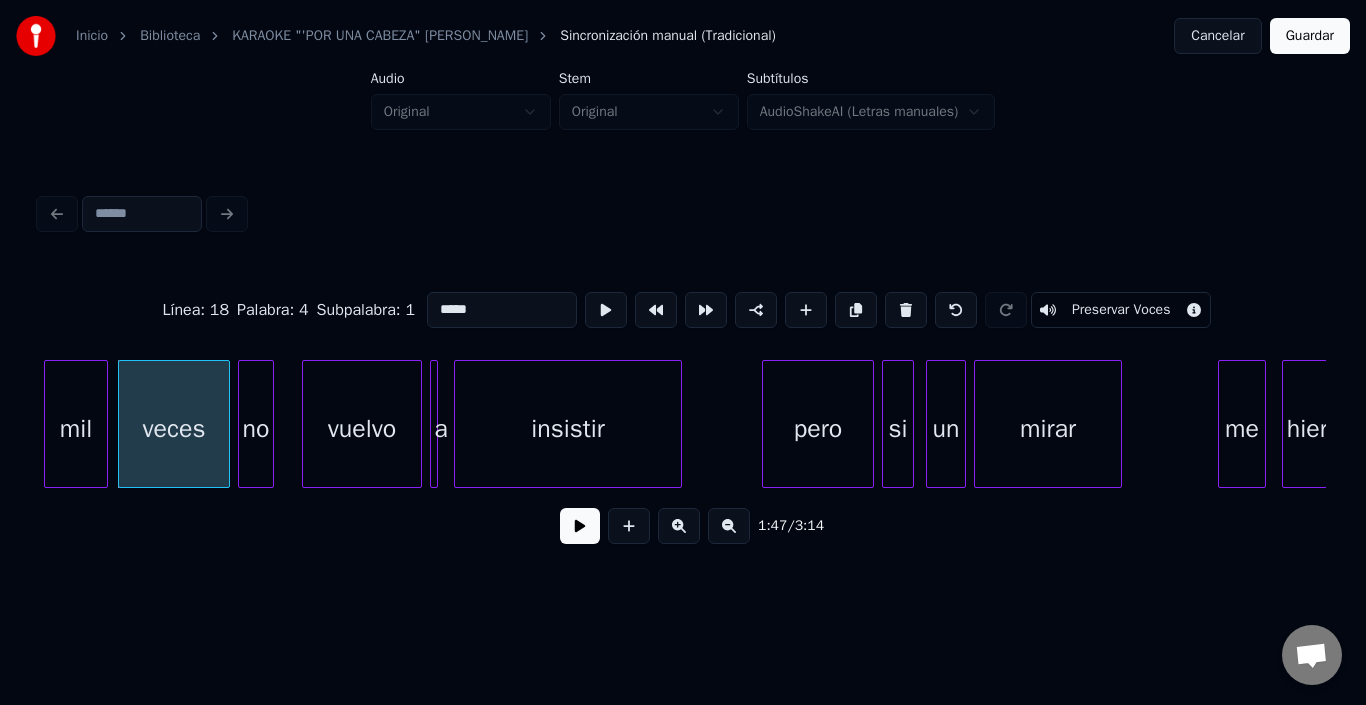 click on "no" at bounding box center [256, 429] 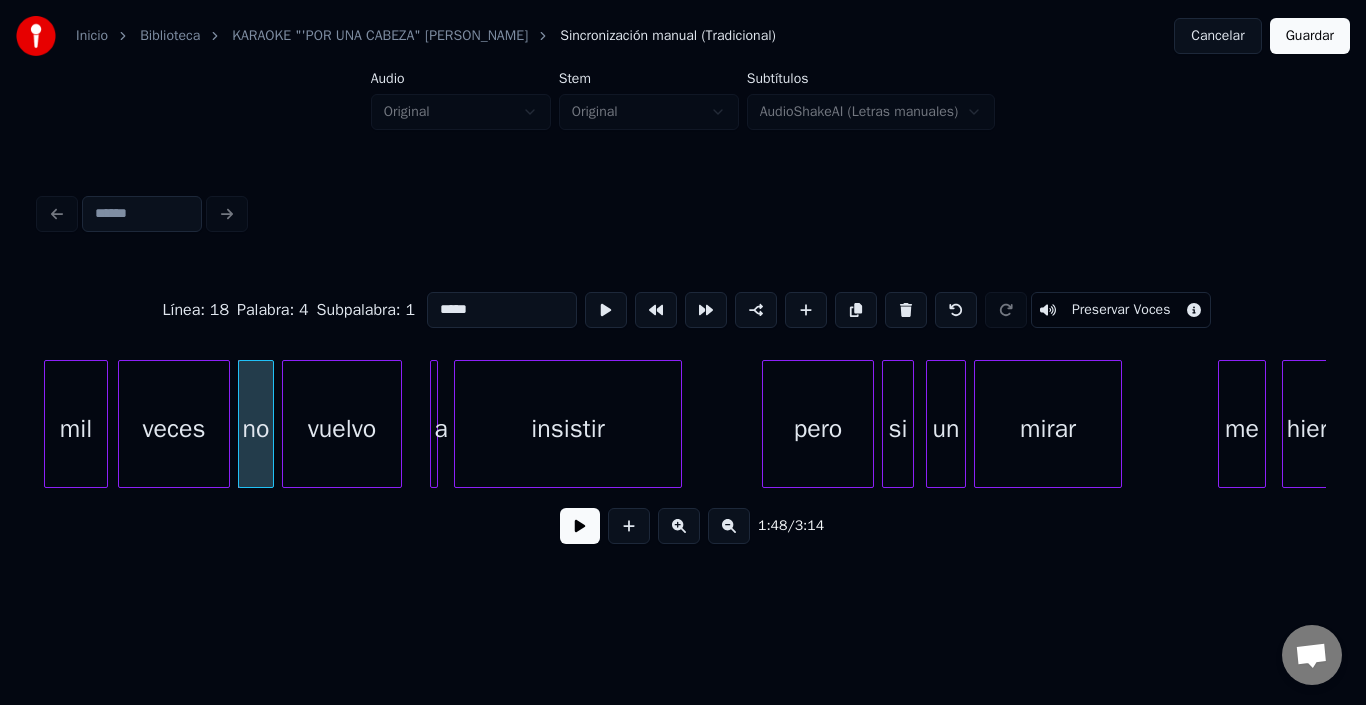click on "vuelvo" at bounding box center (342, 429) 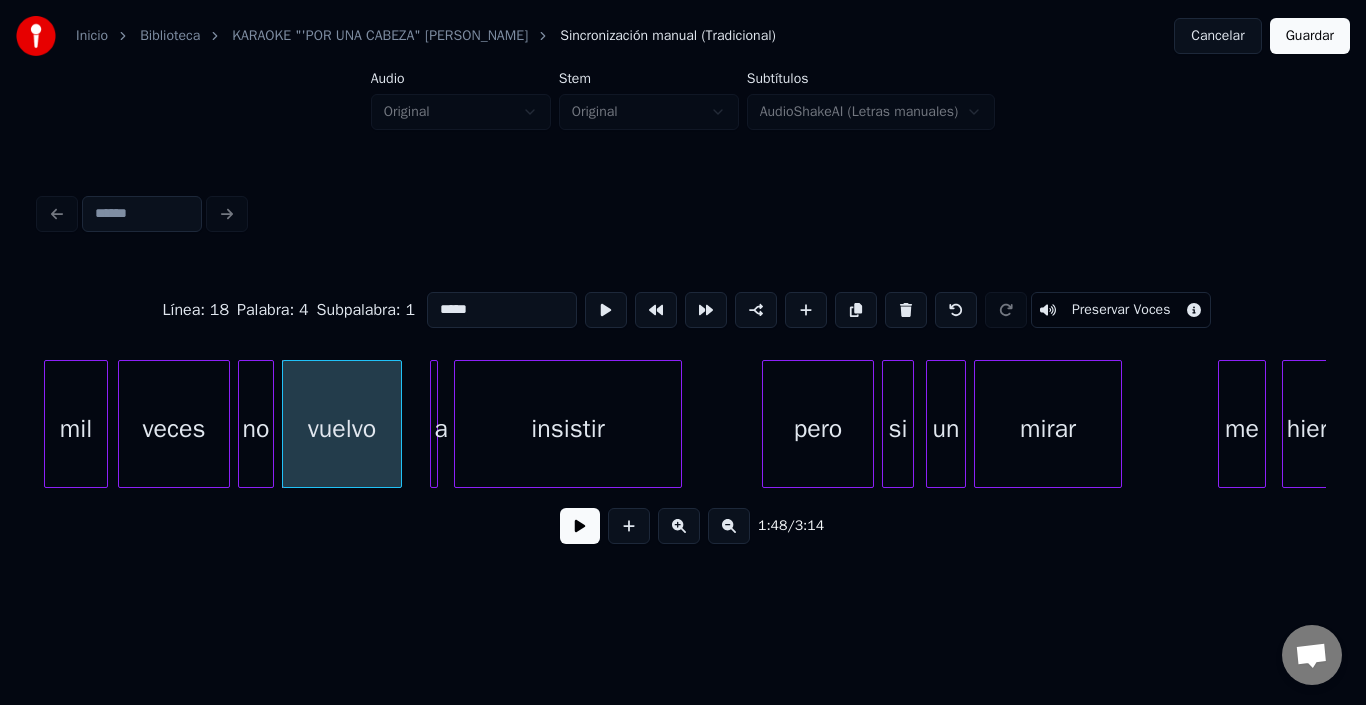 click on "no" at bounding box center (256, 429) 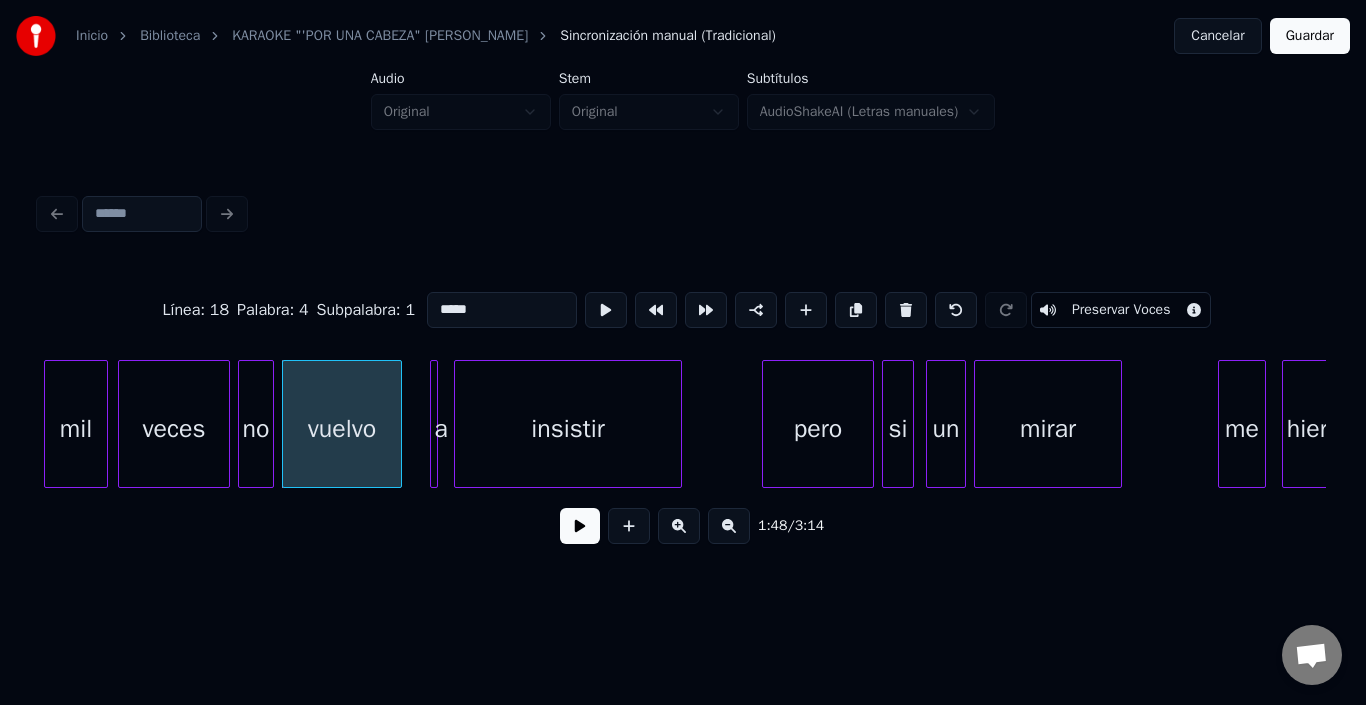 type on "**" 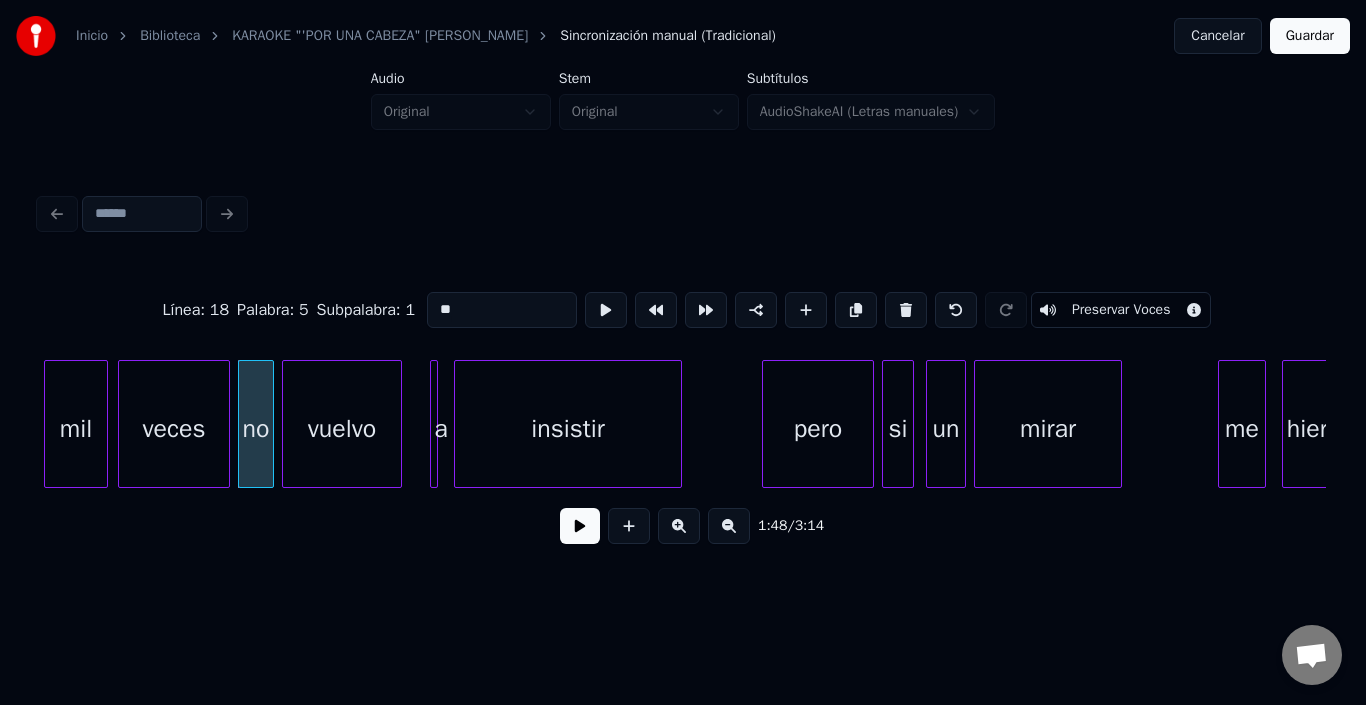 click at bounding box center [580, 526] 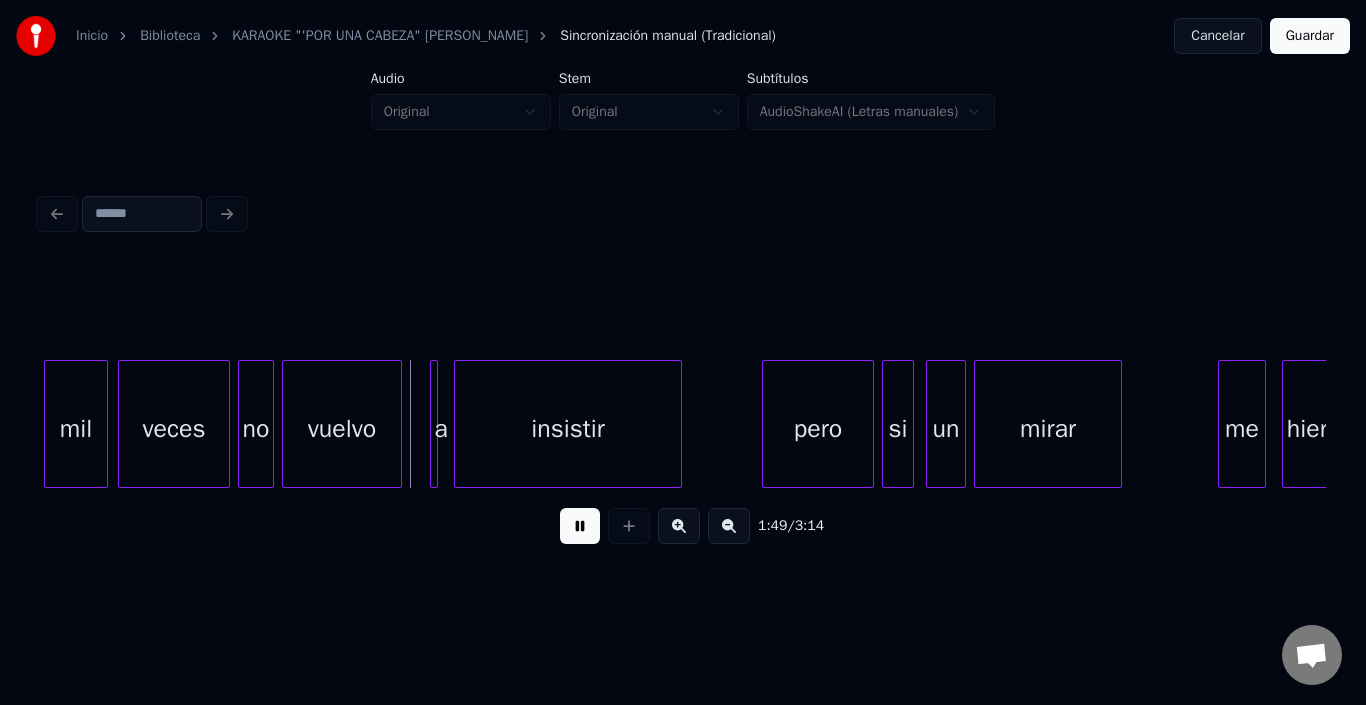 click at bounding box center [580, 526] 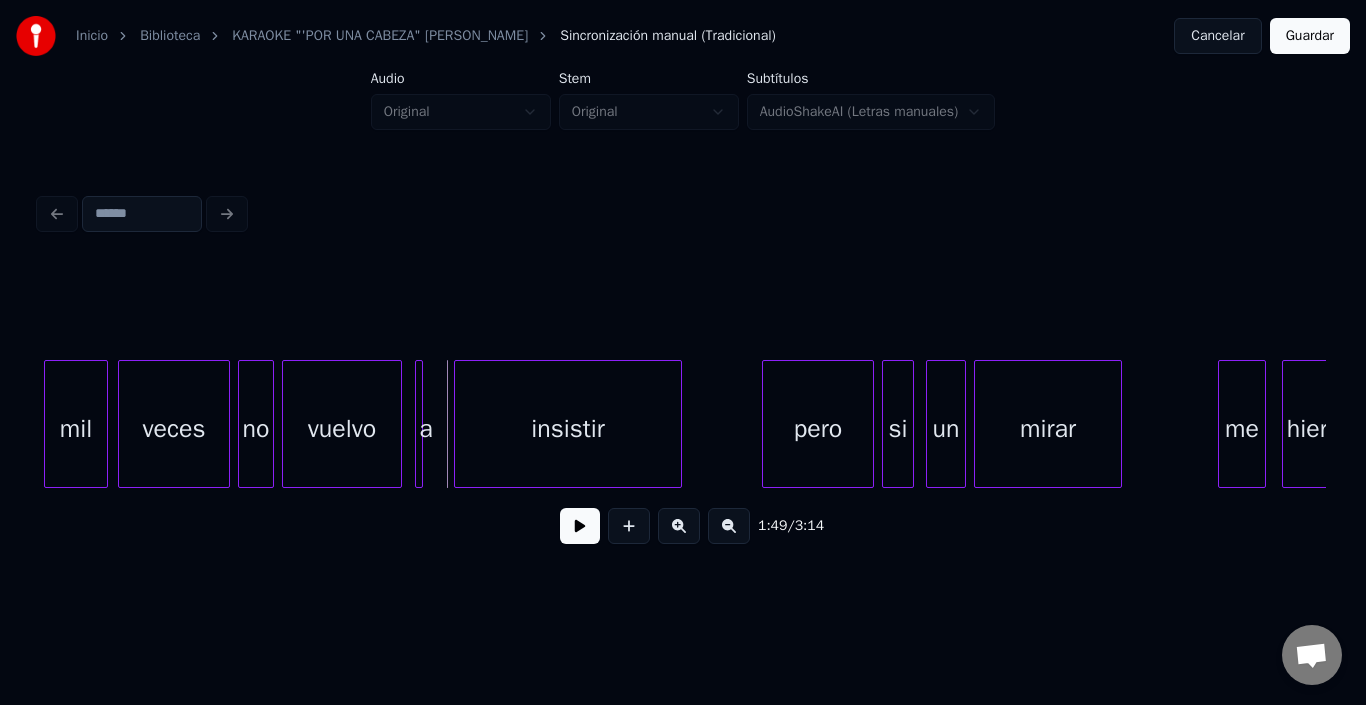 click on "1:49  /  3:14" at bounding box center (683, 412) 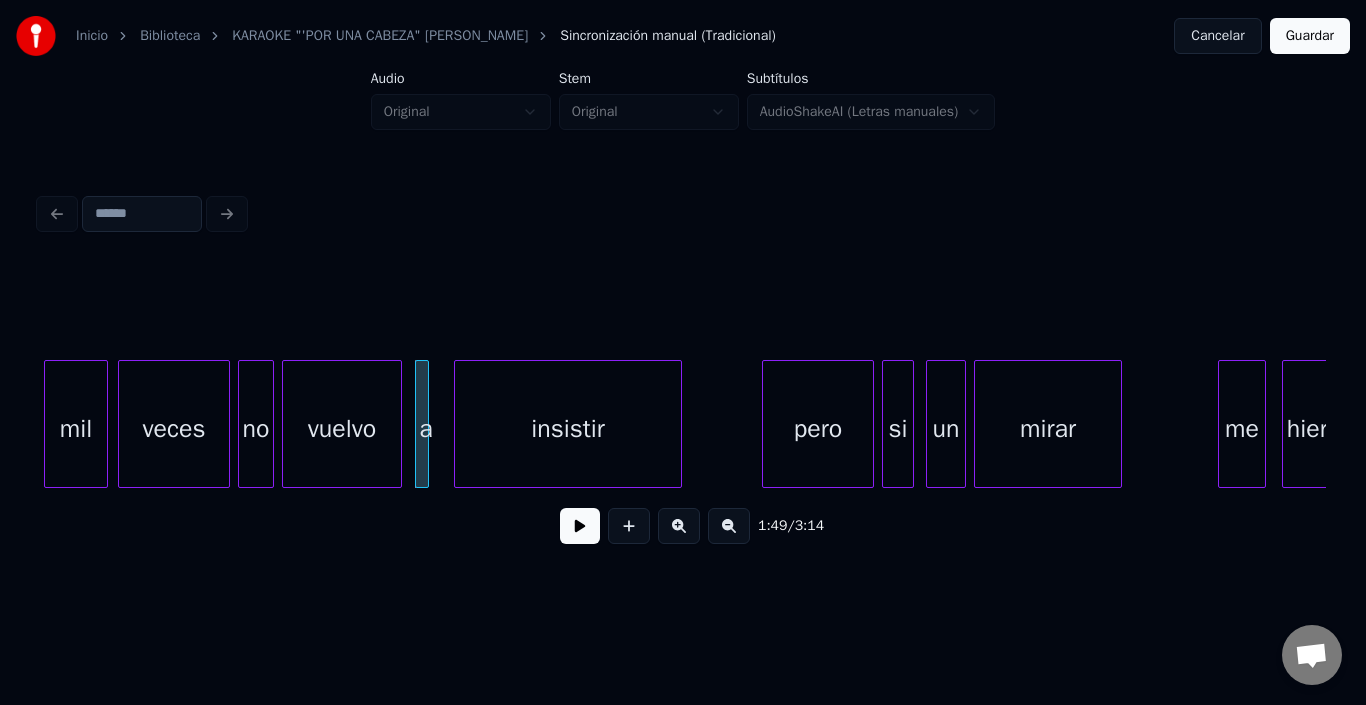 click at bounding box center (425, 424) 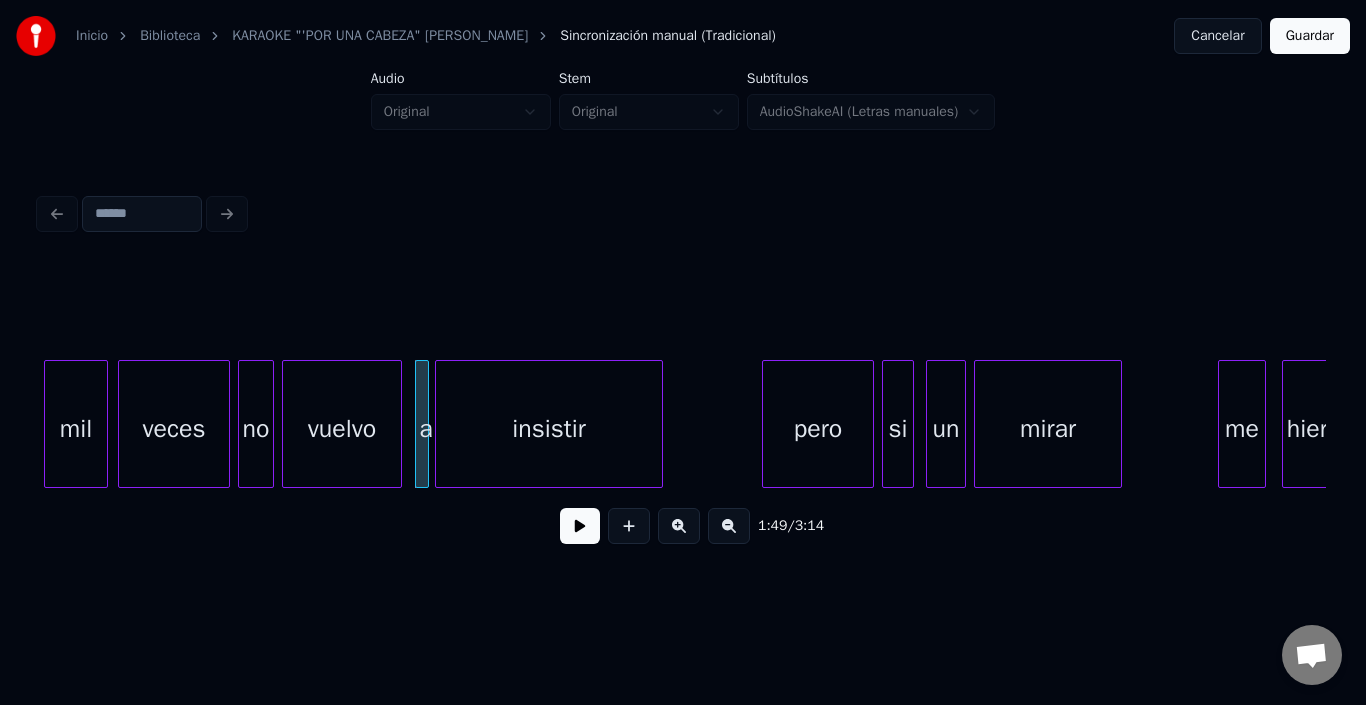 click on "insistir" at bounding box center (549, 429) 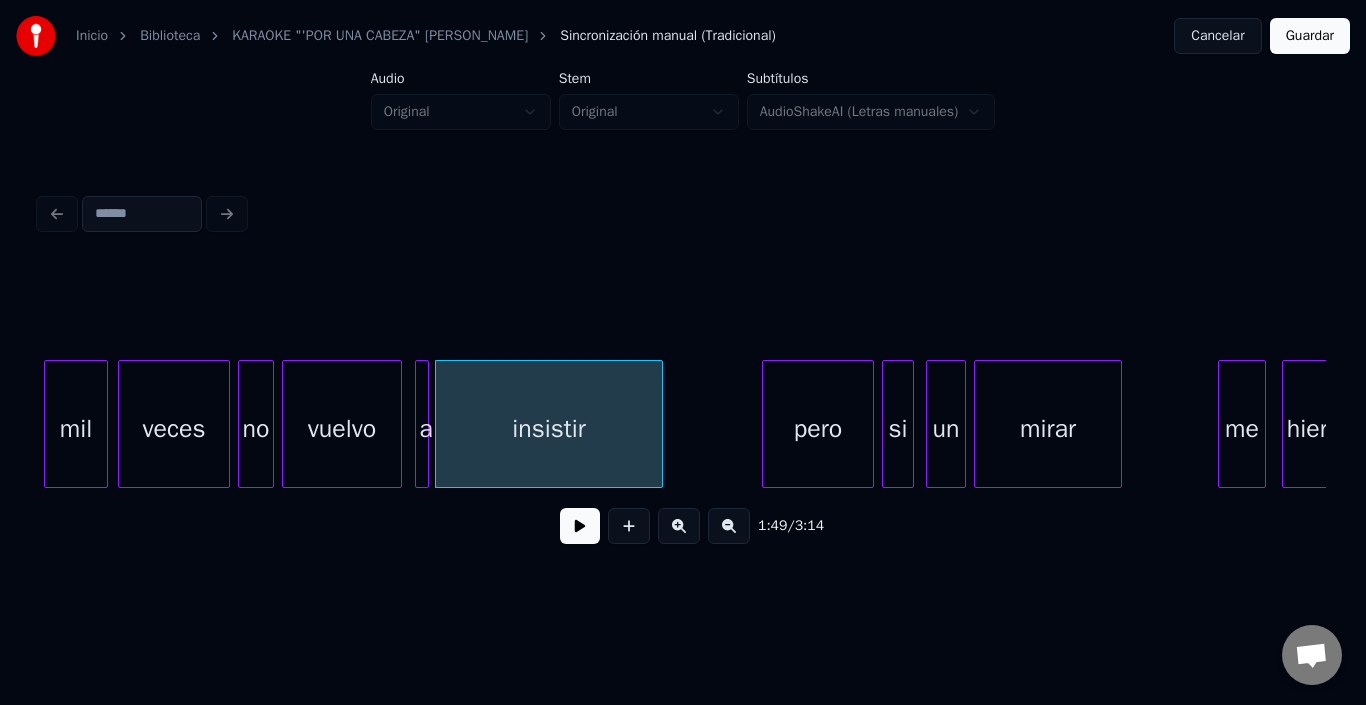 click on "insistir" at bounding box center (549, 429) 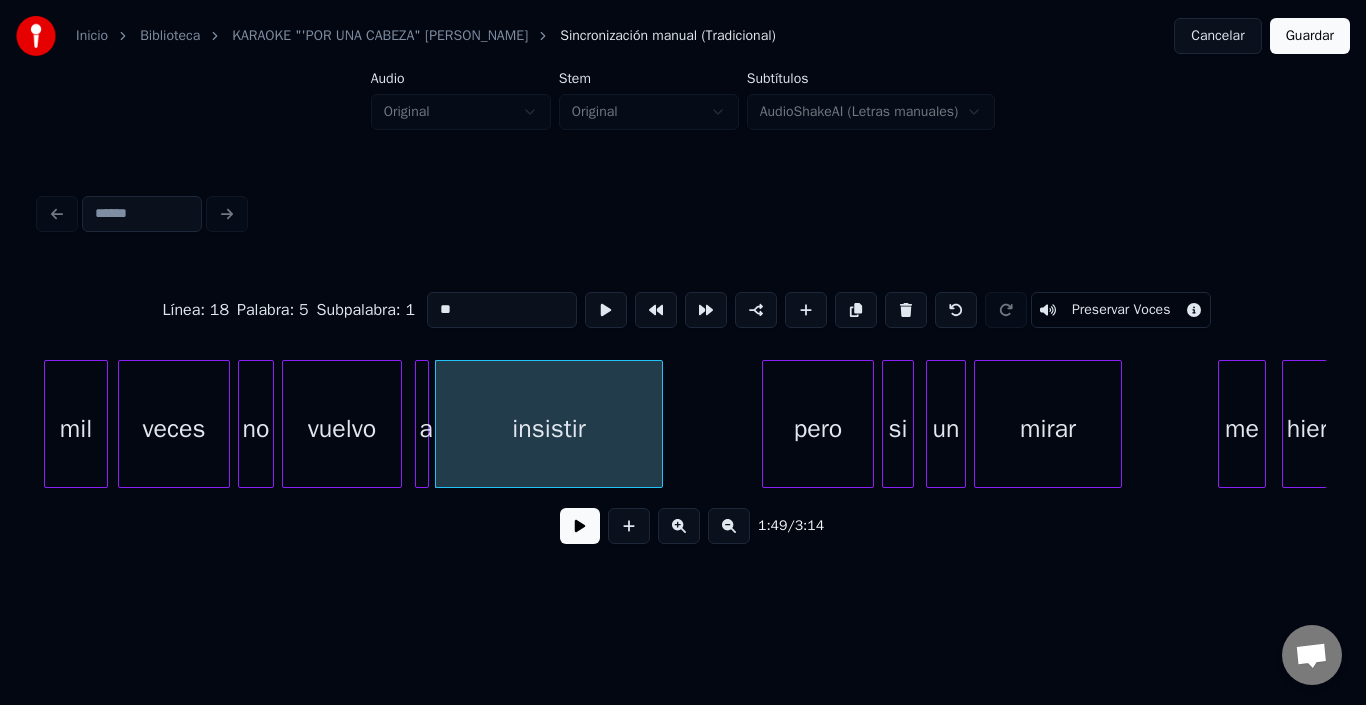 type on "********" 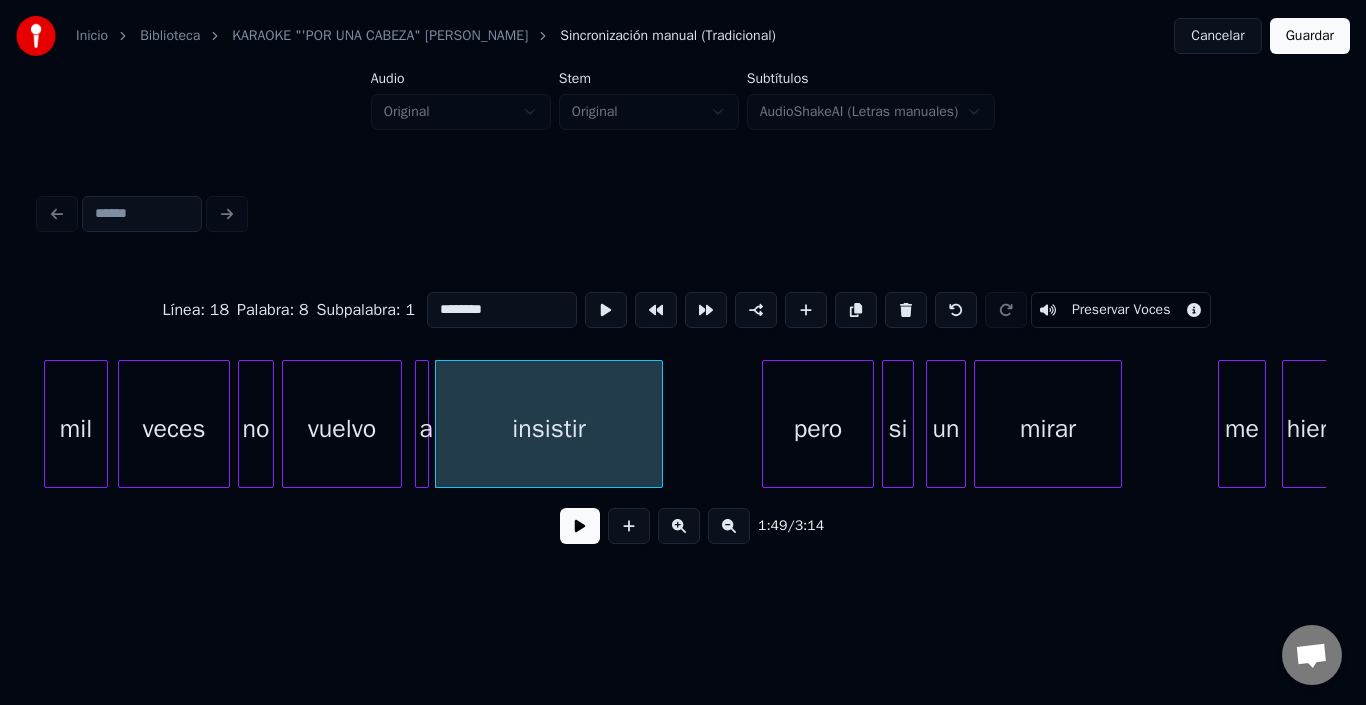 click at bounding box center [606, 310] 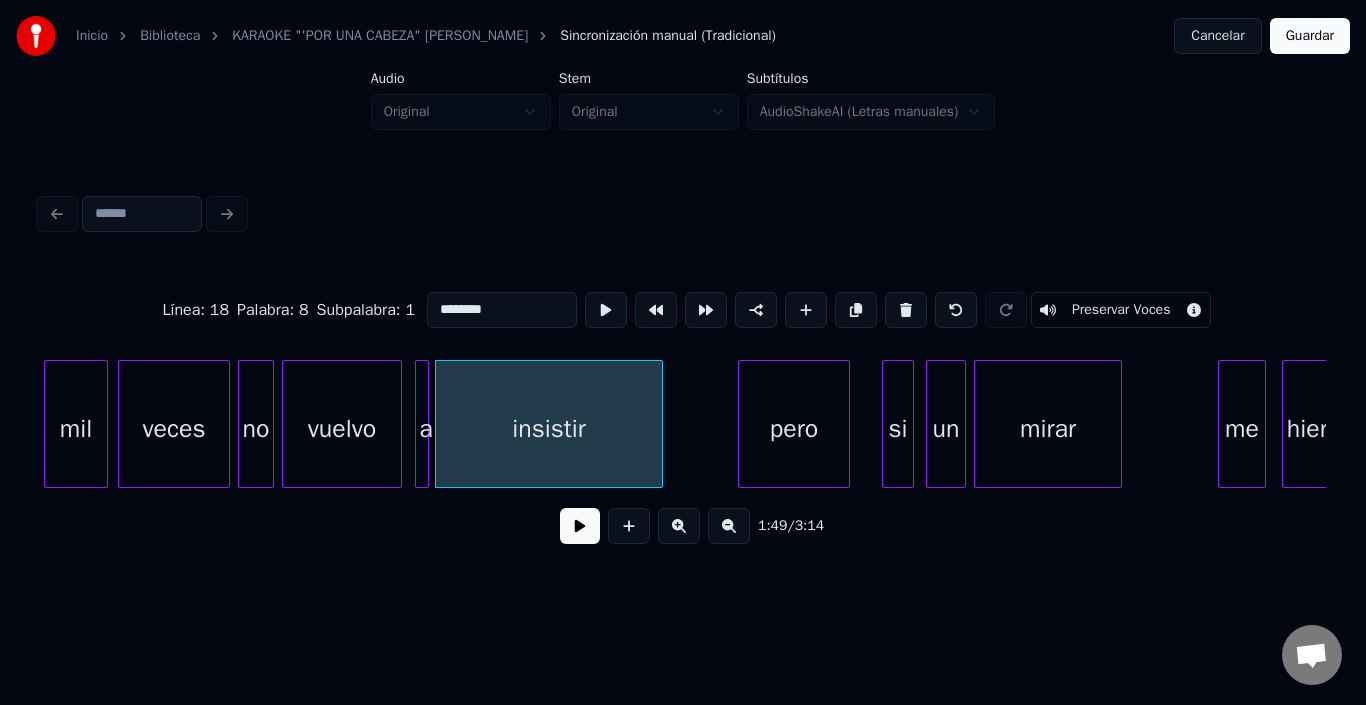 click on "pero" at bounding box center (794, 429) 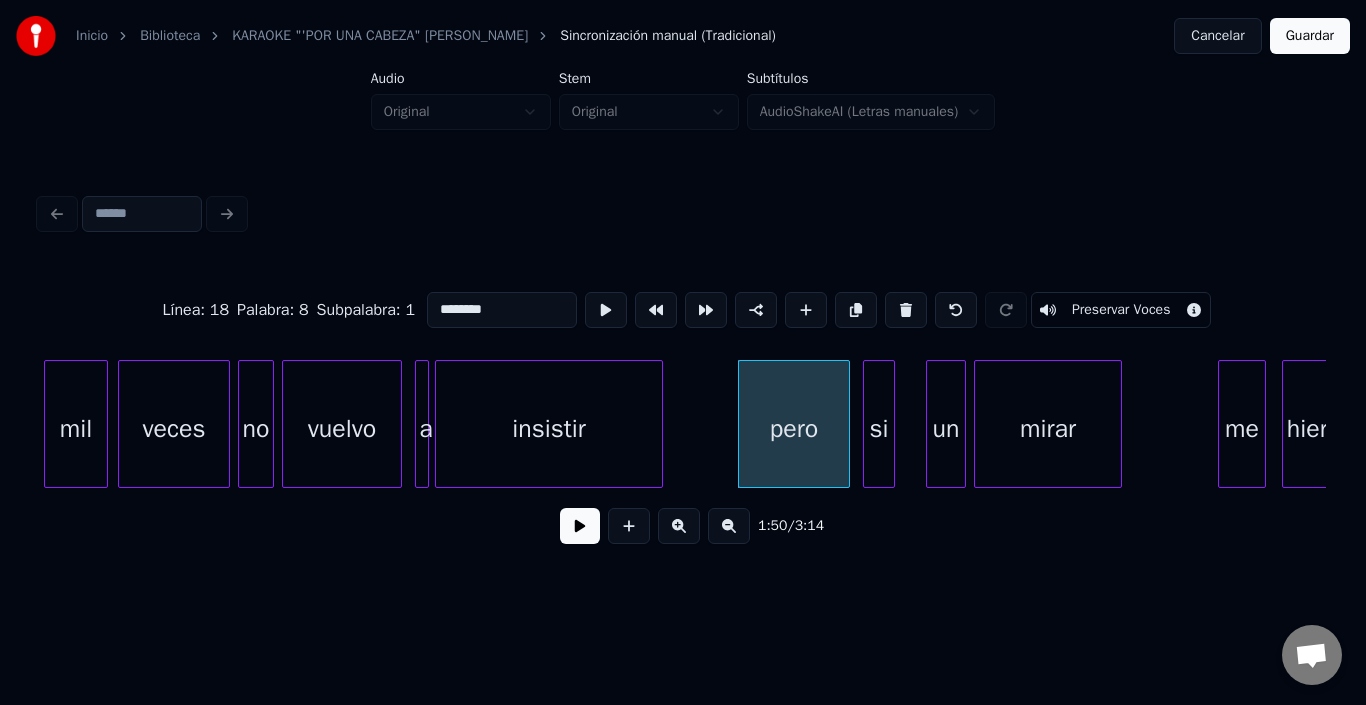 click on "si" at bounding box center [879, 429] 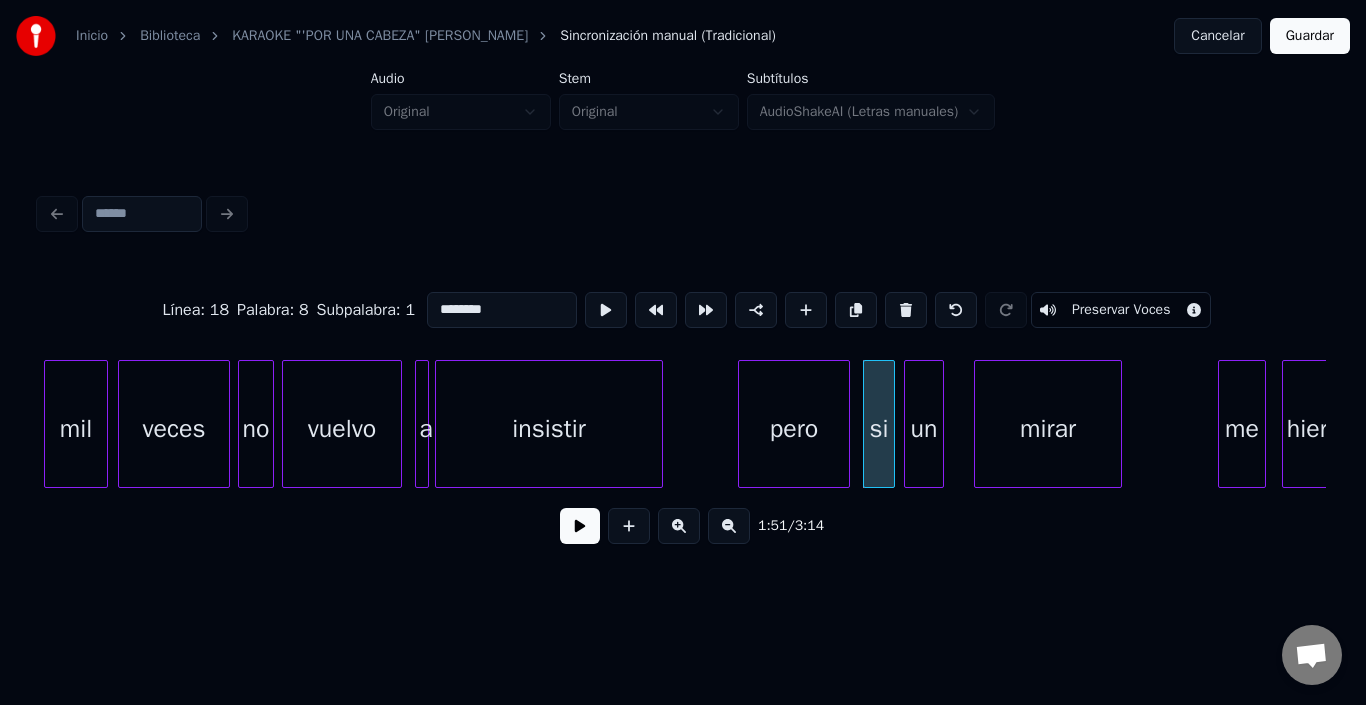 click on "un" at bounding box center (924, 429) 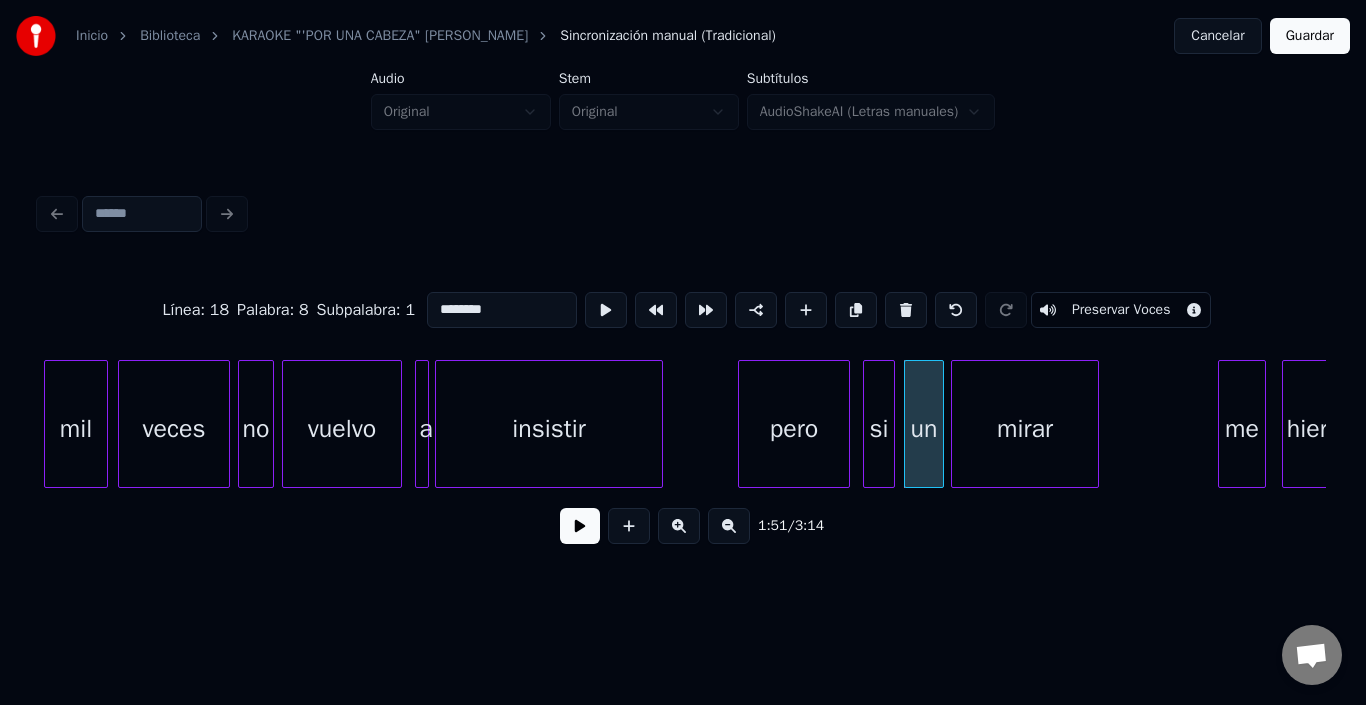 click on "mirar" at bounding box center (1025, 429) 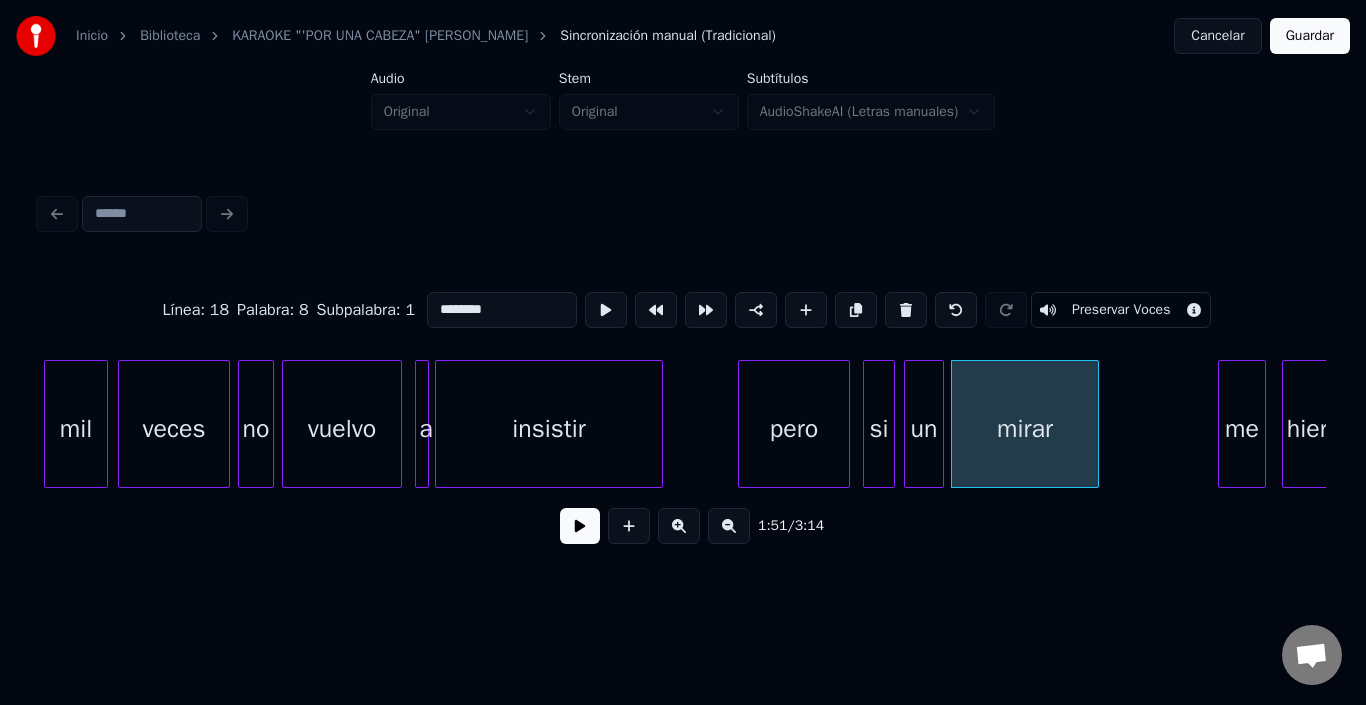 click on "mil veces no vuelvo a insistir pero si un mirar me hiere" at bounding box center [-1948, 424] 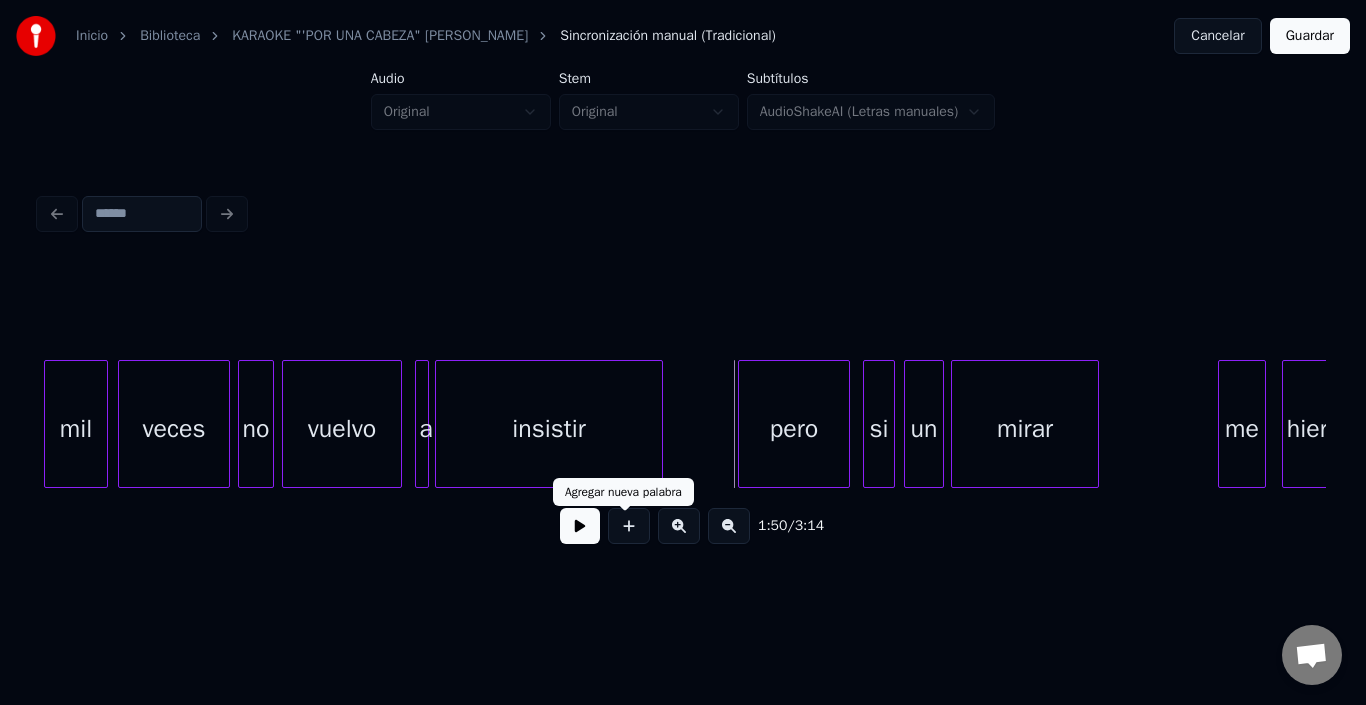 click on "1:50  /  3:14" at bounding box center [683, 526] 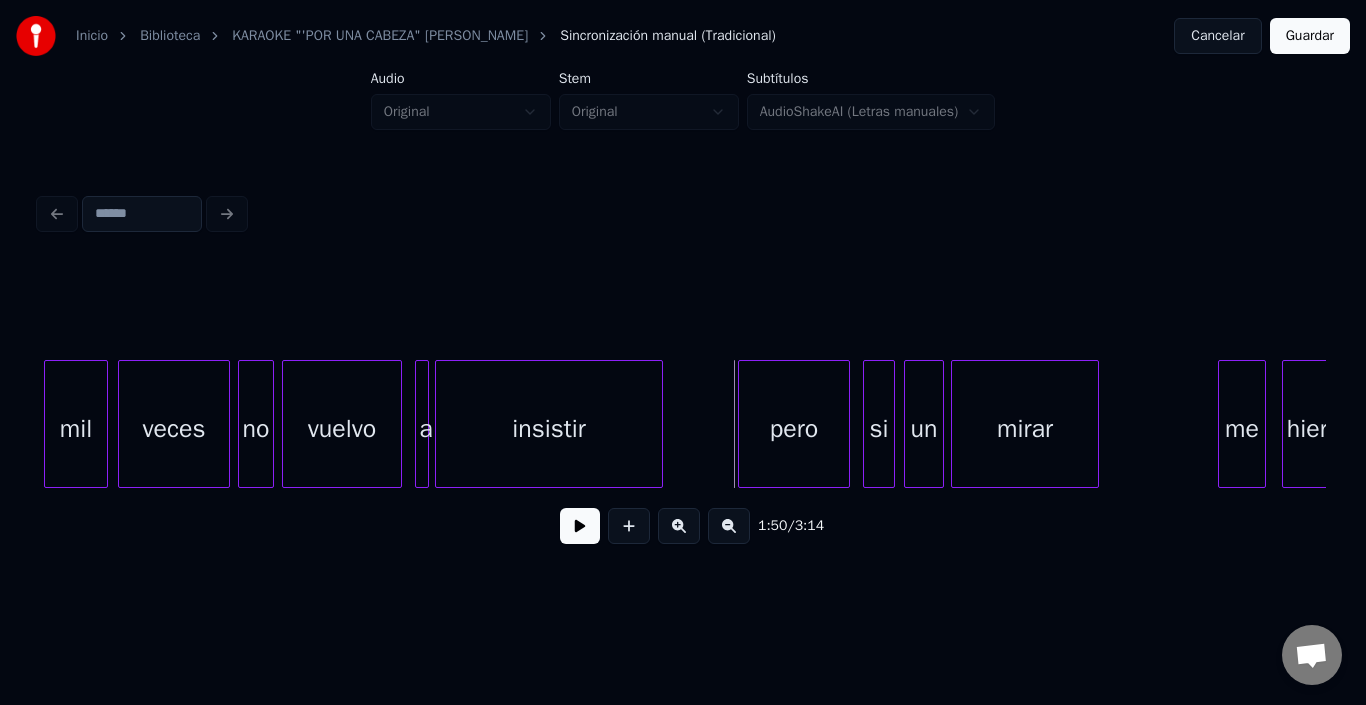 click at bounding box center (580, 526) 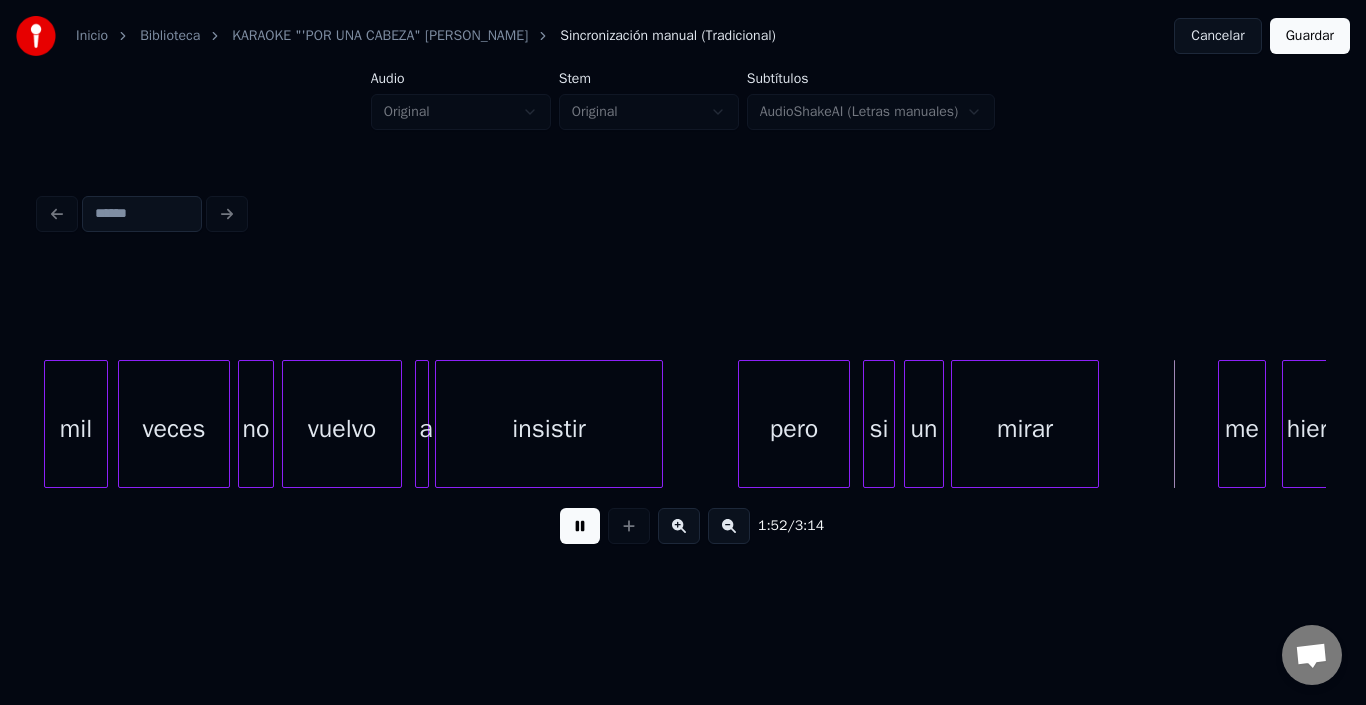 click at bounding box center (580, 526) 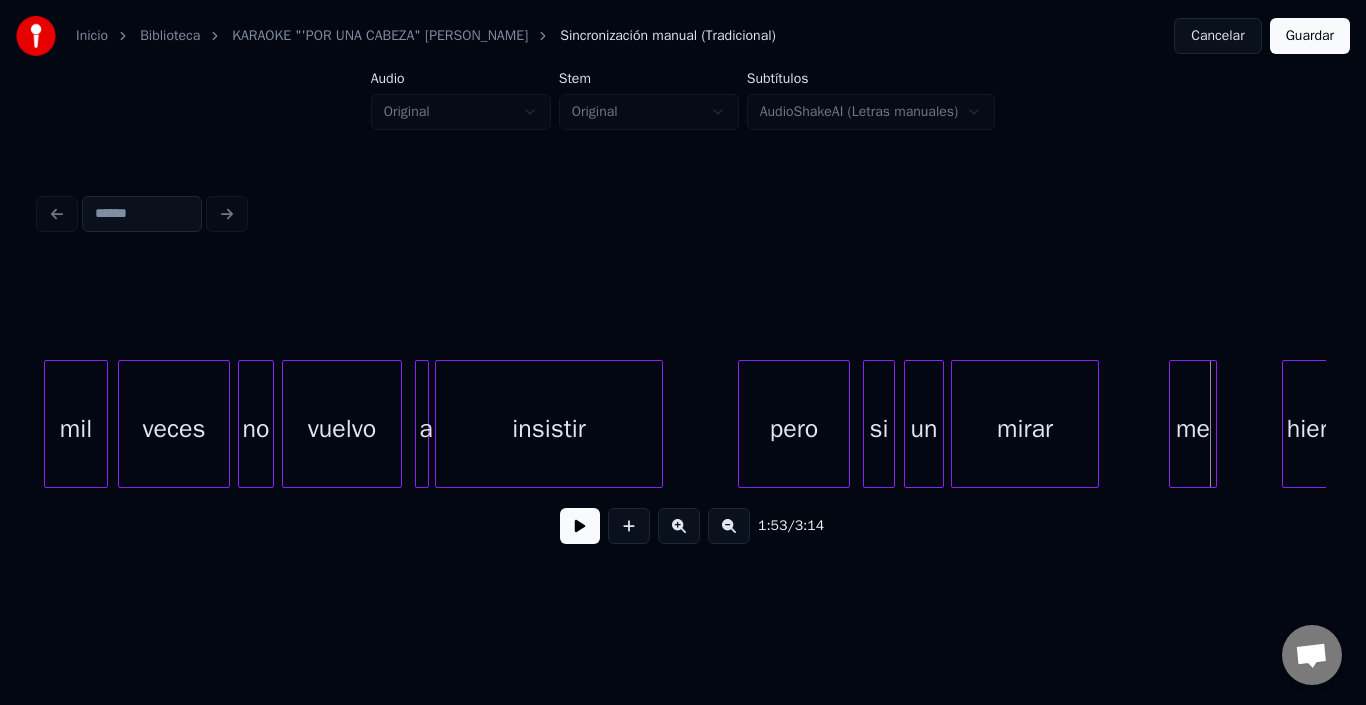 click on "me" at bounding box center (1193, 429) 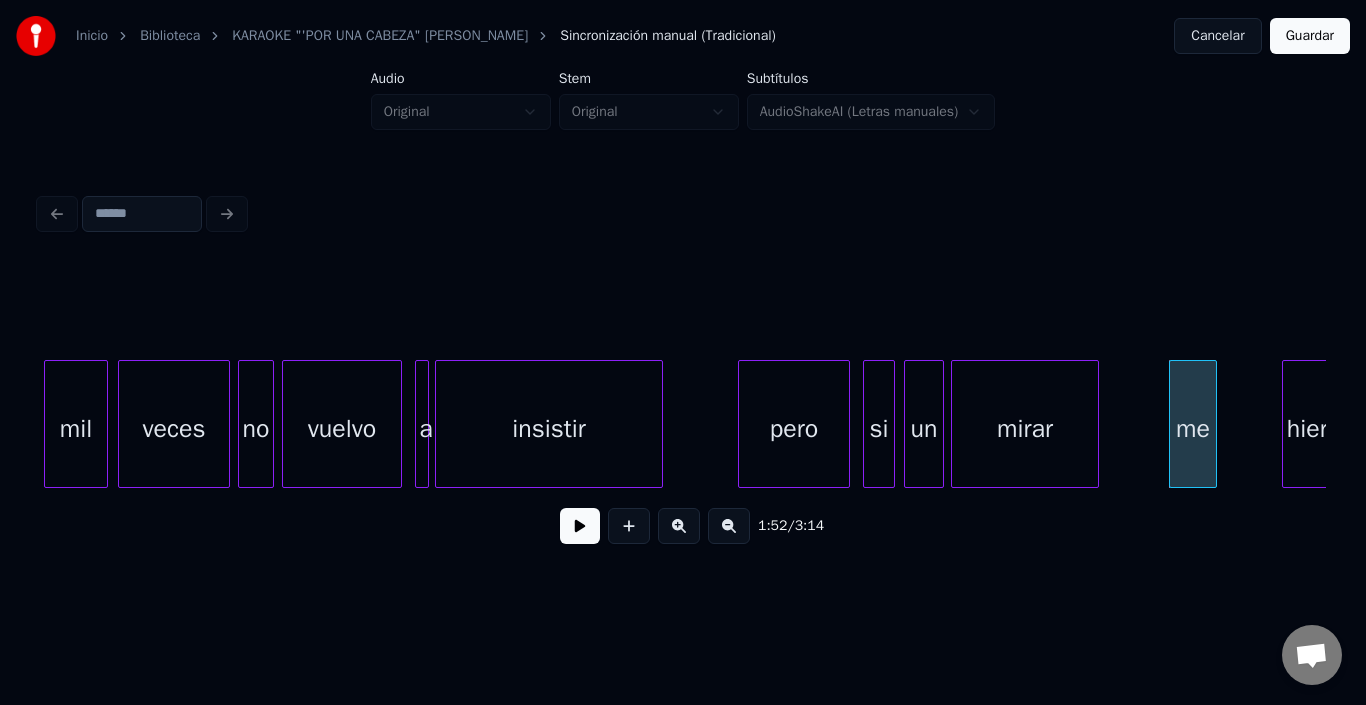 click at bounding box center [580, 526] 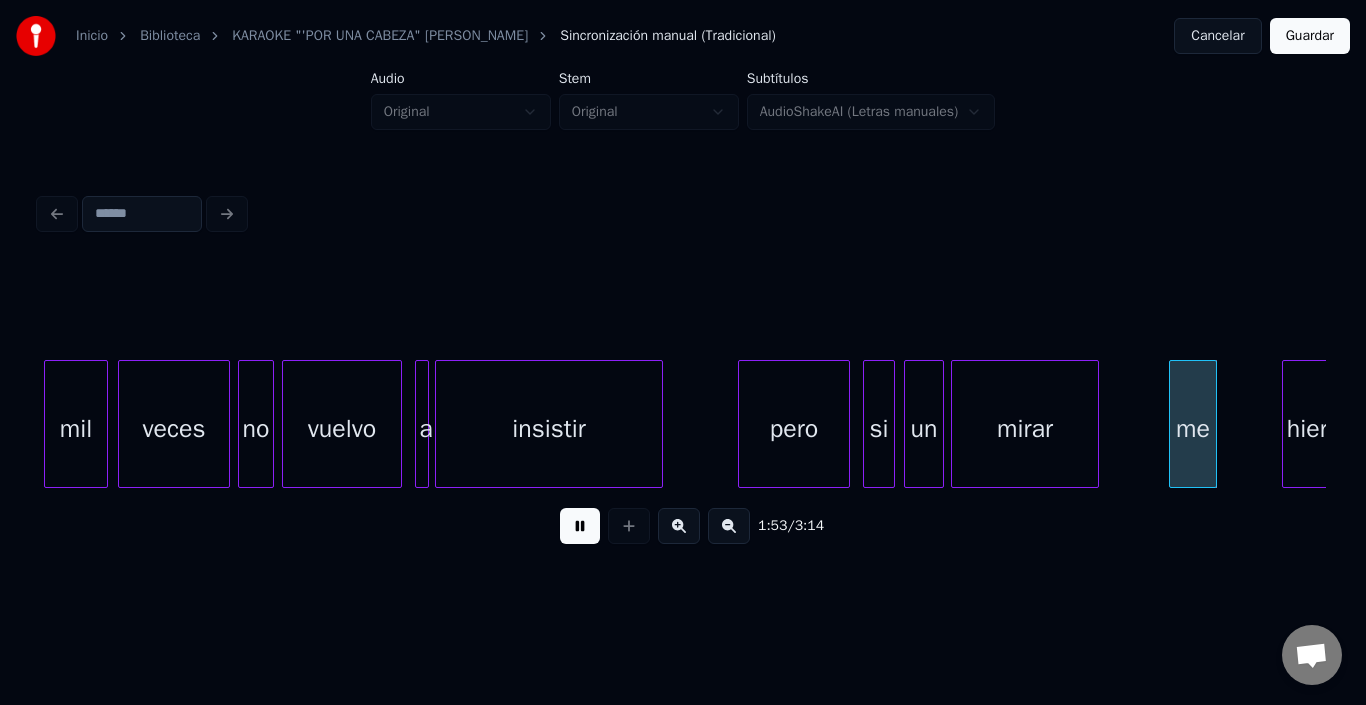 click at bounding box center [580, 526] 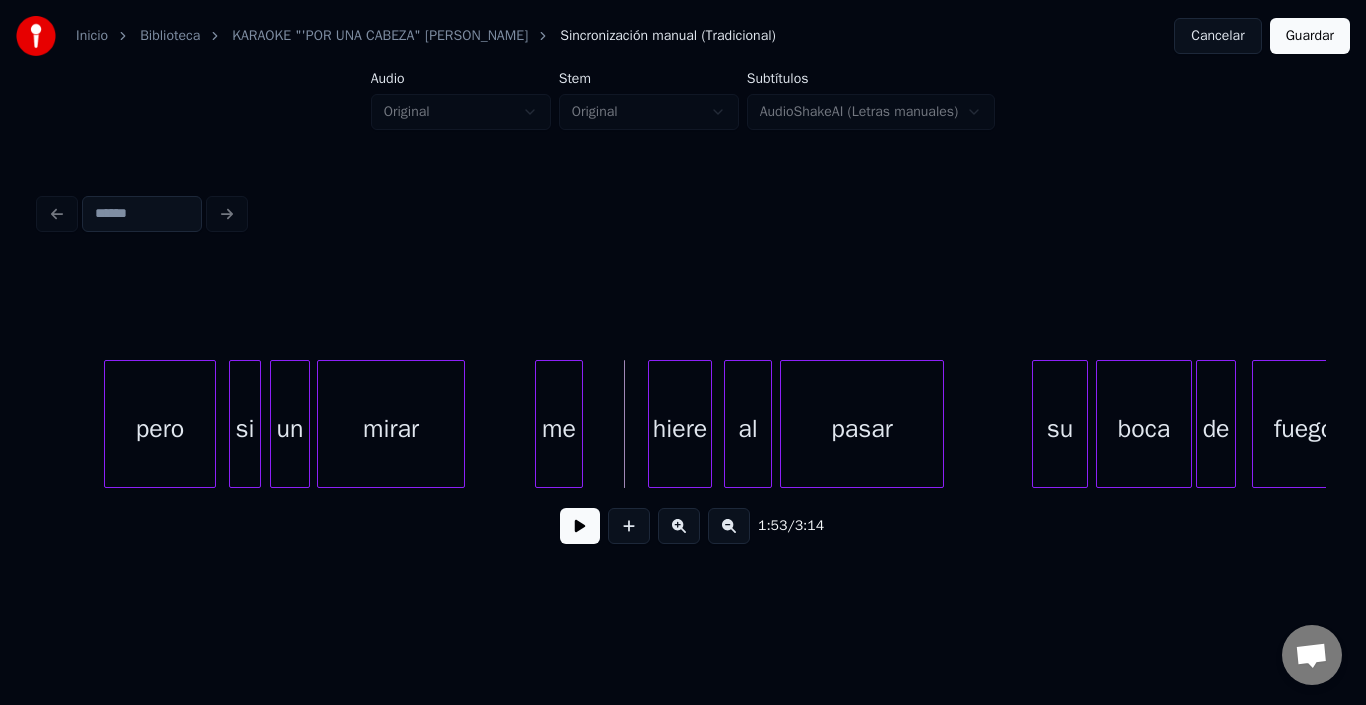 scroll, scrollTop: 0, scrollLeft: 22091, axis: horizontal 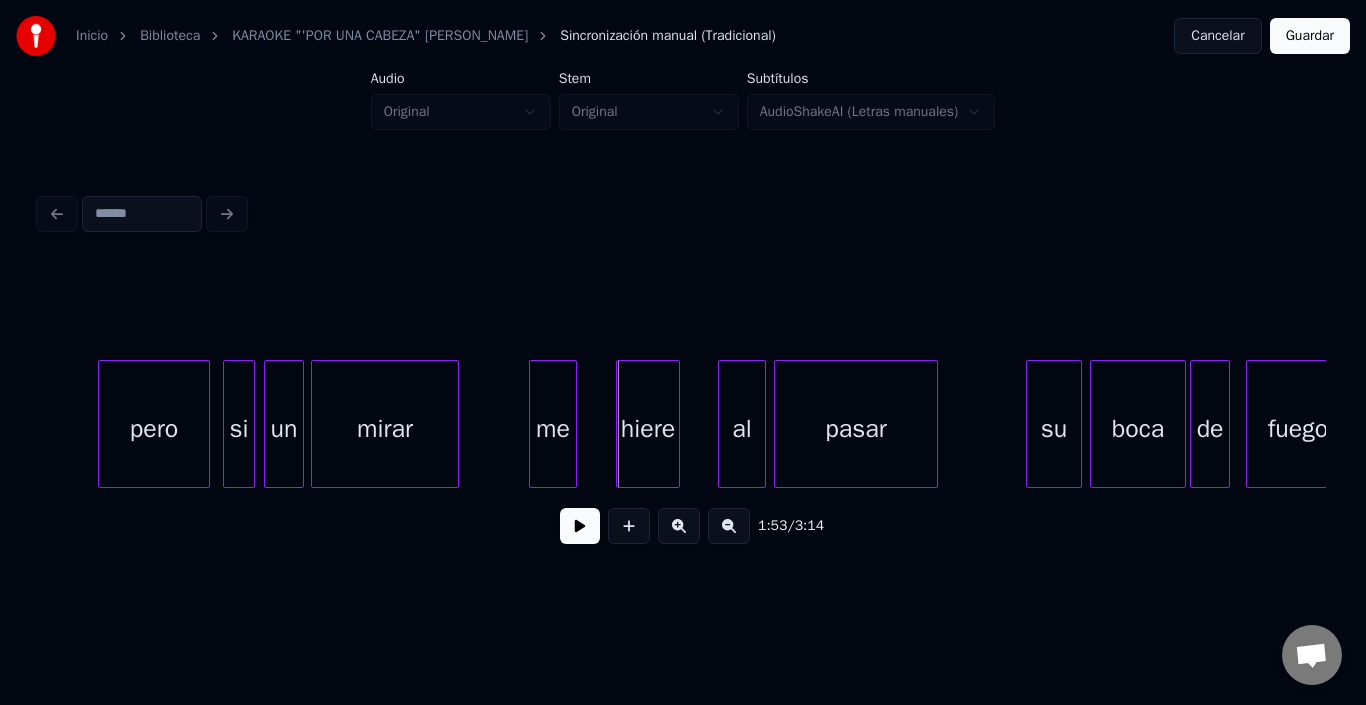 click on "hiere" at bounding box center [648, 429] 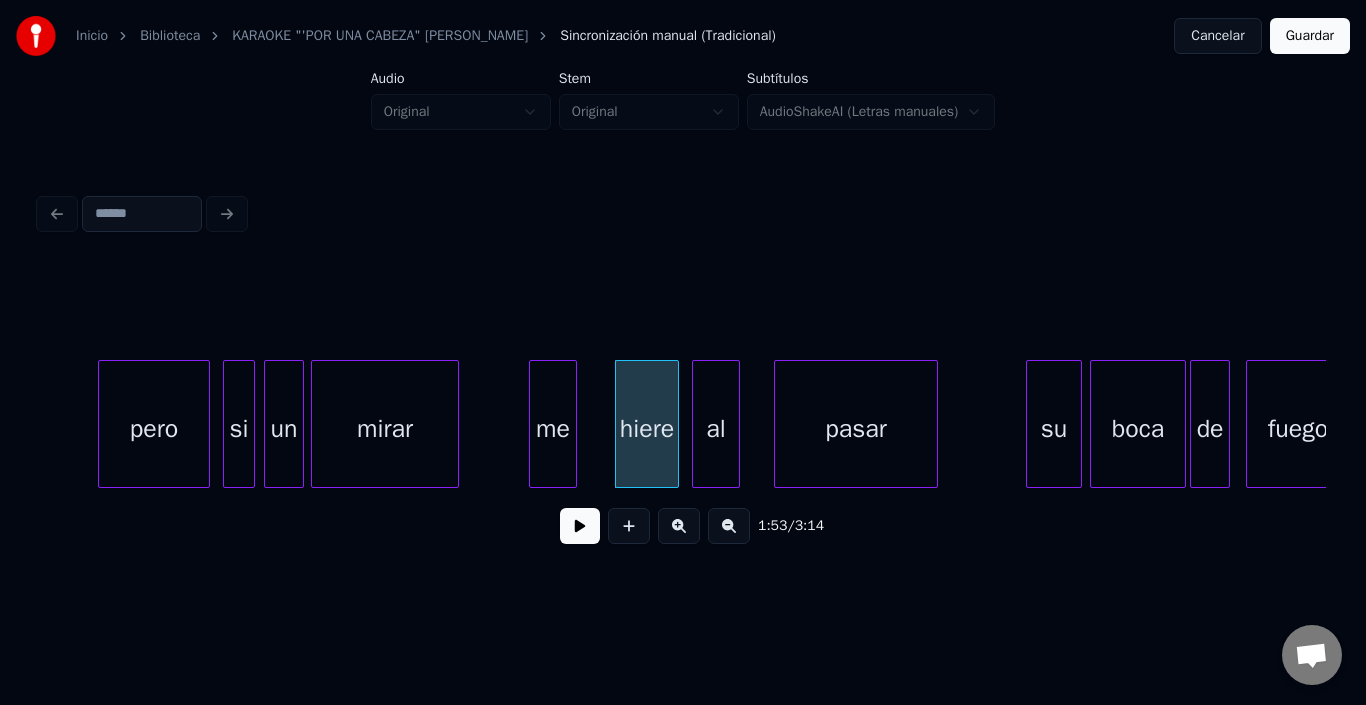 click on "al" at bounding box center (716, 429) 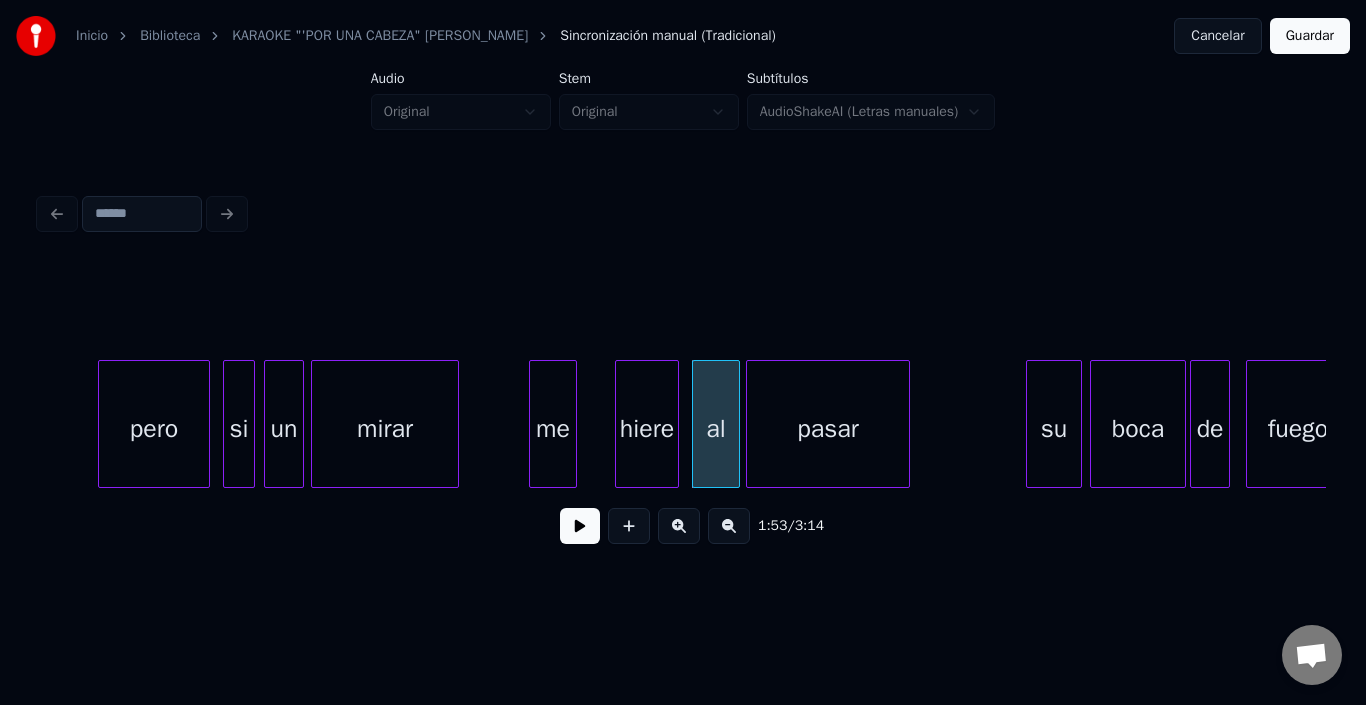 click on "pasar" at bounding box center [828, 429] 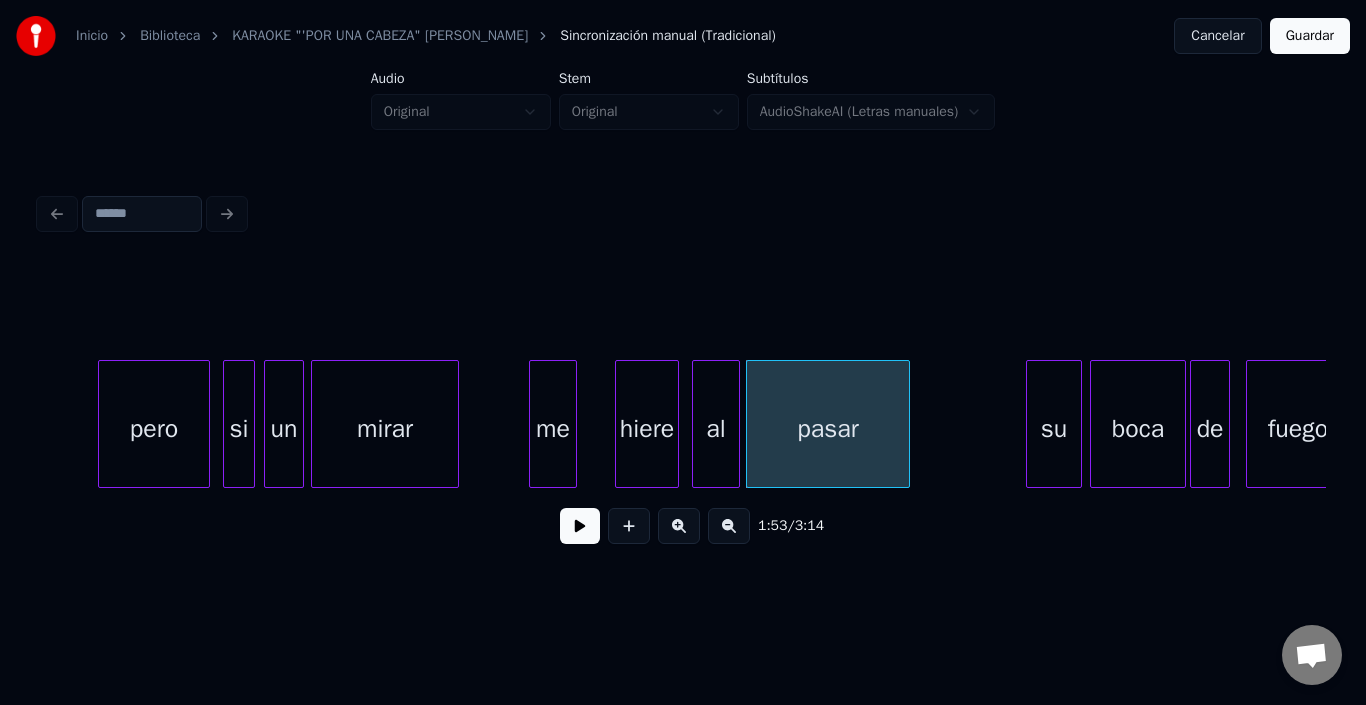 click on "pasar" at bounding box center [828, 429] 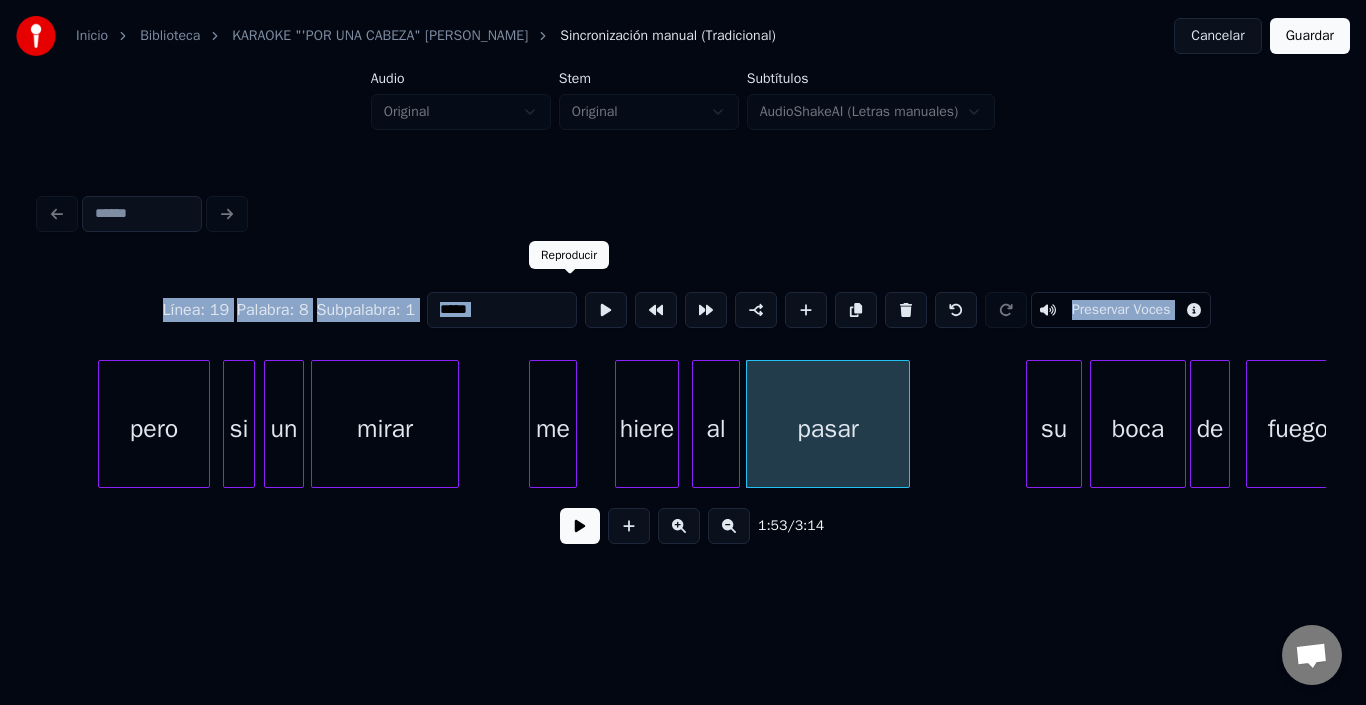 click at bounding box center [606, 310] 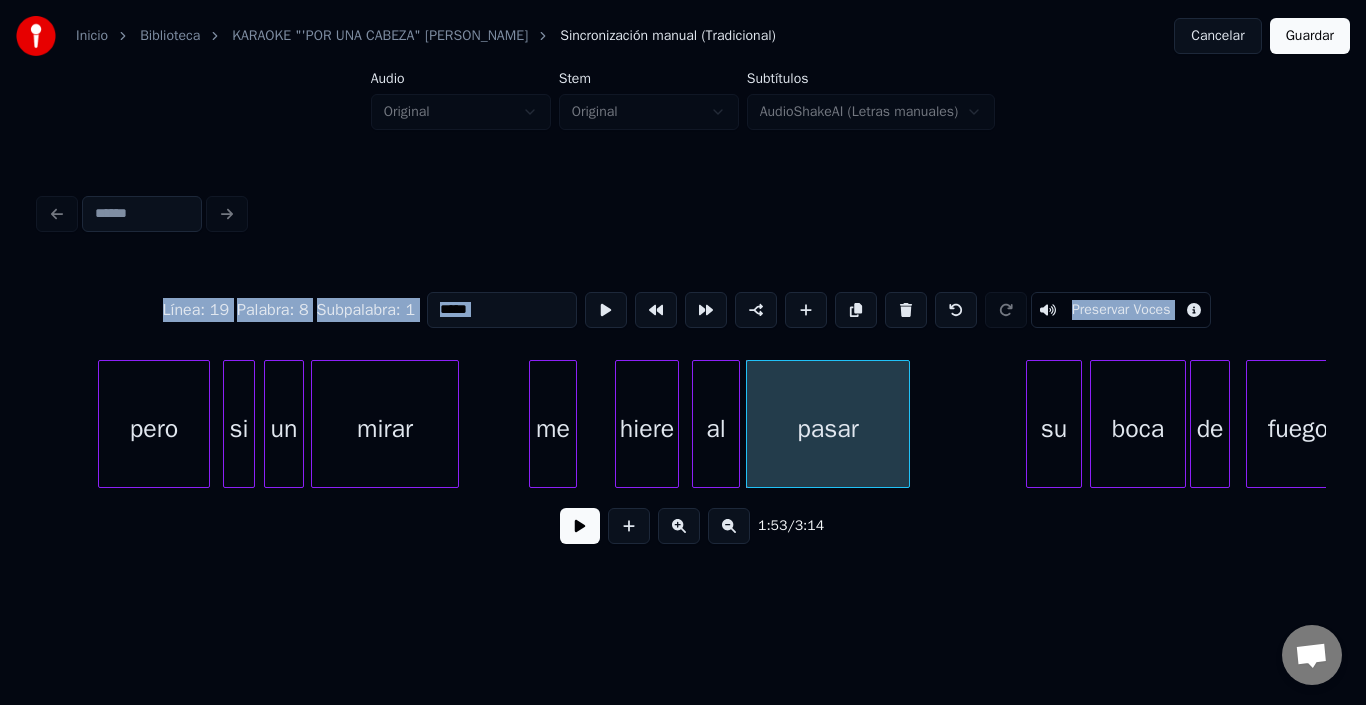 click at bounding box center [580, 526] 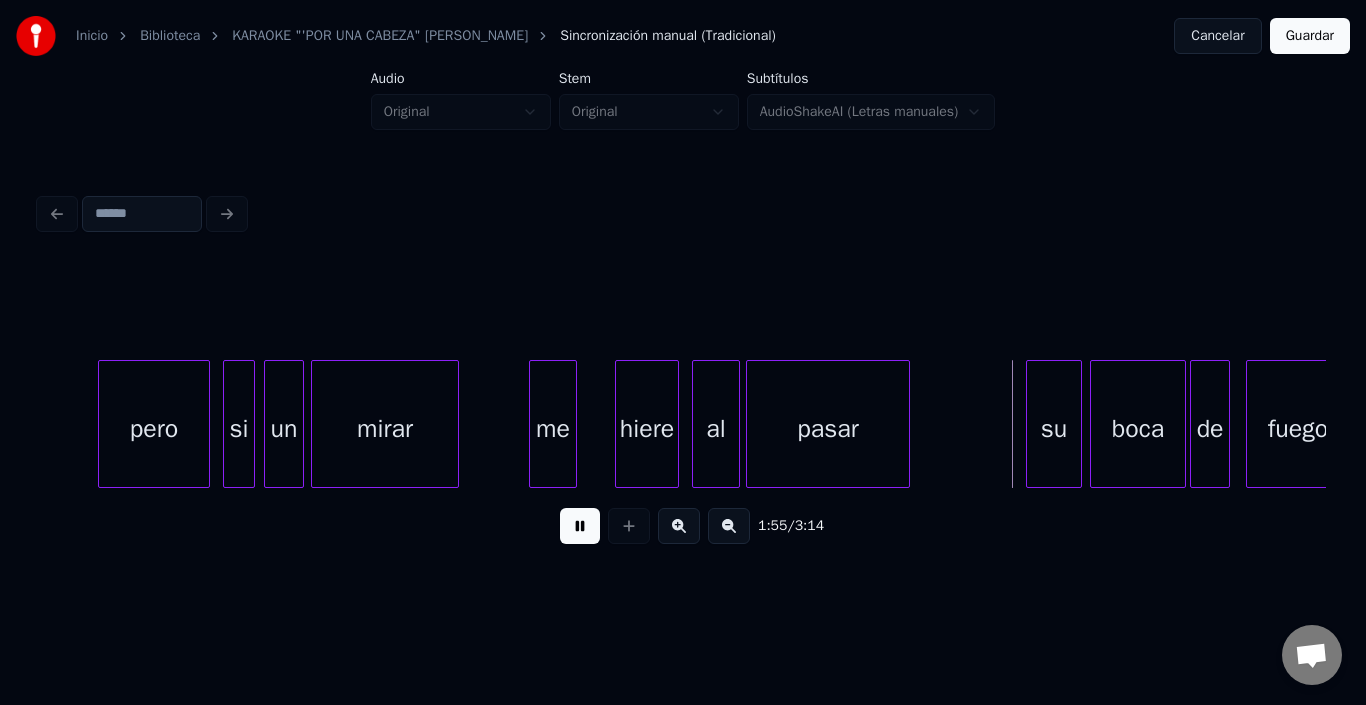 click at bounding box center [580, 526] 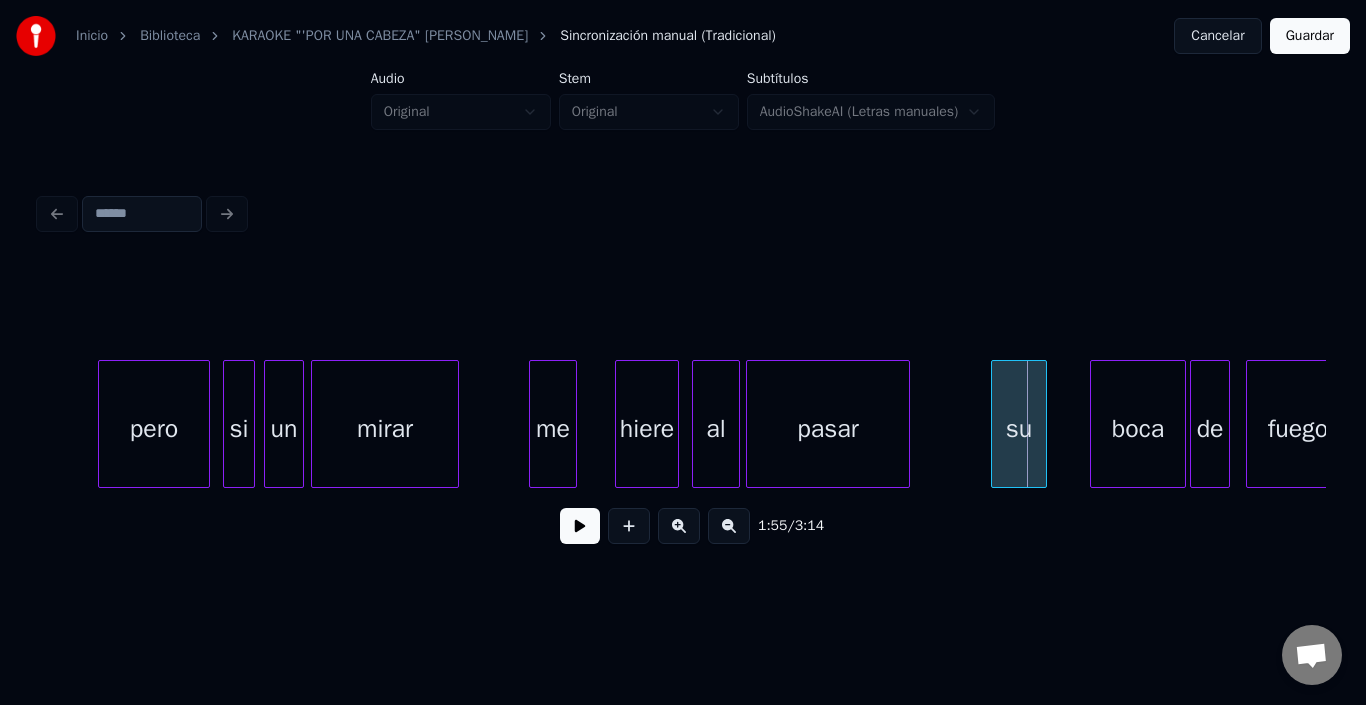 click on "su" at bounding box center (1019, 429) 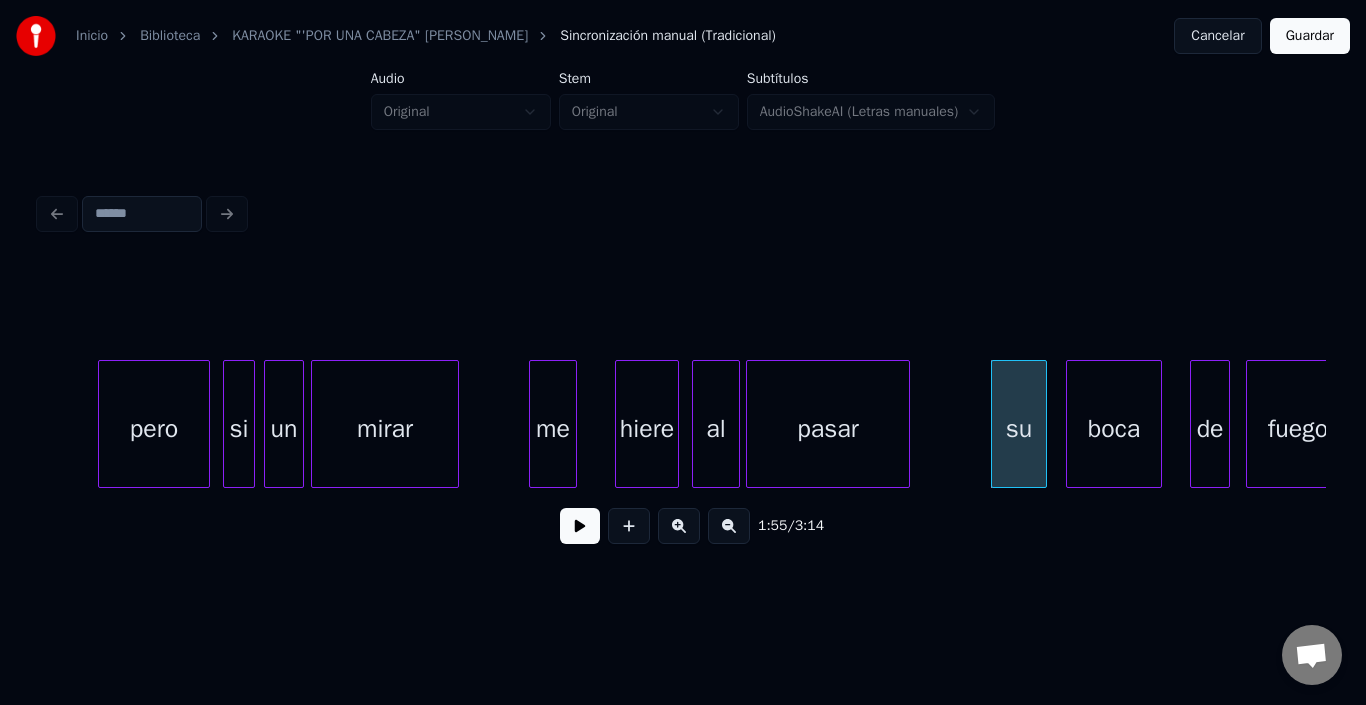 click on "boca" at bounding box center [1114, 429] 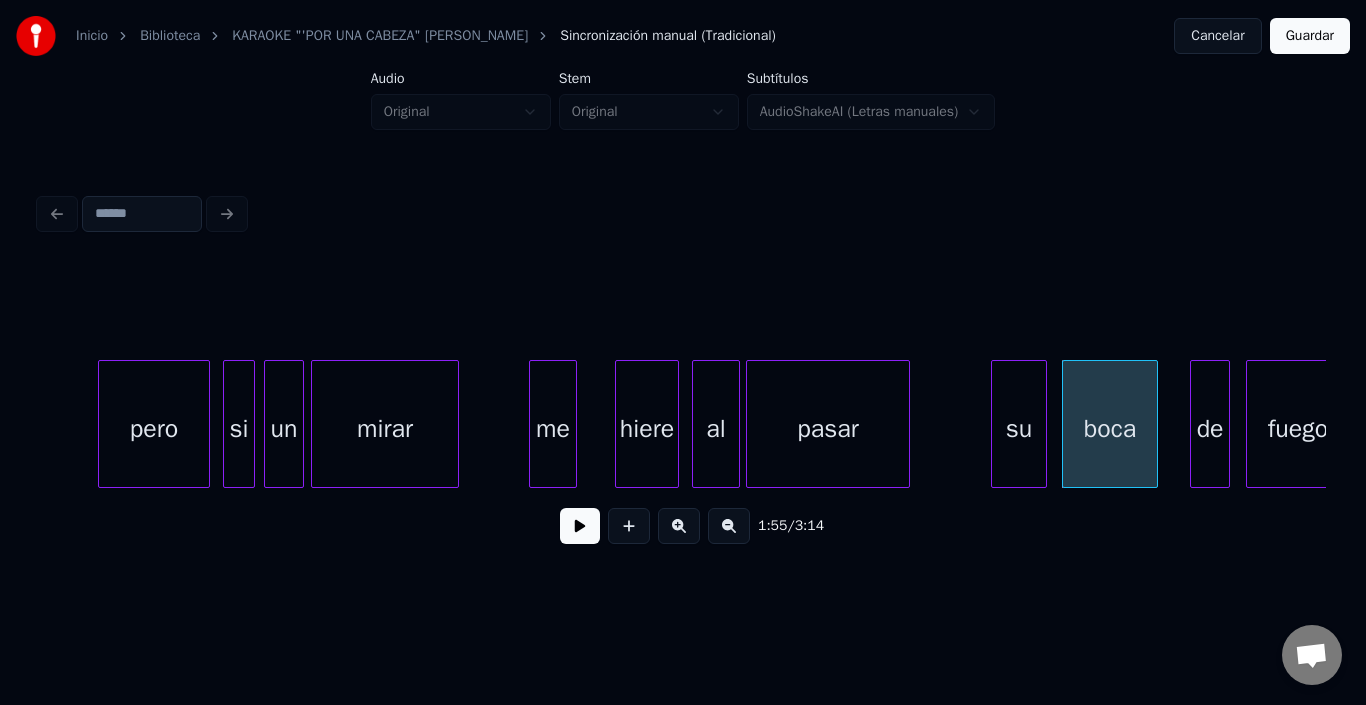 click on "boca" at bounding box center (1110, 429) 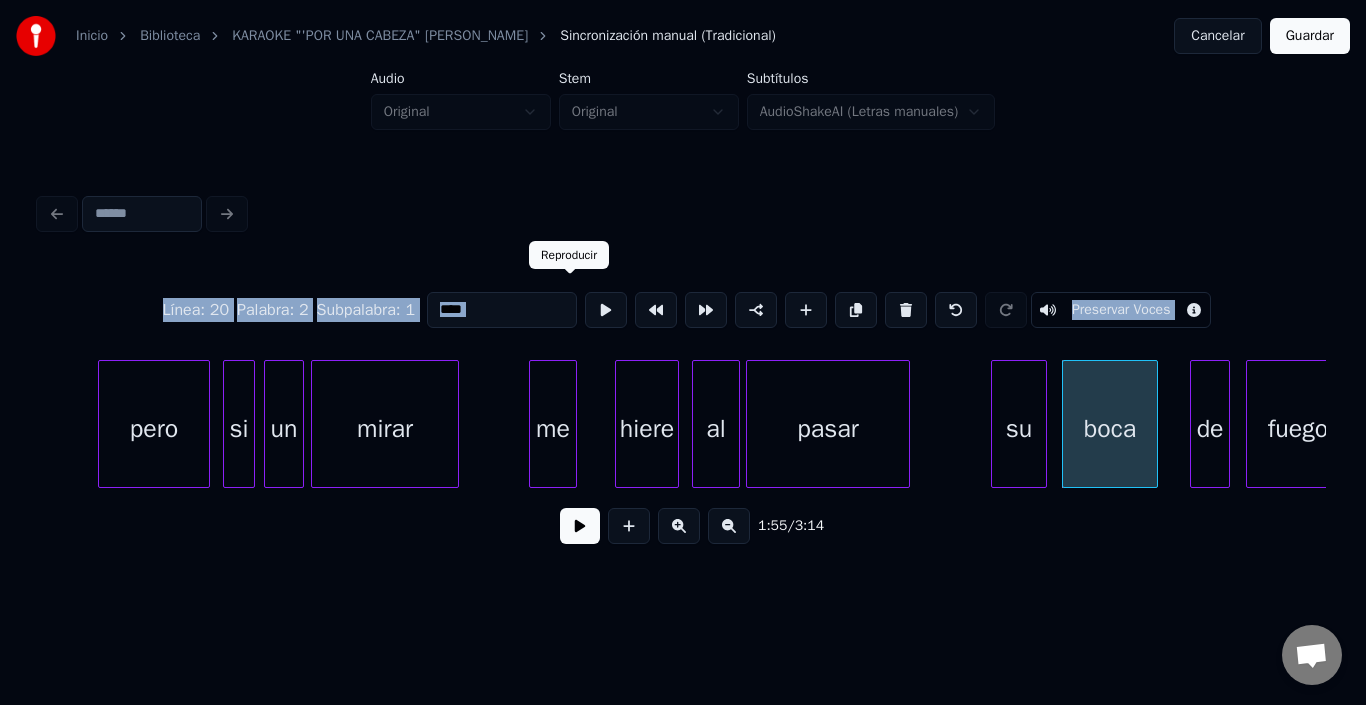 click at bounding box center (606, 310) 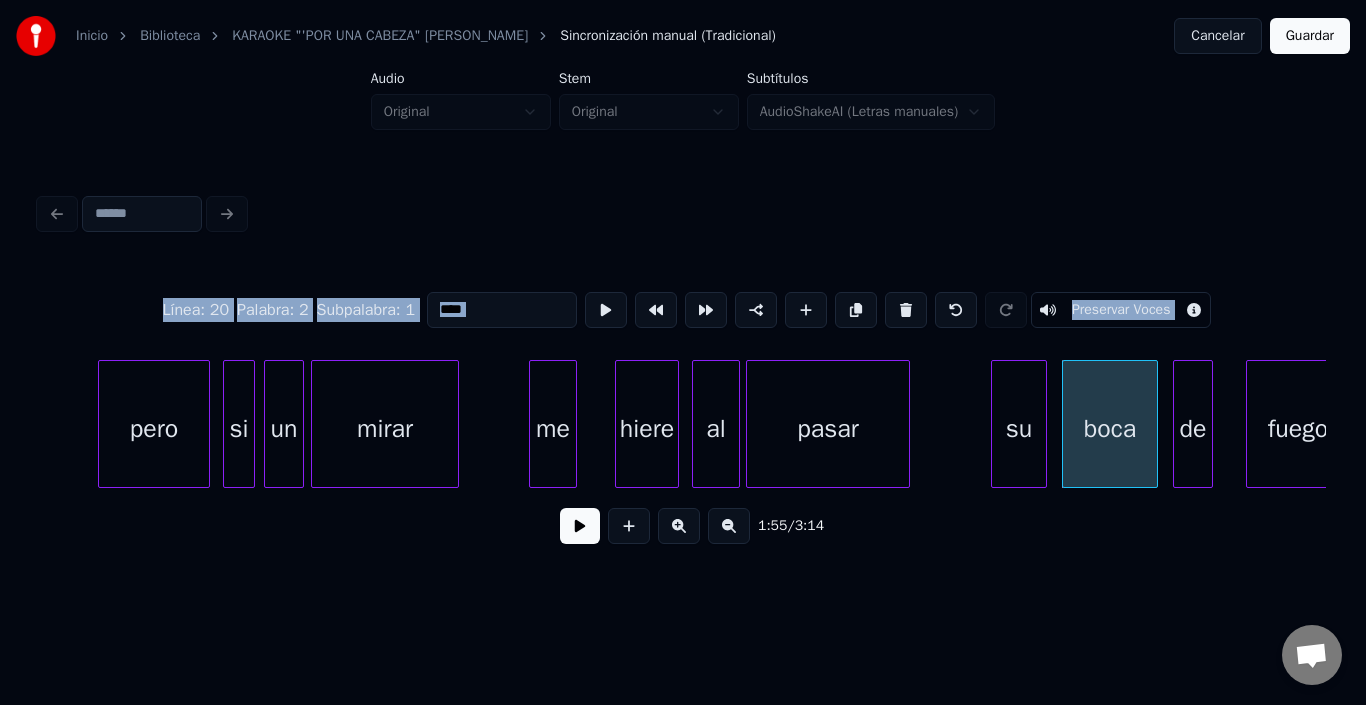 click on "de" at bounding box center [1193, 429] 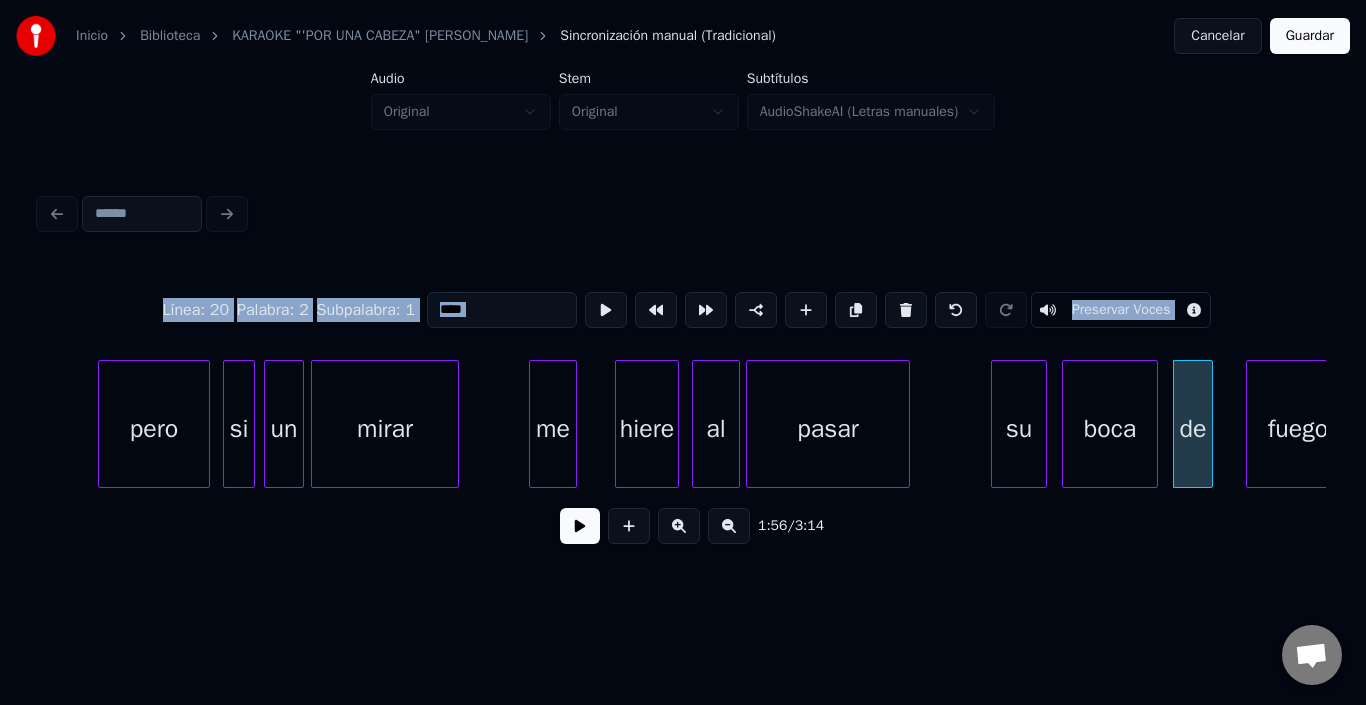 scroll, scrollTop: 0, scrollLeft: 22110, axis: horizontal 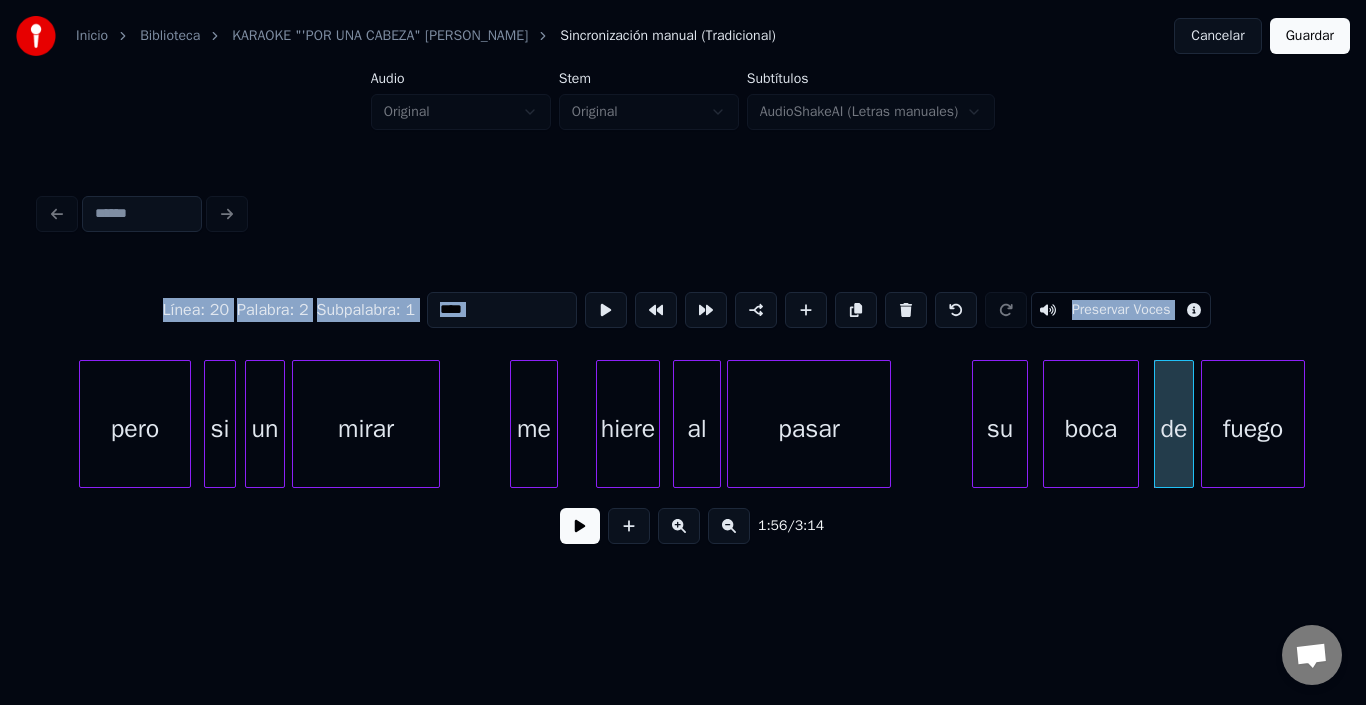 click on "fuego" at bounding box center (1253, 429) 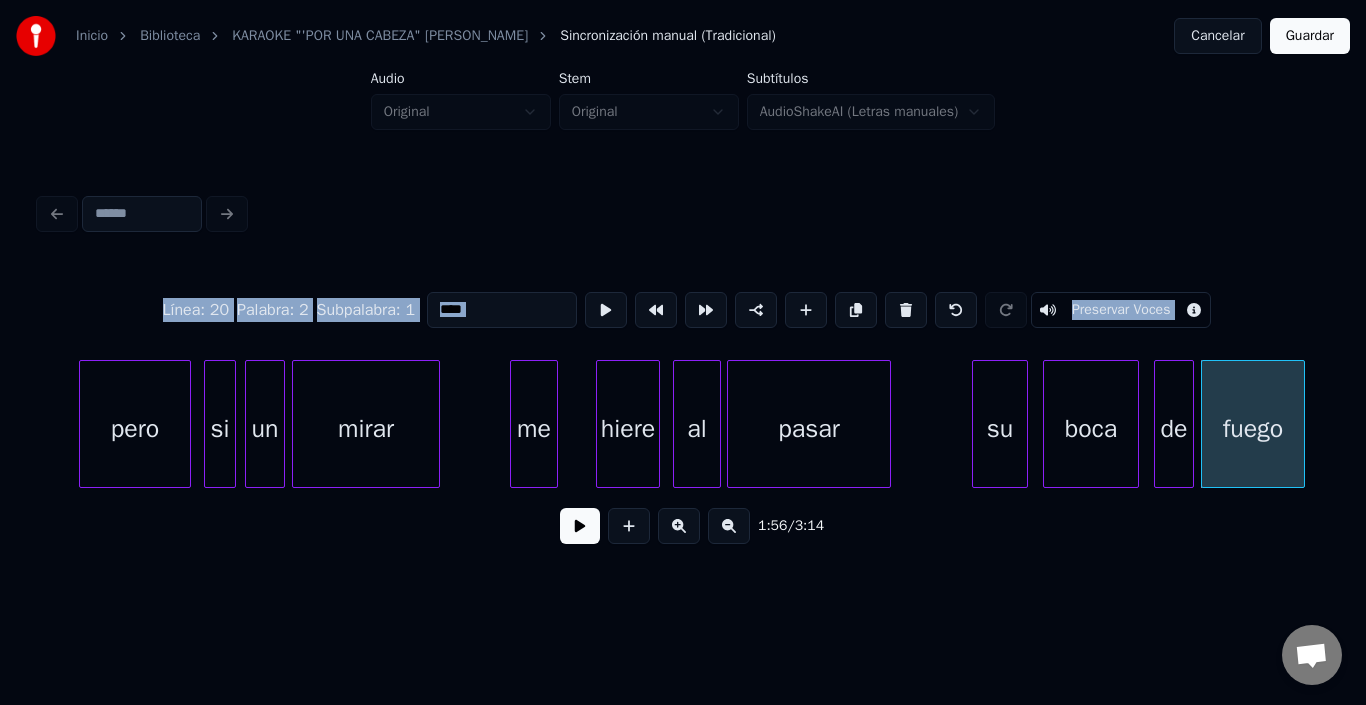 click on "fuego" at bounding box center [1253, 429] 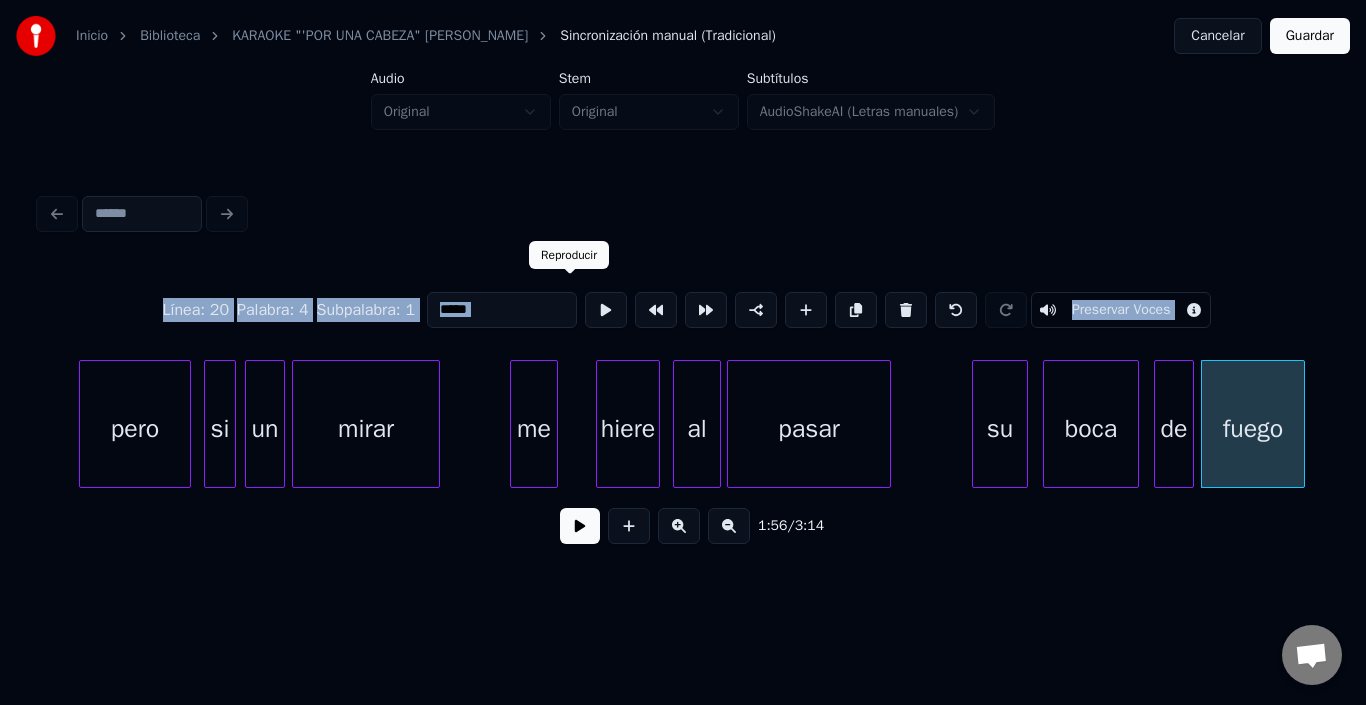 click at bounding box center [606, 310] 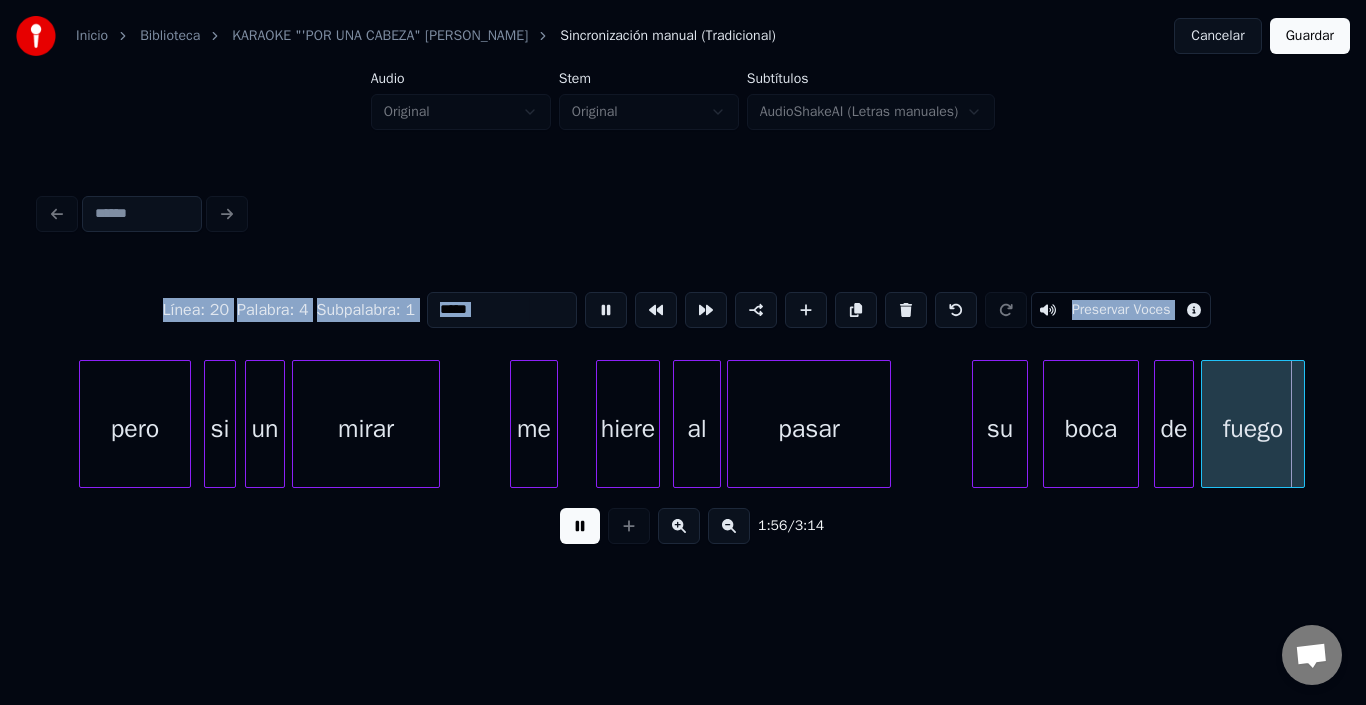 click on "*****" at bounding box center (502, 310) 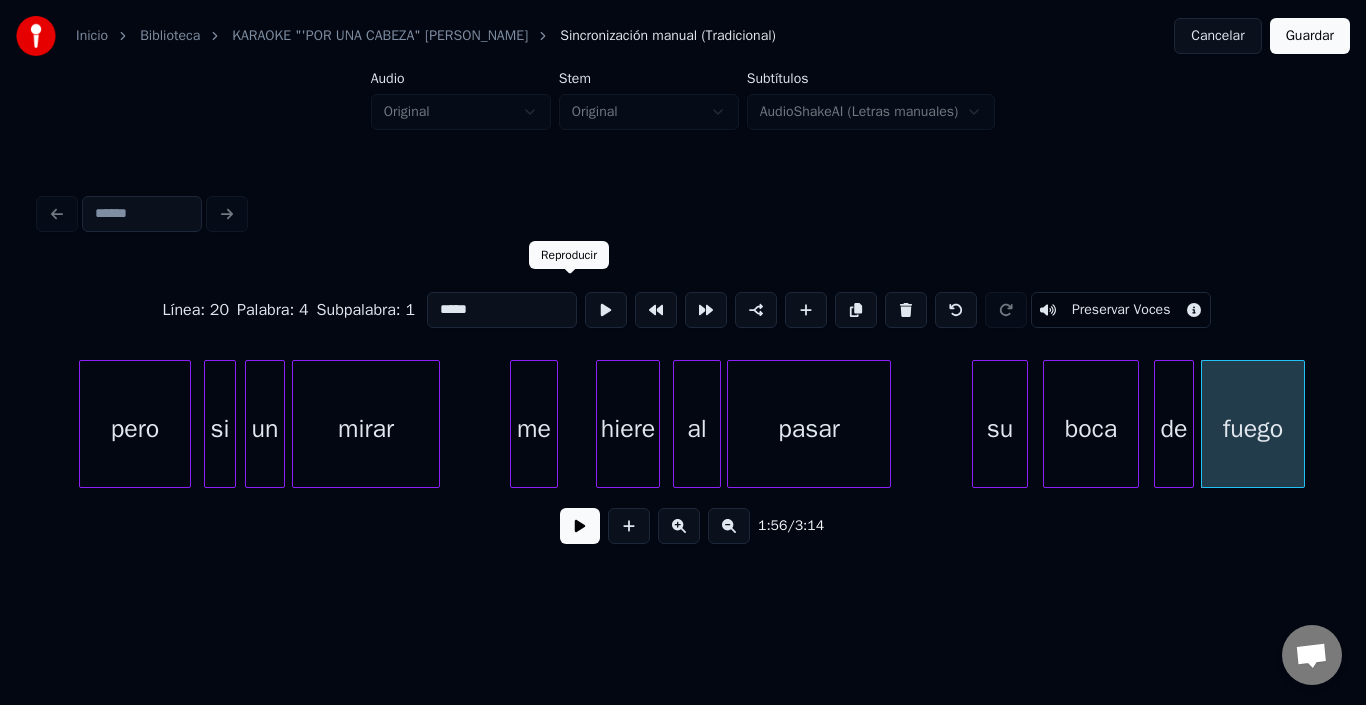 click at bounding box center (606, 310) 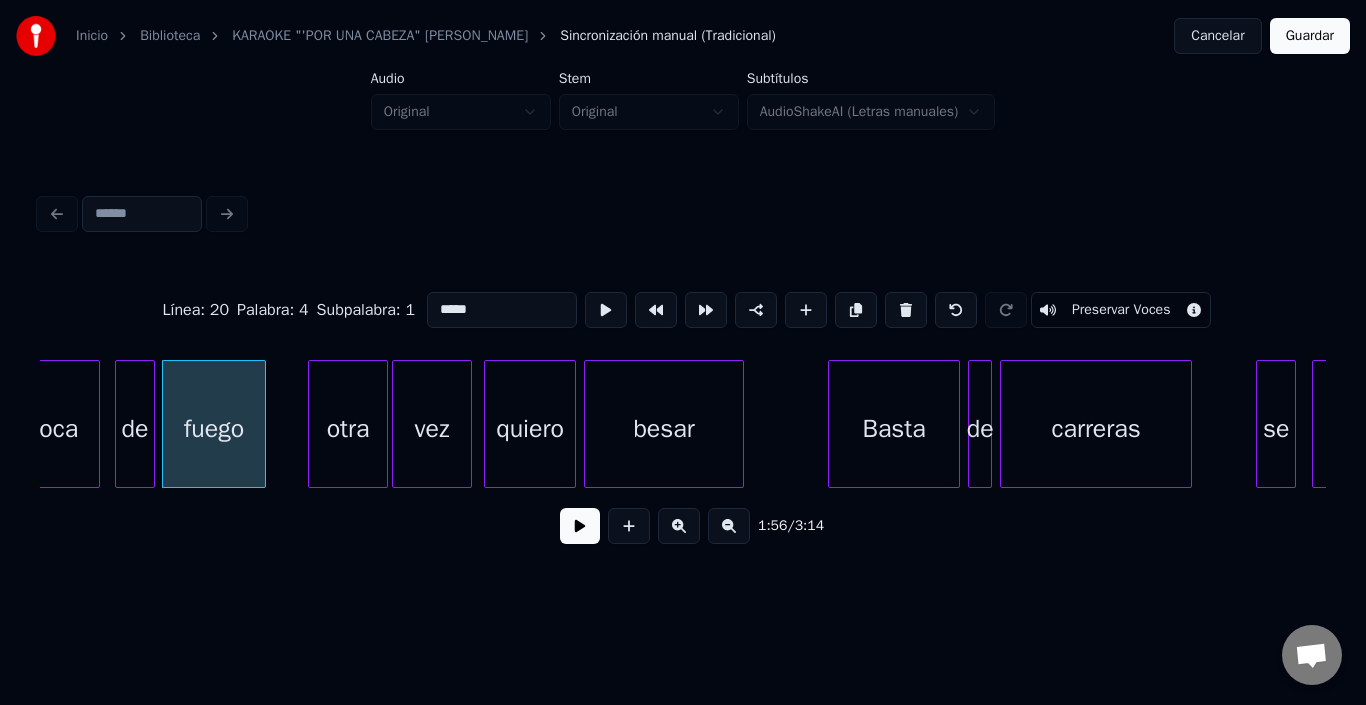 scroll, scrollTop: 0, scrollLeft: 23150, axis: horizontal 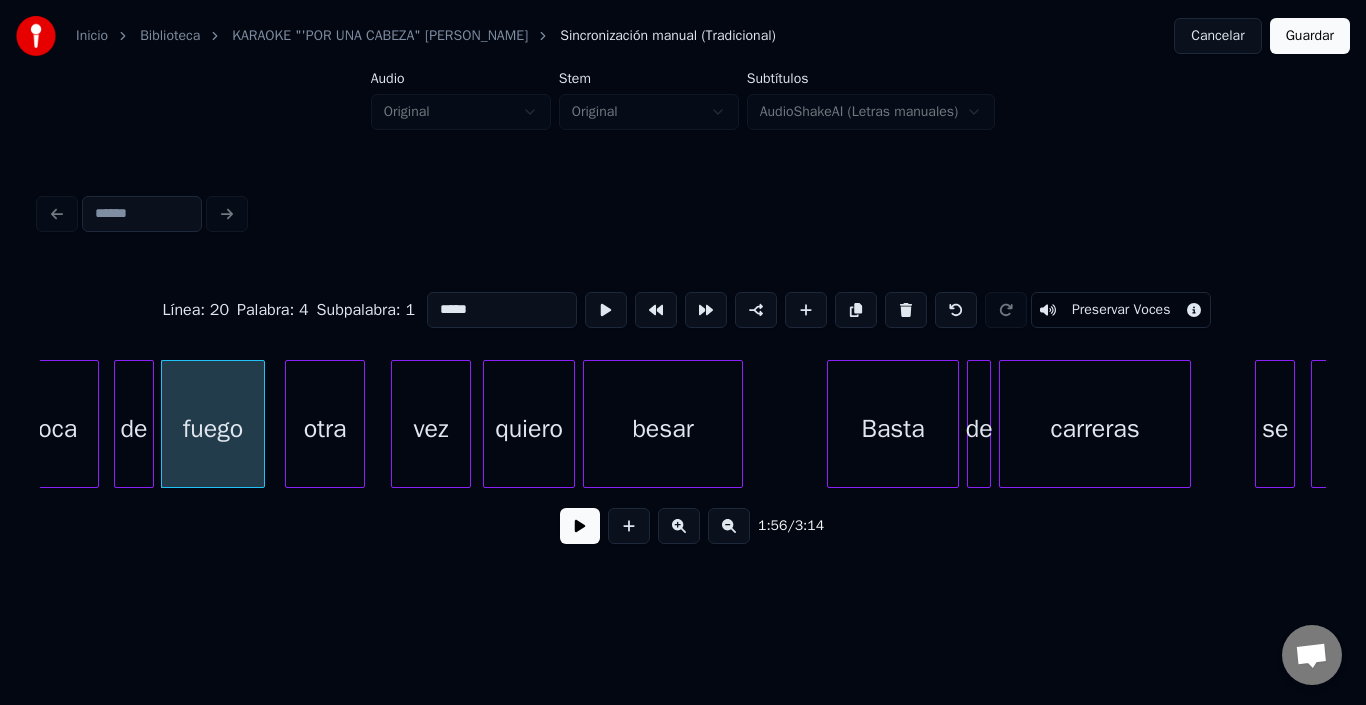 click on "otra" at bounding box center [325, 429] 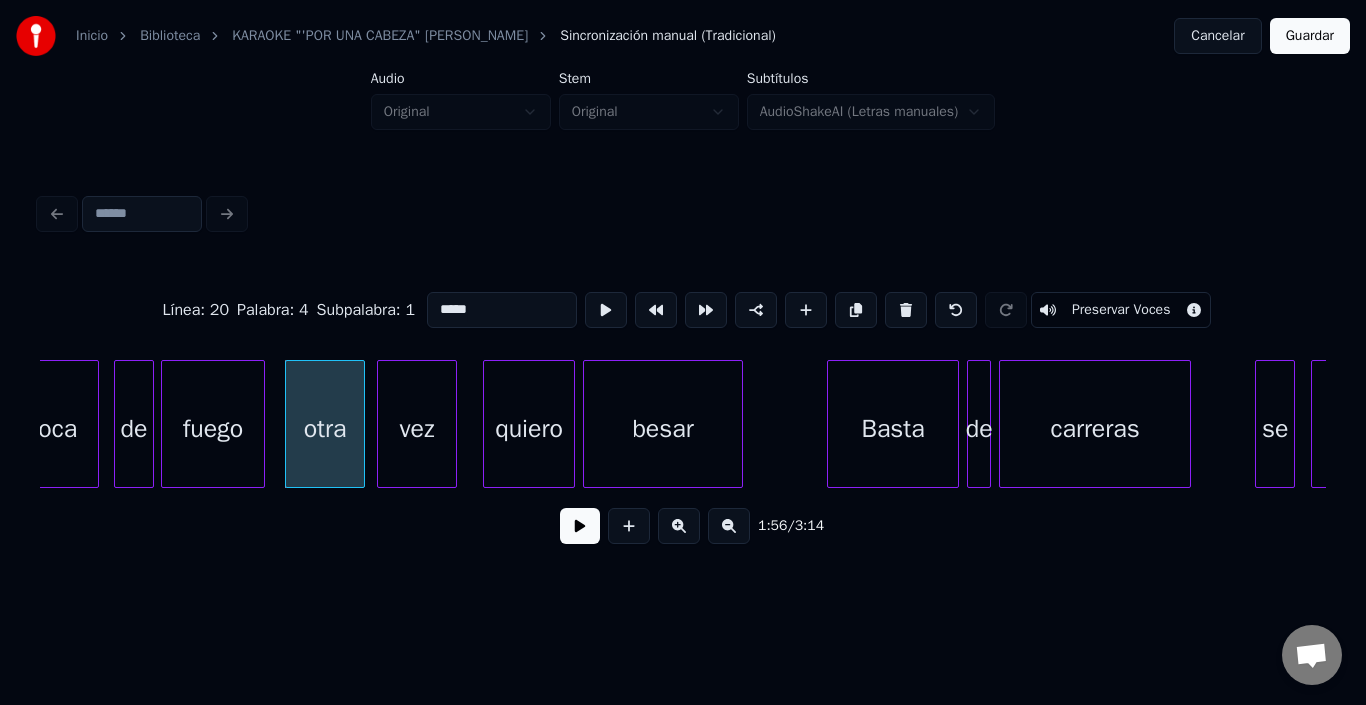 click on "vez" at bounding box center [417, 429] 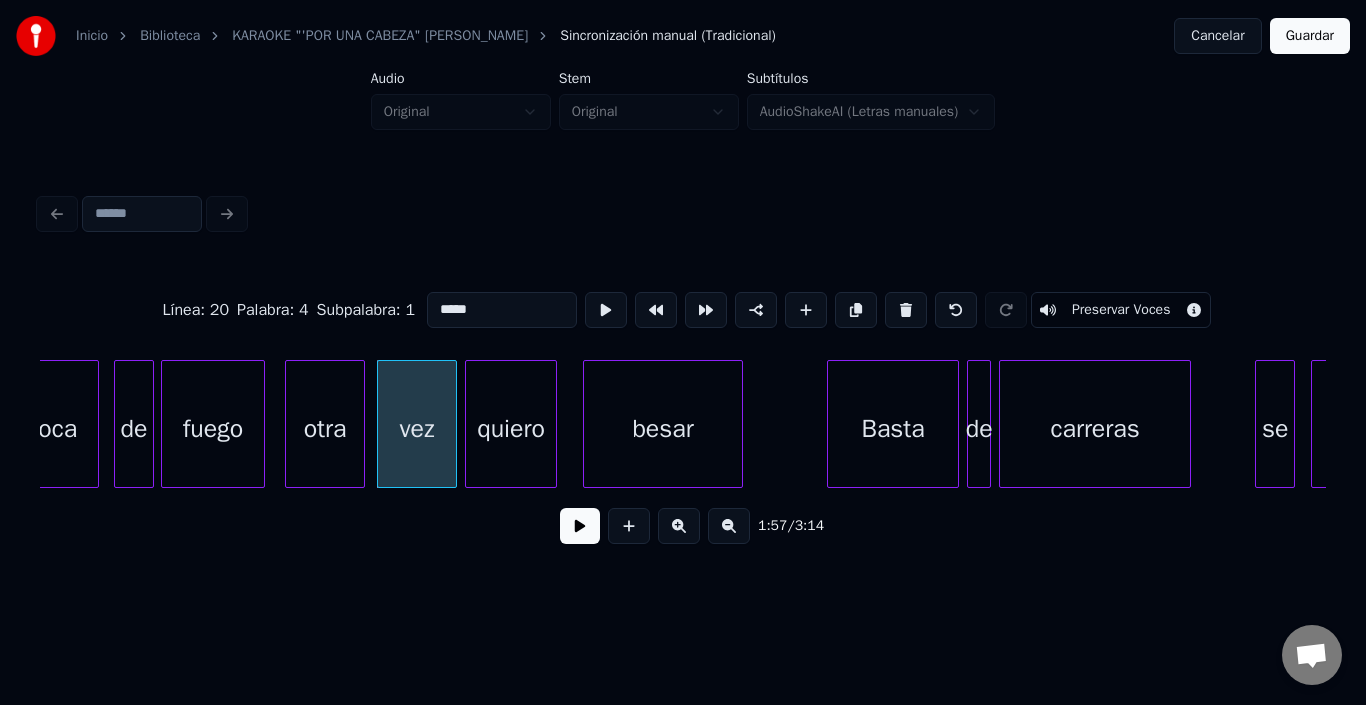 click on "quiero" at bounding box center (511, 429) 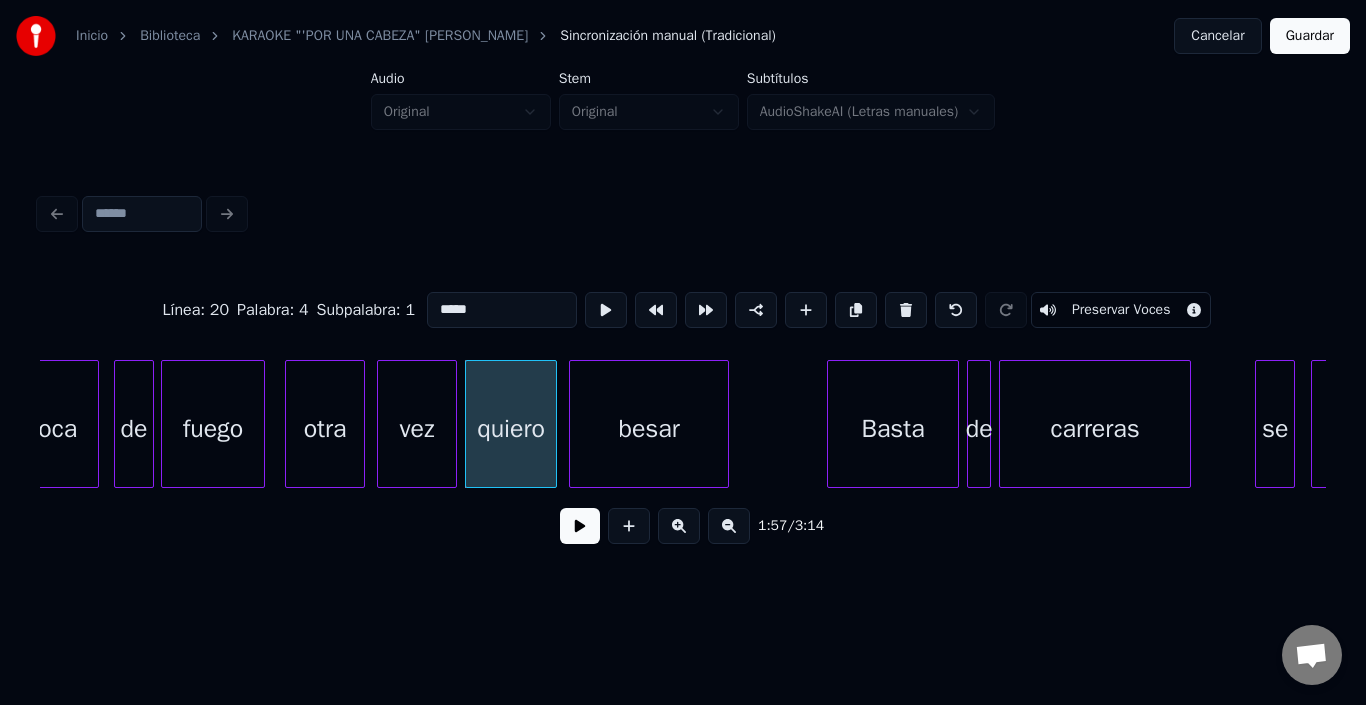 click on "besar" at bounding box center (649, 429) 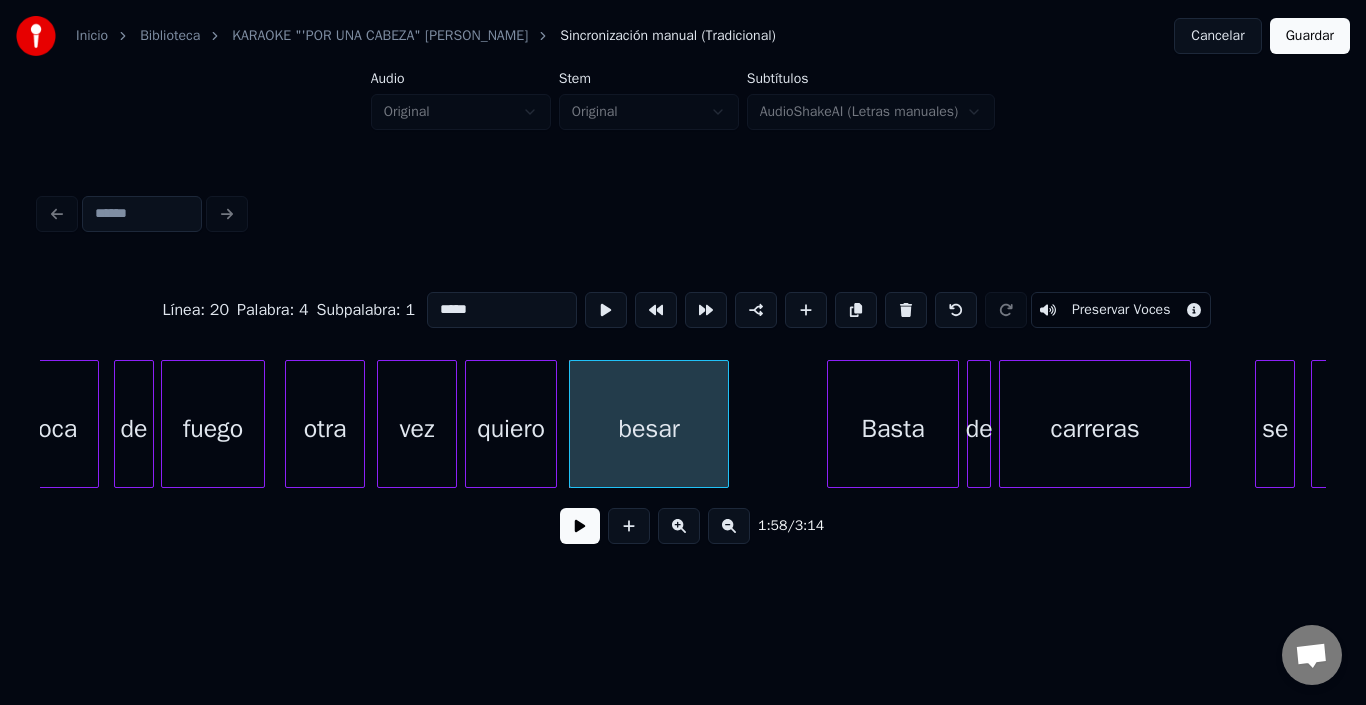 click on "besar" at bounding box center [649, 429] 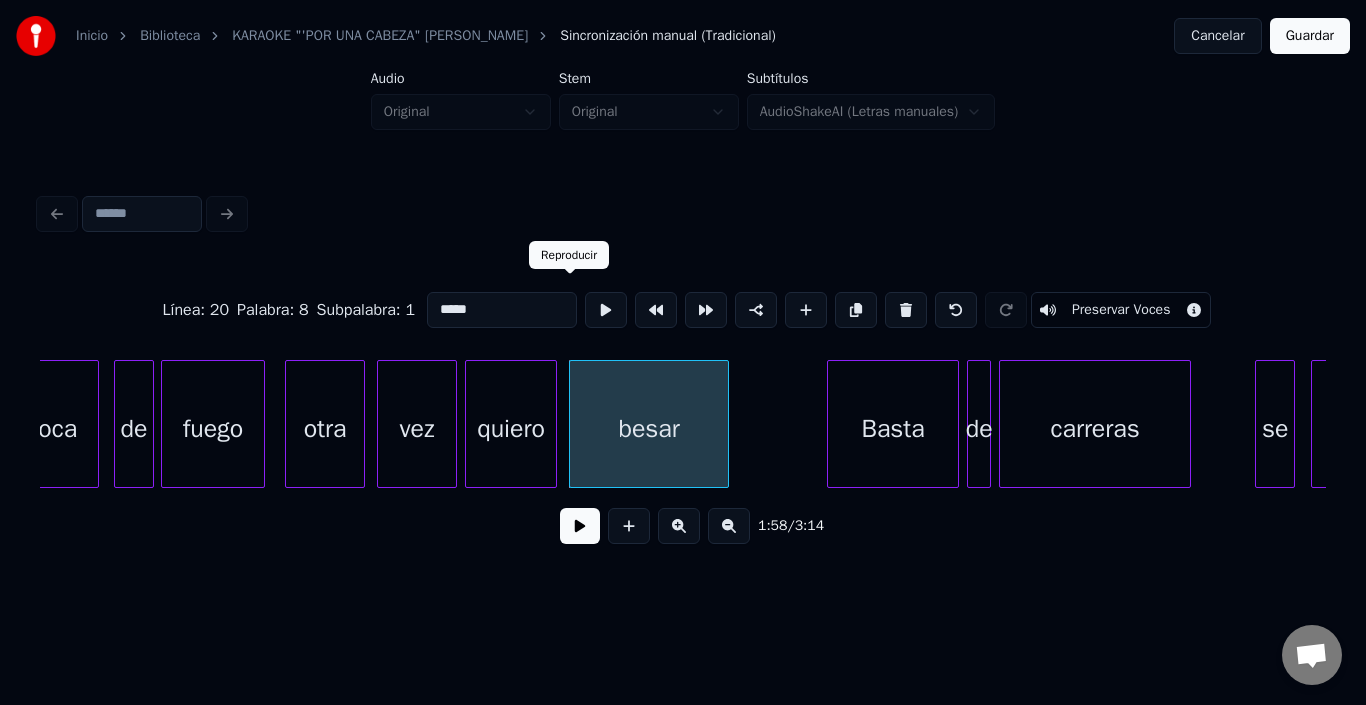 click at bounding box center [606, 310] 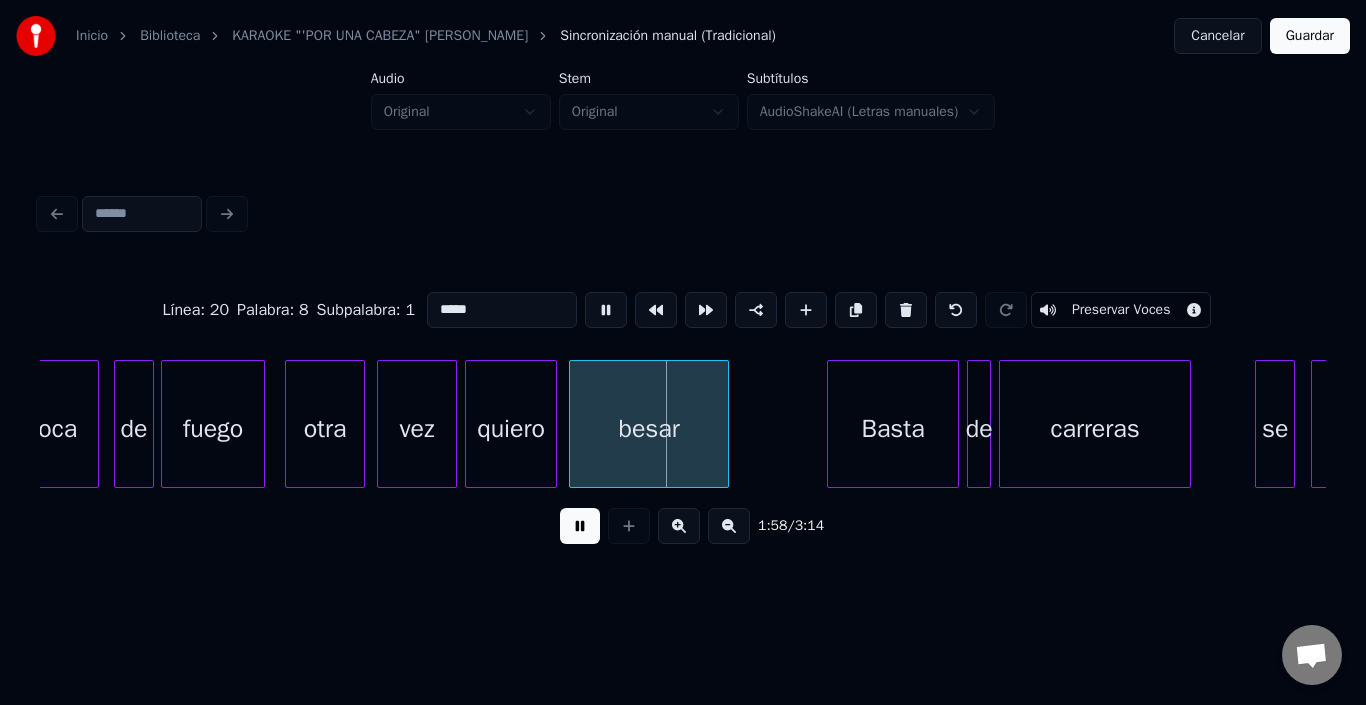 click at bounding box center (606, 310) 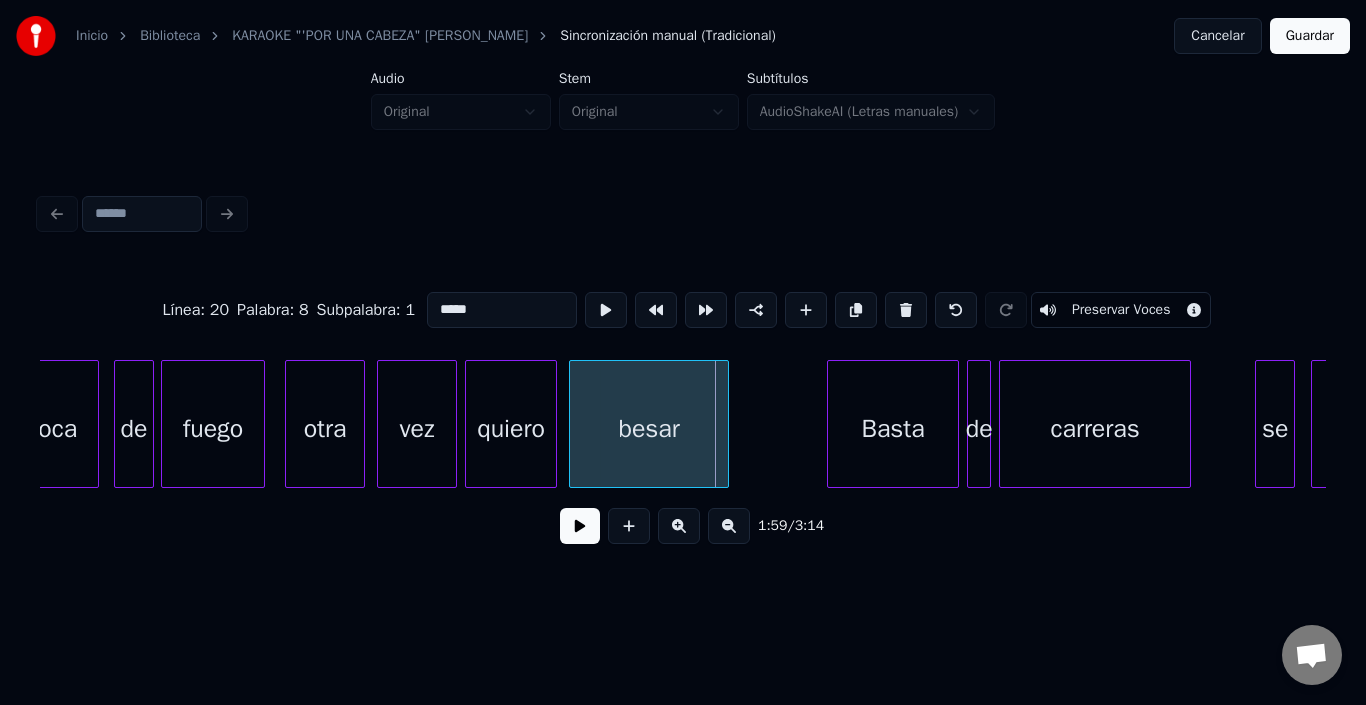 click on "quiero" at bounding box center [511, 429] 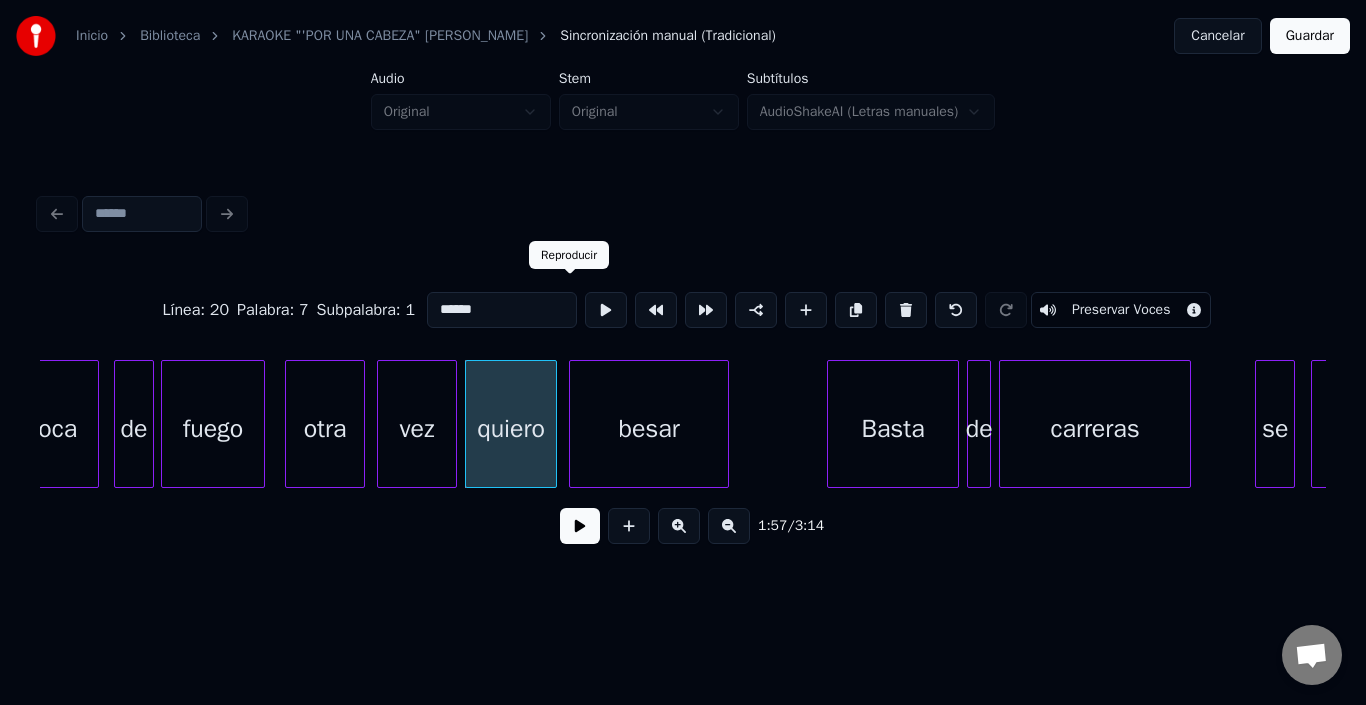click at bounding box center [606, 310] 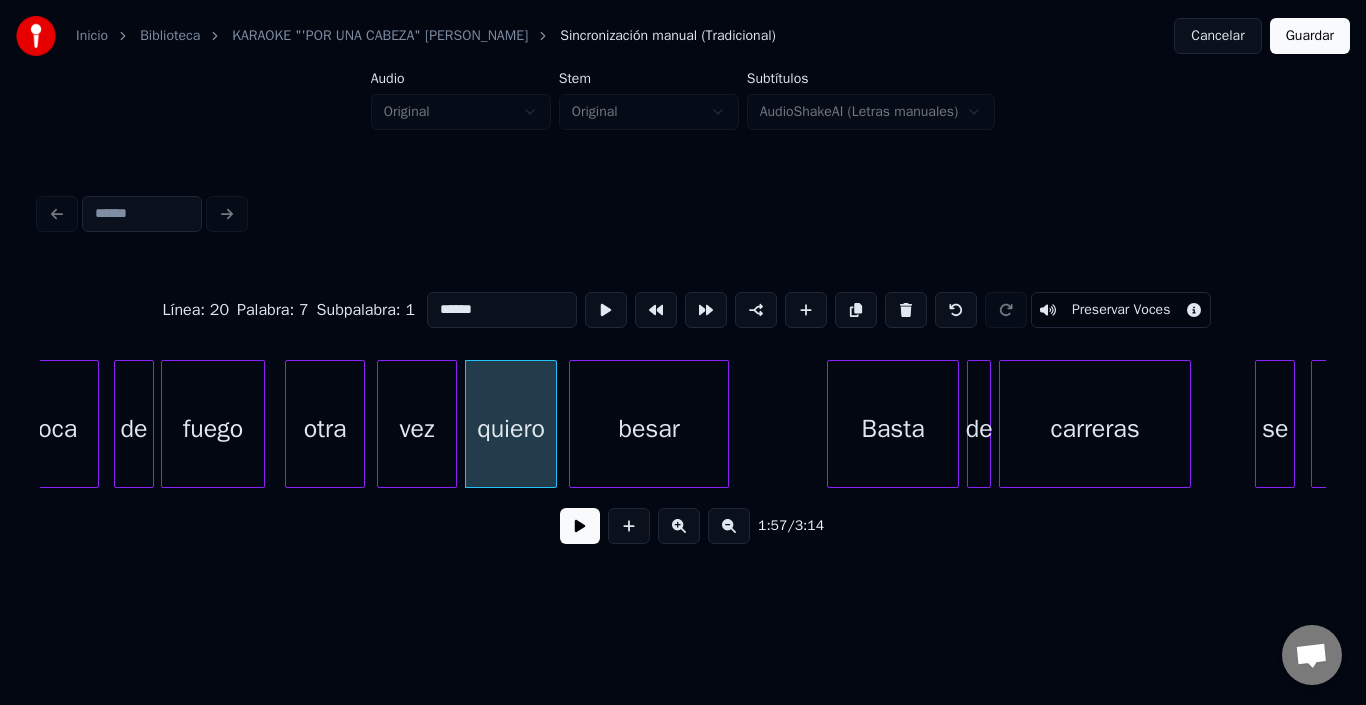 click on "besar" at bounding box center (649, 429) 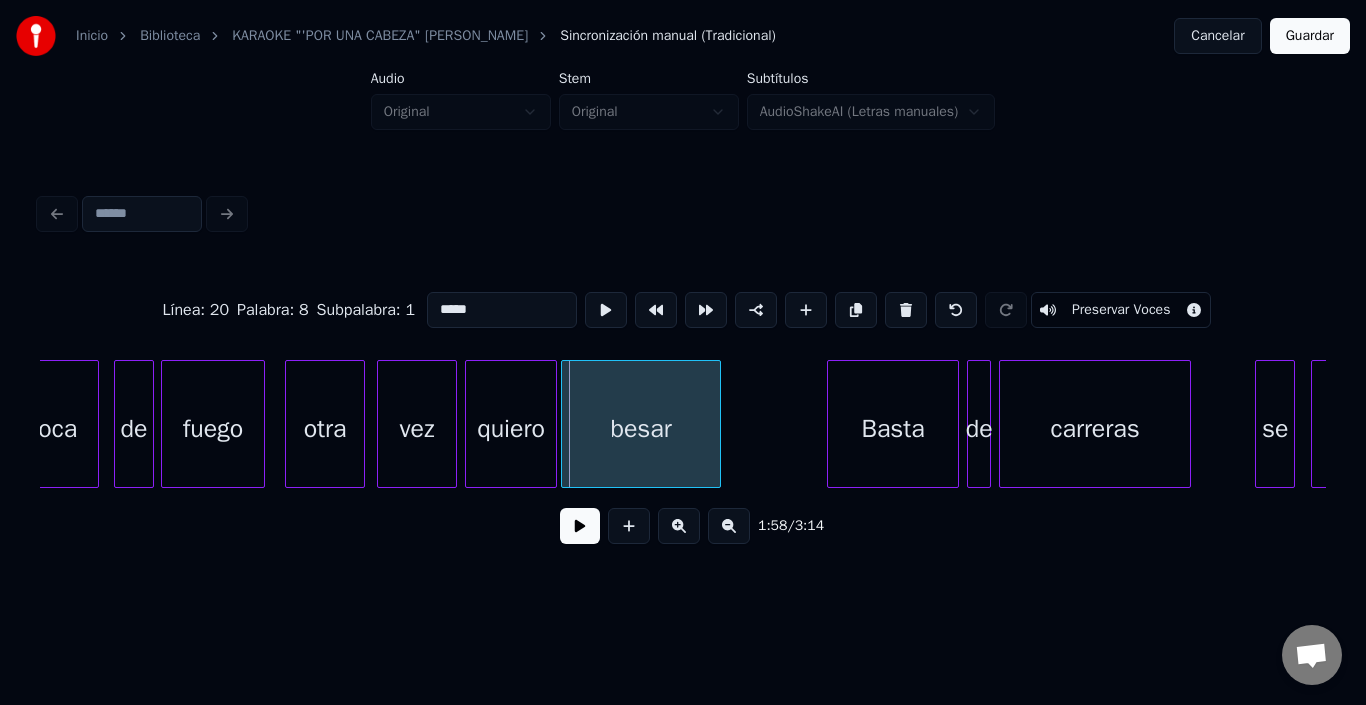 click on "besar" at bounding box center [641, 429] 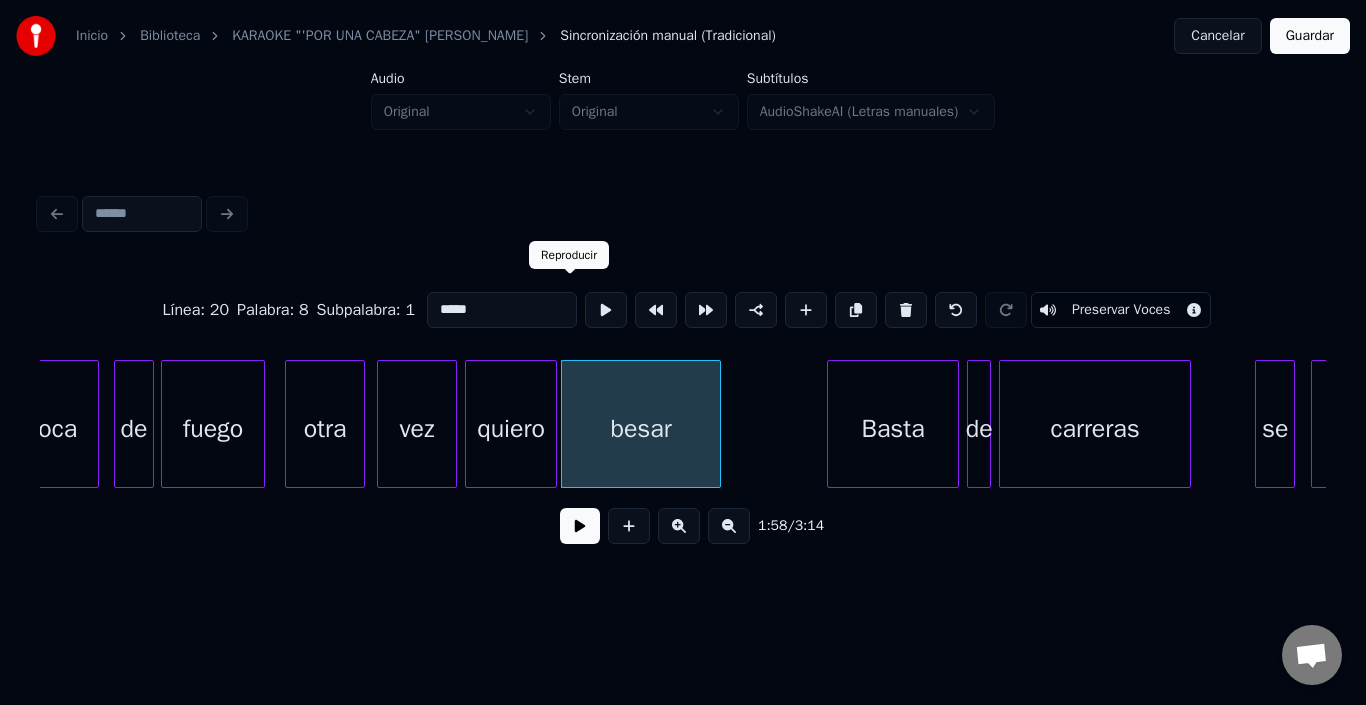 drag, startPoint x: 548, startPoint y: 314, endPoint x: 561, endPoint y: 313, distance: 13.038404 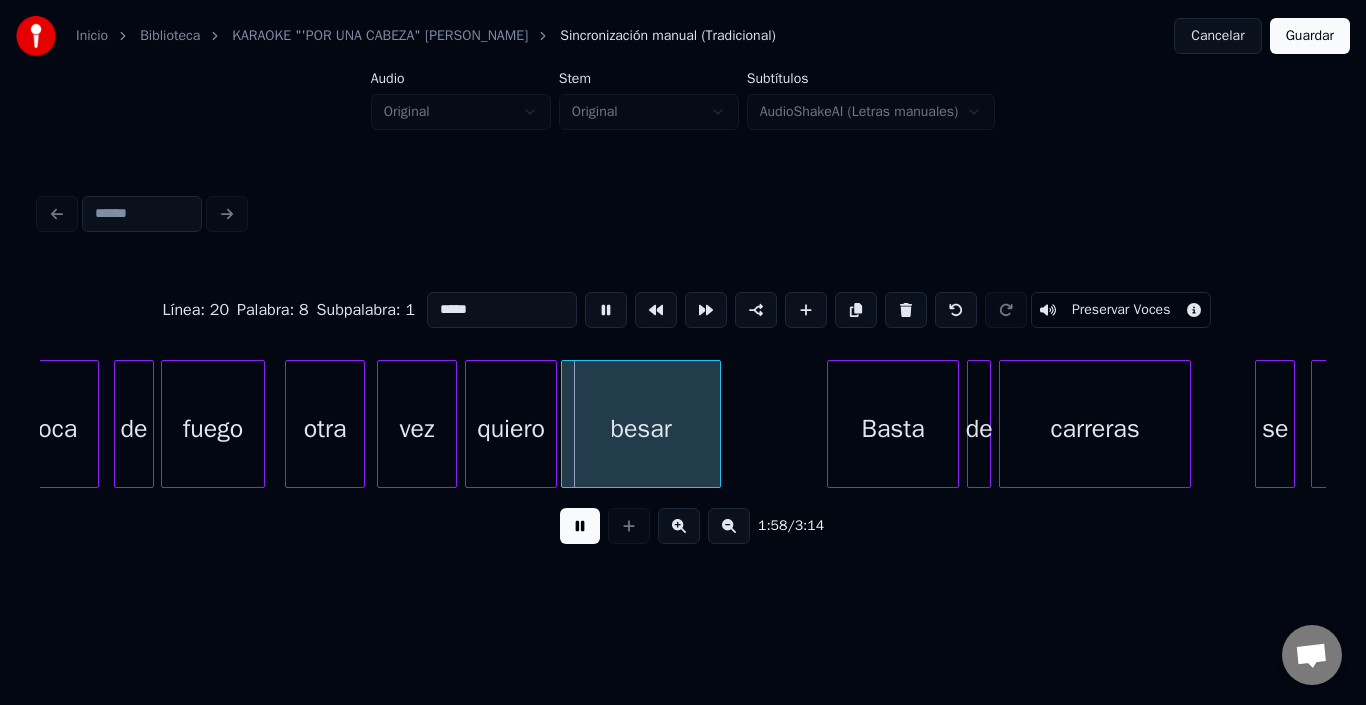 click at bounding box center (606, 310) 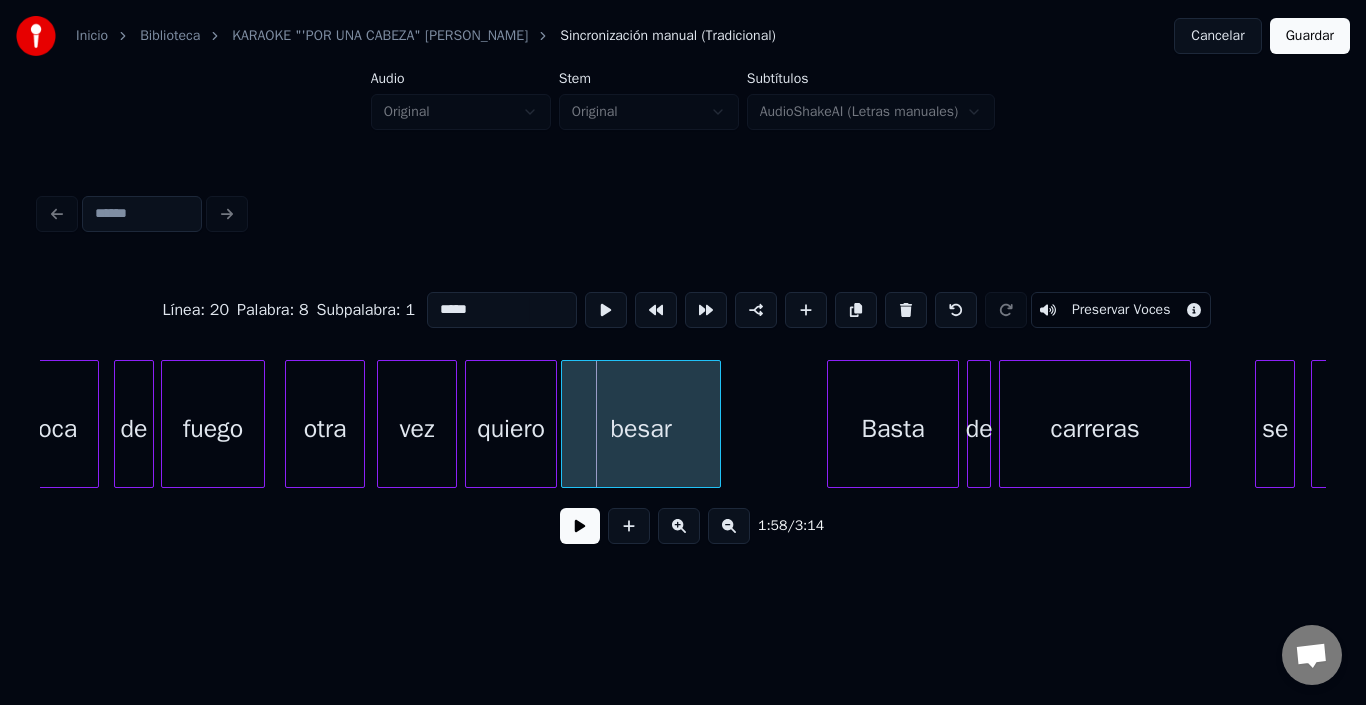 click at bounding box center [606, 310] 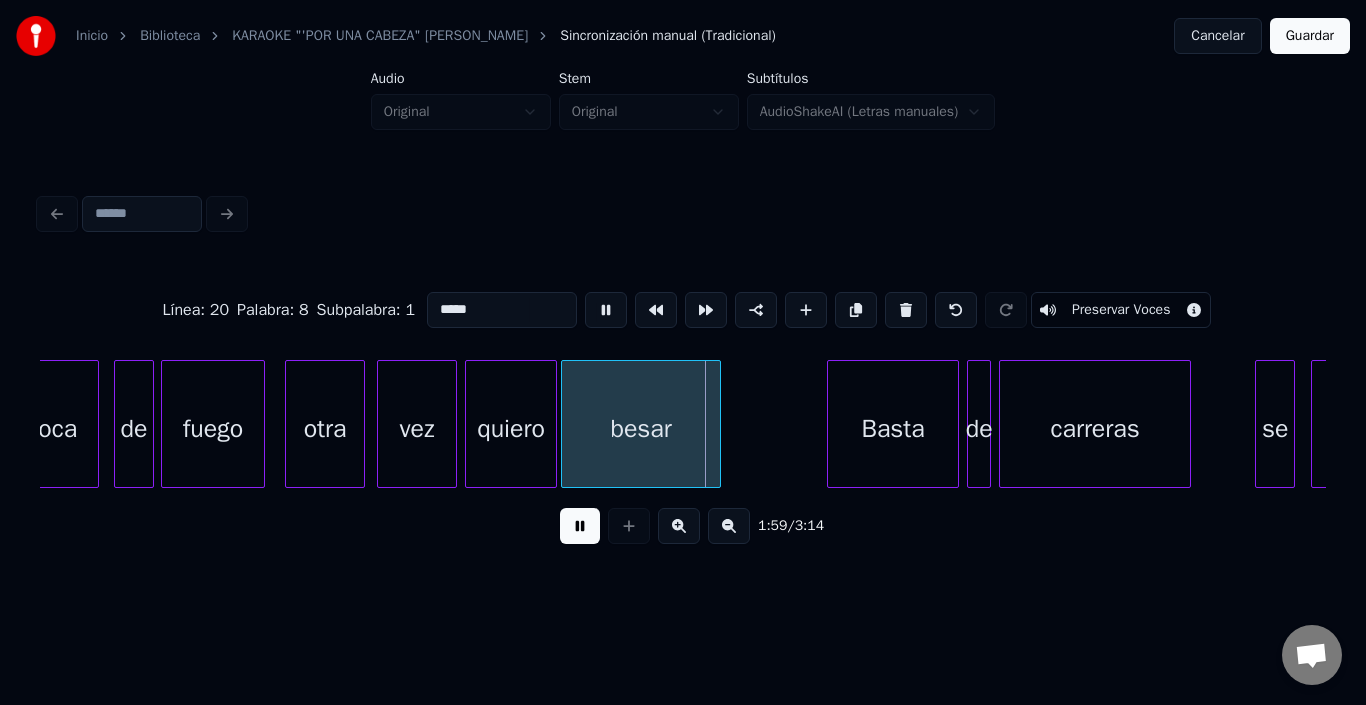 click at bounding box center [606, 310] 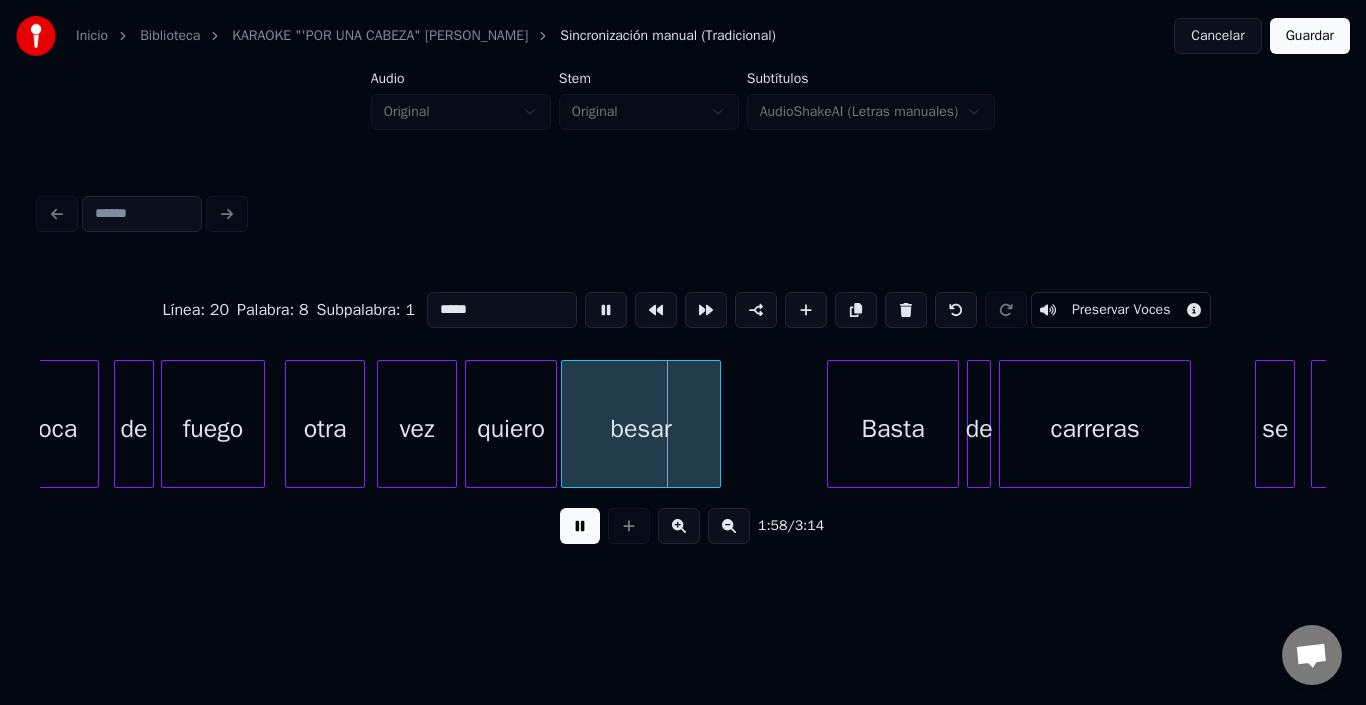 click at bounding box center [606, 310] 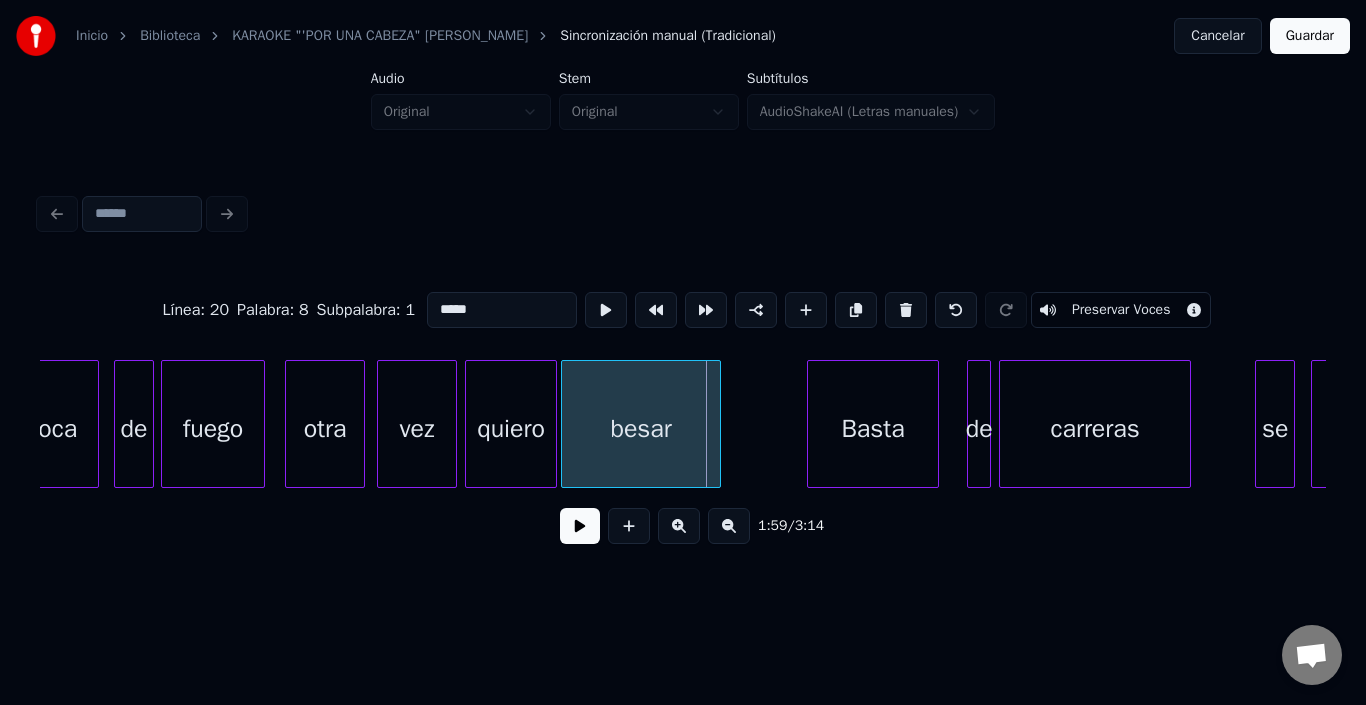 click on "Basta" at bounding box center (873, 429) 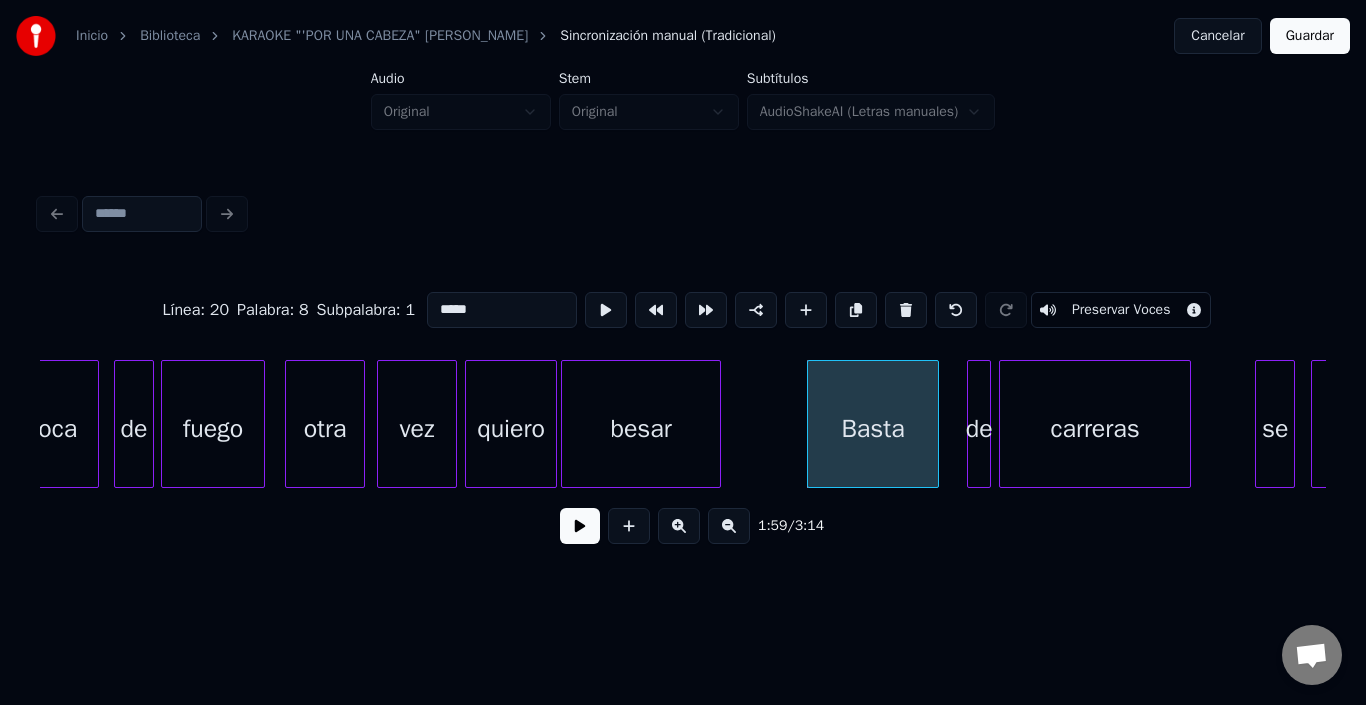 click at bounding box center [987, 424] 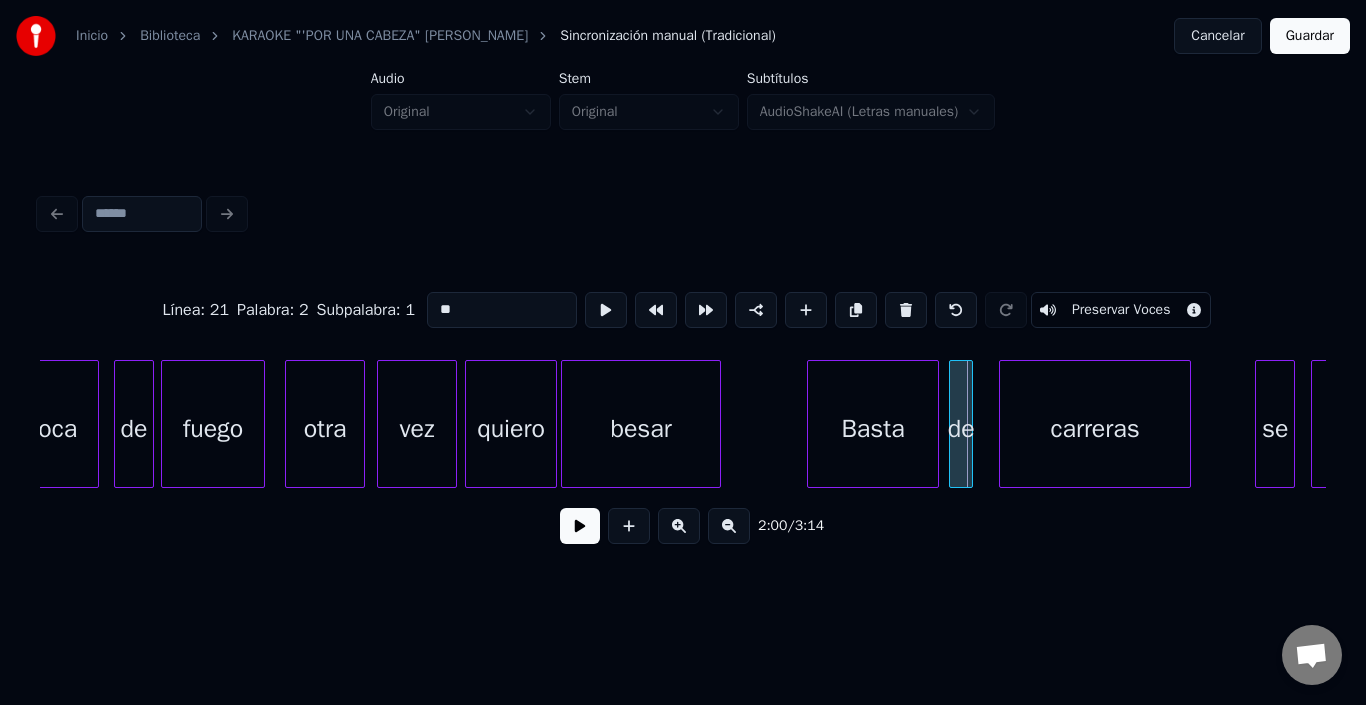 click on "de" at bounding box center (961, 429) 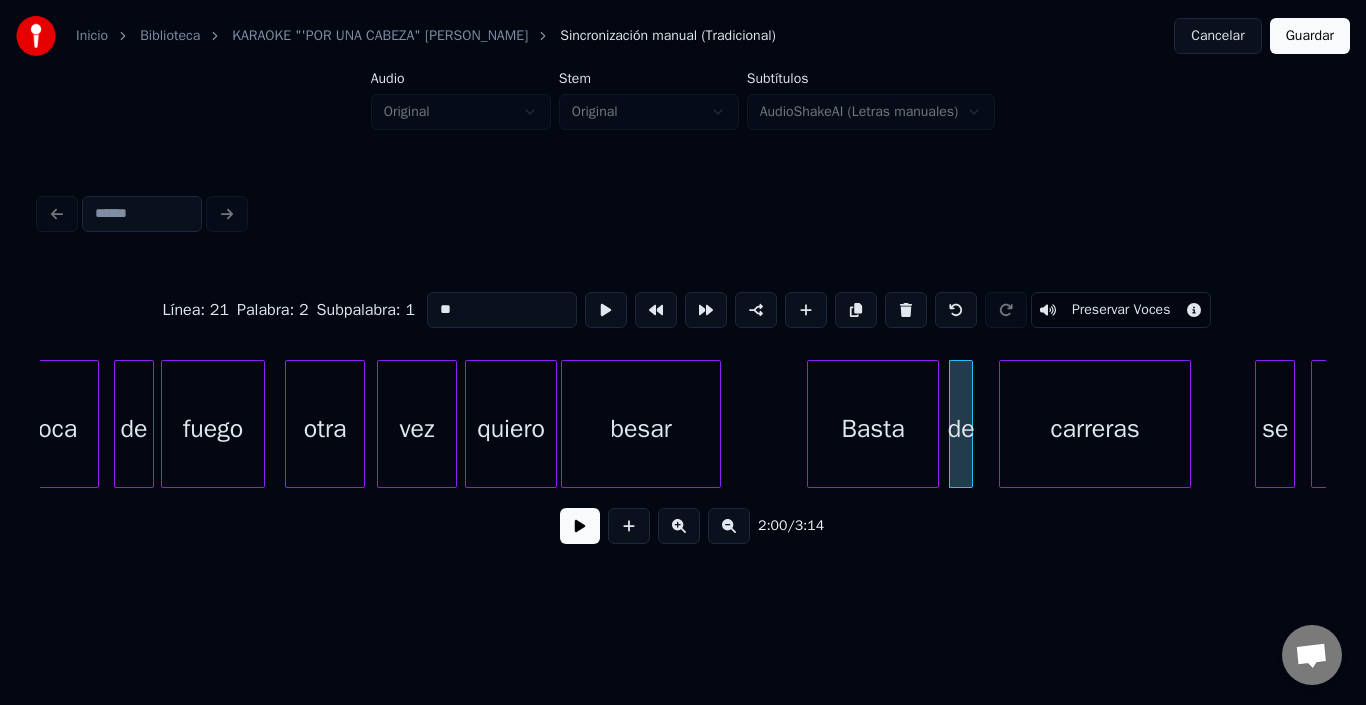 click on "de" at bounding box center (961, 429) 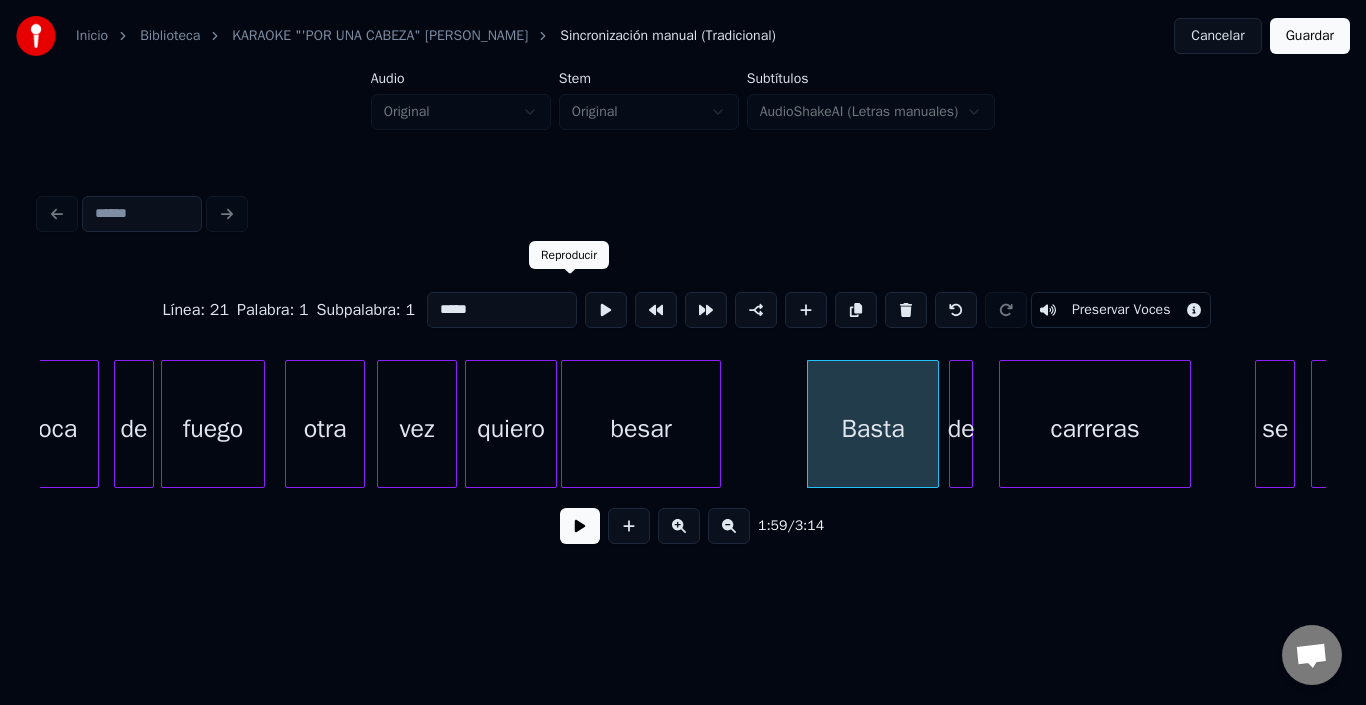 click at bounding box center [606, 310] 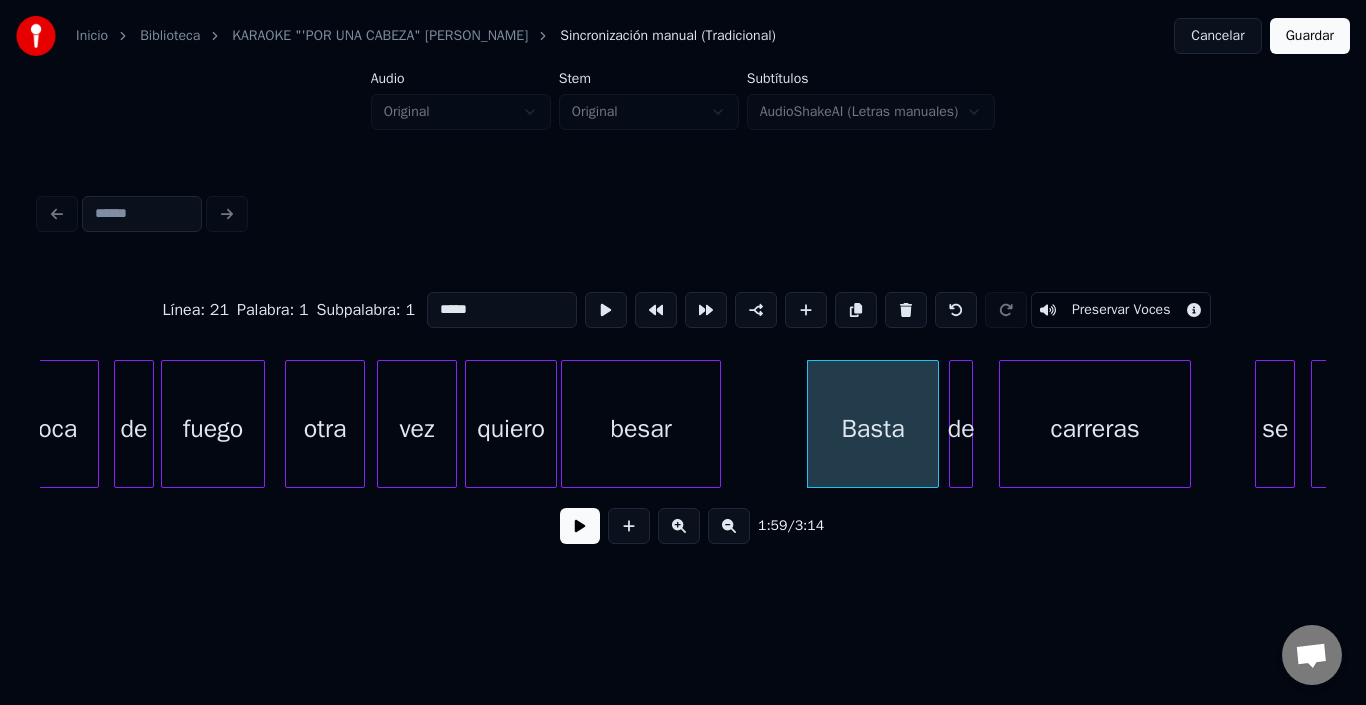 click at bounding box center (580, 526) 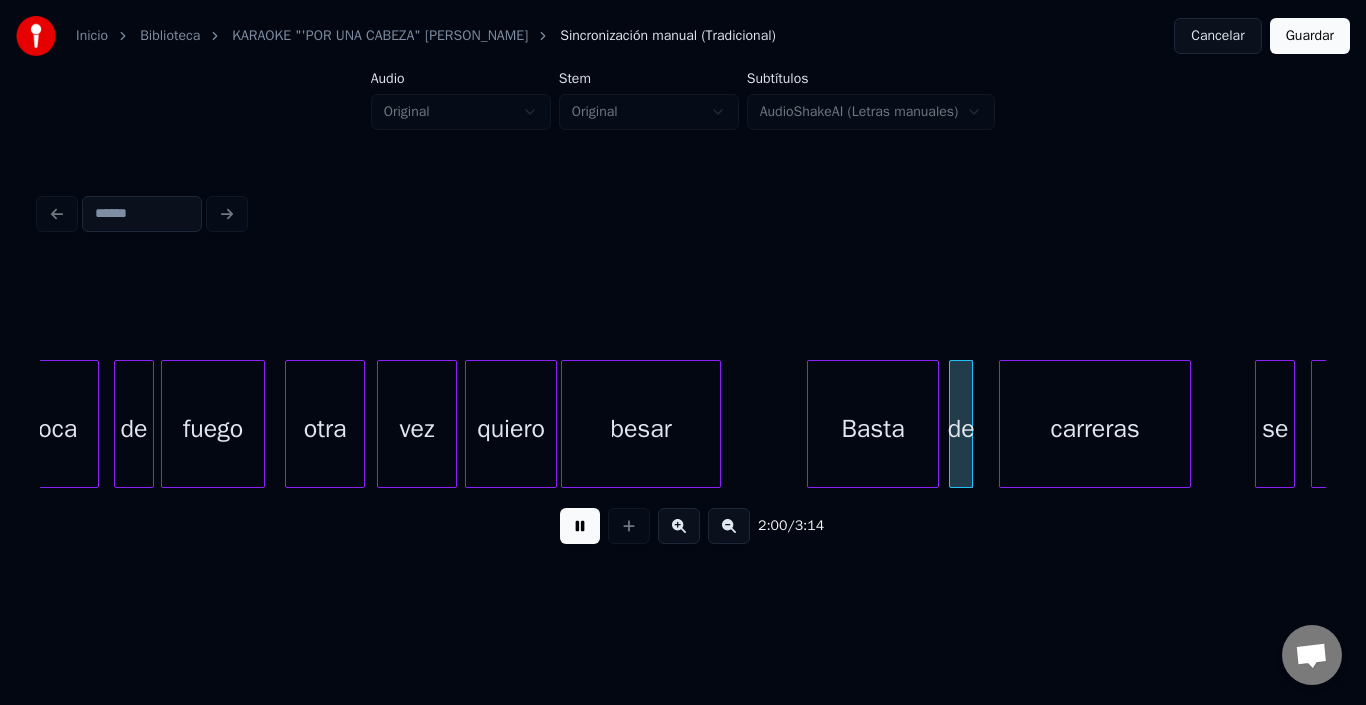 click at bounding box center [580, 526] 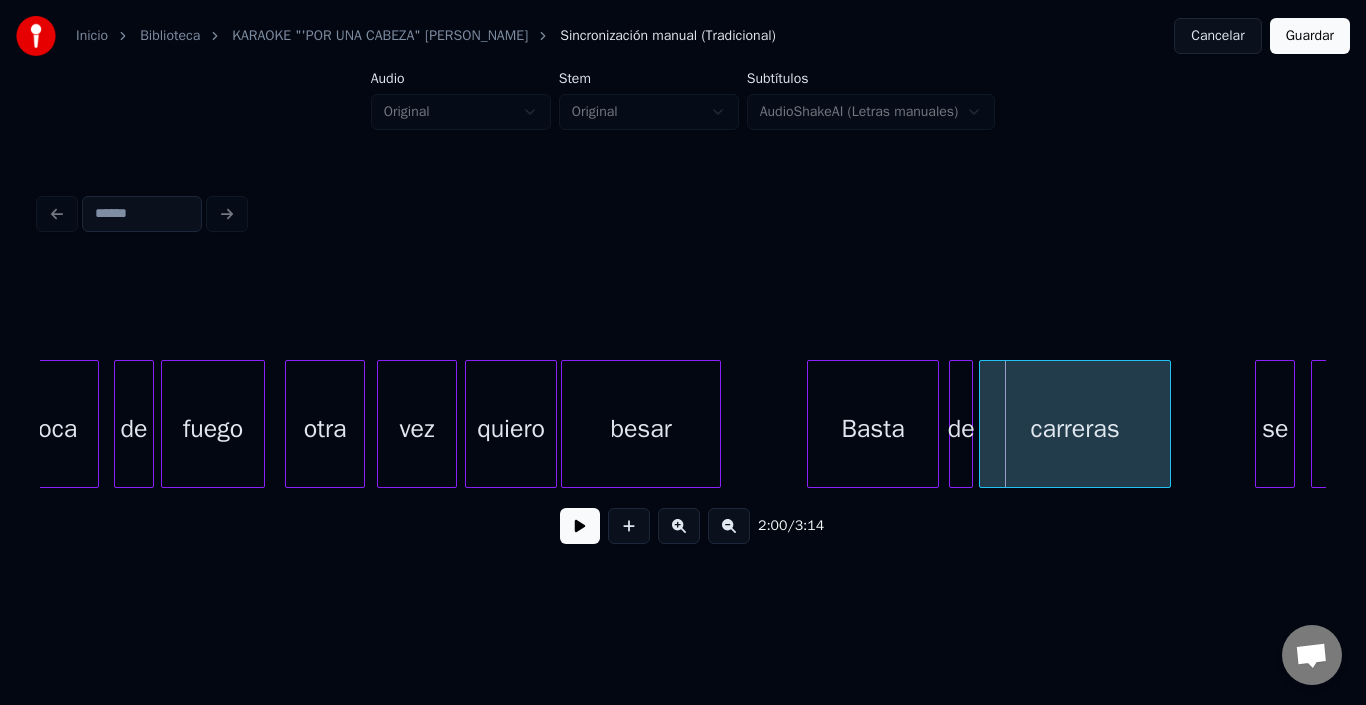click on "carreras" at bounding box center (1075, 429) 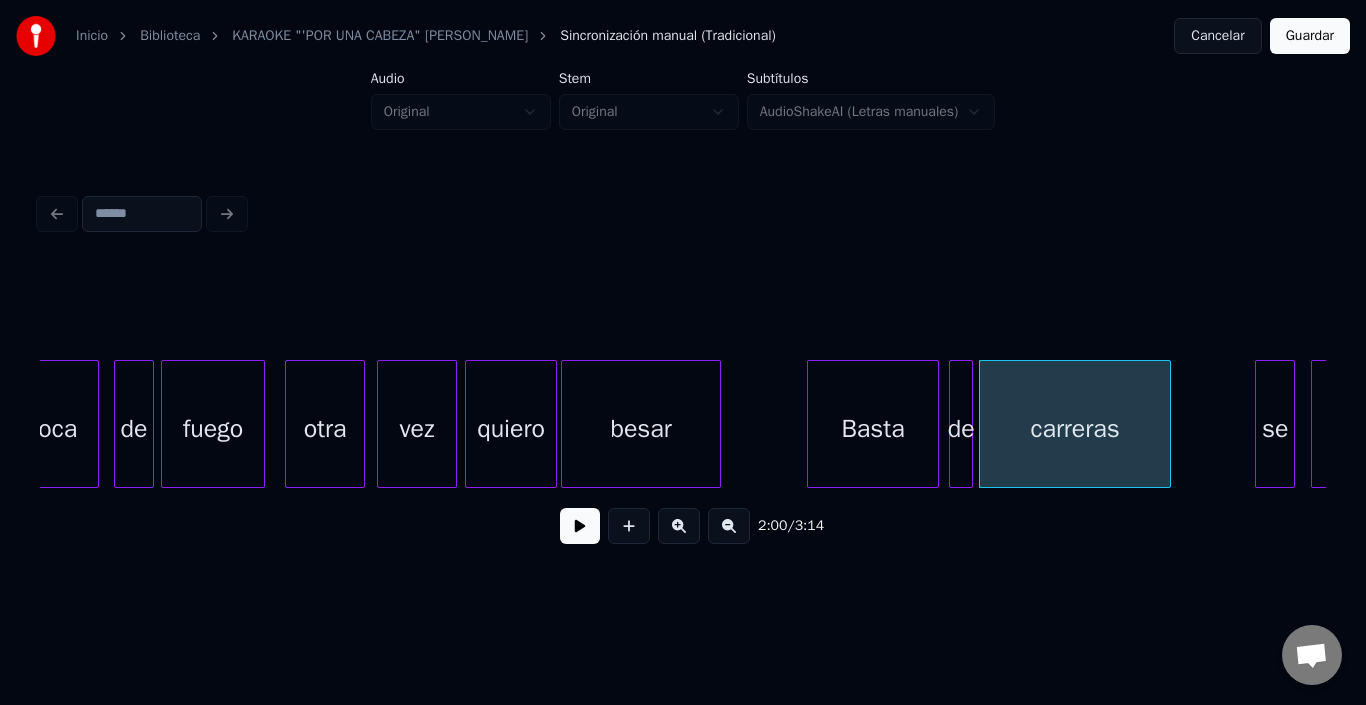 click at bounding box center (580, 526) 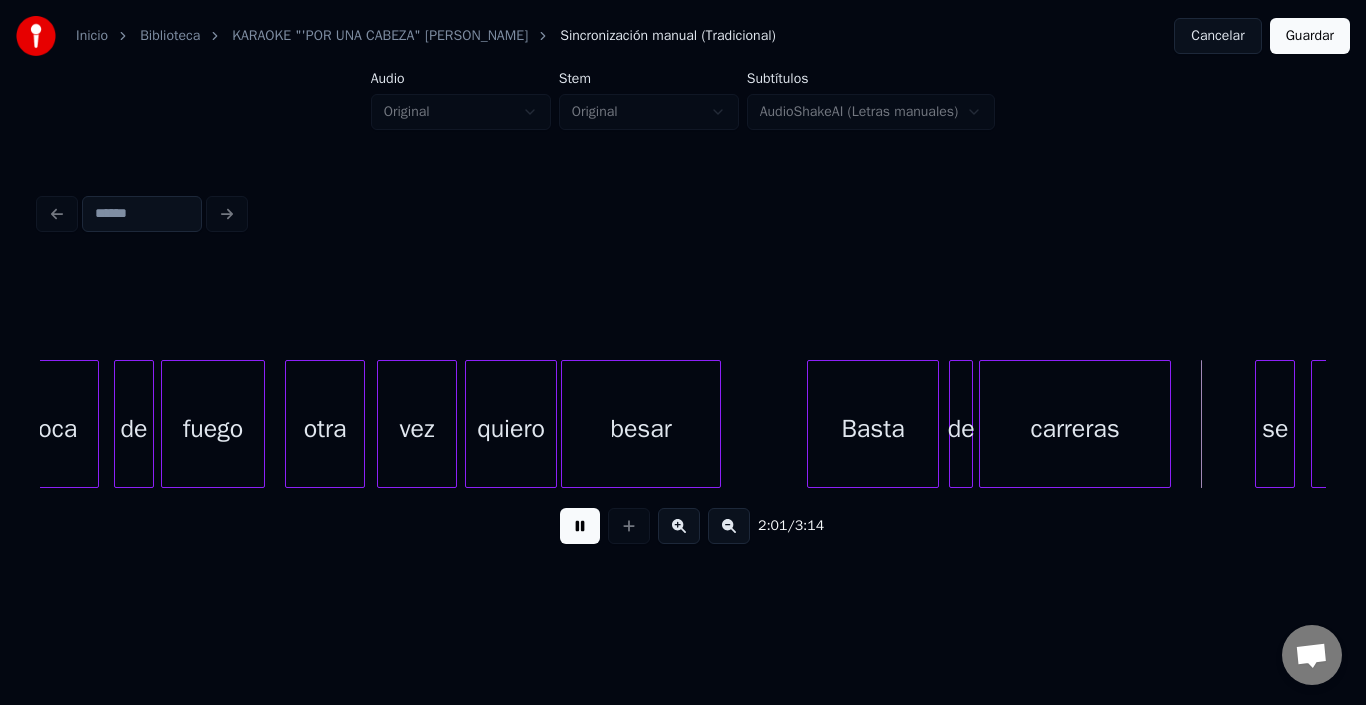 click at bounding box center (580, 526) 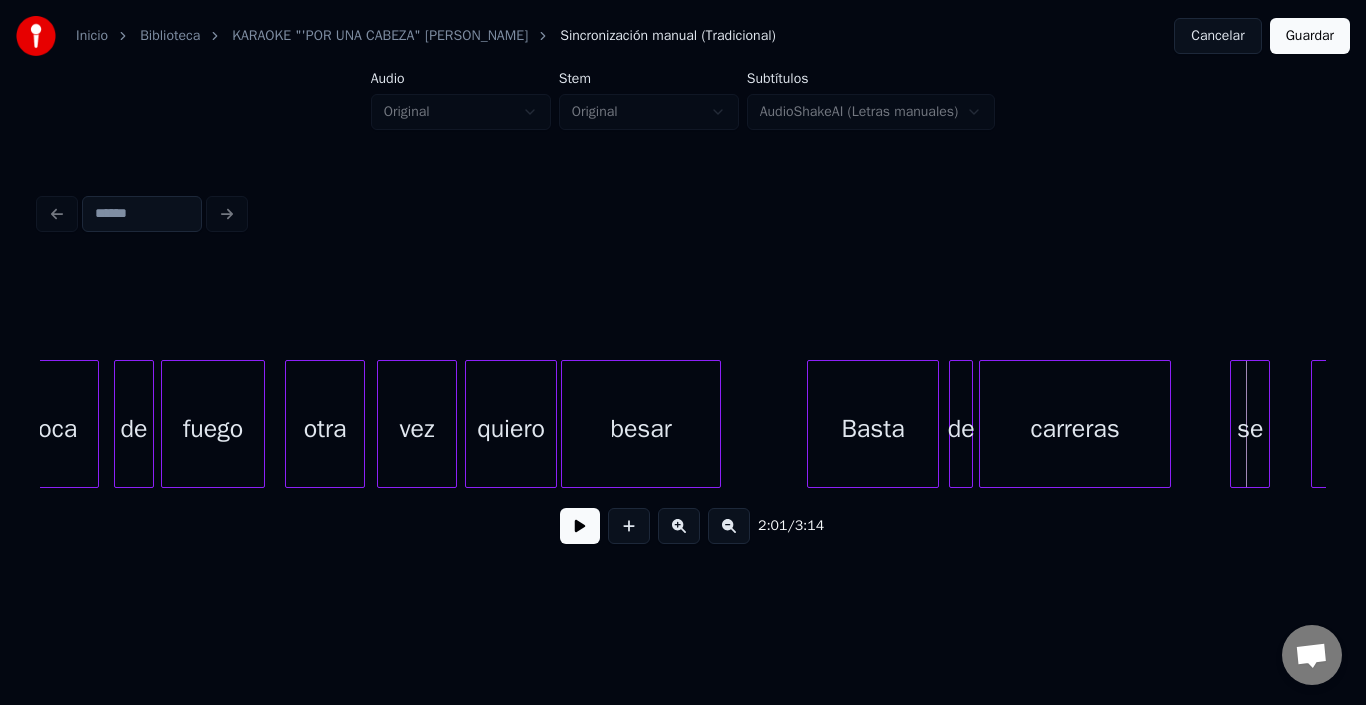 click on "se" at bounding box center (1250, 429) 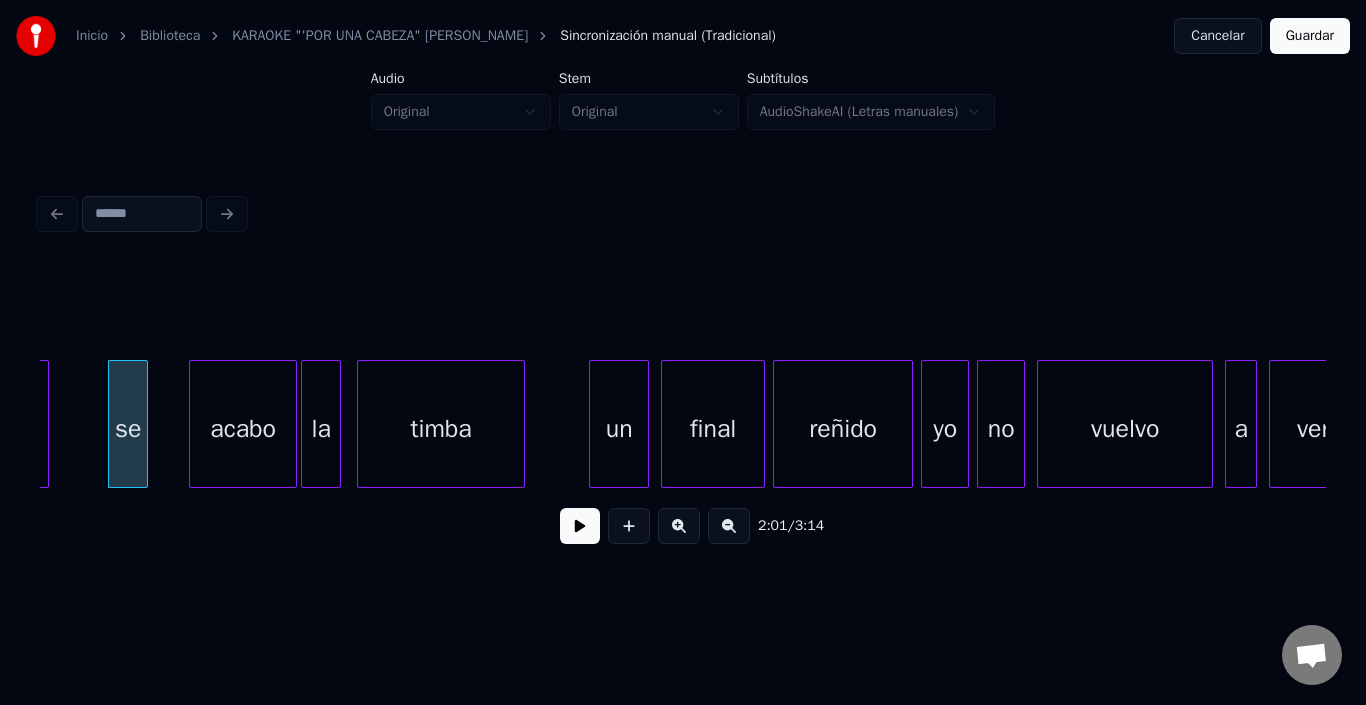 scroll, scrollTop: 0, scrollLeft: 24270, axis: horizontal 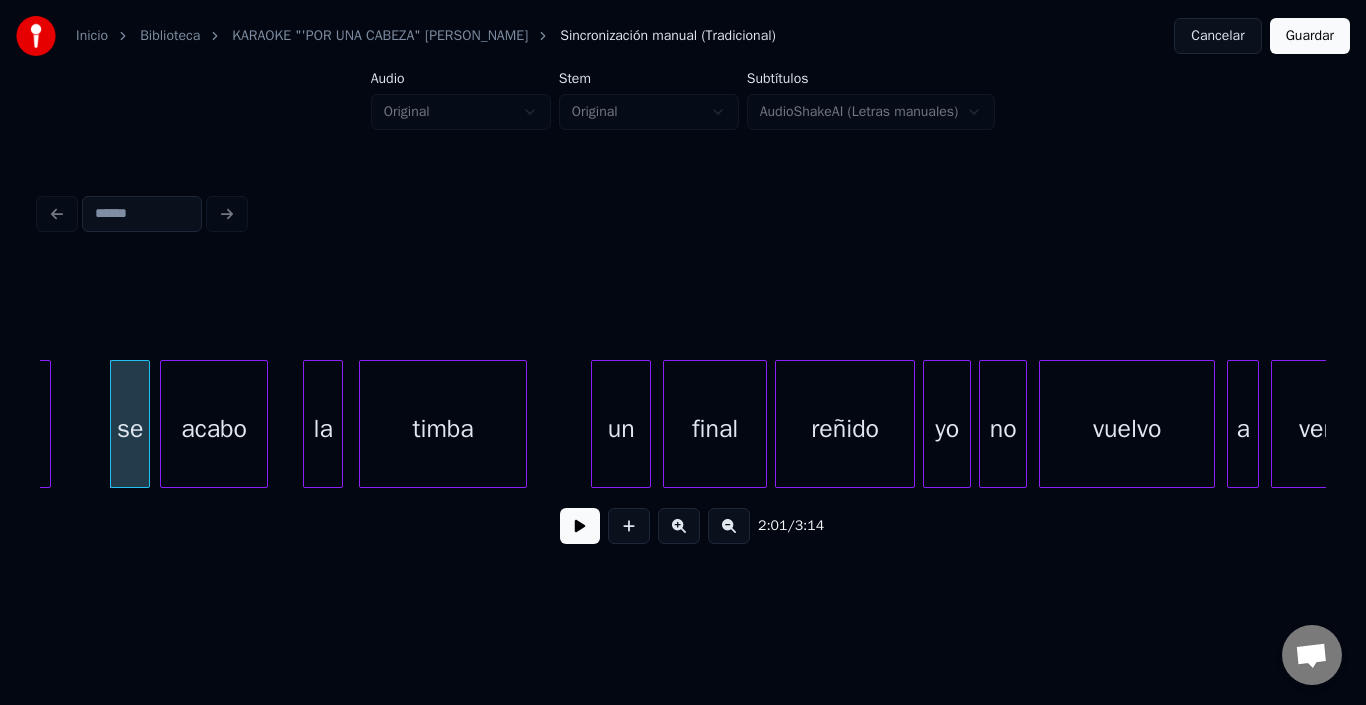 click on "acabo" at bounding box center (214, 429) 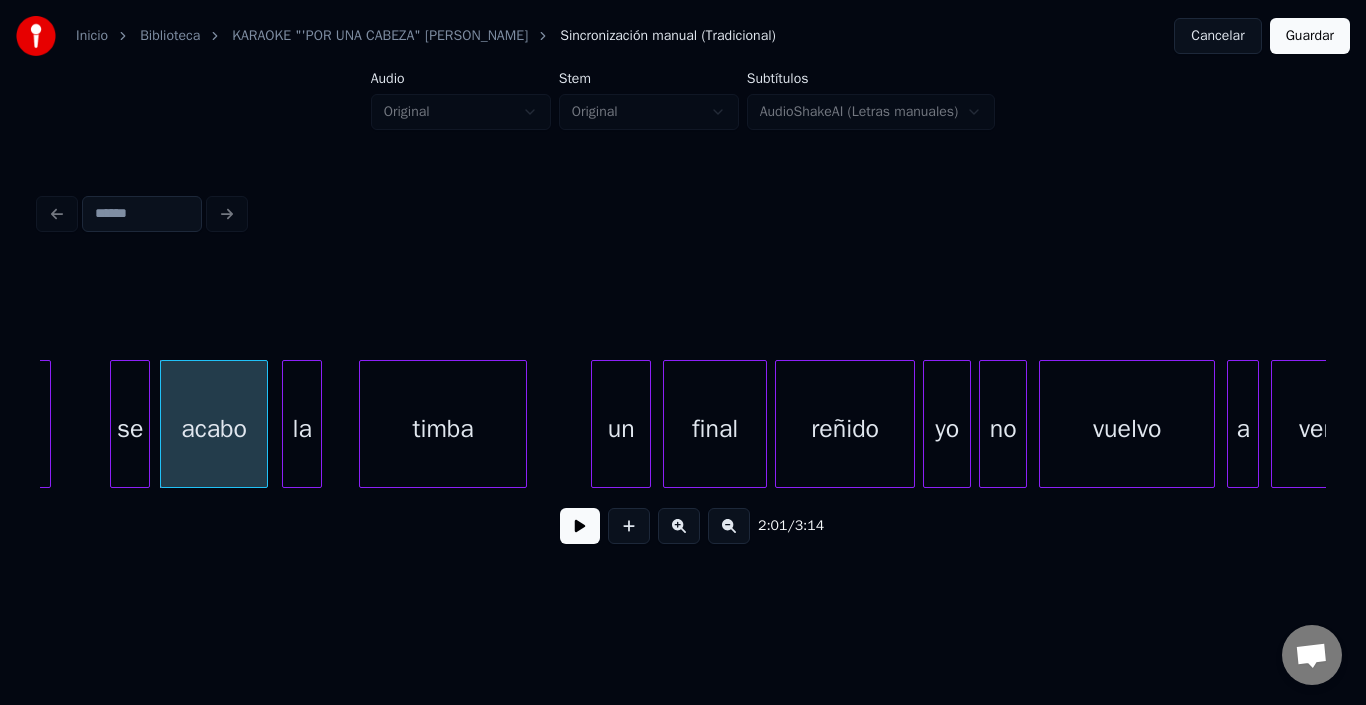 click on "la" at bounding box center (302, 429) 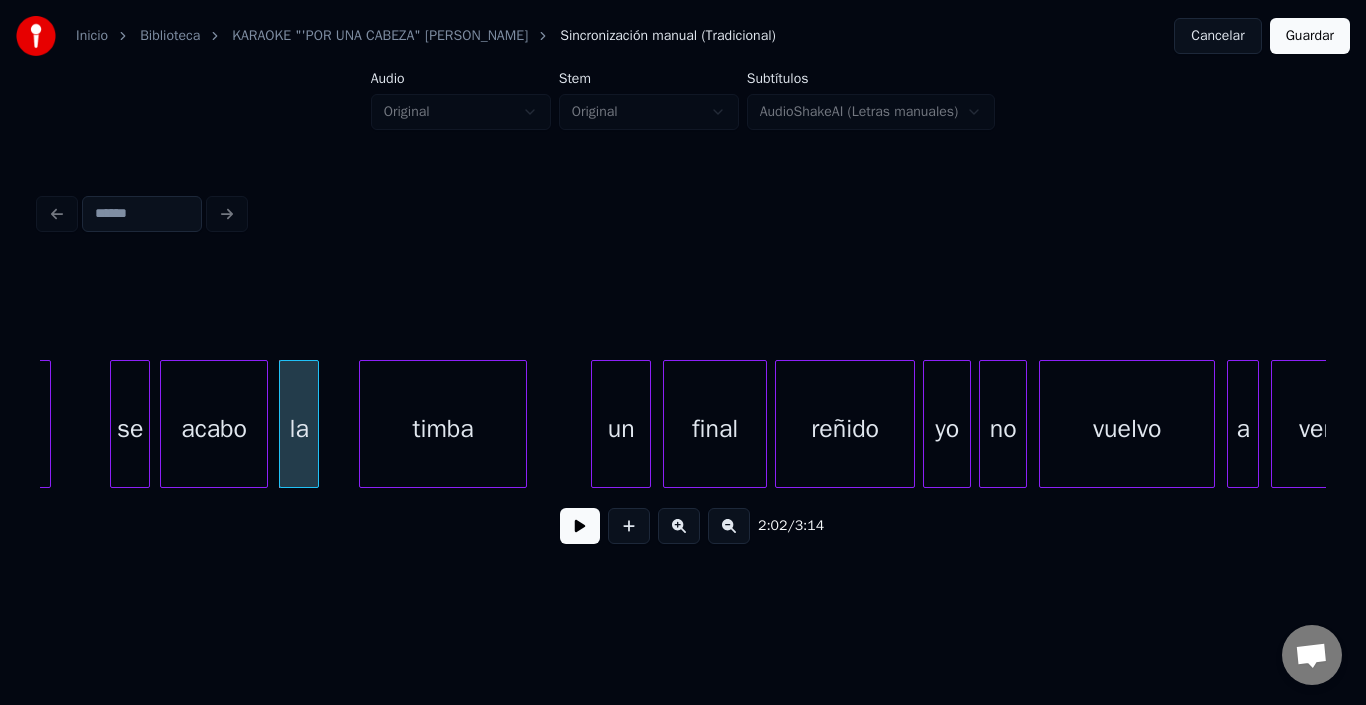 click on "la" at bounding box center [299, 429] 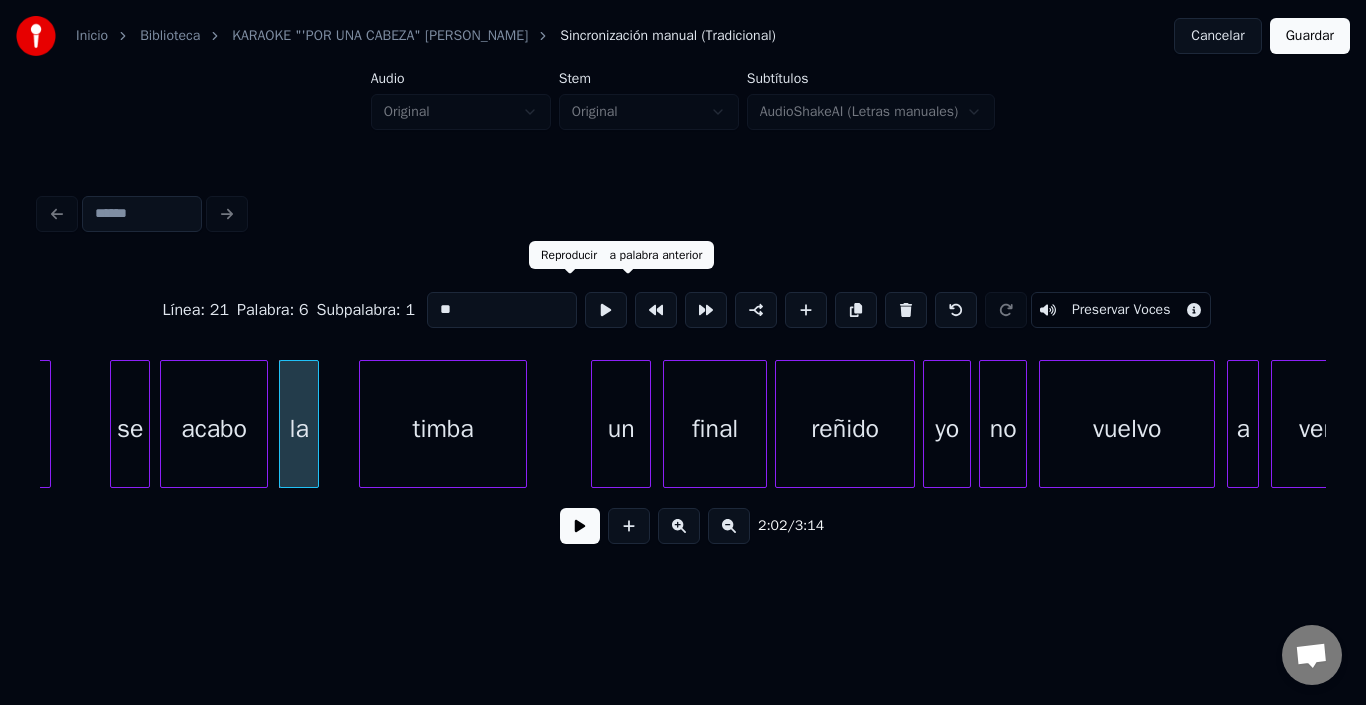 click at bounding box center [606, 310] 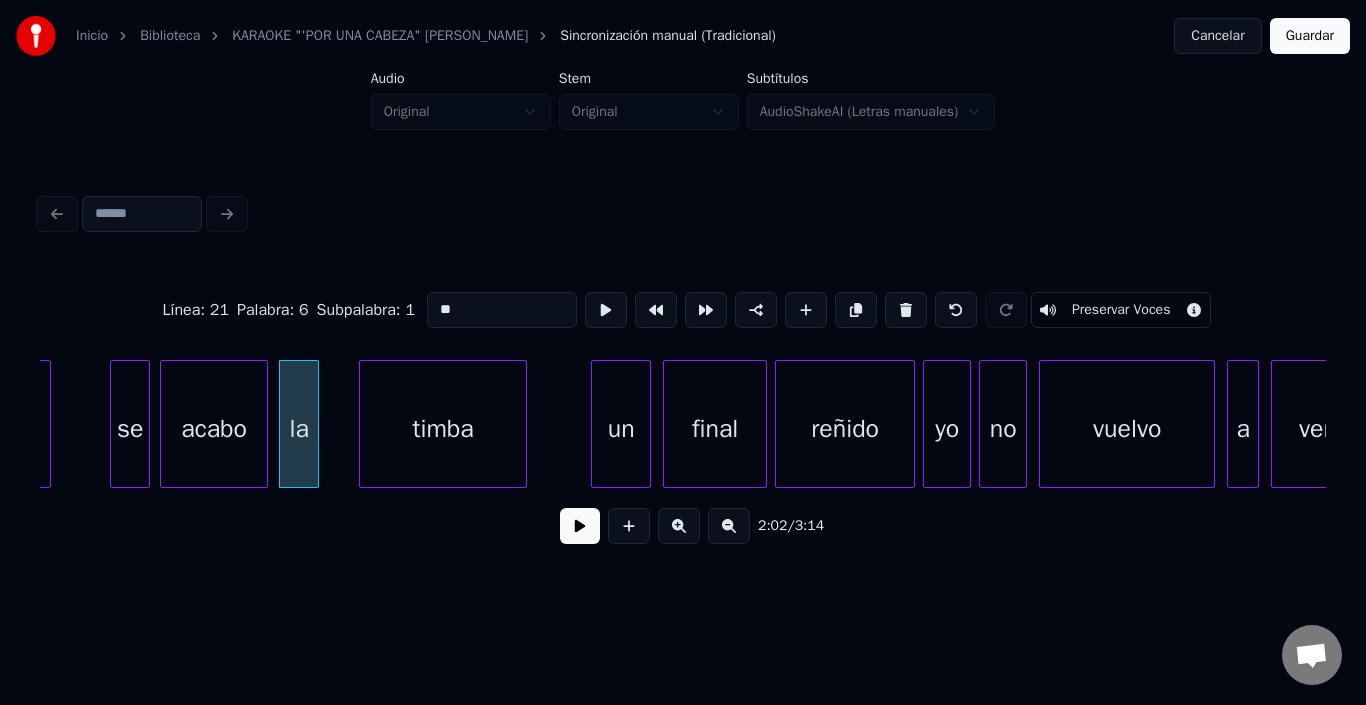 click at bounding box center (606, 310) 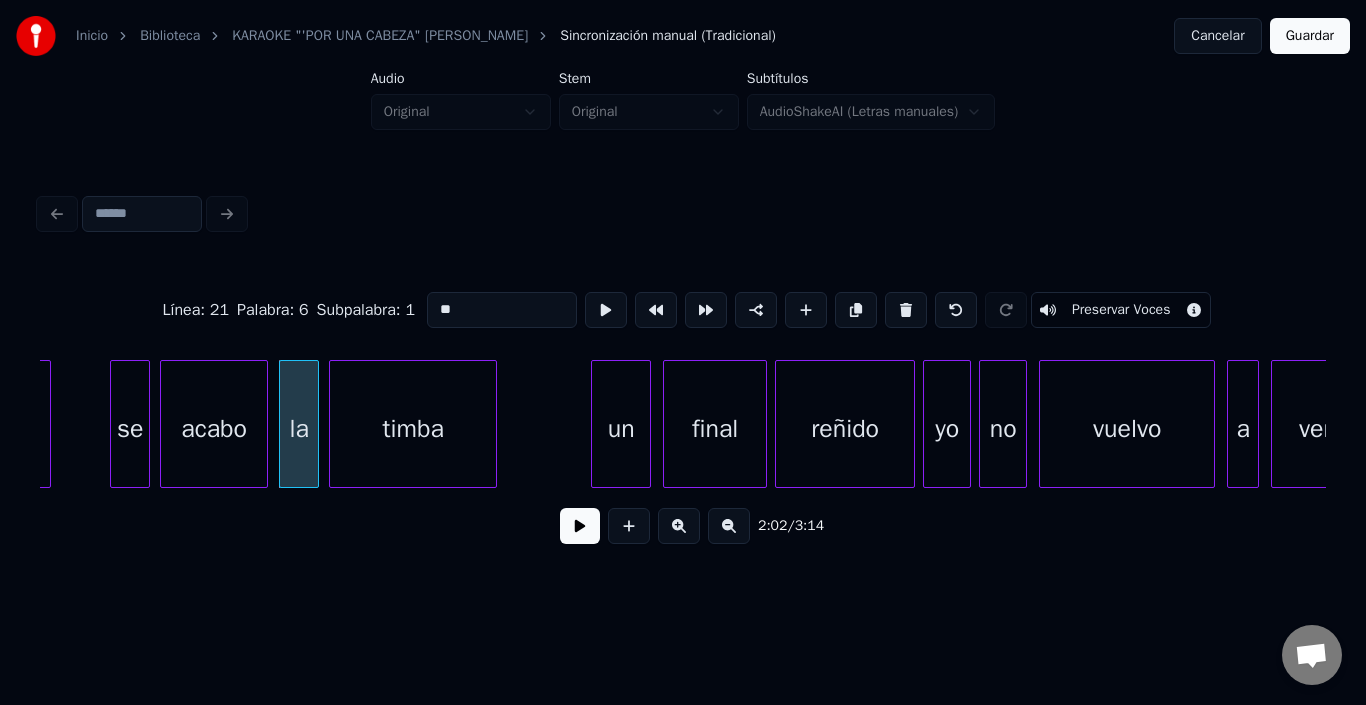 click on "timba" at bounding box center (413, 429) 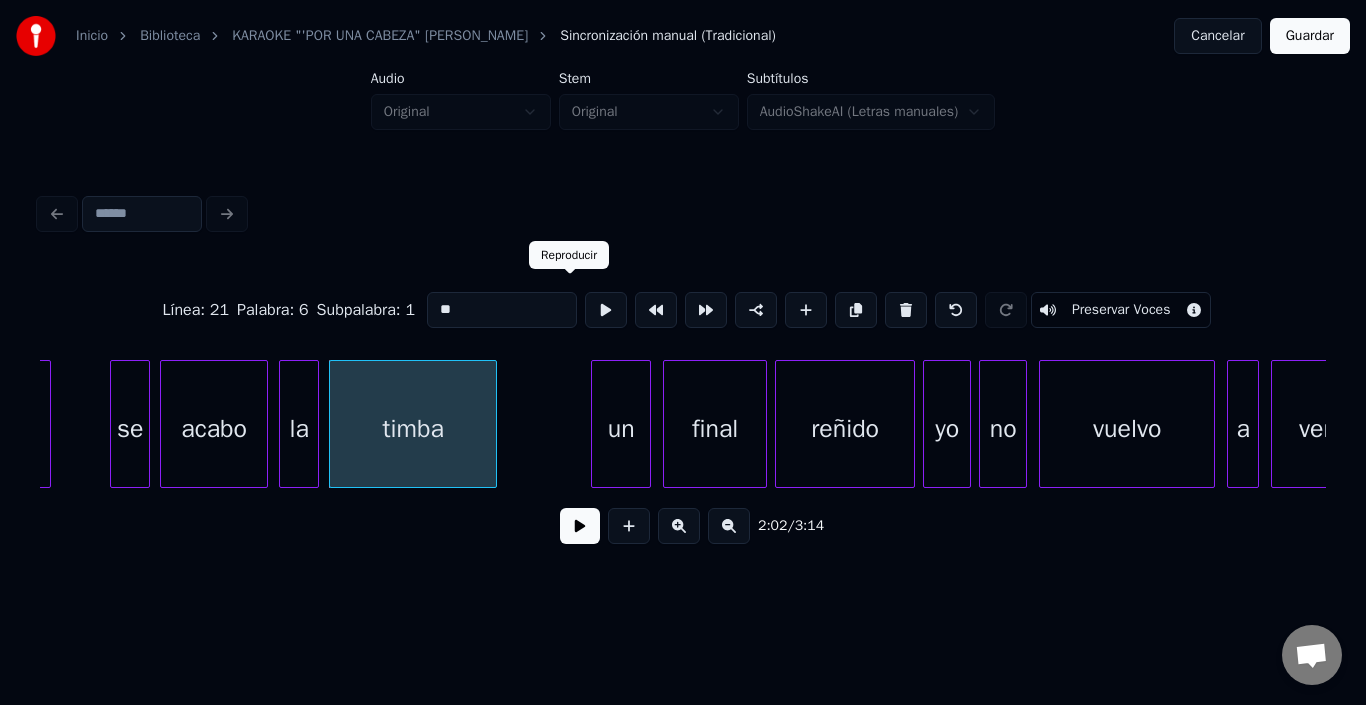 click at bounding box center (606, 310) 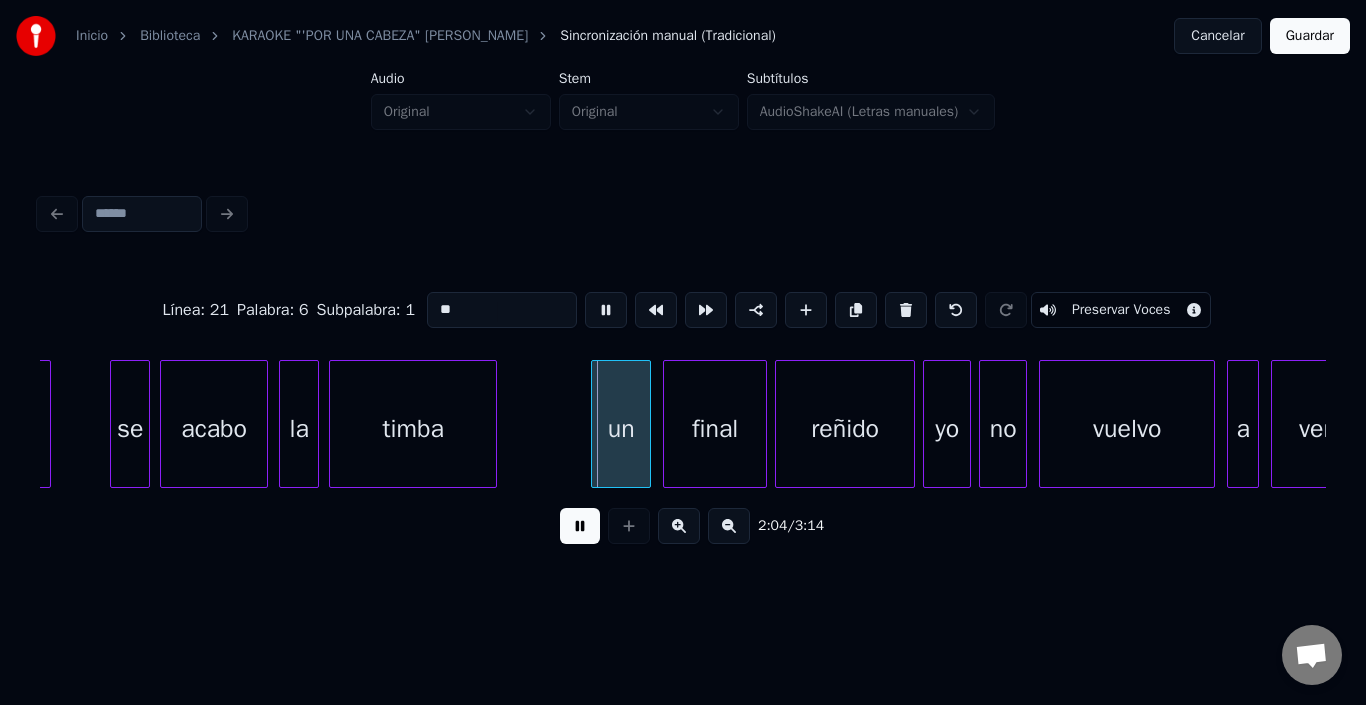 click at bounding box center [606, 310] 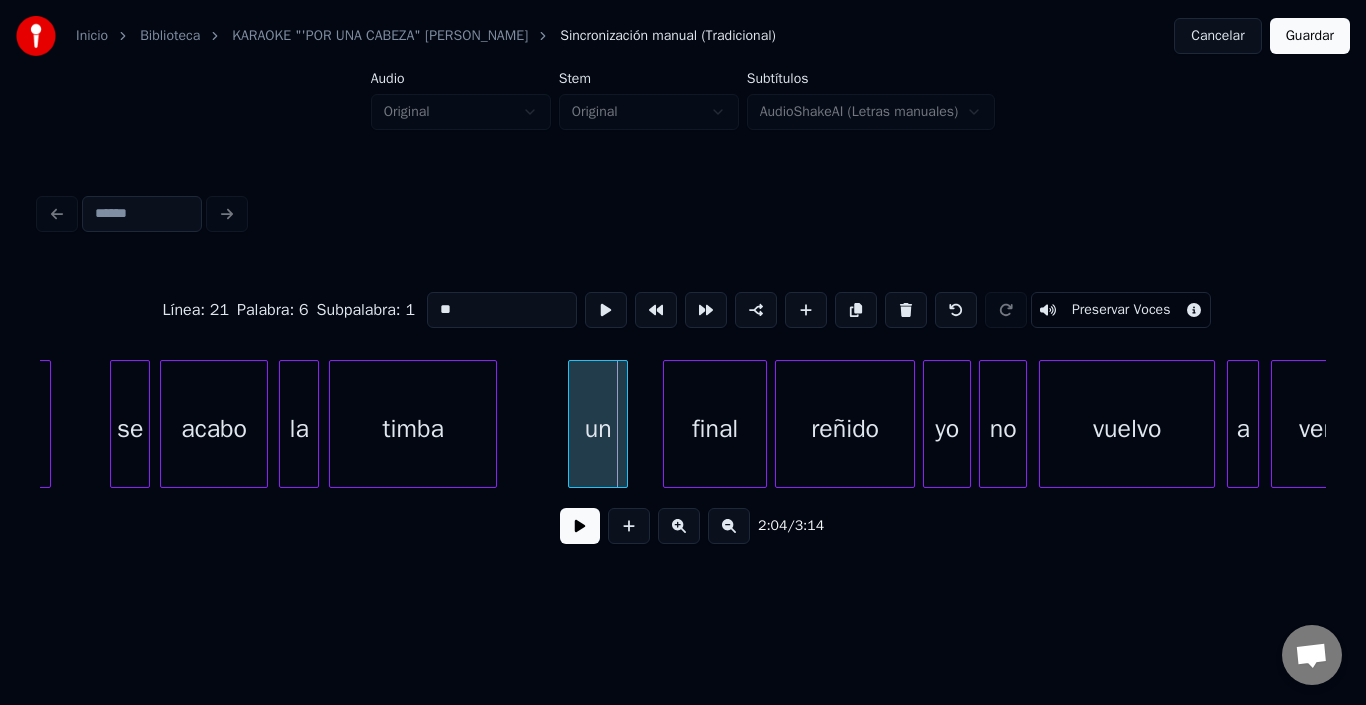 click on "un" at bounding box center (598, 429) 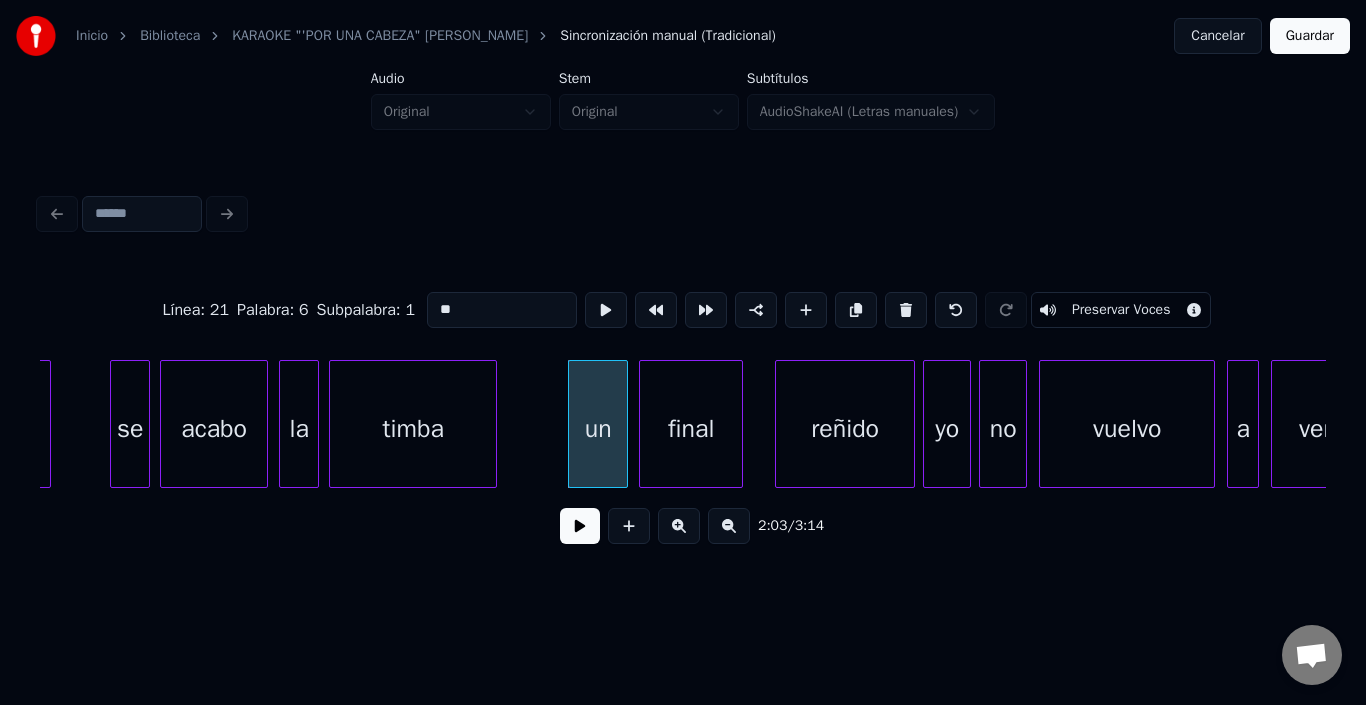 click on "final" at bounding box center [691, 429] 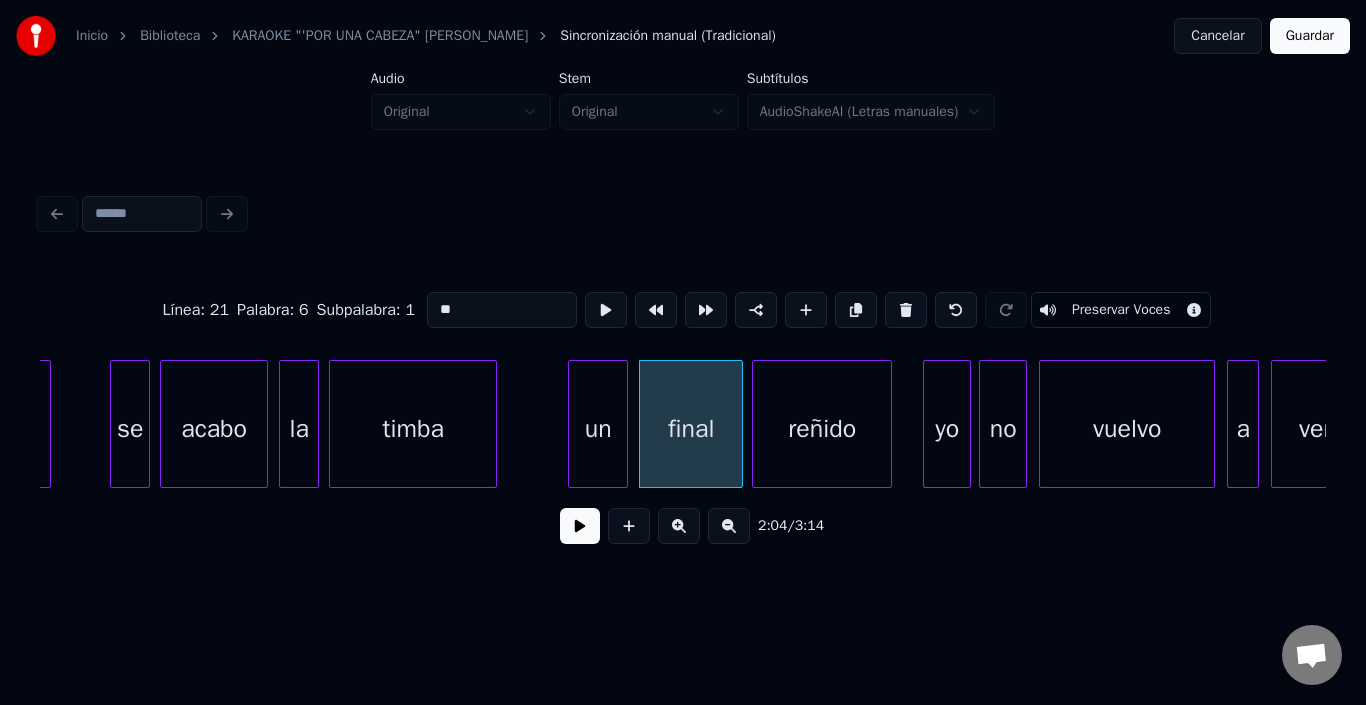 click on "reñido" at bounding box center (822, 429) 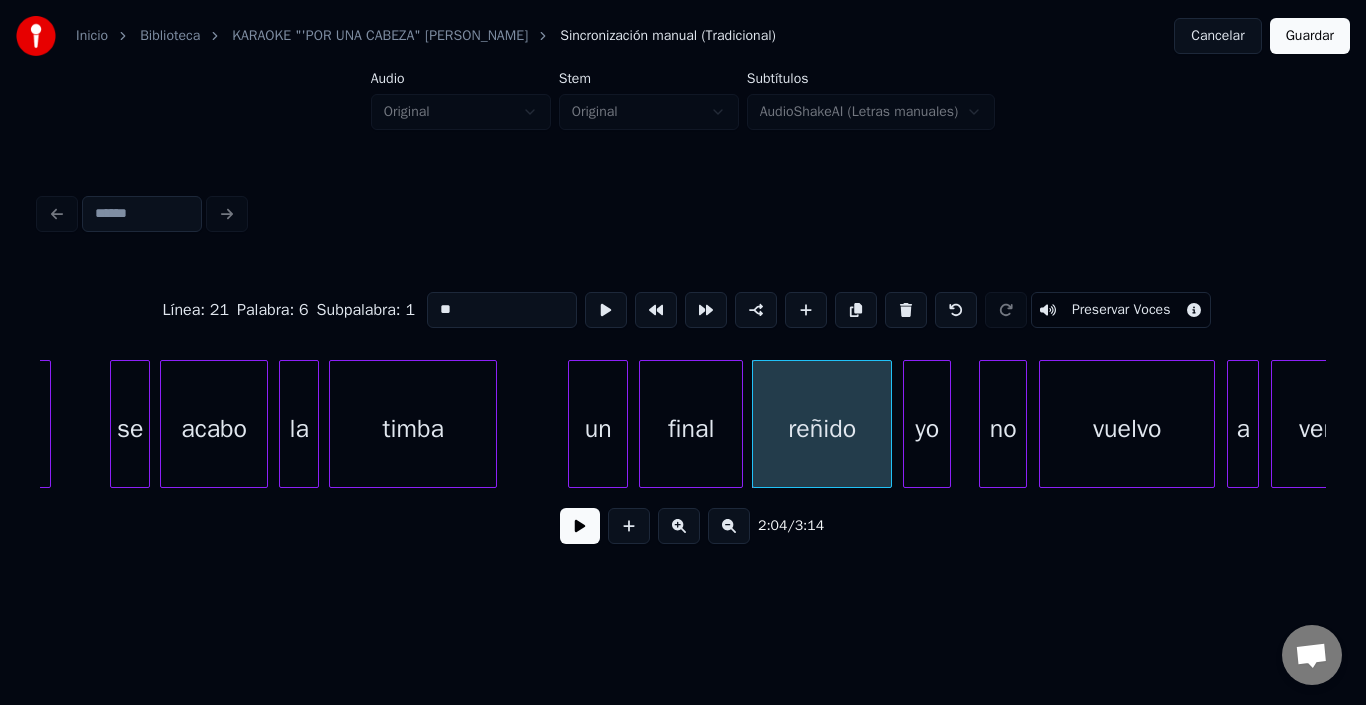 click on "yo" at bounding box center [927, 429] 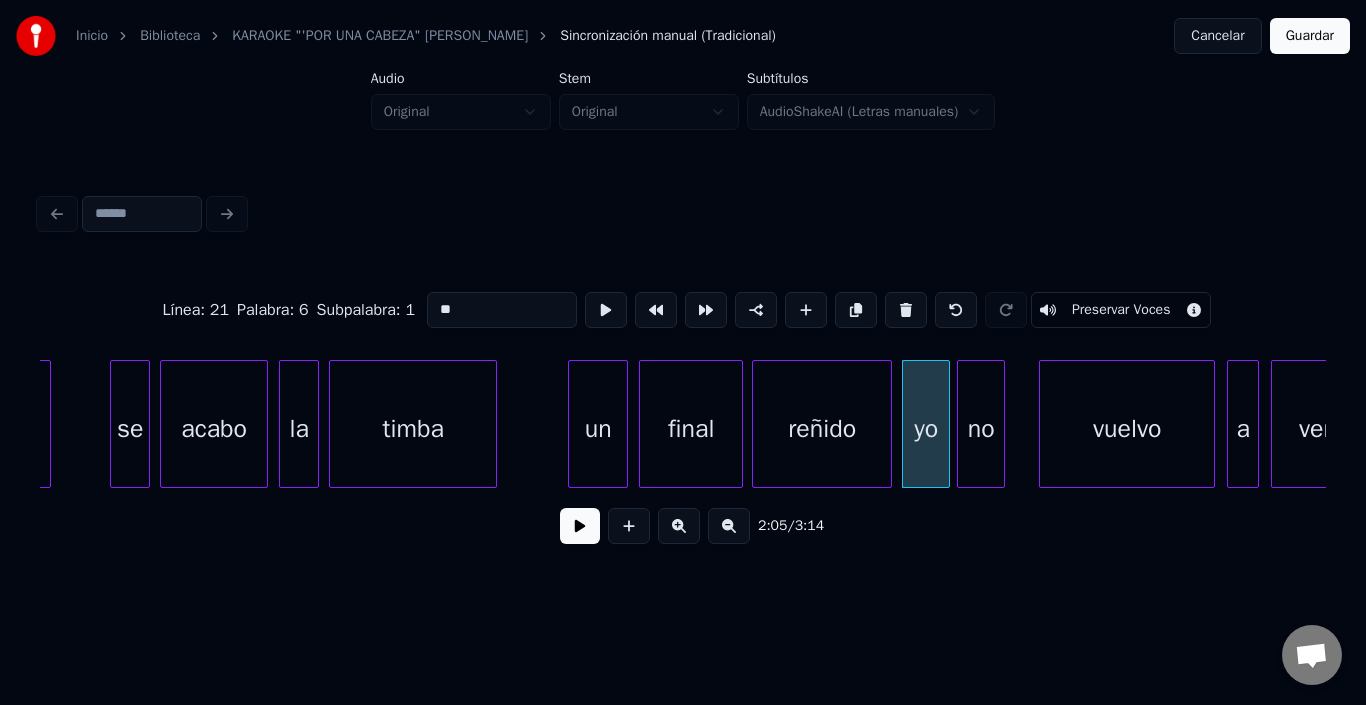 click on "no" at bounding box center (981, 429) 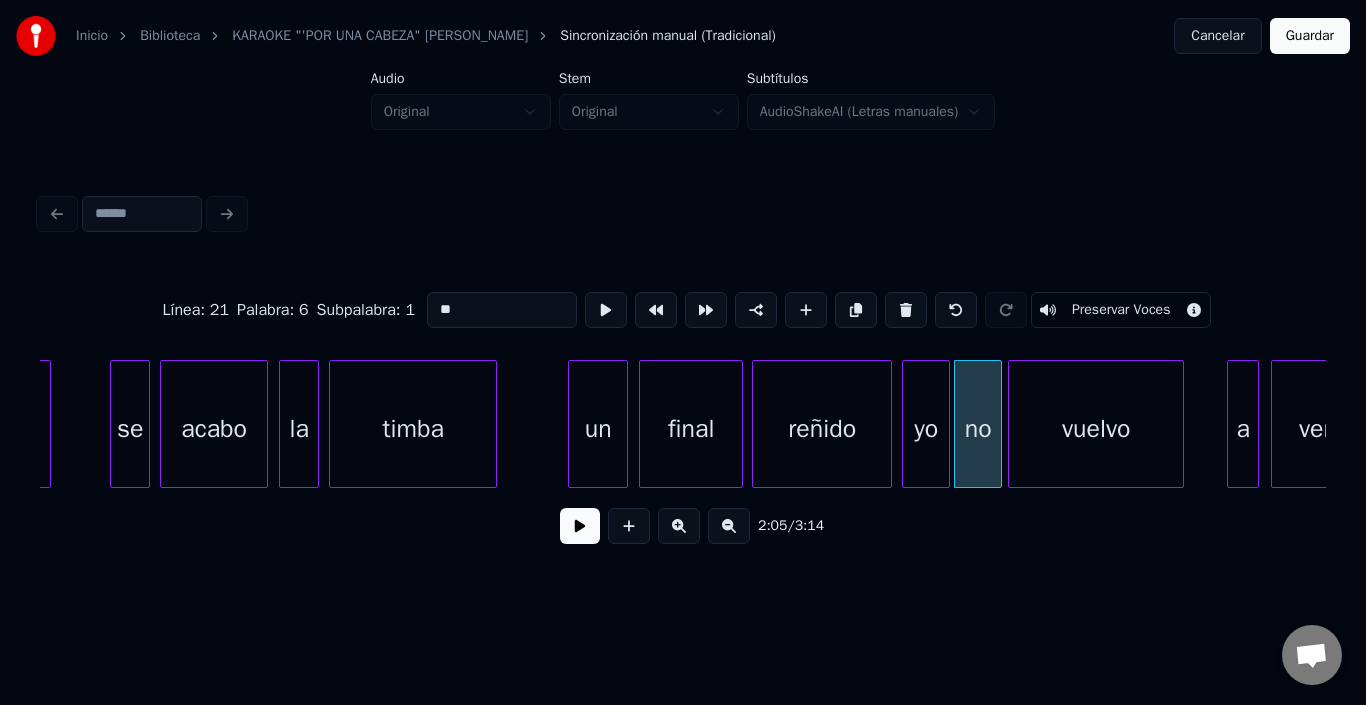 click on "vuelvo" at bounding box center [1096, 429] 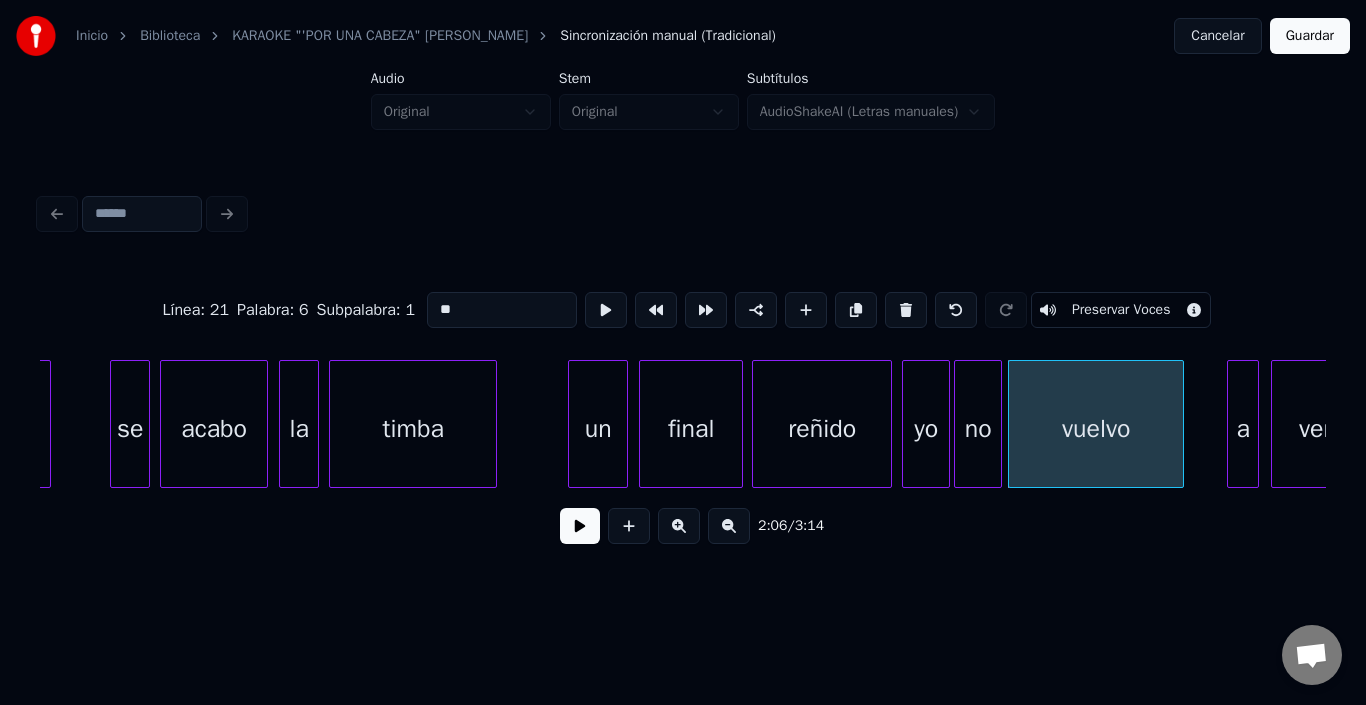 click at bounding box center (580, 526) 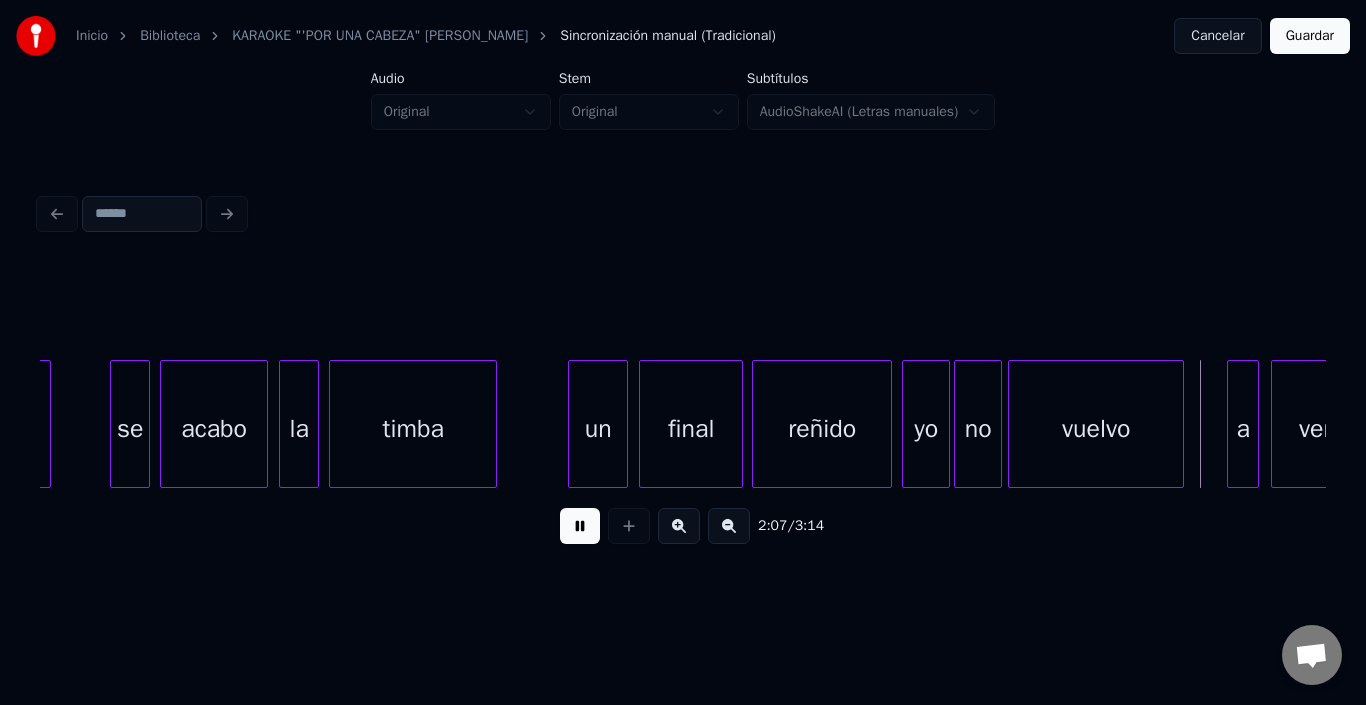 click at bounding box center [580, 526] 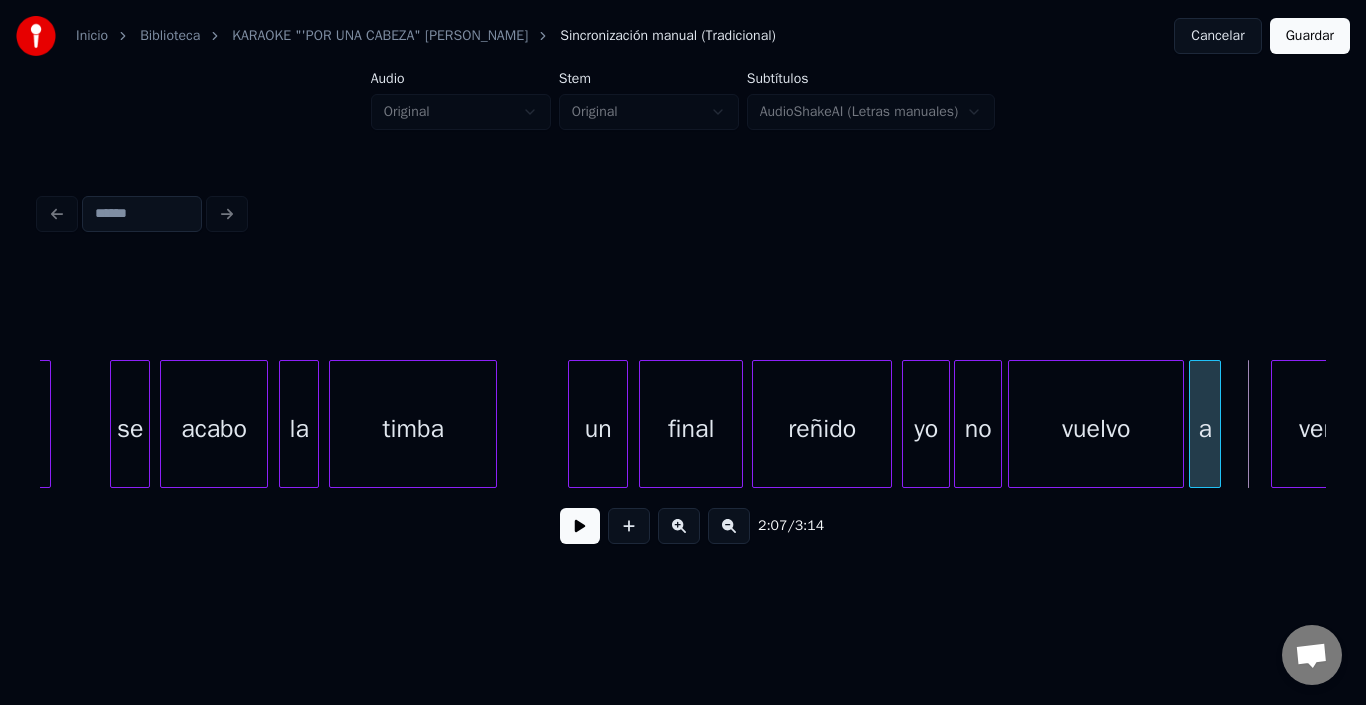 click on "a" at bounding box center (1205, 429) 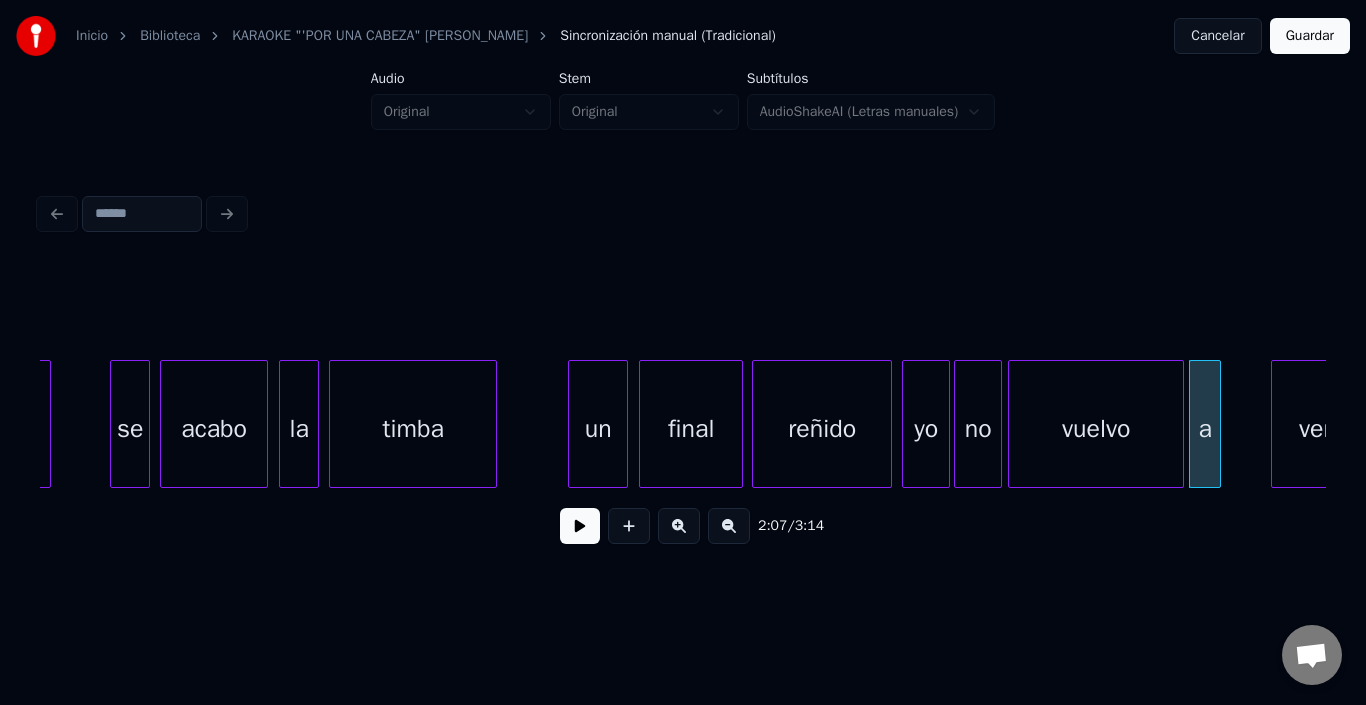click on "a" at bounding box center (1205, 429) 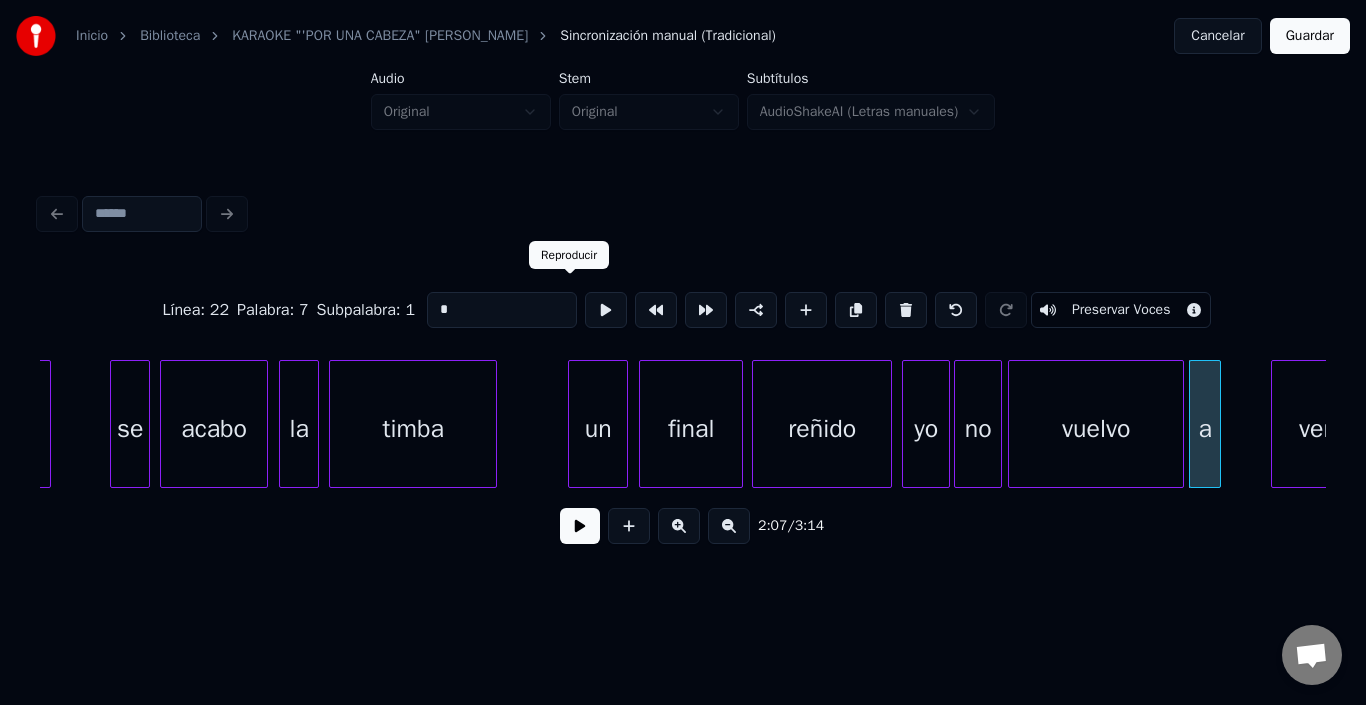 click at bounding box center [606, 310] 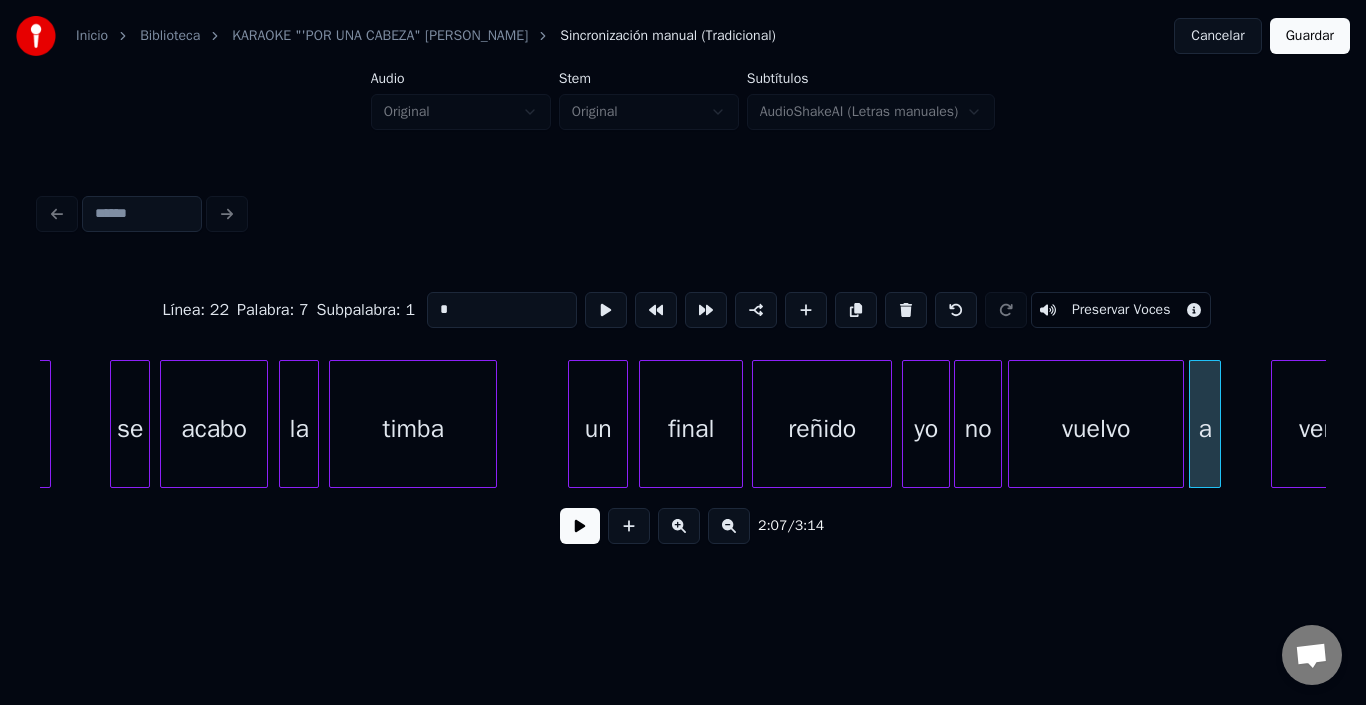 scroll, scrollTop: 0, scrollLeft: 24298, axis: horizontal 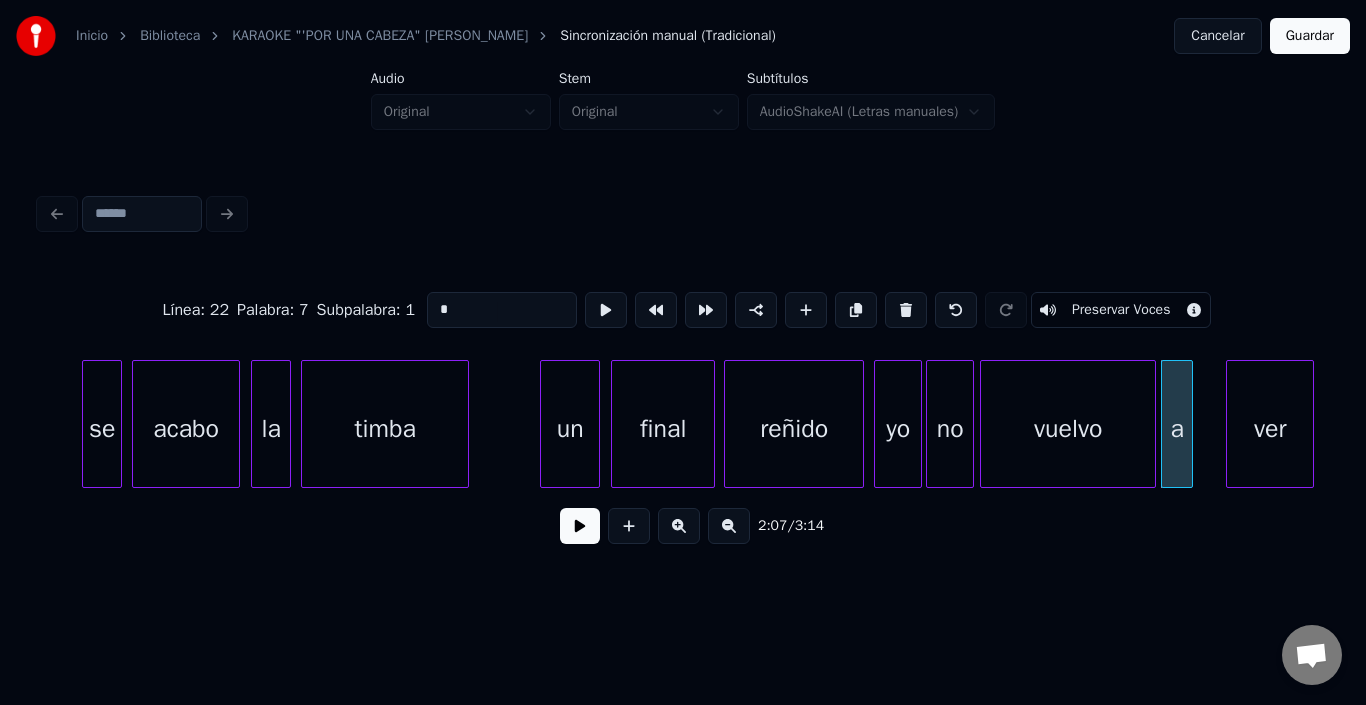 click on "ver" at bounding box center [1270, 429] 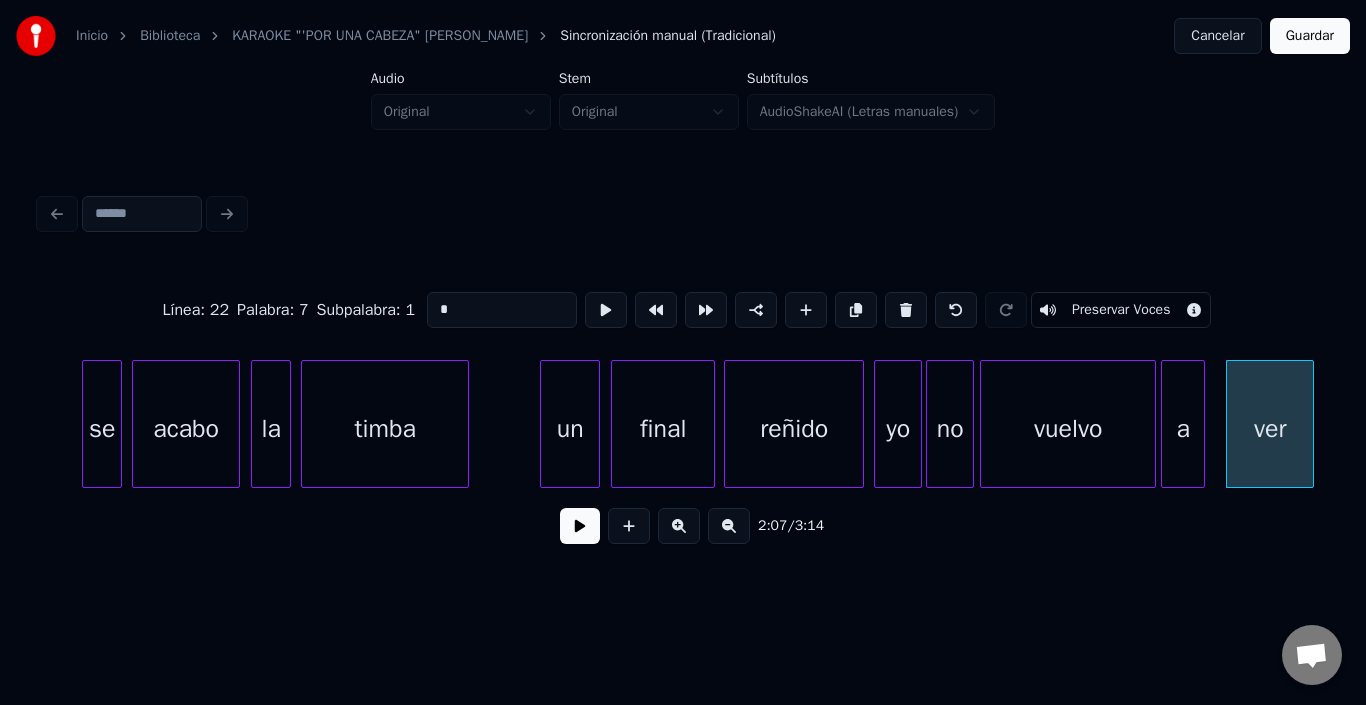 click at bounding box center [1201, 424] 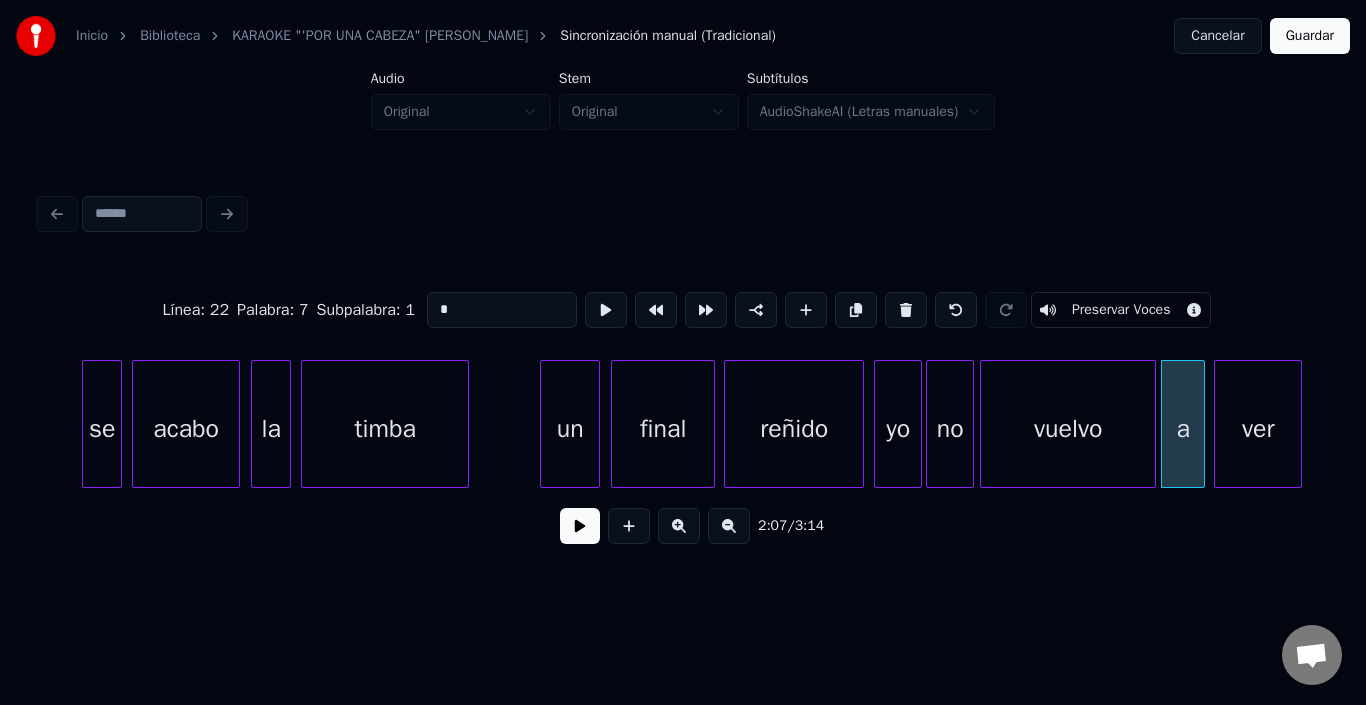 click on "ver" at bounding box center (1258, 429) 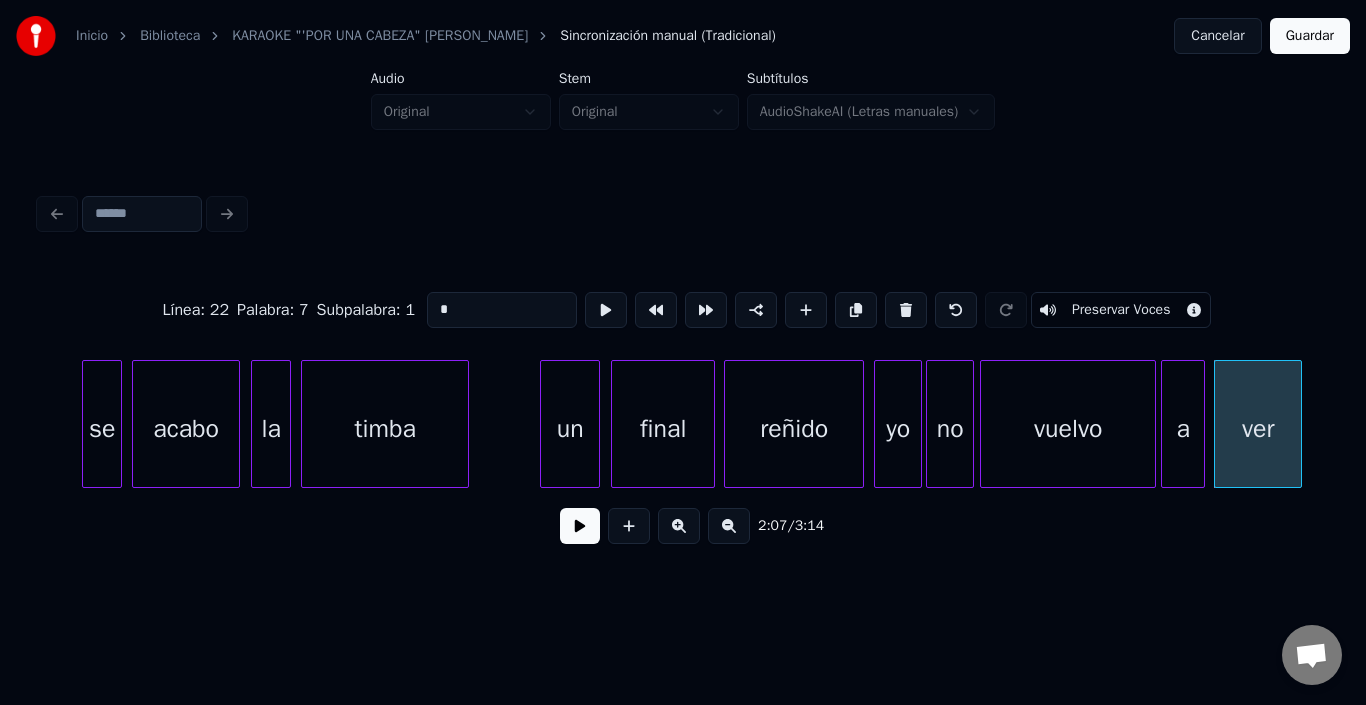 click on "ver" at bounding box center [1258, 429] 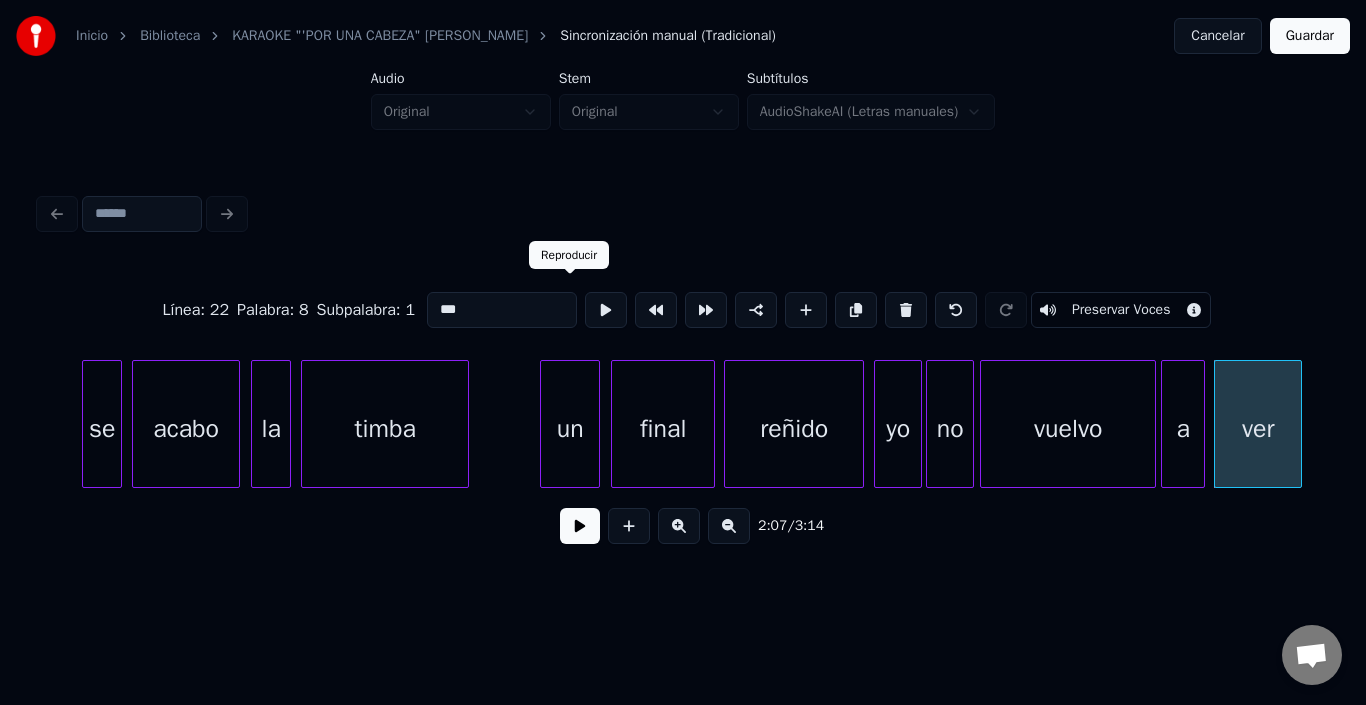 click at bounding box center [606, 310] 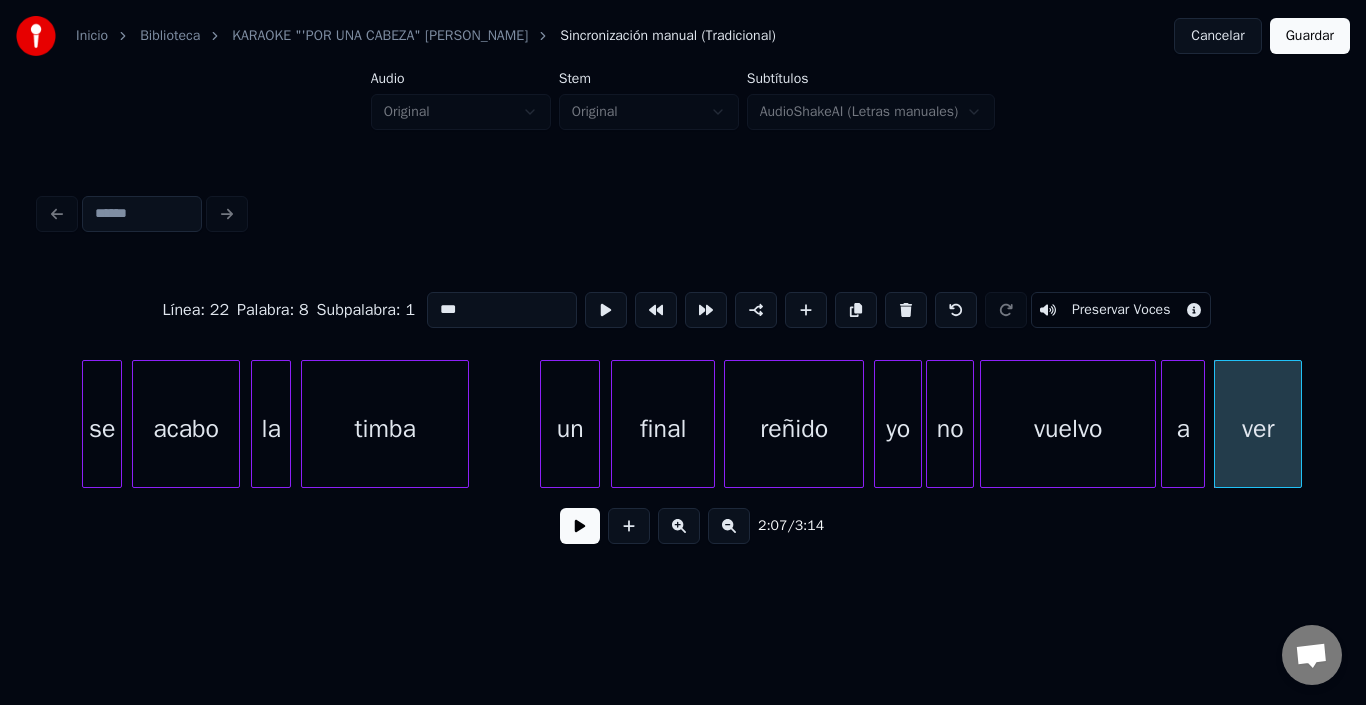 click at bounding box center (606, 310) 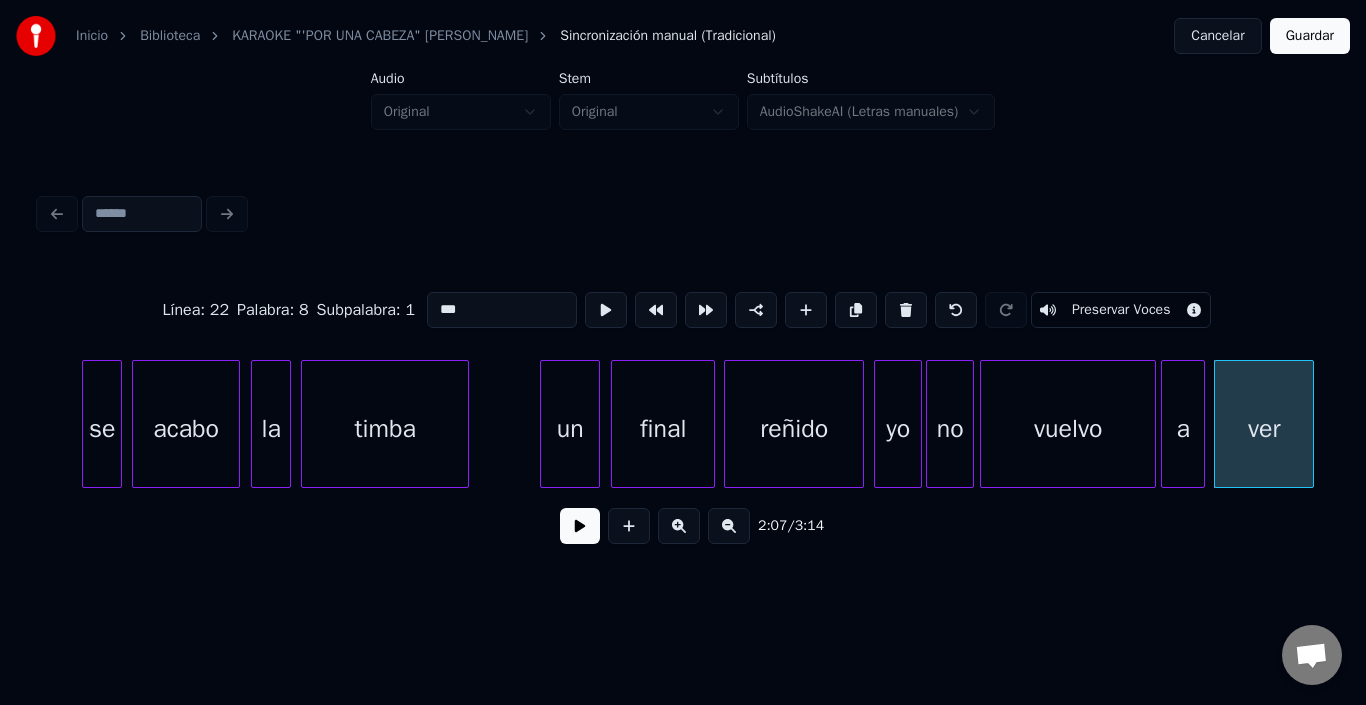 click at bounding box center [1310, 424] 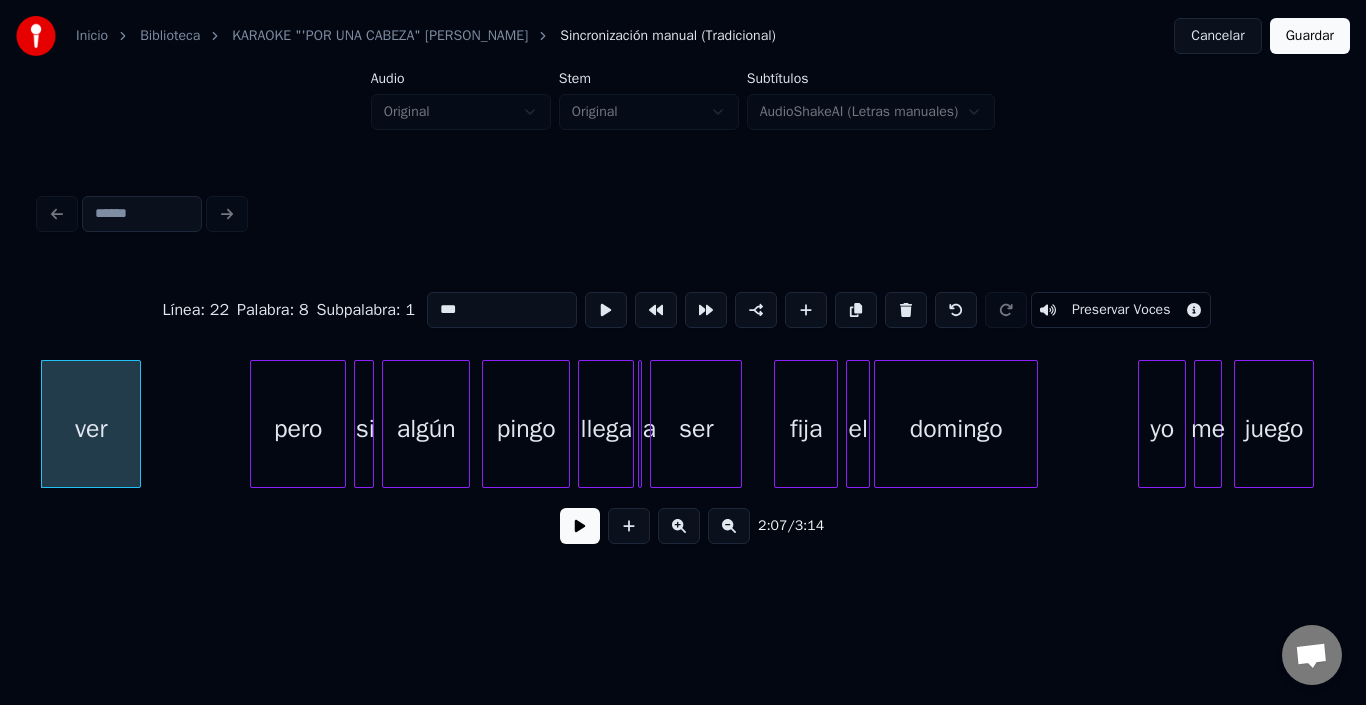 scroll, scrollTop: 0, scrollLeft: 25498, axis: horizontal 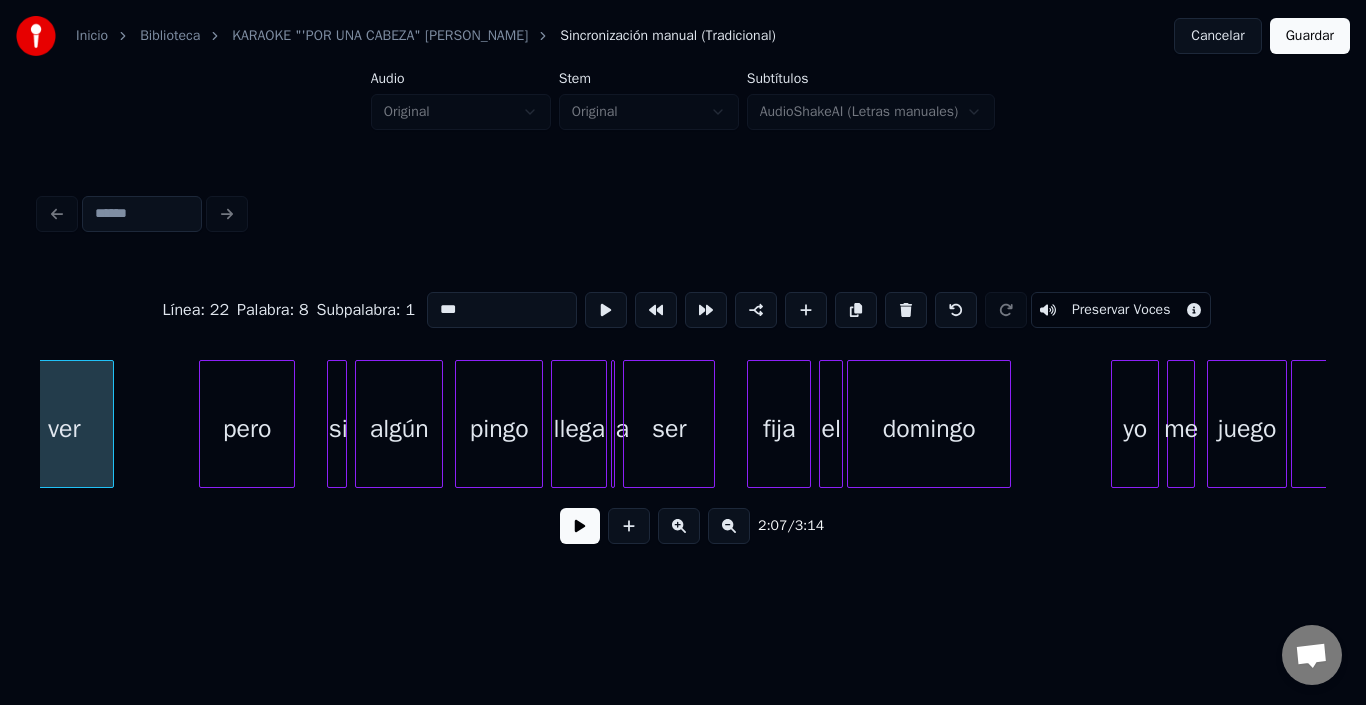 click on "pero" at bounding box center (247, 429) 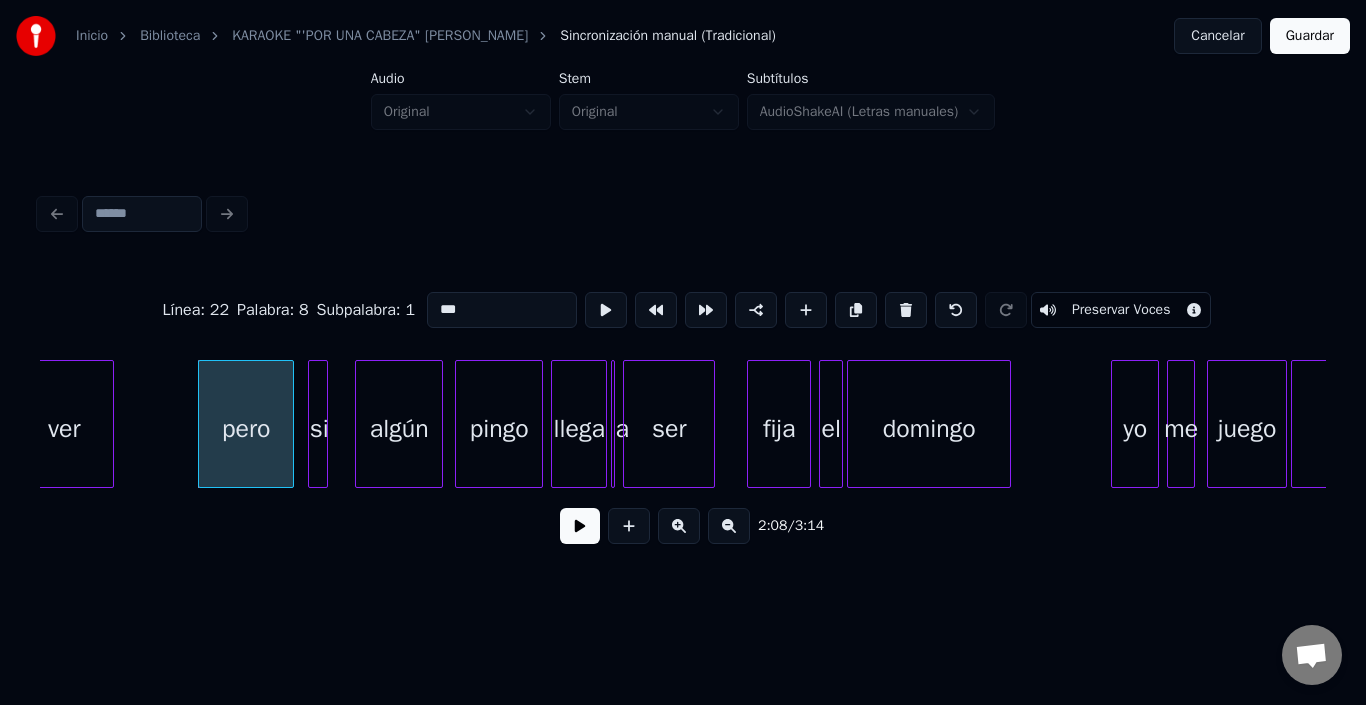 click on "si" at bounding box center [319, 429] 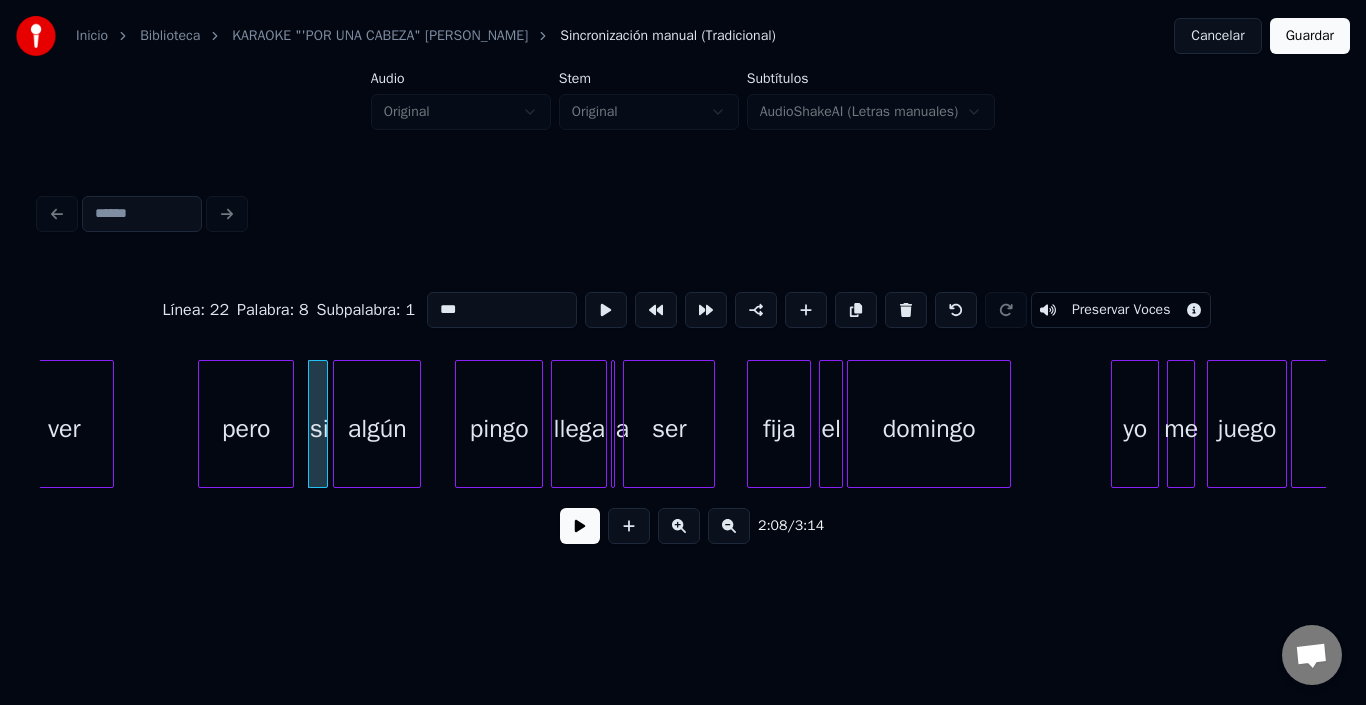 click on "algún" at bounding box center [377, 429] 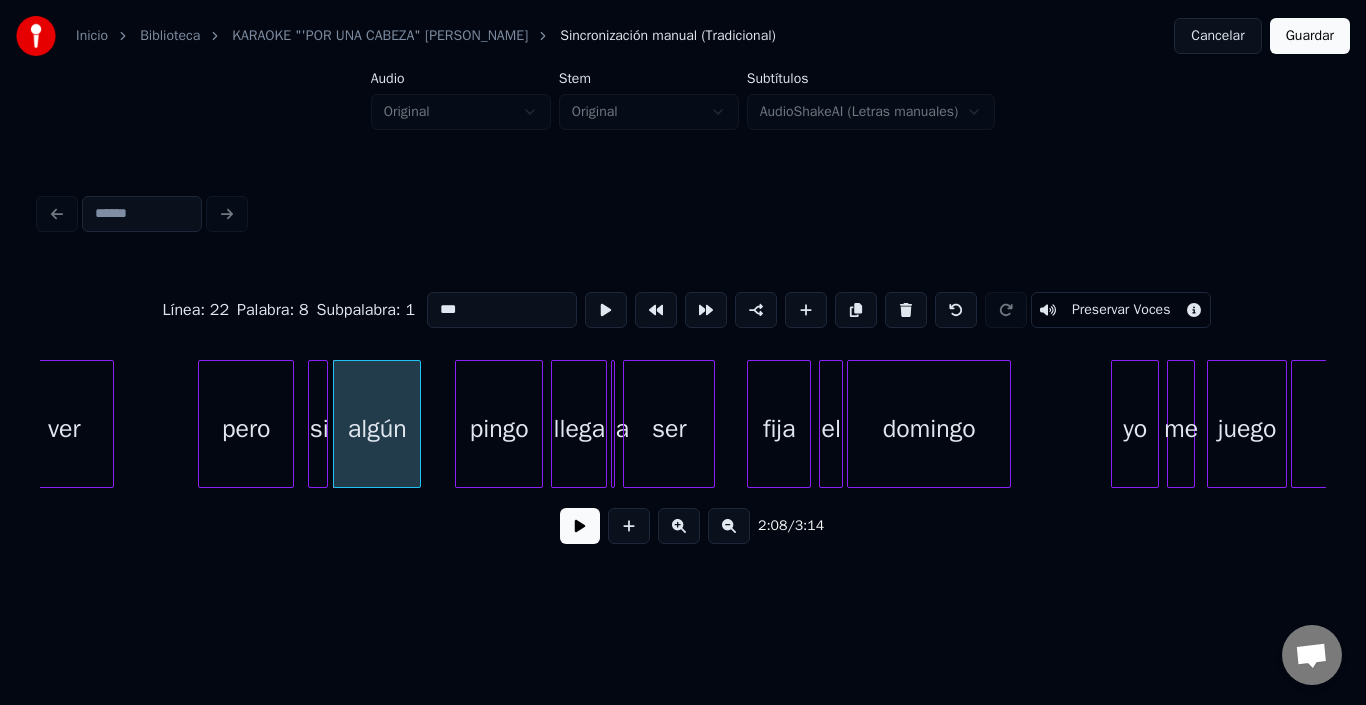 click on "algún" at bounding box center [377, 429] 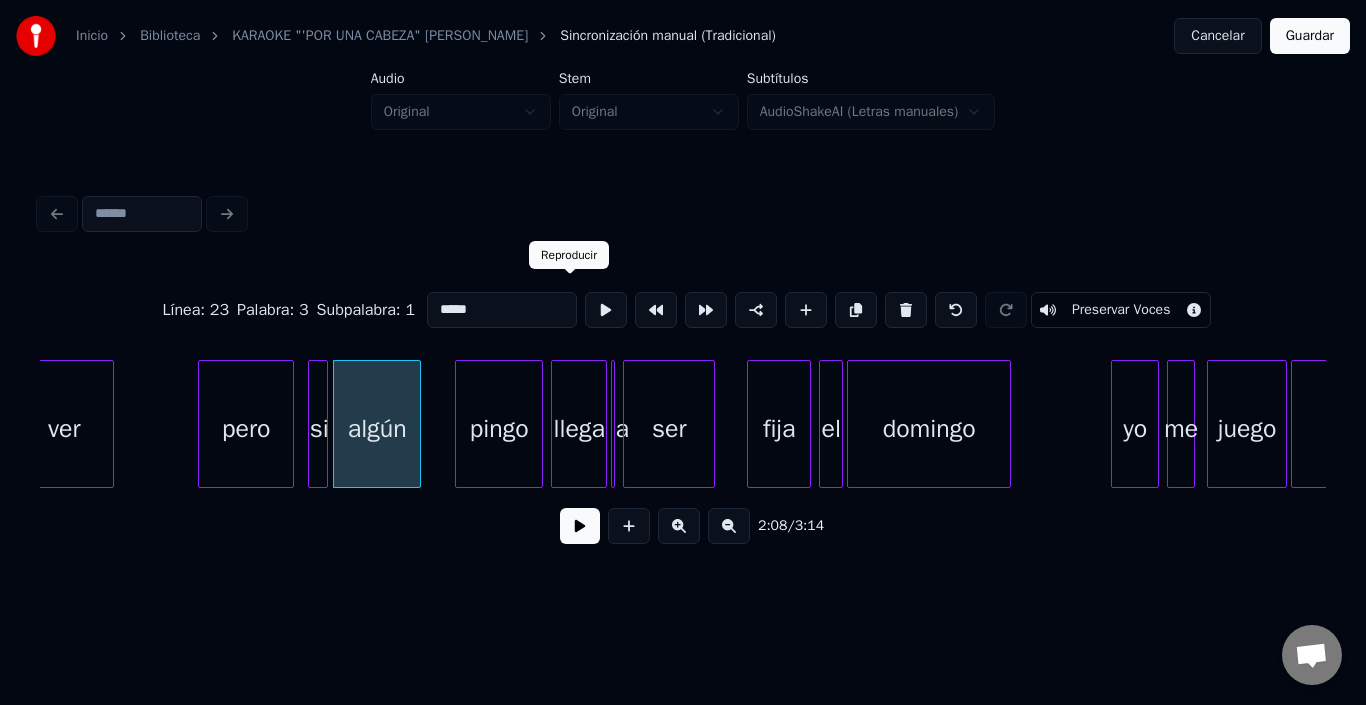 click at bounding box center (606, 310) 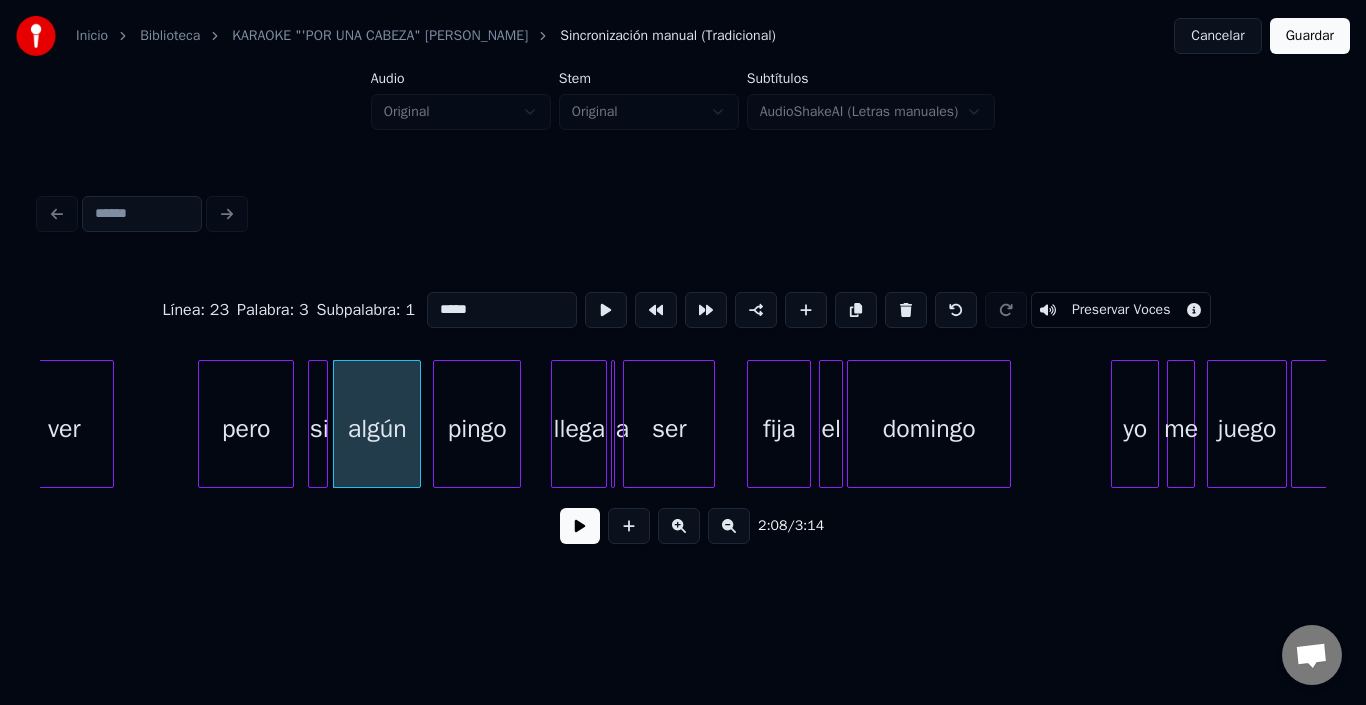 click on "pingo" at bounding box center (477, 429) 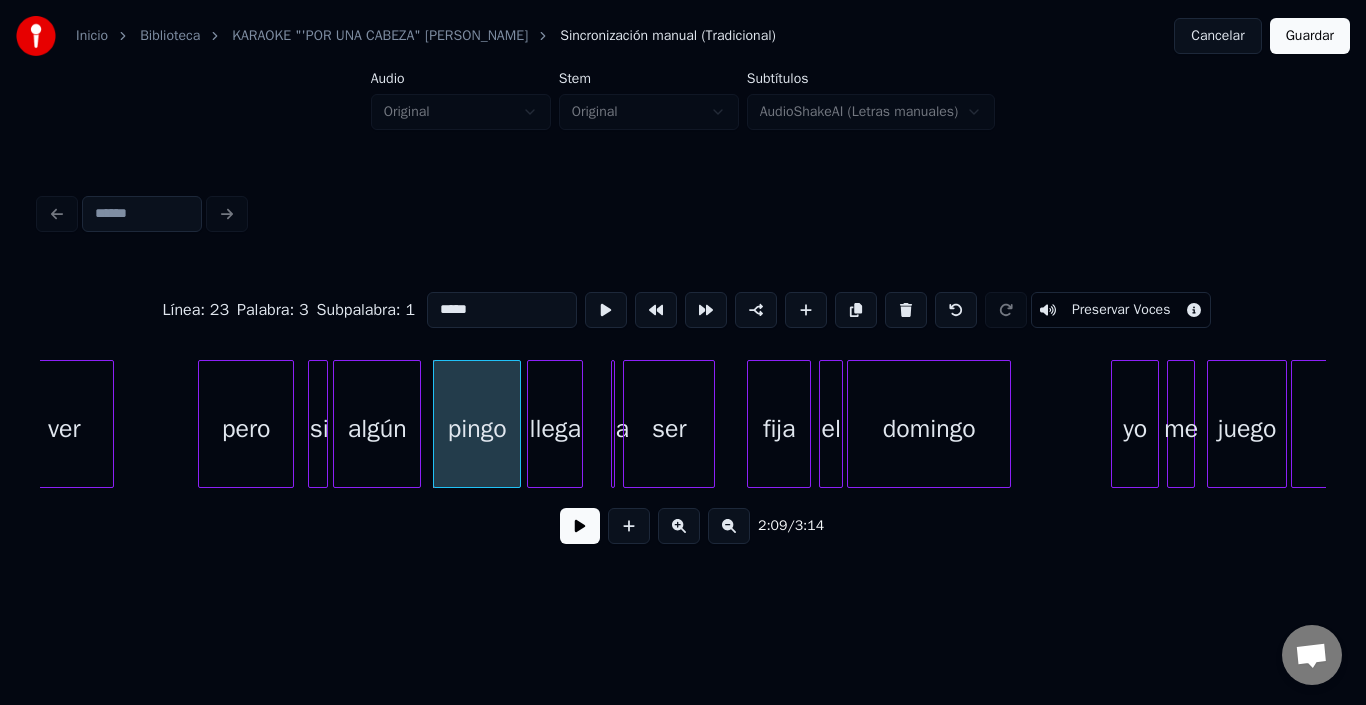 click on "llega" at bounding box center [555, 429] 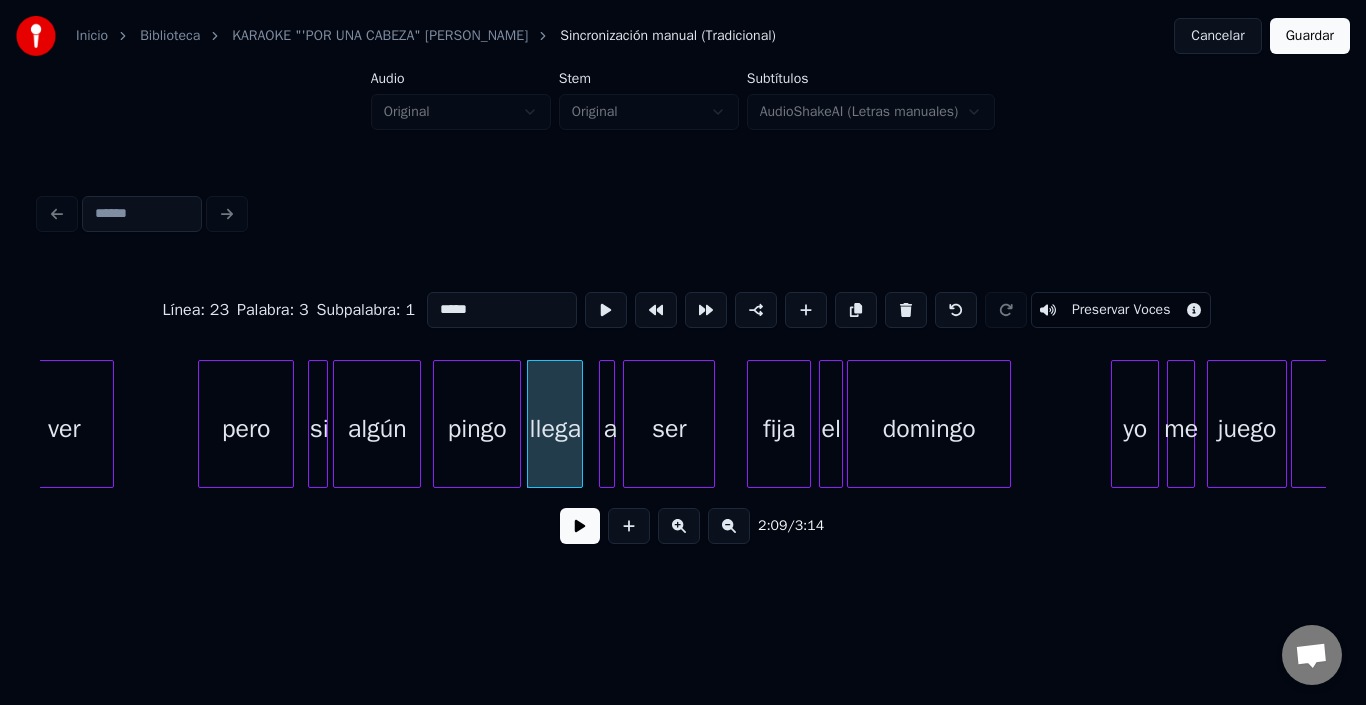 click on "a" at bounding box center (607, 424) 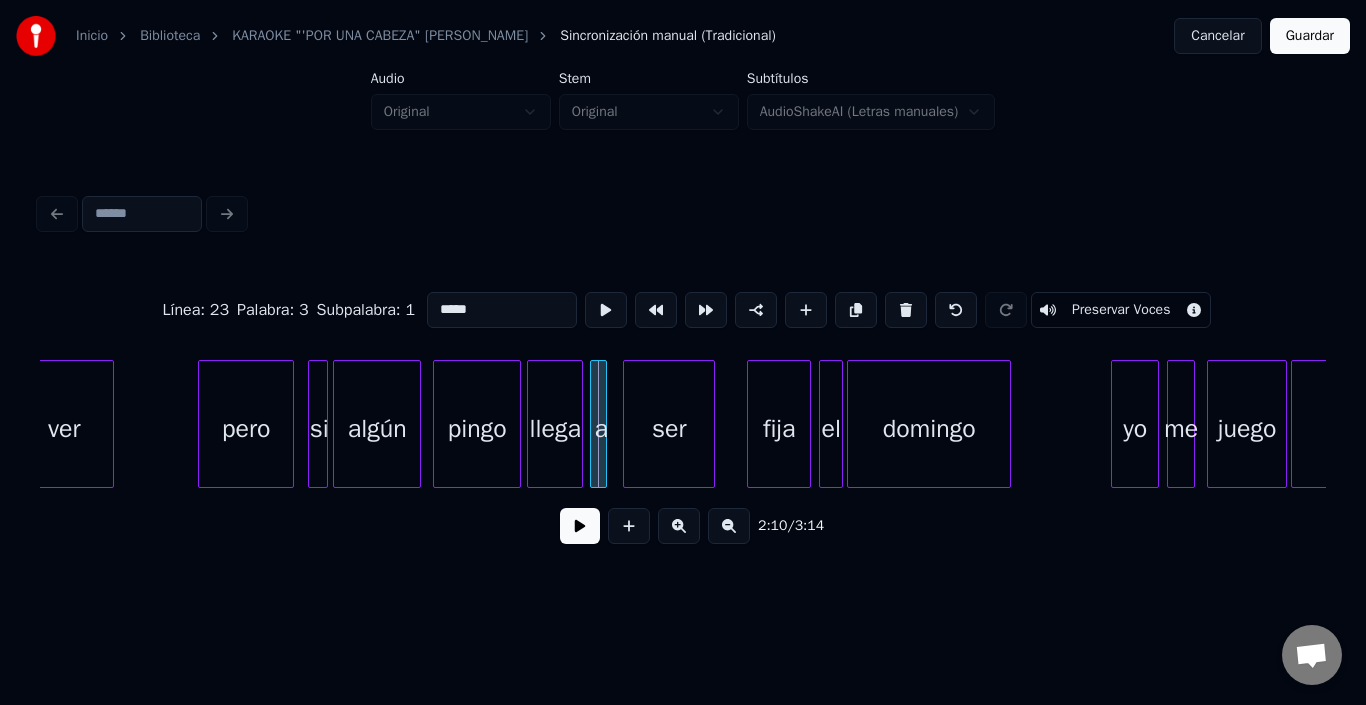 click on "a" at bounding box center (601, 429) 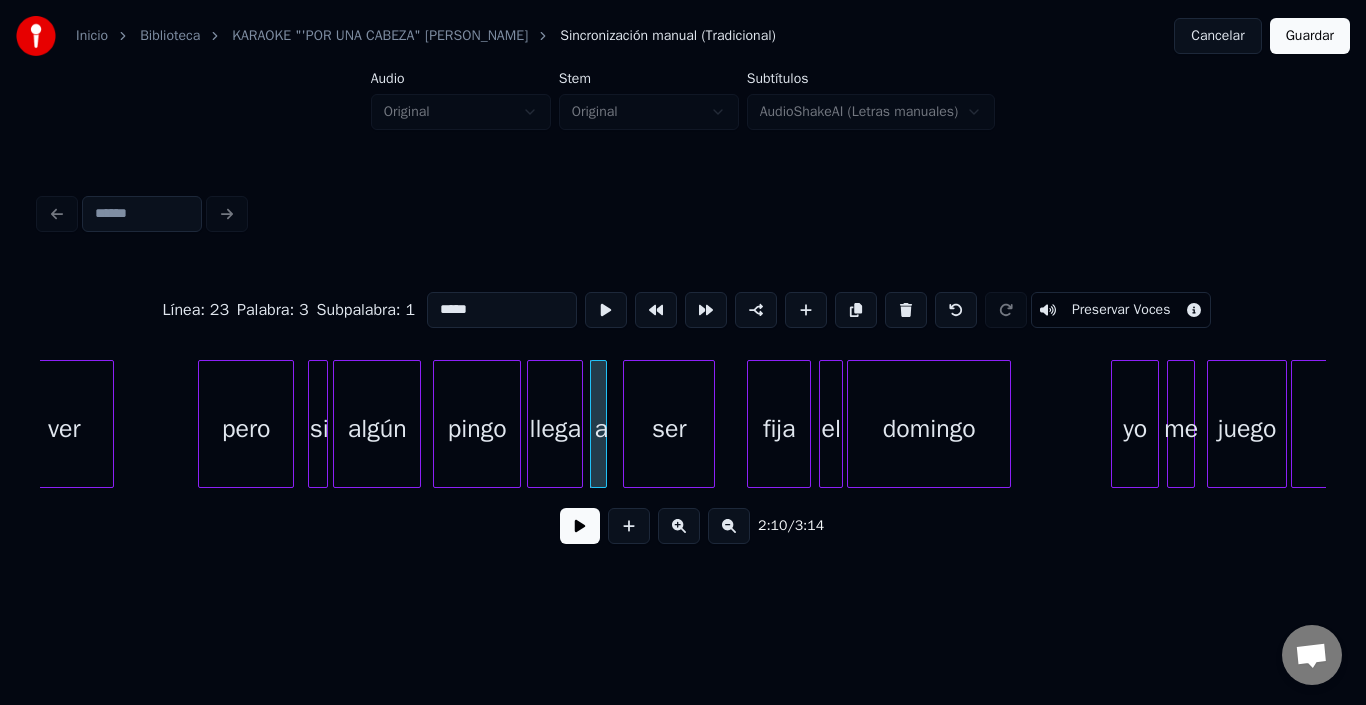 click on "a" at bounding box center [601, 429] 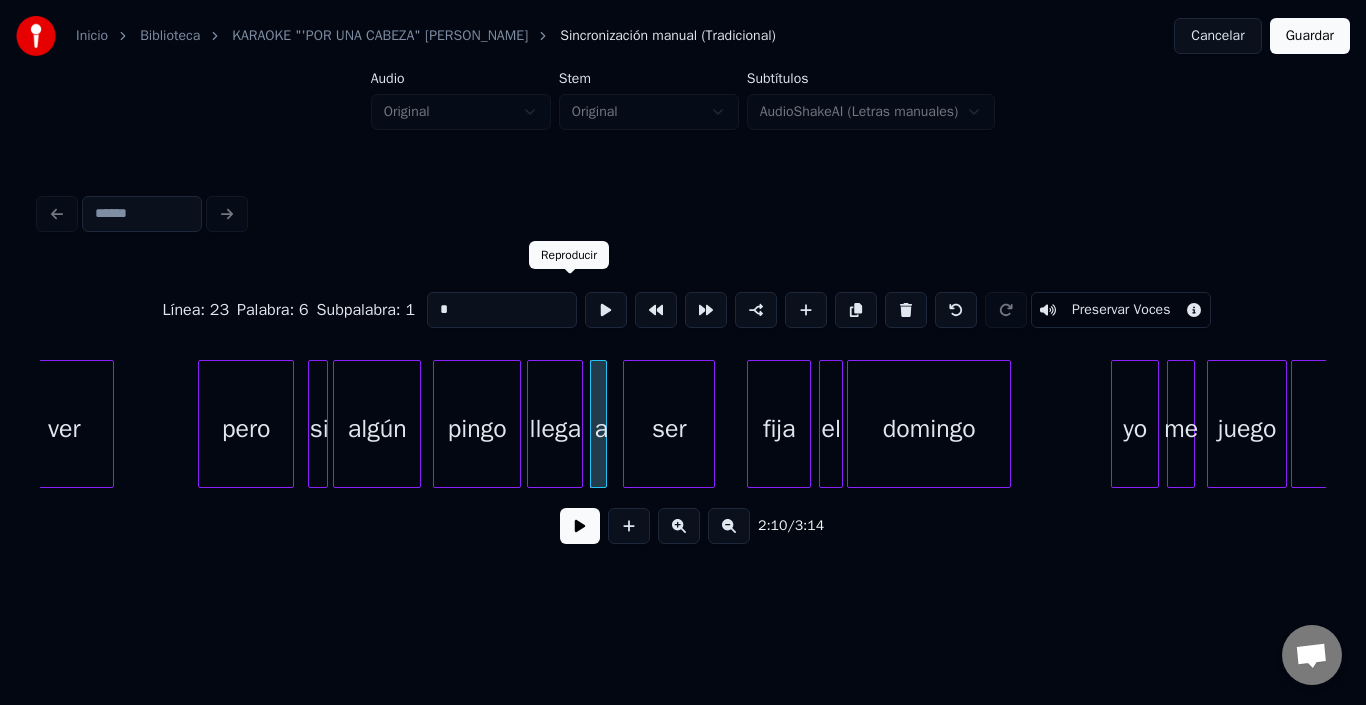 click at bounding box center (606, 310) 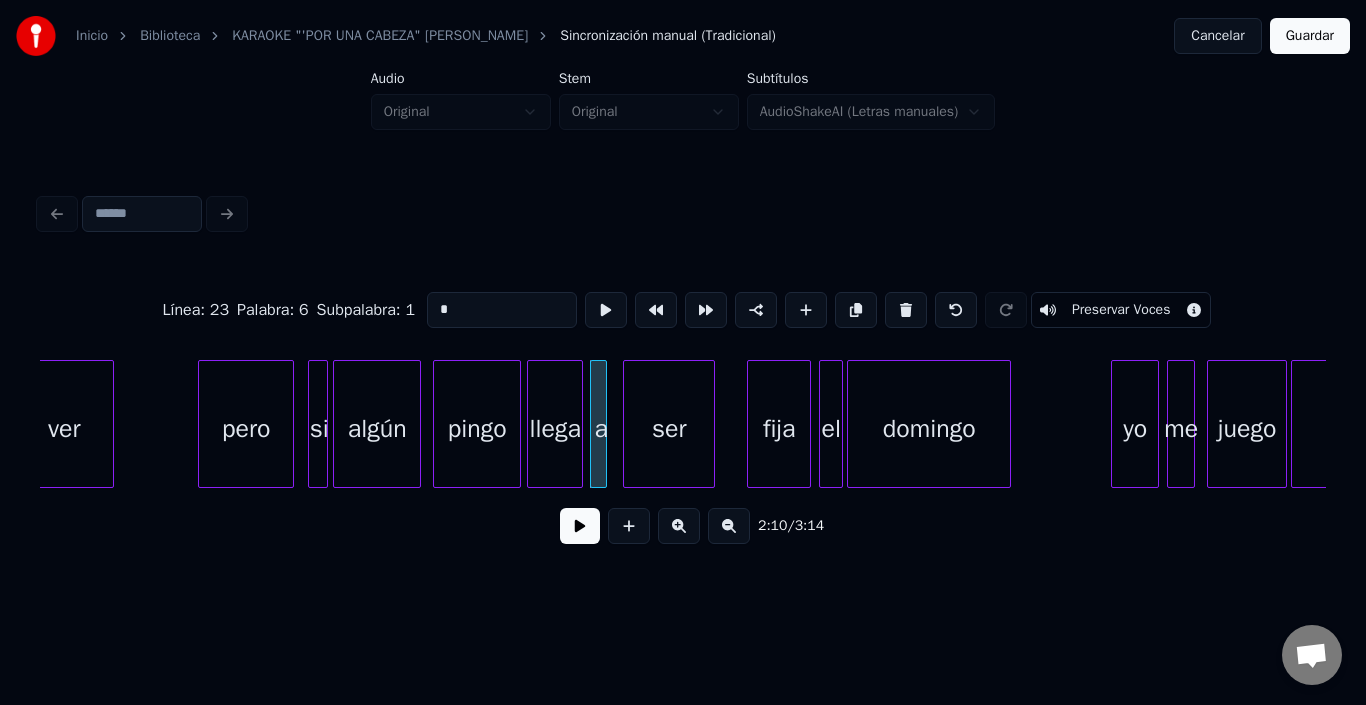 click at bounding box center (606, 310) 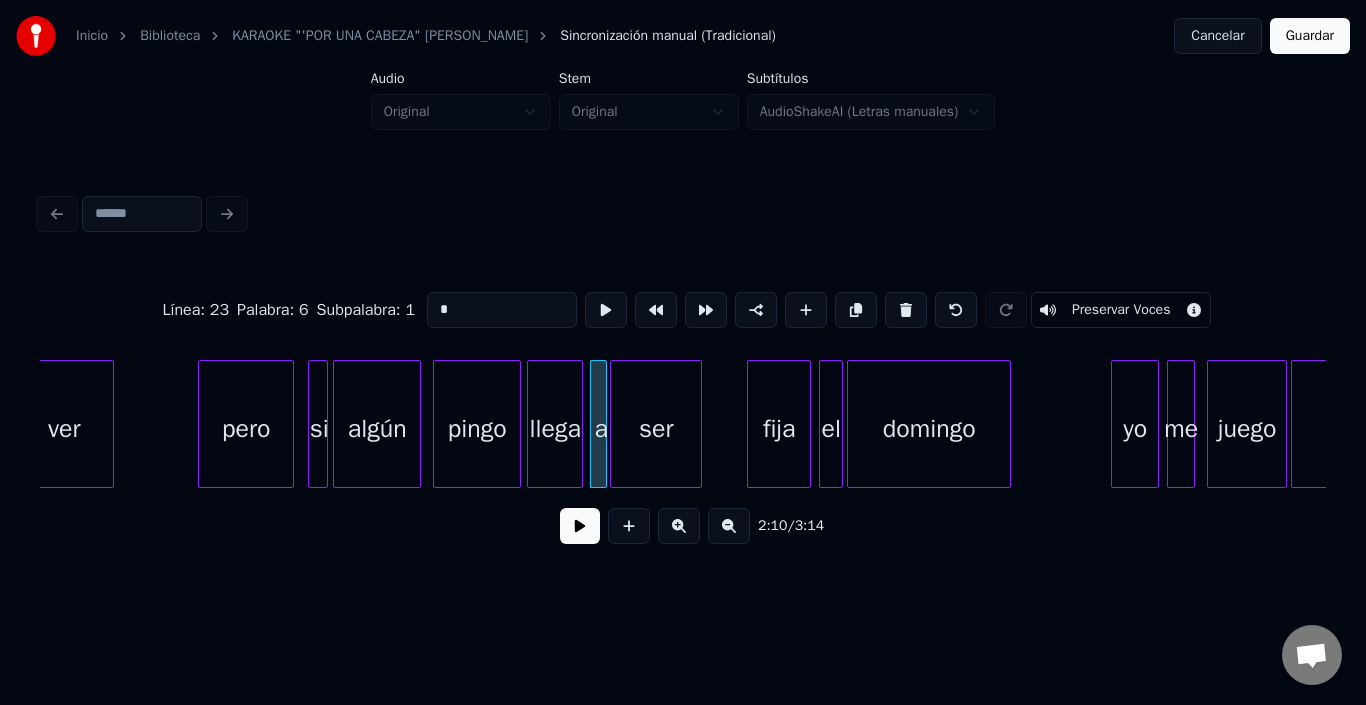 click on "ser" at bounding box center (656, 429) 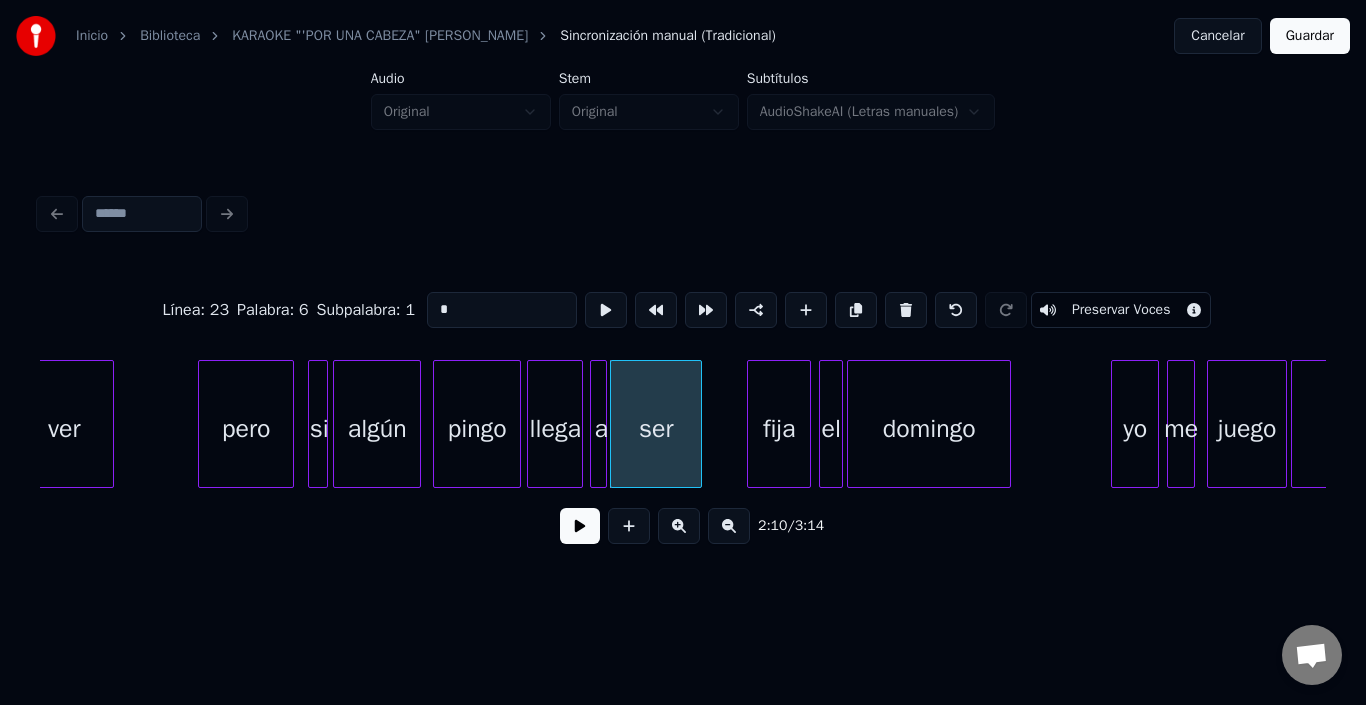 click on "ver pero si algún pingo llega a ser fija el [PERSON_NAME] yo me juego entero" at bounding box center (-5995, 424) 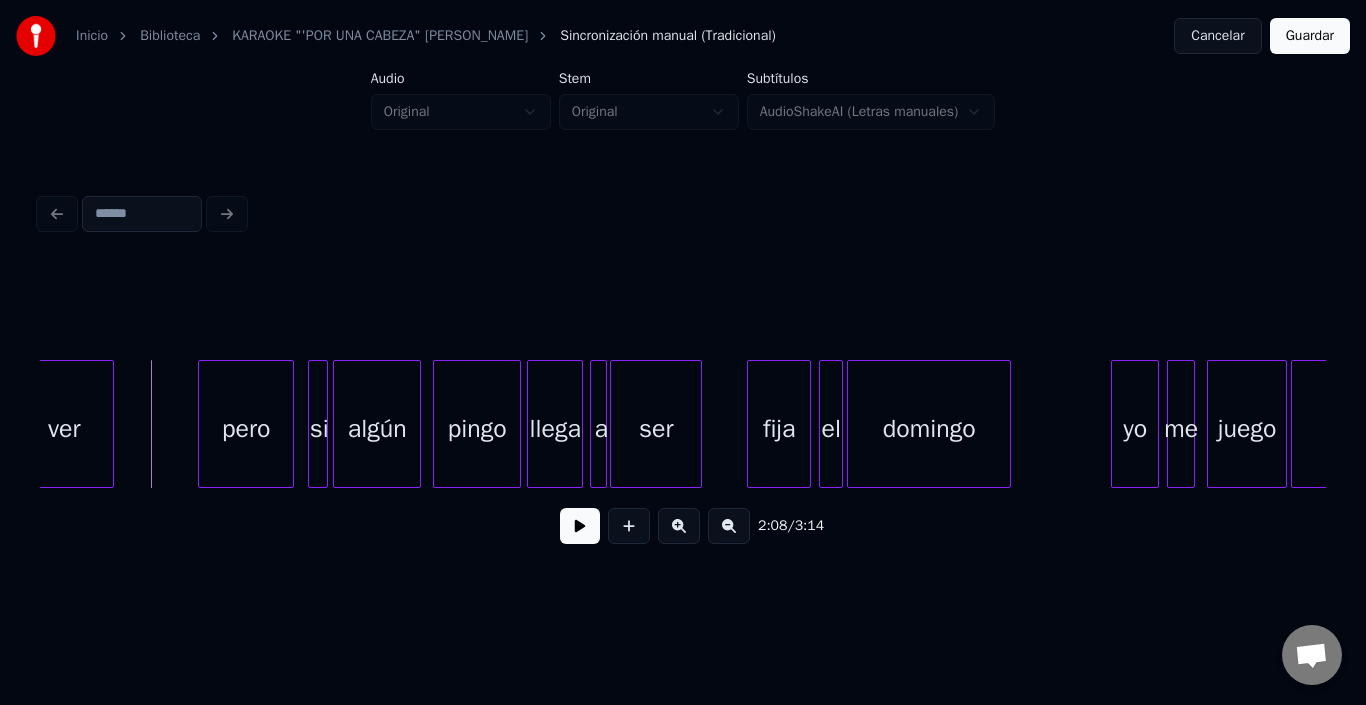 click at bounding box center [580, 526] 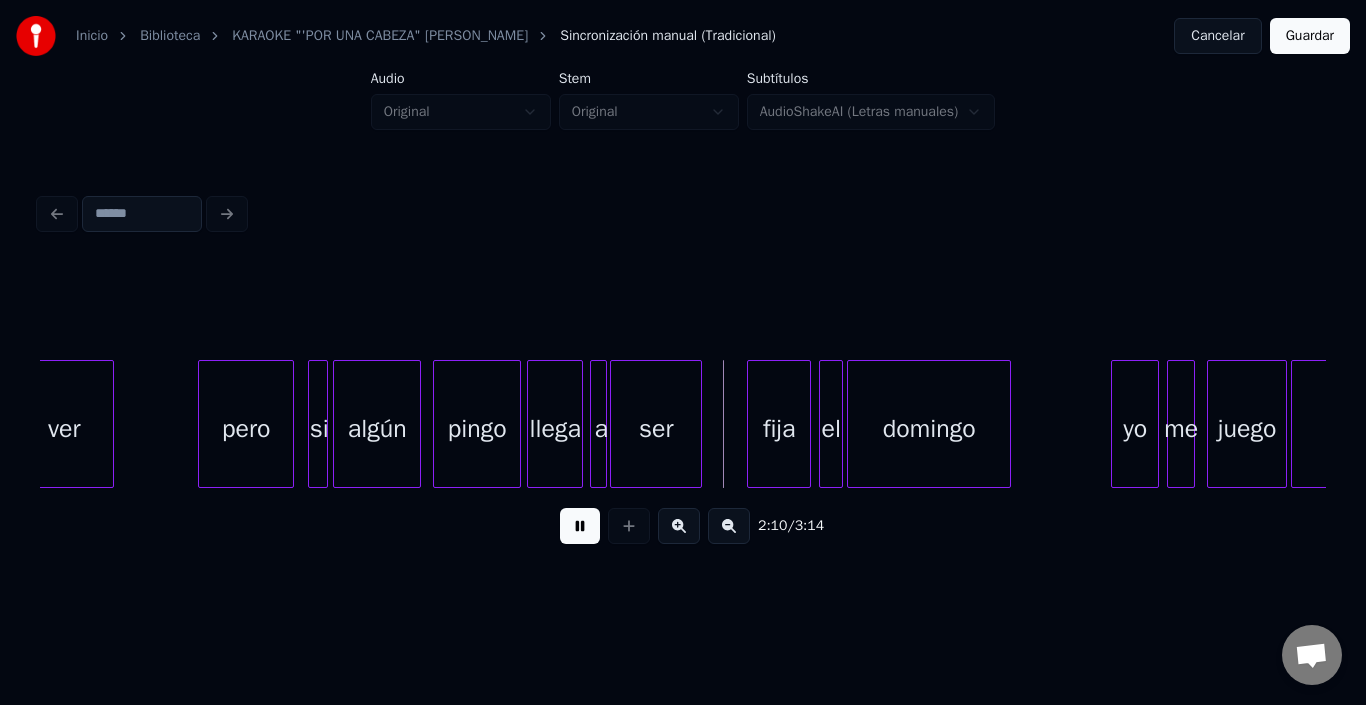 click at bounding box center (580, 526) 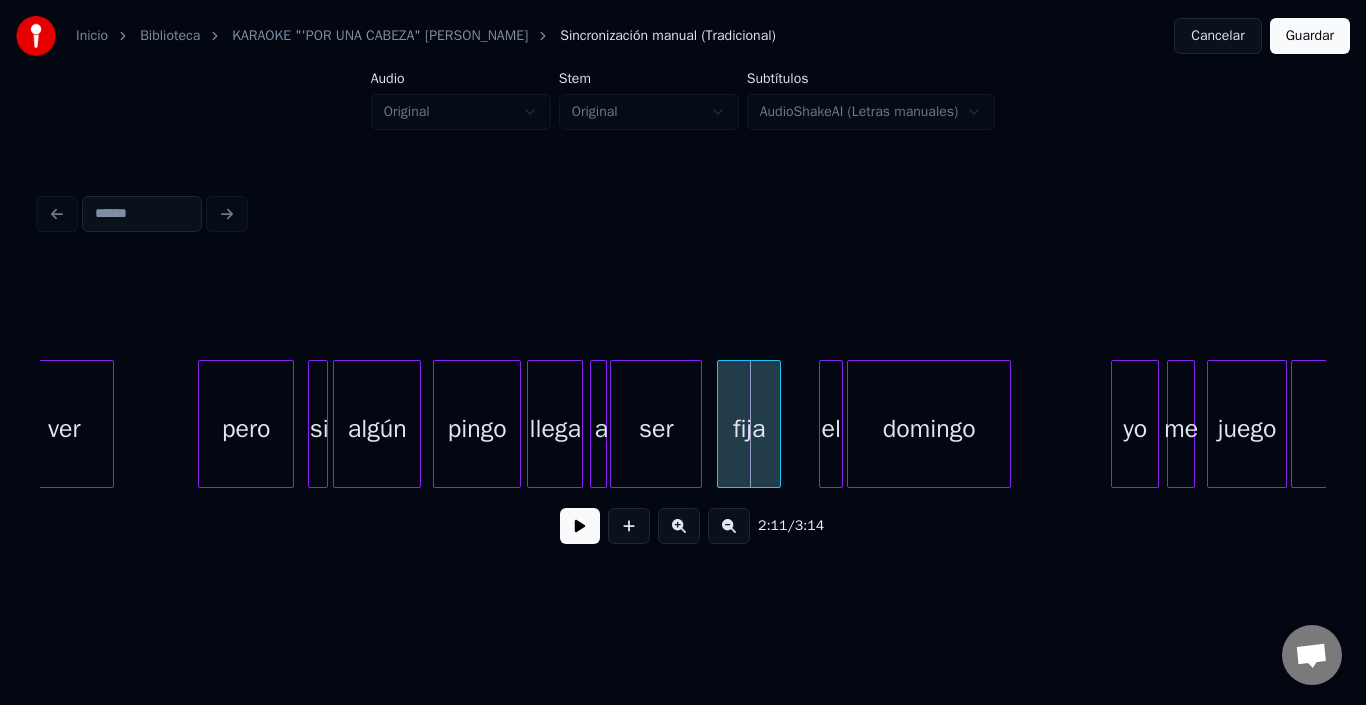 click on "fija" at bounding box center [749, 429] 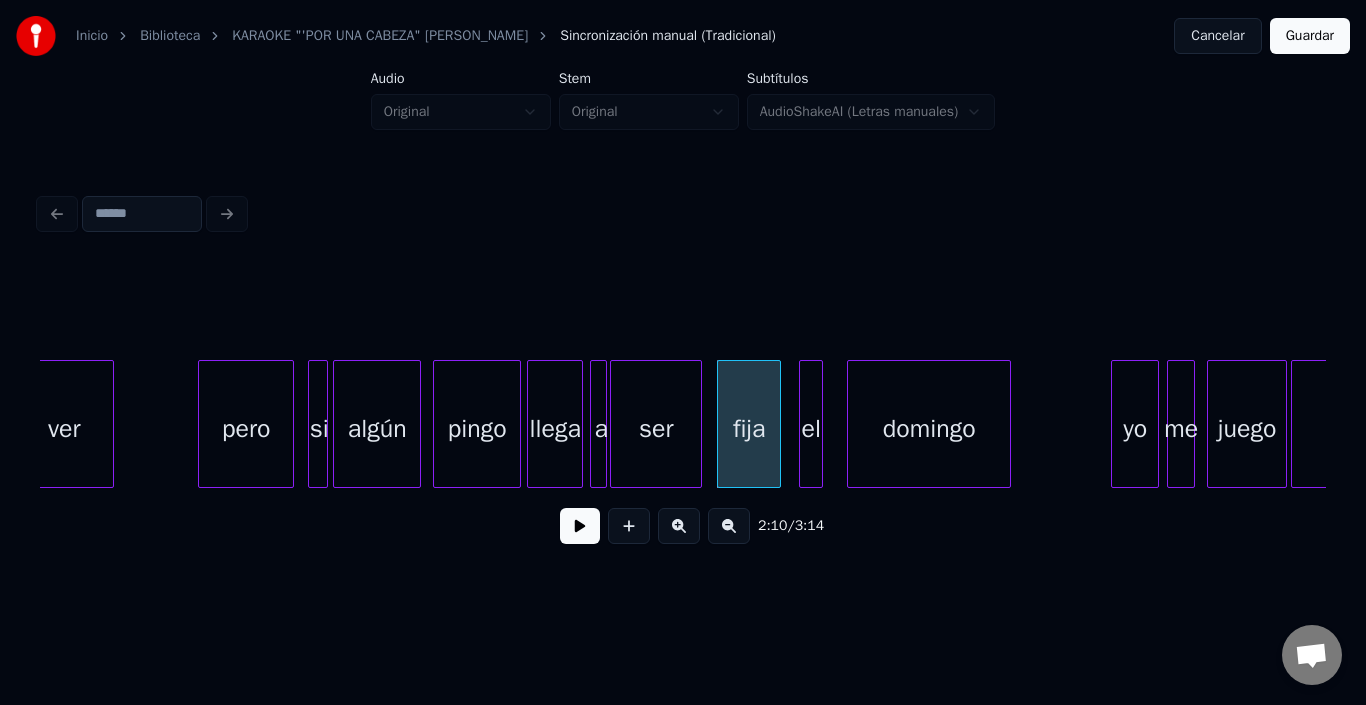 click on "el" at bounding box center (811, 429) 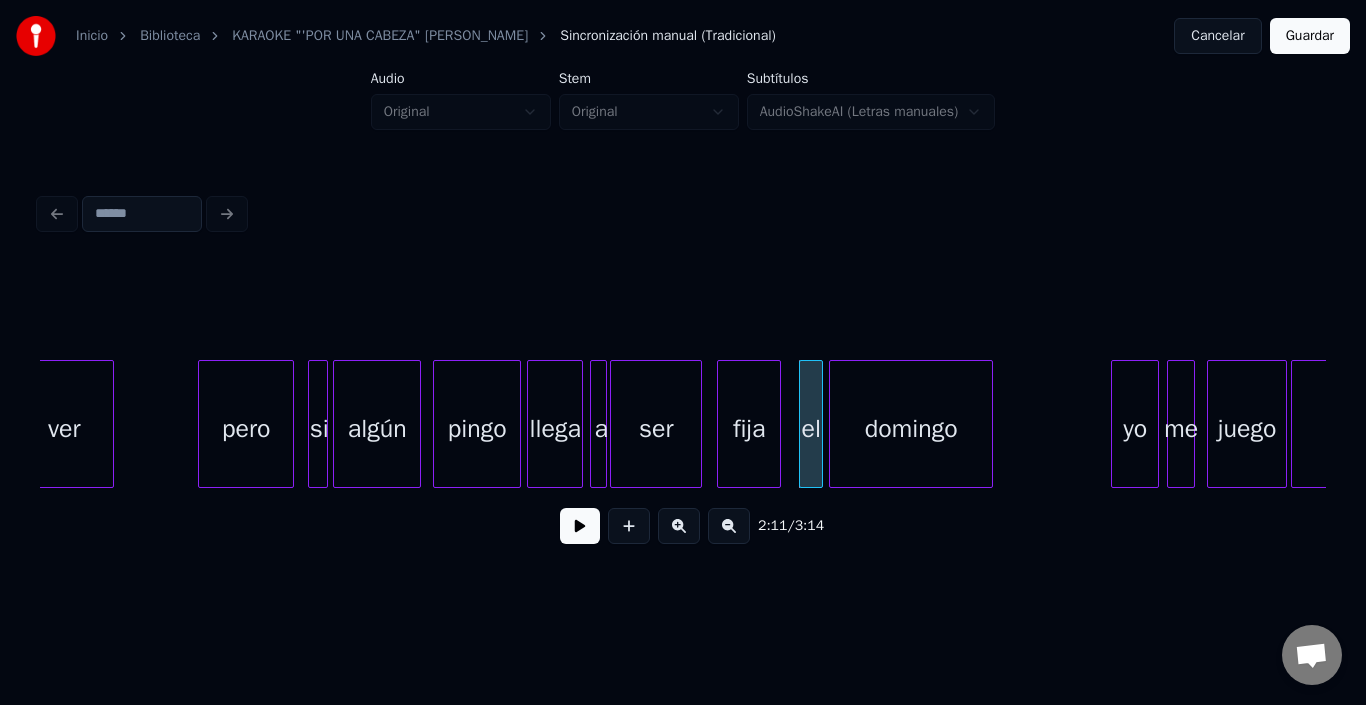 click on "domingo" at bounding box center [911, 429] 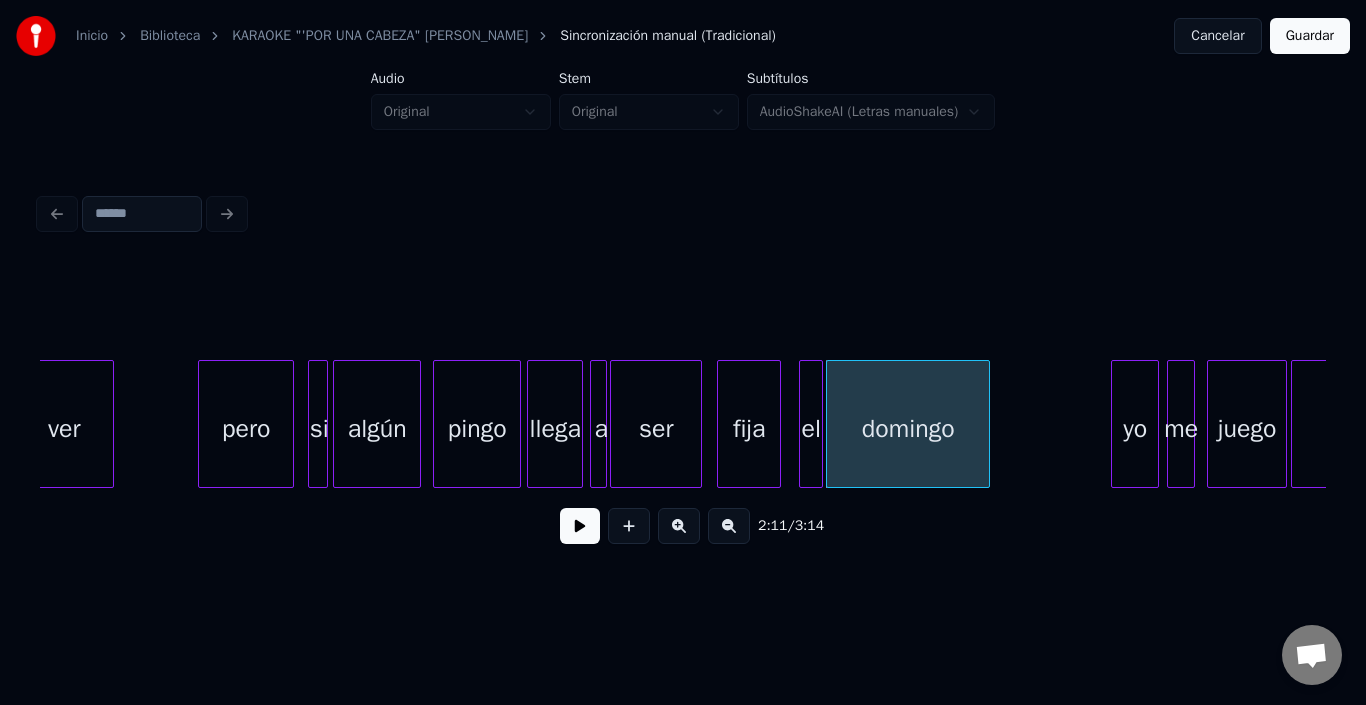 click at bounding box center (803, 424) 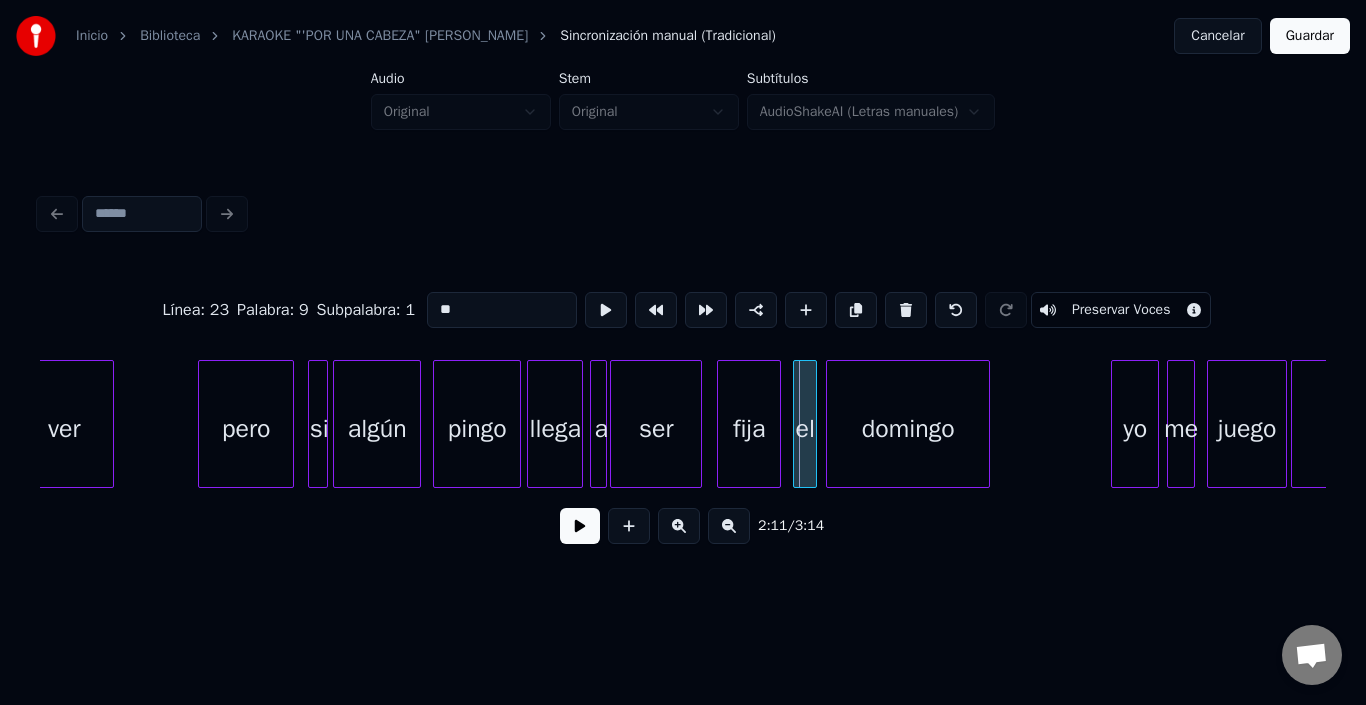 click on "el" at bounding box center (805, 429) 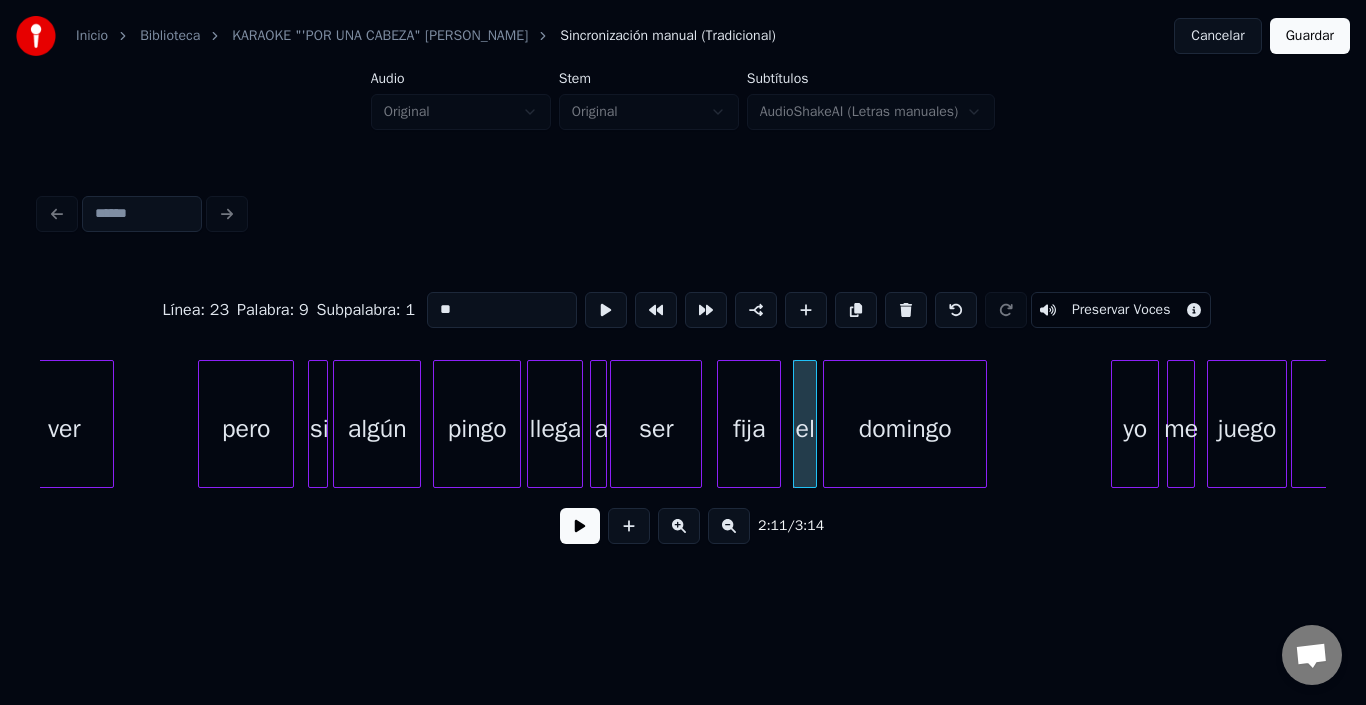 click on "domingo" at bounding box center (905, 429) 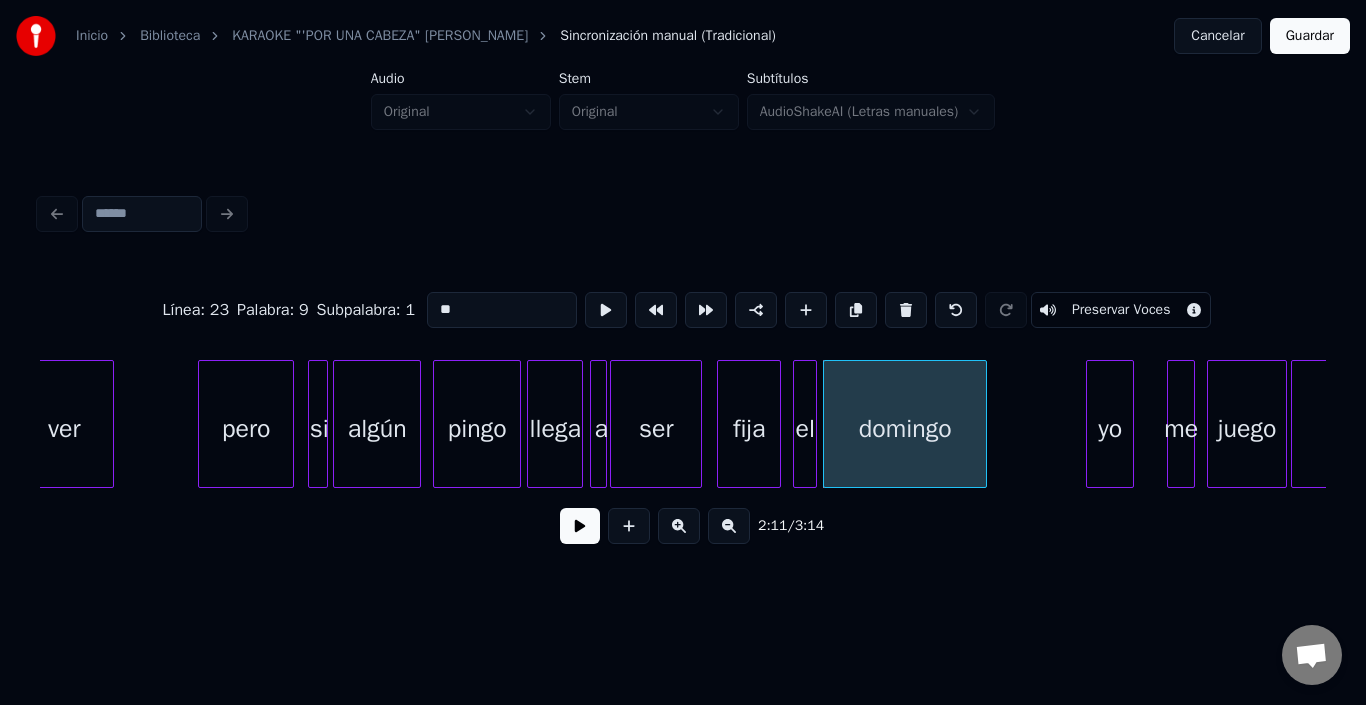 click on "yo" at bounding box center (1110, 429) 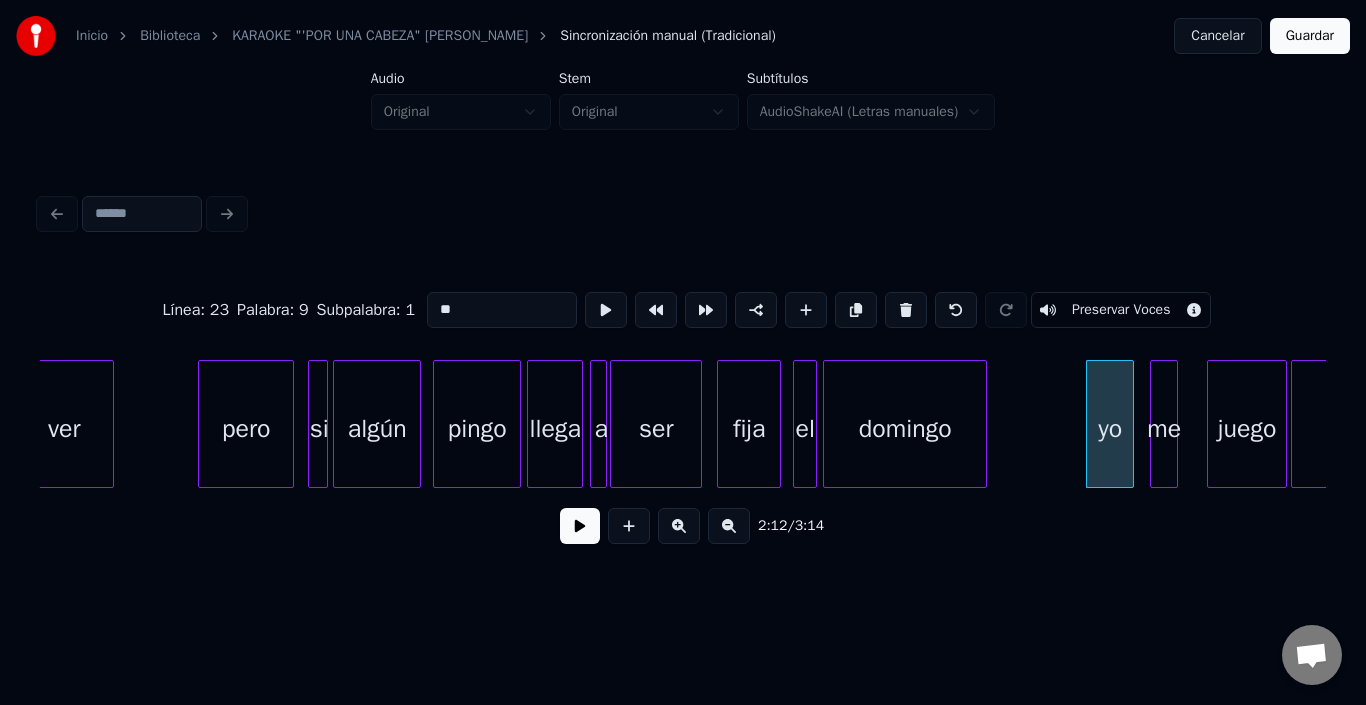 click on "me" at bounding box center [1164, 429] 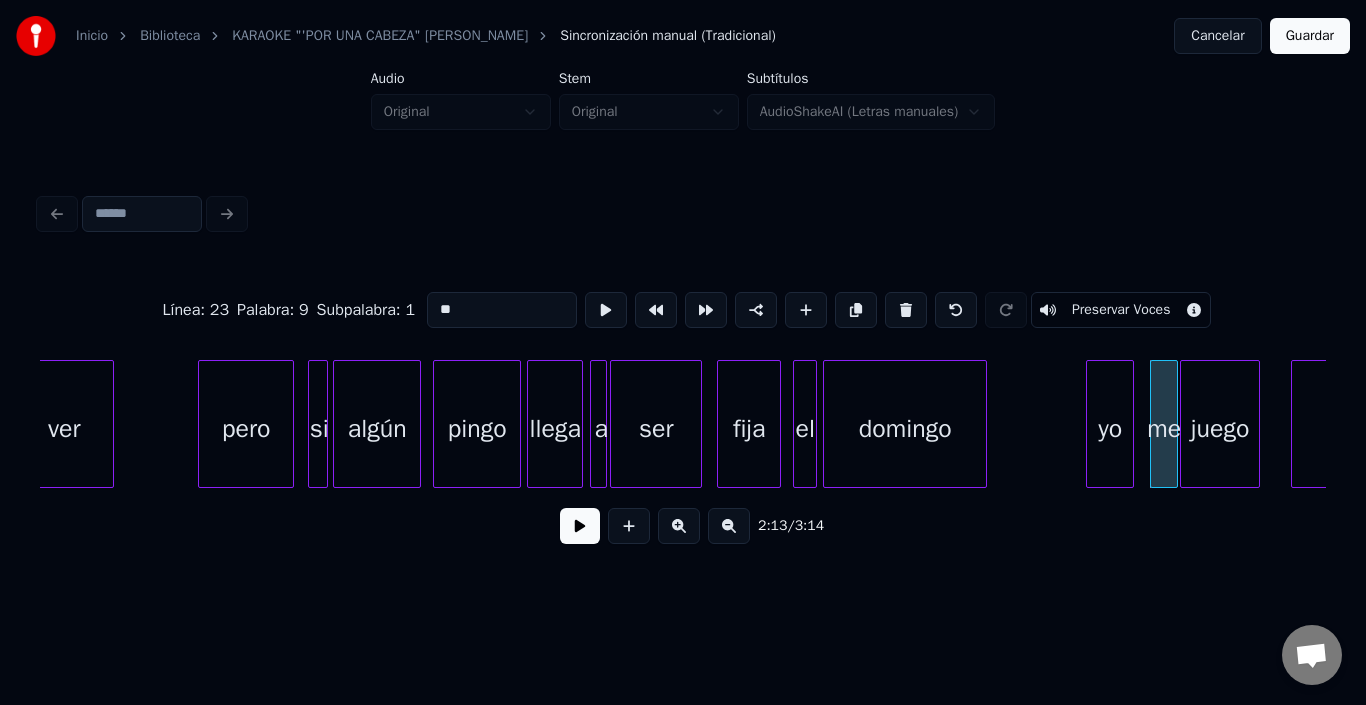click on "juego" at bounding box center (1220, 429) 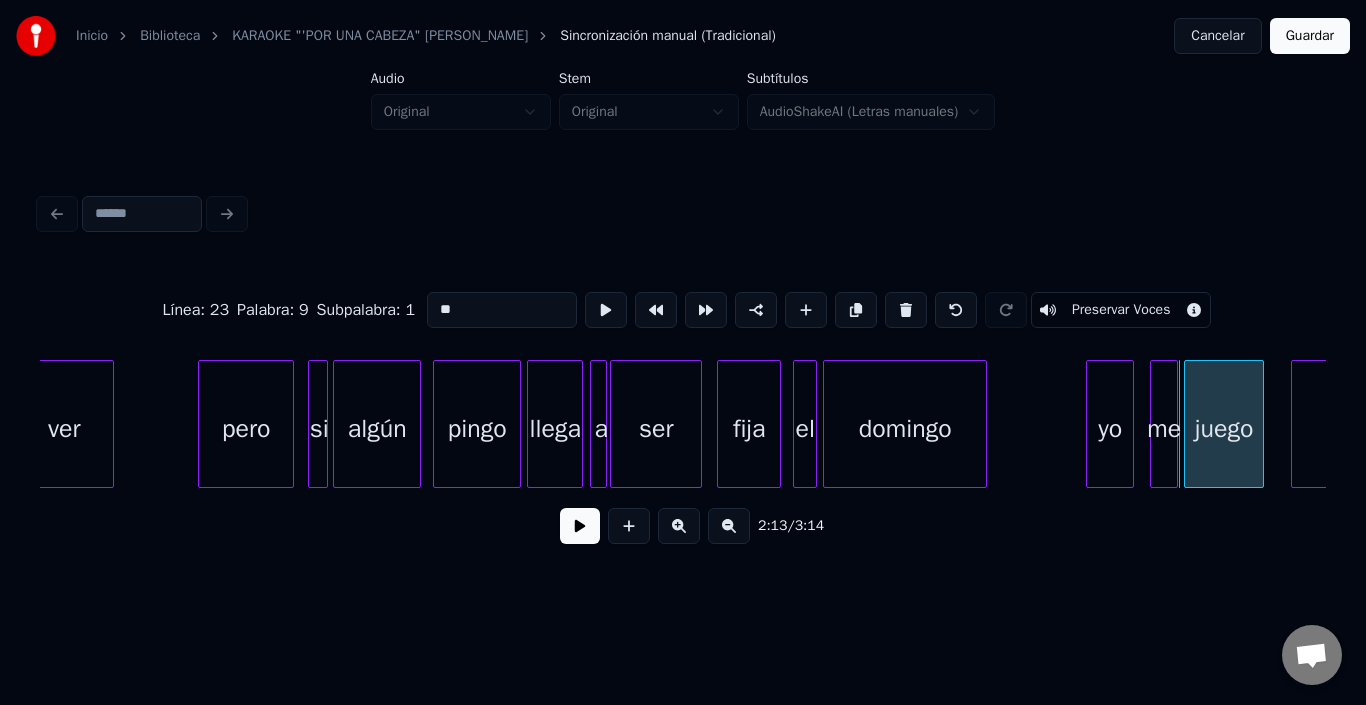 click on "juego" at bounding box center [1224, 429] 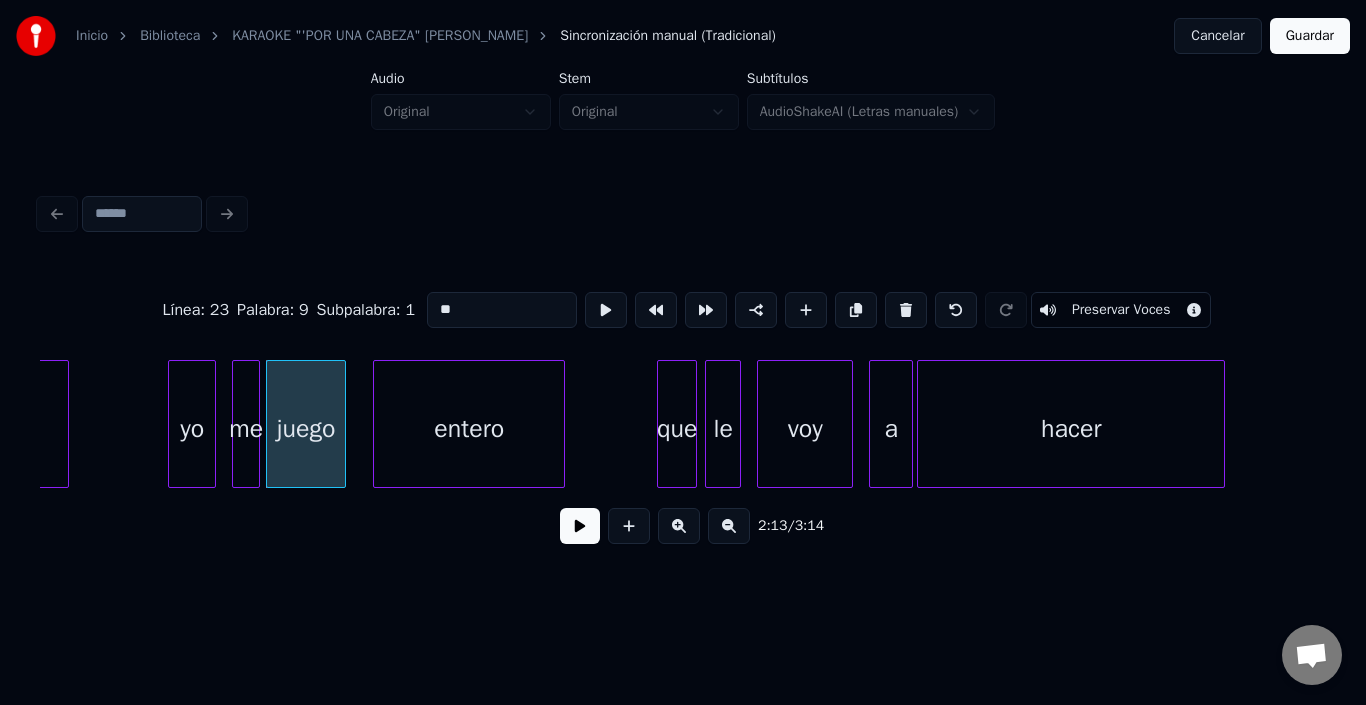 scroll, scrollTop: 0, scrollLeft: 26458, axis: horizontal 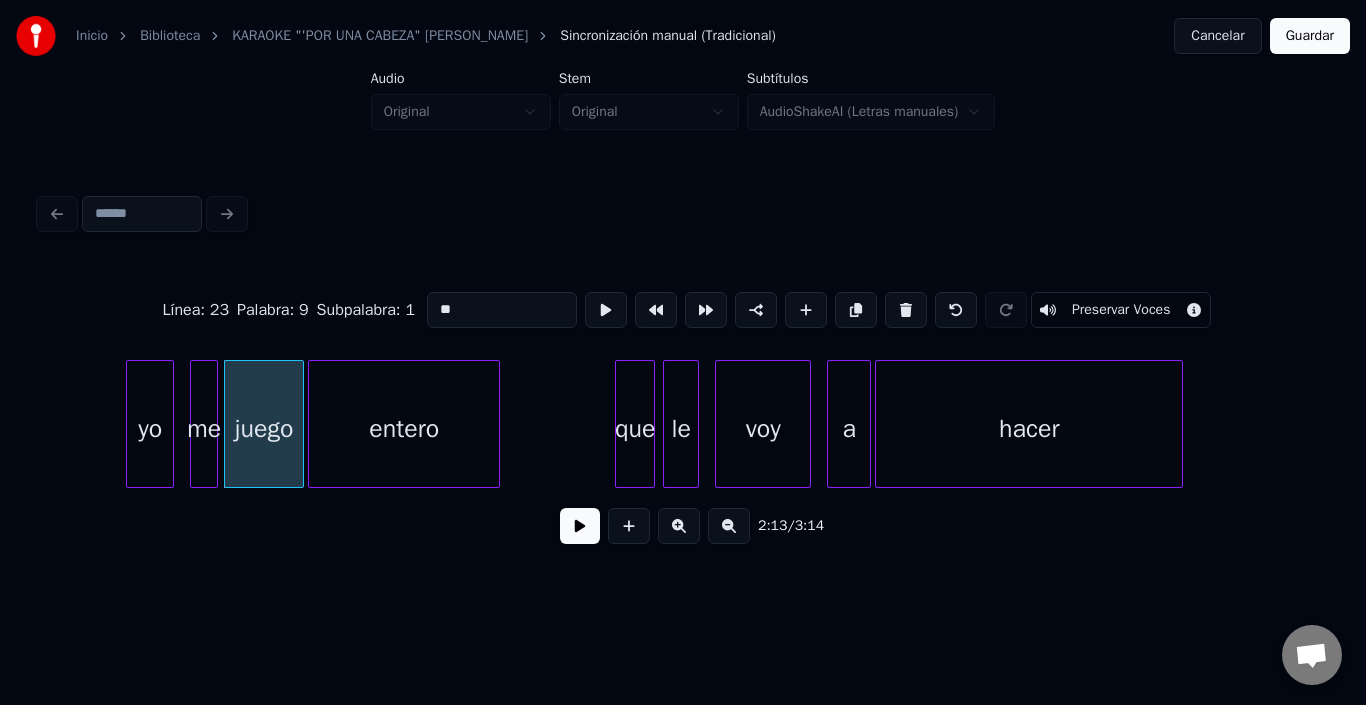 click on "entero" at bounding box center [404, 429] 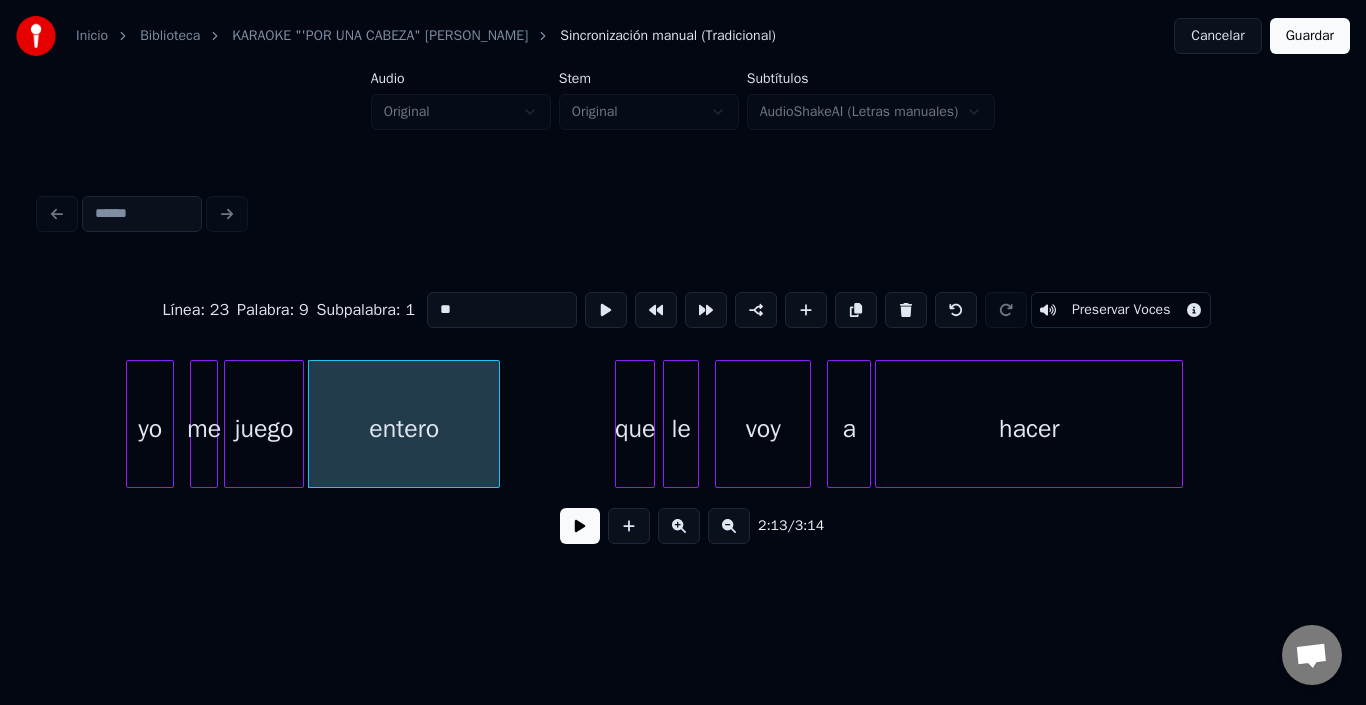 click on "entero" at bounding box center (404, 429) 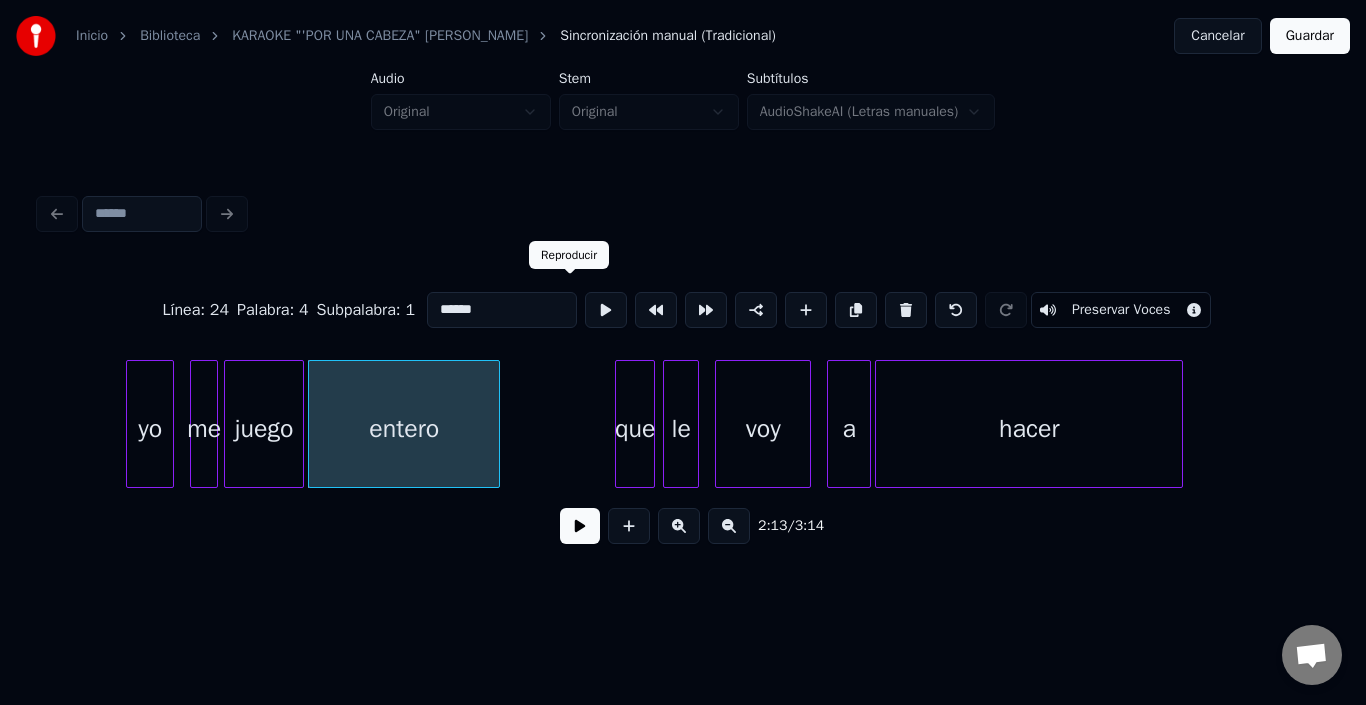 click at bounding box center [606, 310] 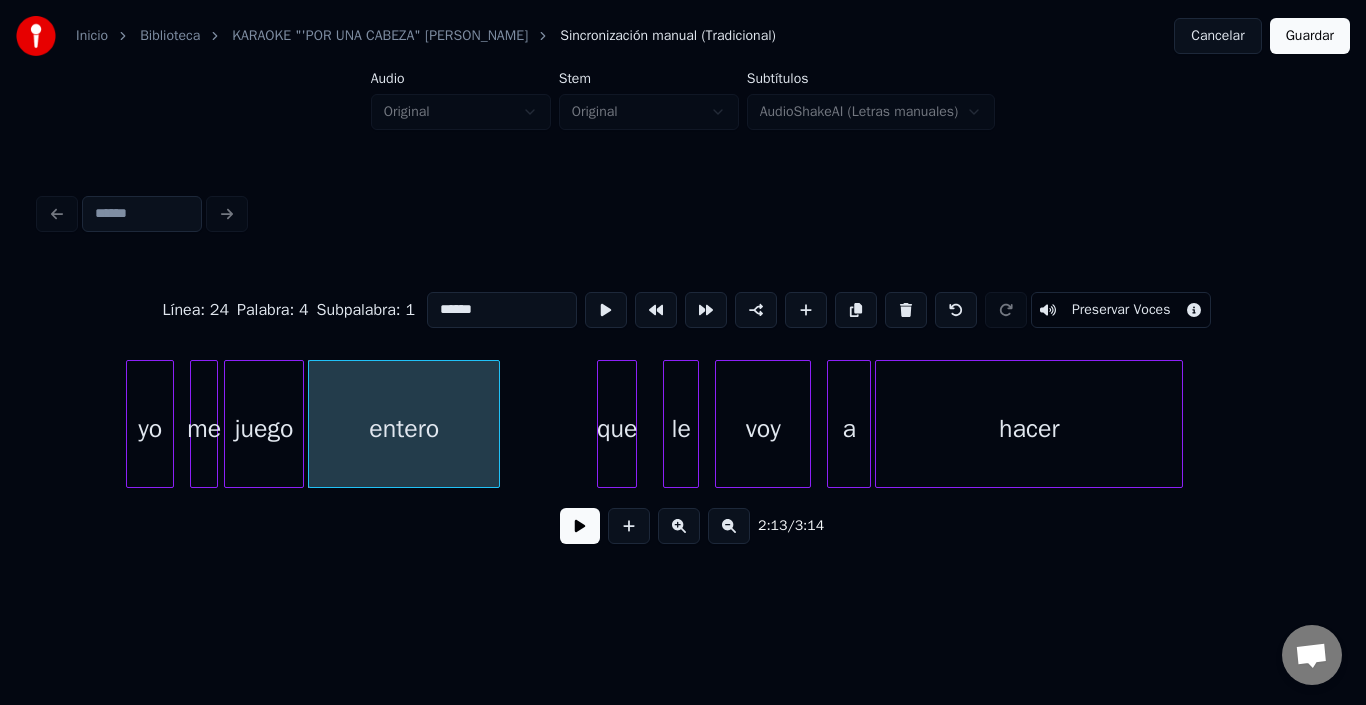 click on "que" at bounding box center [617, 429] 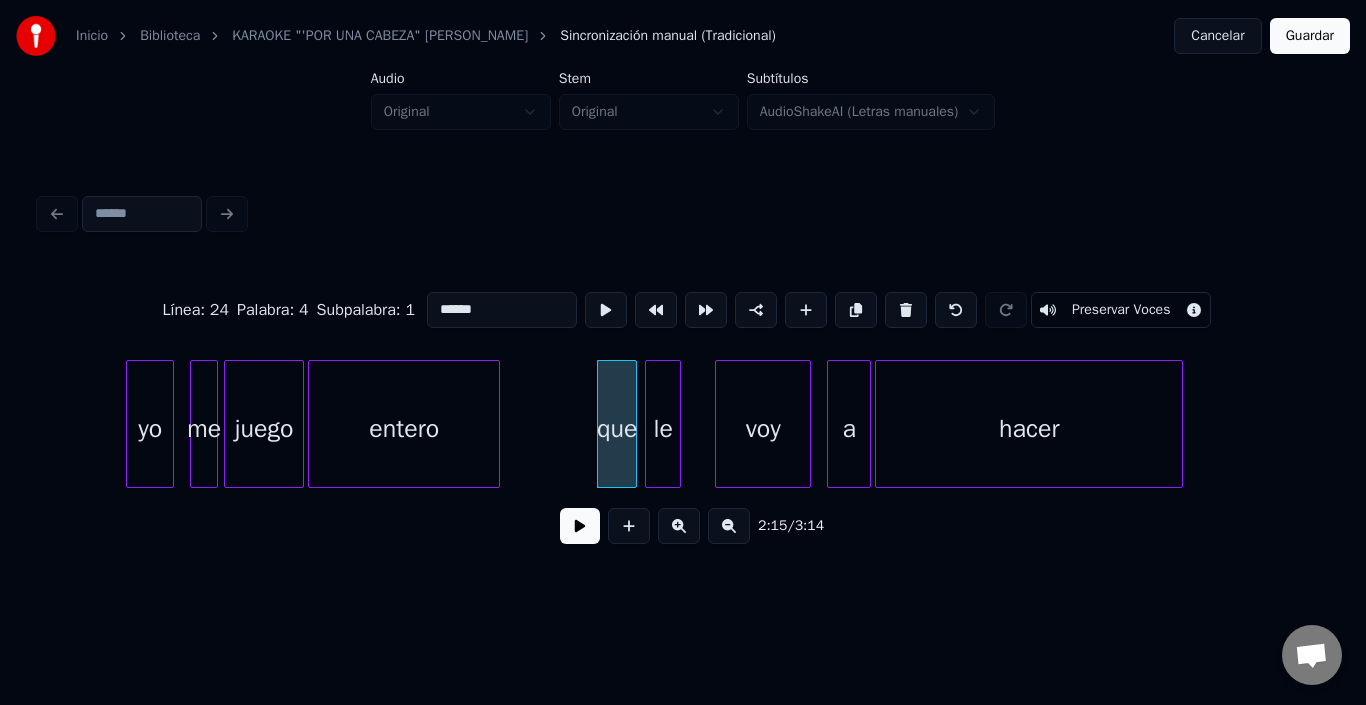 click on "le" at bounding box center (663, 429) 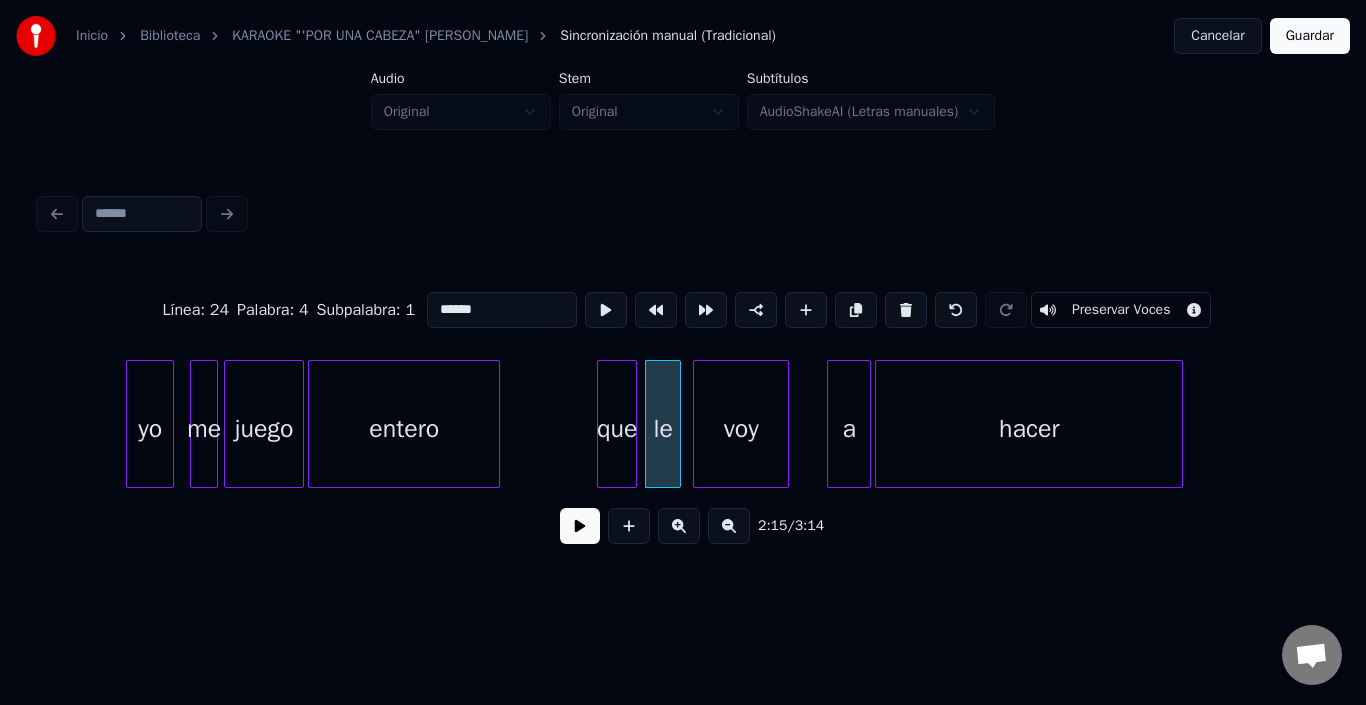 click on "voy" at bounding box center (741, 429) 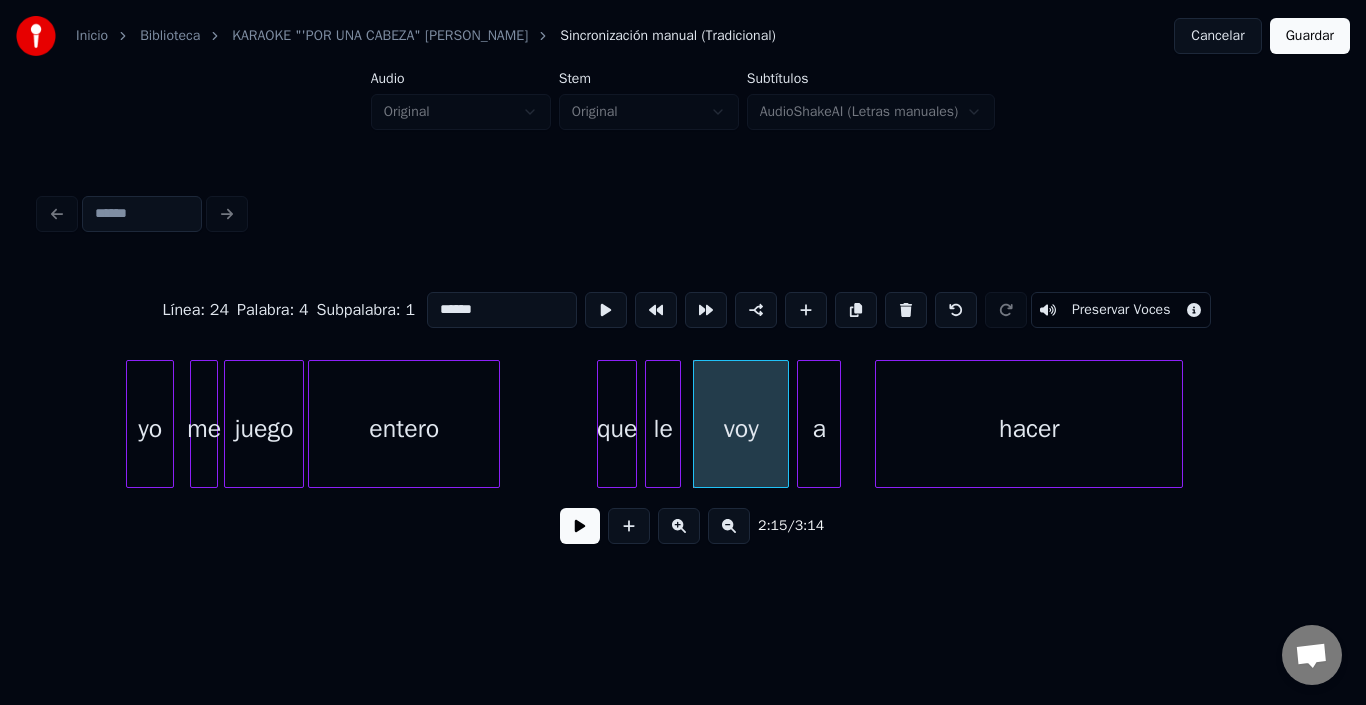 click on "a" at bounding box center [819, 429] 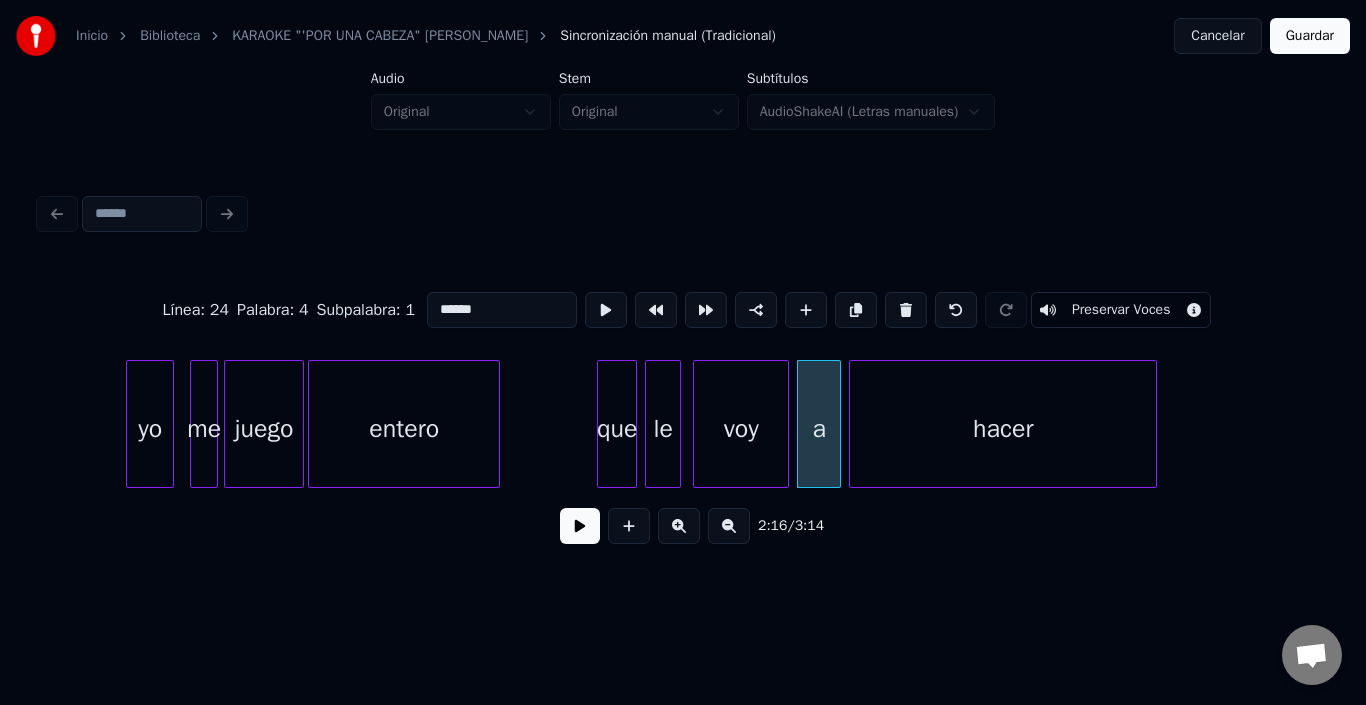 click on "hacer" at bounding box center [1003, 429] 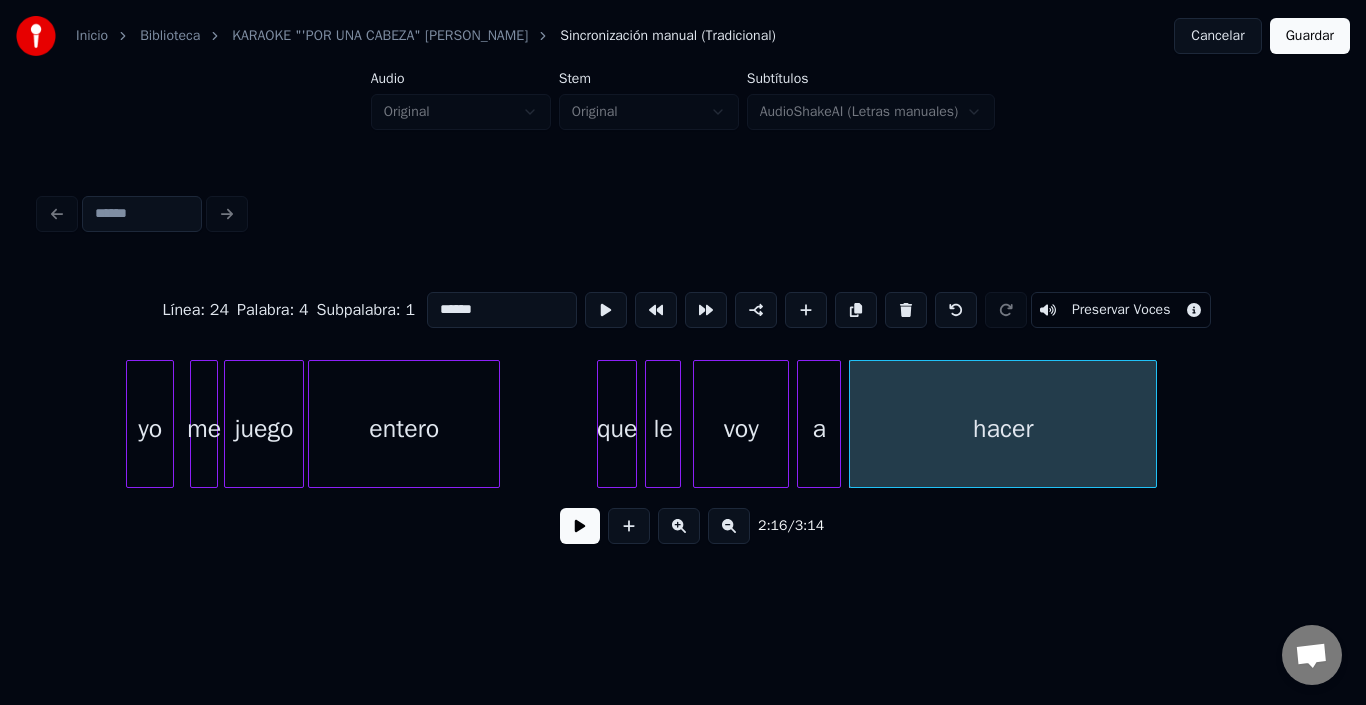 click on "hacer" at bounding box center [1003, 429] 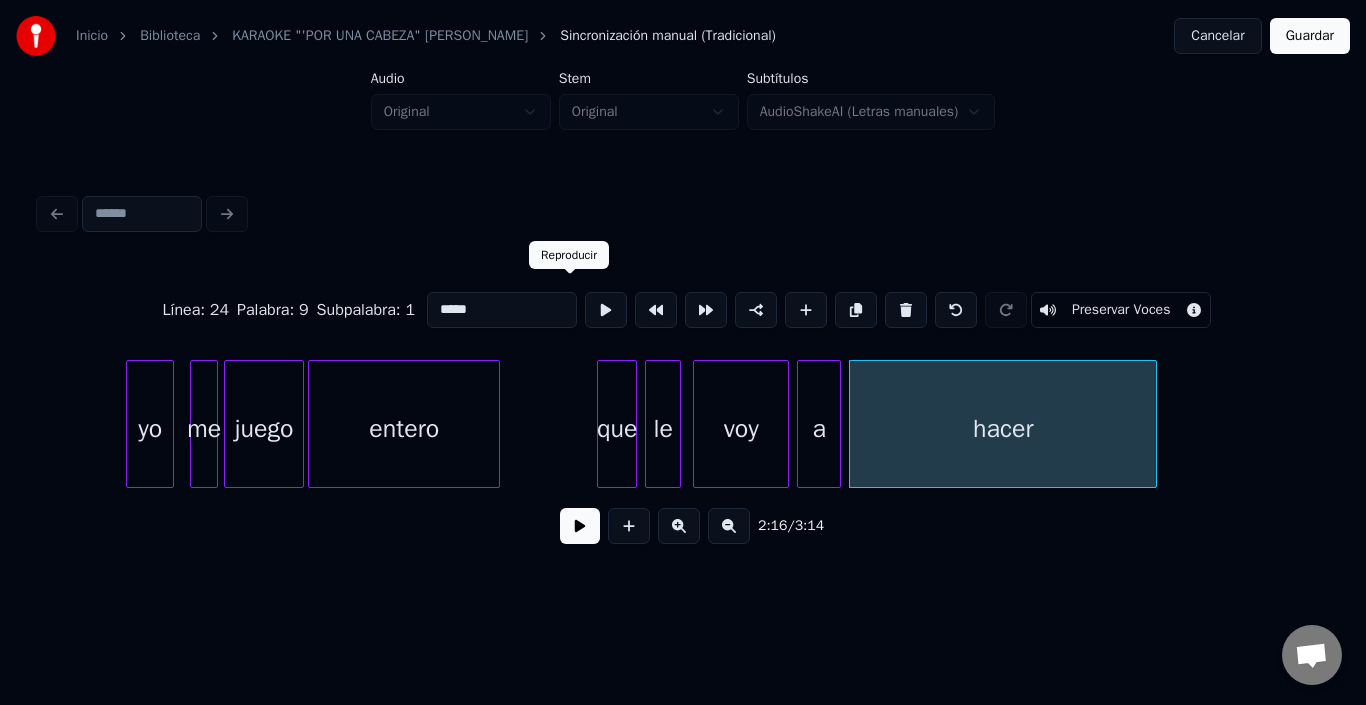 click at bounding box center [606, 310] 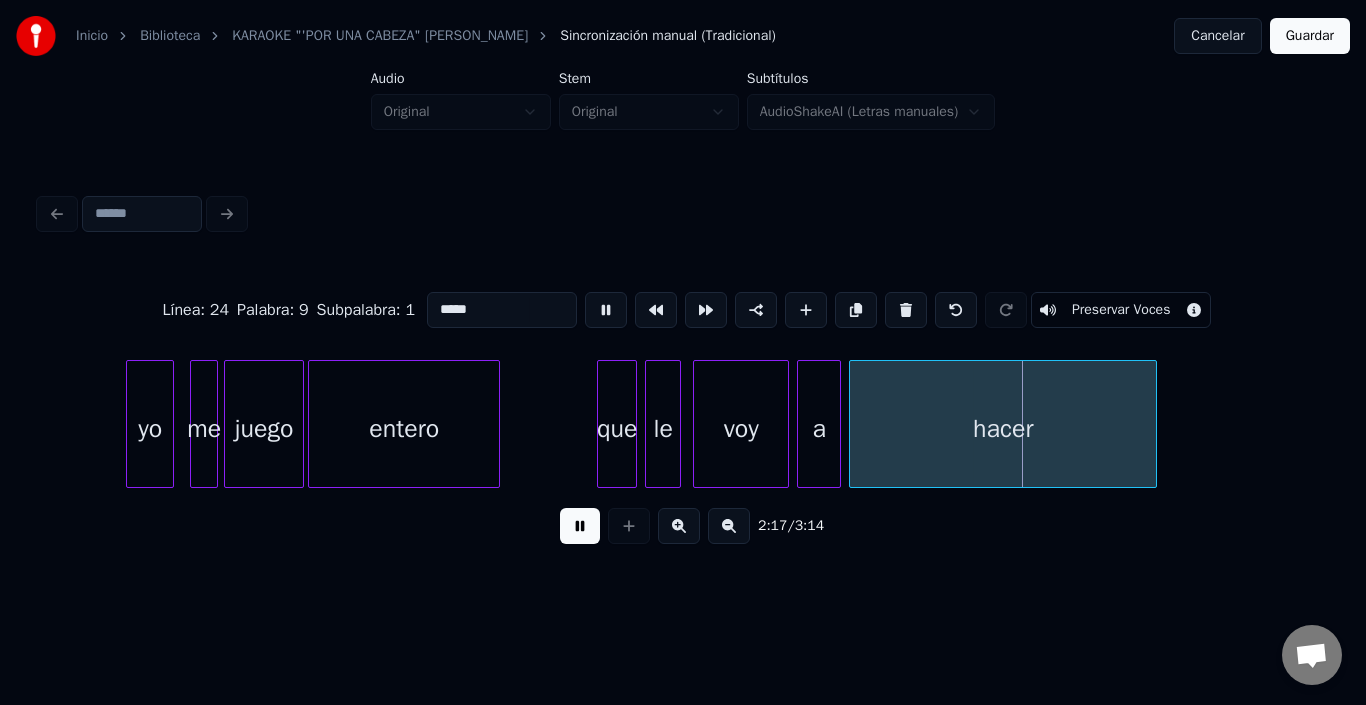 click at bounding box center [606, 310] 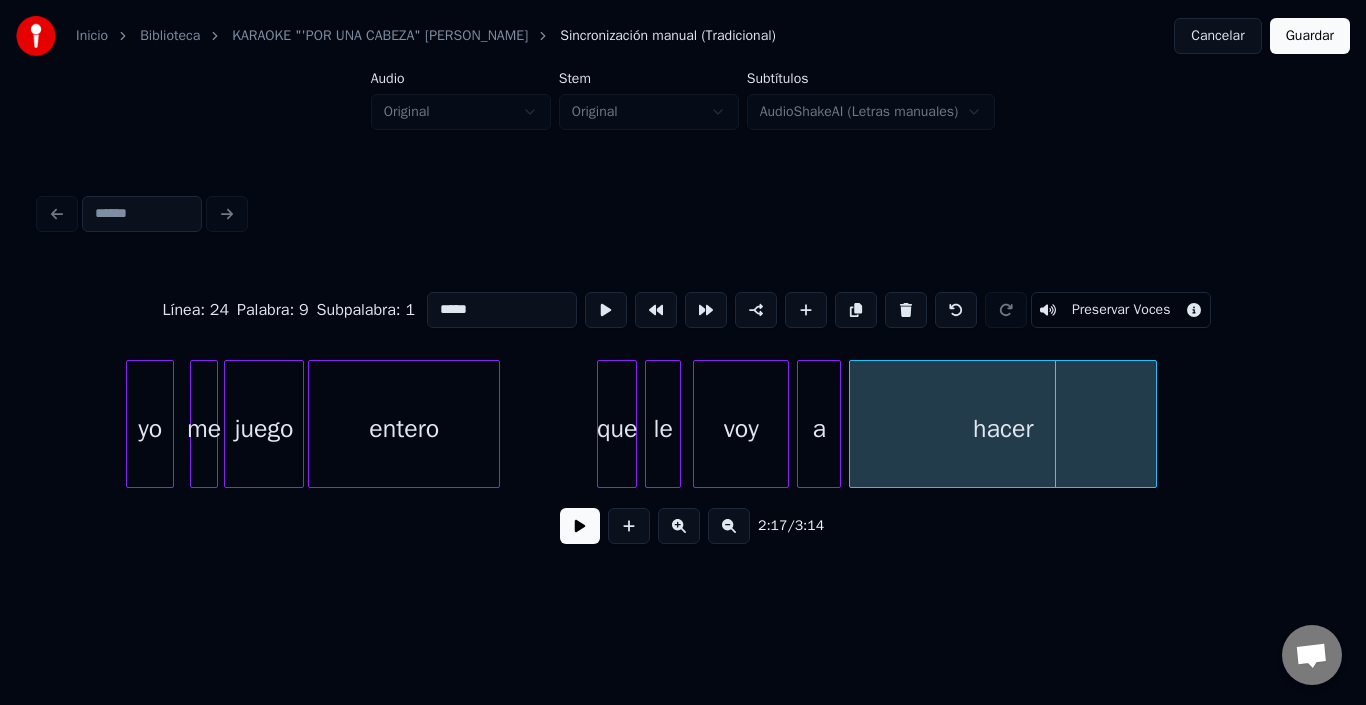 click on "voy" at bounding box center [741, 429] 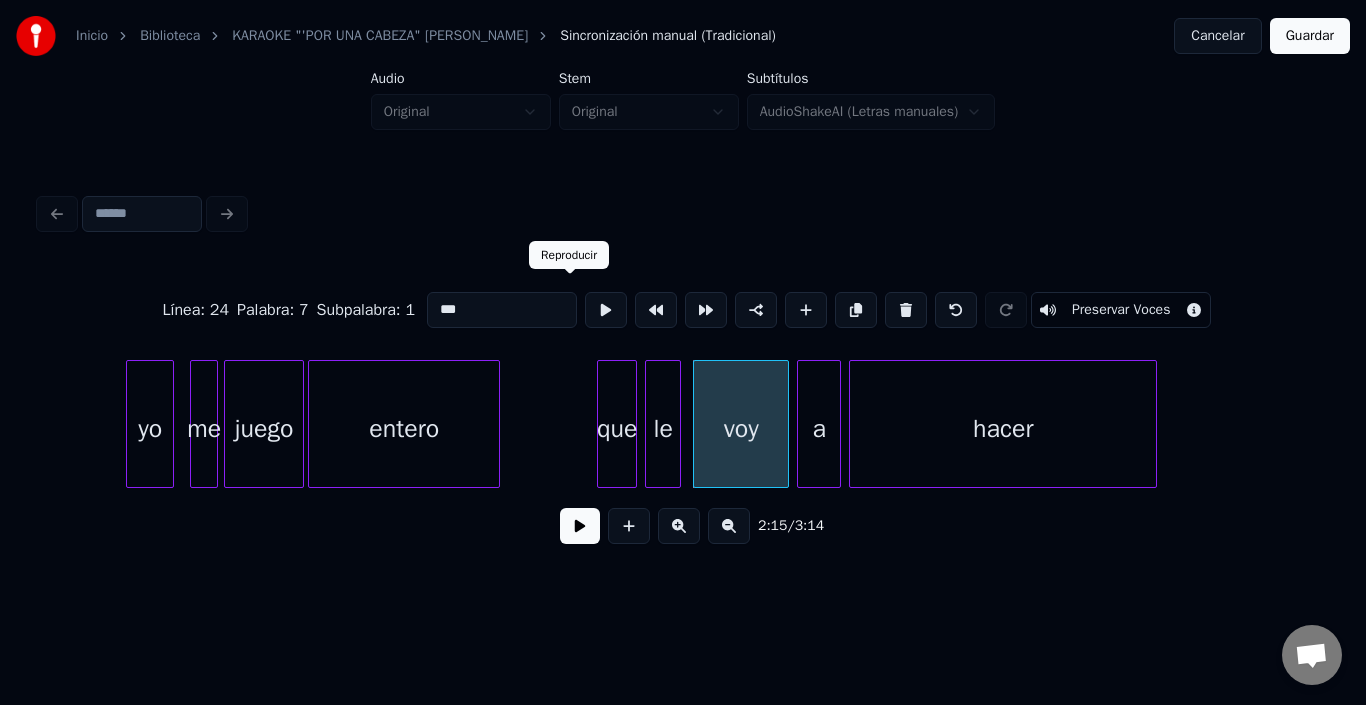 click at bounding box center (606, 310) 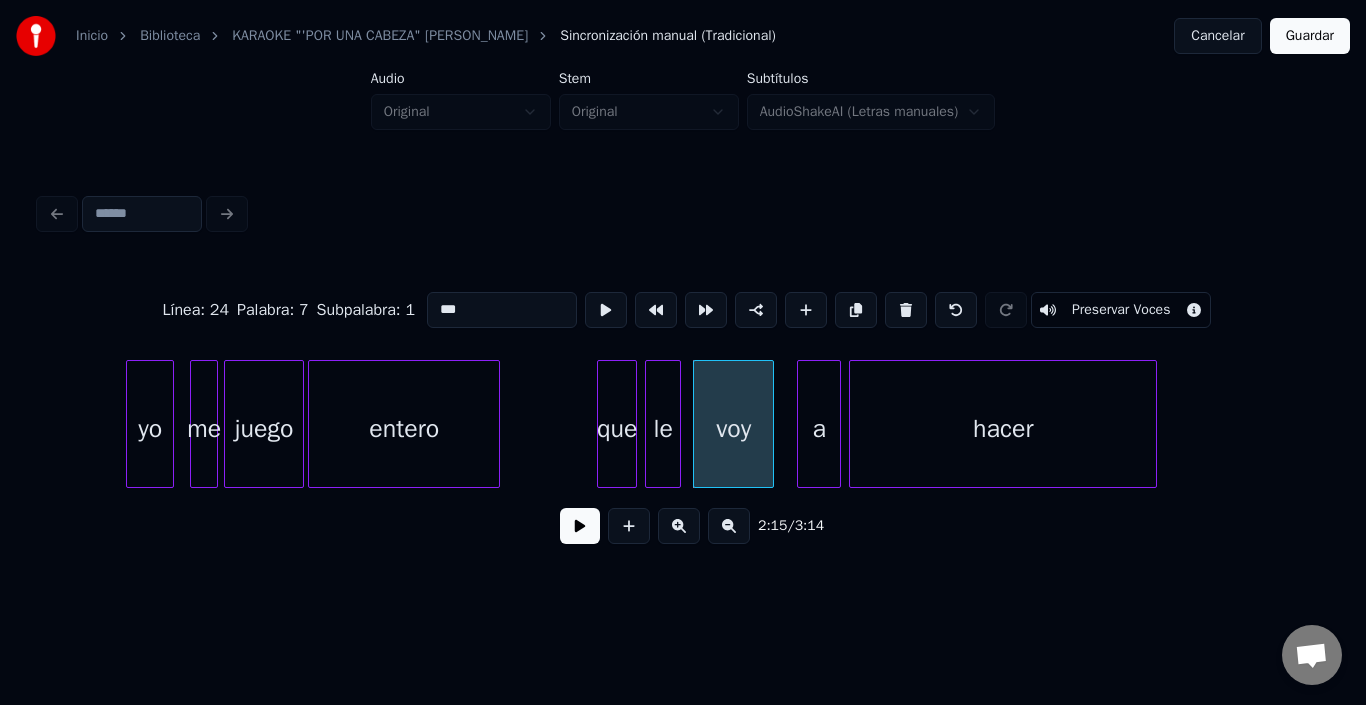 click at bounding box center (770, 424) 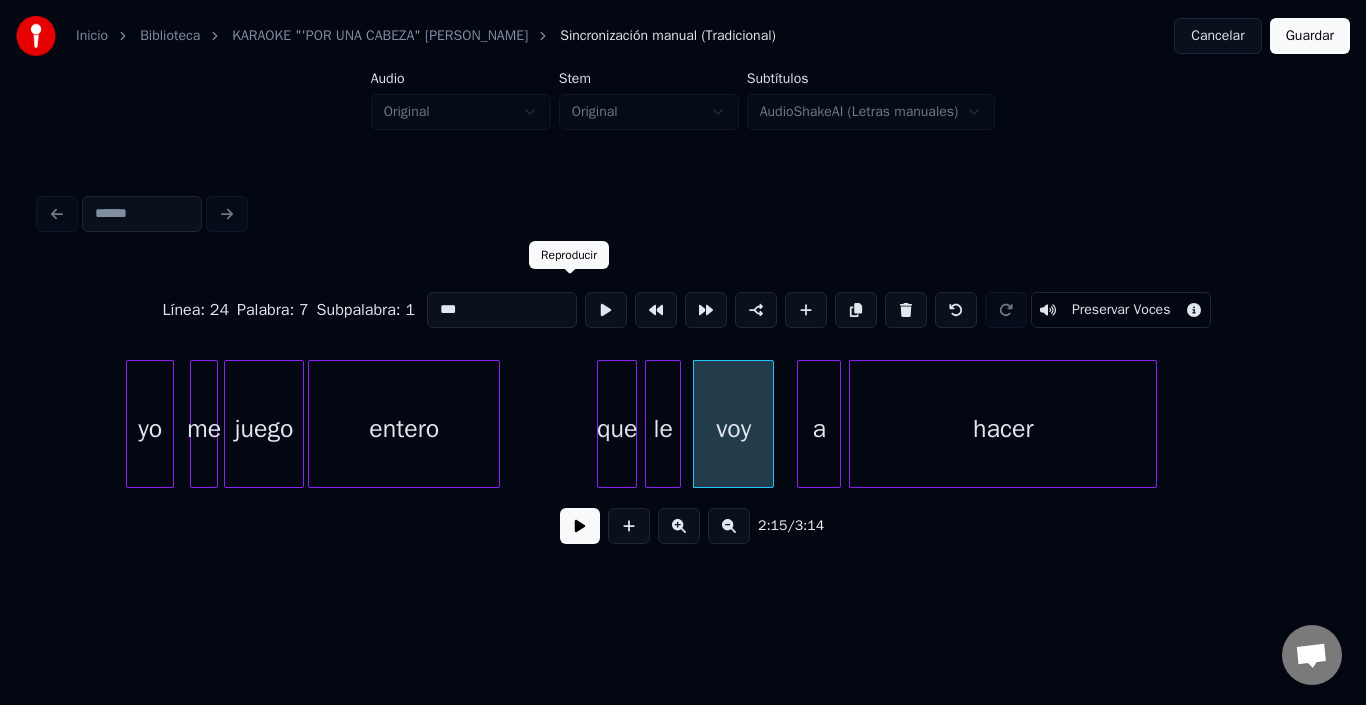 click at bounding box center (606, 310) 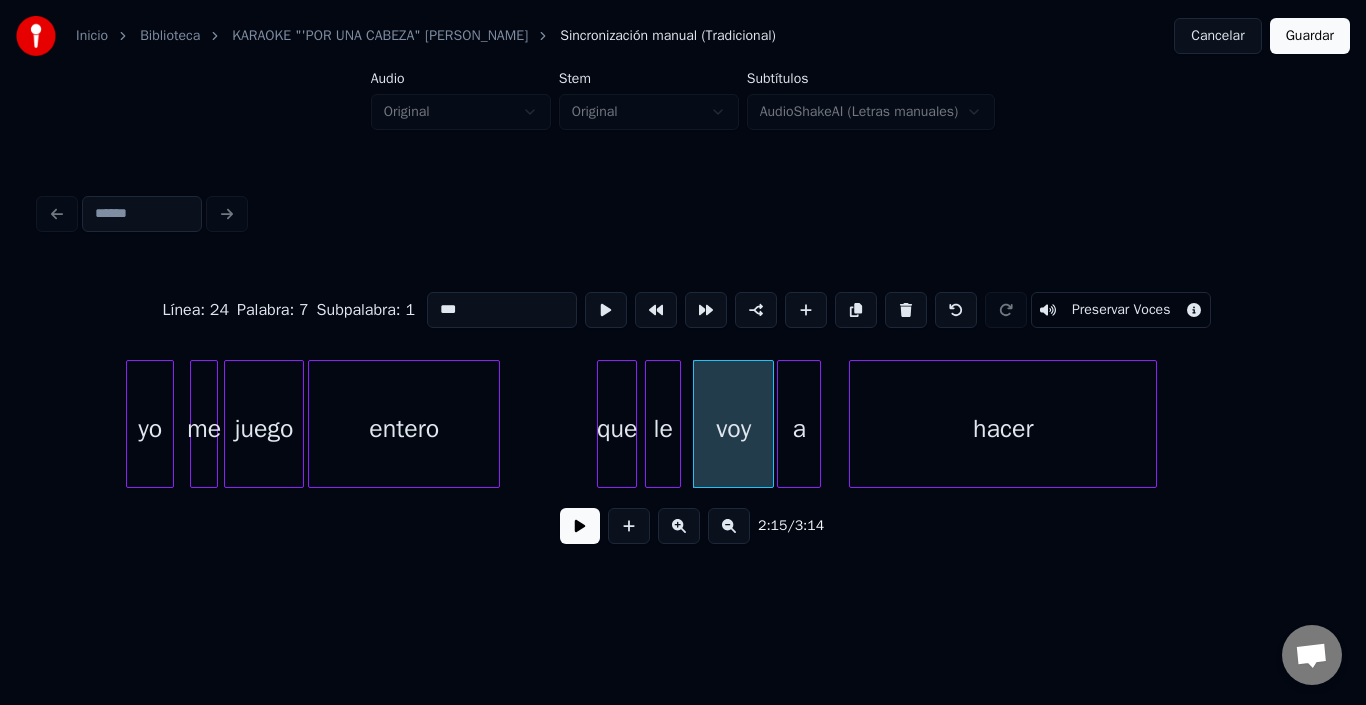 click on "a" at bounding box center [799, 429] 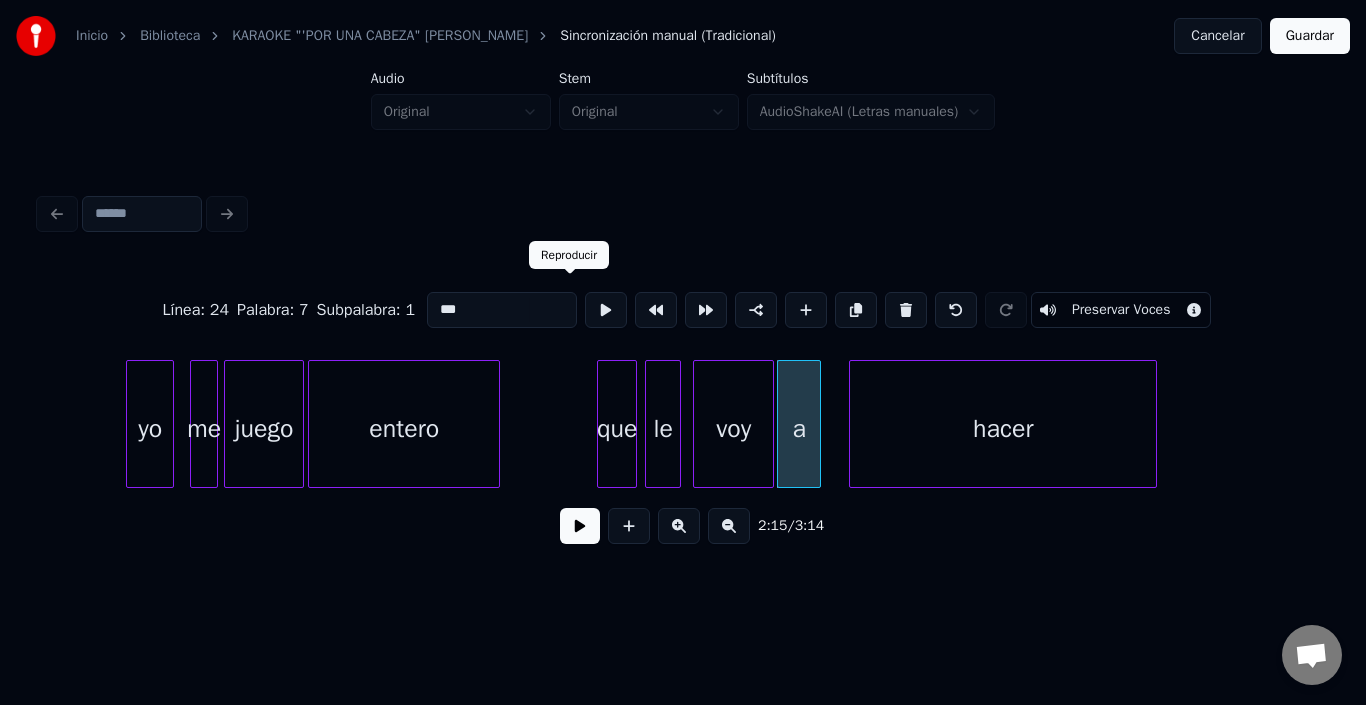 click at bounding box center (606, 310) 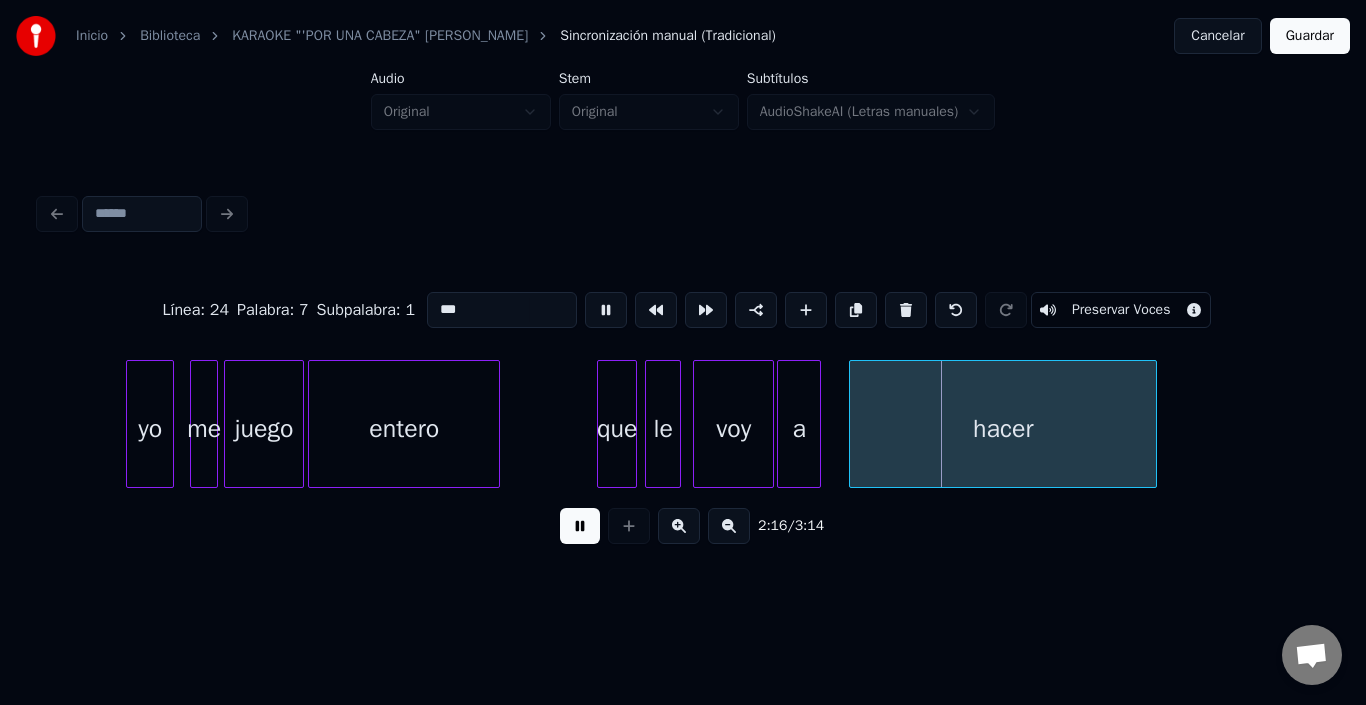 click at bounding box center (606, 310) 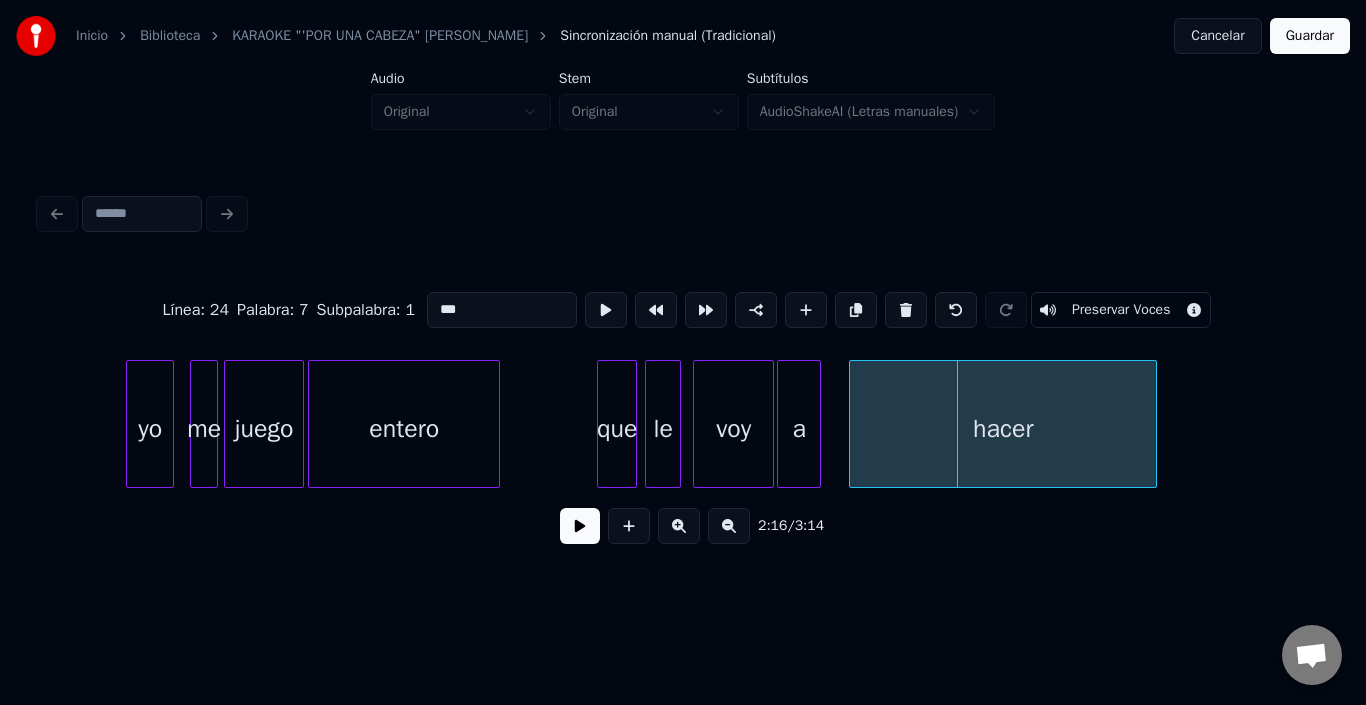 click on "a" at bounding box center (799, 429) 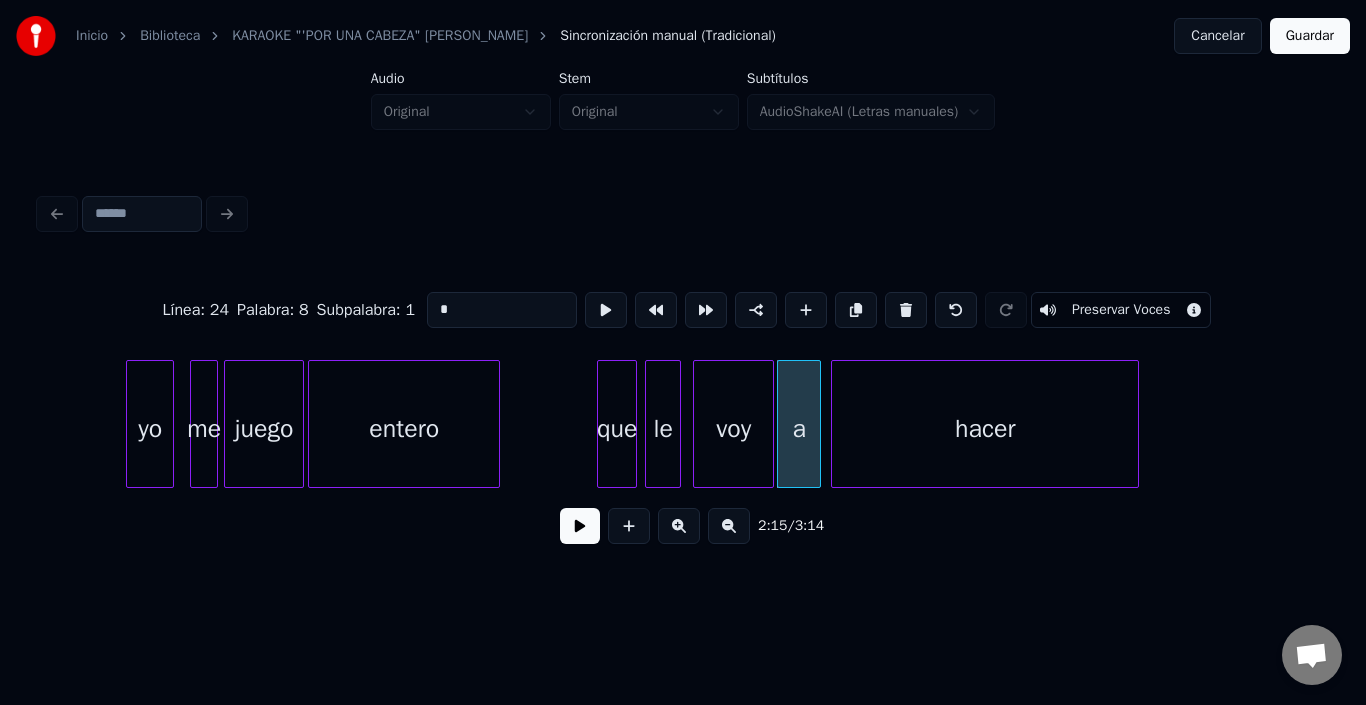 click on "hacer" at bounding box center [985, 429] 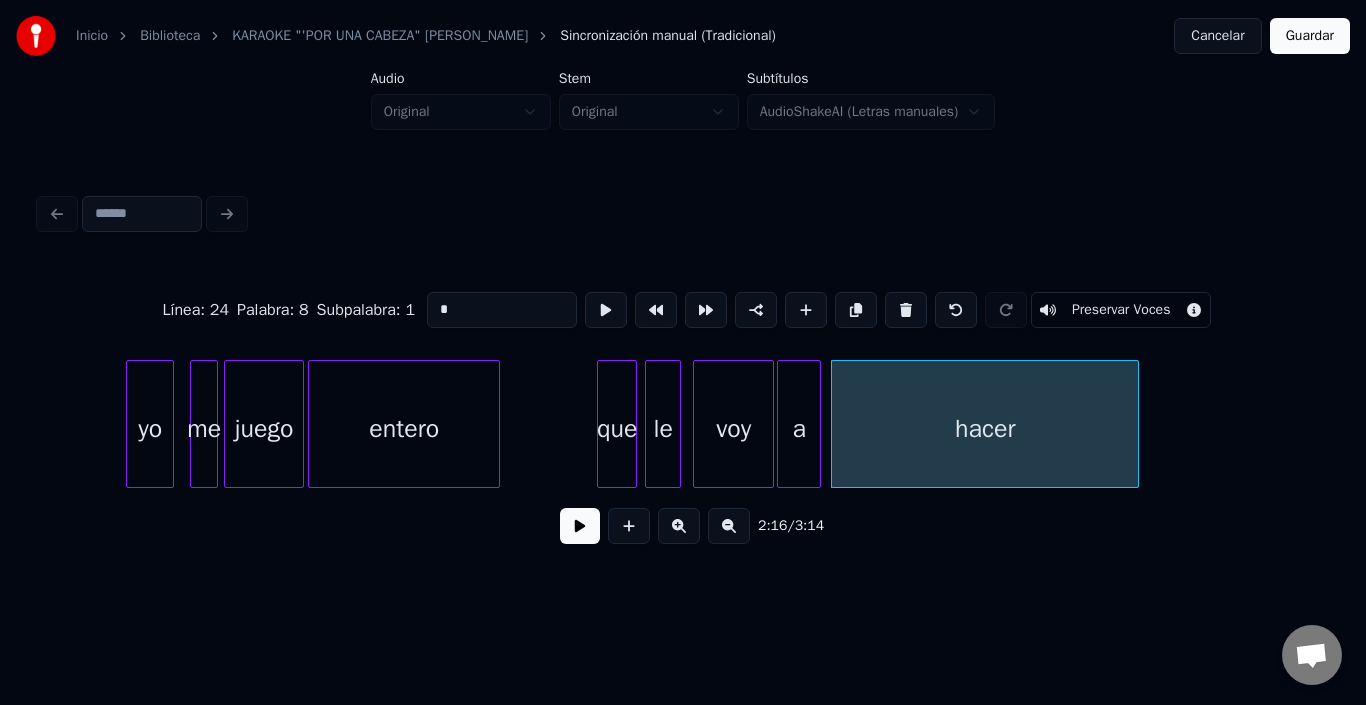click on "hacer" at bounding box center (985, 429) 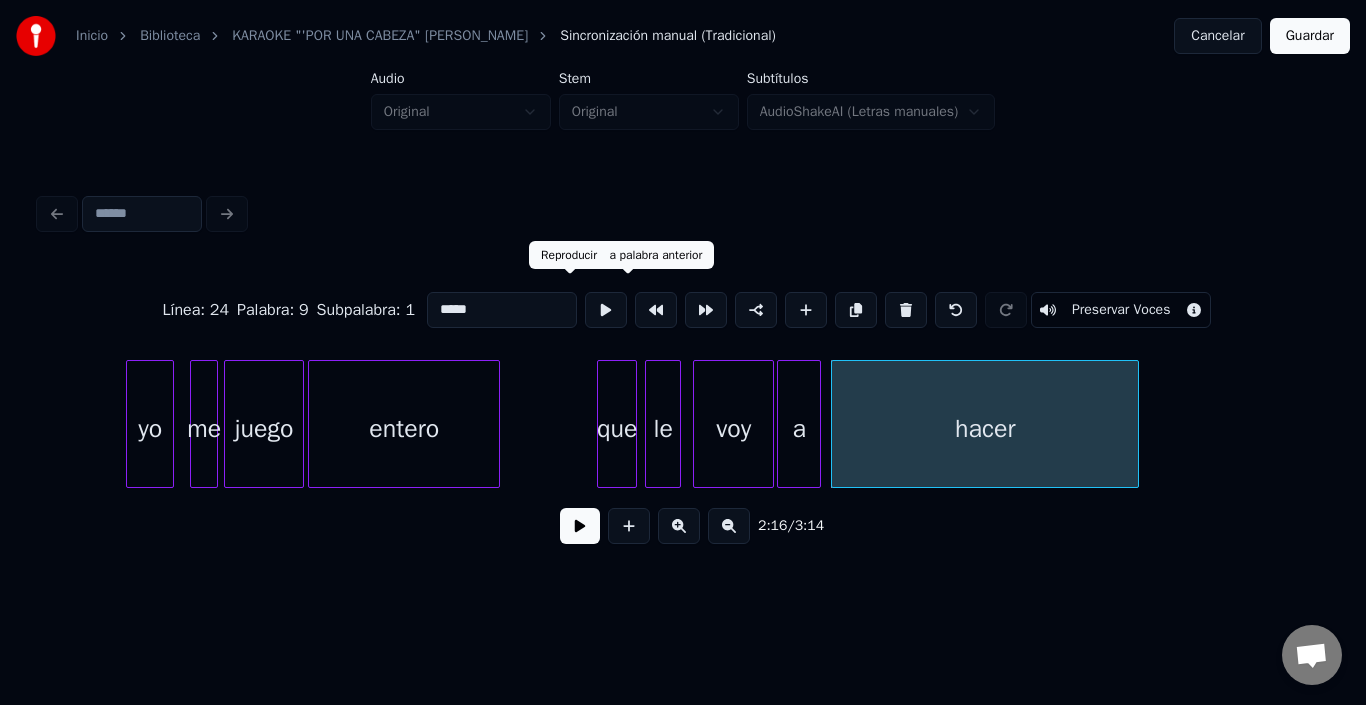 click at bounding box center (606, 310) 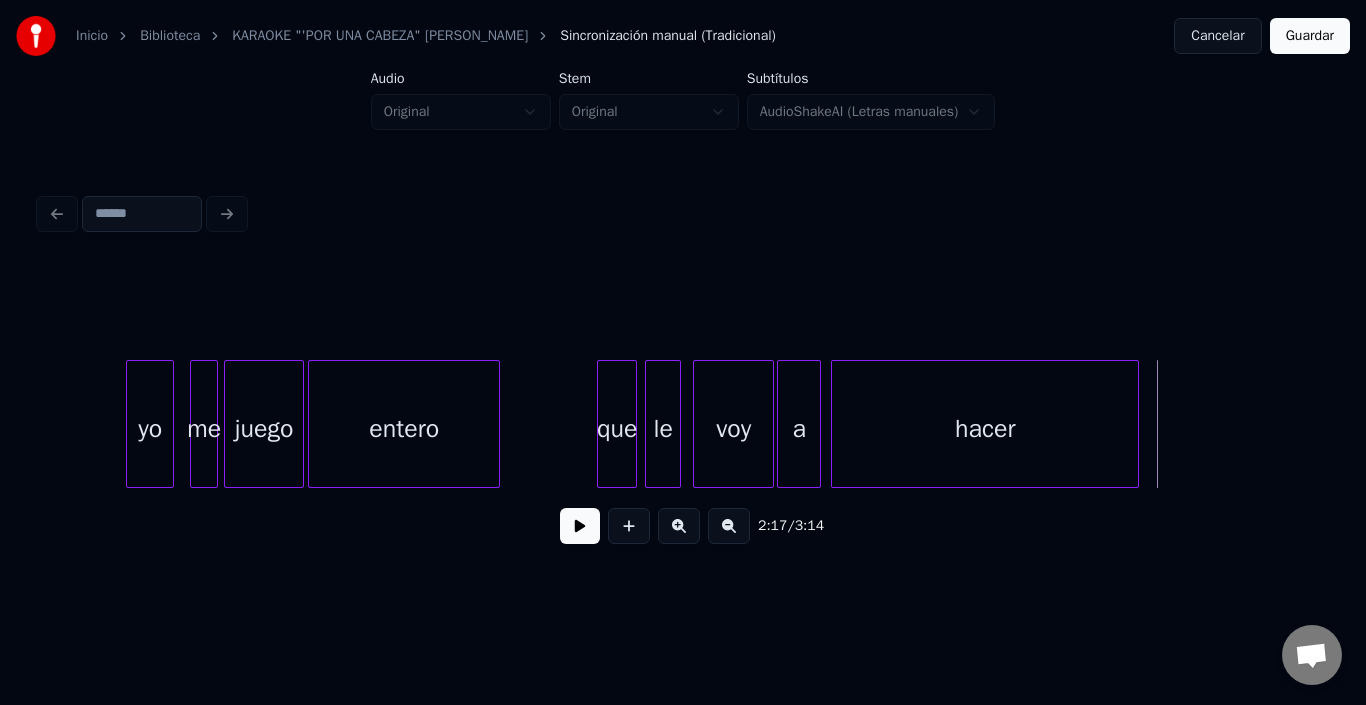 click at bounding box center [580, 526] 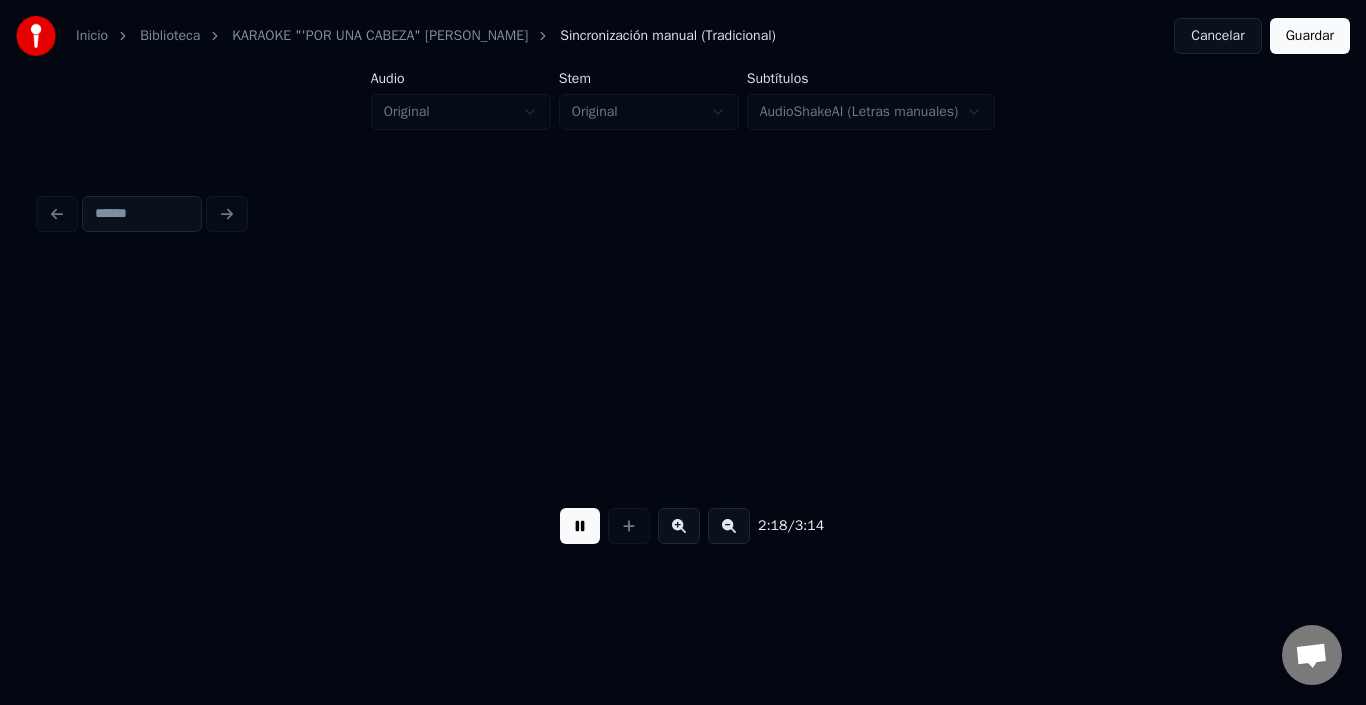 scroll, scrollTop: 0, scrollLeft: 27746, axis: horizontal 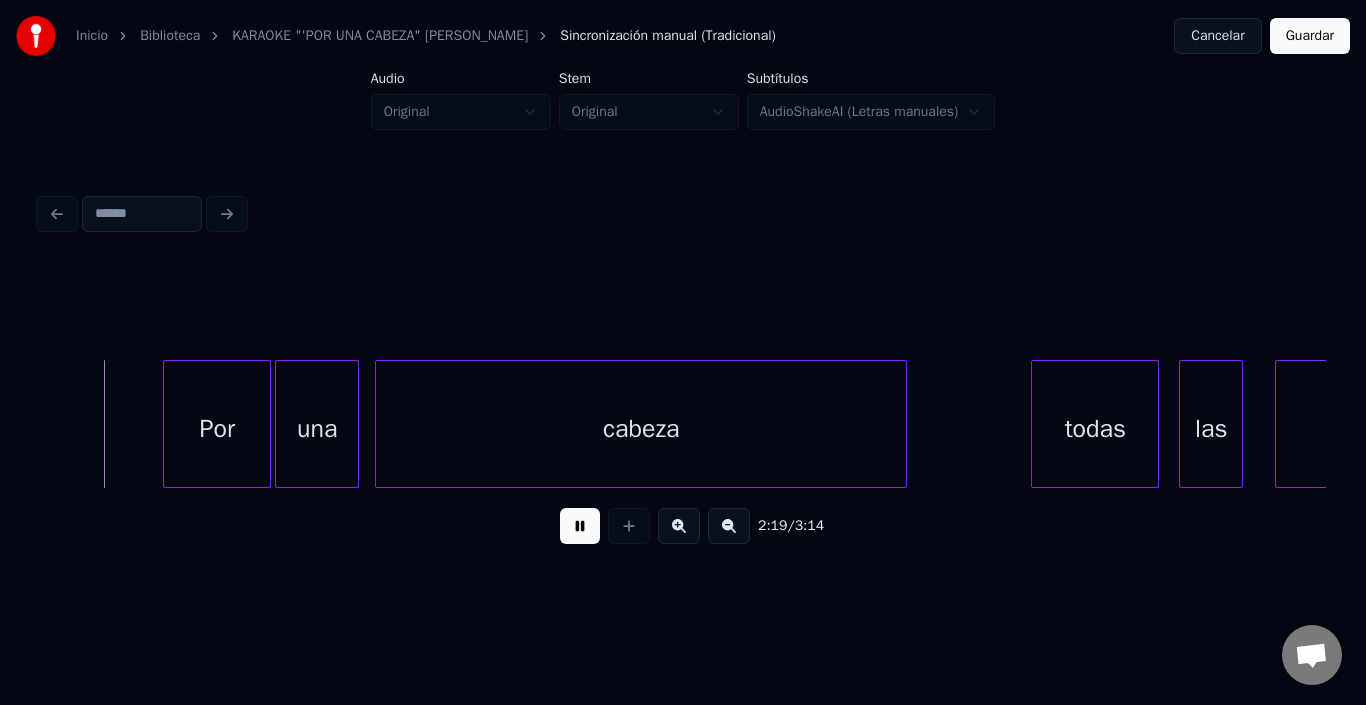 click at bounding box center (580, 526) 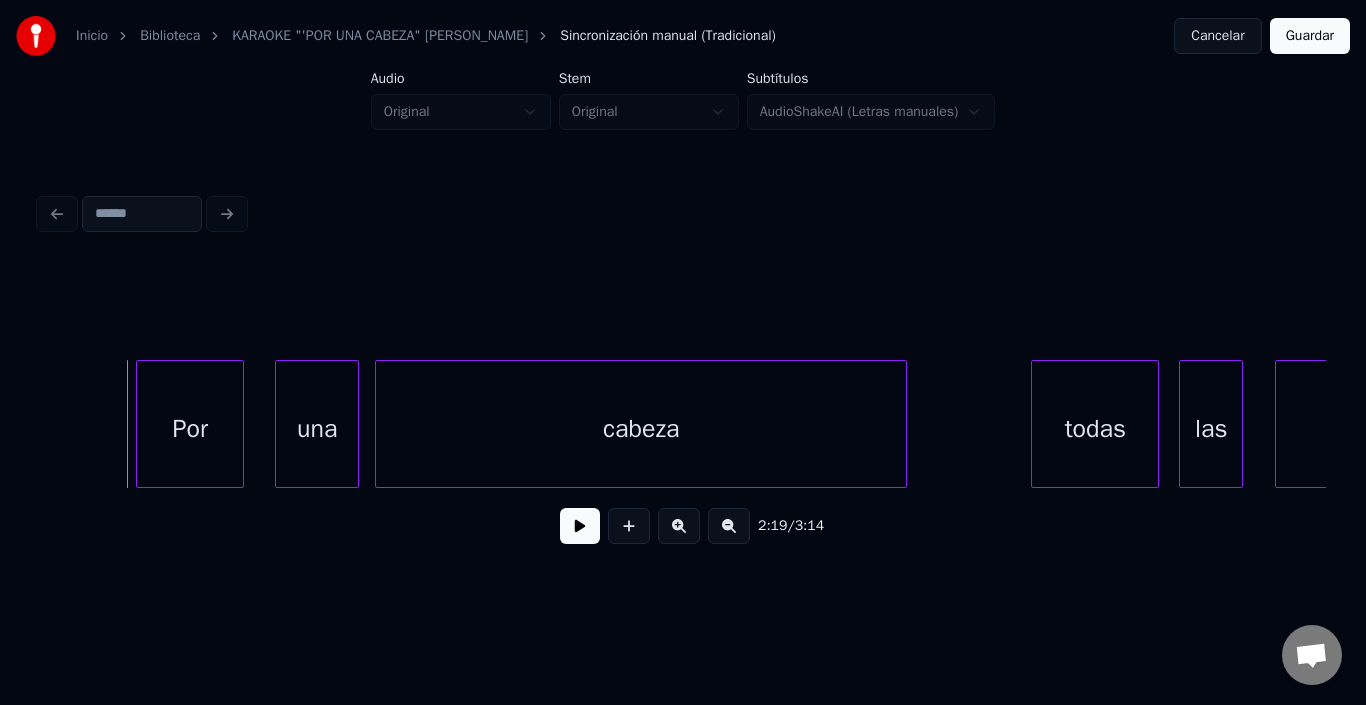 click on "Por" at bounding box center (190, 429) 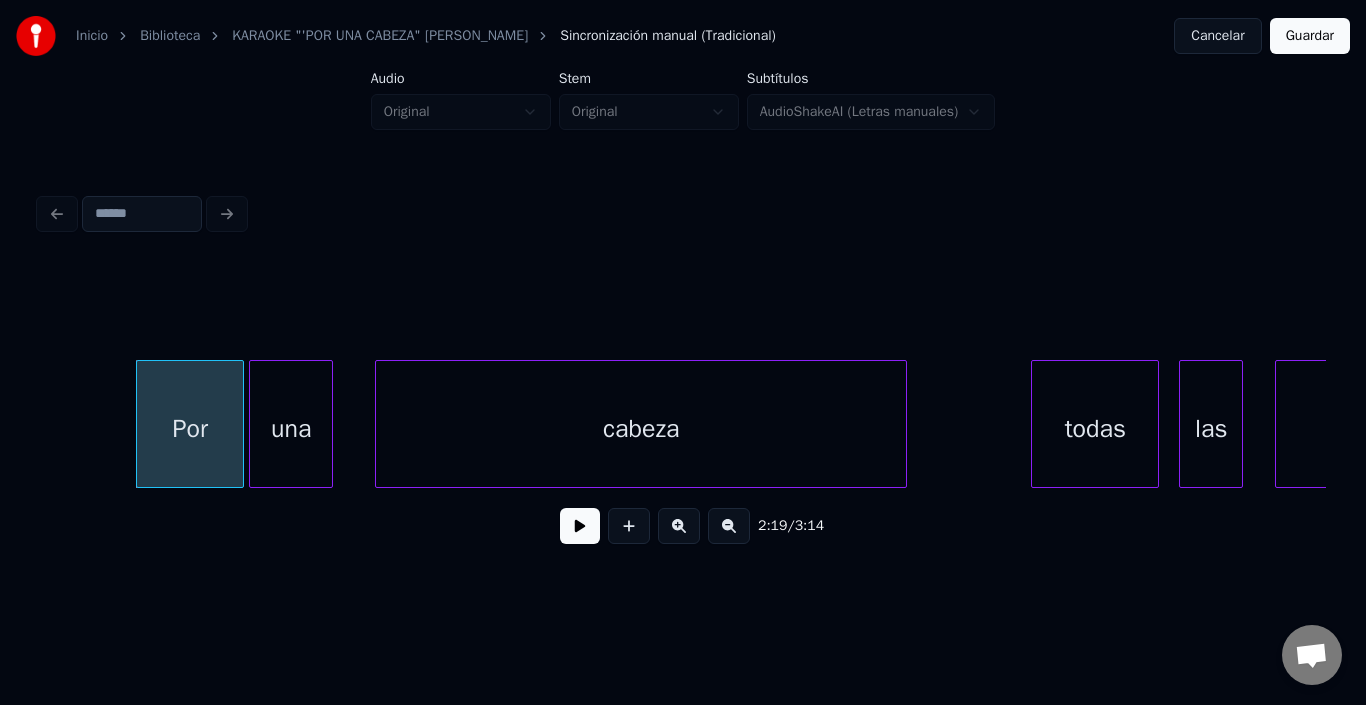 click on "una" at bounding box center [291, 429] 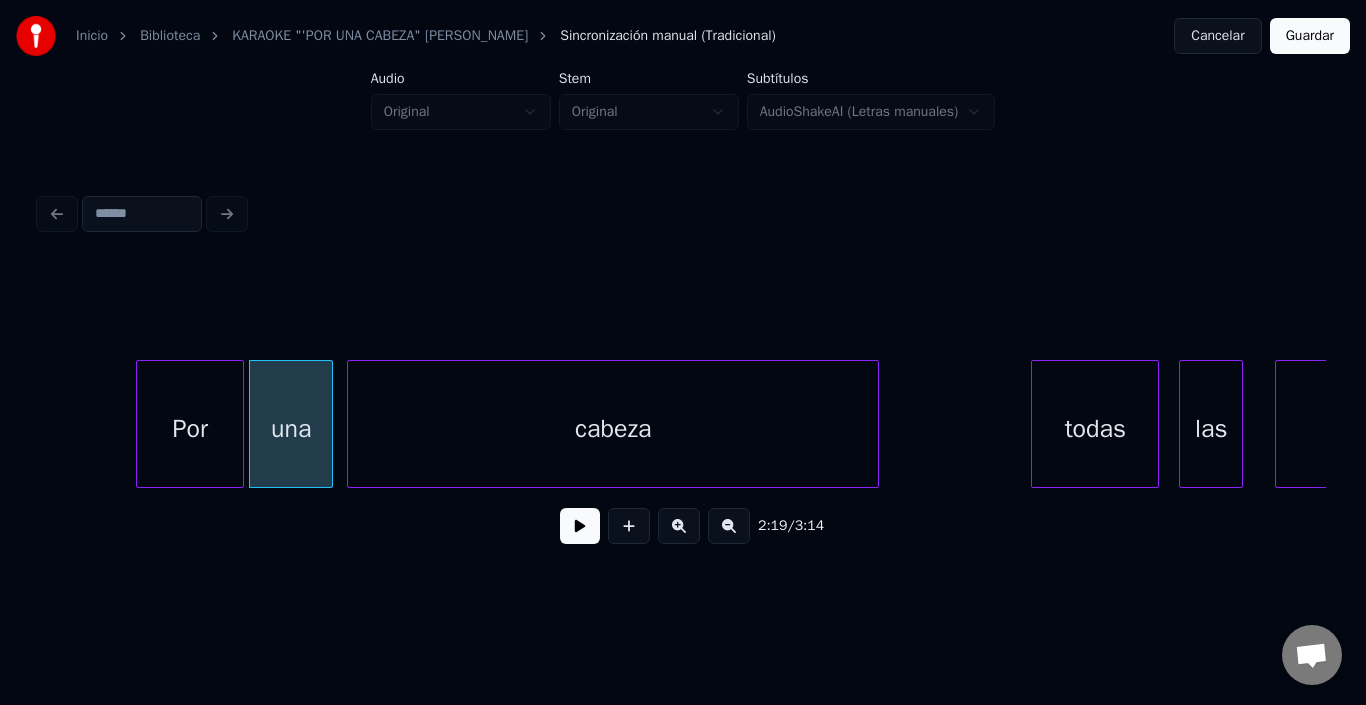 click on "cabeza" at bounding box center [613, 429] 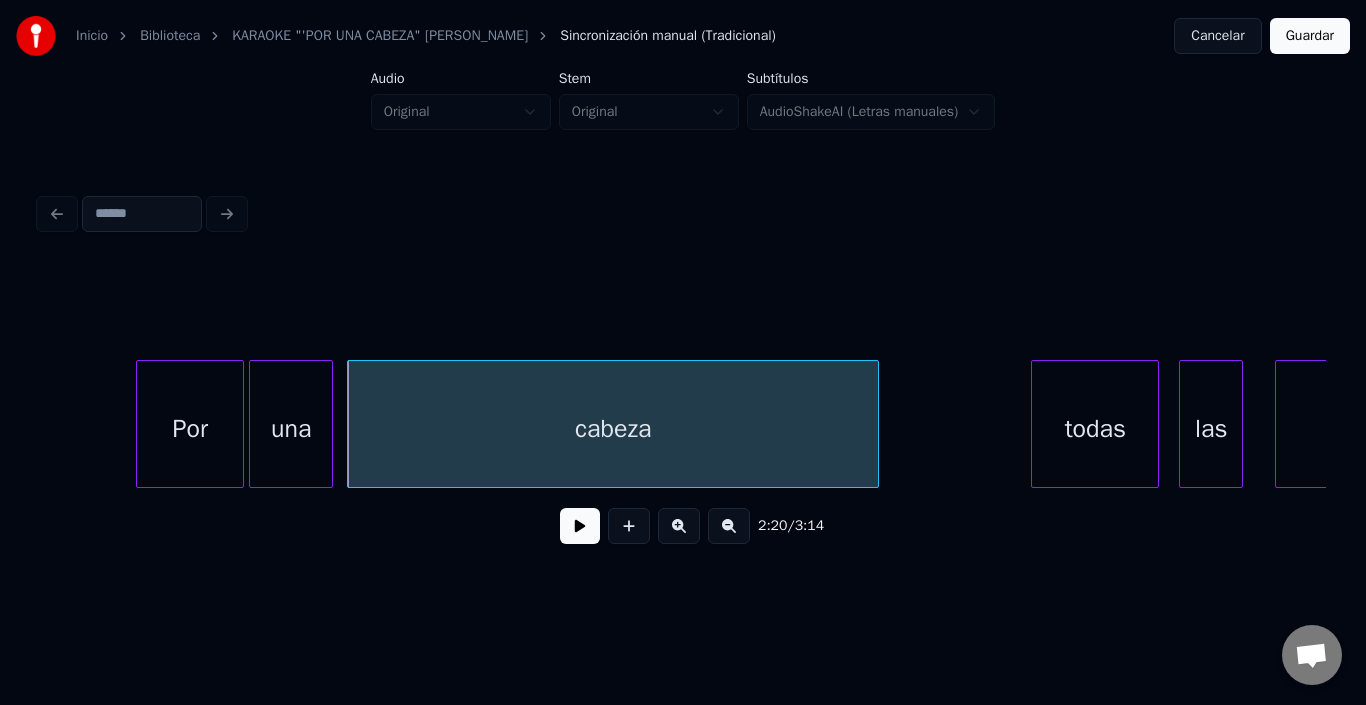 click on "cabeza" at bounding box center (613, 429) 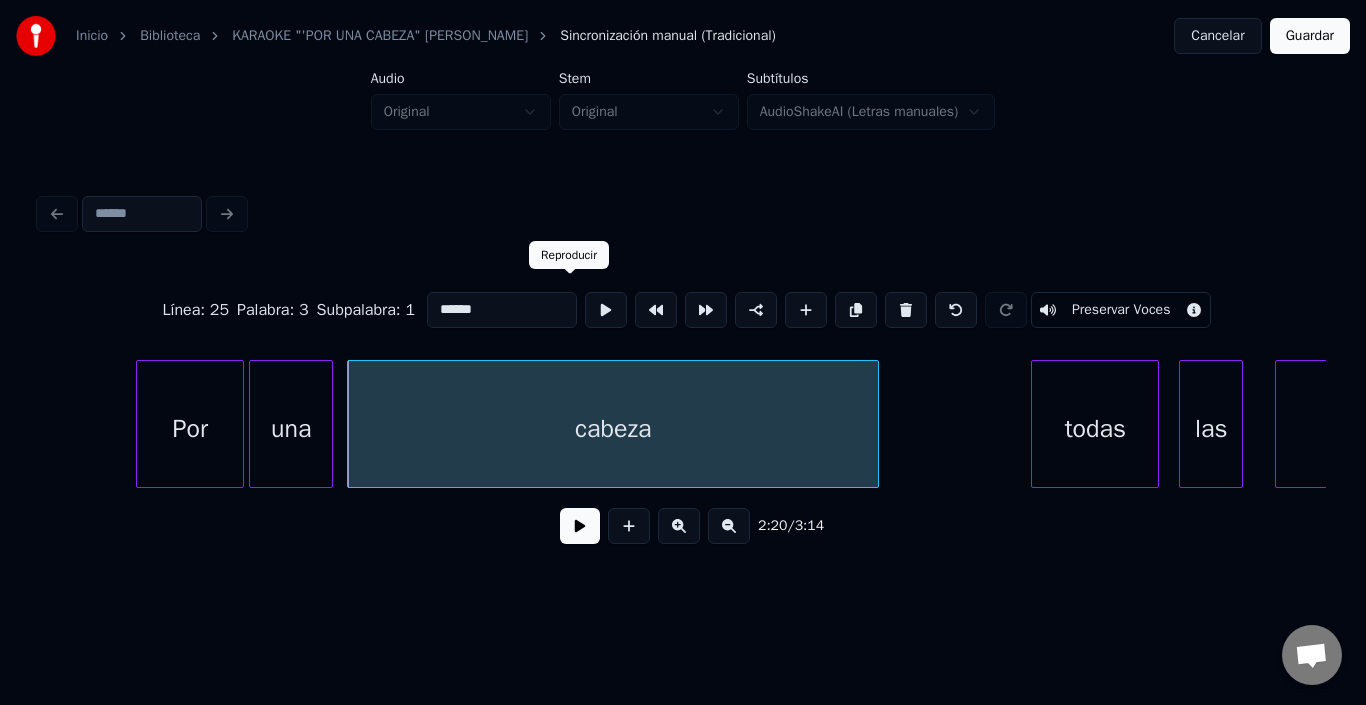 click at bounding box center [606, 310] 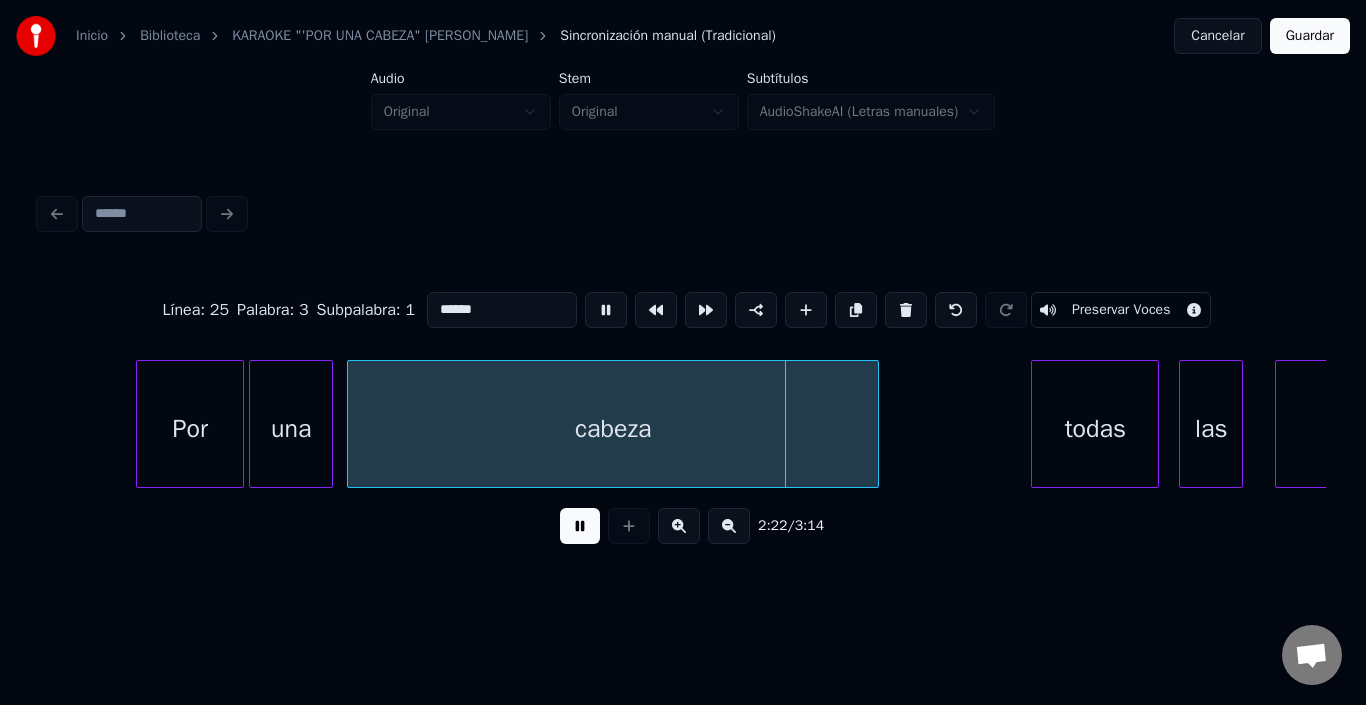 click at bounding box center [606, 310] 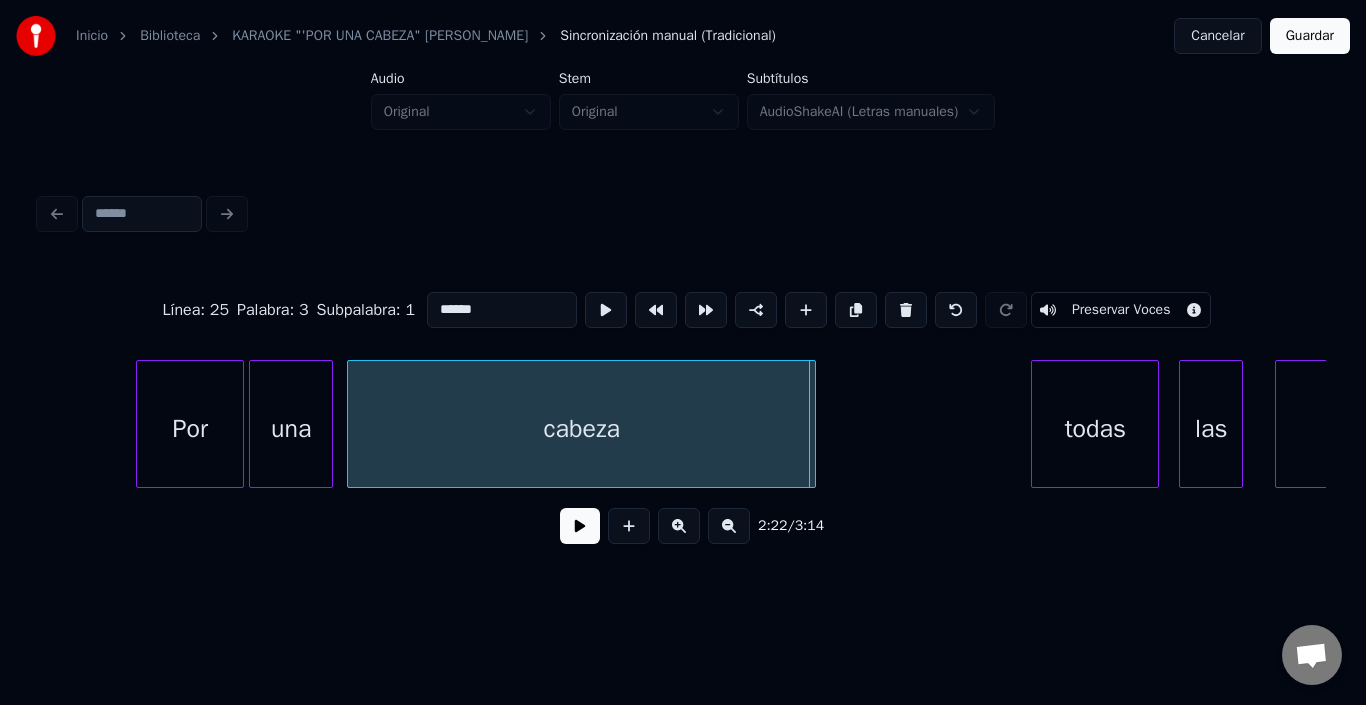 click at bounding box center (812, 424) 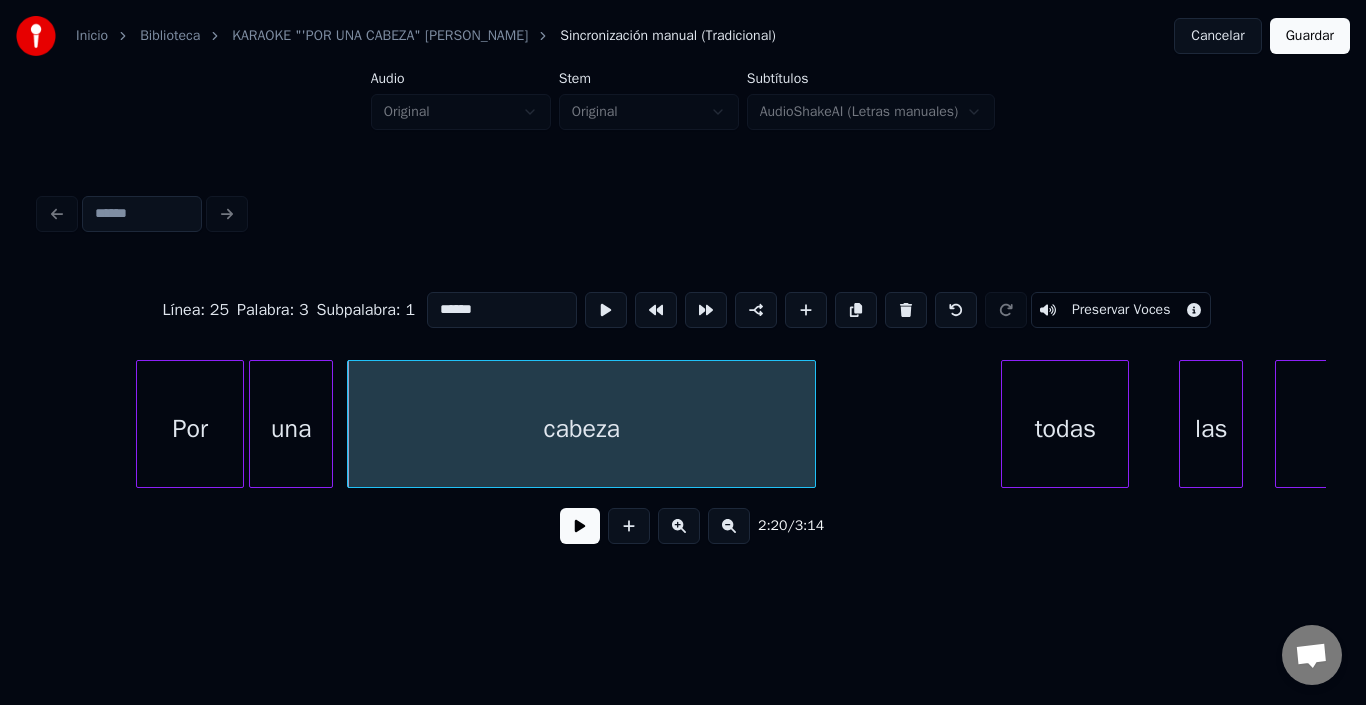 click on "todas" at bounding box center (1065, 429) 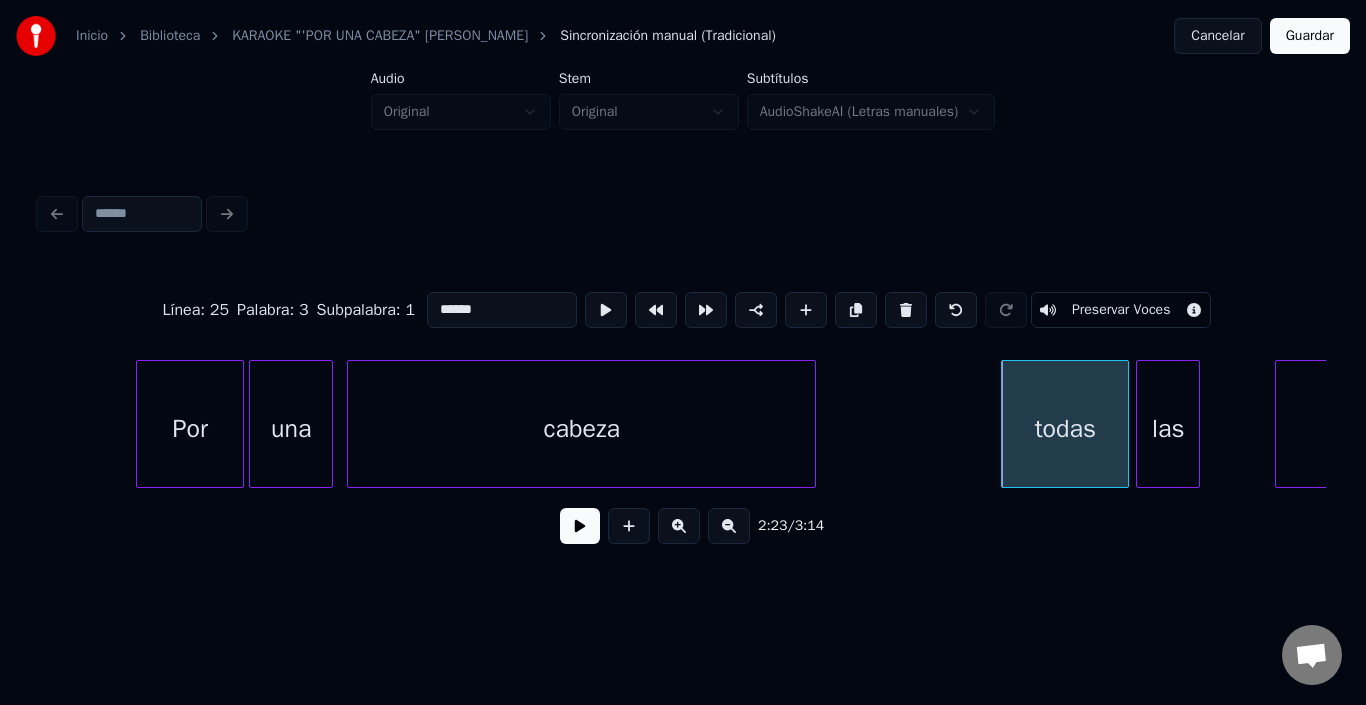 click on "las" at bounding box center [1168, 429] 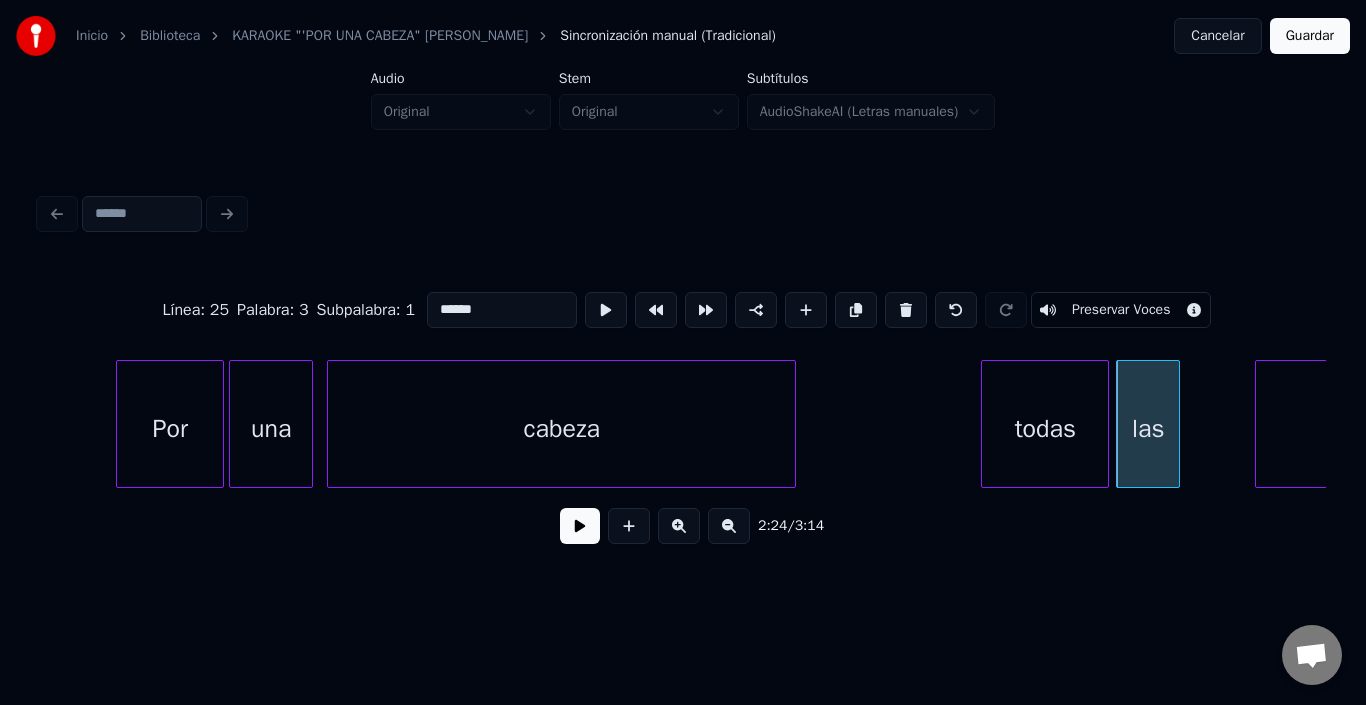 scroll, scrollTop: 0, scrollLeft: 27786, axis: horizontal 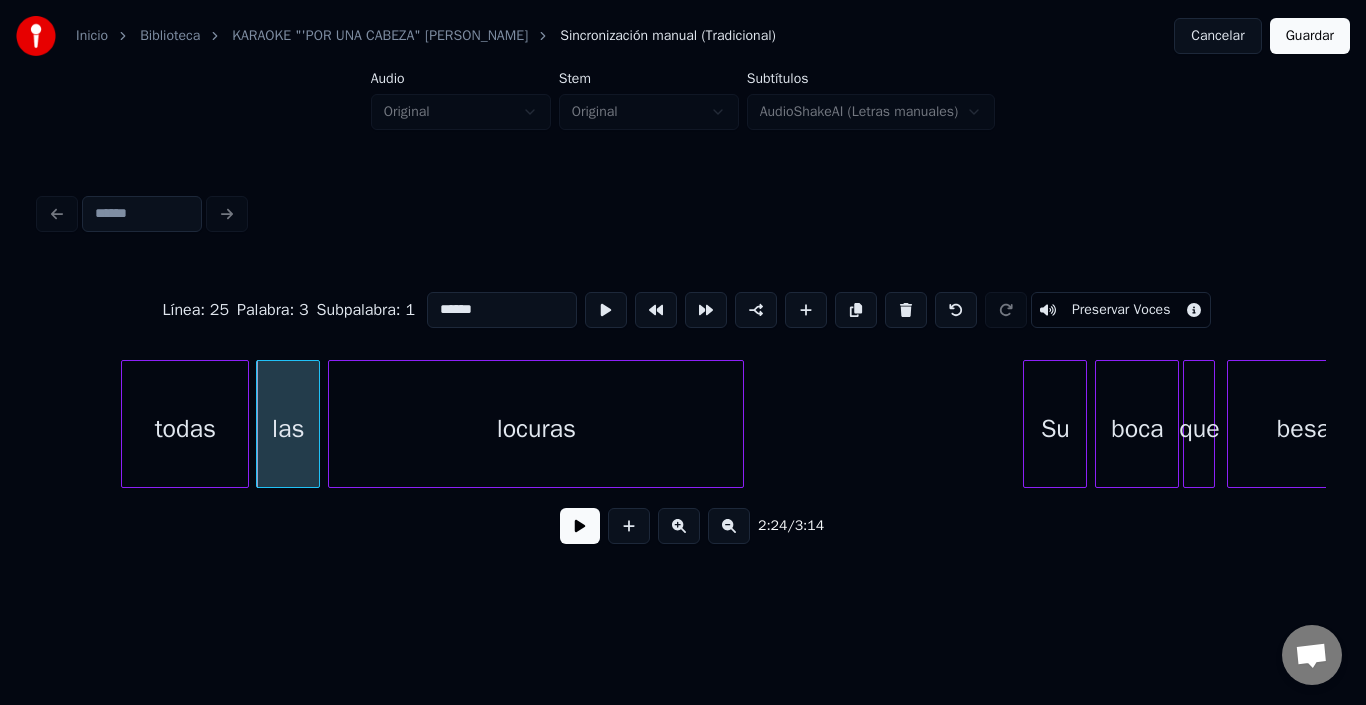 click on "locuras" at bounding box center [536, 429] 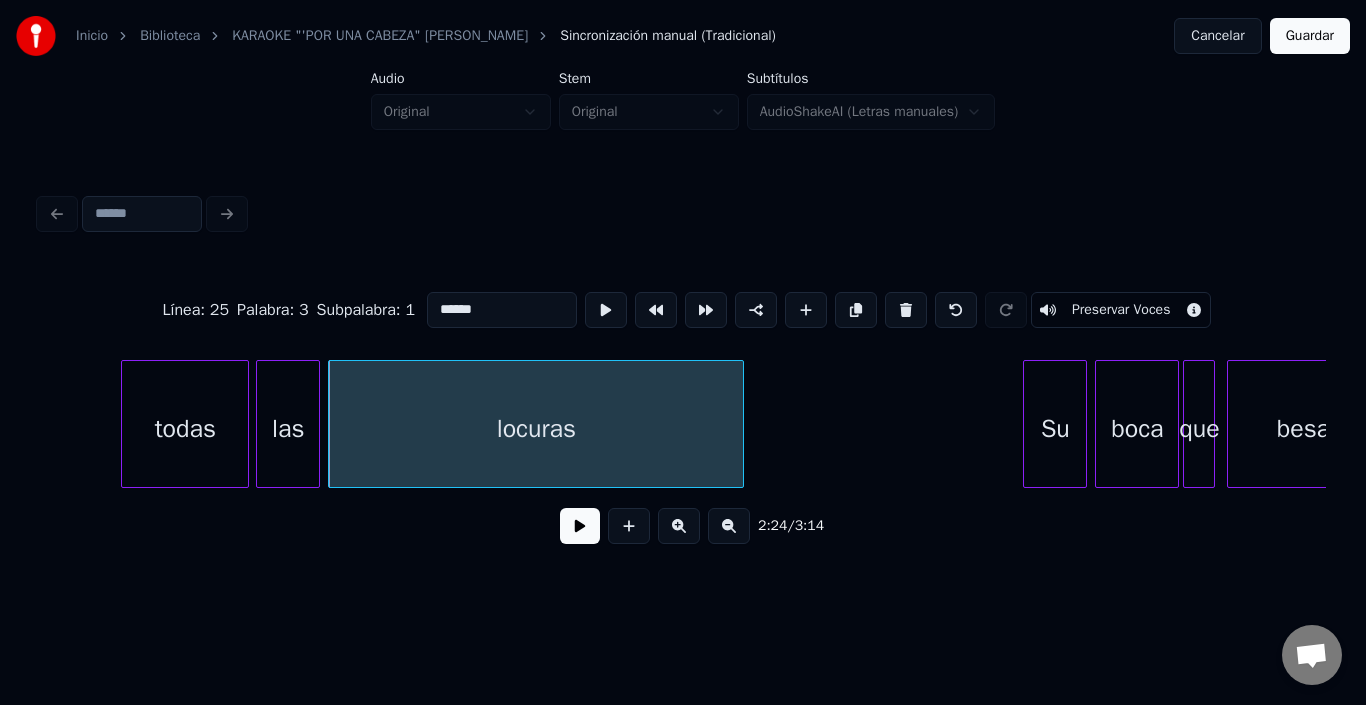 click on "locuras" at bounding box center [536, 429] 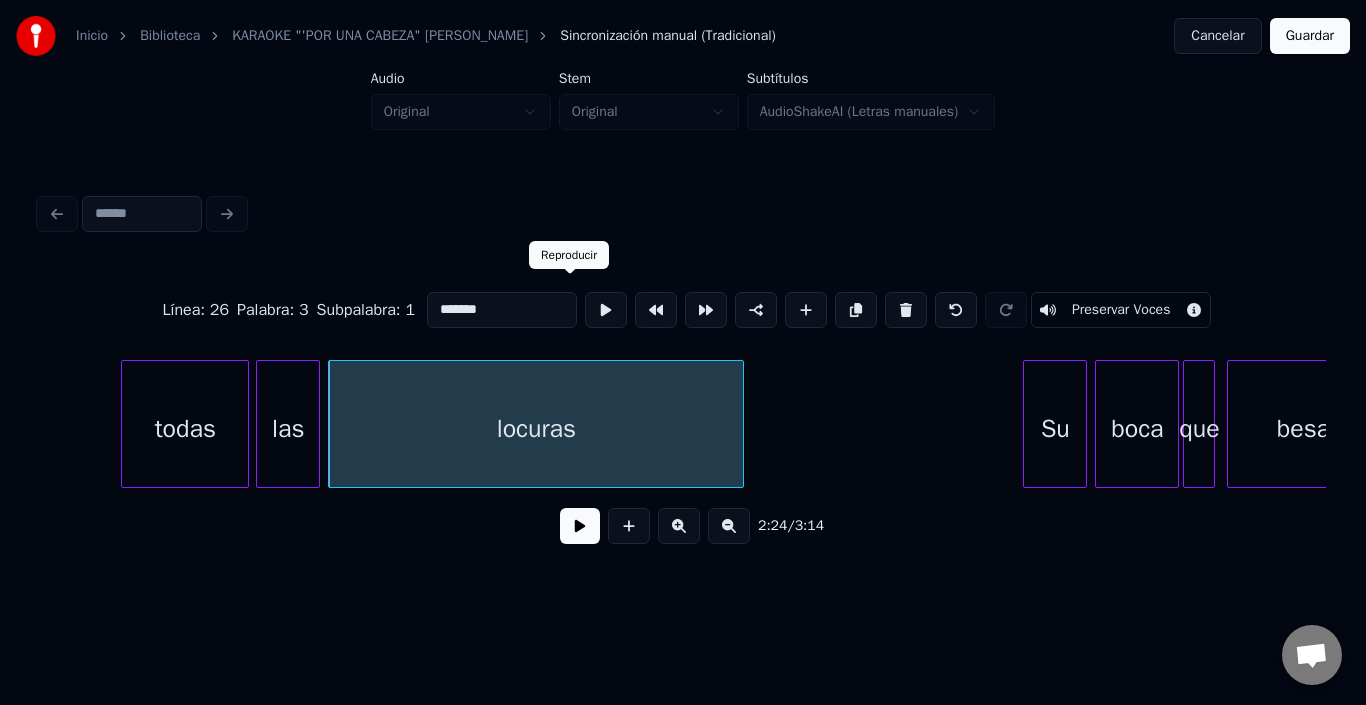 click at bounding box center (606, 310) 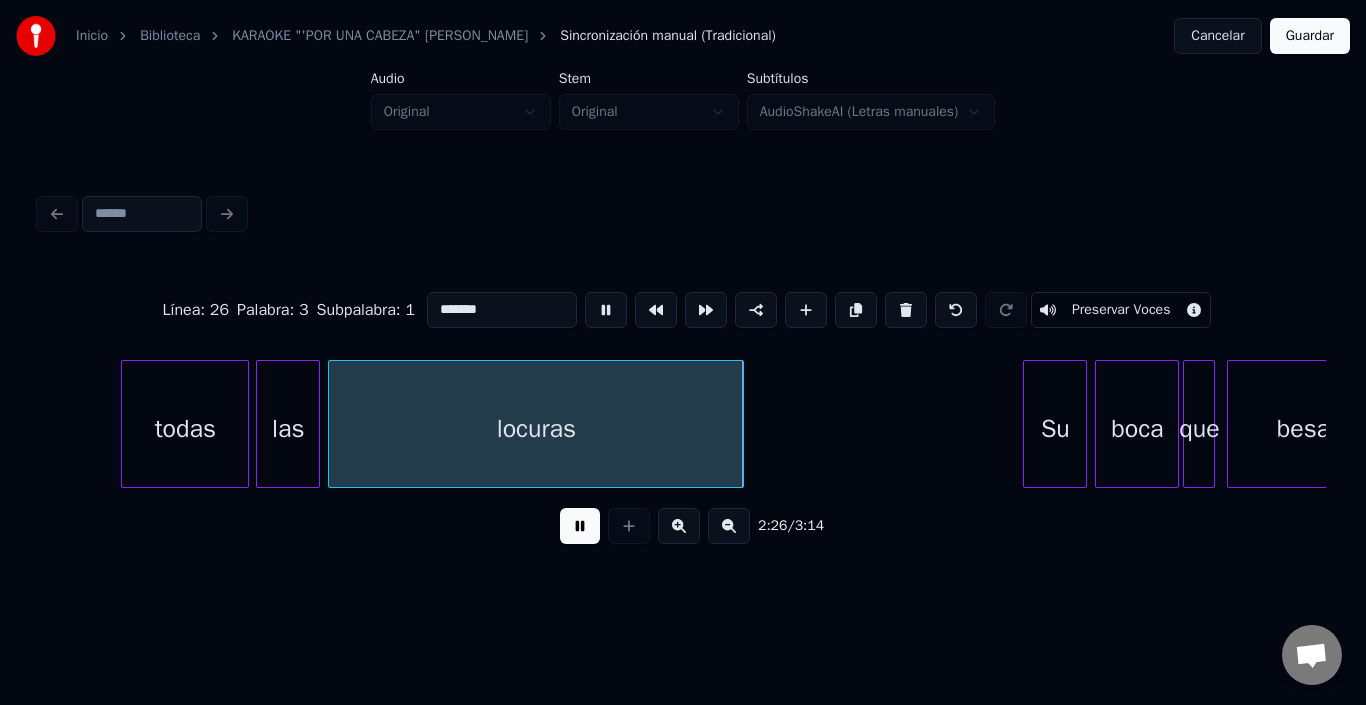 click at bounding box center (606, 310) 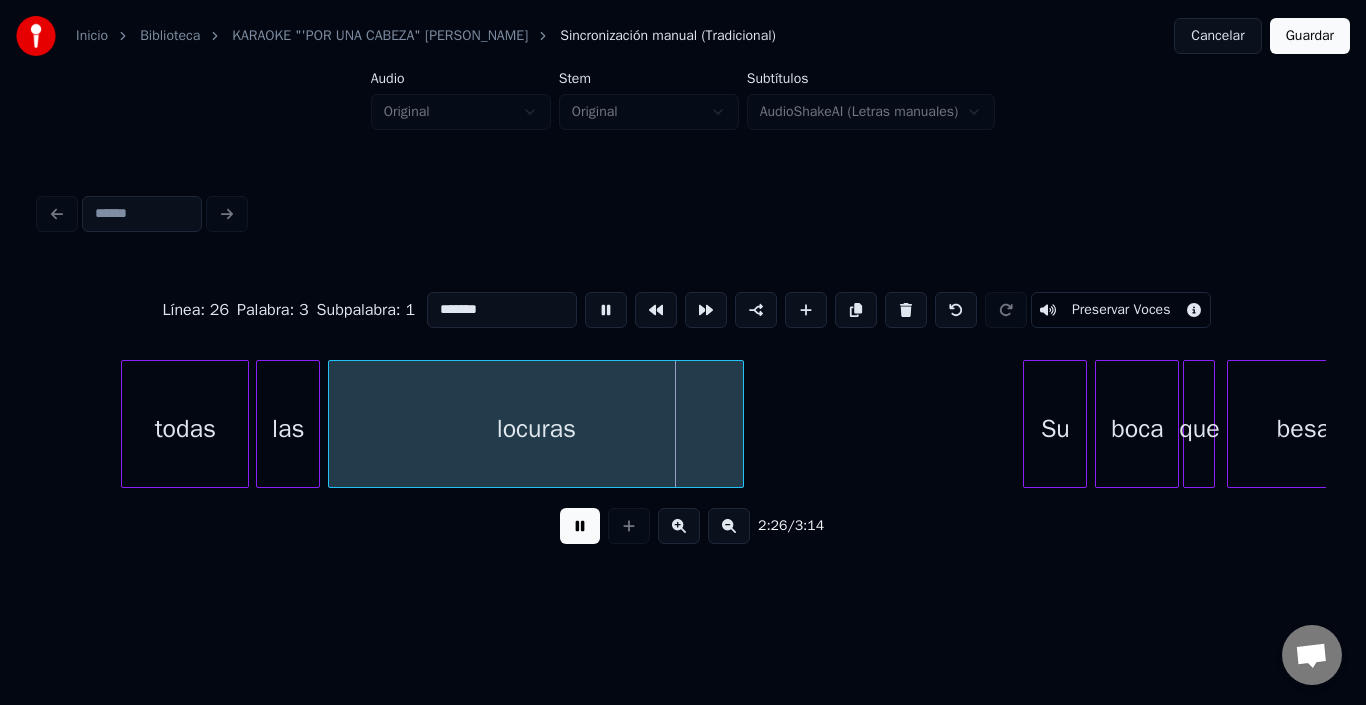 click at bounding box center (580, 526) 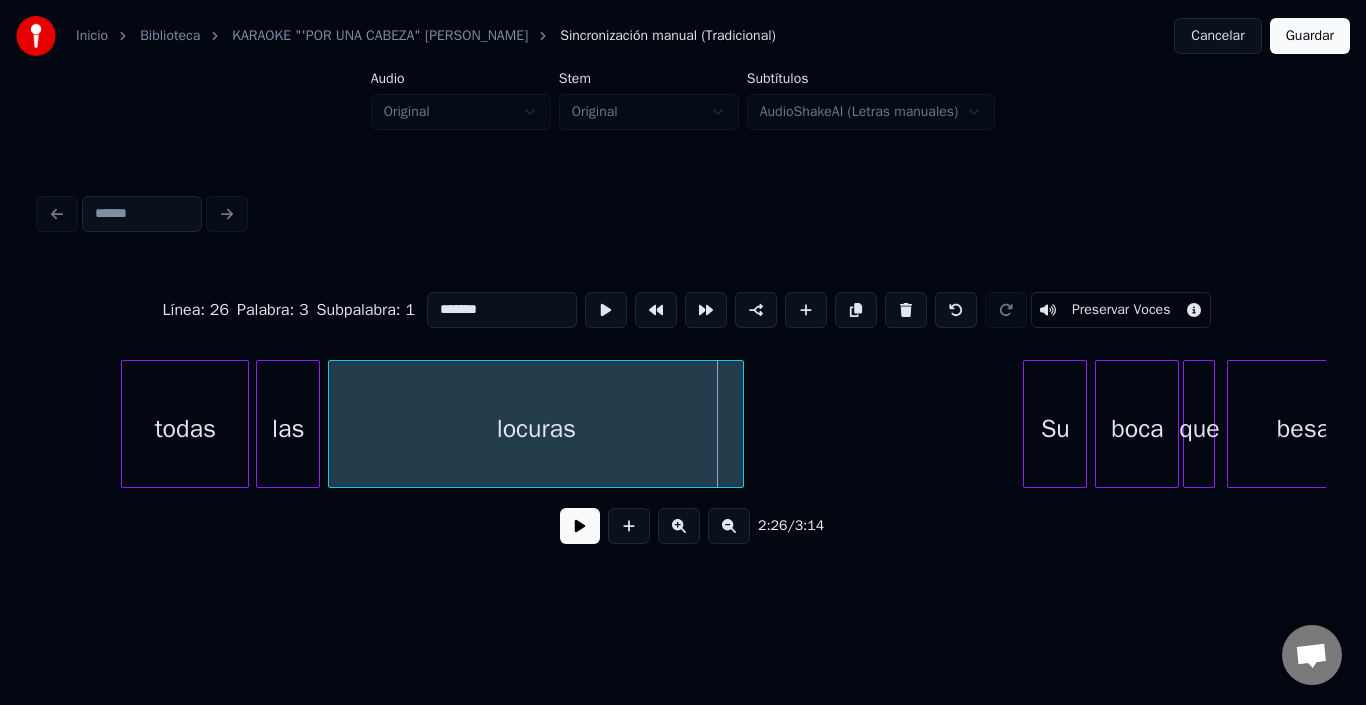 click at bounding box center [580, 526] 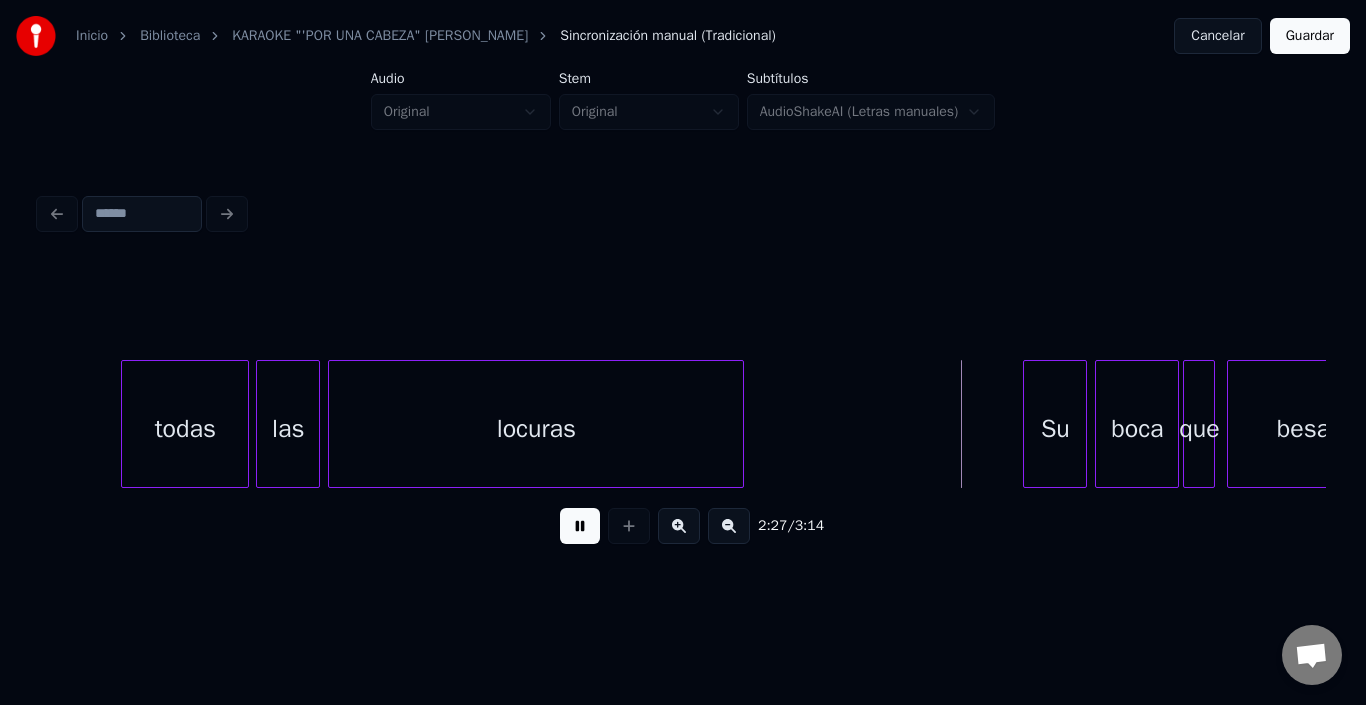click at bounding box center [580, 526] 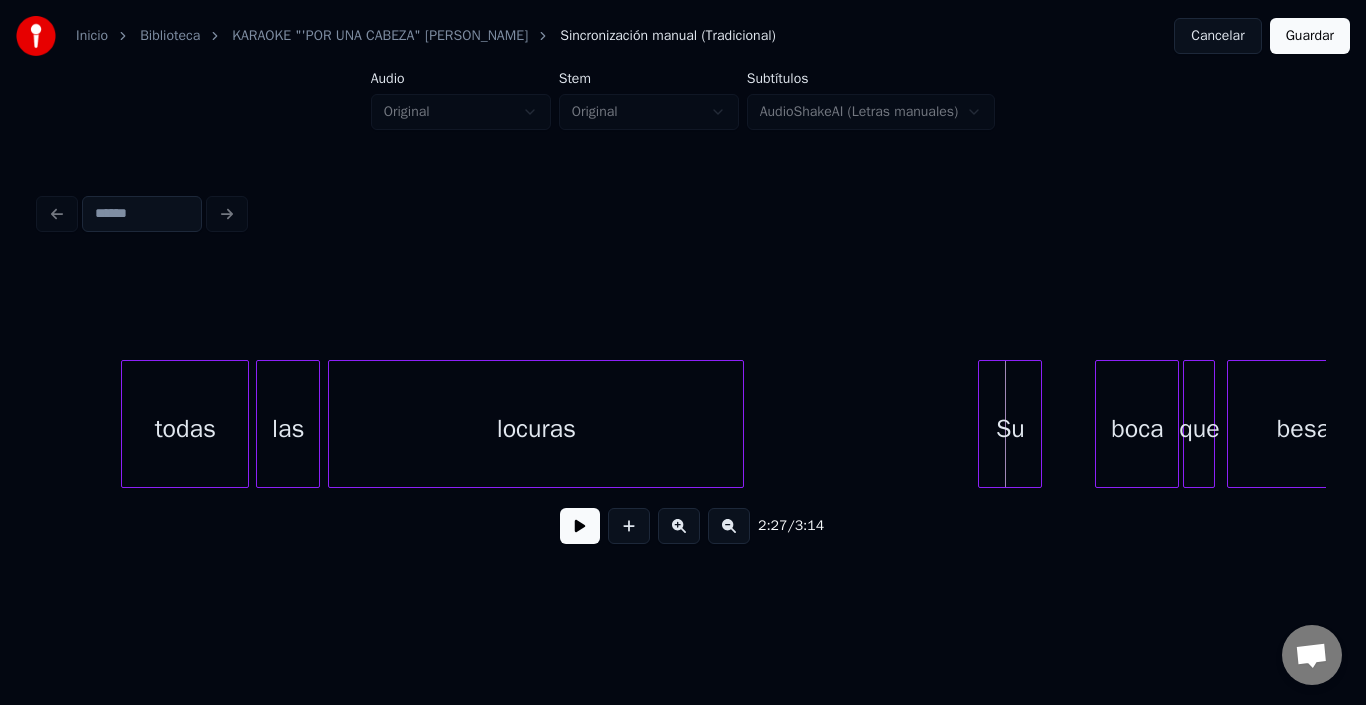 click on "Su" at bounding box center [1010, 429] 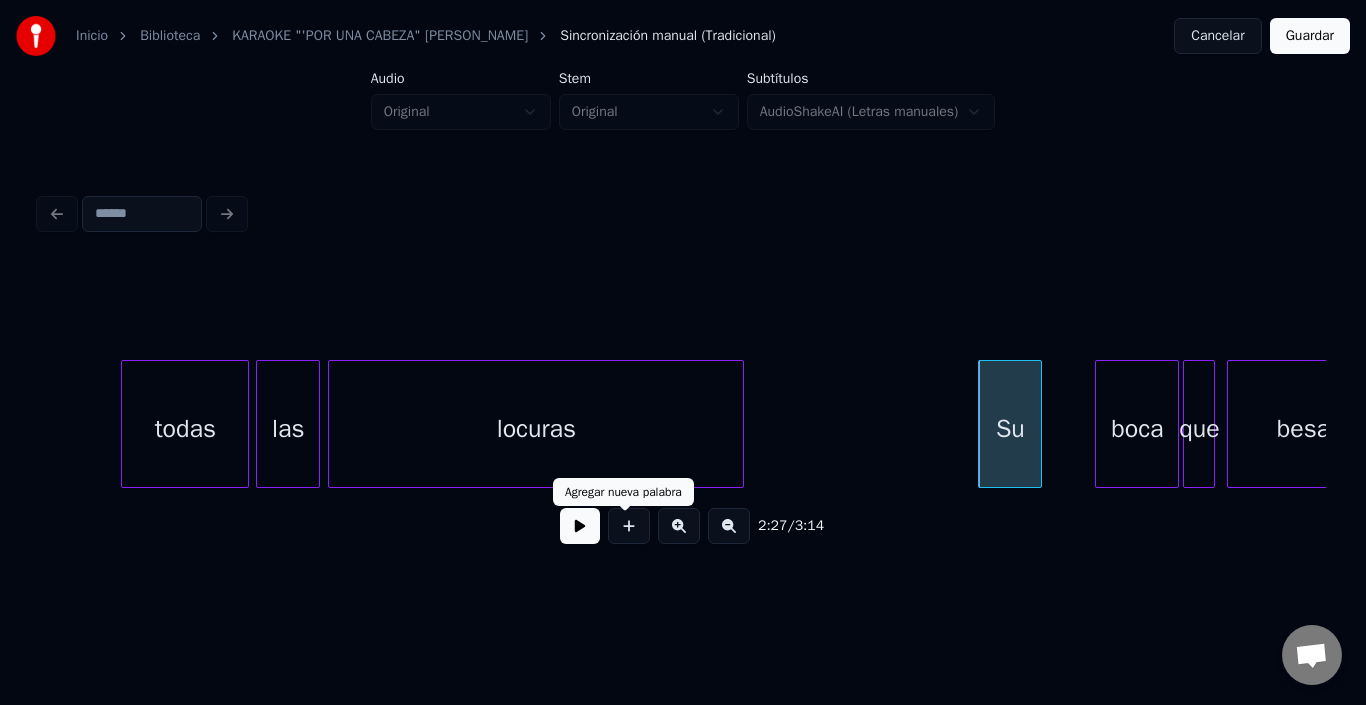 click at bounding box center (580, 526) 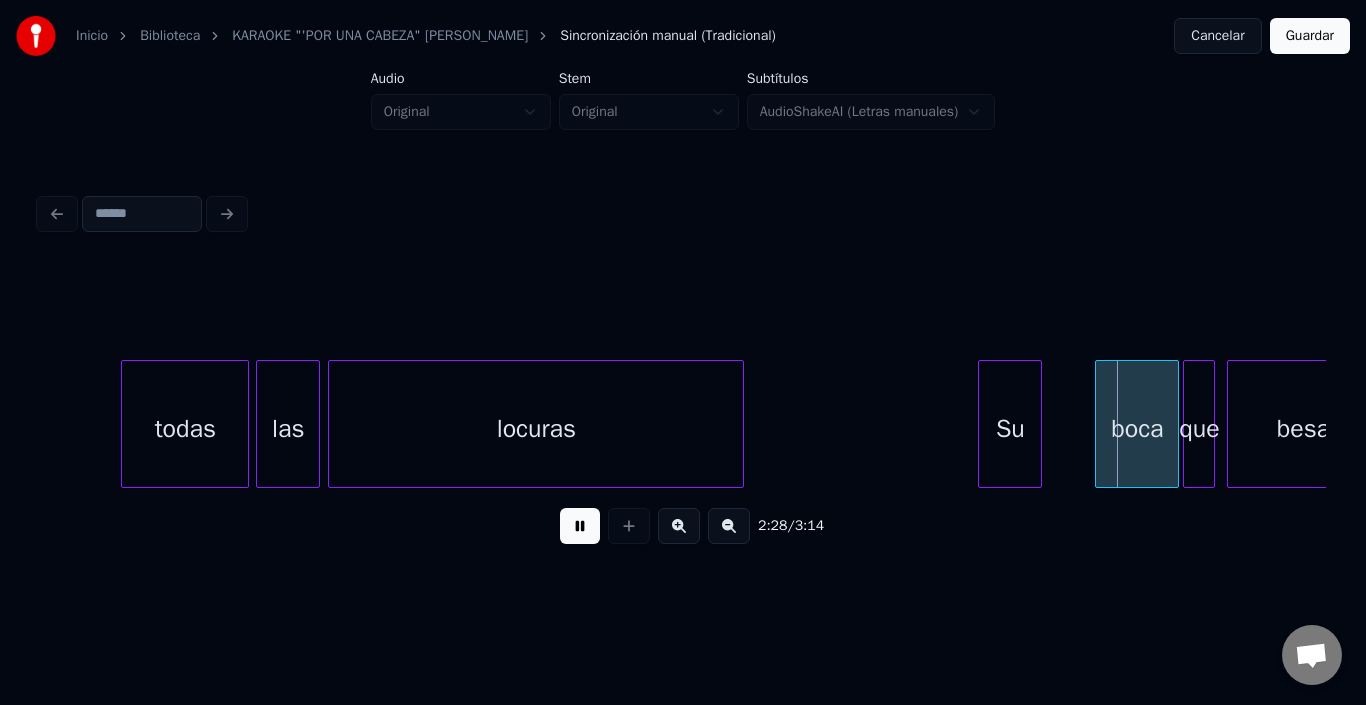 click at bounding box center [580, 526] 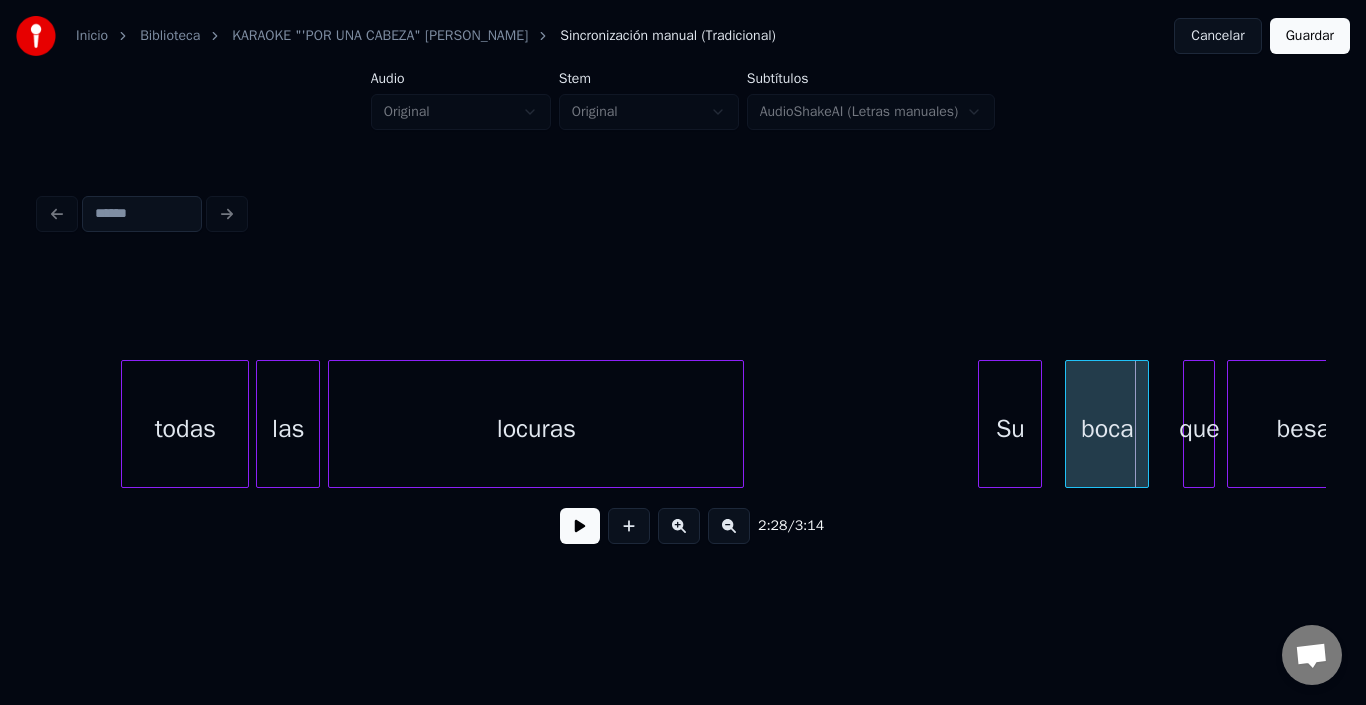 click on "boca" at bounding box center [1107, 429] 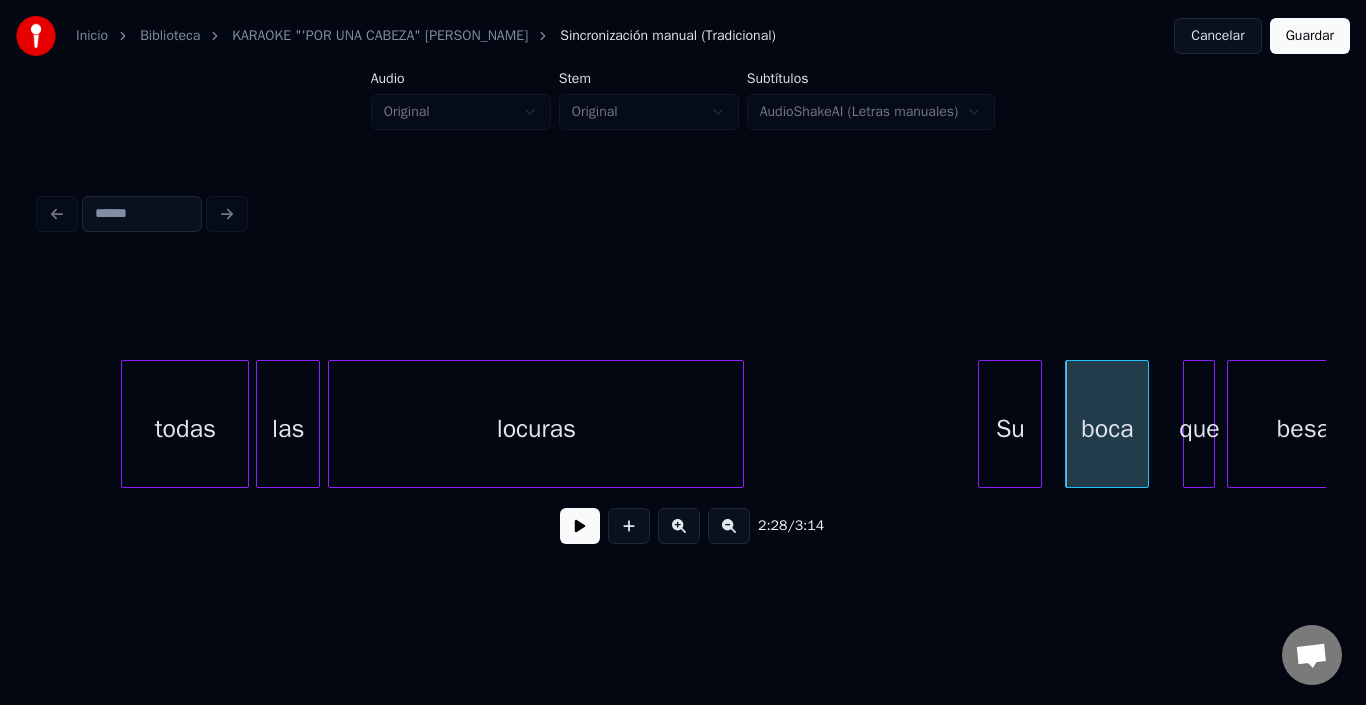 click on "boca" at bounding box center (1107, 429) 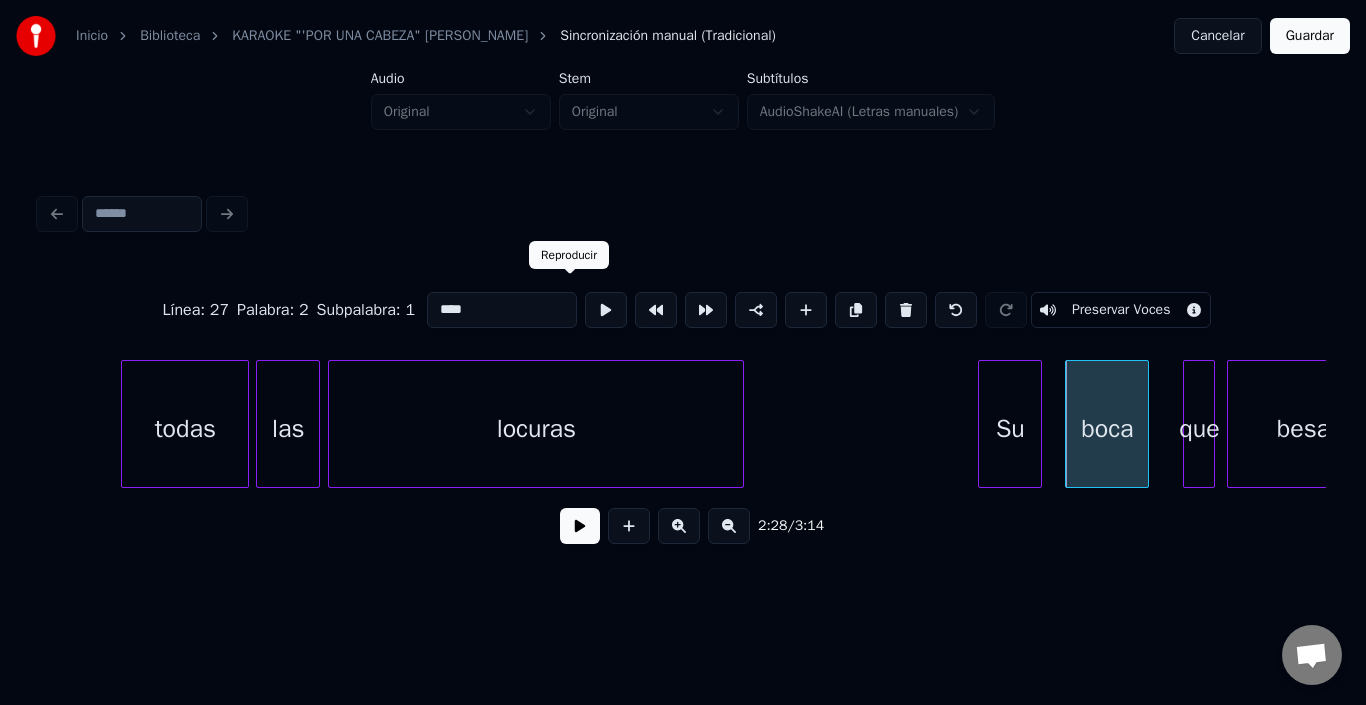 click at bounding box center [606, 310] 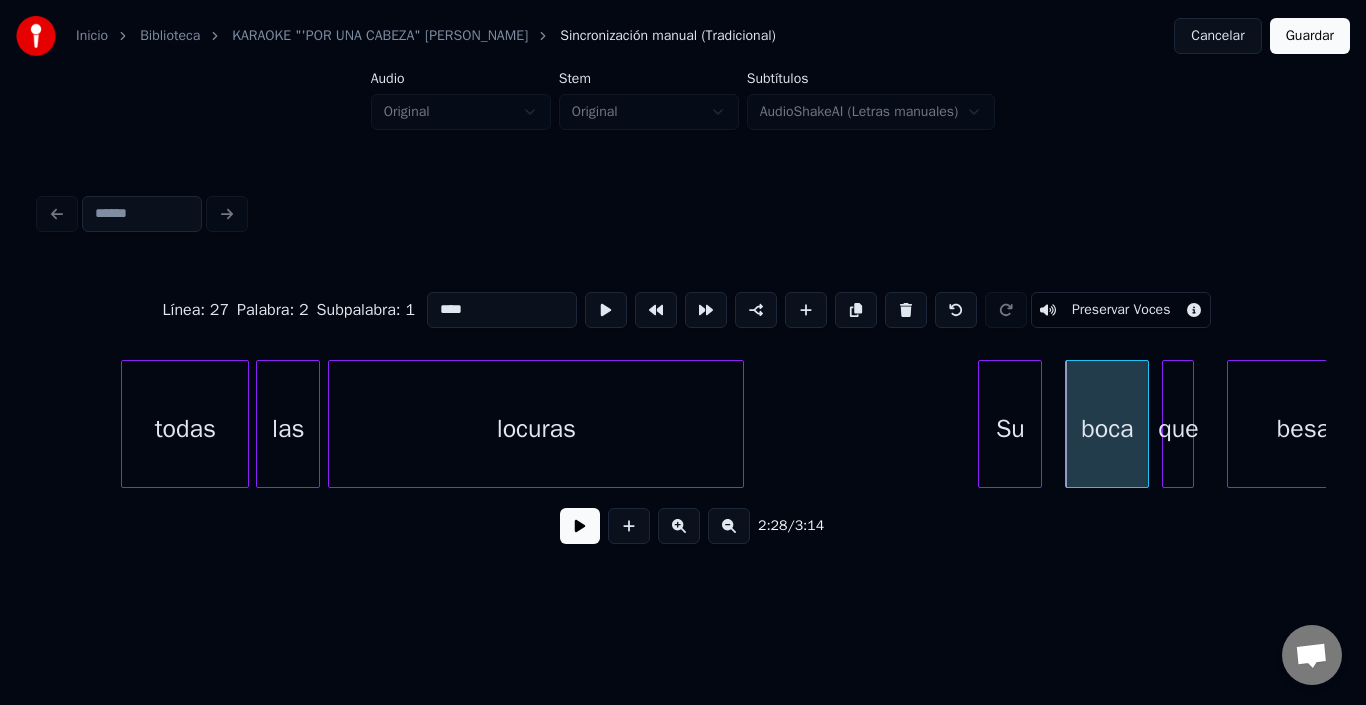 click on "que" at bounding box center (1178, 429) 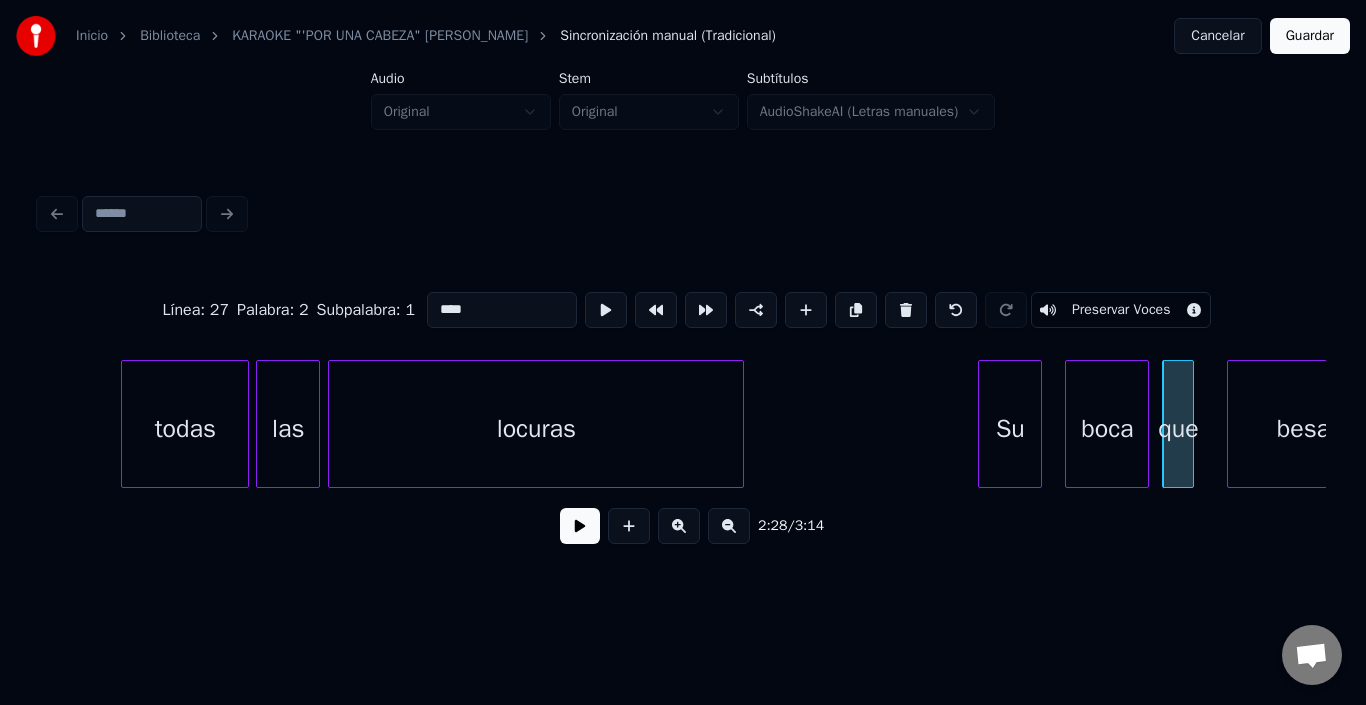 scroll, scrollTop: 0, scrollLeft: 28674, axis: horizontal 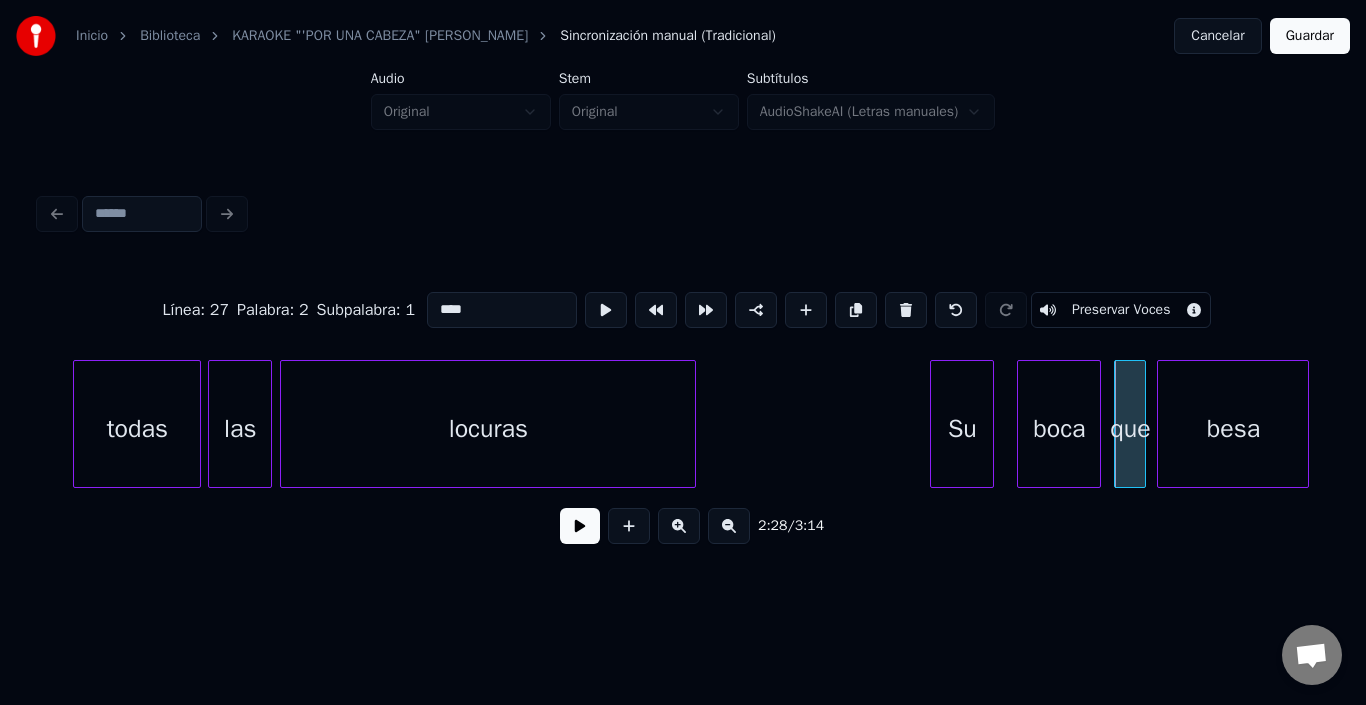 click on "besa" at bounding box center (1233, 429) 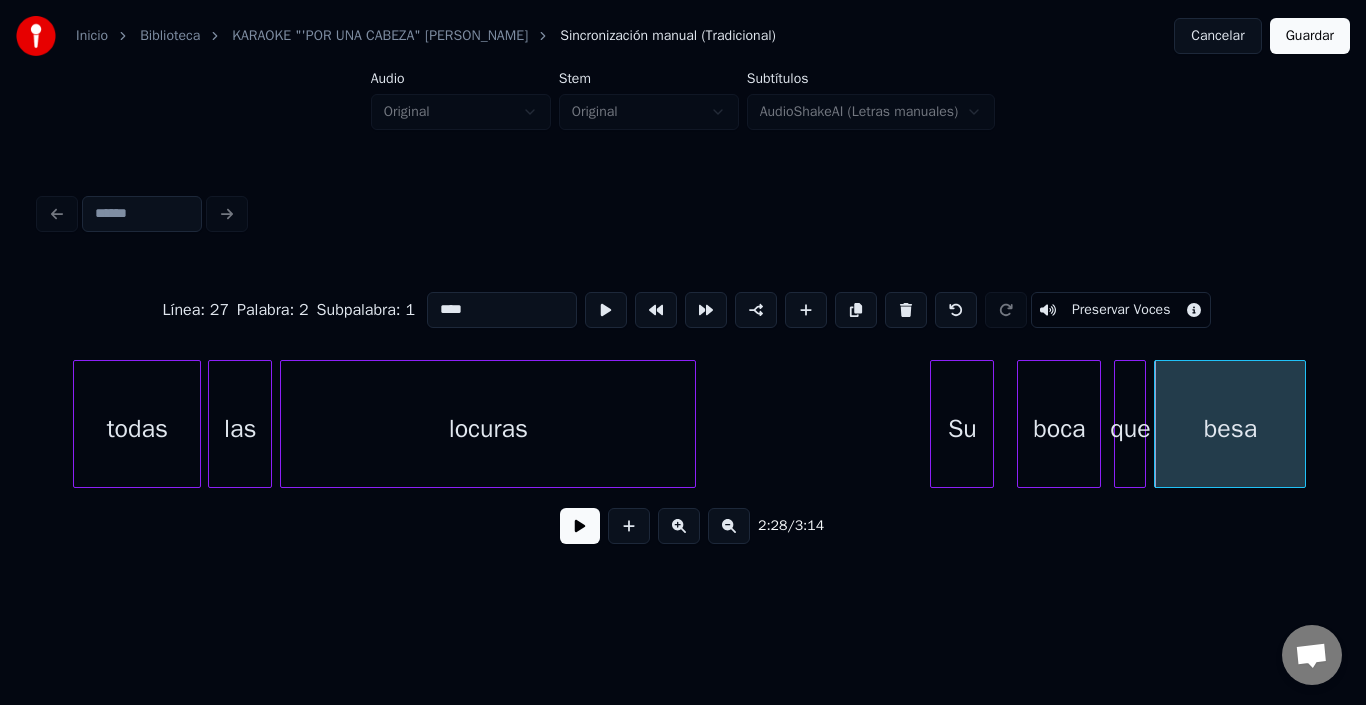 click on "besa" at bounding box center (1230, 429) 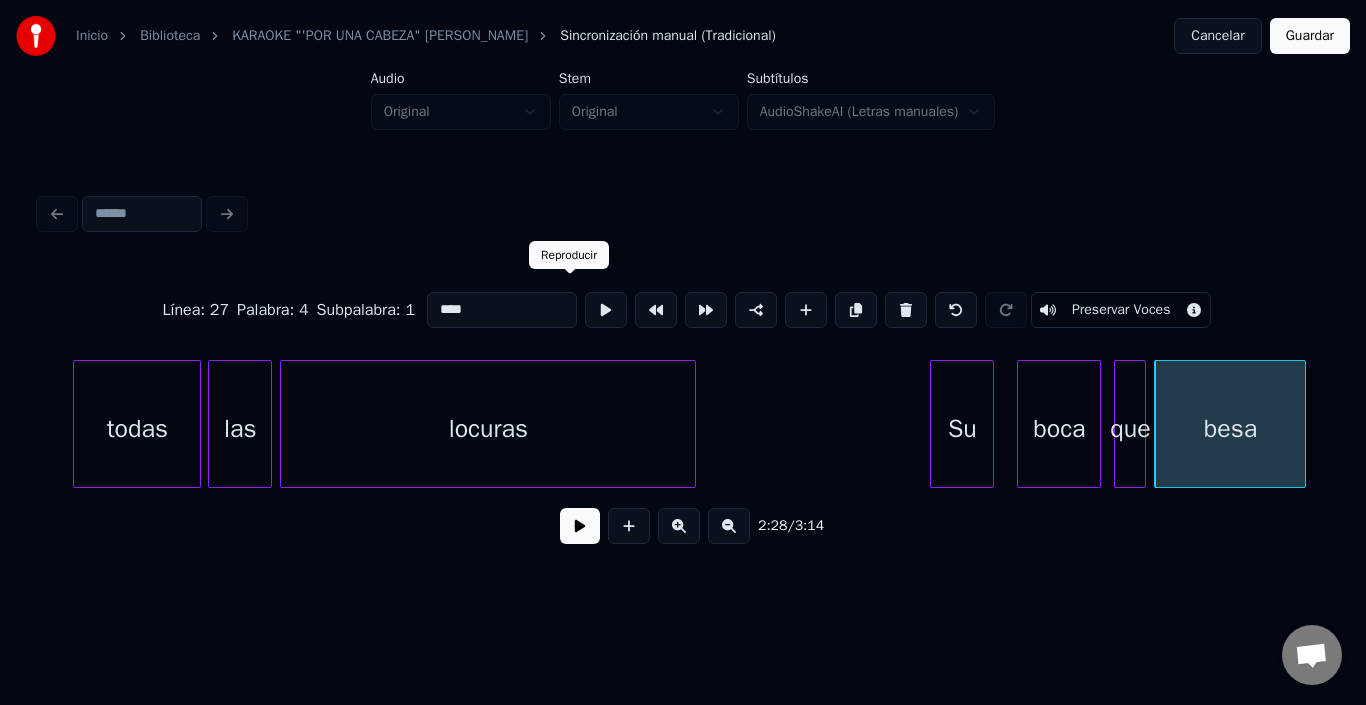 click at bounding box center (606, 310) 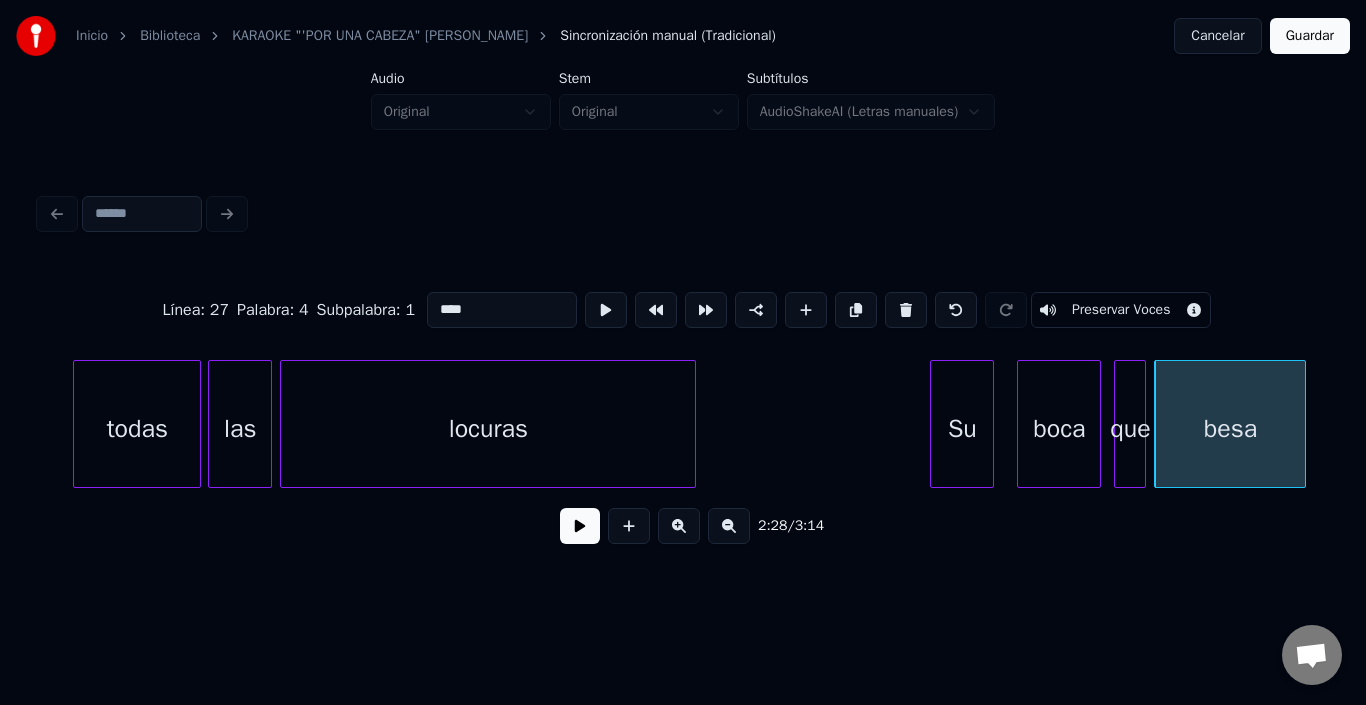 click at bounding box center [580, 526] 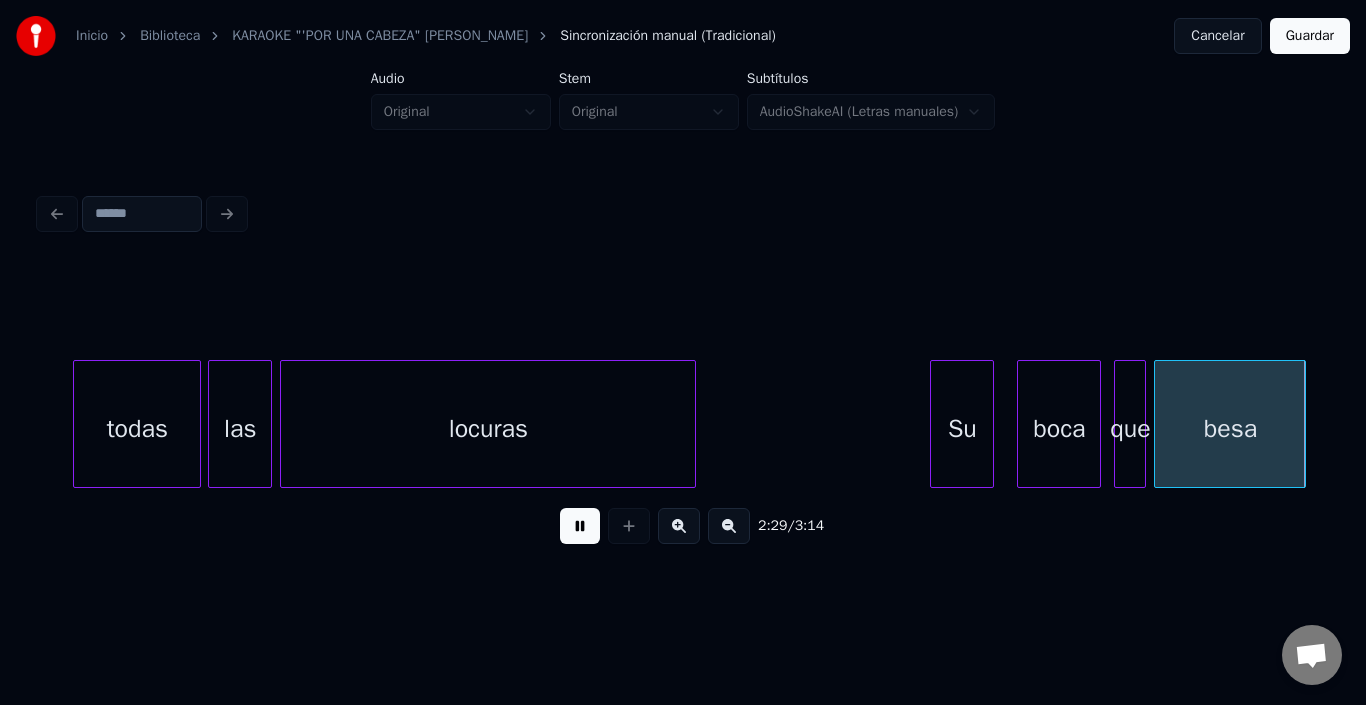 scroll, scrollTop: 0, scrollLeft: 29960, axis: horizontal 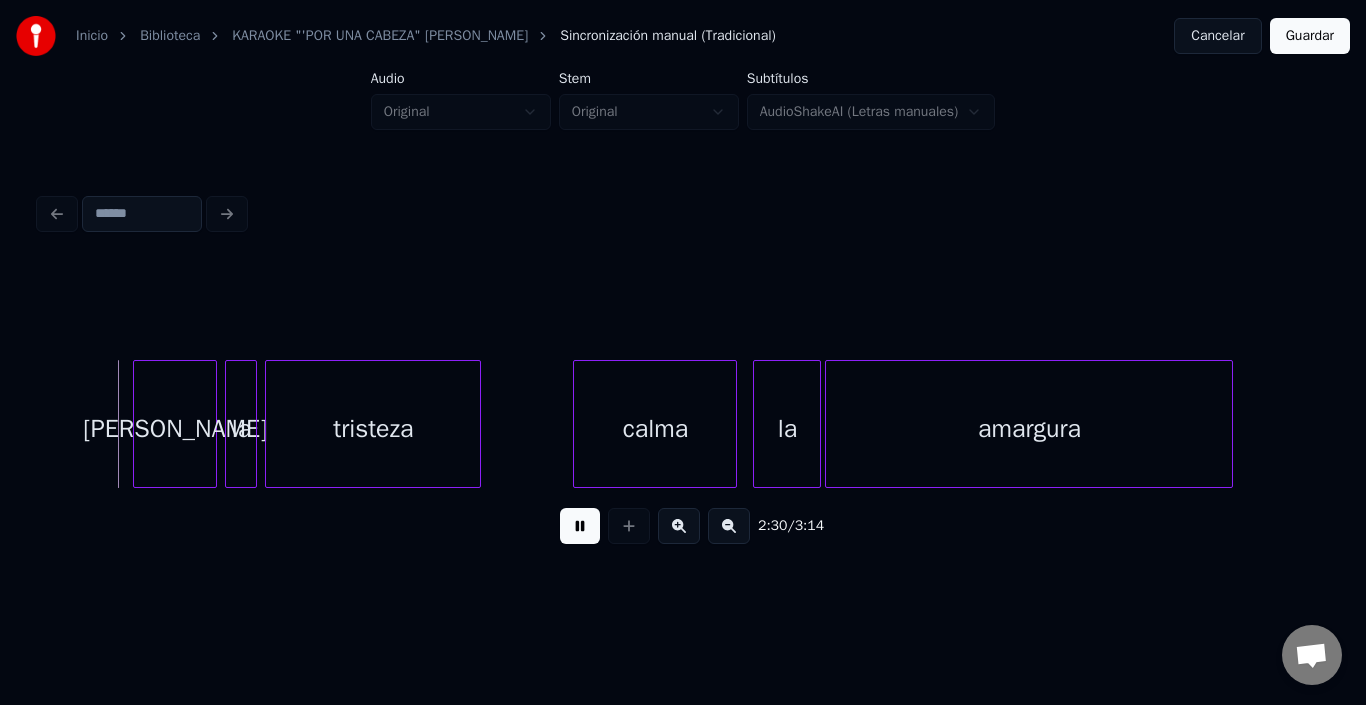click at bounding box center (580, 526) 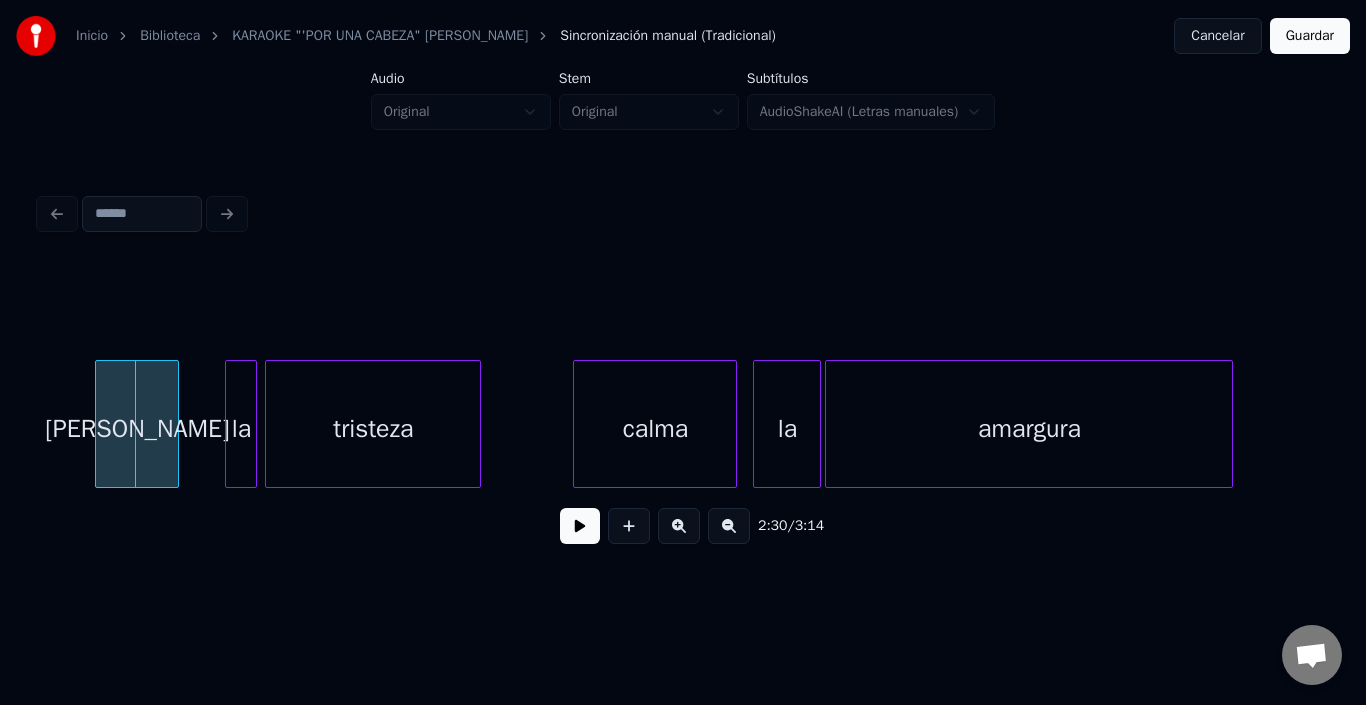 click on "[PERSON_NAME]" at bounding box center (137, 429) 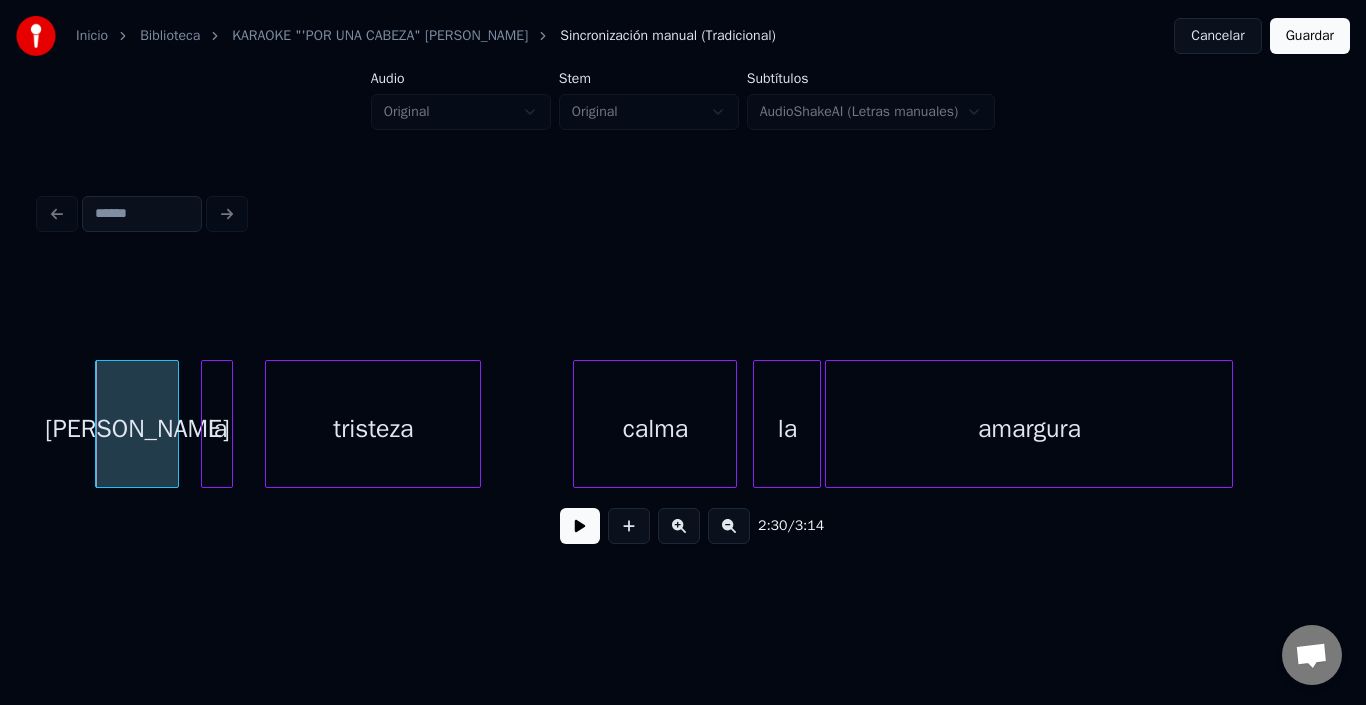 click on "la" at bounding box center (217, 429) 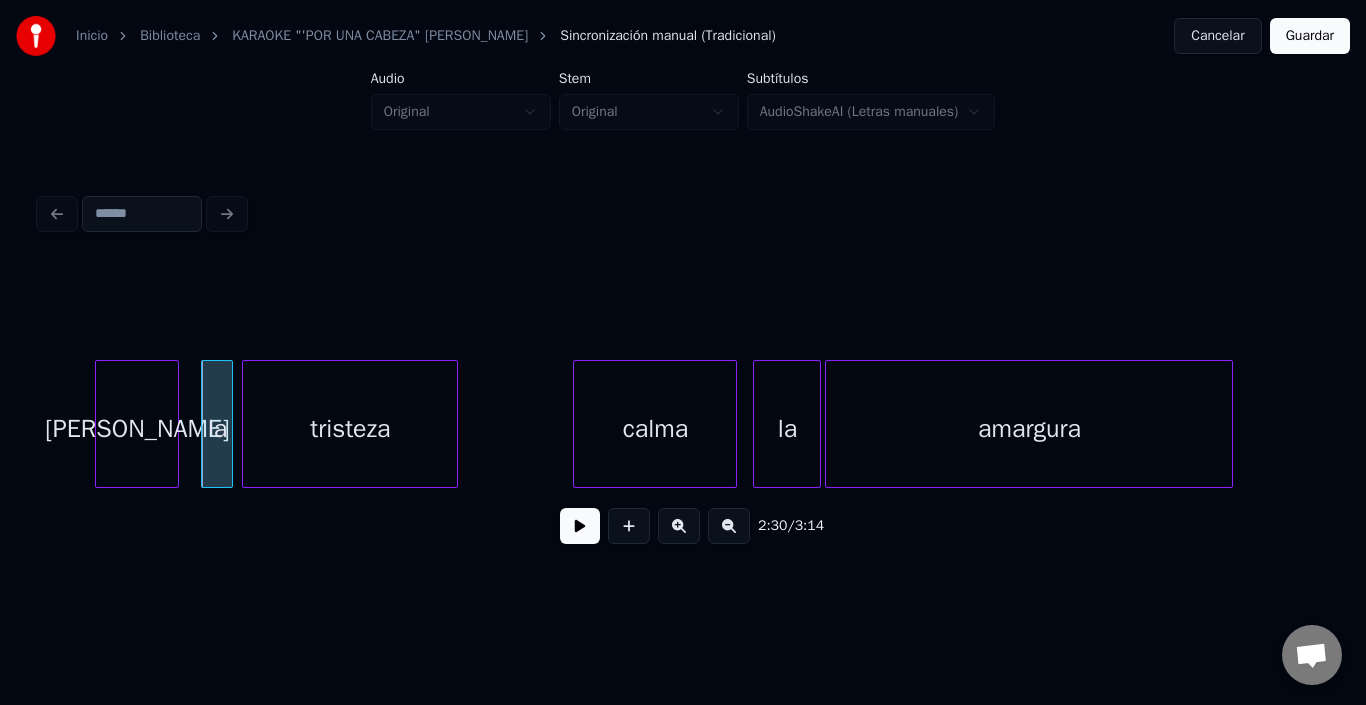 click on "tristeza" at bounding box center (350, 429) 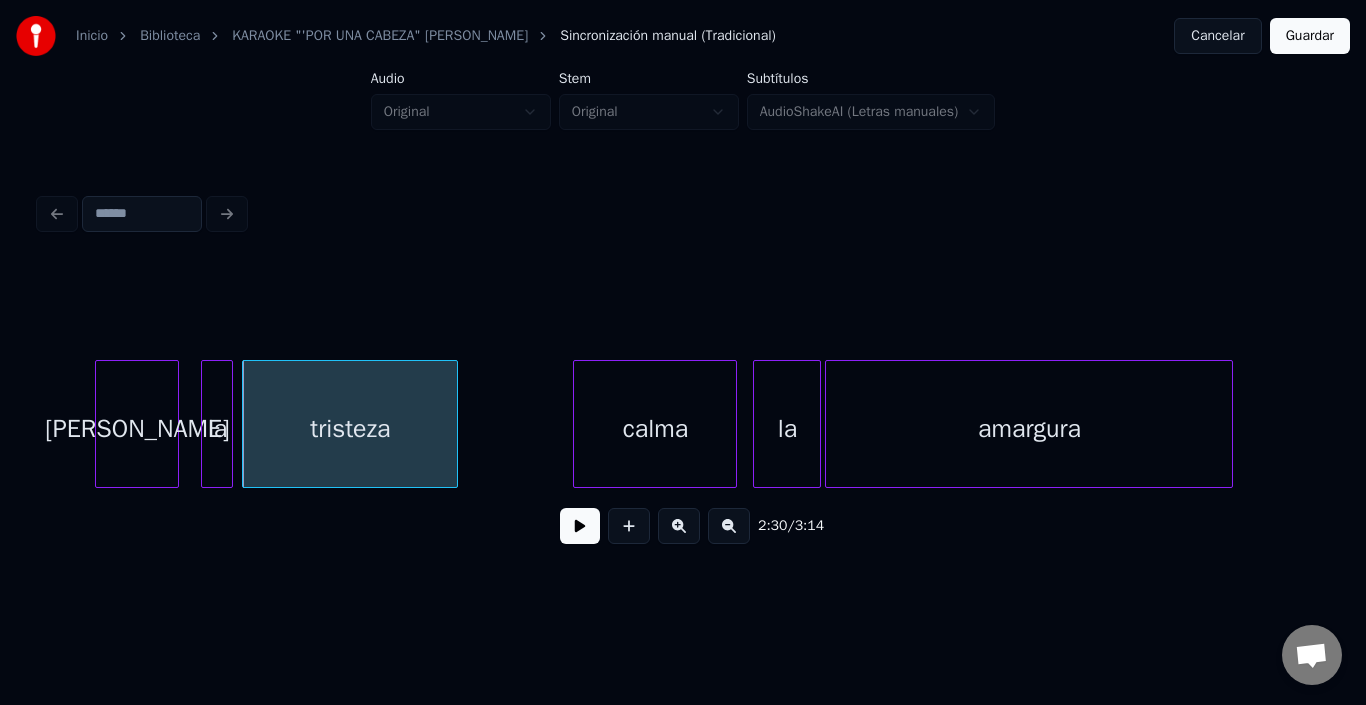 click on "tristeza" at bounding box center (350, 429) 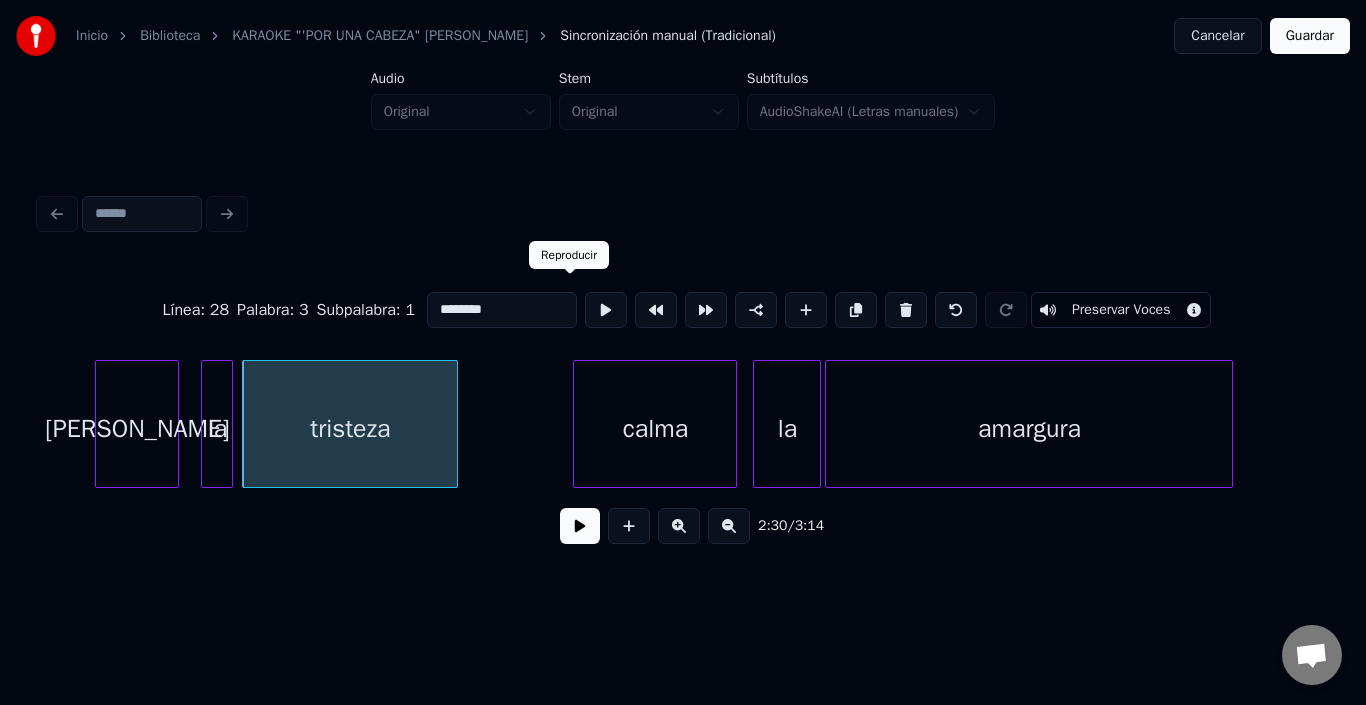 click at bounding box center (606, 310) 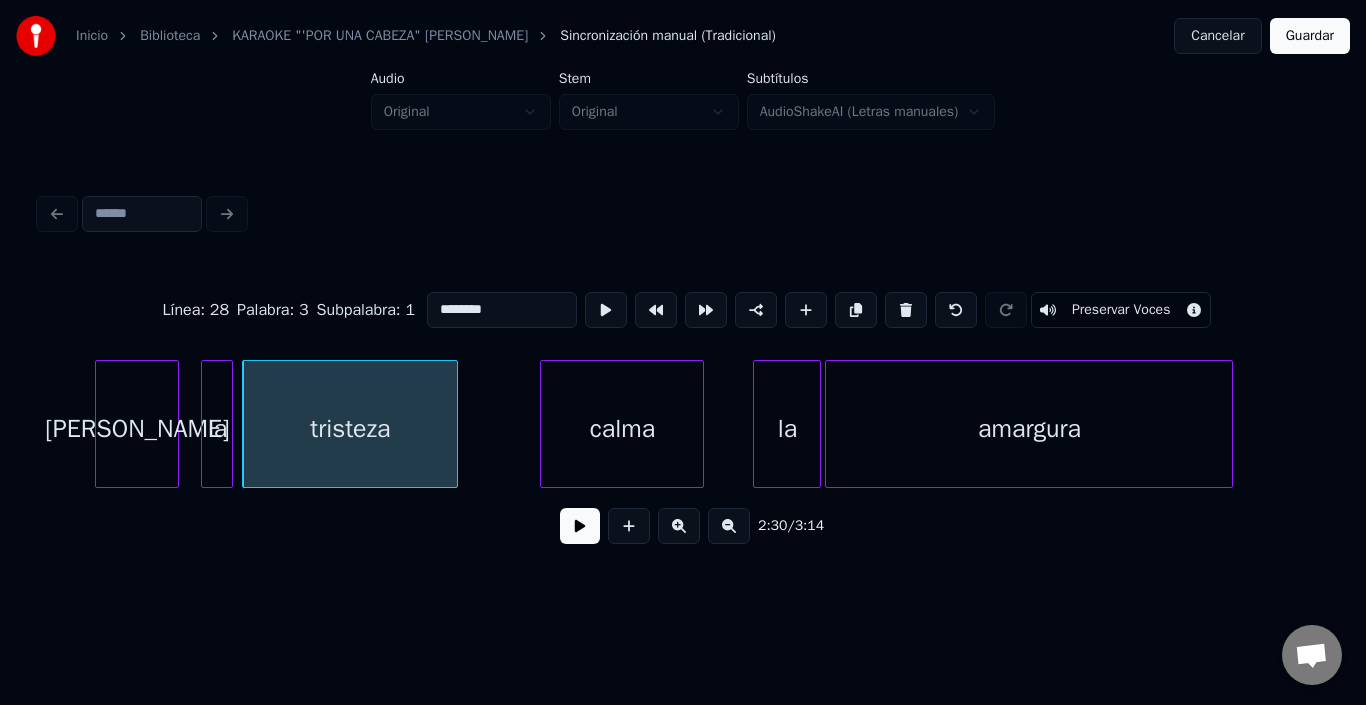 click on "calma" at bounding box center [622, 429] 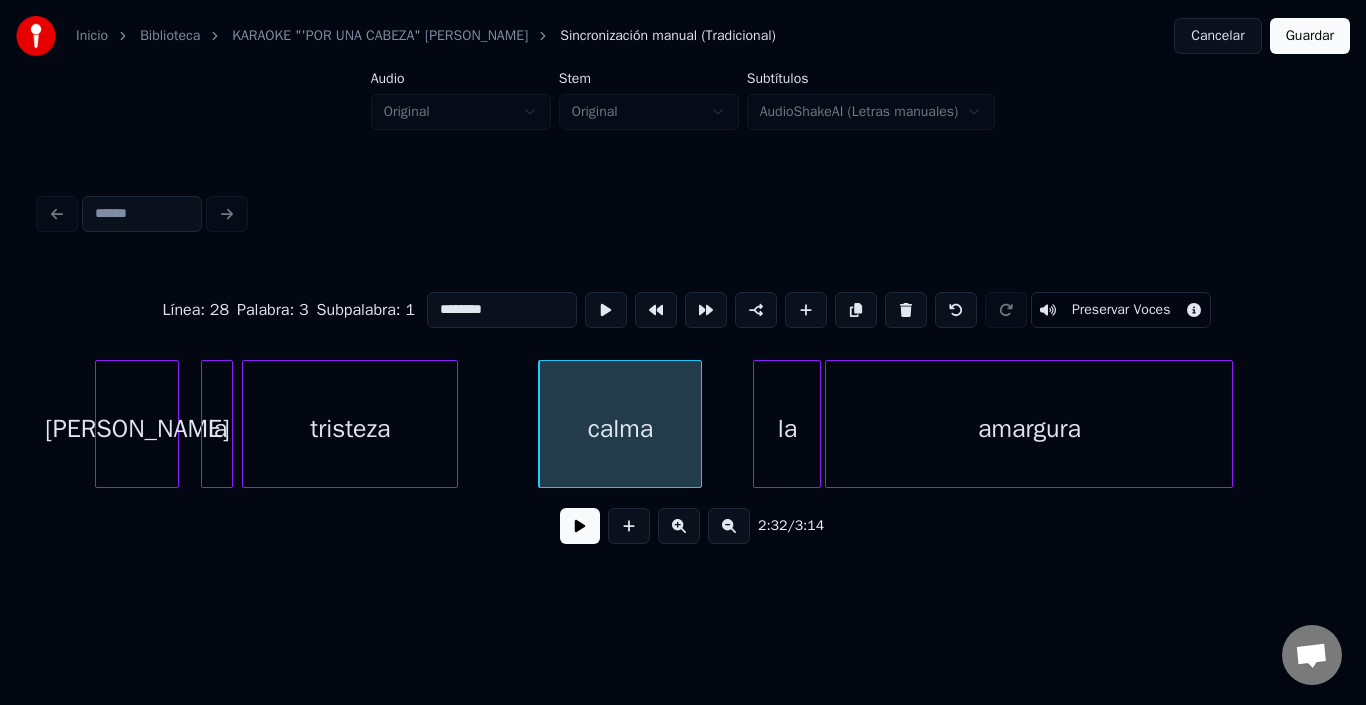 click on "calma" at bounding box center (620, 429) 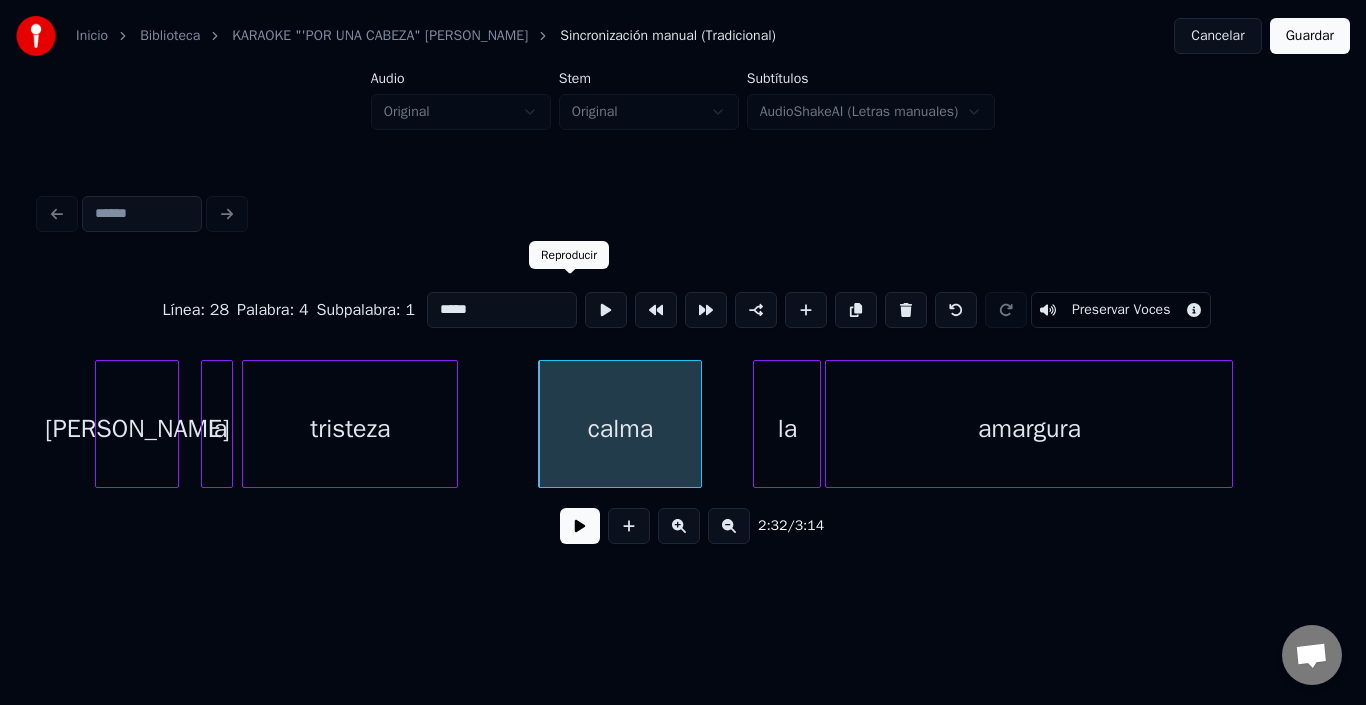 click at bounding box center (606, 310) 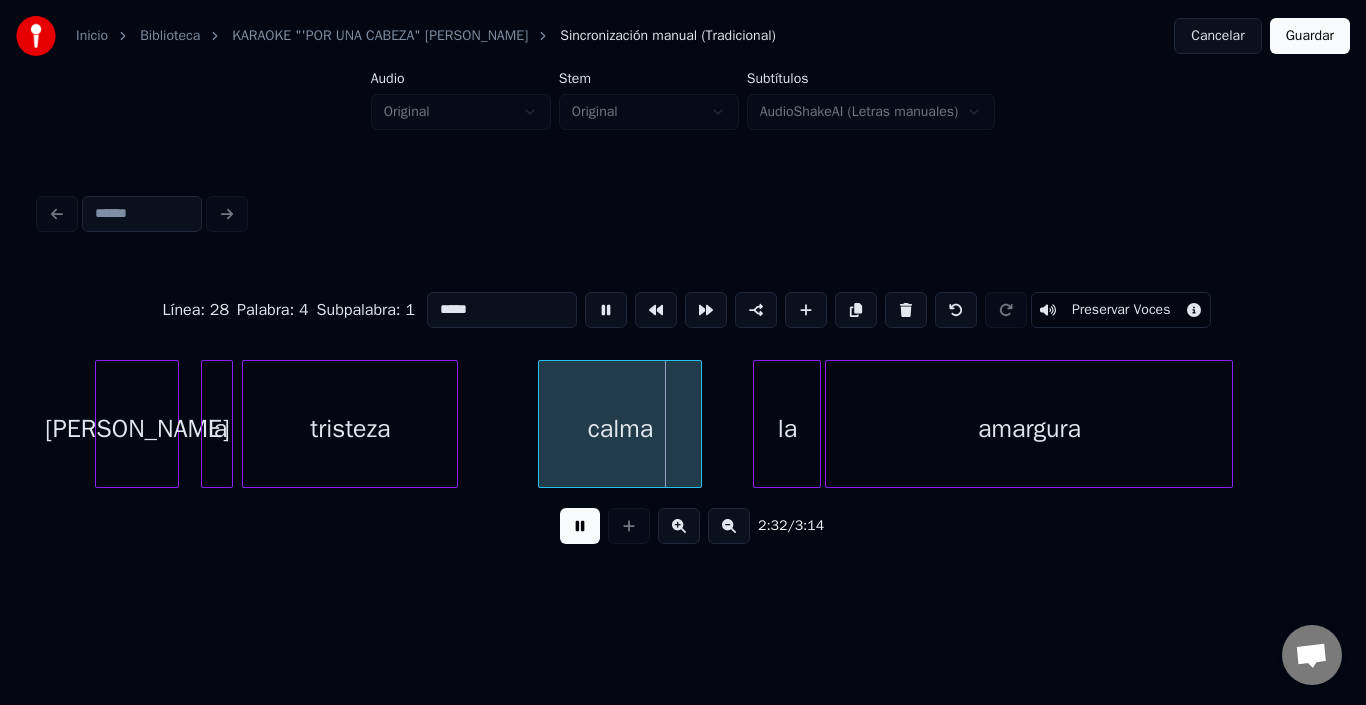 click at bounding box center [606, 310] 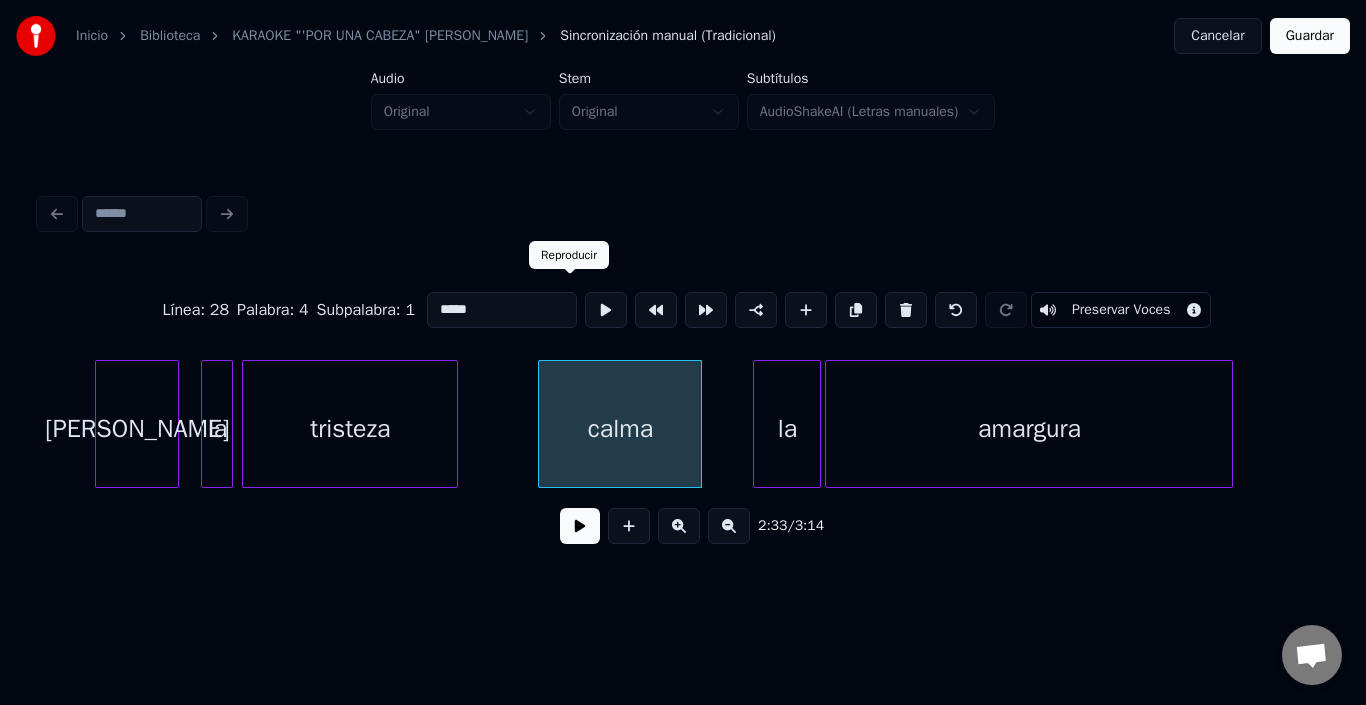 click at bounding box center [606, 310] 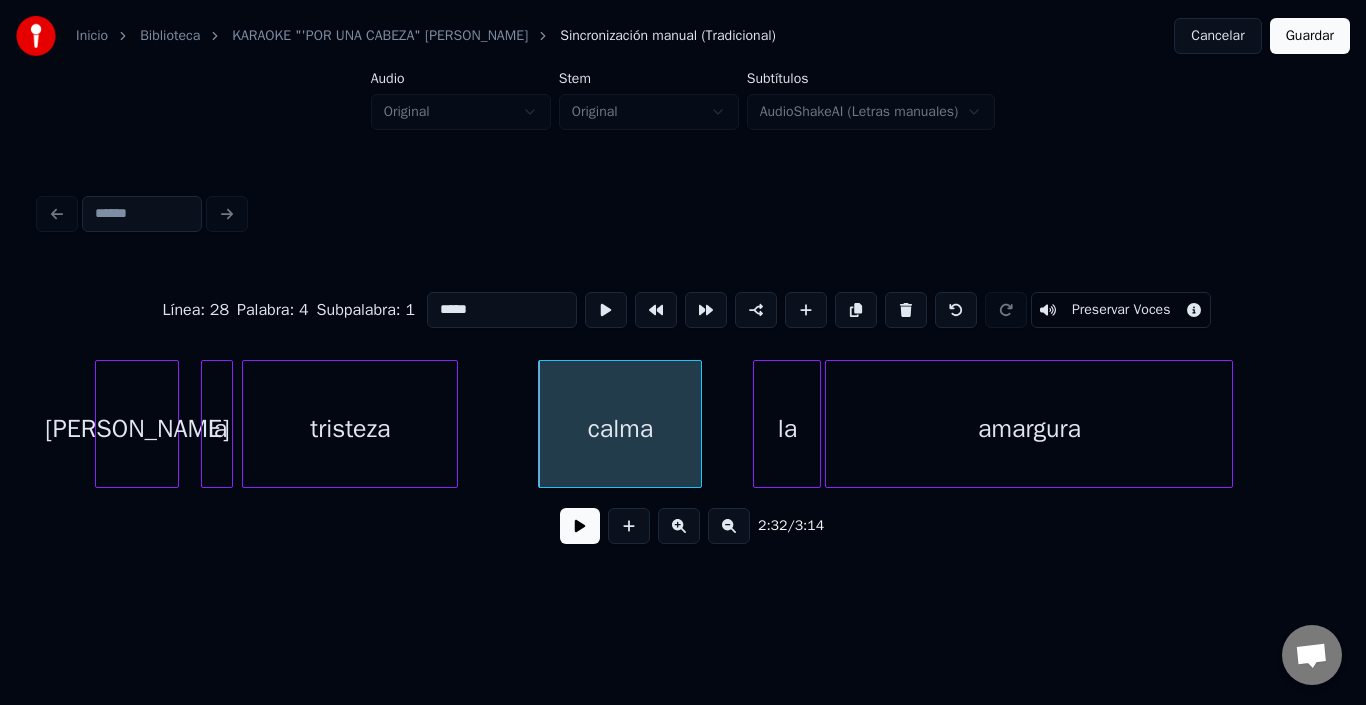 click at bounding box center [606, 310] 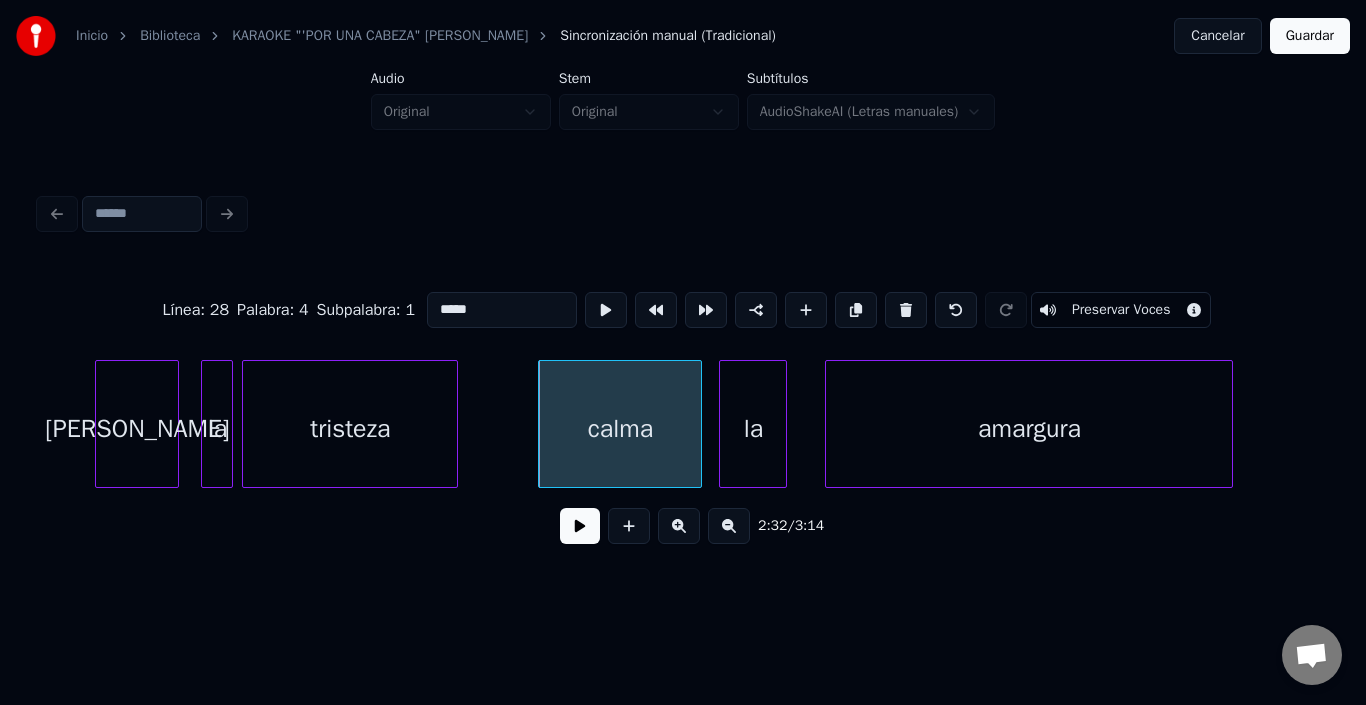click on "la" at bounding box center (753, 429) 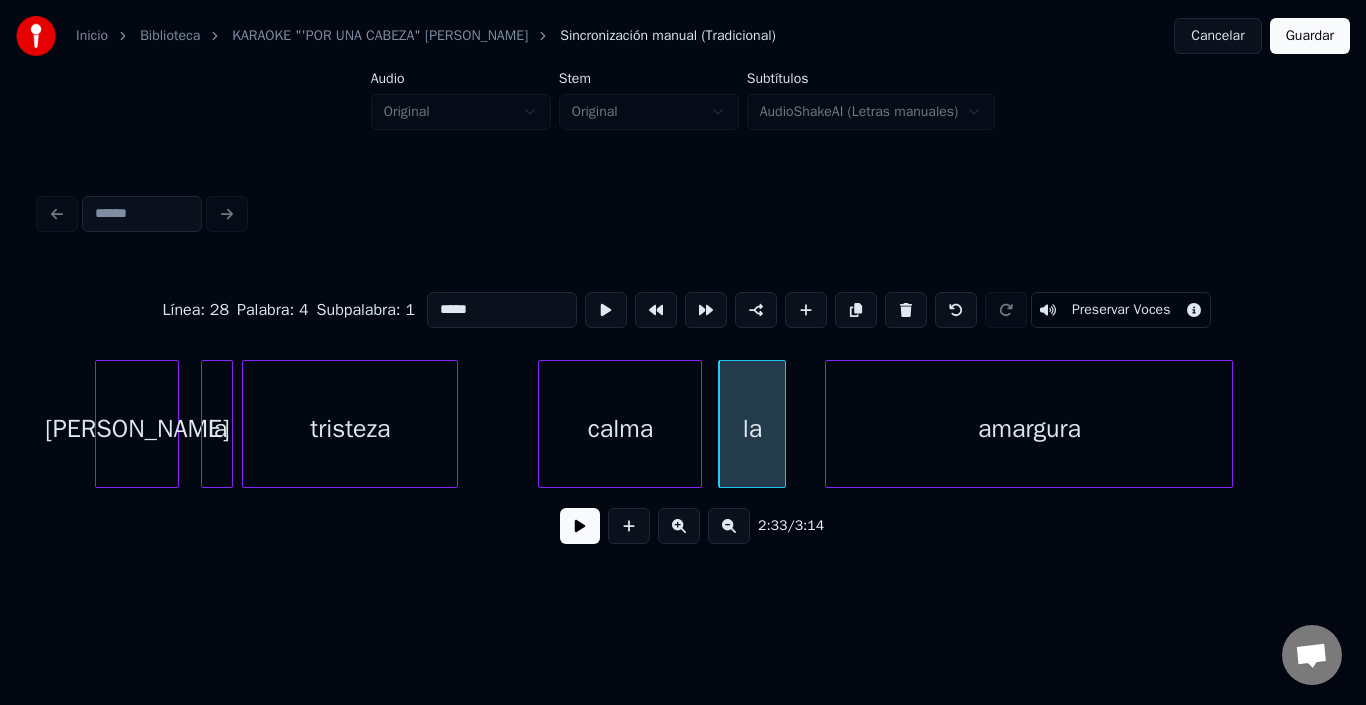 click on "la" at bounding box center (752, 429) 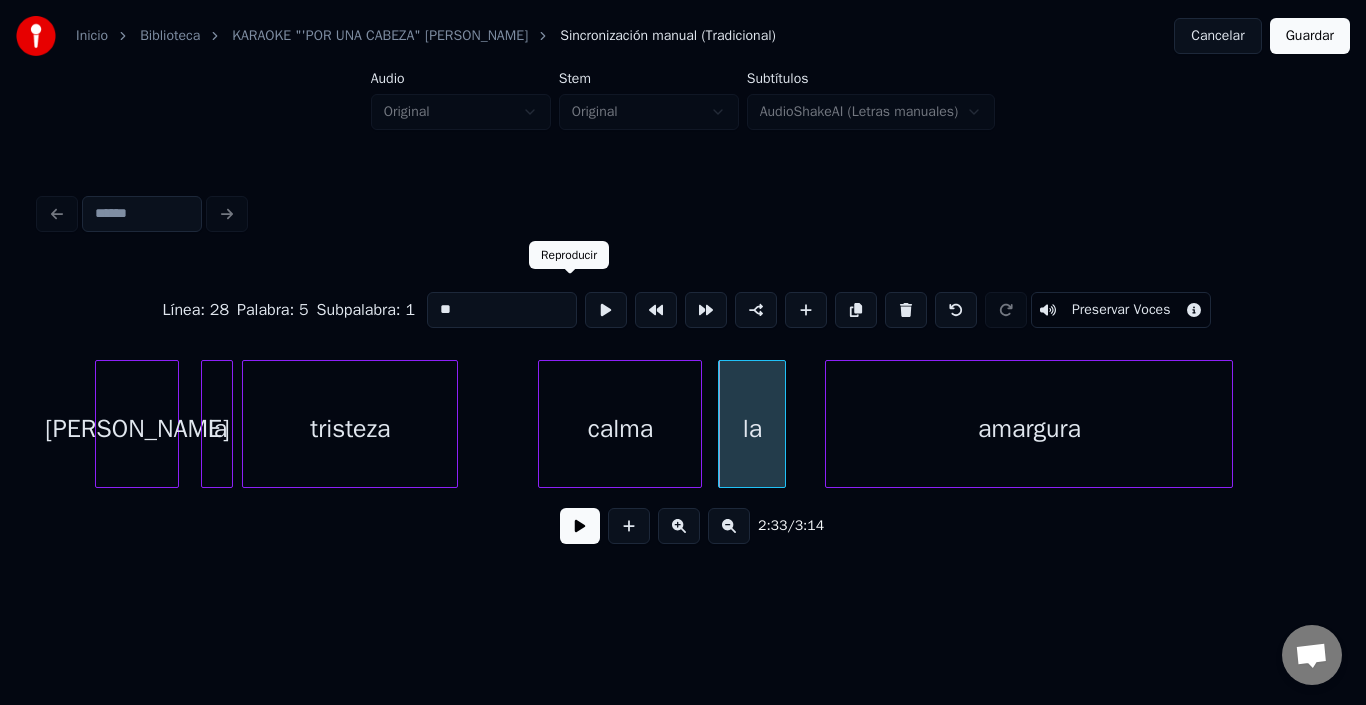 click at bounding box center [606, 310] 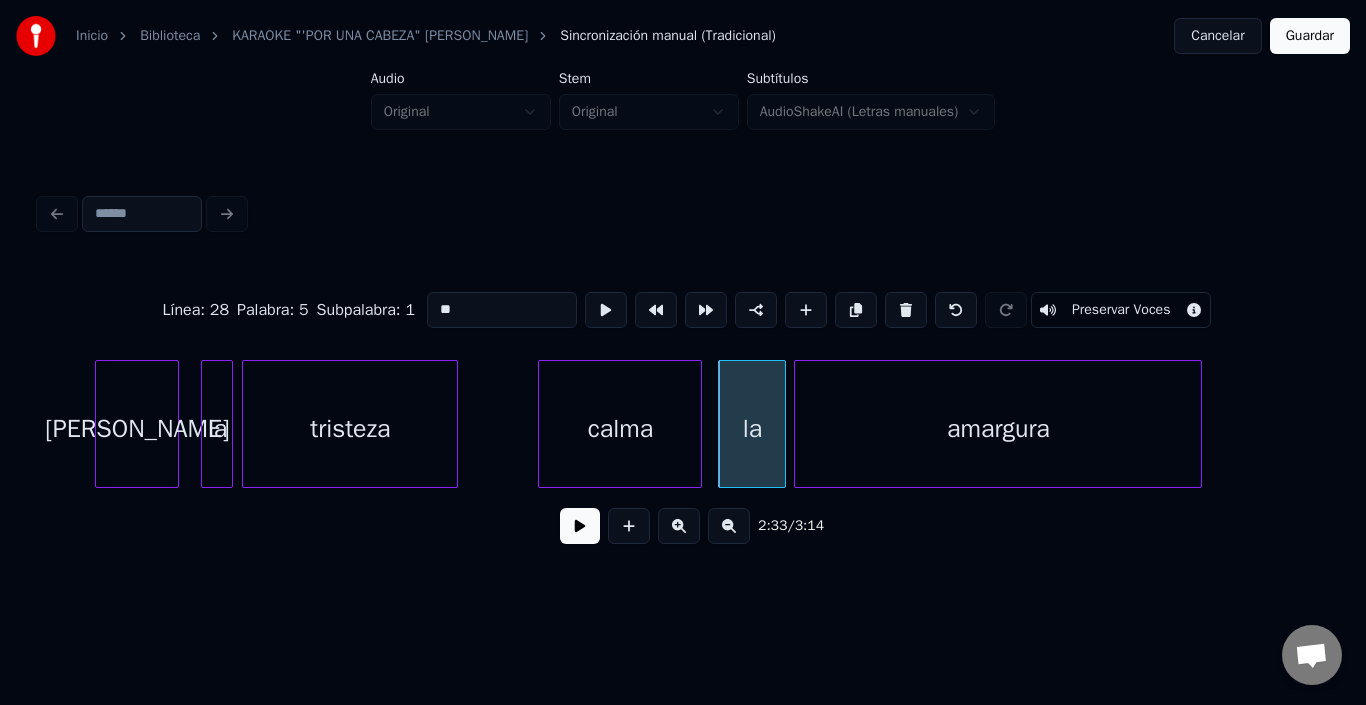 click on "amargura" at bounding box center [998, 429] 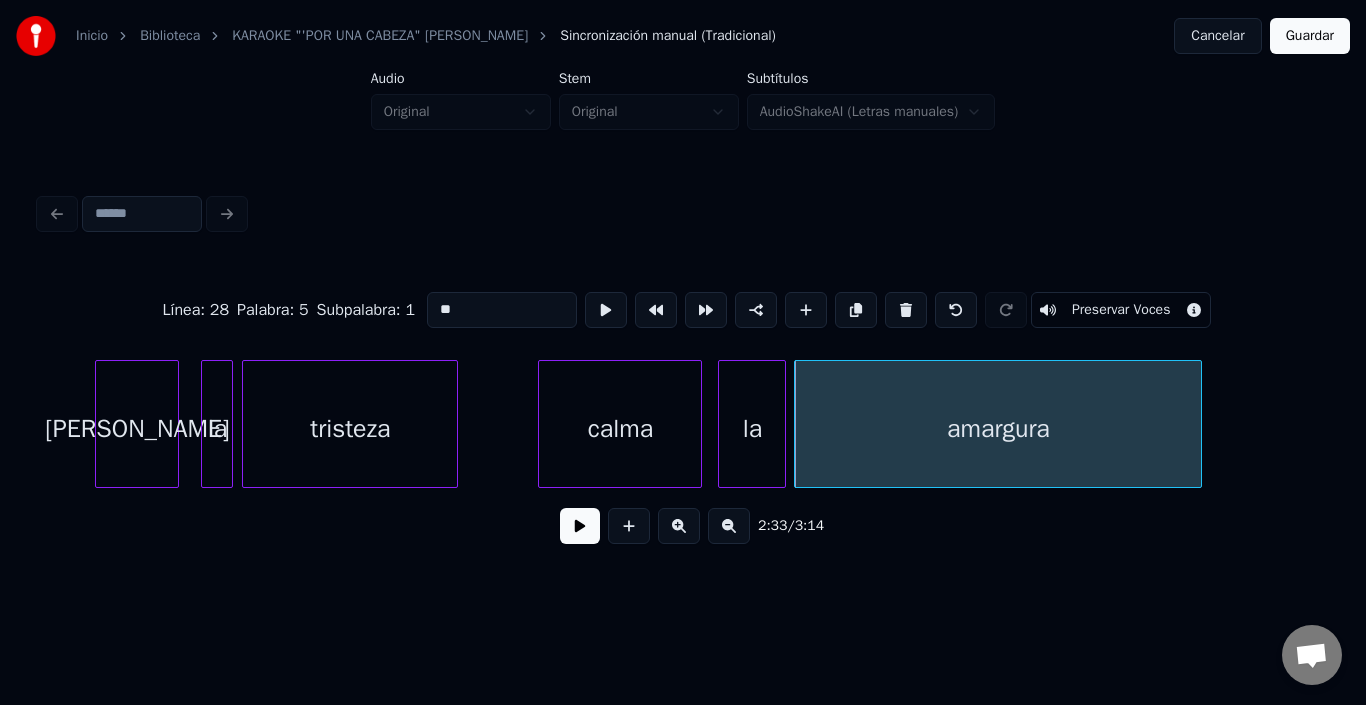click on "amargura" at bounding box center [998, 429] 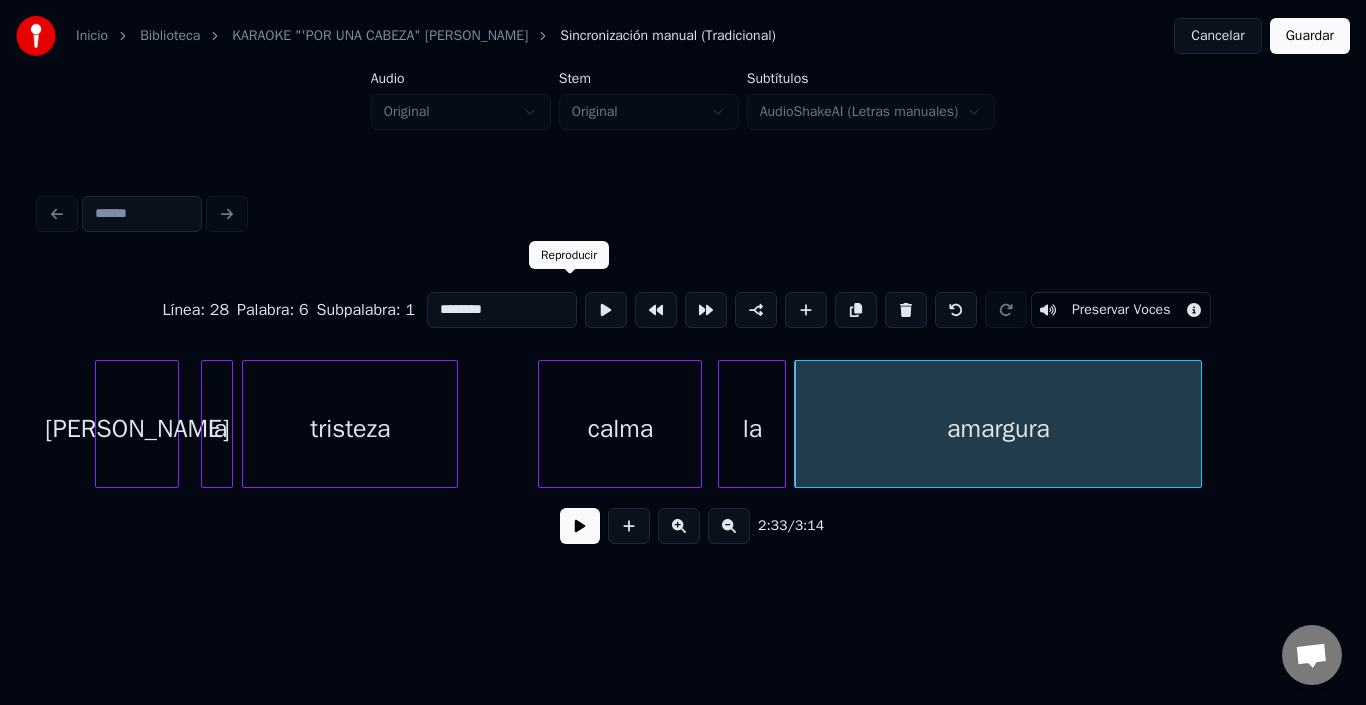click at bounding box center (606, 310) 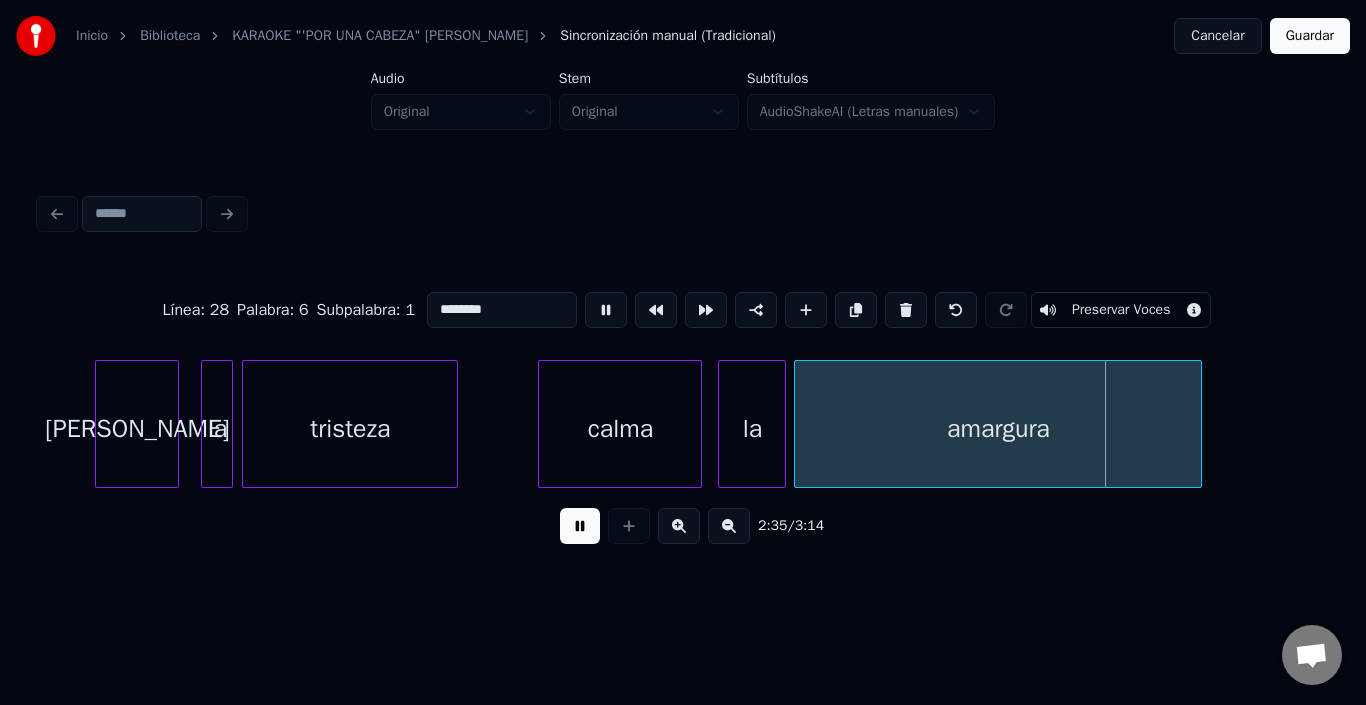 click at bounding box center [606, 310] 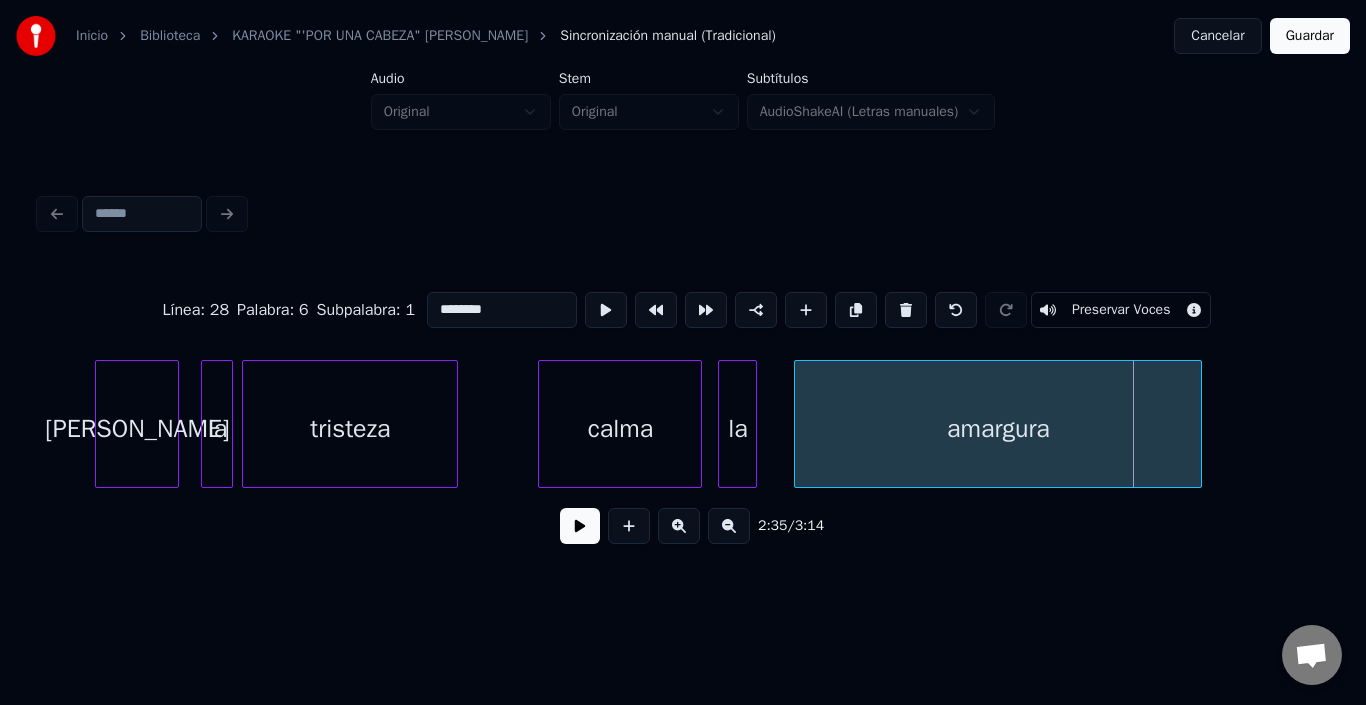 click at bounding box center [753, 424] 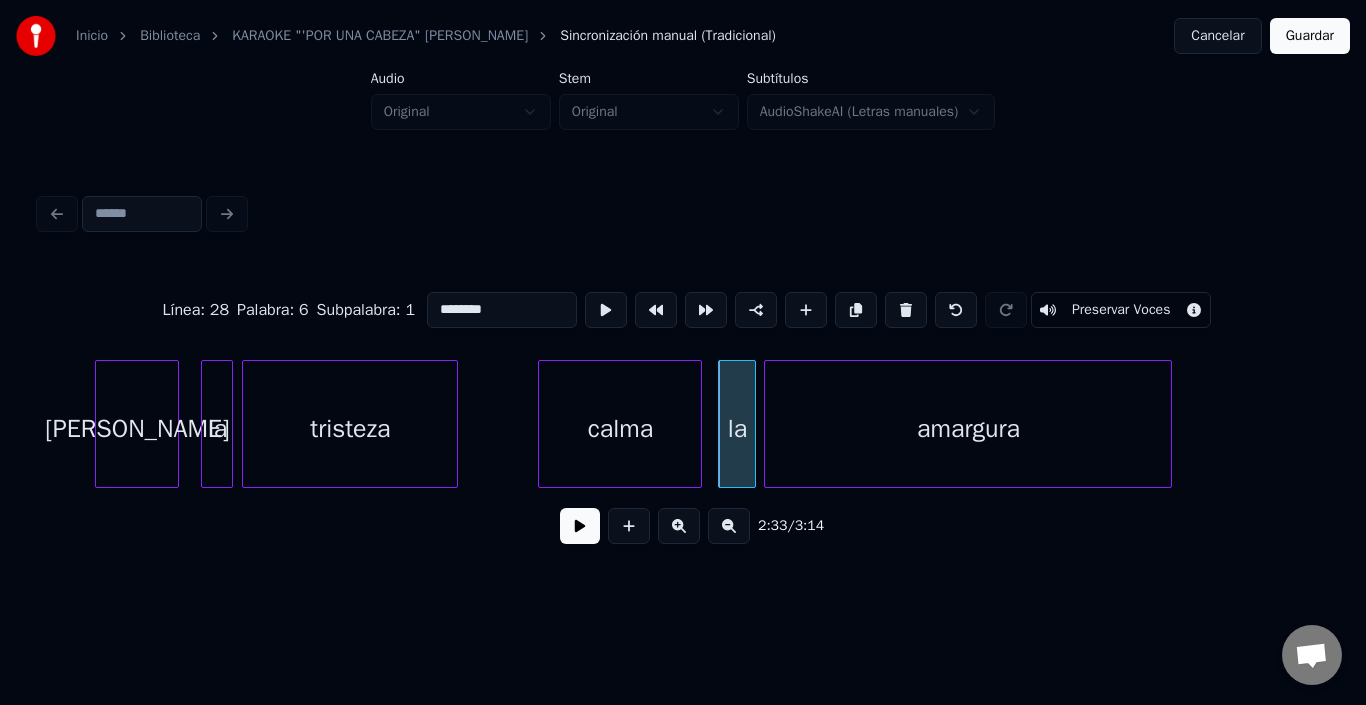 click on "amargura" at bounding box center [968, 429] 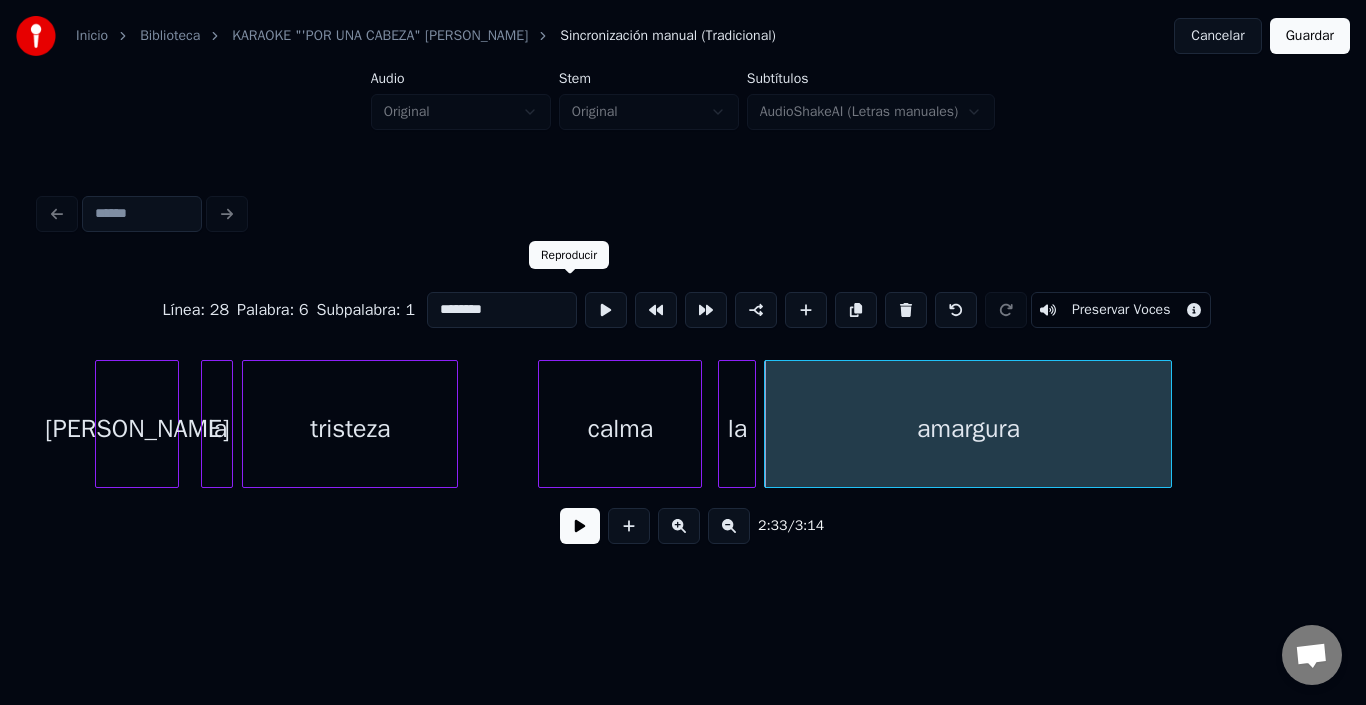 click at bounding box center [606, 310] 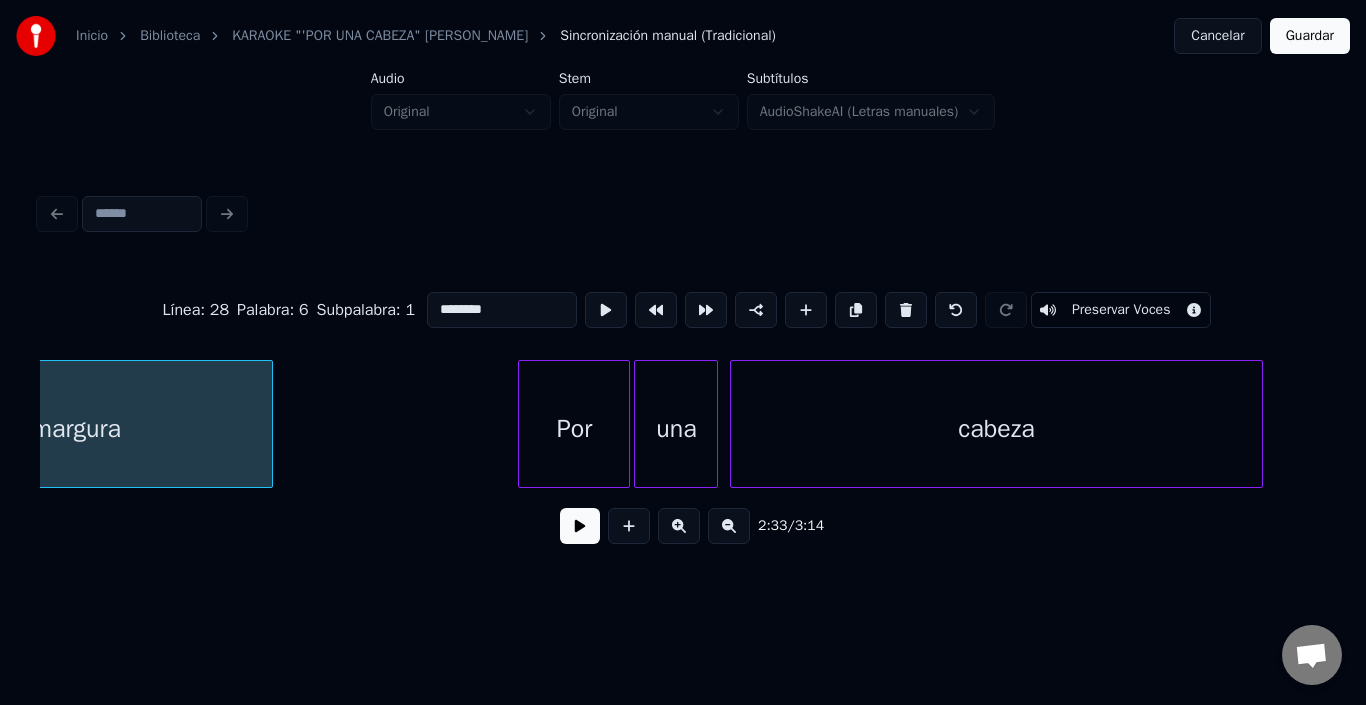scroll, scrollTop: 0, scrollLeft: 31000, axis: horizontal 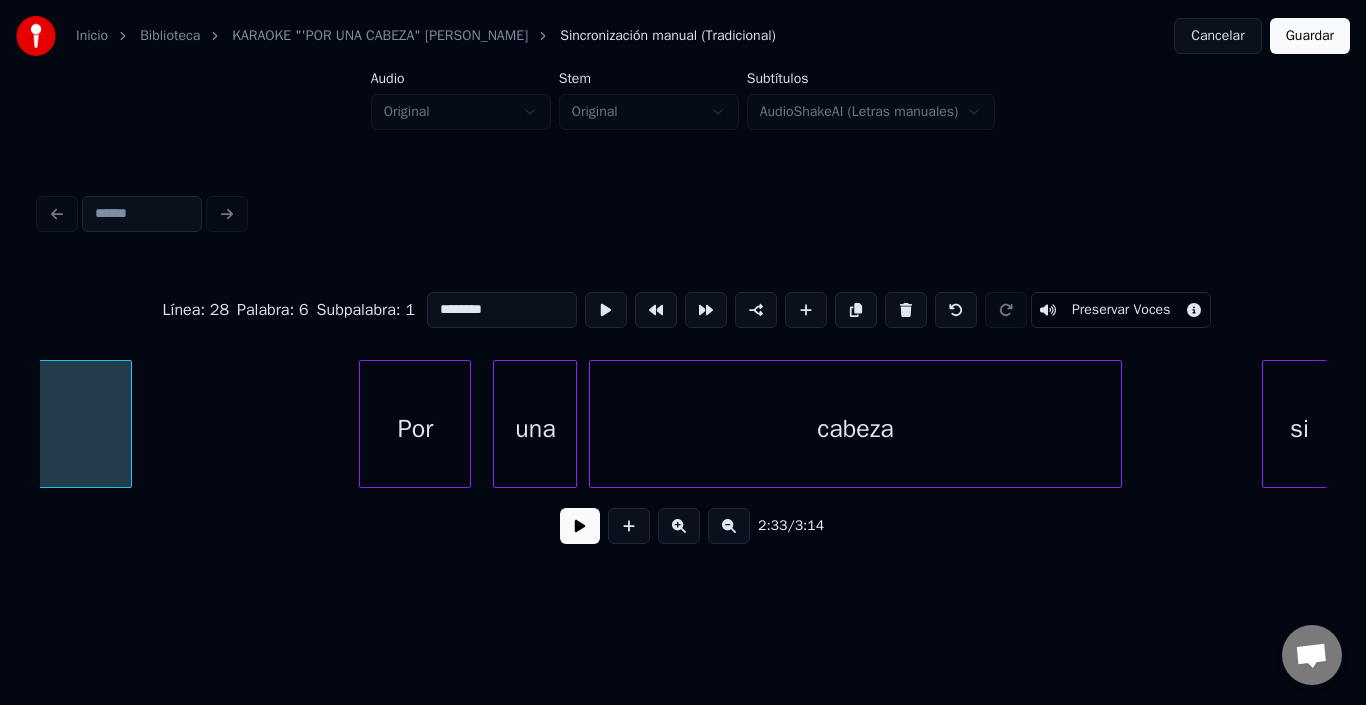 click on "Por" at bounding box center (415, 429) 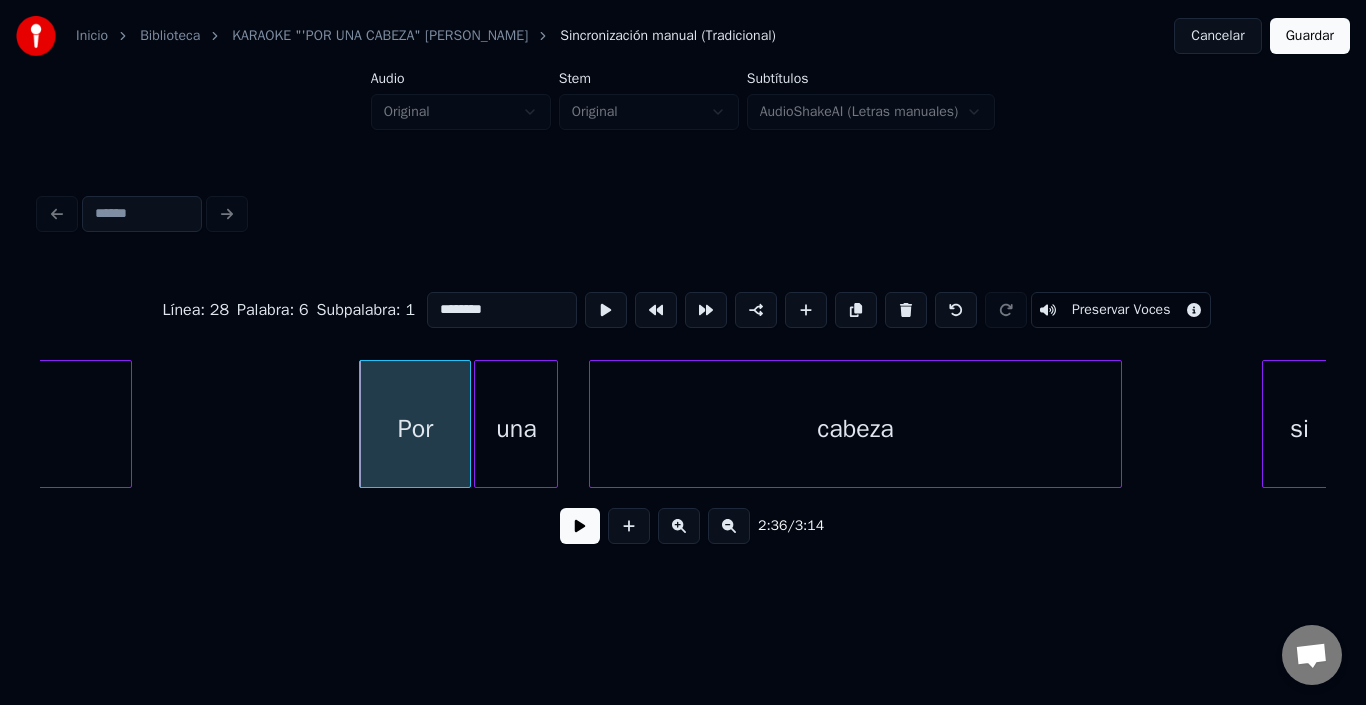click on "una" at bounding box center [516, 429] 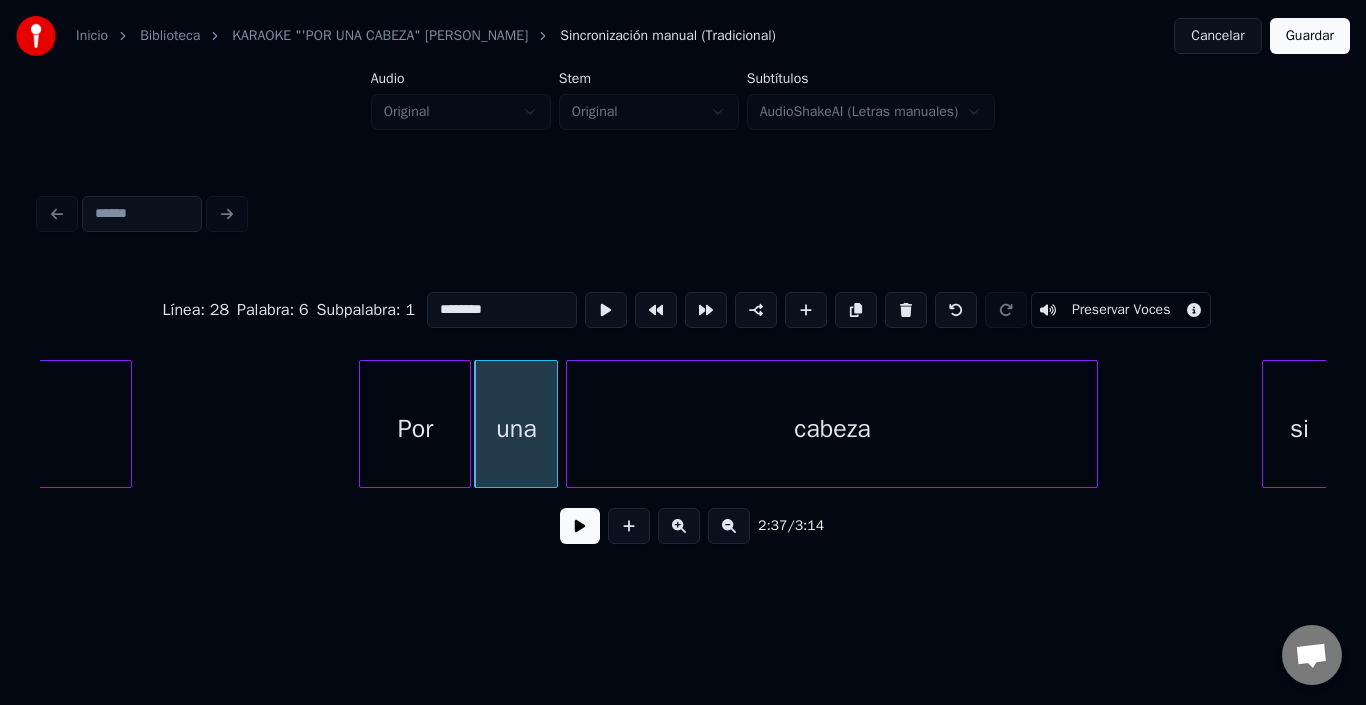 click on "cabeza" at bounding box center [832, 429] 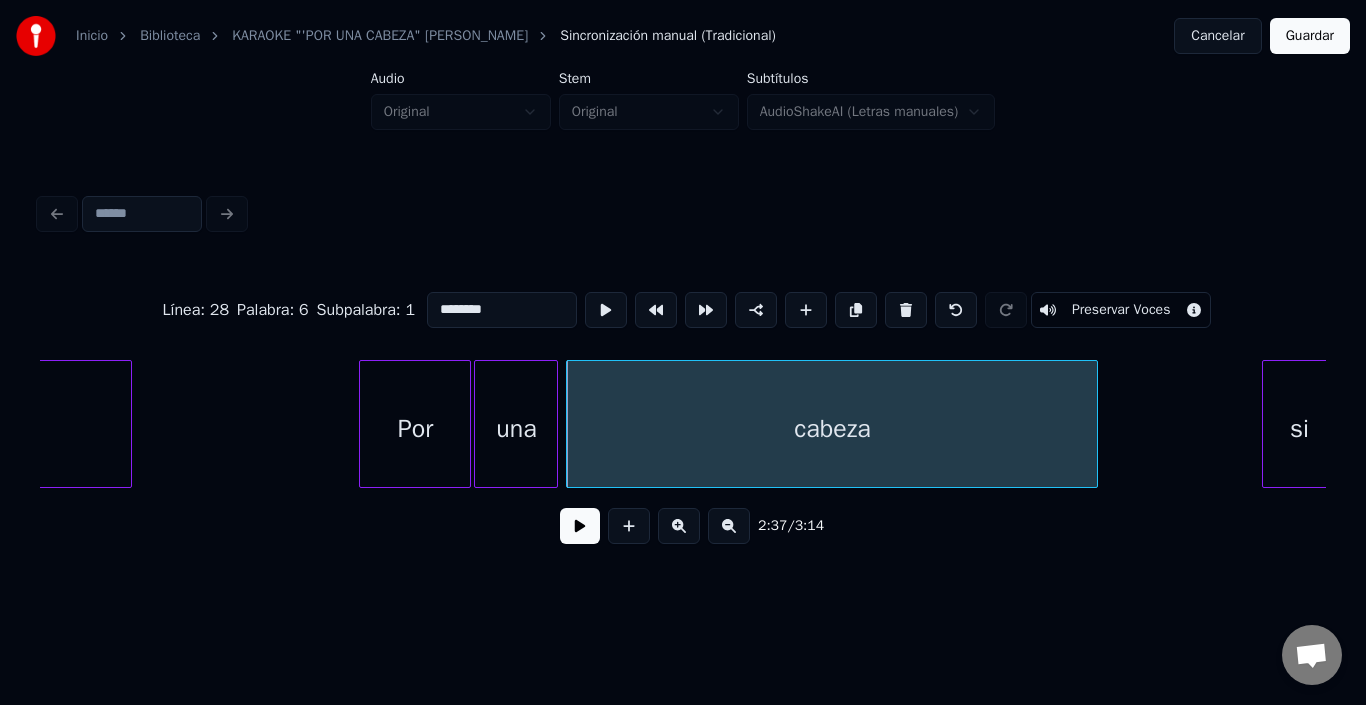 click on "cabeza" at bounding box center (832, 429) 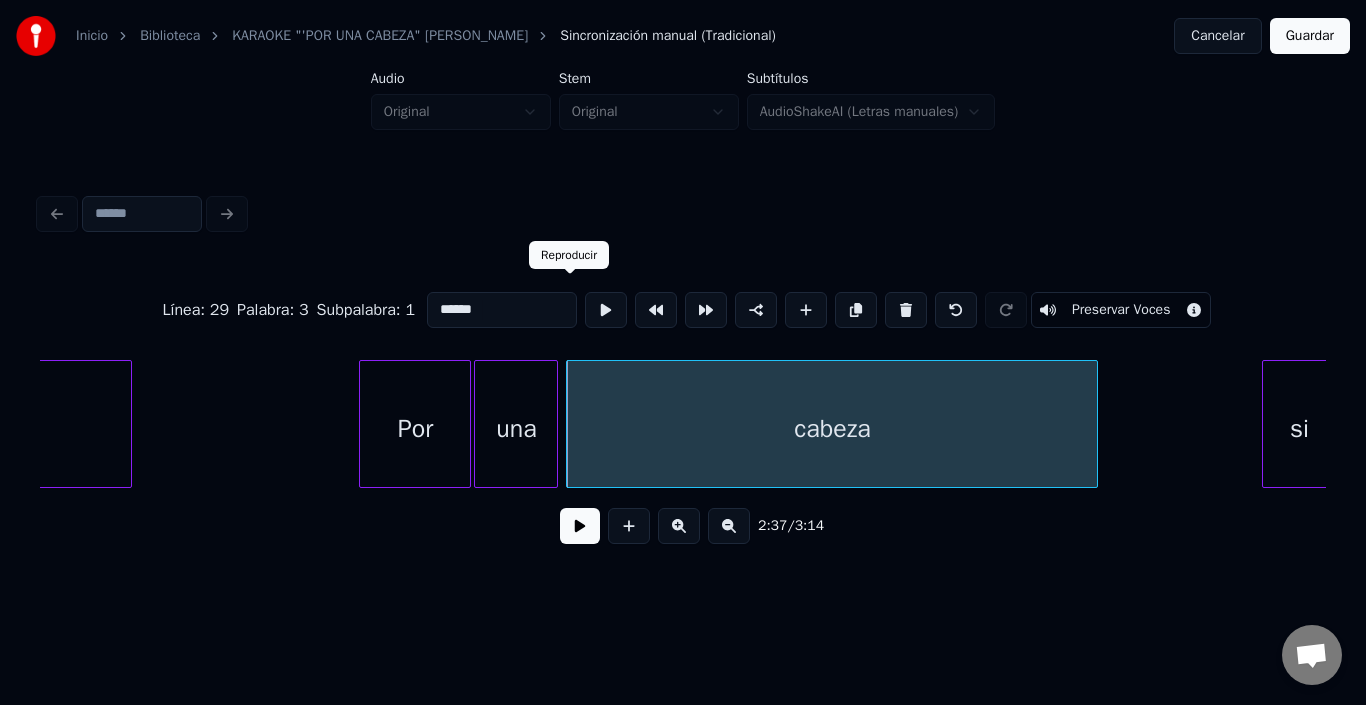 click at bounding box center [606, 310] 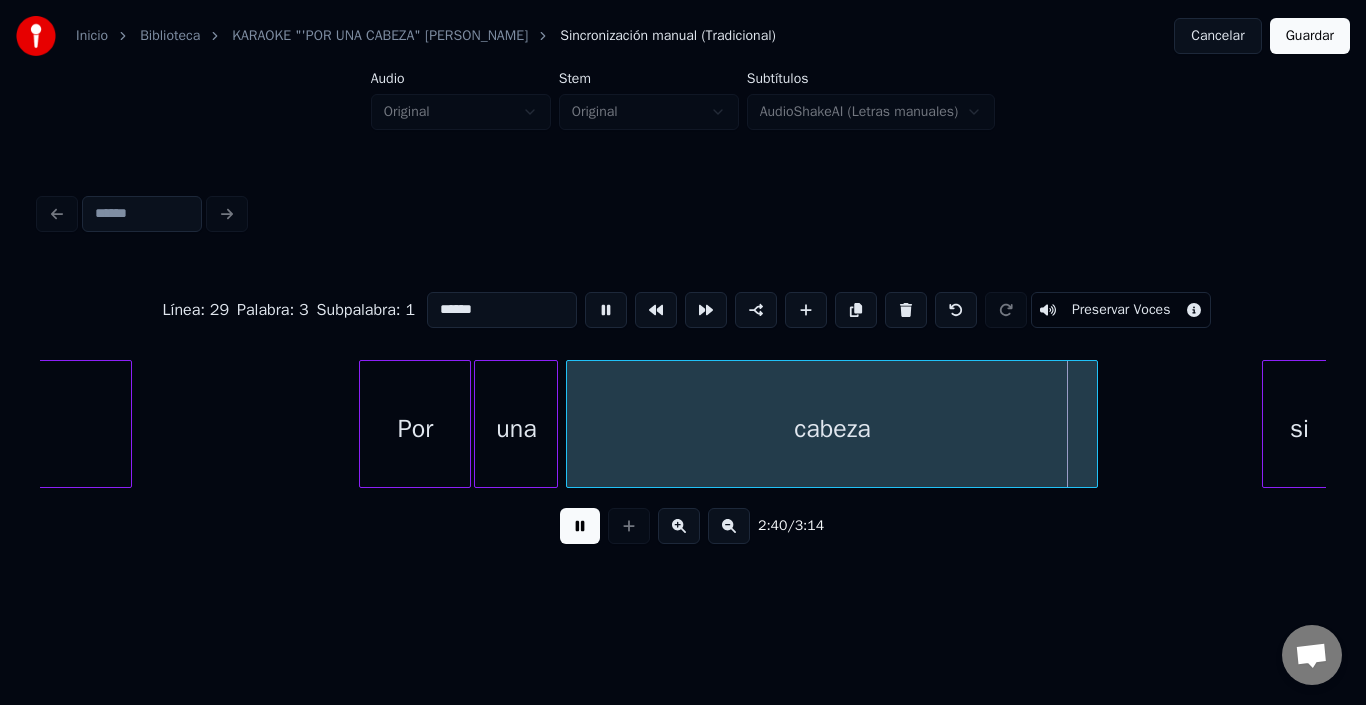 click at bounding box center (606, 310) 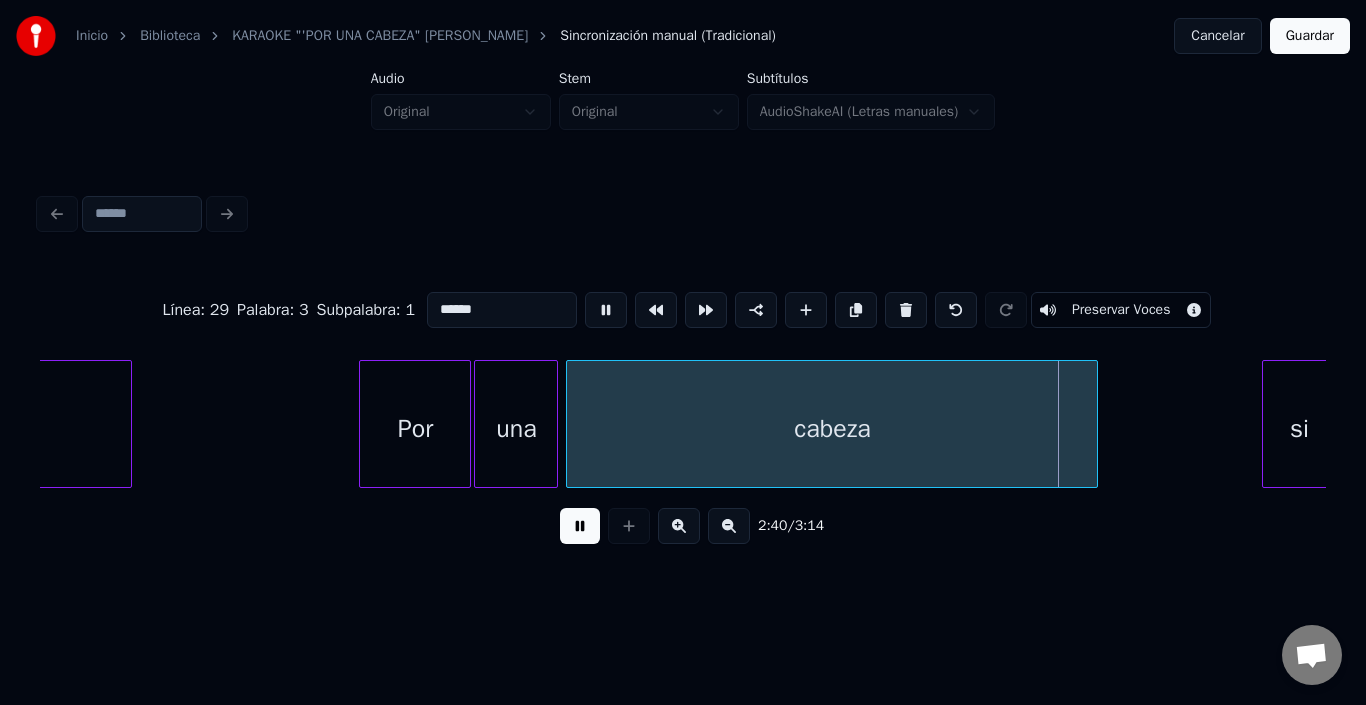 click at bounding box center [606, 310] 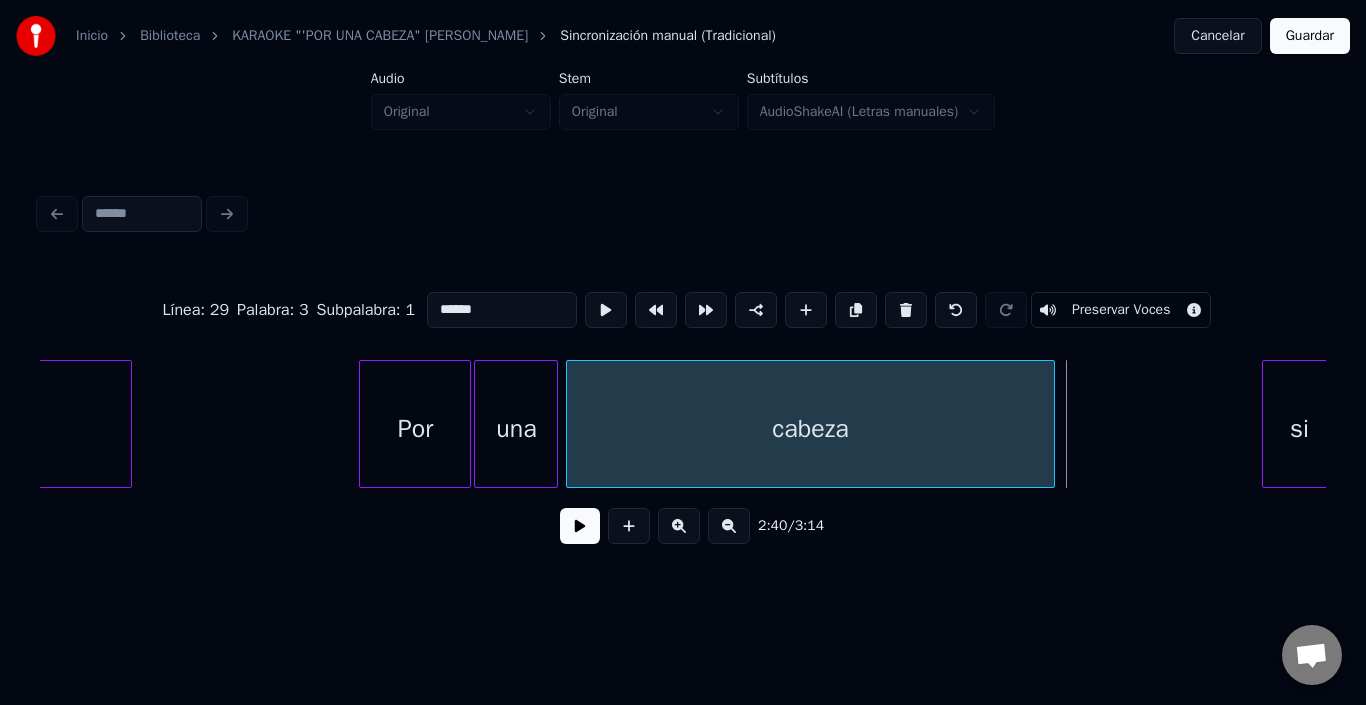click at bounding box center [1051, 424] 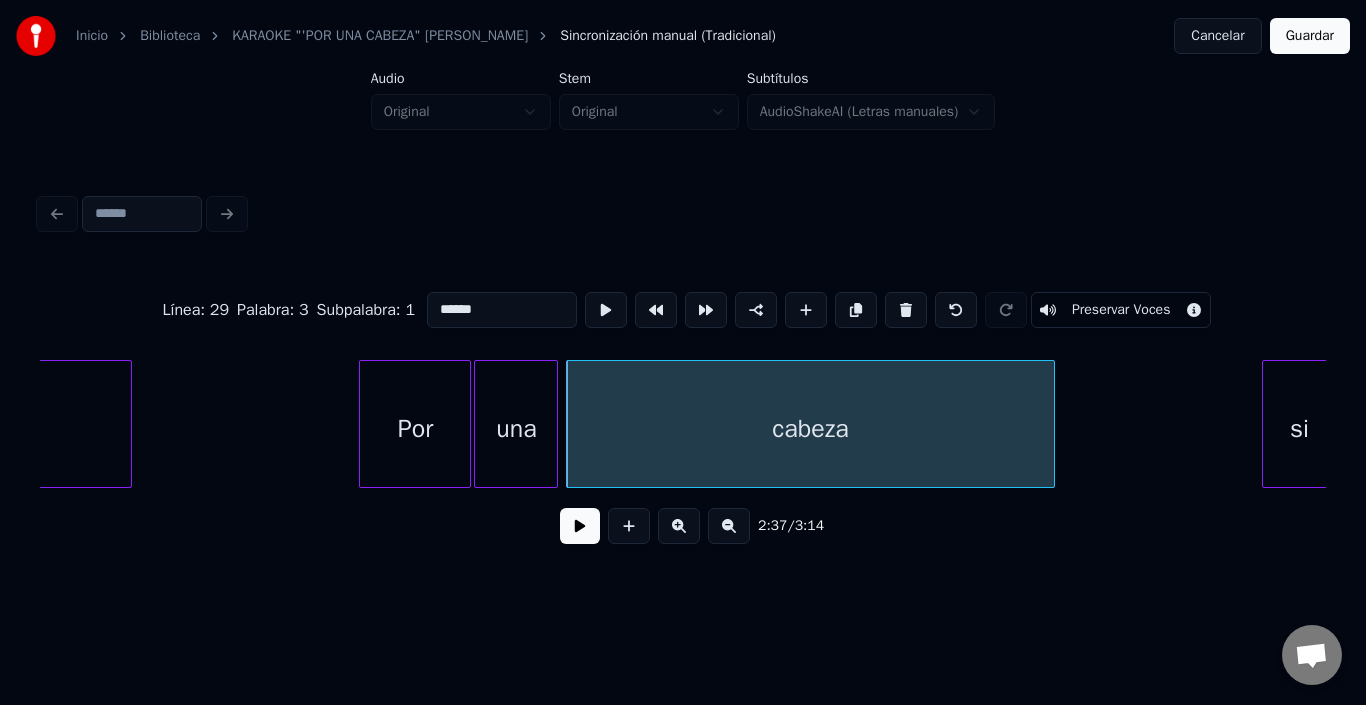 click on "una" at bounding box center (516, 429) 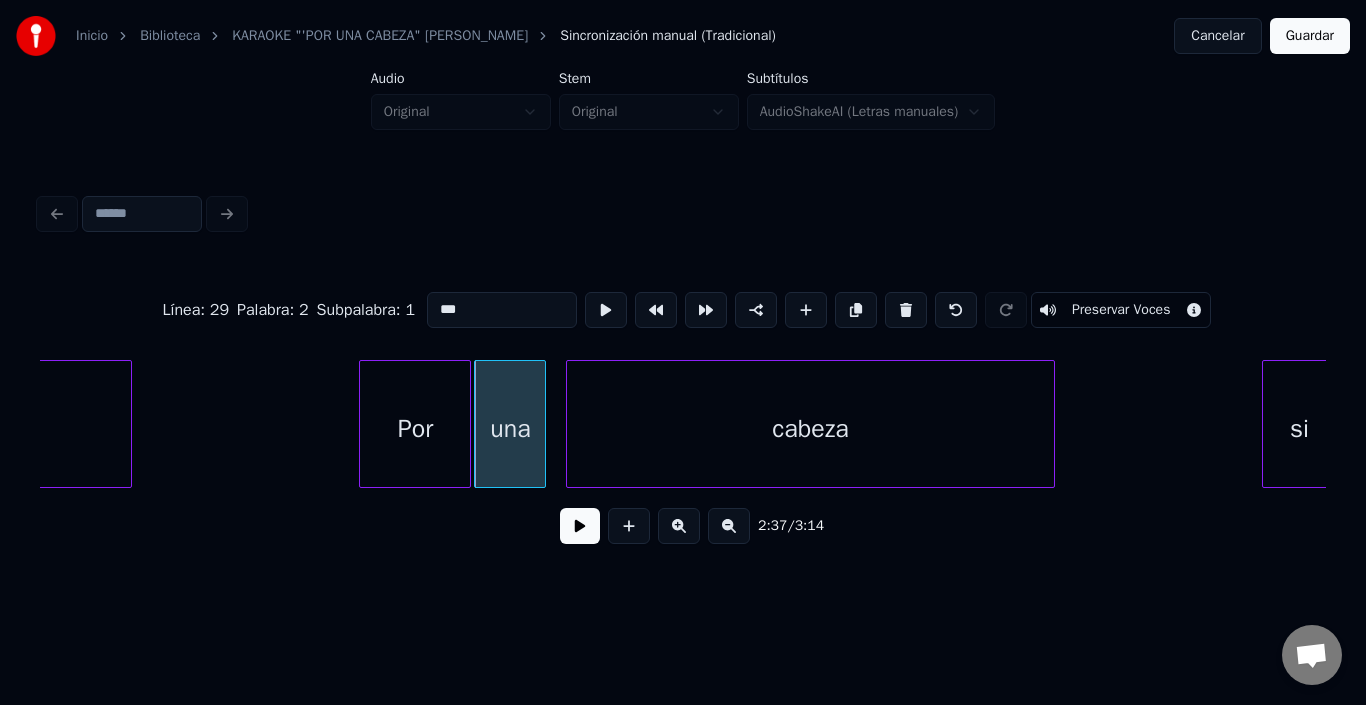 click at bounding box center [542, 424] 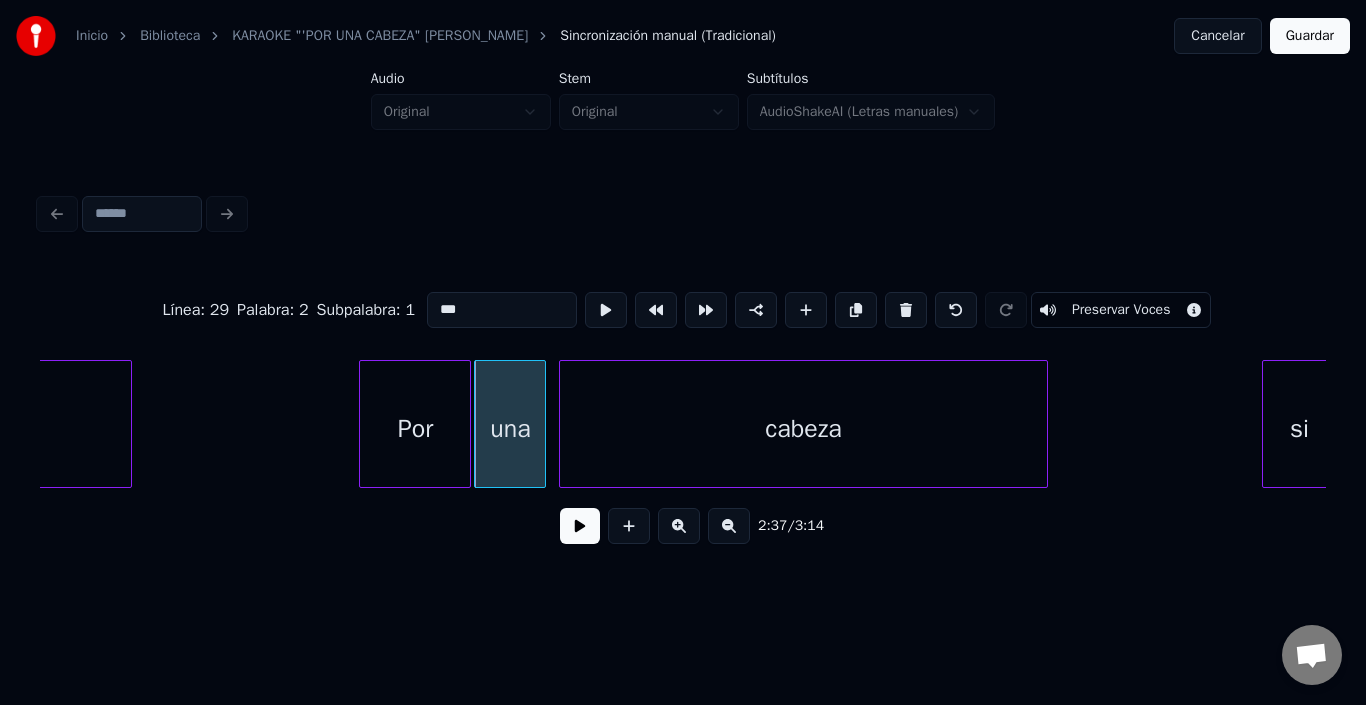 click on "cabeza" at bounding box center [803, 429] 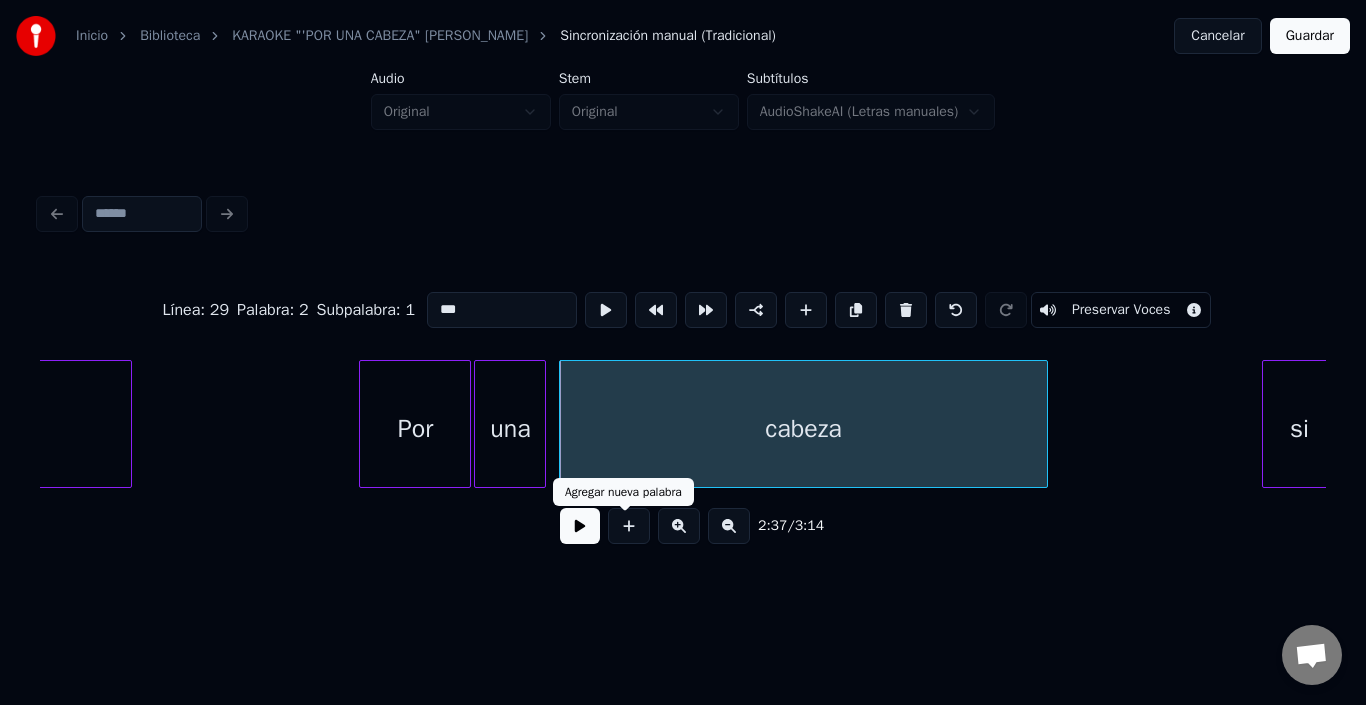 click at bounding box center [580, 526] 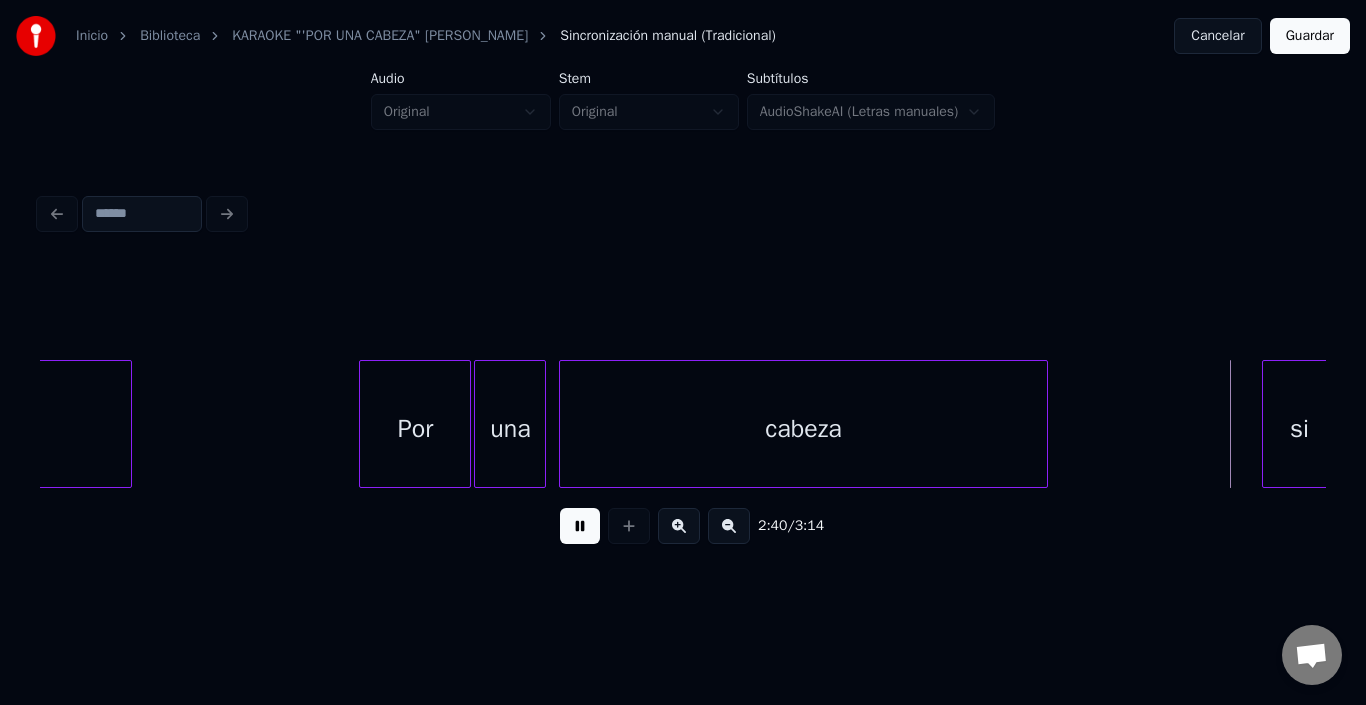 click at bounding box center (580, 526) 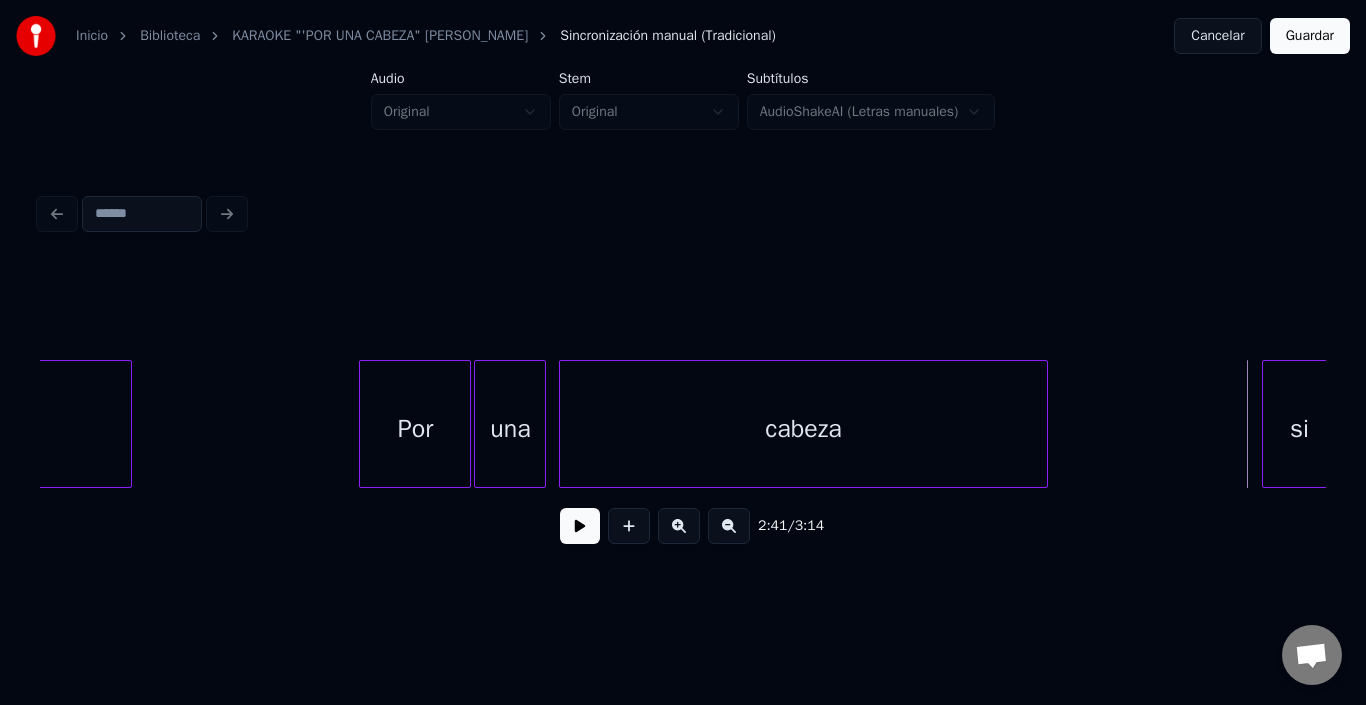 scroll, scrollTop: 0, scrollLeft: 31003, axis: horizontal 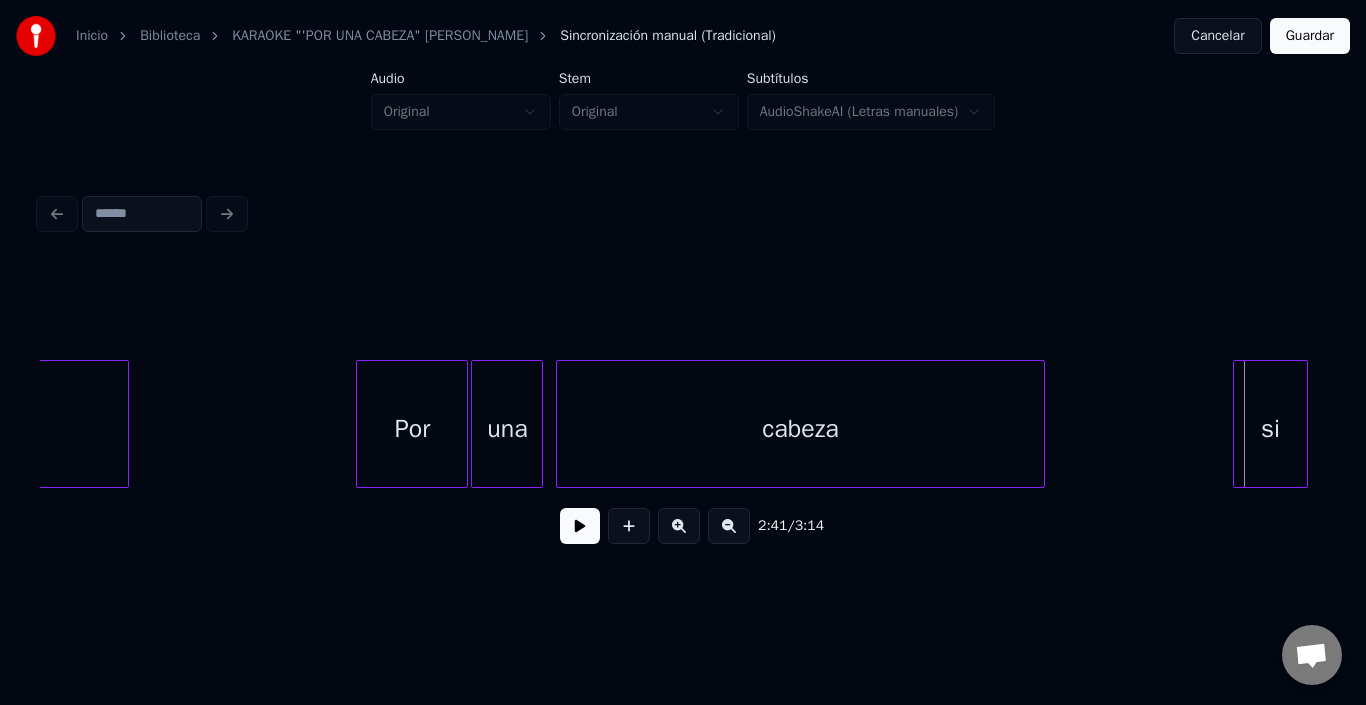 click on "si" at bounding box center [1271, 429] 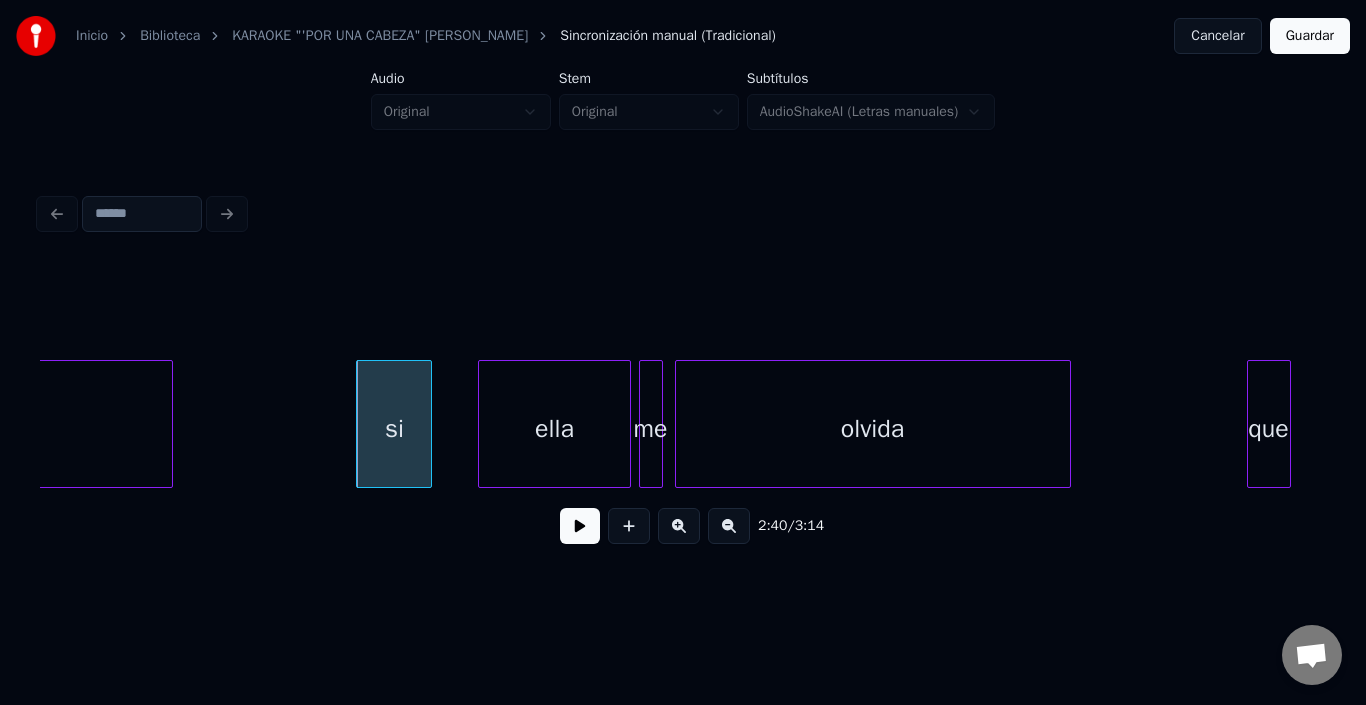 scroll, scrollTop: 0, scrollLeft: 31883, axis: horizontal 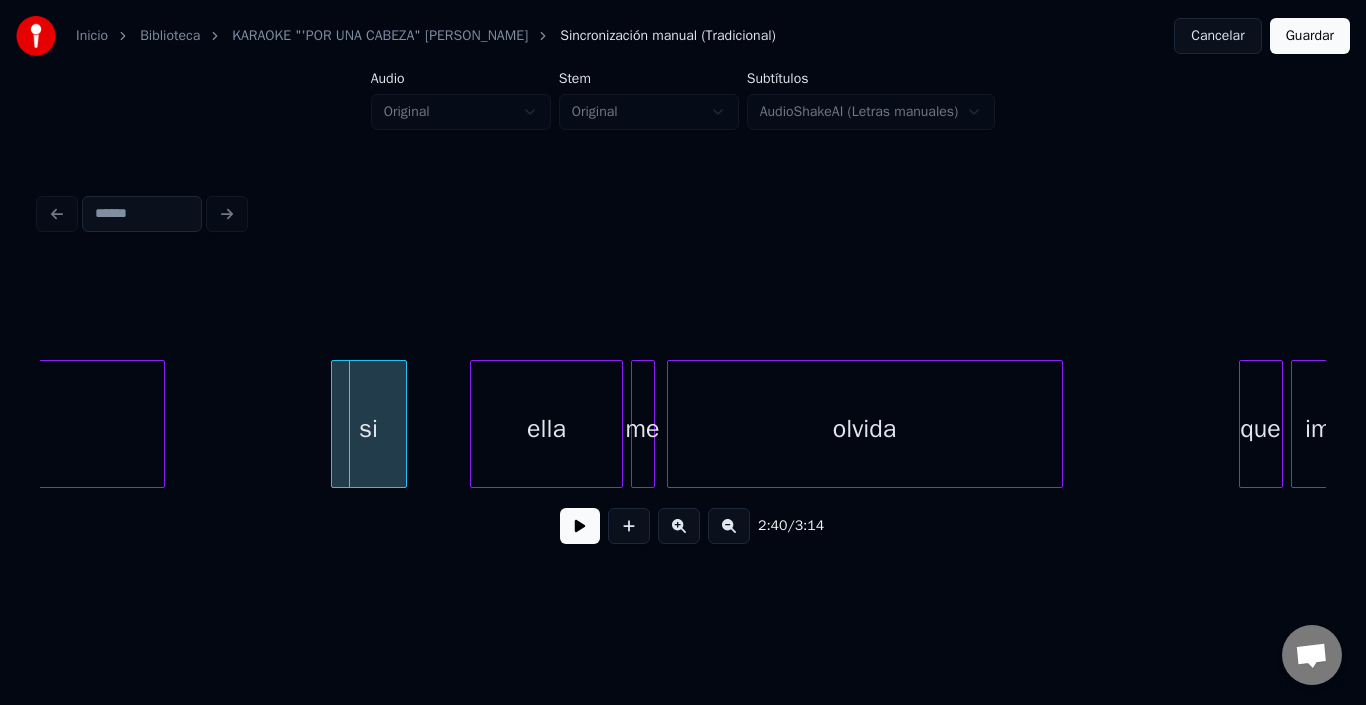 click on "si" at bounding box center [369, 429] 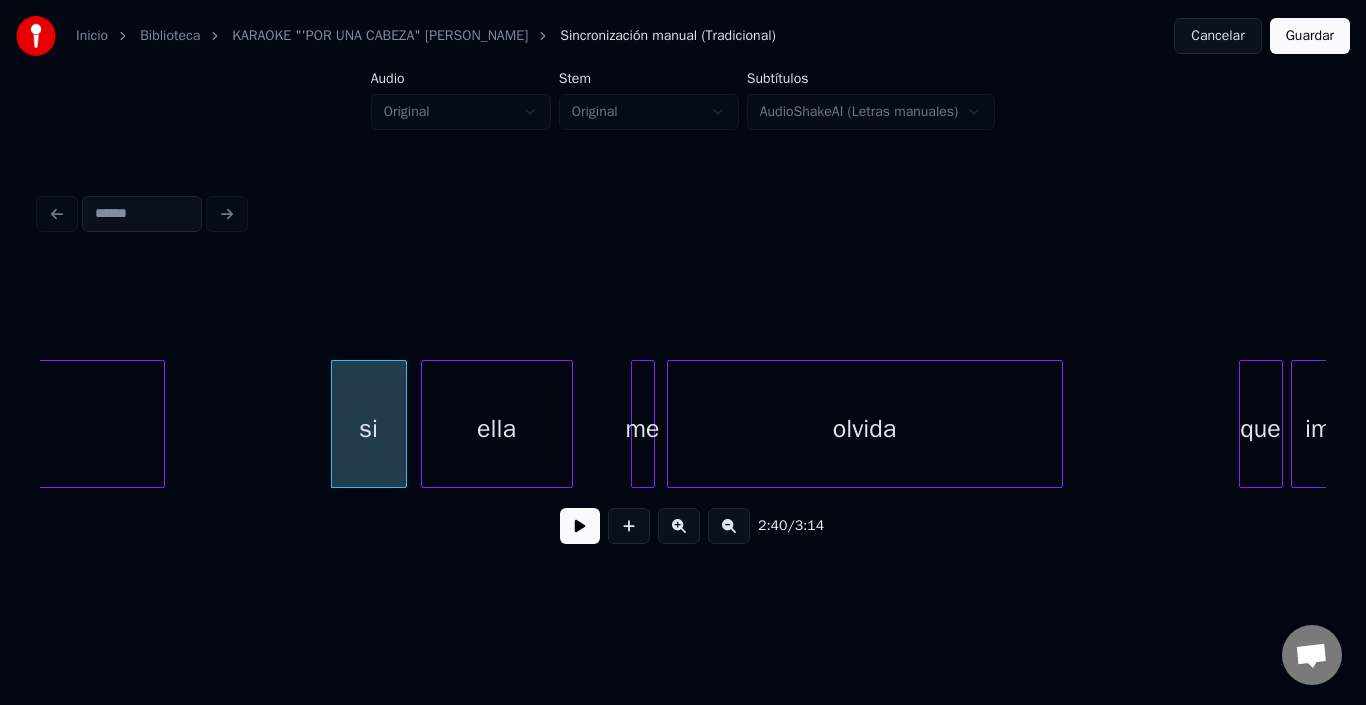 click on "ella" at bounding box center [497, 429] 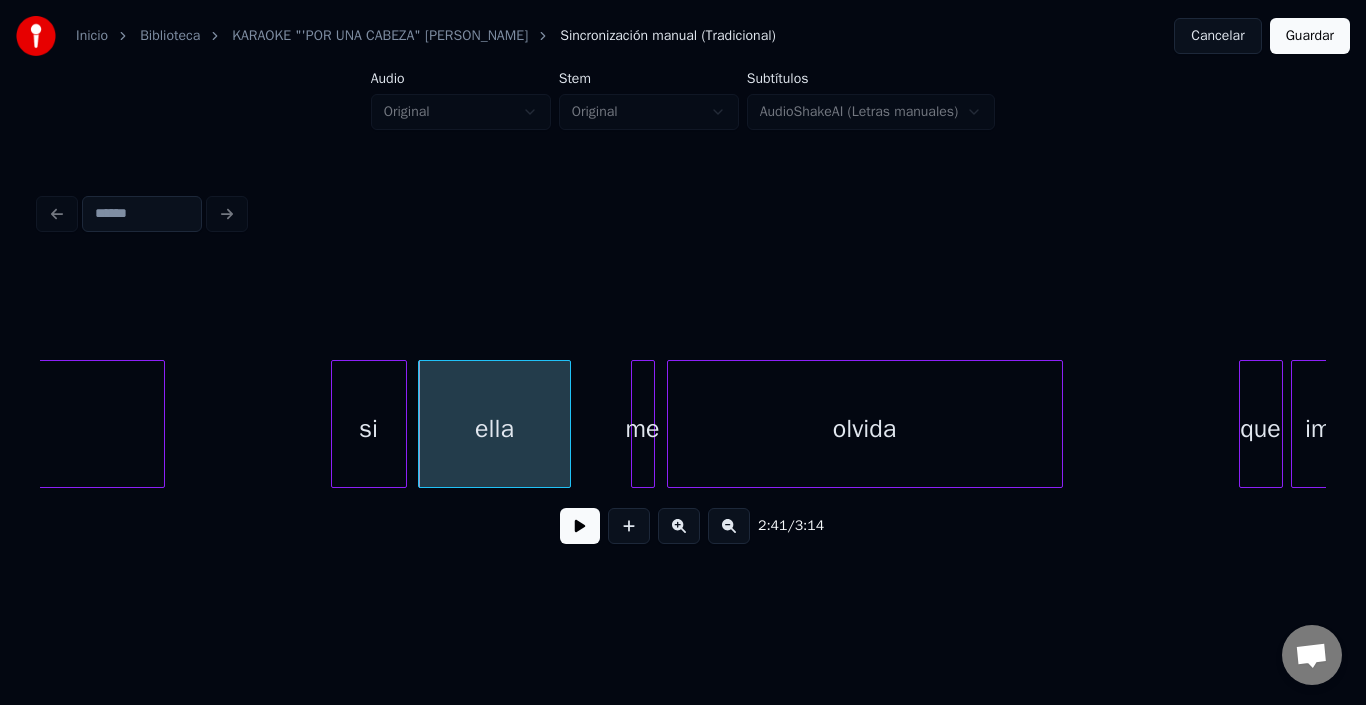 click on "ella" at bounding box center (494, 429) 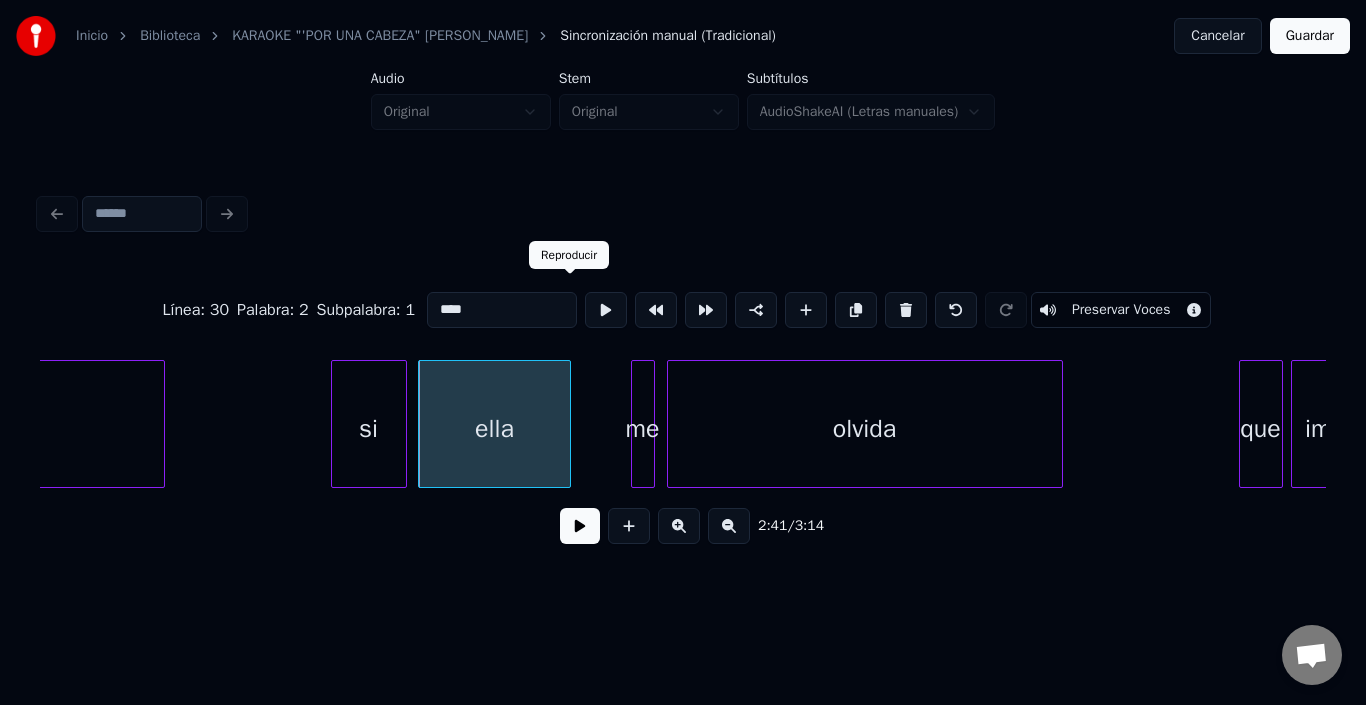 click at bounding box center [606, 310] 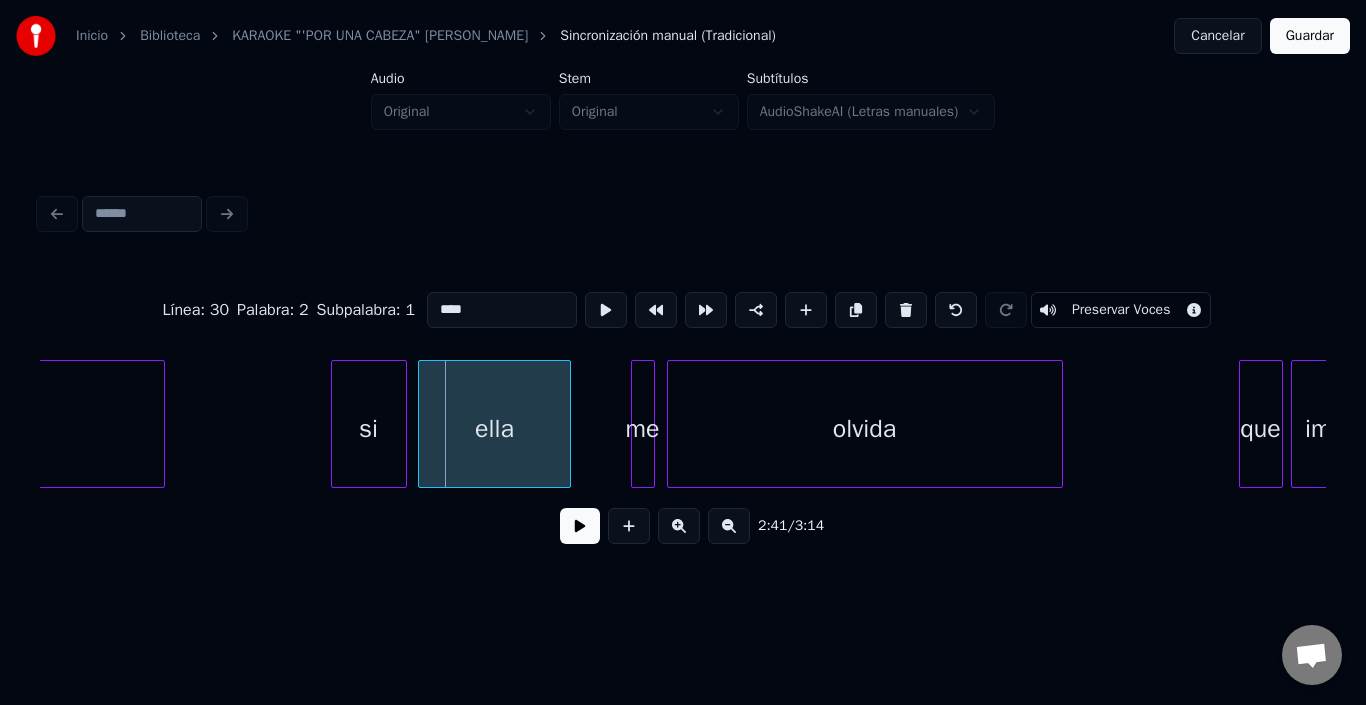 click at bounding box center (606, 310) 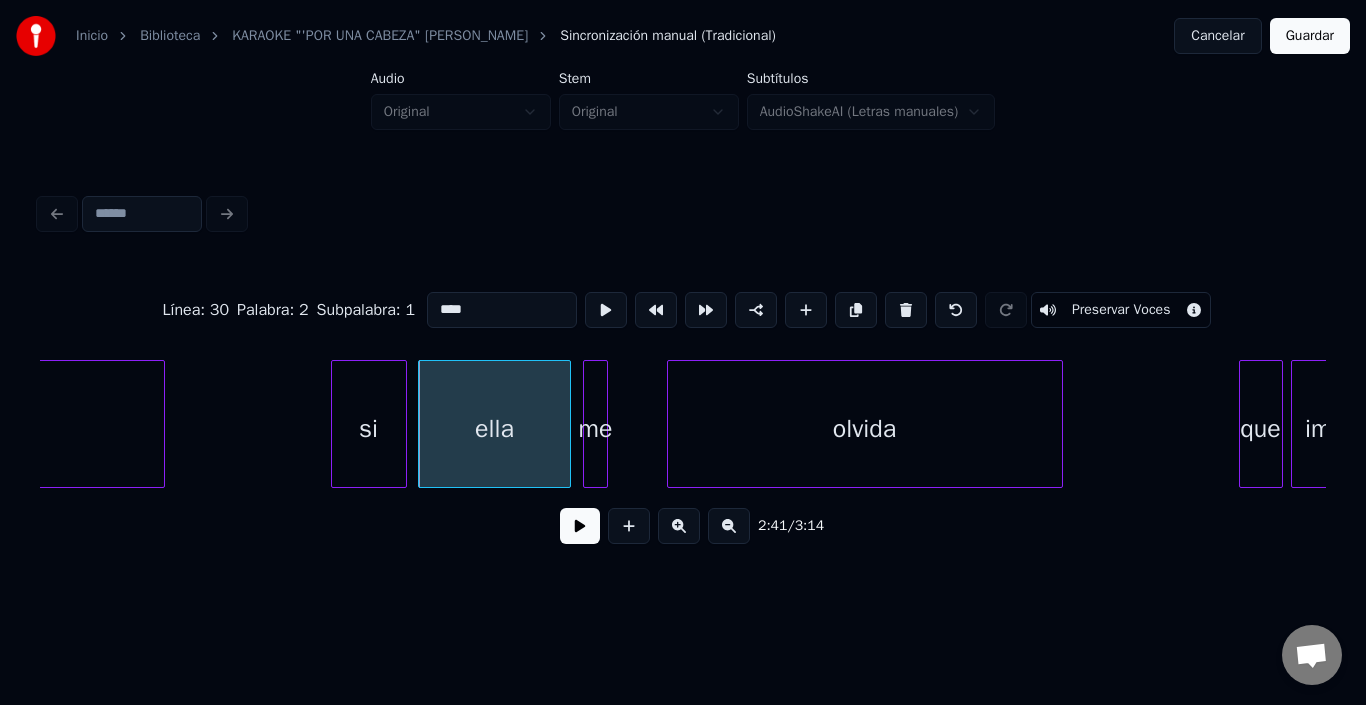 click on "me" at bounding box center [595, 429] 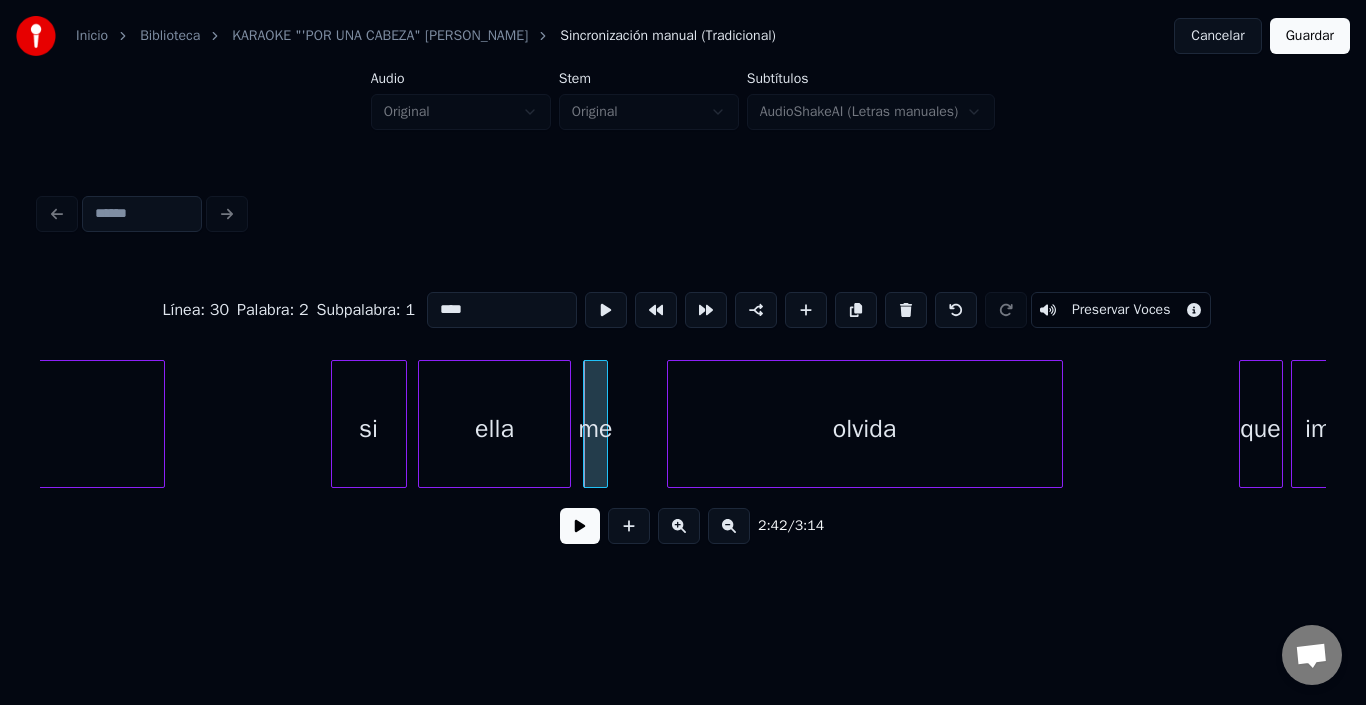 click at bounding box center [587, 424] 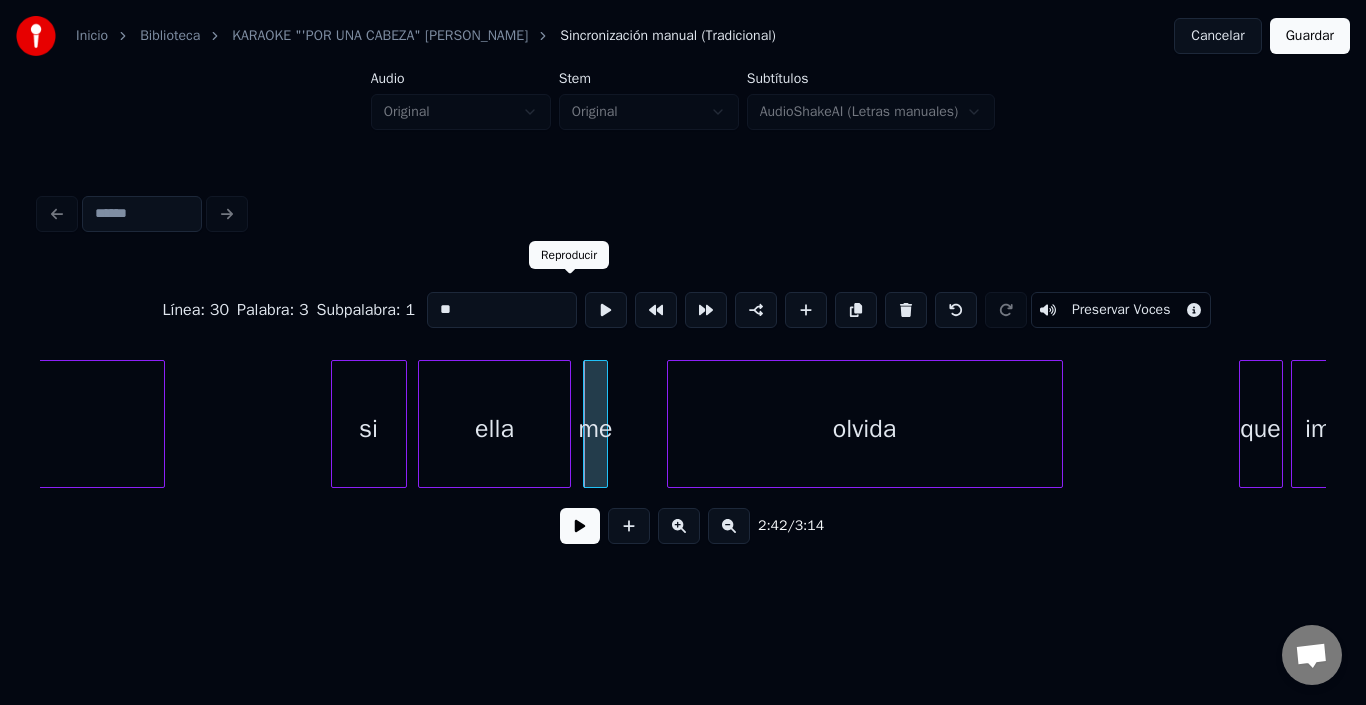 click at bounding box center (606, 310) 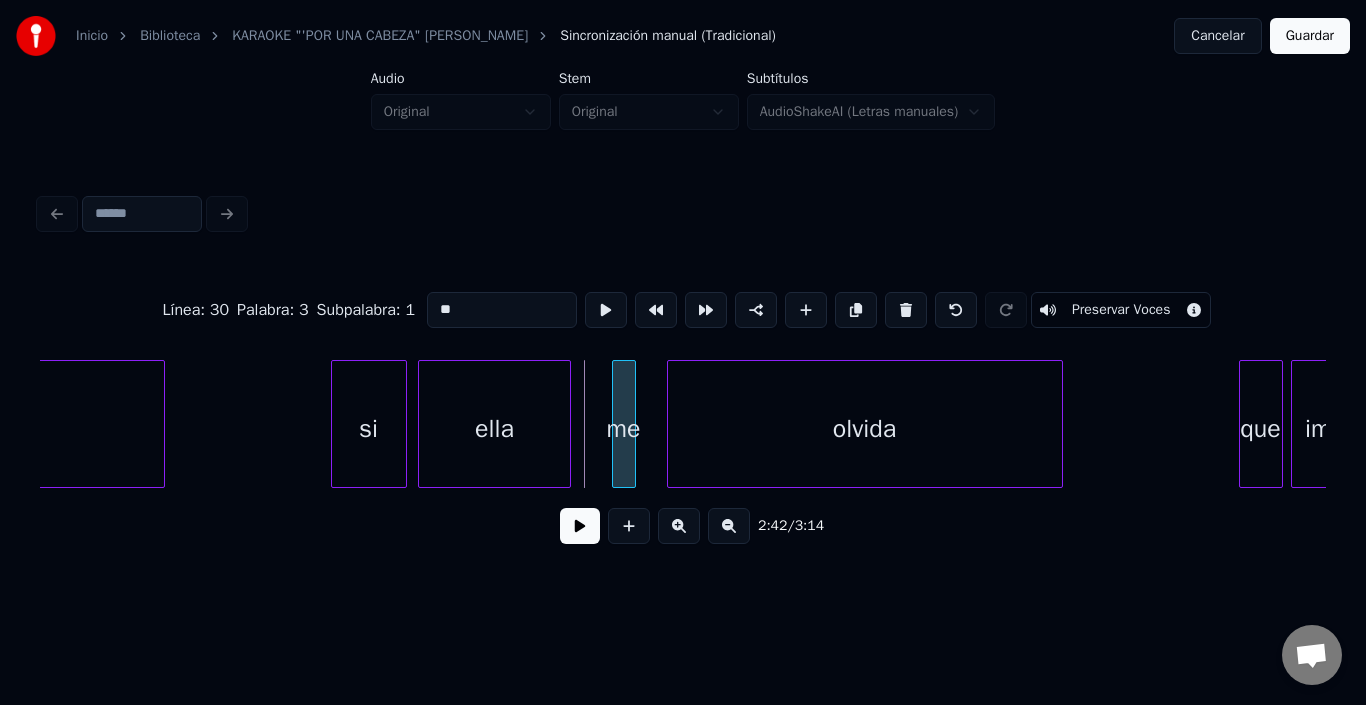 click on "me" at bounding box center (624, 429) 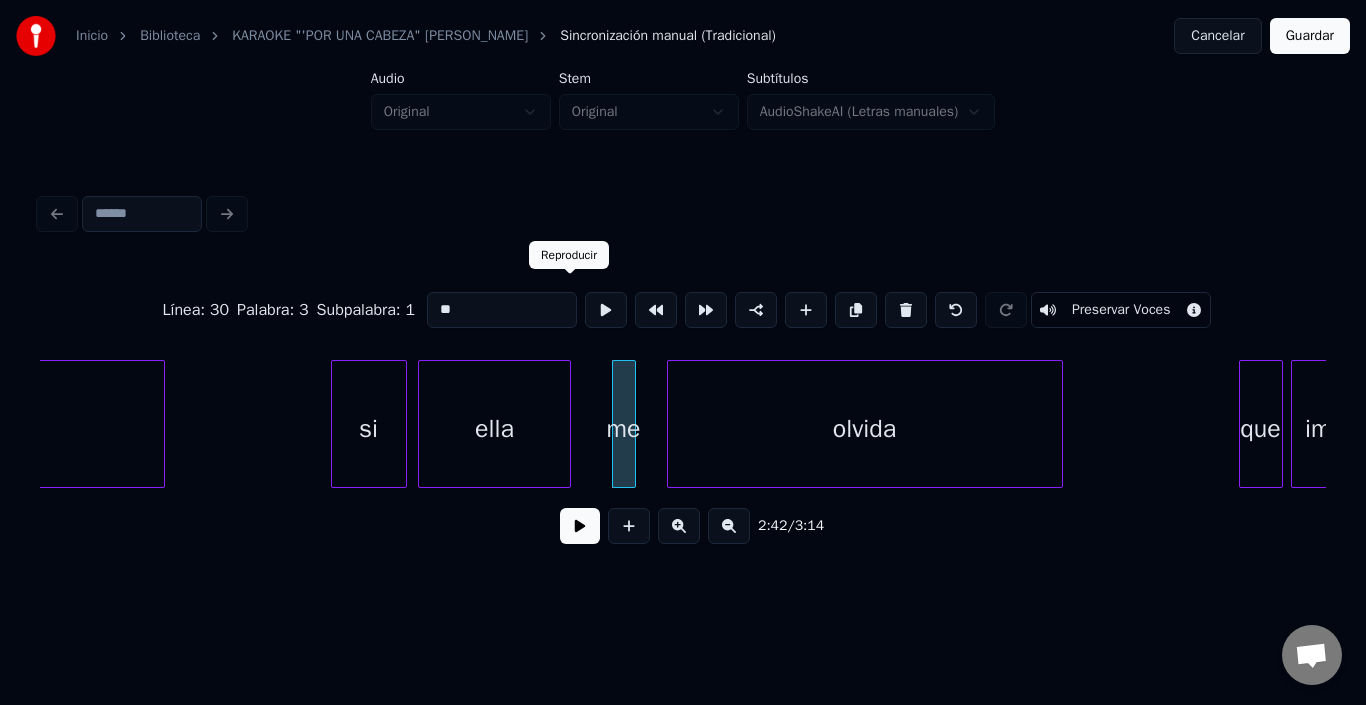 click at bounding box center (606, 310) 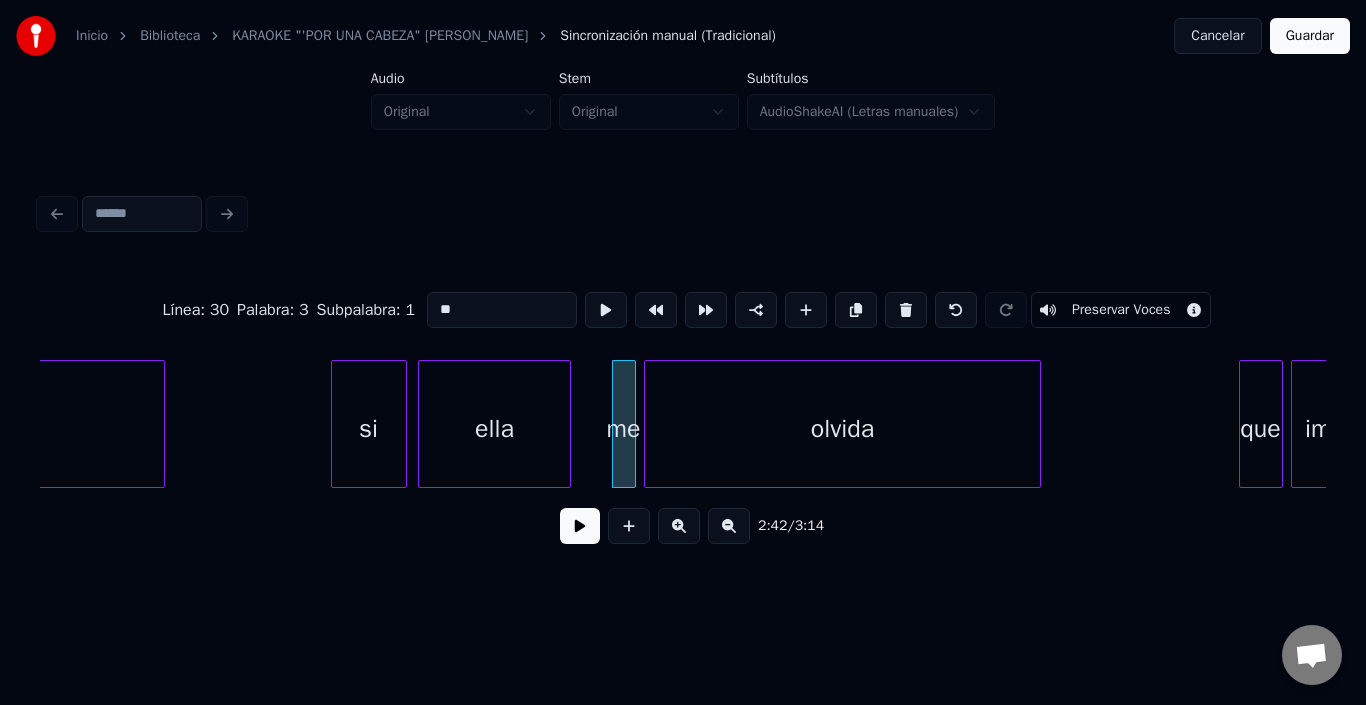 click on "olvida" at bounding box center (842, 429) 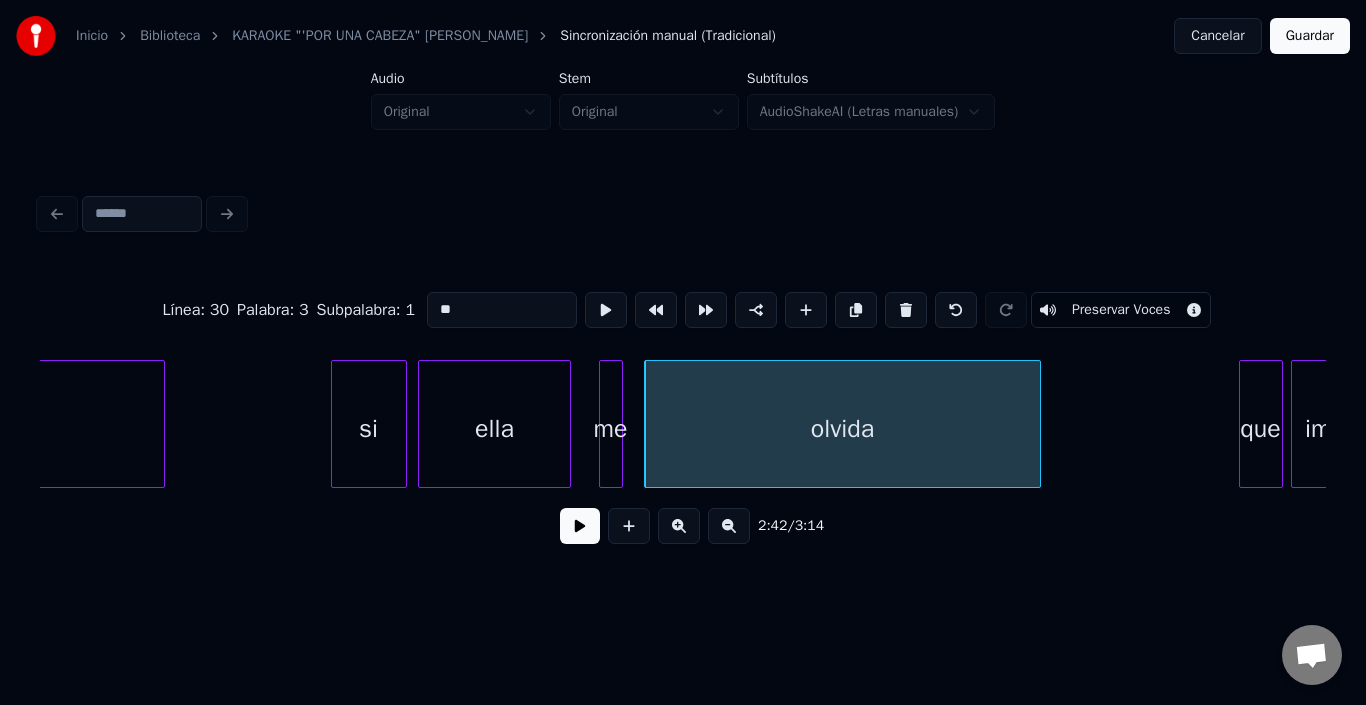 click on "me" at bounding box center [611, 429] 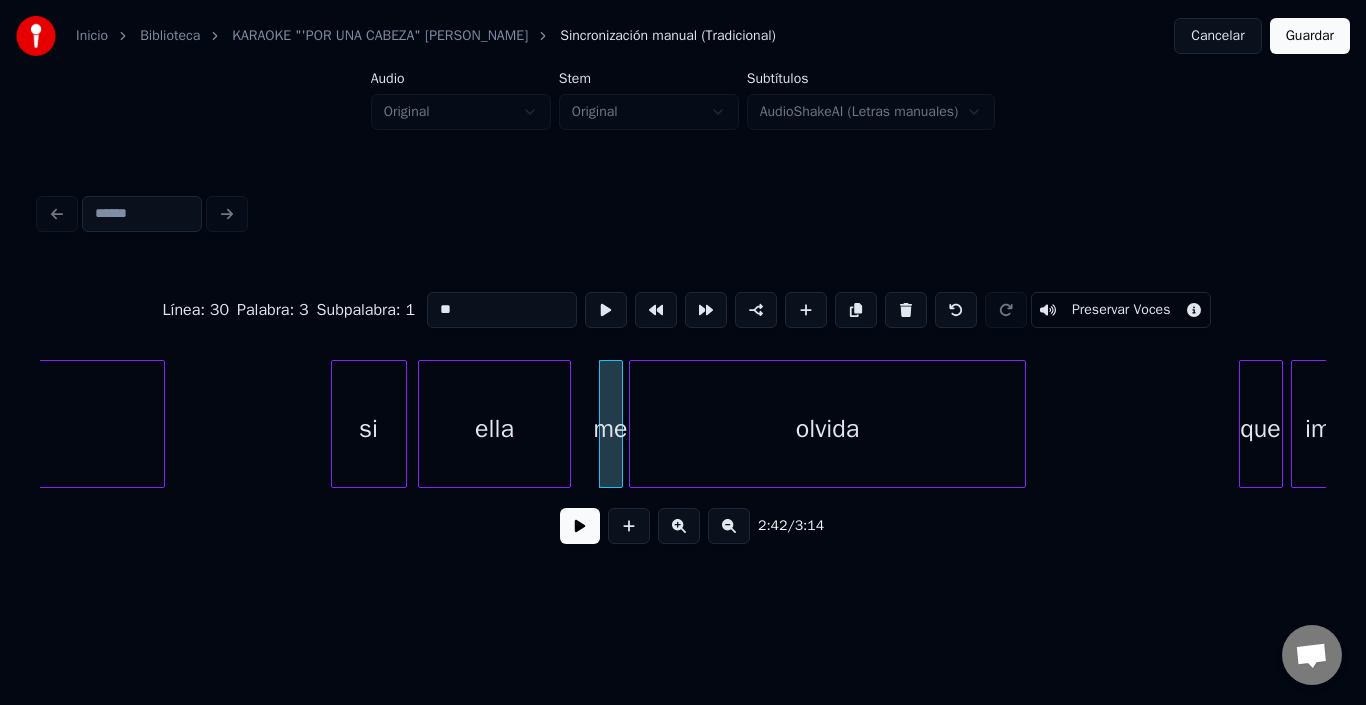 click on "olvida" at bounding box center (827, 429) 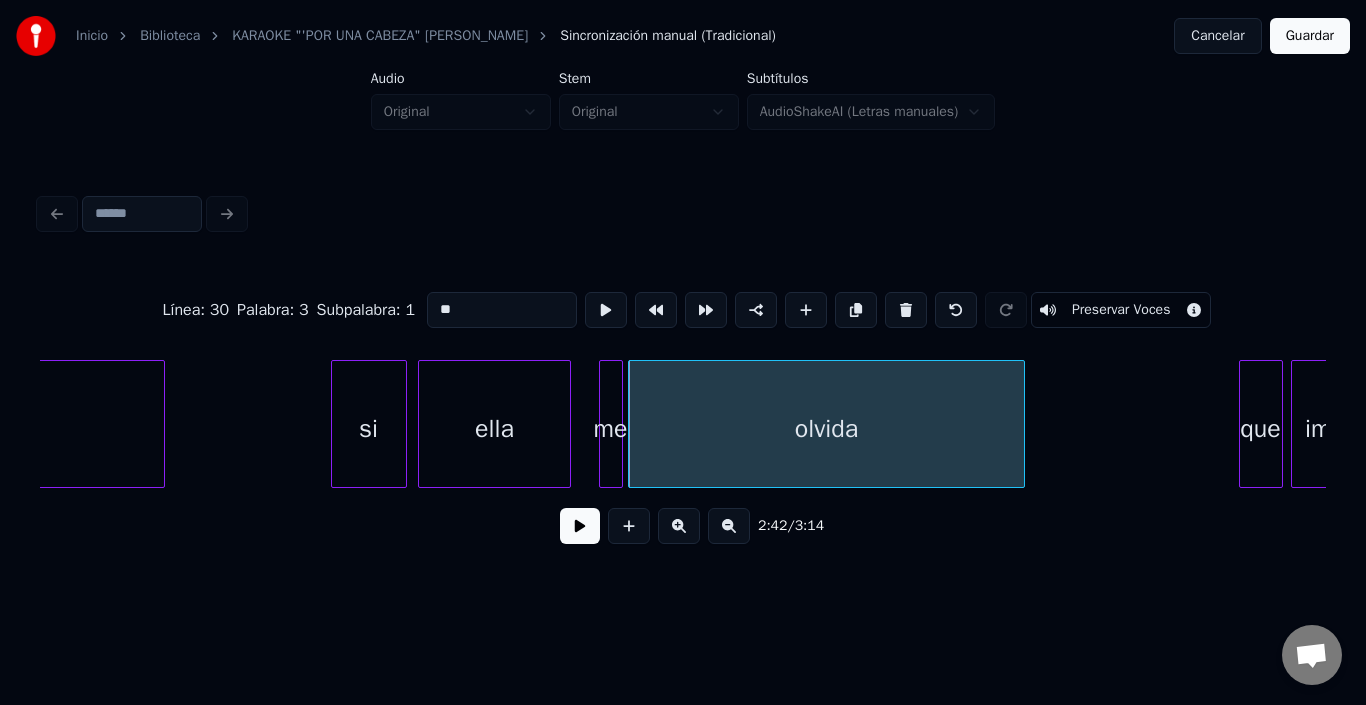 click on "olvida" at bounding box center [826, 429] 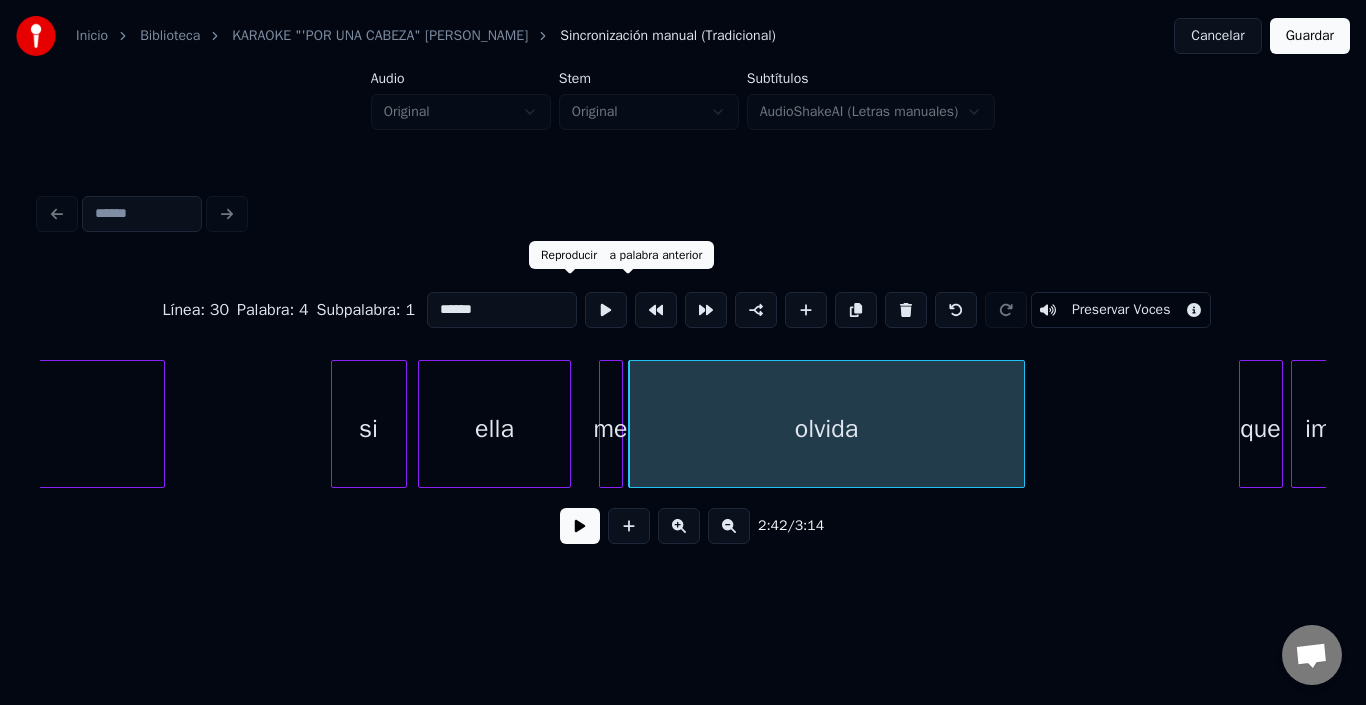 click at bounding box center [606, 310] 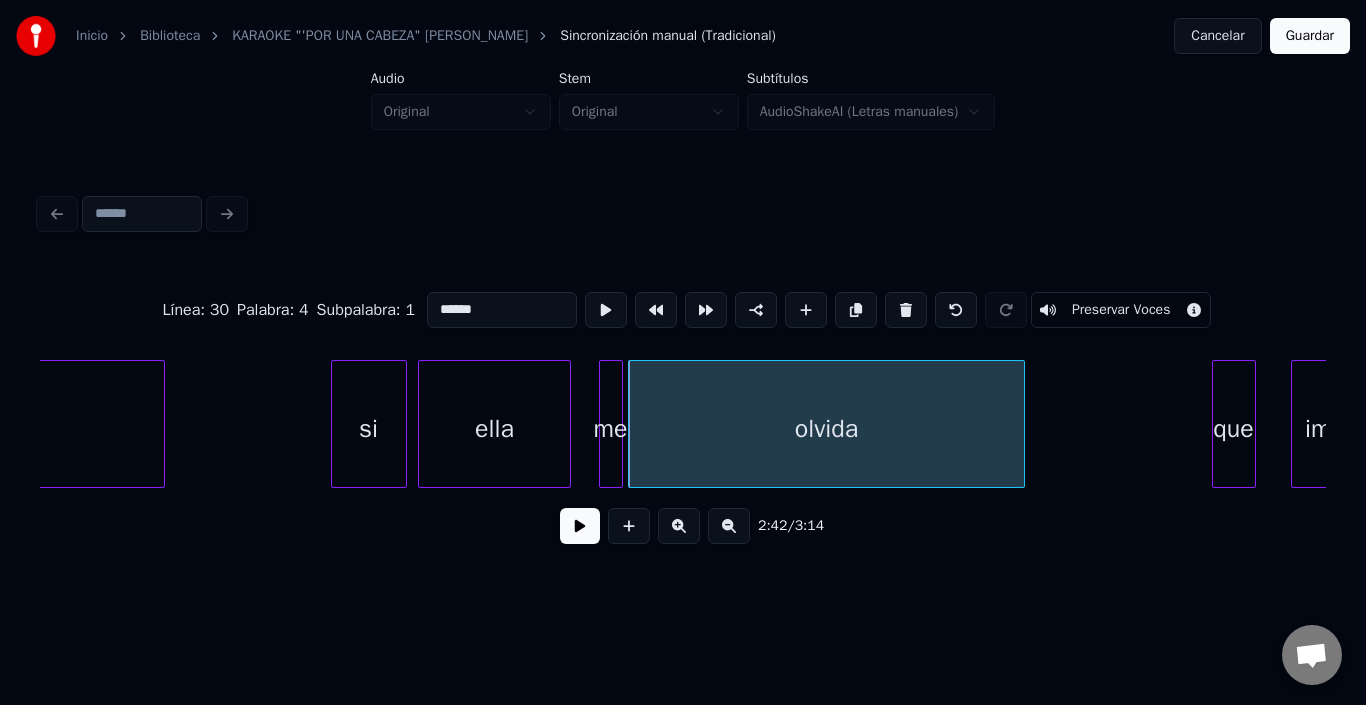 click on "que" at bounding box center (1234, 429) 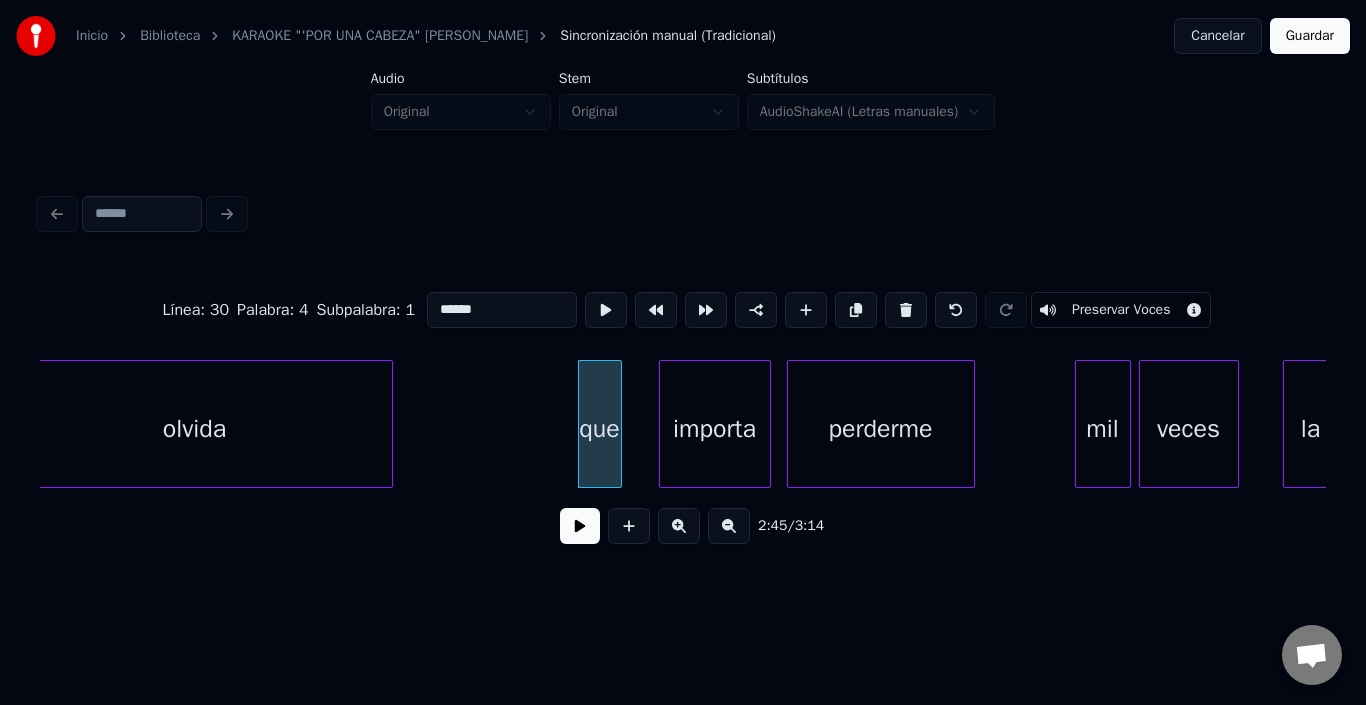 scroll, scrollTop: 0, scrollLeft: 32523, axis: horizontal 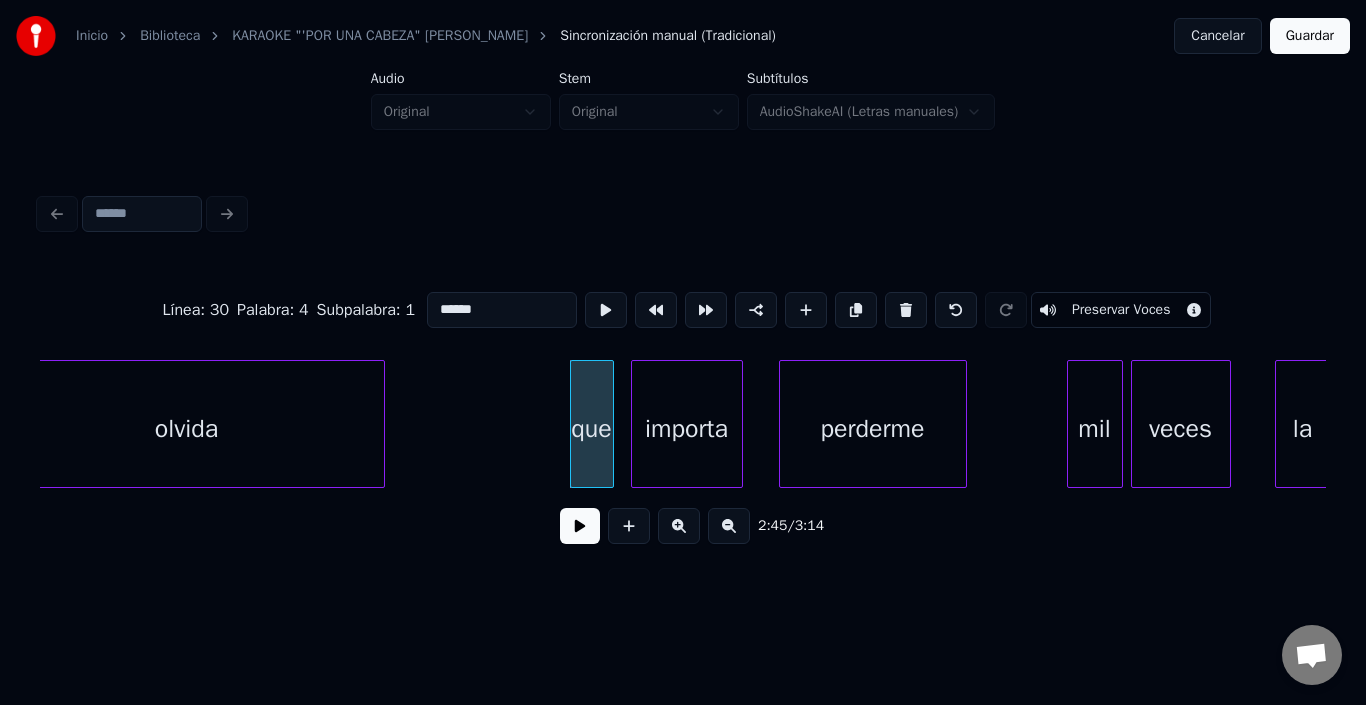 click on "importa" at bounding box center [687, 429] 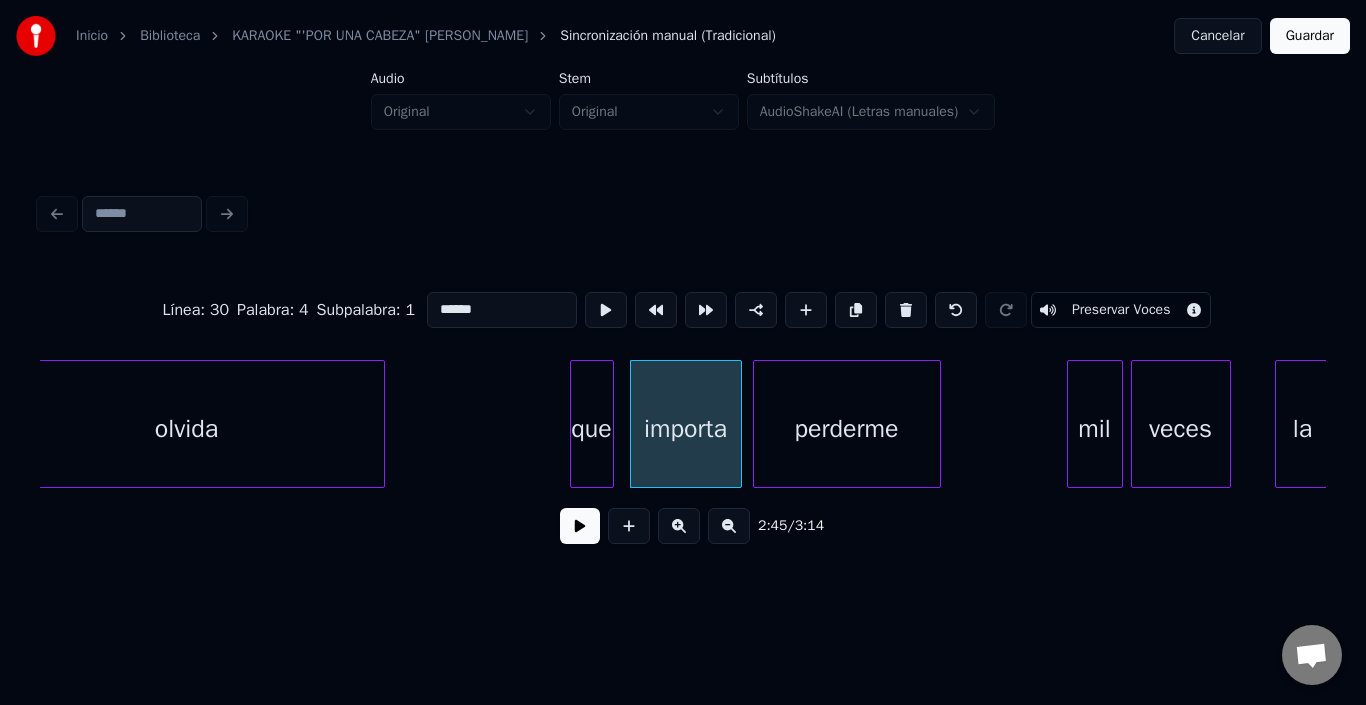 click on "perderme" at bounding box center [847, 429] 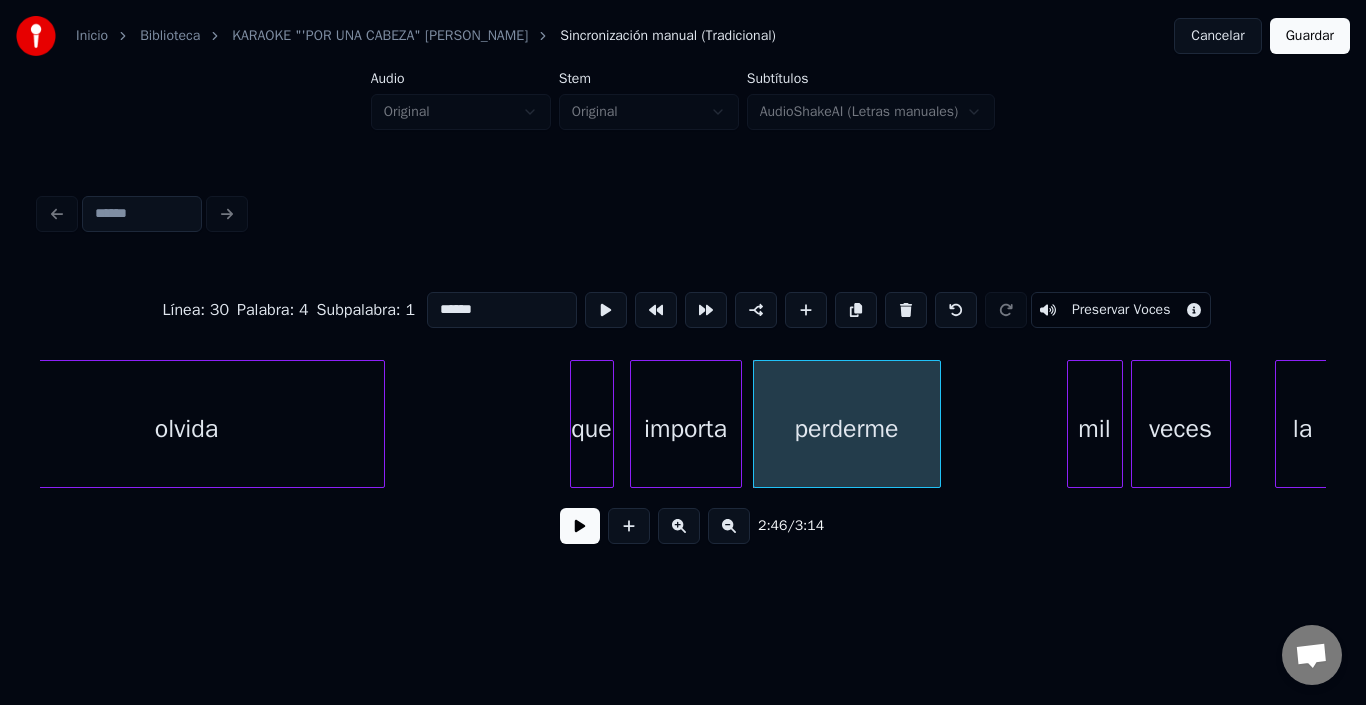 click on "olvida que importa perderme mil veces la" at bounding box center (-13020, 424) 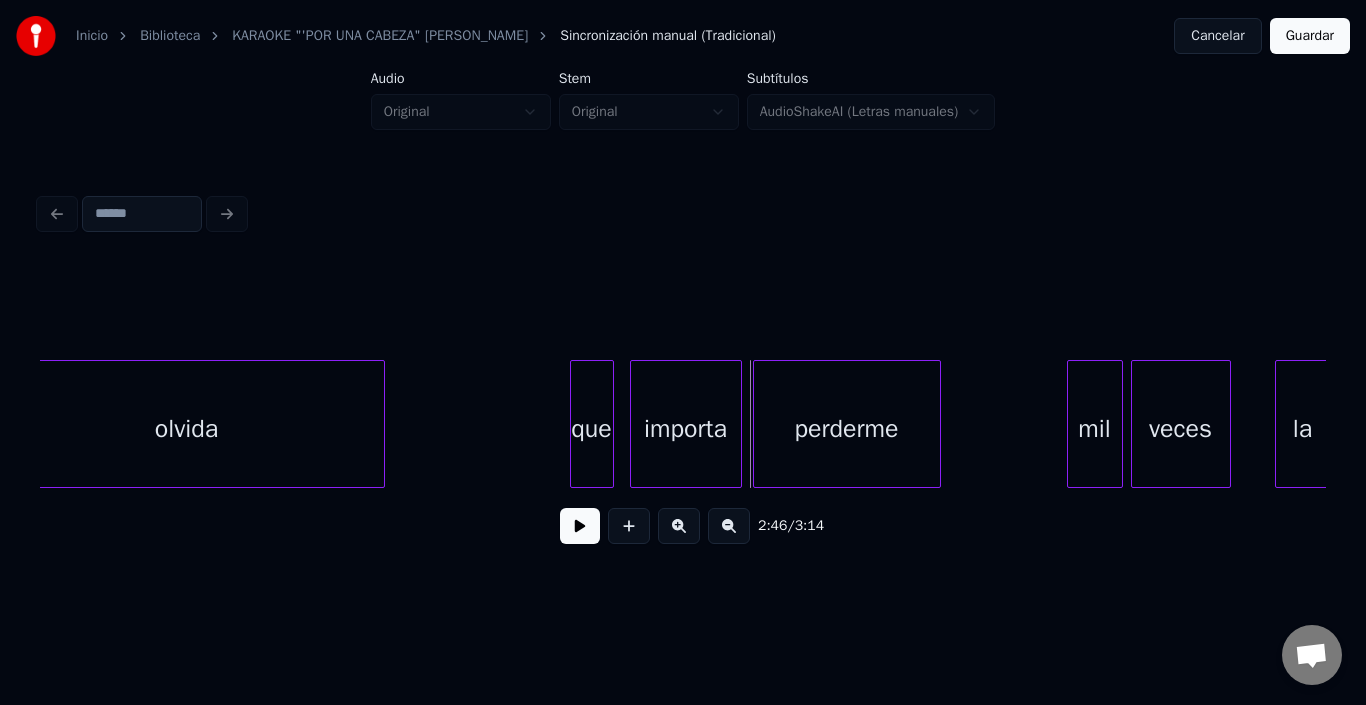 click on "olvida que importa perderme mil veces la" at bounding box center (-13020, 424) 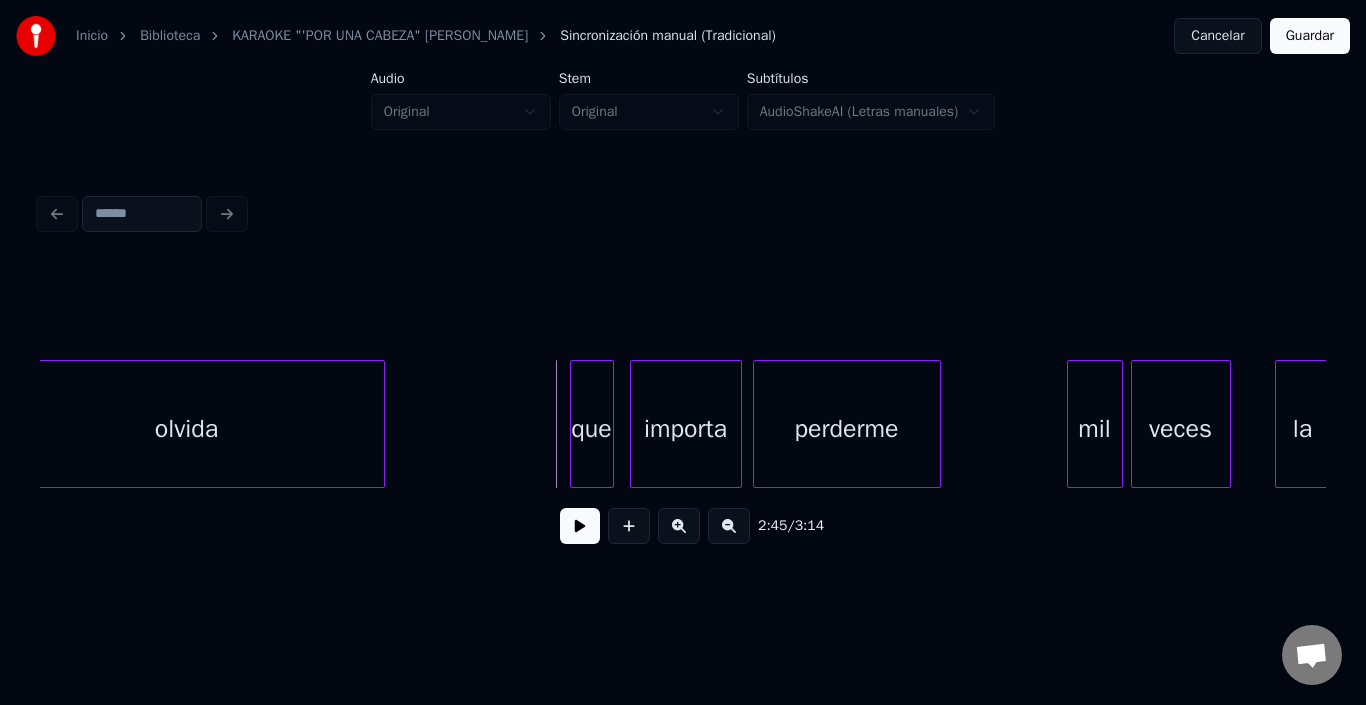 click at bounding box center (580, 526) 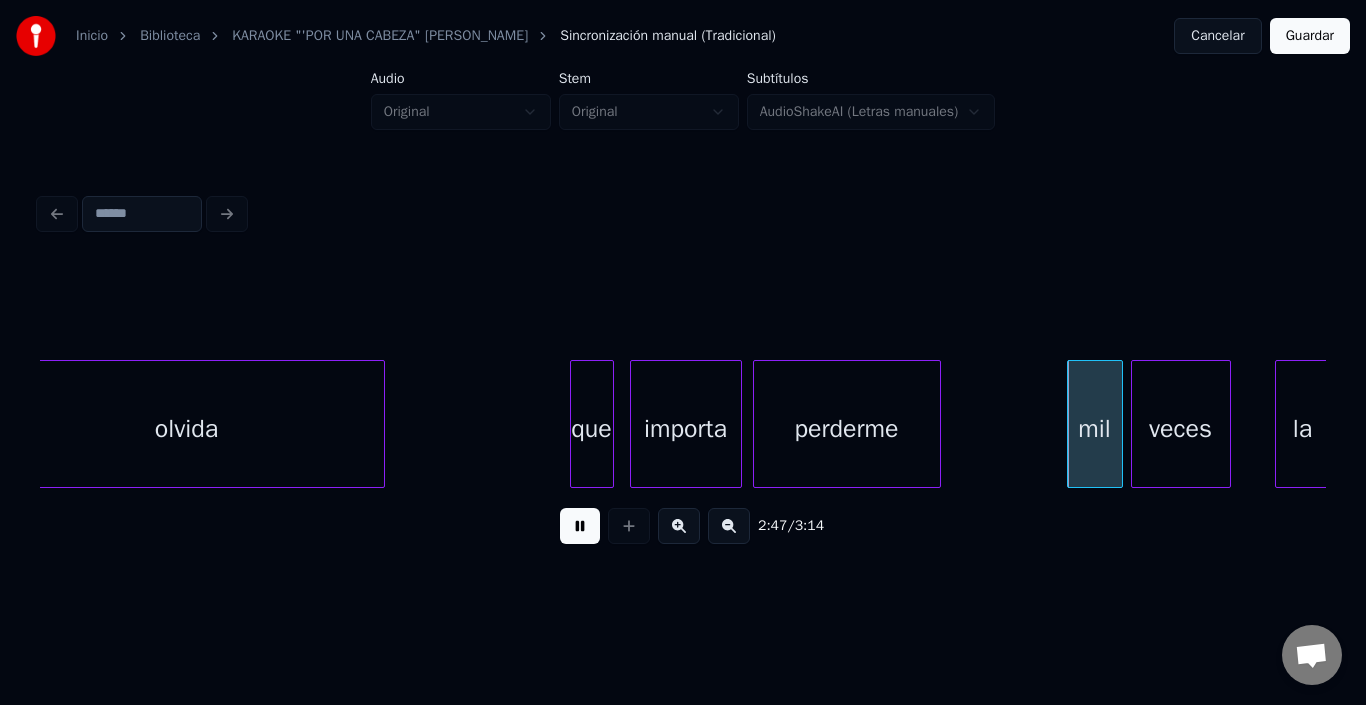 click at bounding box center (580, 526) 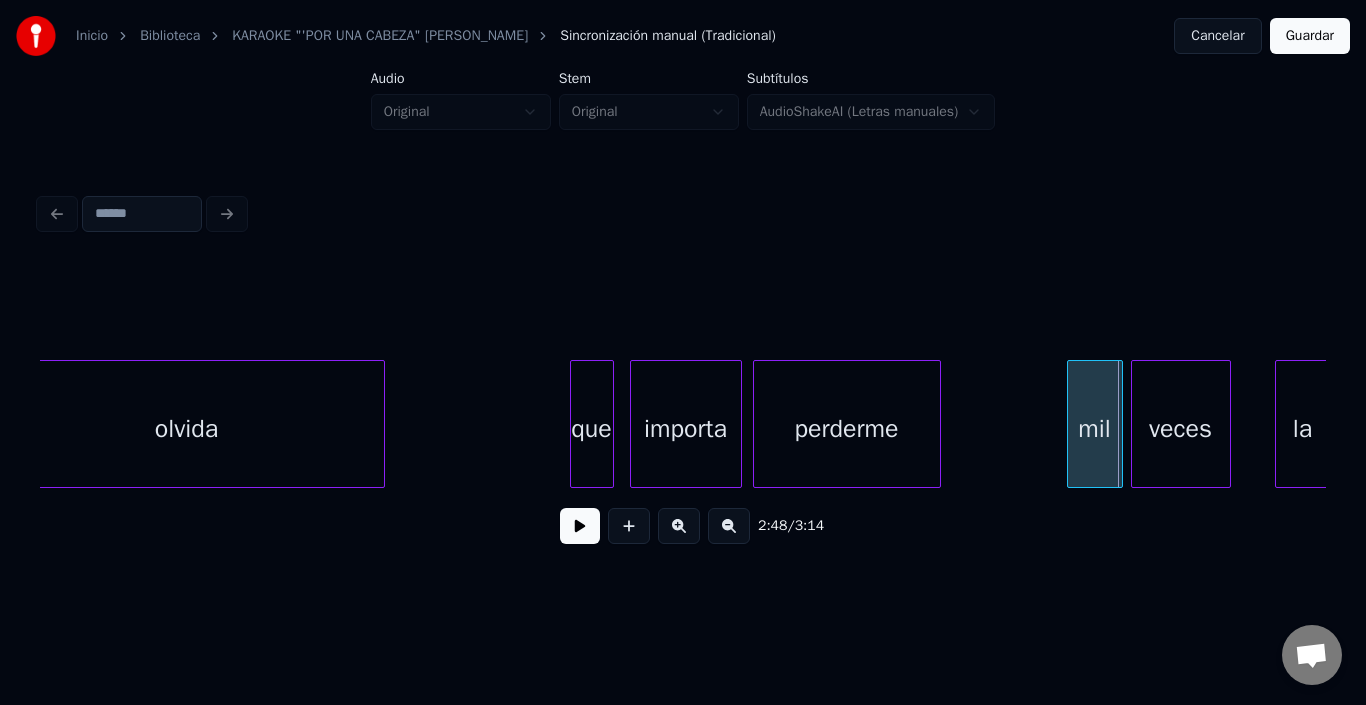 click on "olvida que importa perderme mil veces la" at bounding box center (-13020, 424) 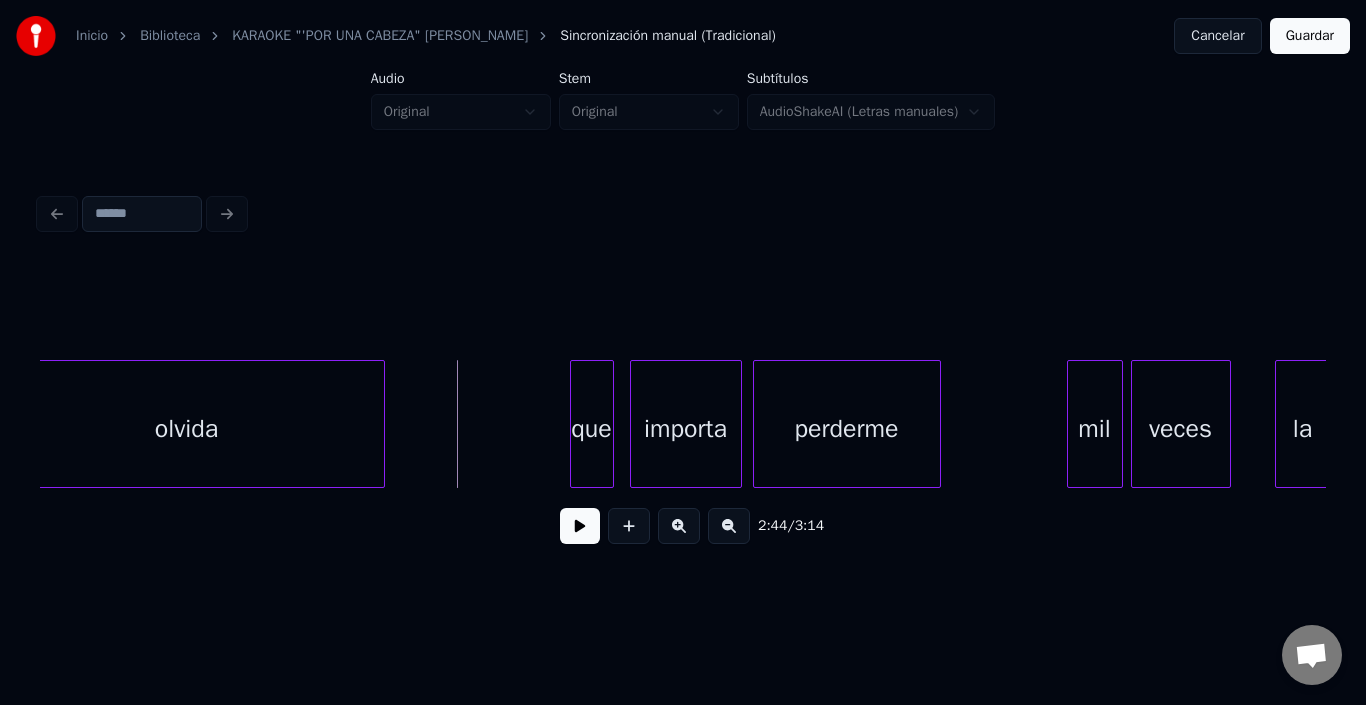 click at bounding box center (580, 526) 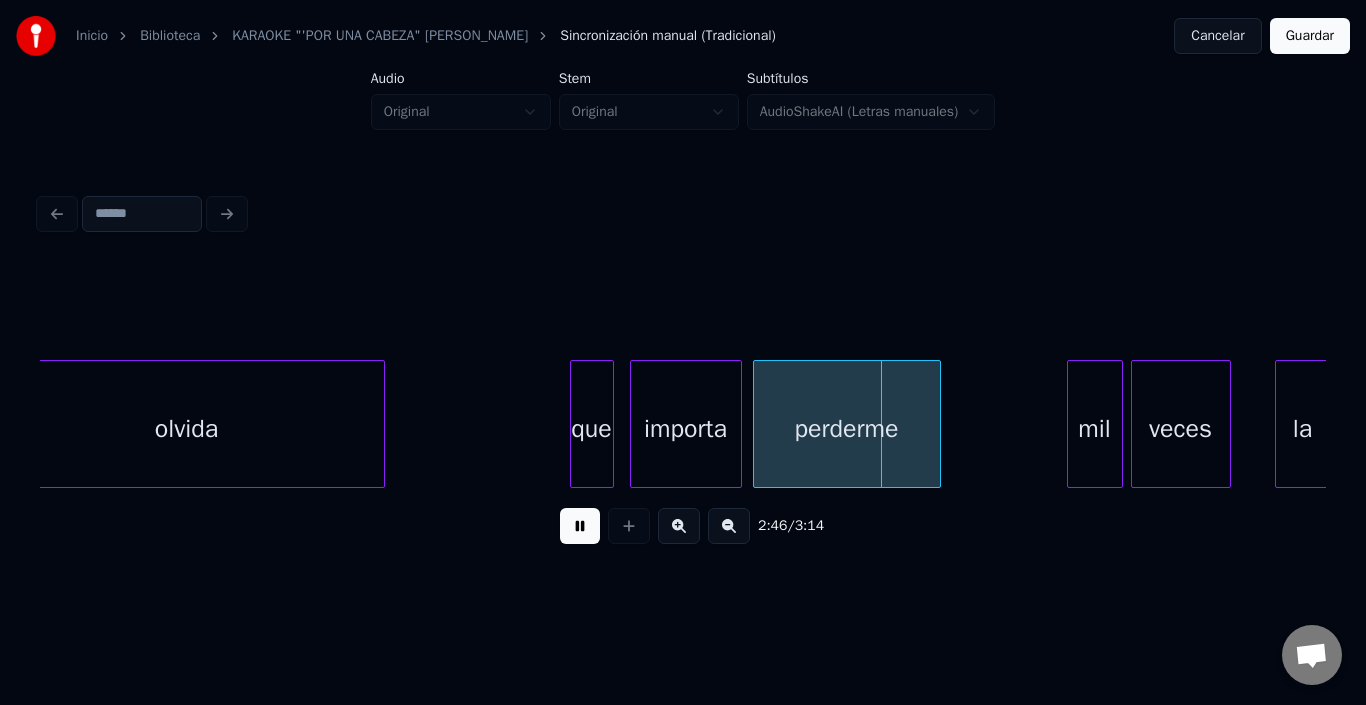 click at bounding box center (580, 526) 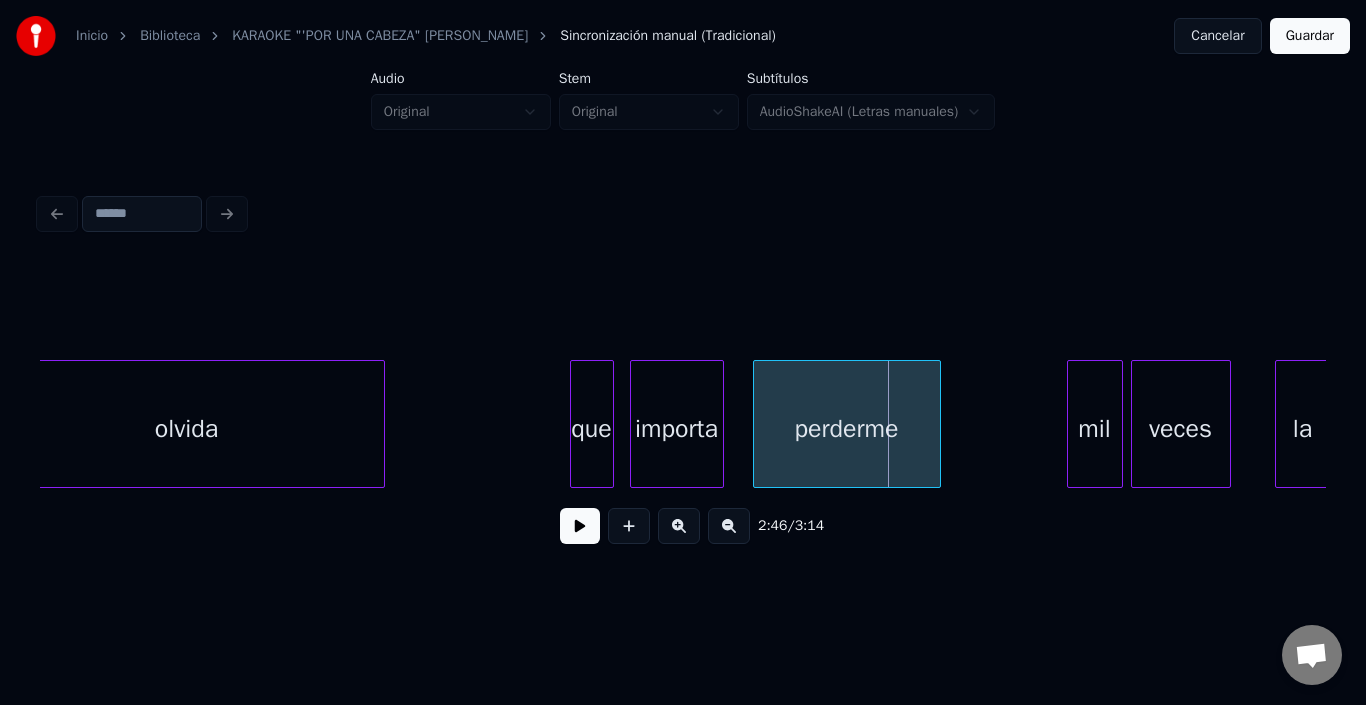 click at bounding box center [720, 424] 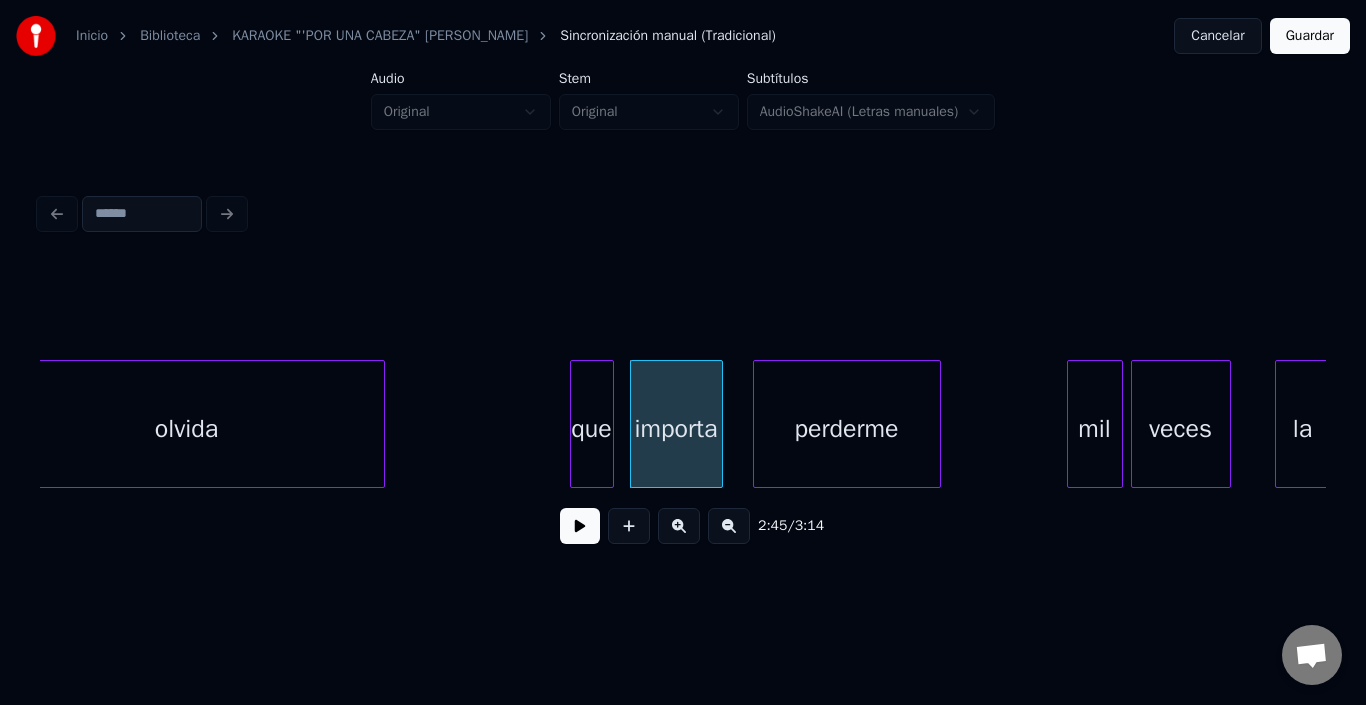 click on "importa" at bounding box center (676, 429) 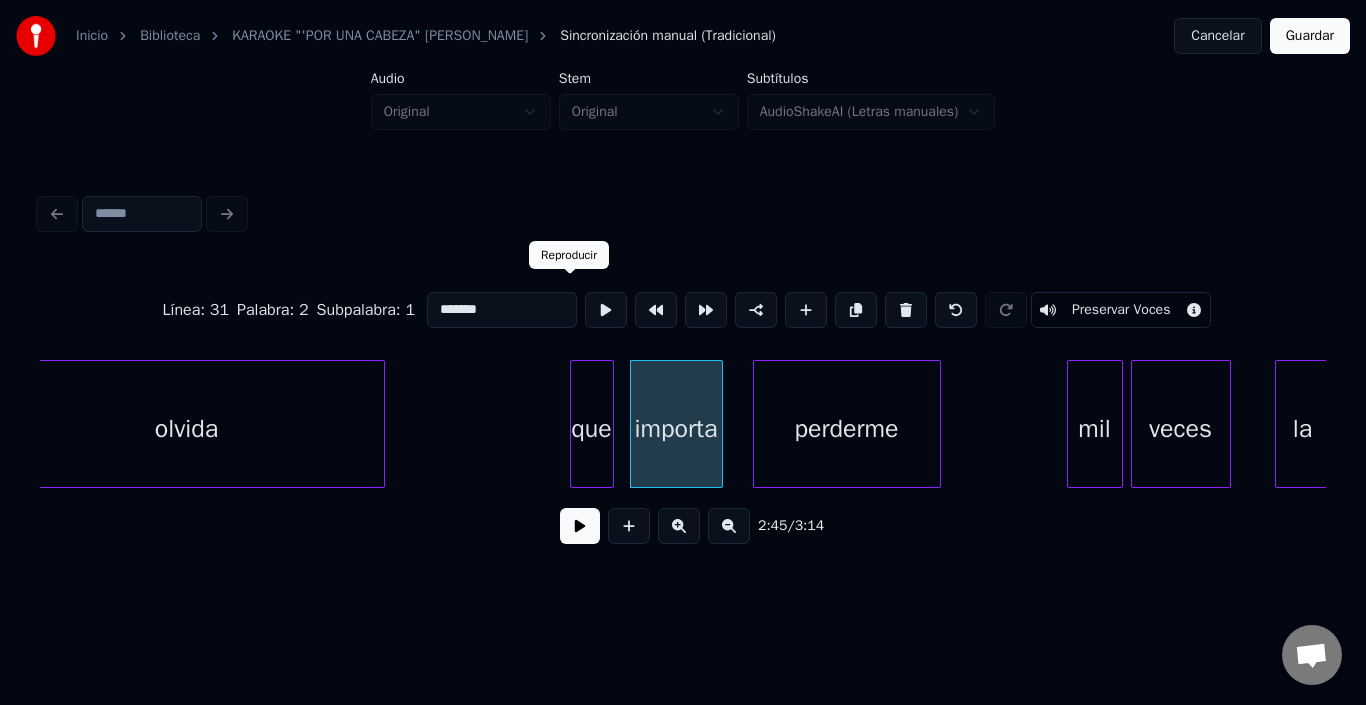 click at bounding box center (606, 310) 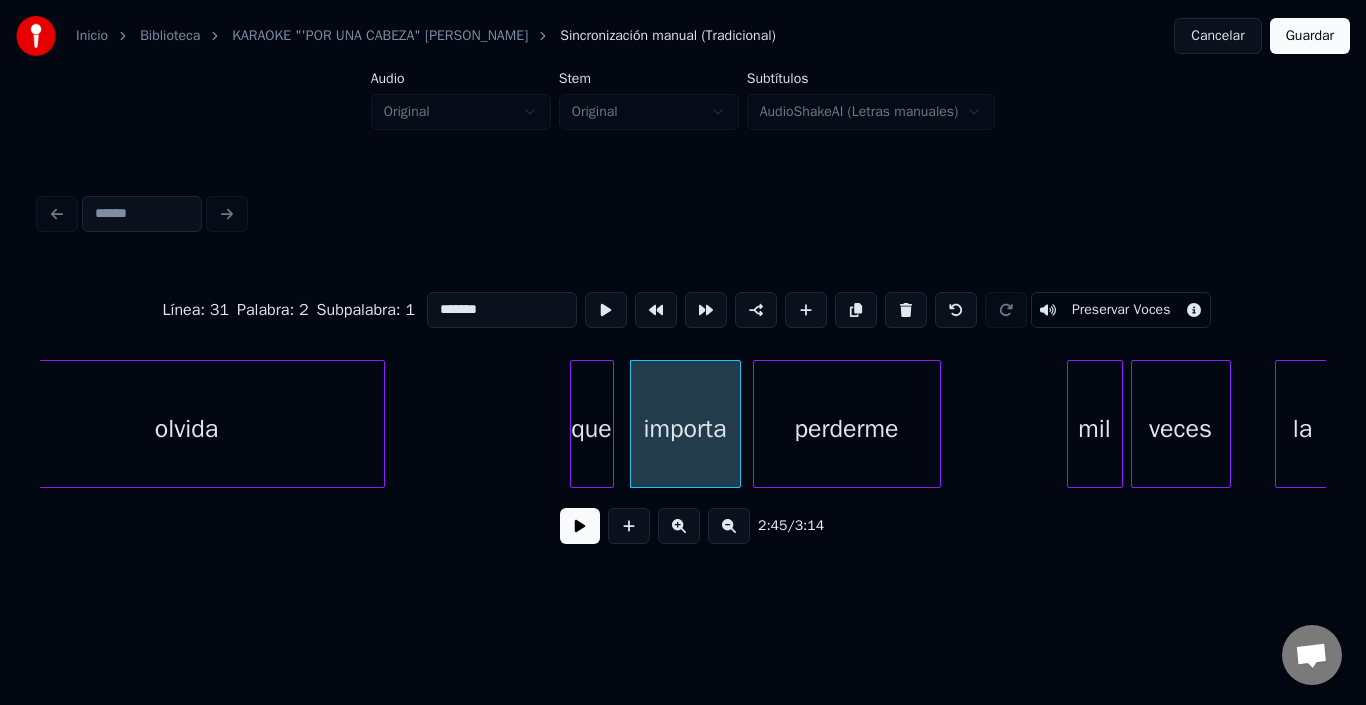click at bounding box center [737, 424] 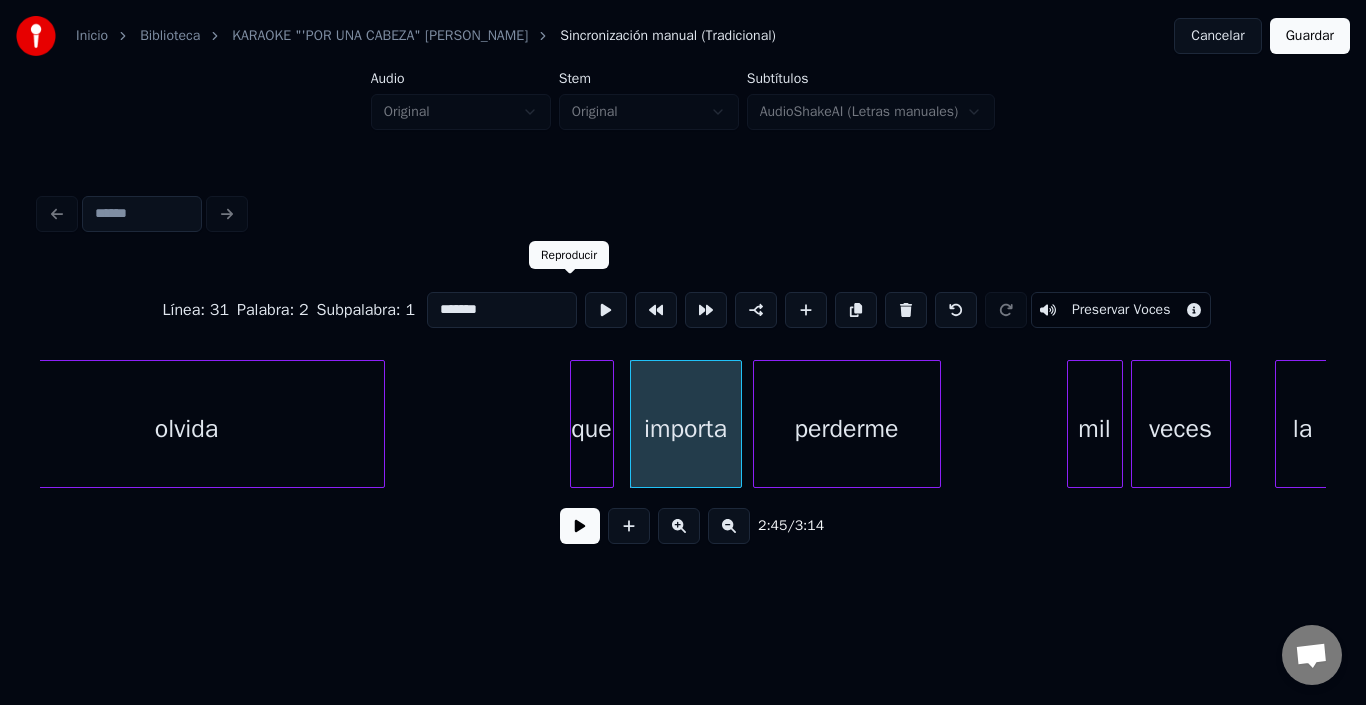 click at bounding box center (606, 310) 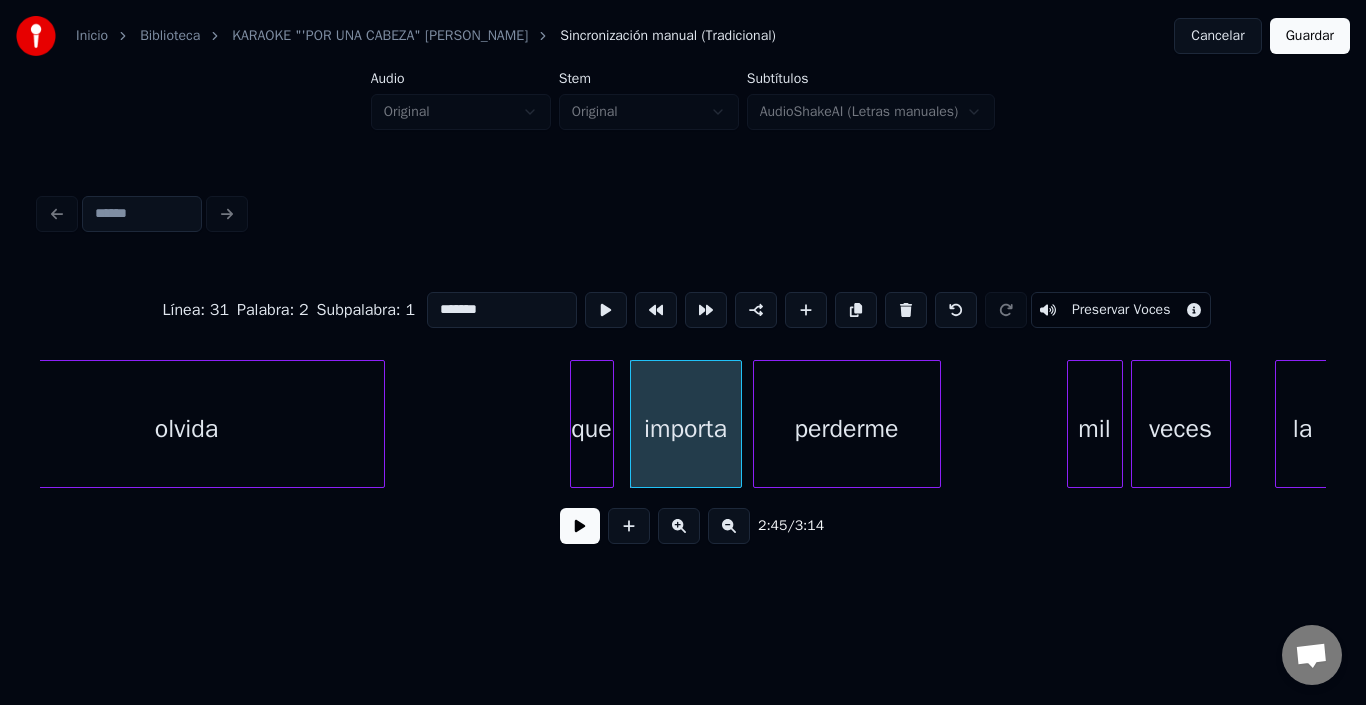 click at bounding box center [580, 526] 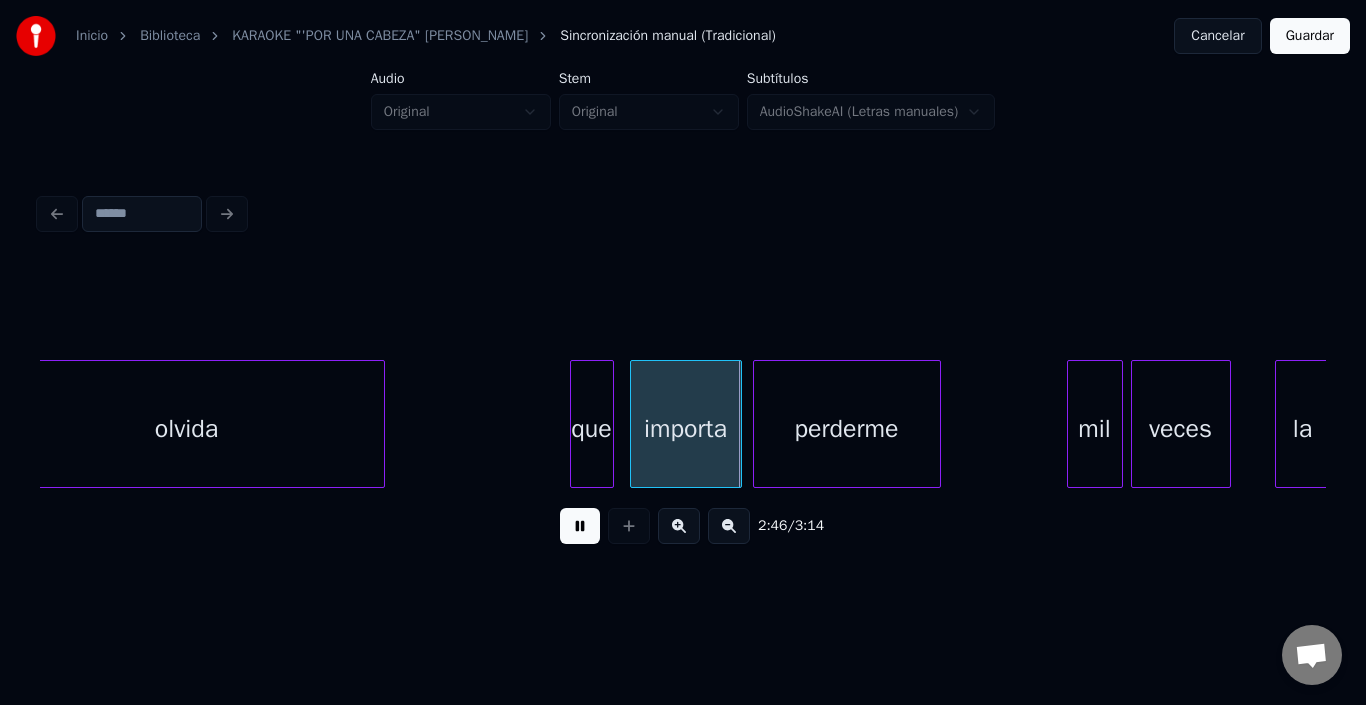 click at bounding box center [580, 526] 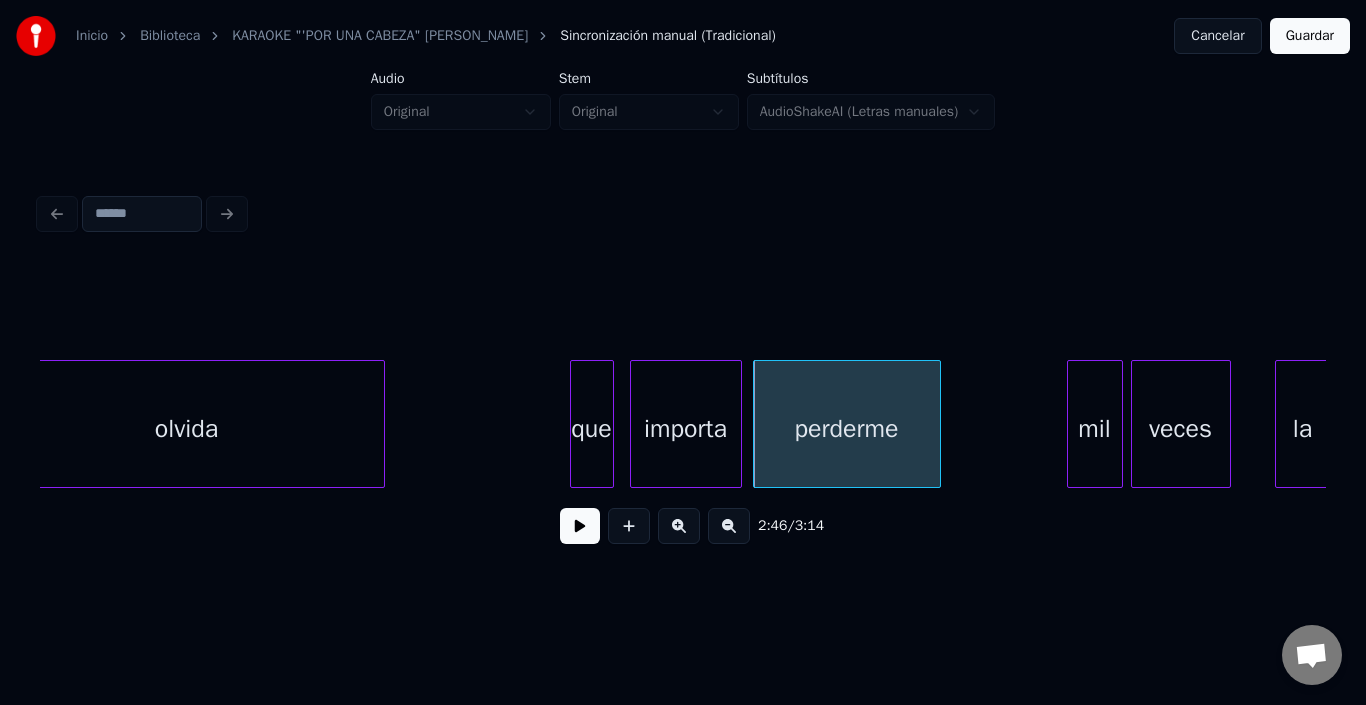 click at bounding box center (580, 526) 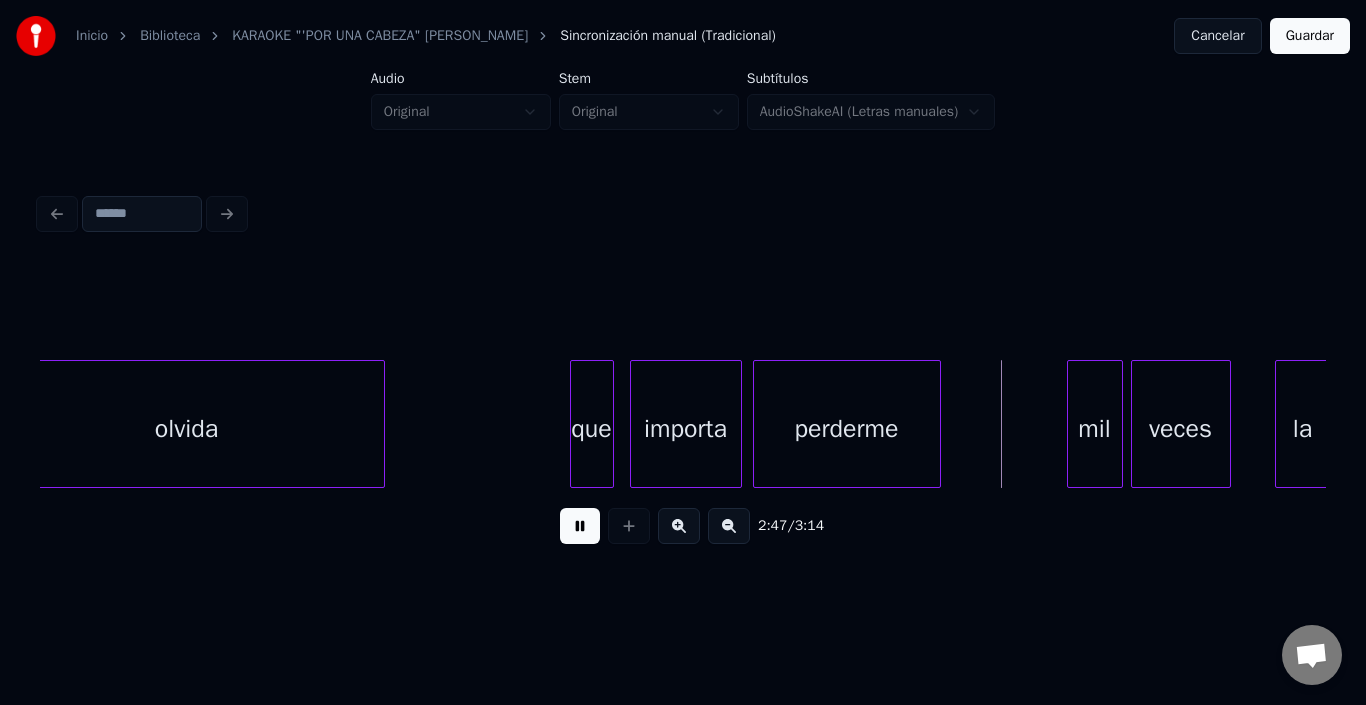 click at bounding box center (580, 526) 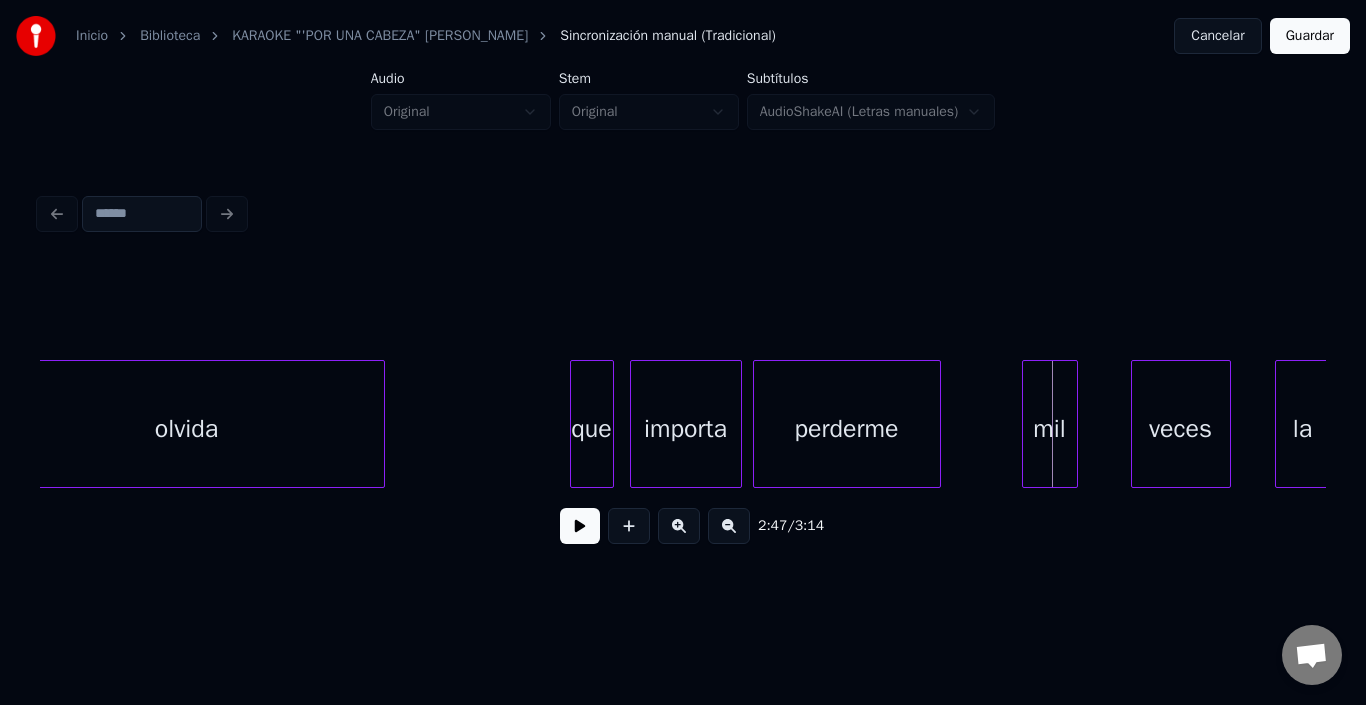 click on "mil" at bounding box center [1050, 429] 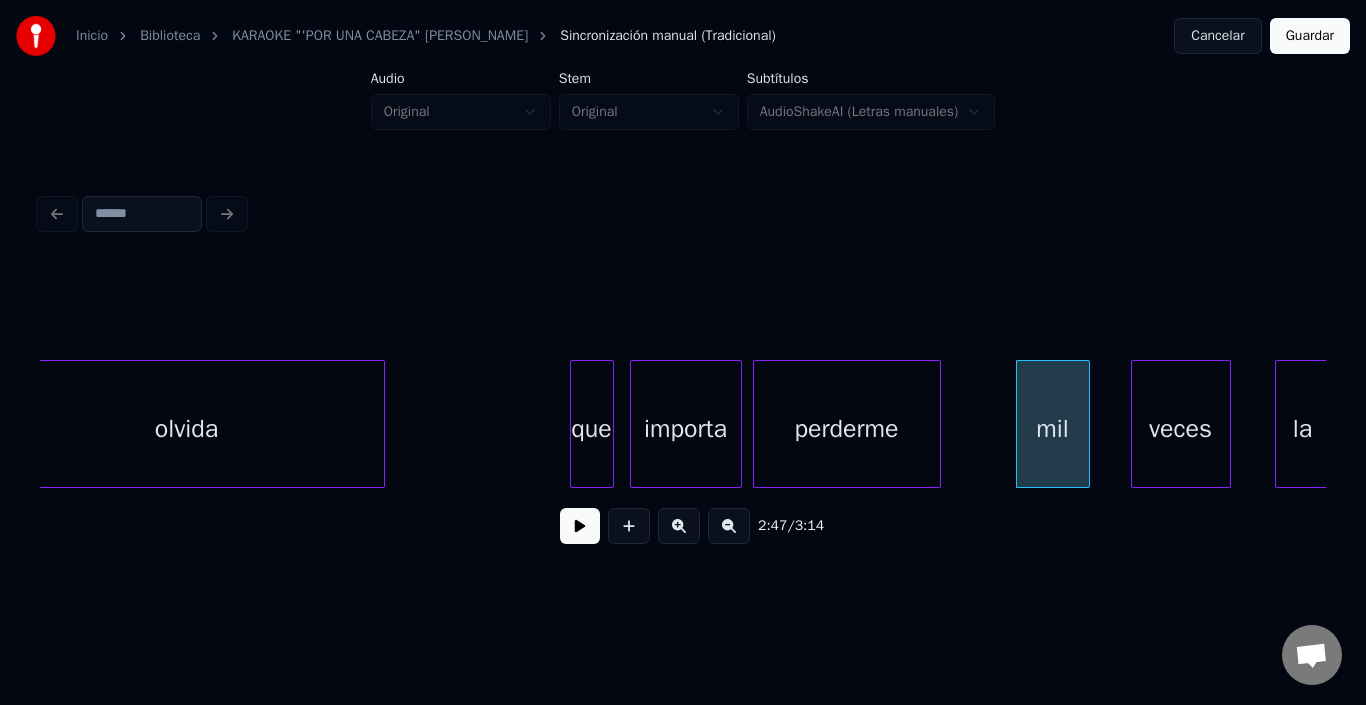 click at bounding box center (1086, 424) 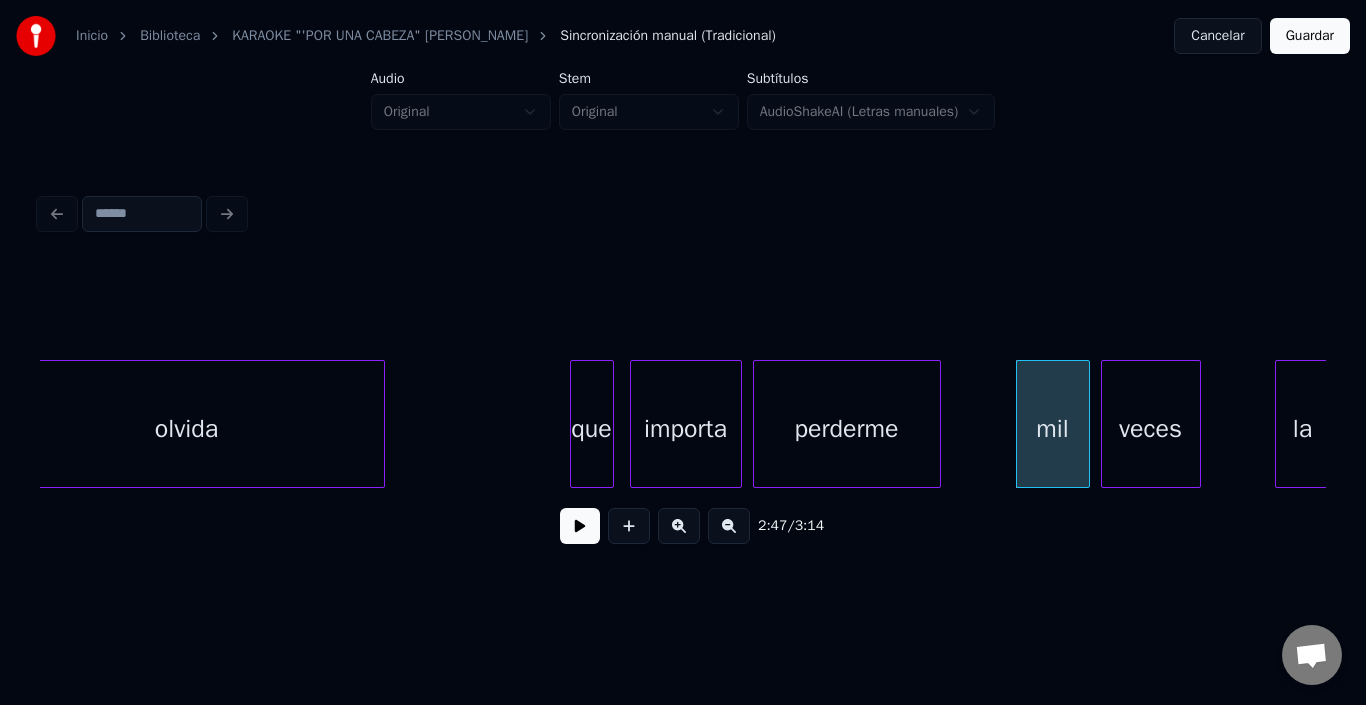 click on "veces" at bounding box center (1151, 429) 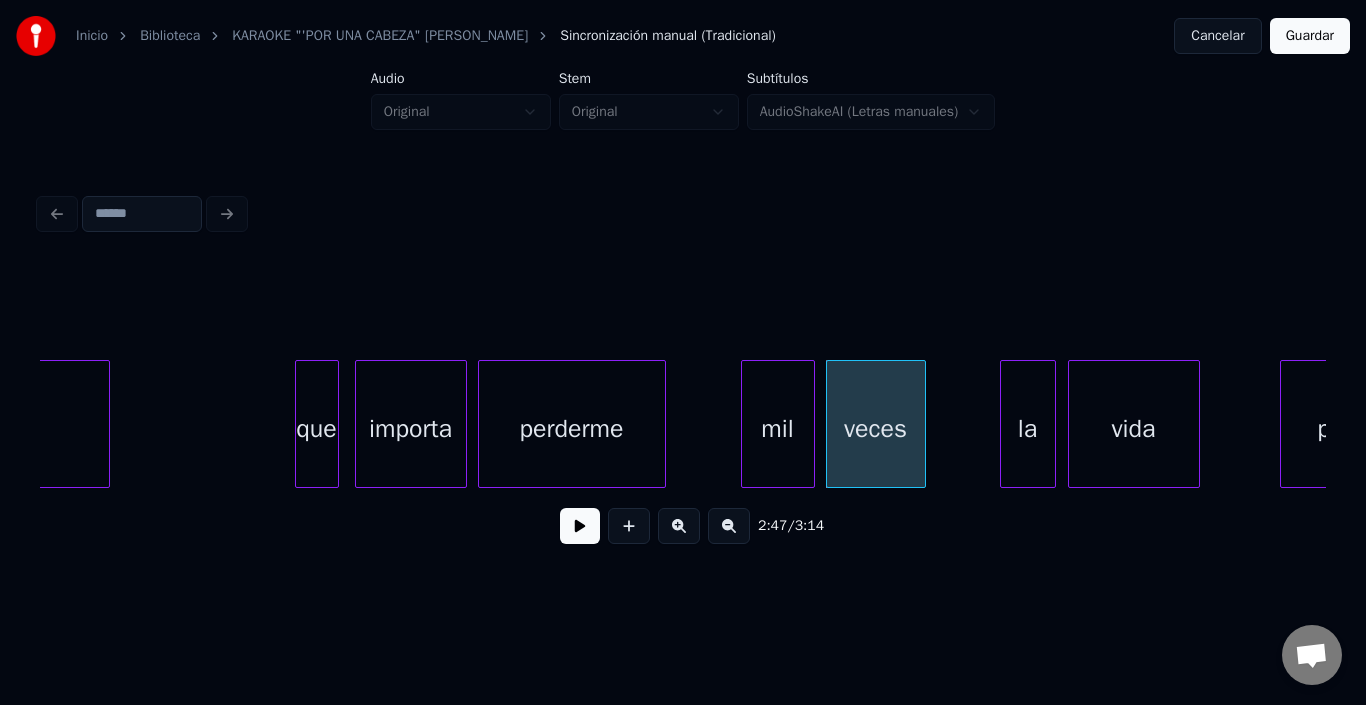 scroll, scrollTop: 0, scrollLeft: 32843, axis: horizontal 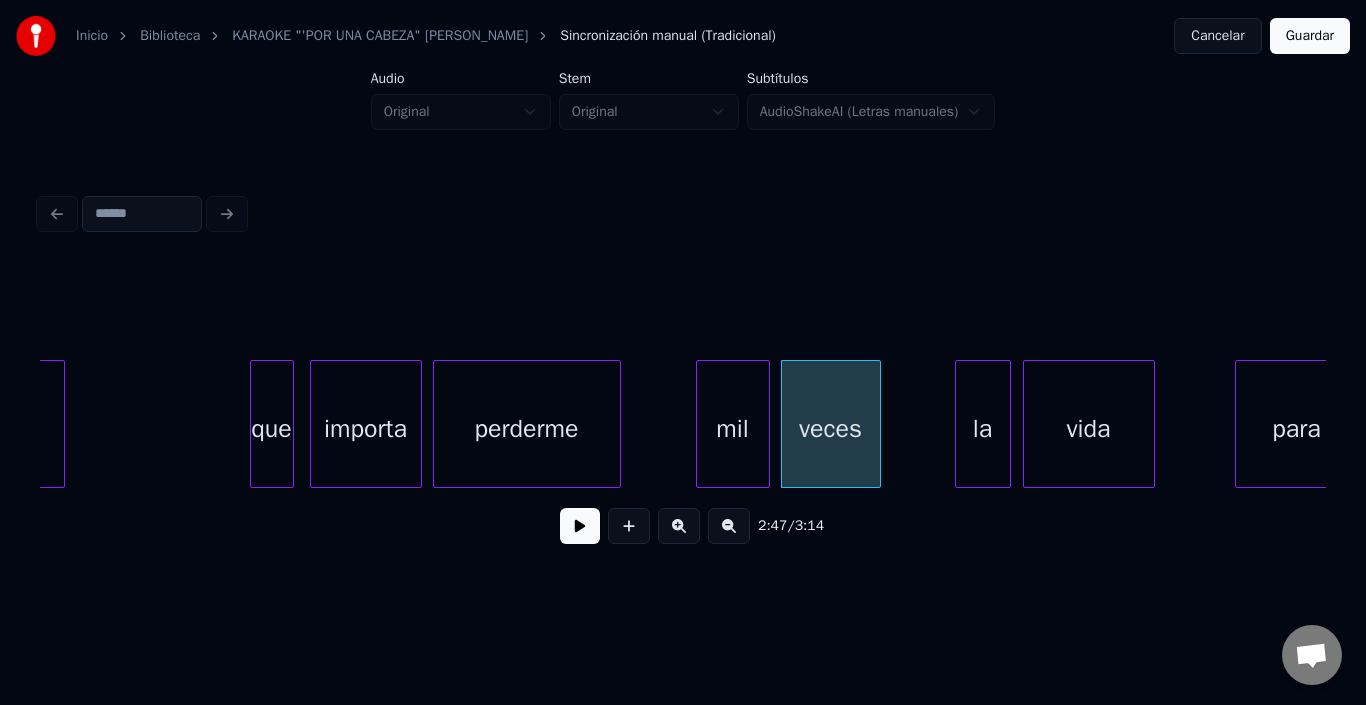 click on "olvida que importa perderme mil veces la vida para" at bounding box center (-13340, 424) 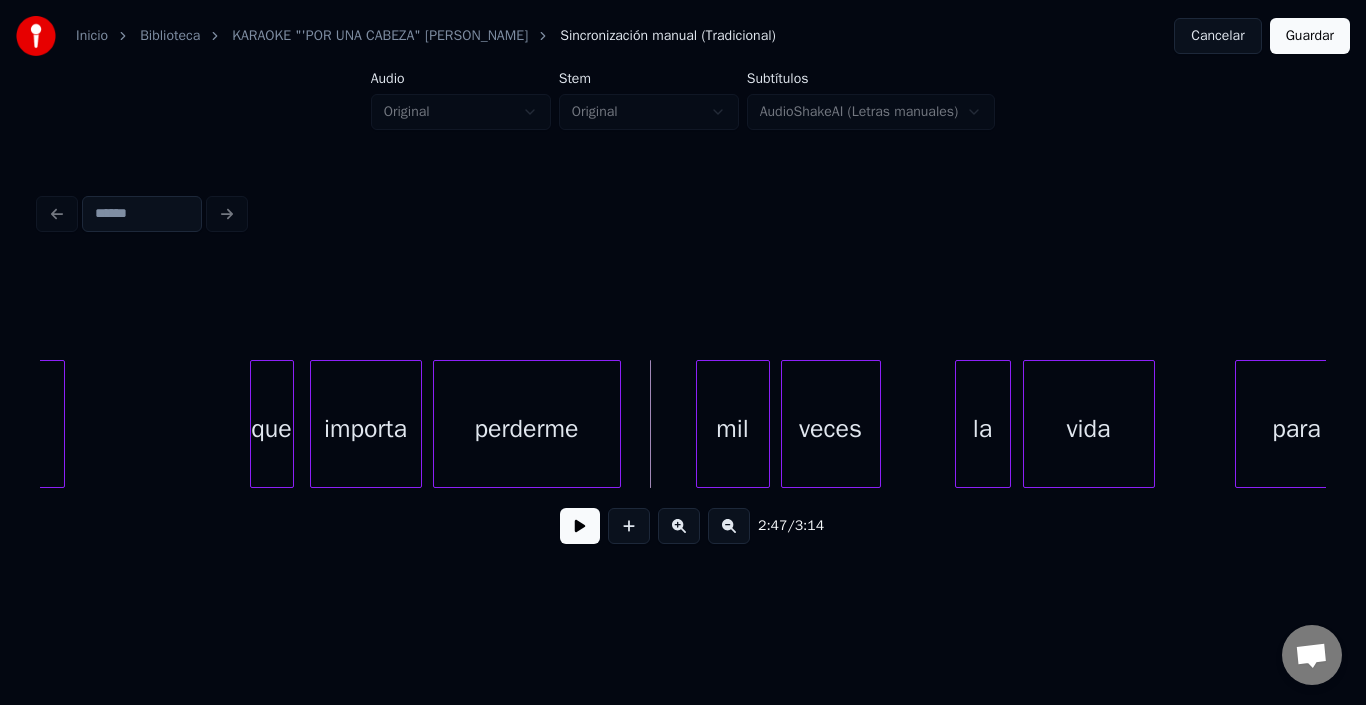 click at bounding box center (580, 526) 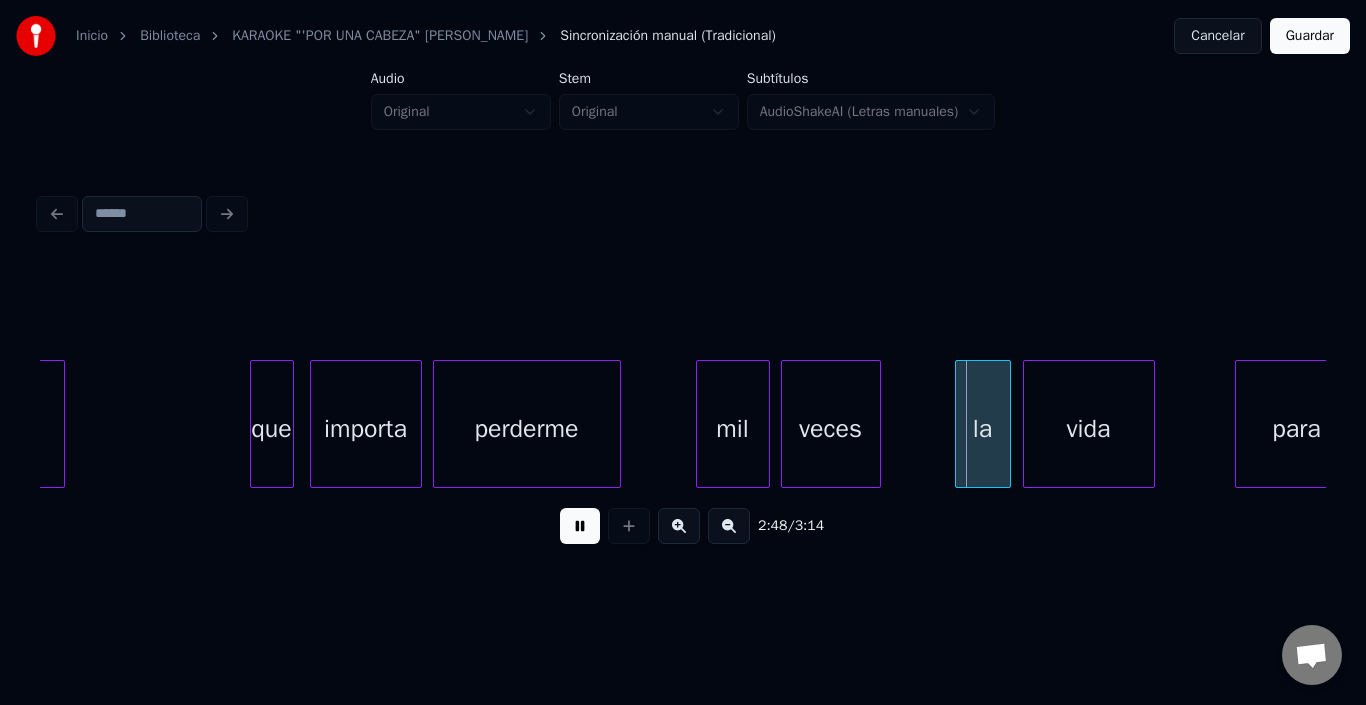 click at bounding box center (580, 526) 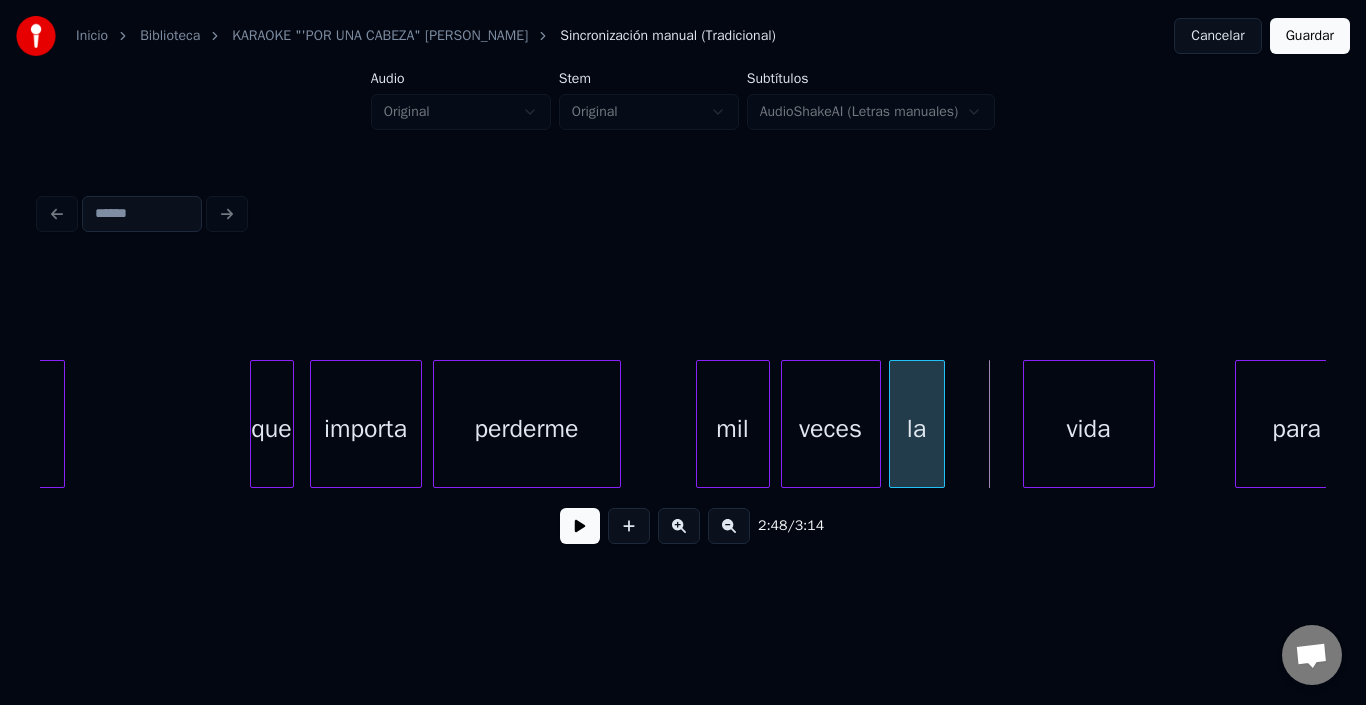click on "la" at bounding box center (917, 429) 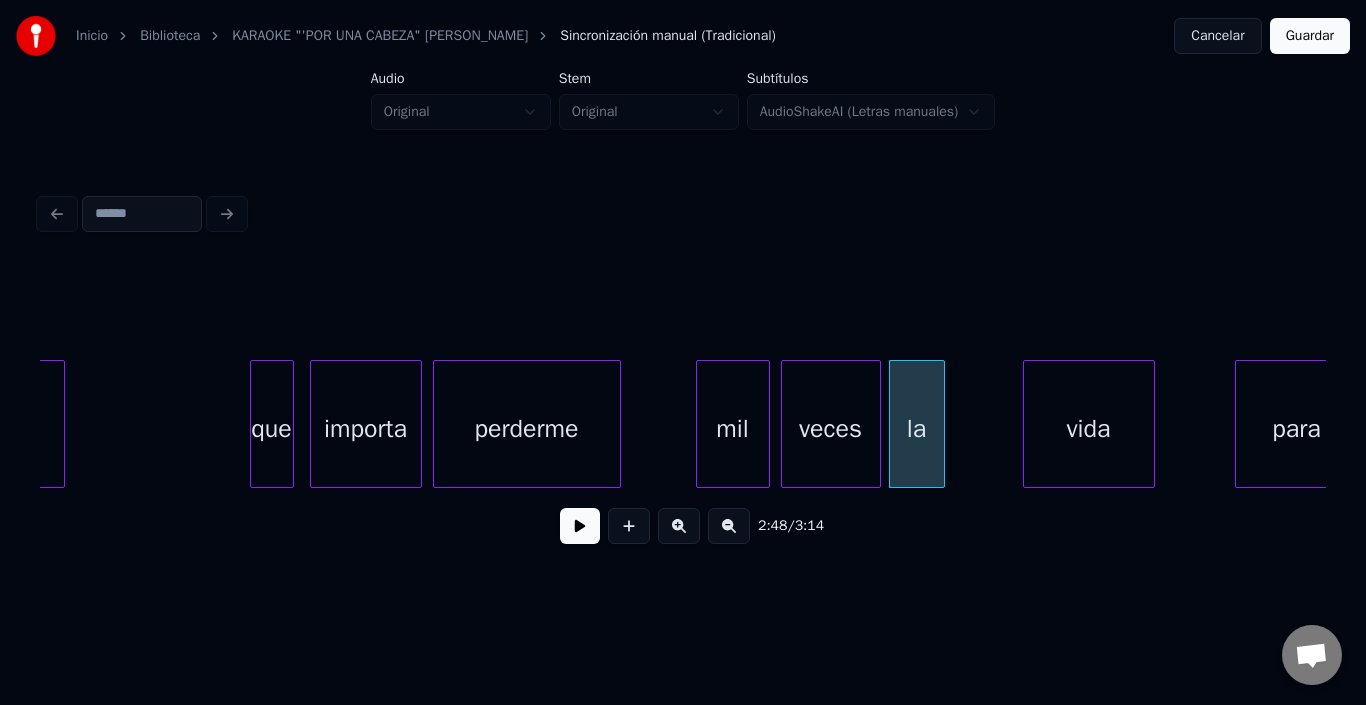 click at bounding box center [893, 424] 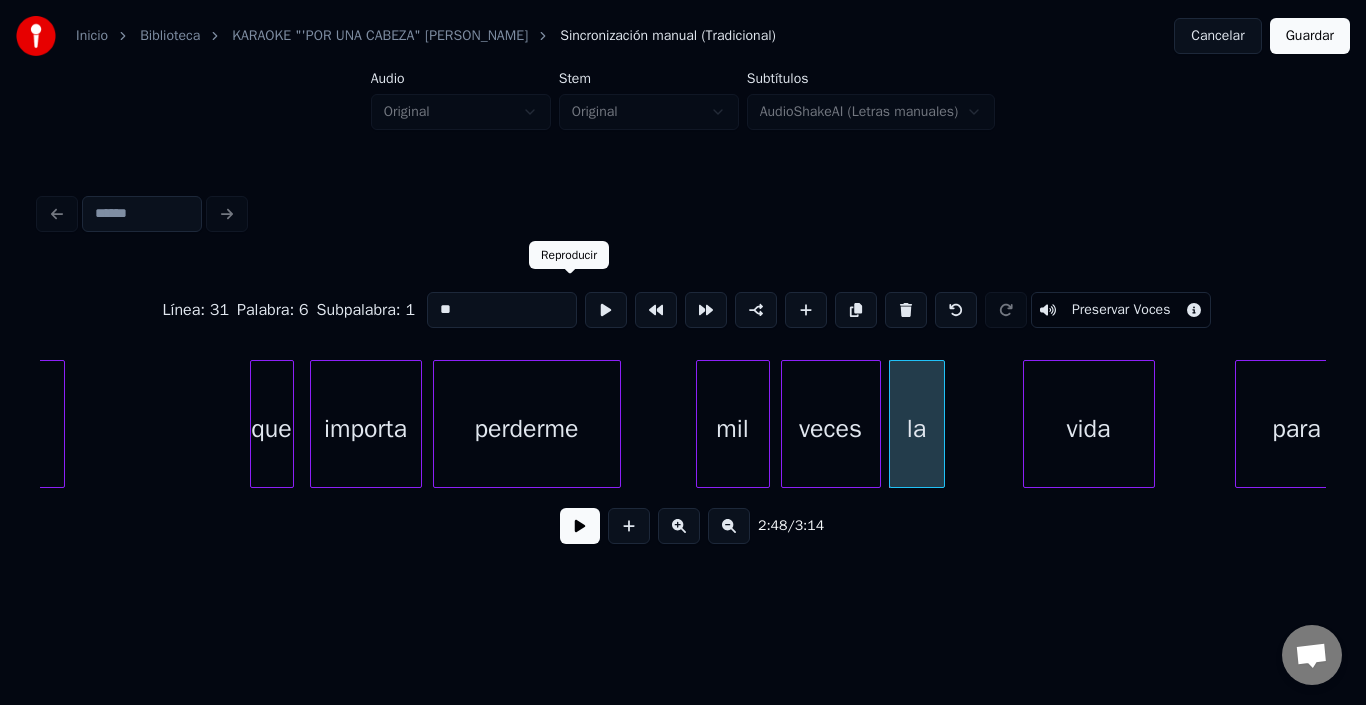 click at bounding box center (606, 310) 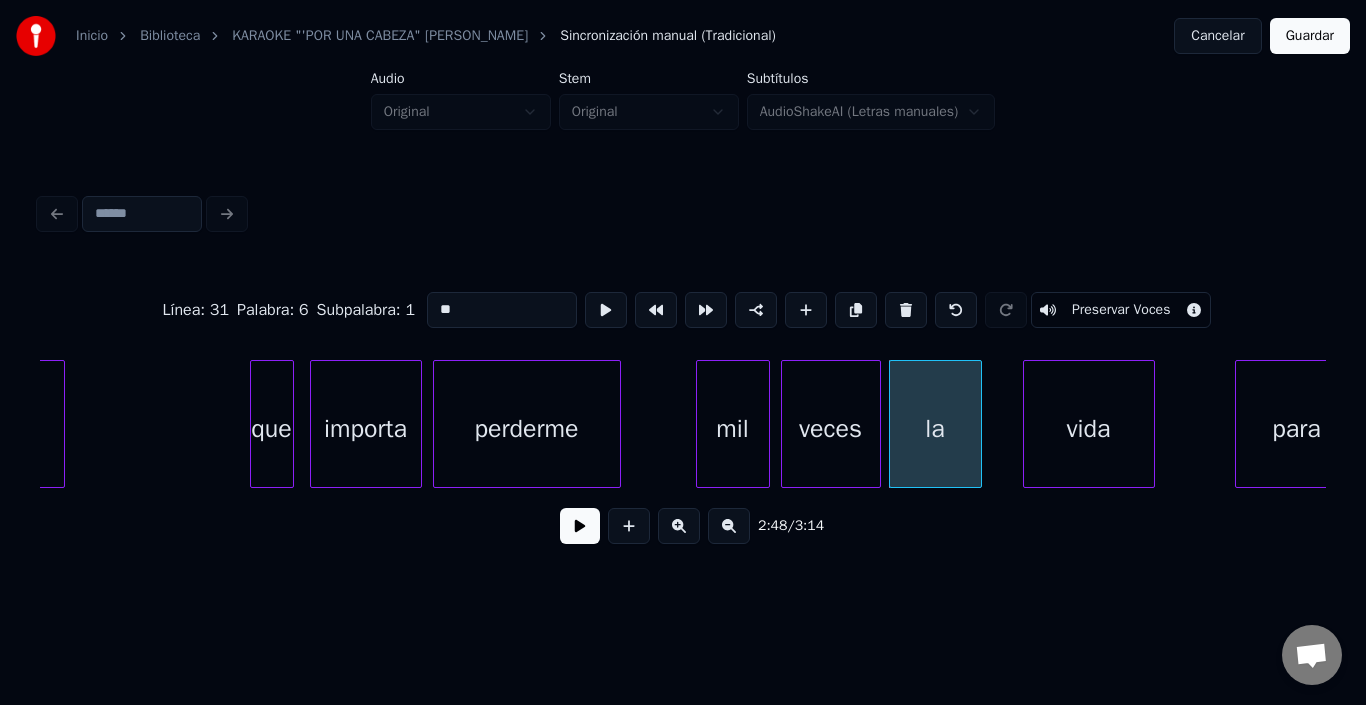 click at bounding box center [978, 424] 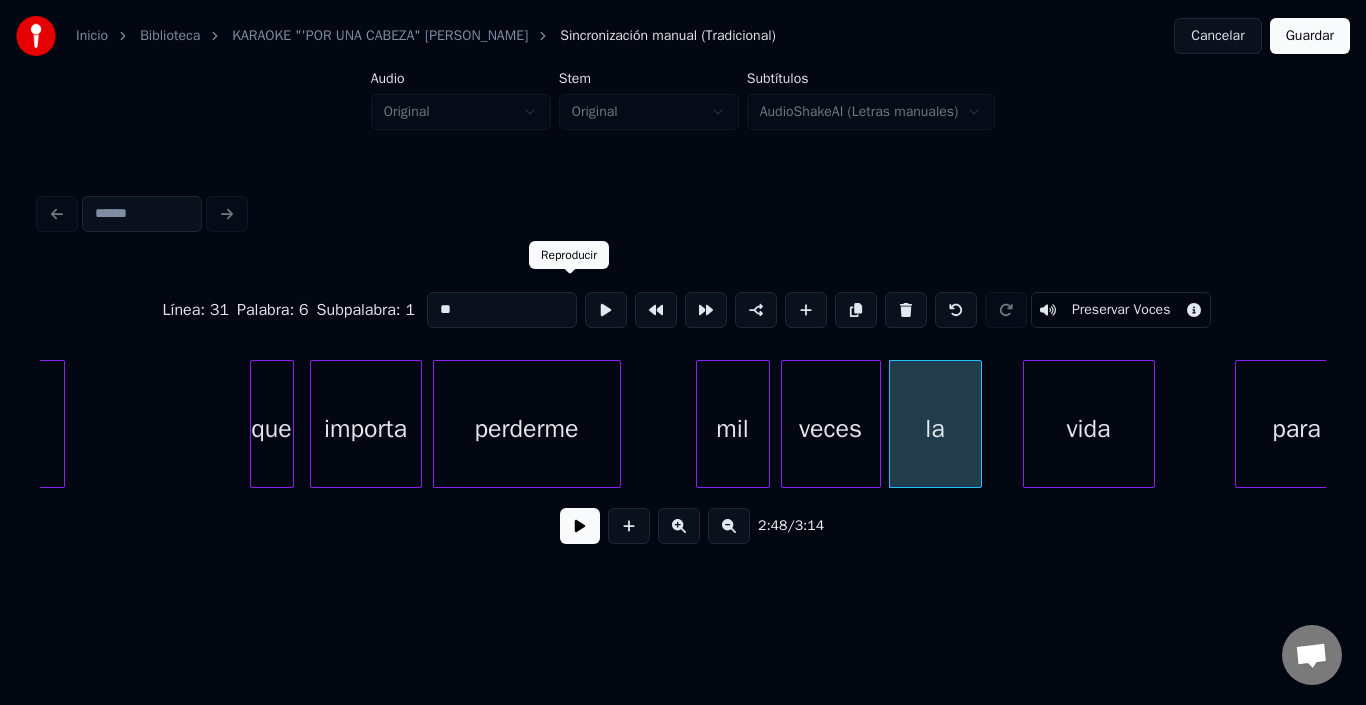 click at bounding box center [606, 310] 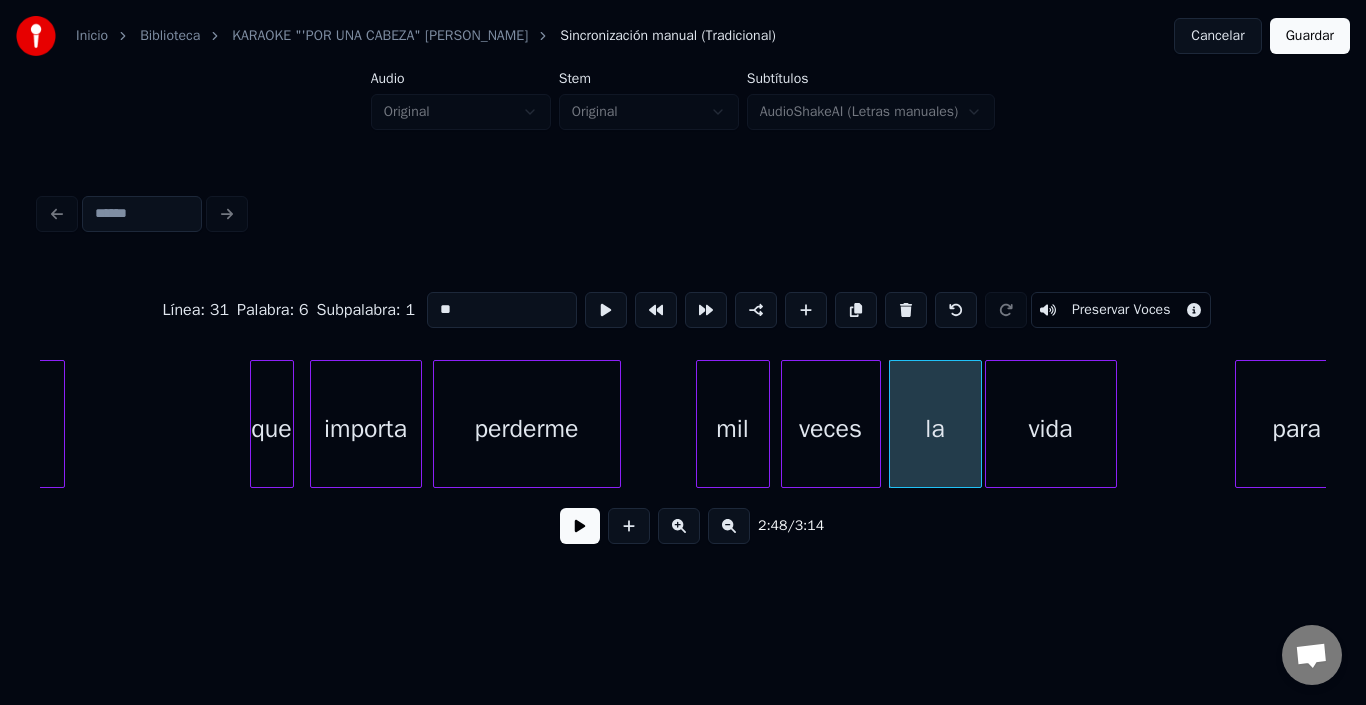 click on "vida" at bounding box center (1051, 429) 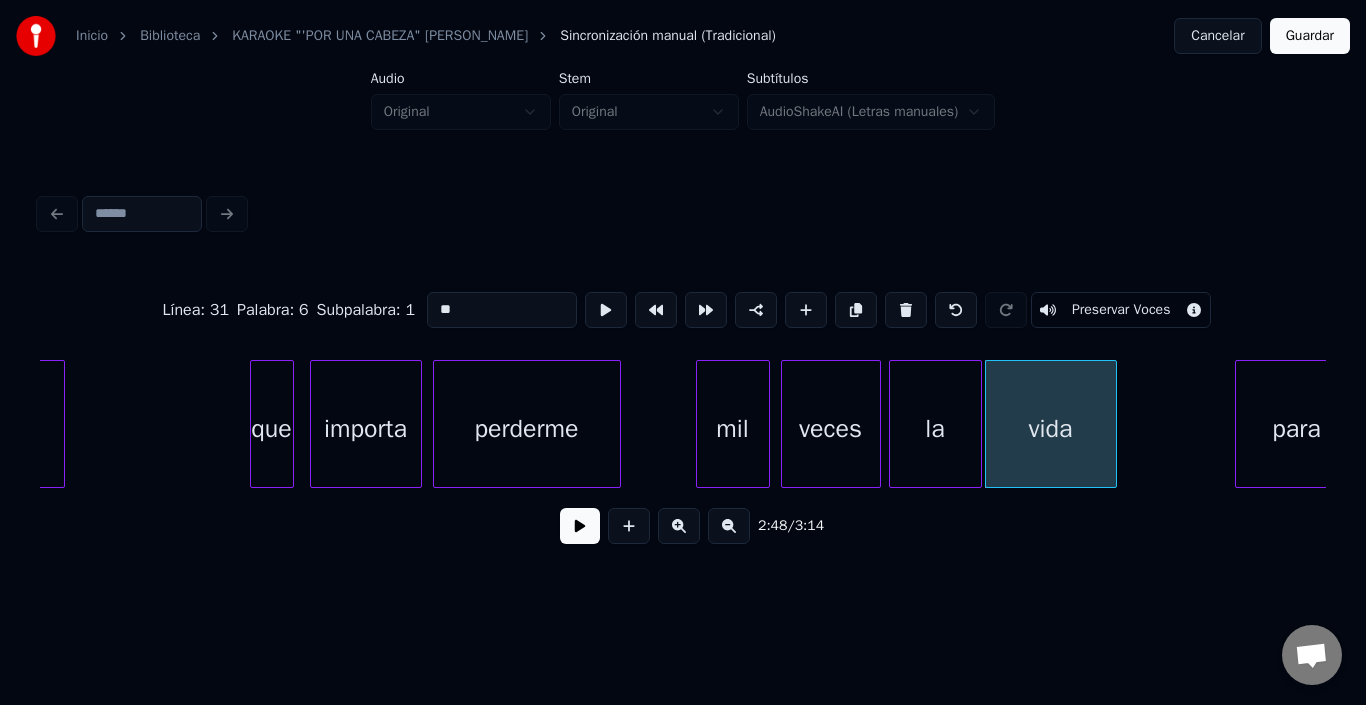 click on "vida" at bounding box center (1051, 429) 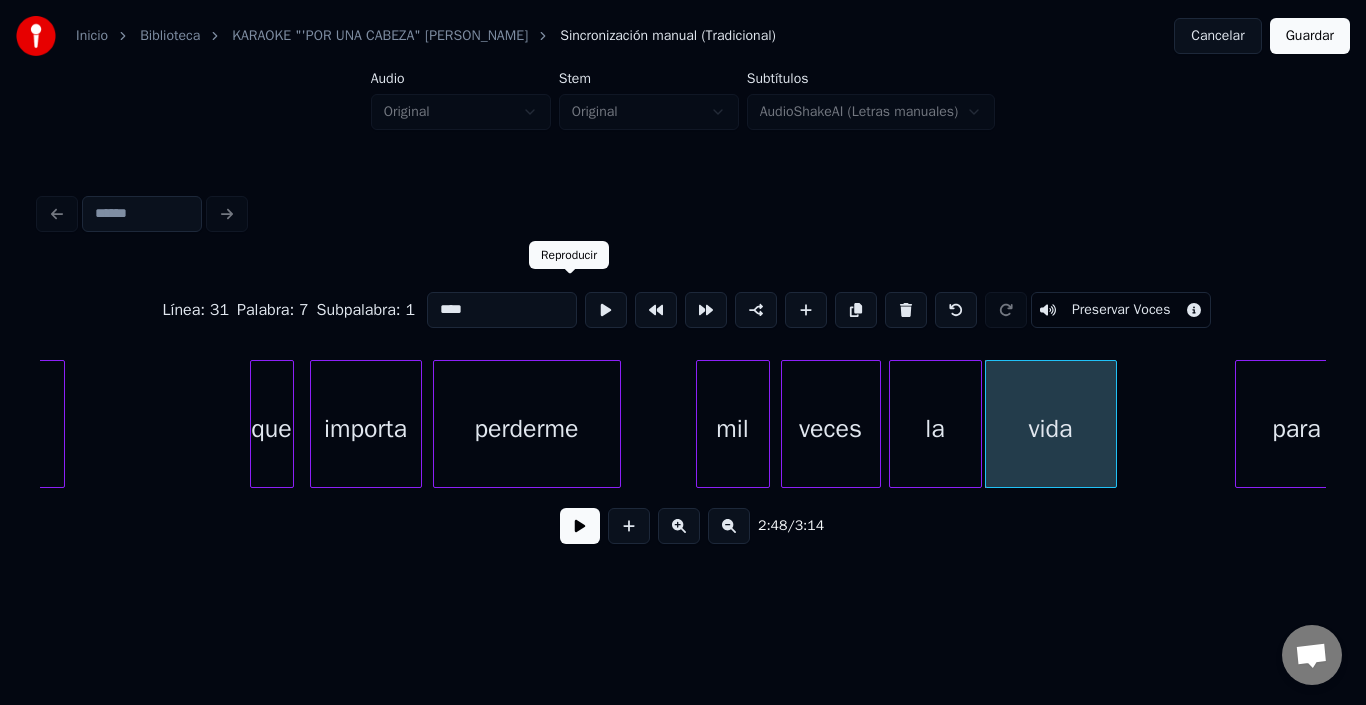 click at bounding box center [606, 310] 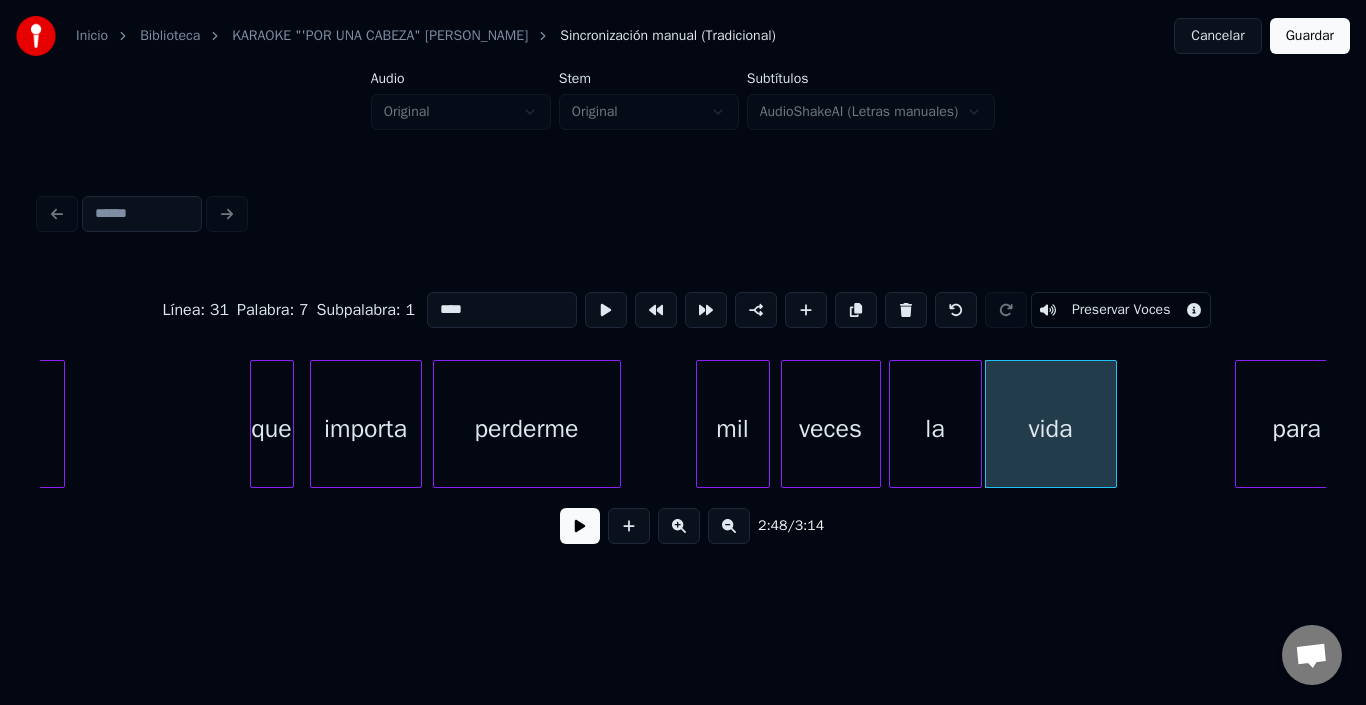 scroll, scrollTop: 0, scrollLeft: 32870, axis: horizontal 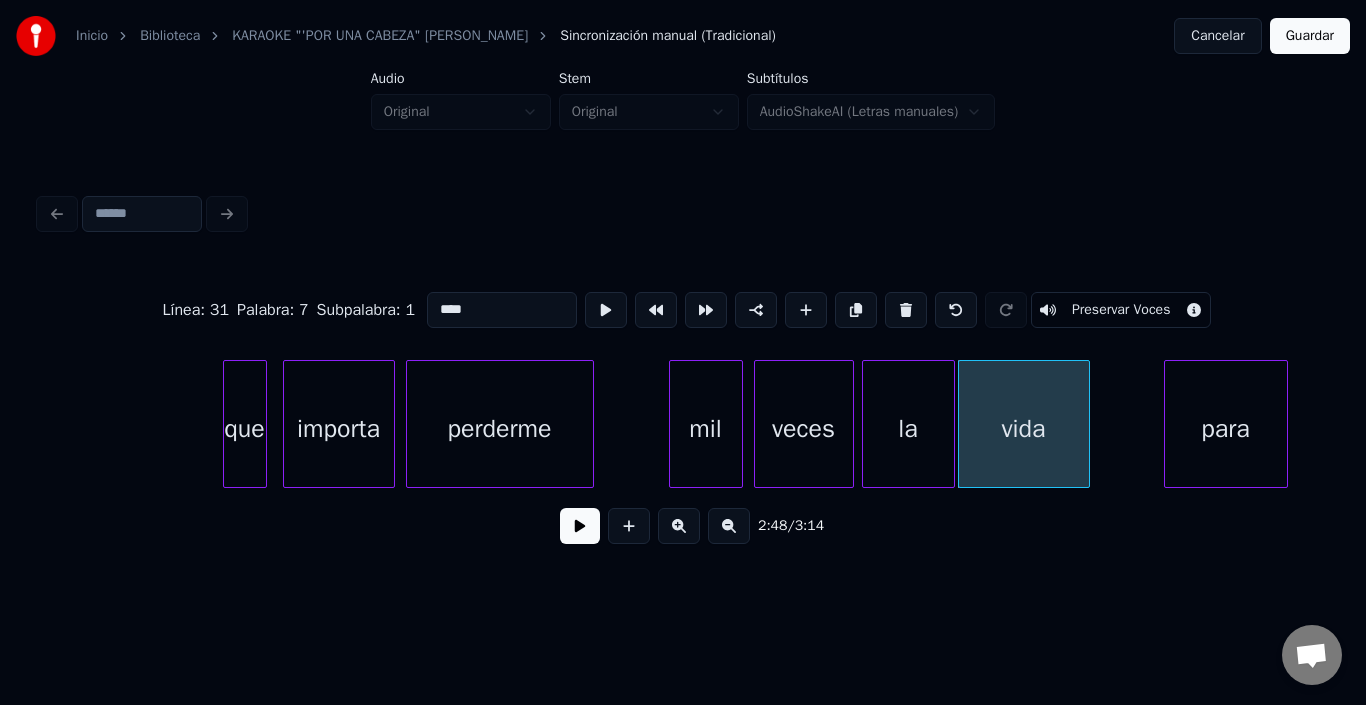 click on "para" at bounding box center [1226, 429] 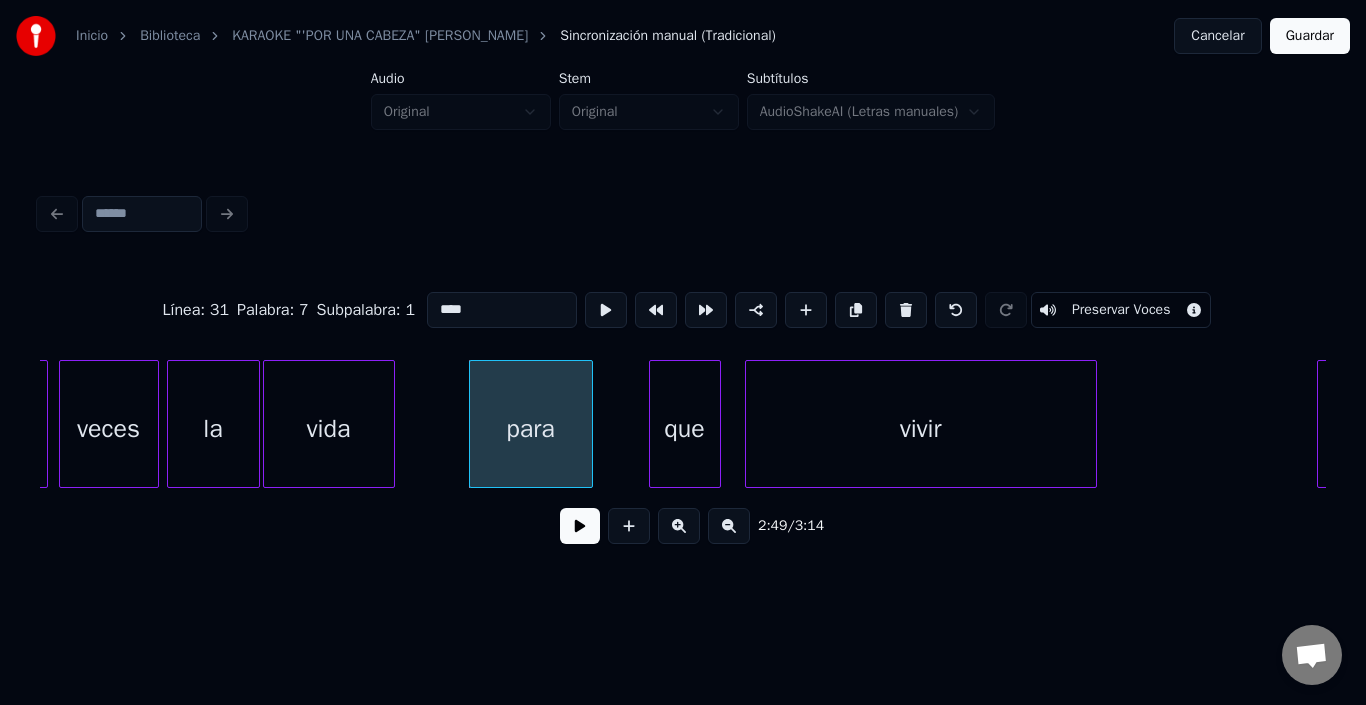 scroll, scrollTop: 0, scrollLeft: 33670, axis: horizontal 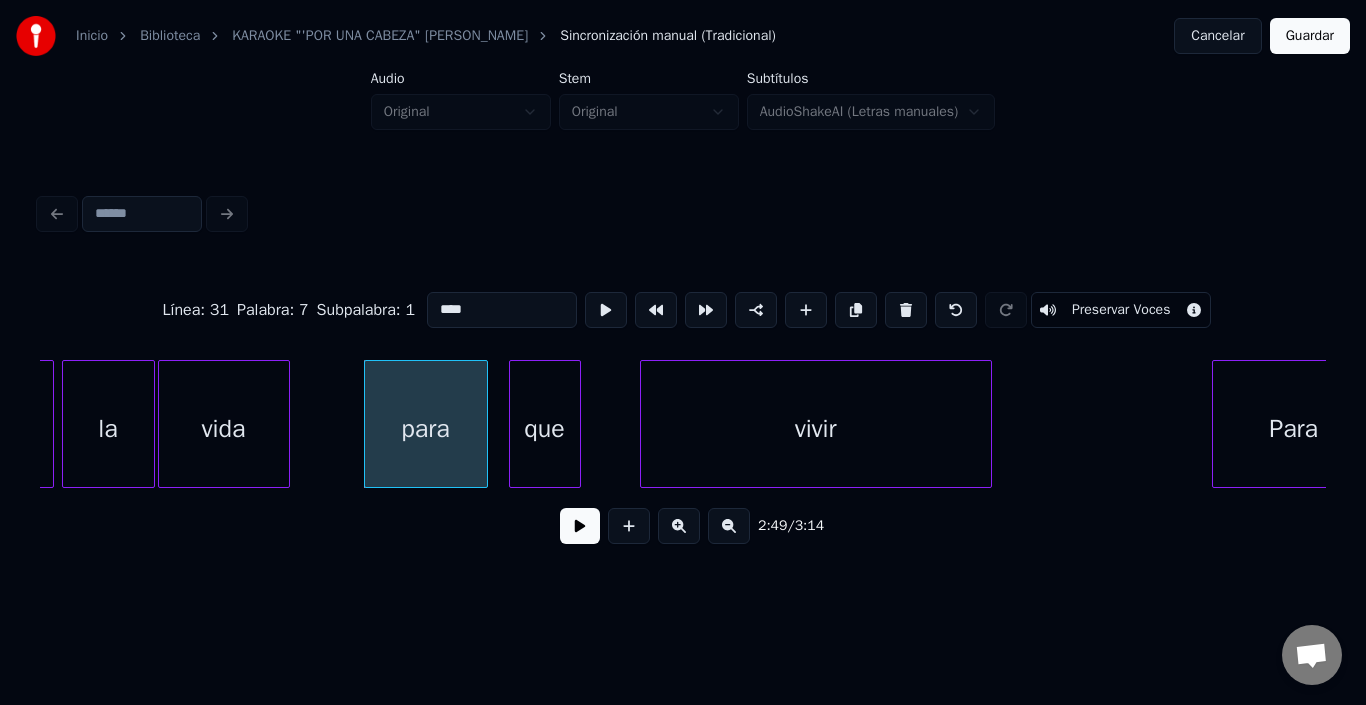 click on "que" at bounding box center (545, 429) 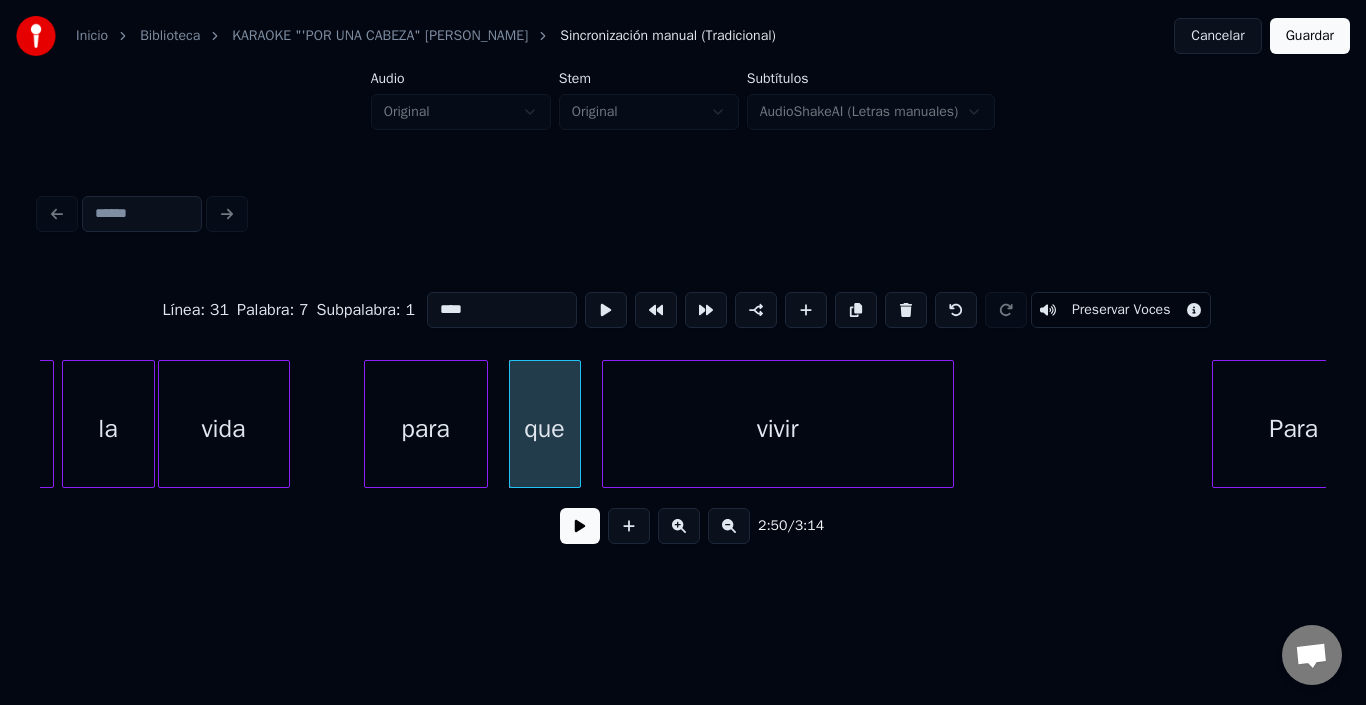 click on "vivir" at bounding box center [778, 429] 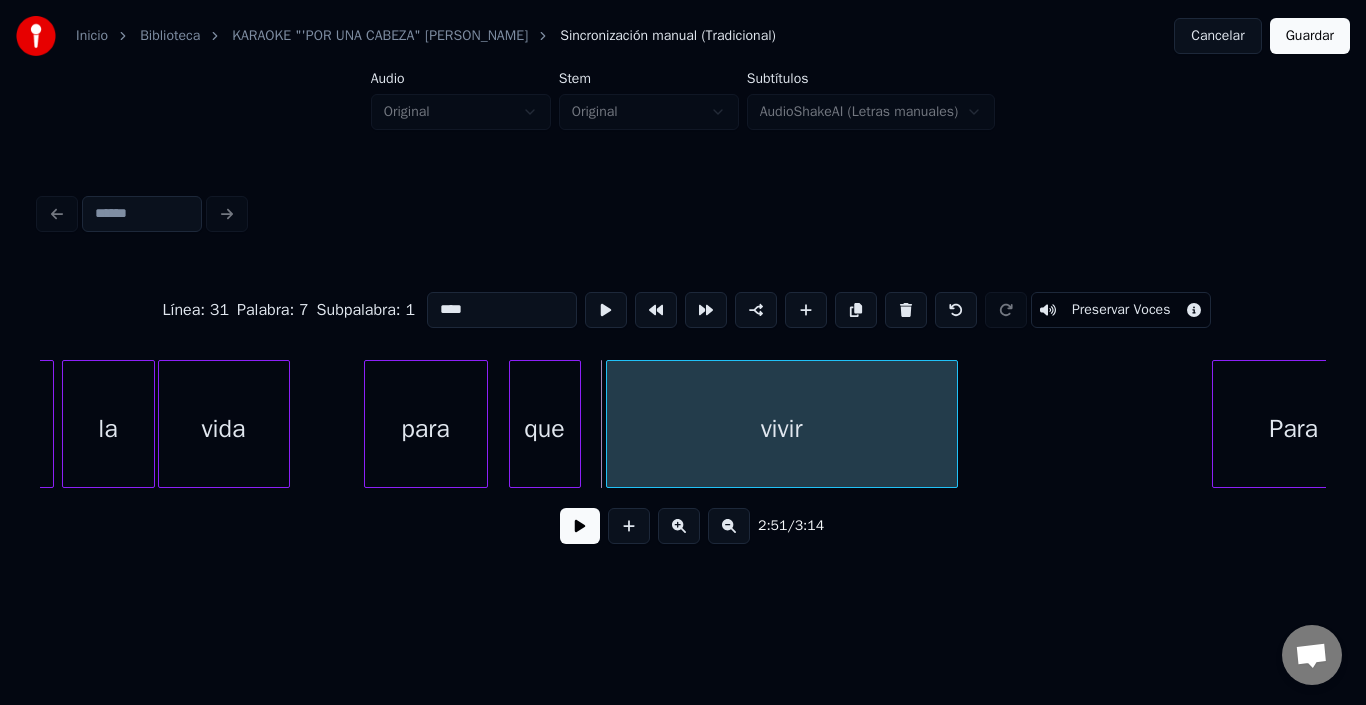 click on "vivir" at bounding box center [782, 429] 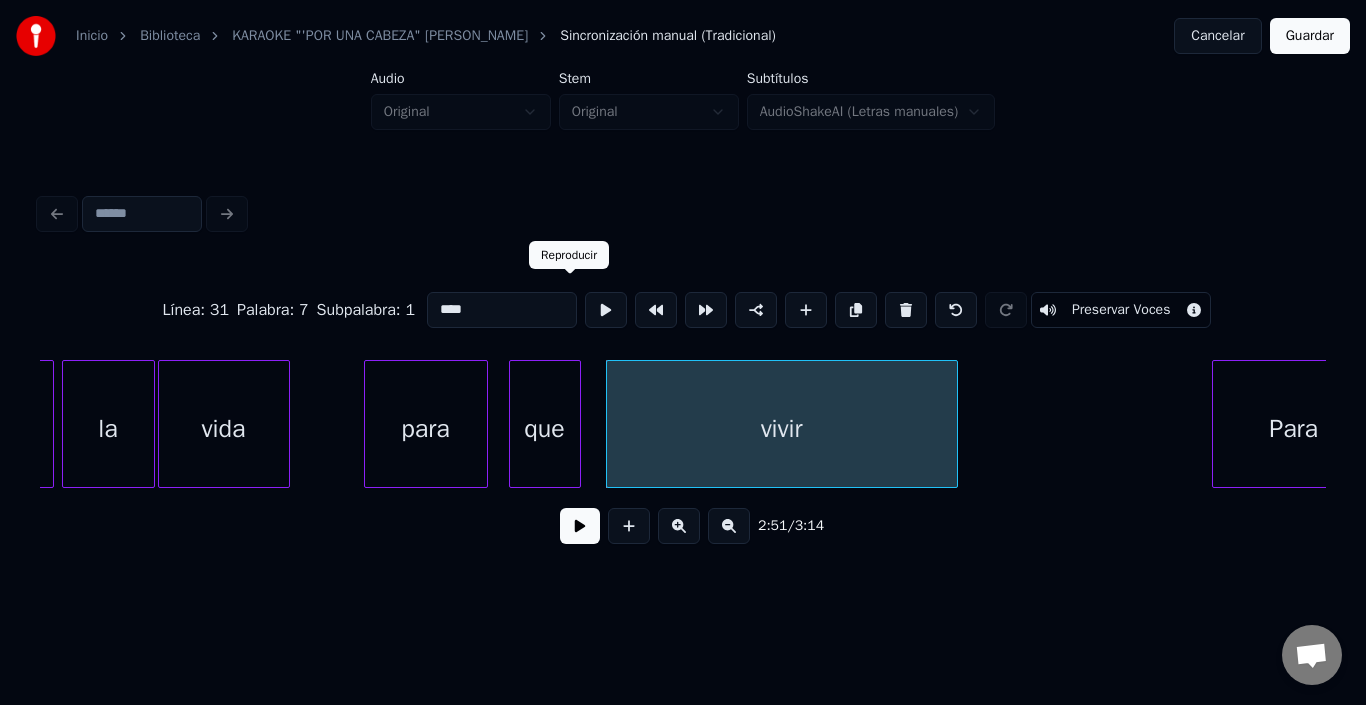 click at bounding box center (606, 310) 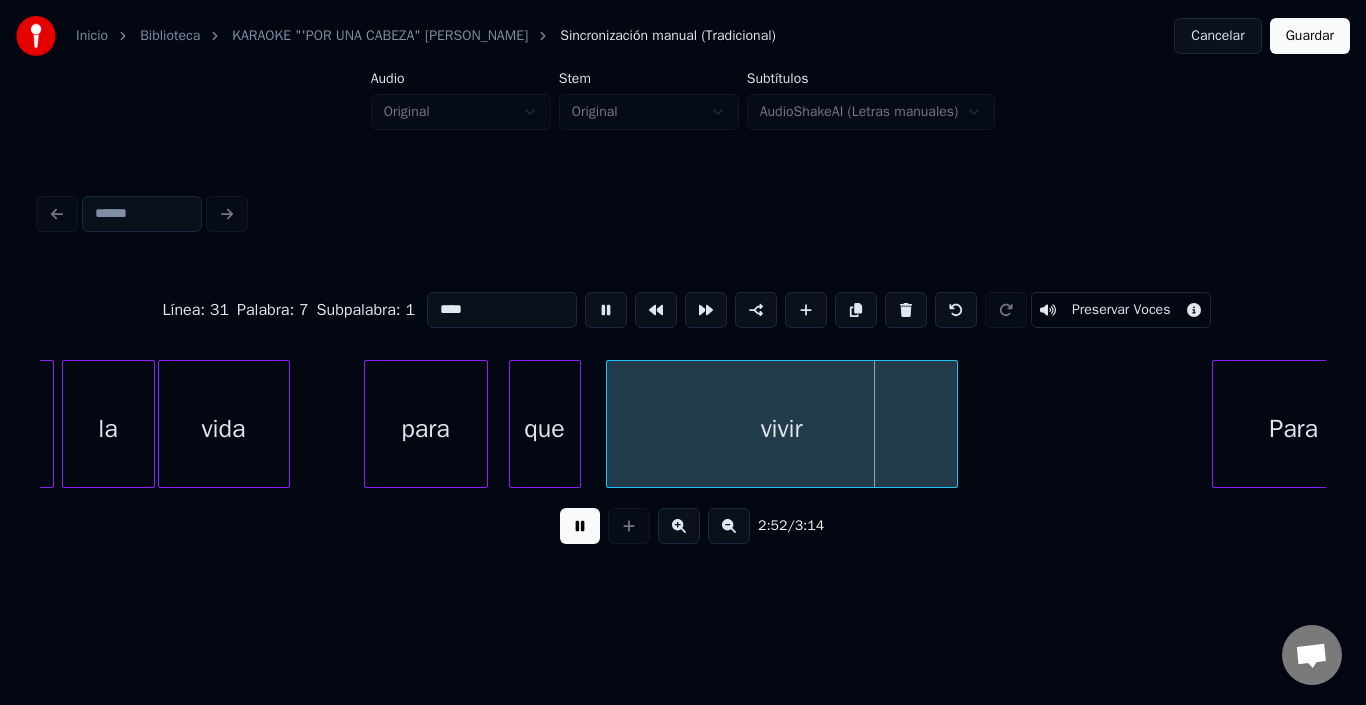 click at bounding box center (606, 310) 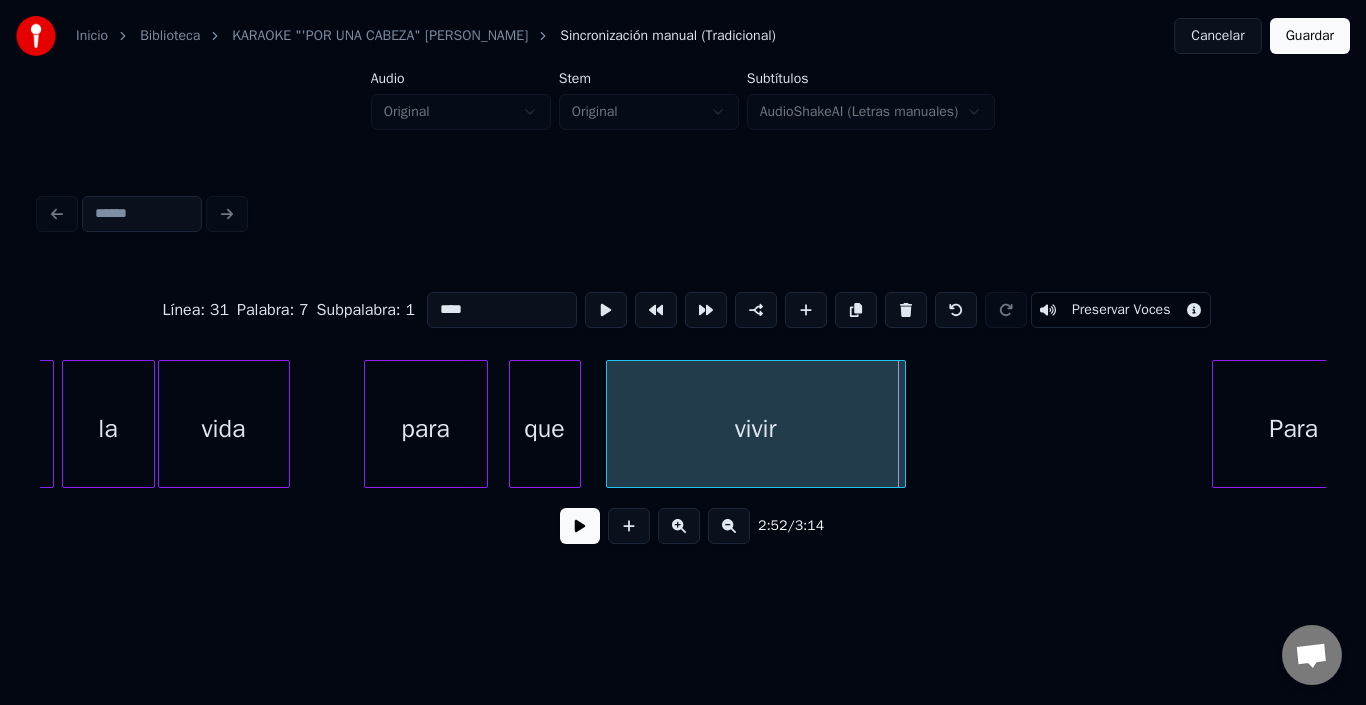 click at bounding box center [902, 424] 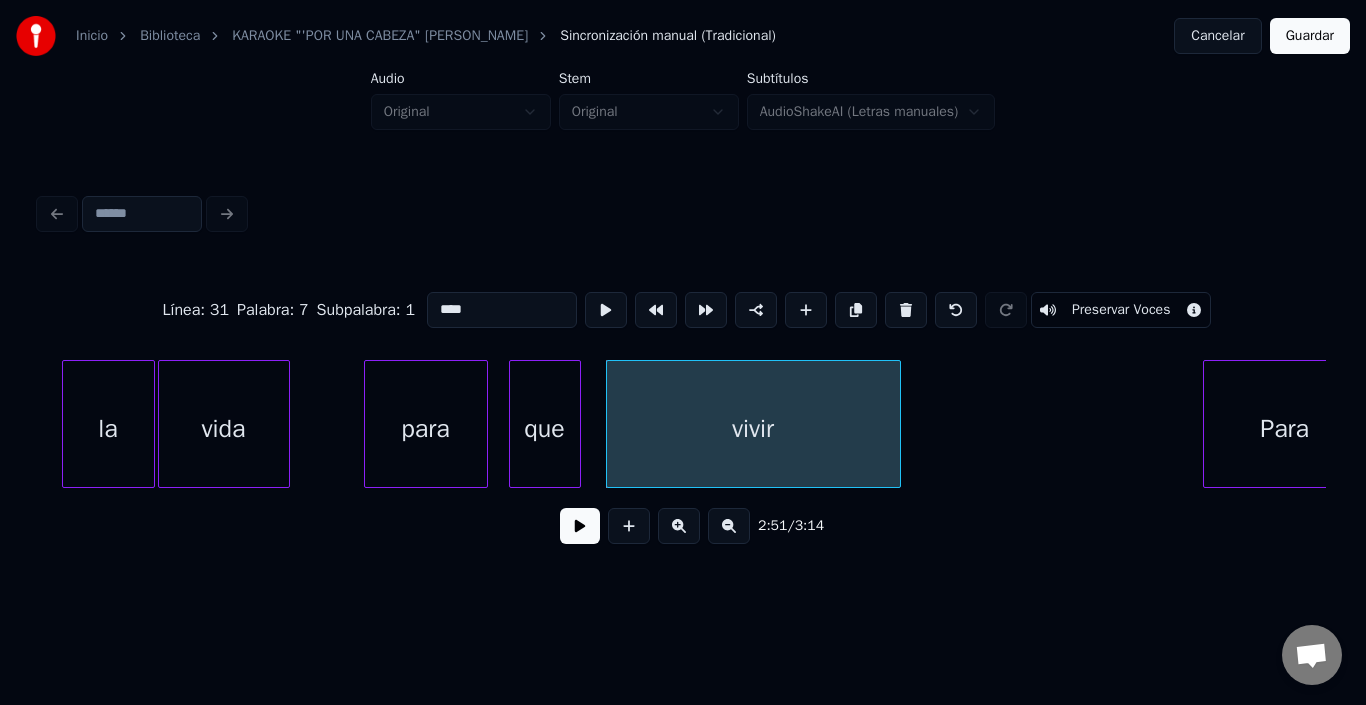 scroll, scrollTop: 0, scrollLeft: 33716, axis: horizontal 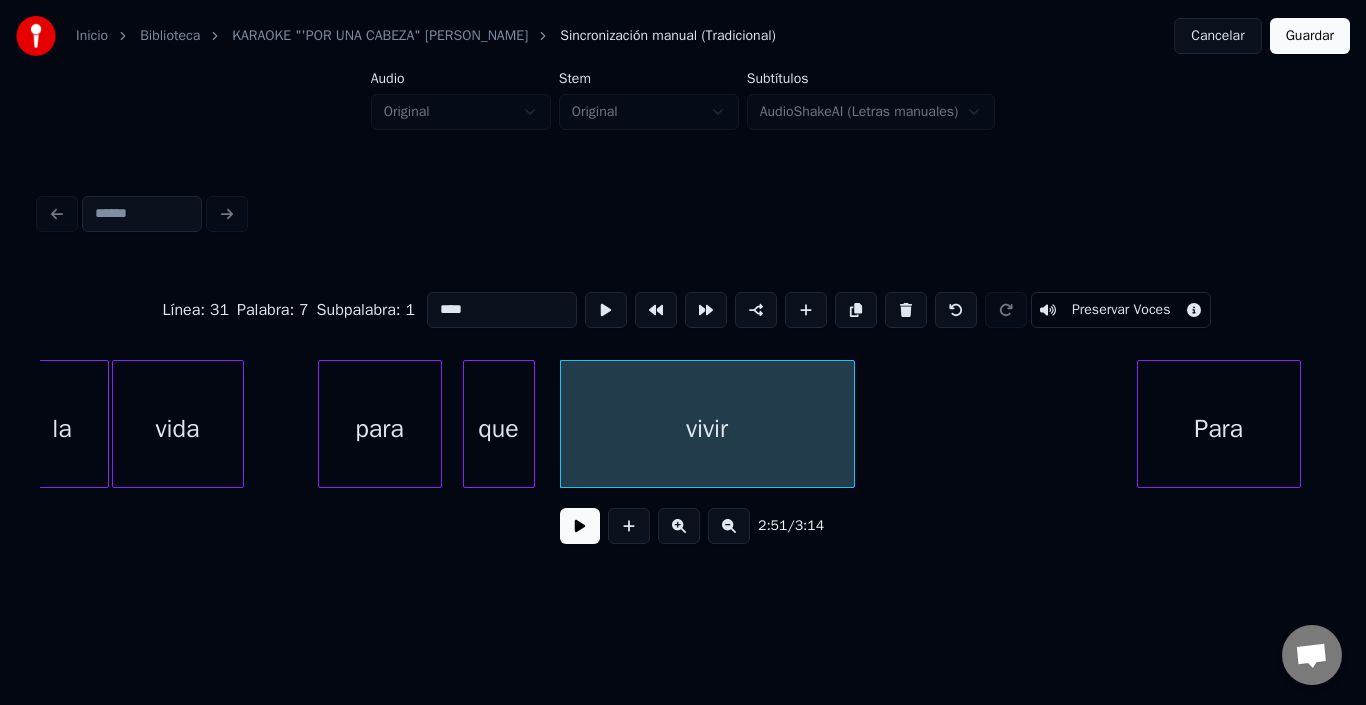 click on "Para" at bounding box center [1219, 429] 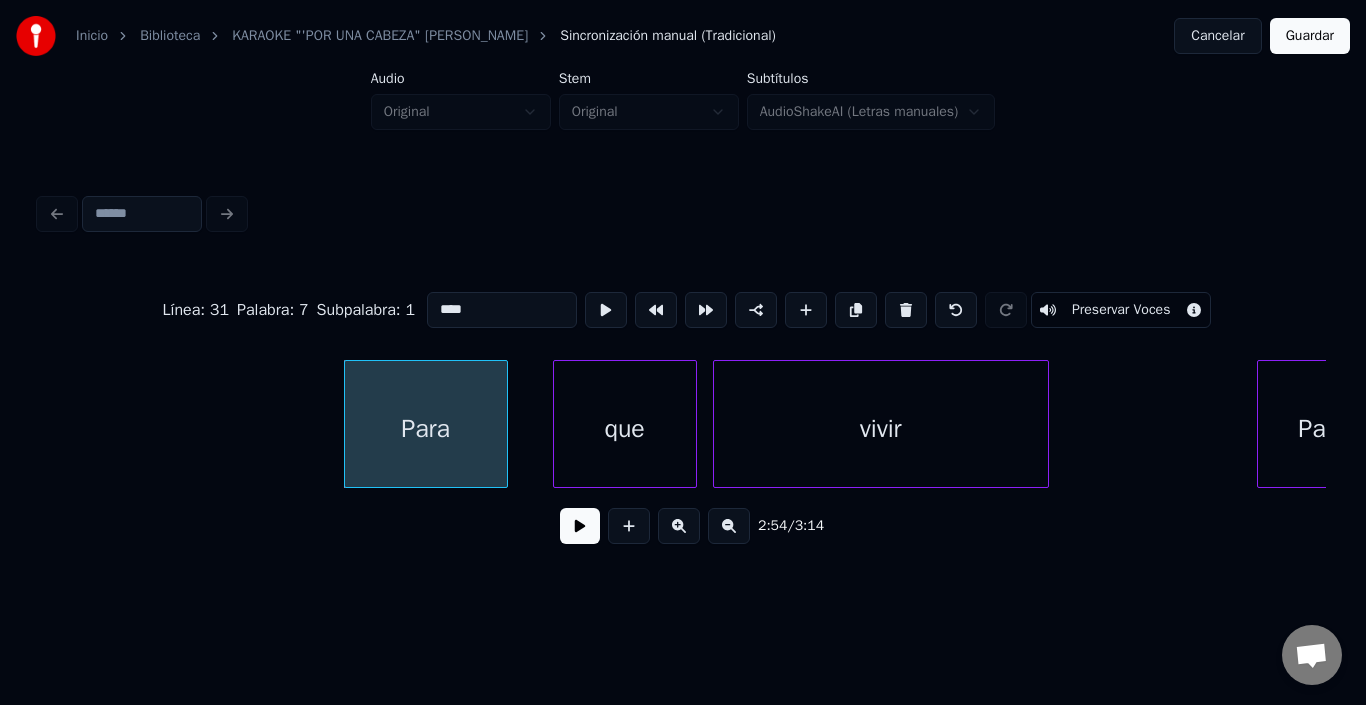 scroll, scrollTop: 0, scrollLeft: 34556, axis: horizontal 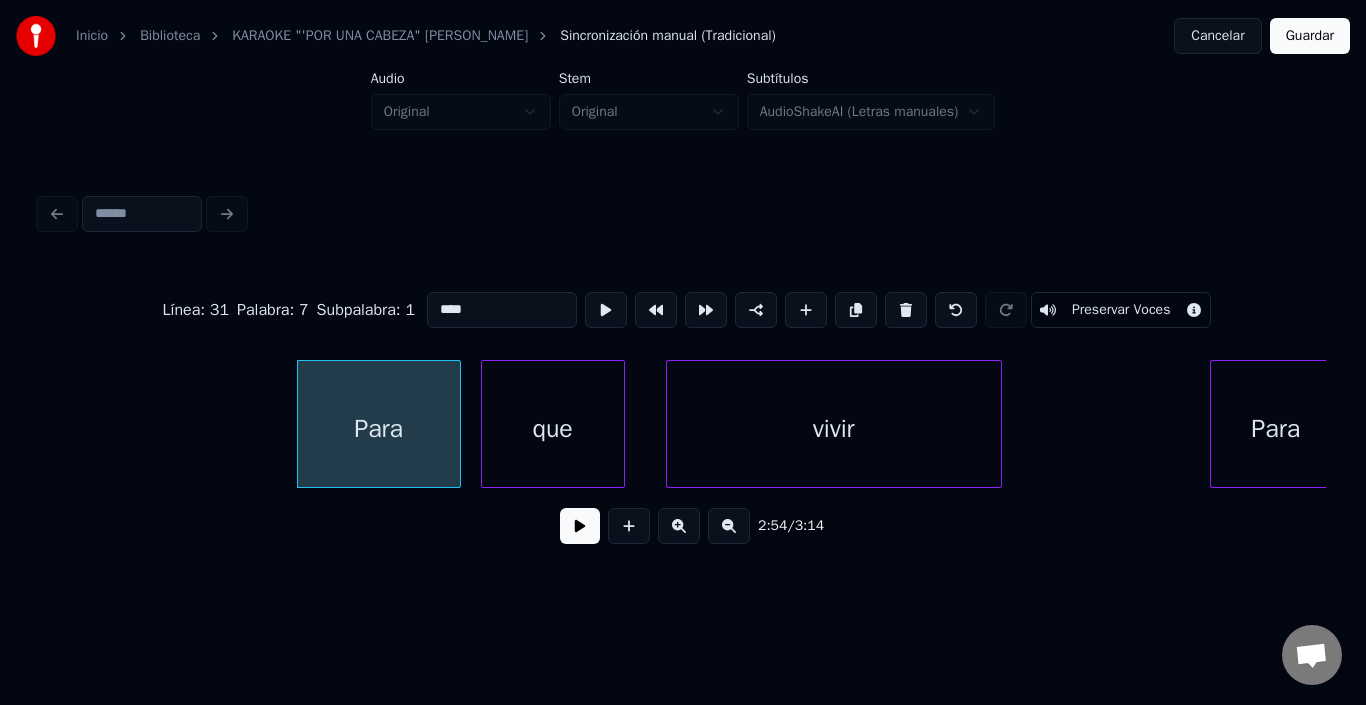 click on "que" at bounding box center (553, 429) 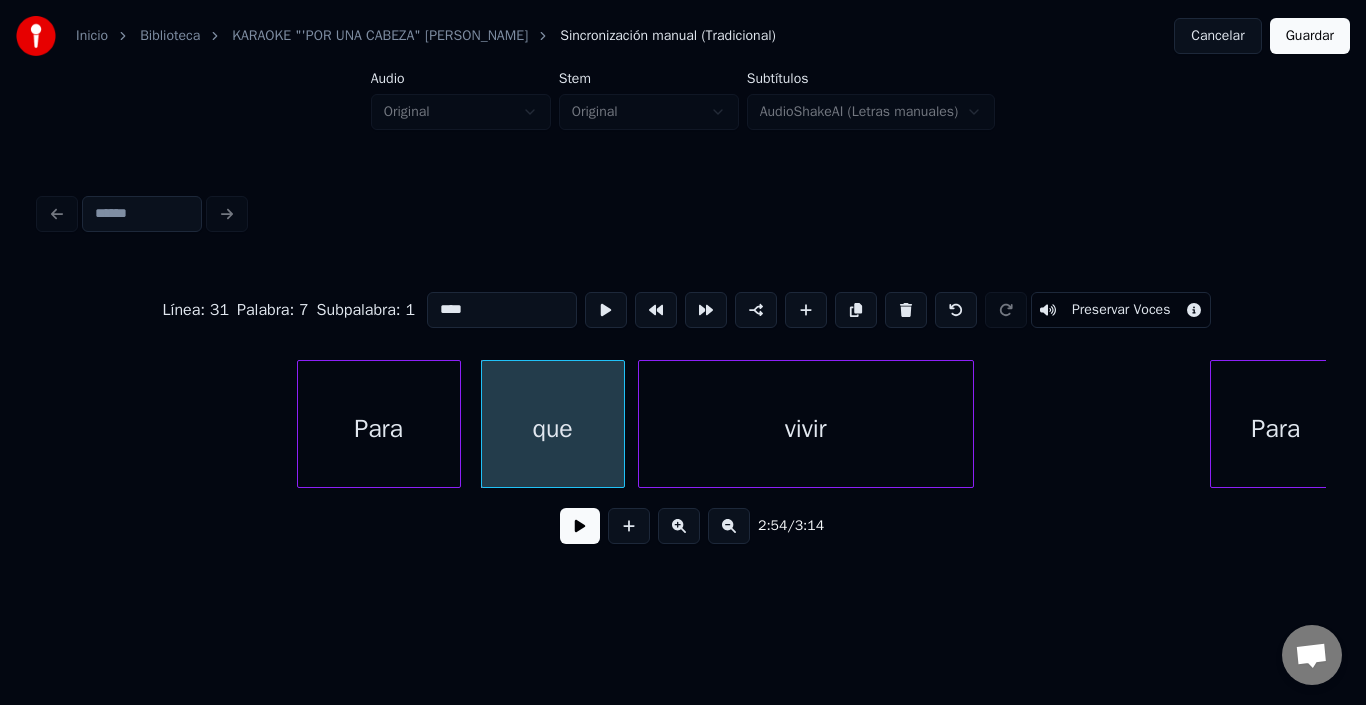 click on "vivir" at bounding box center (806, 429) 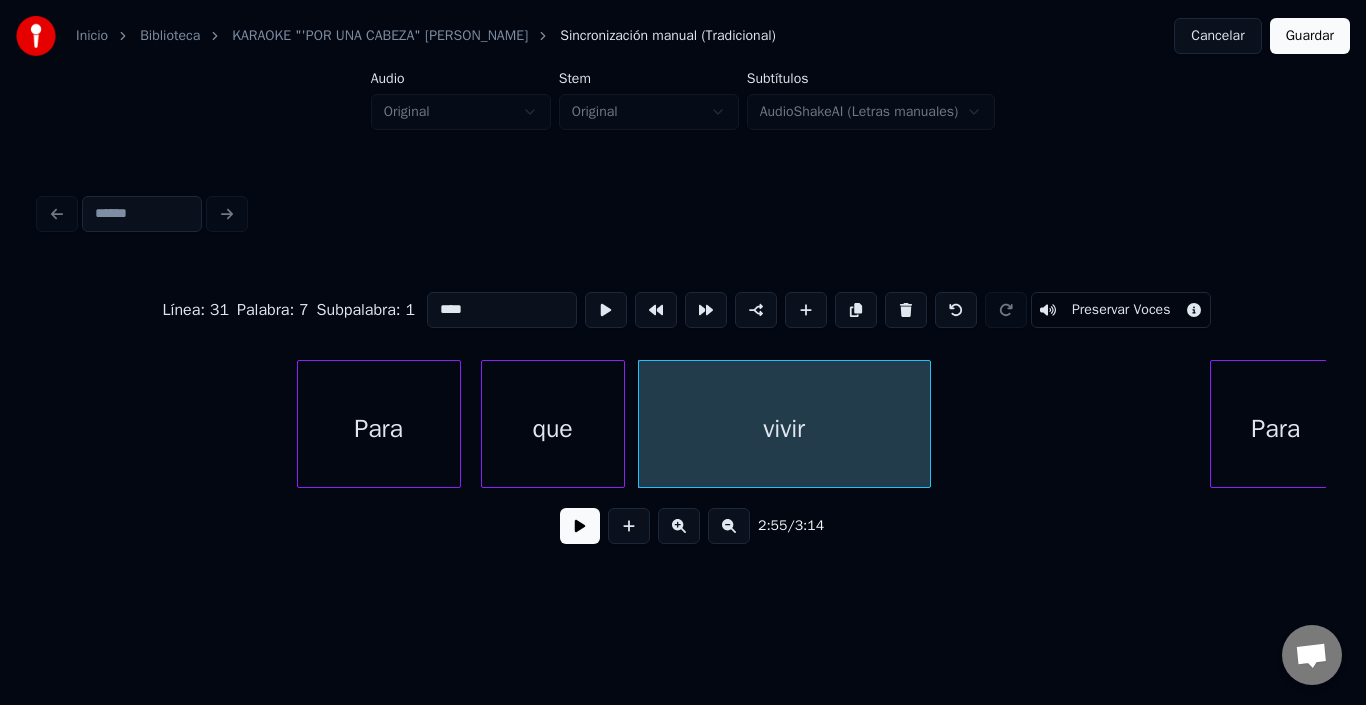 click at bounding box center [927, 424] 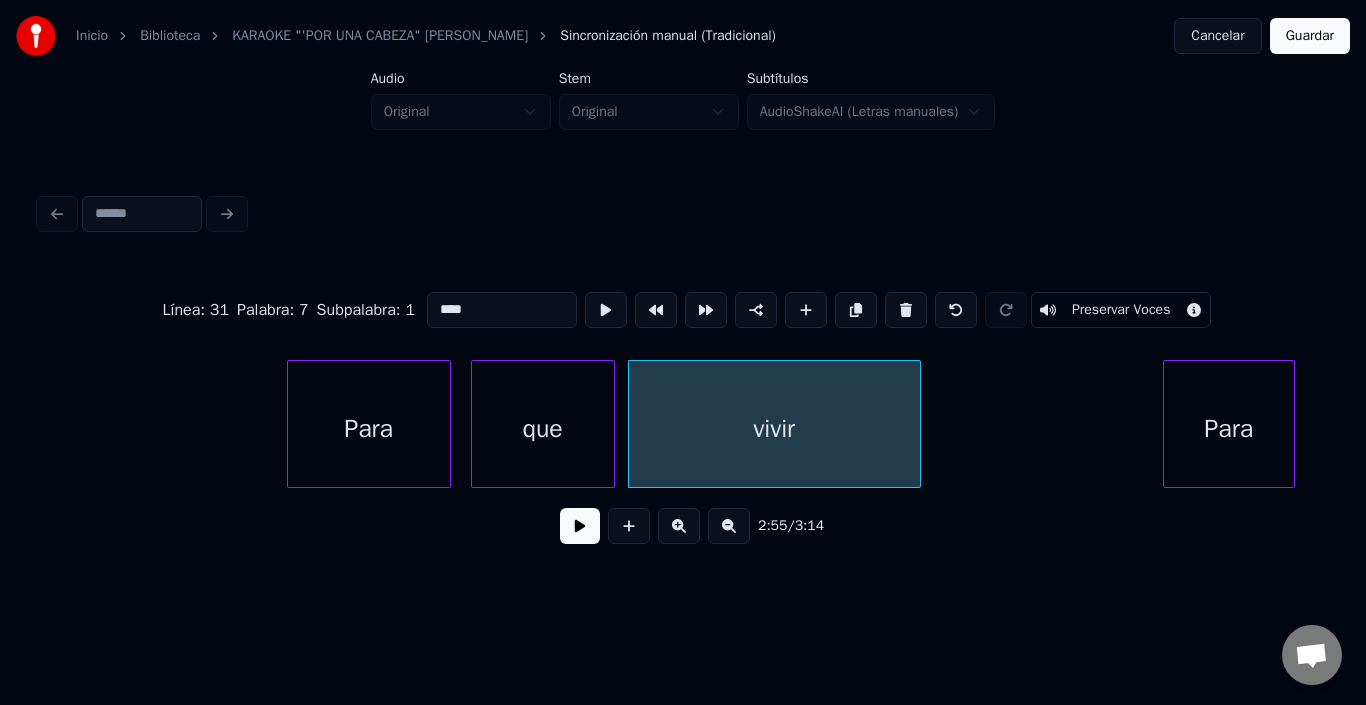 click on "Para" at bounding box center [1229, 429] 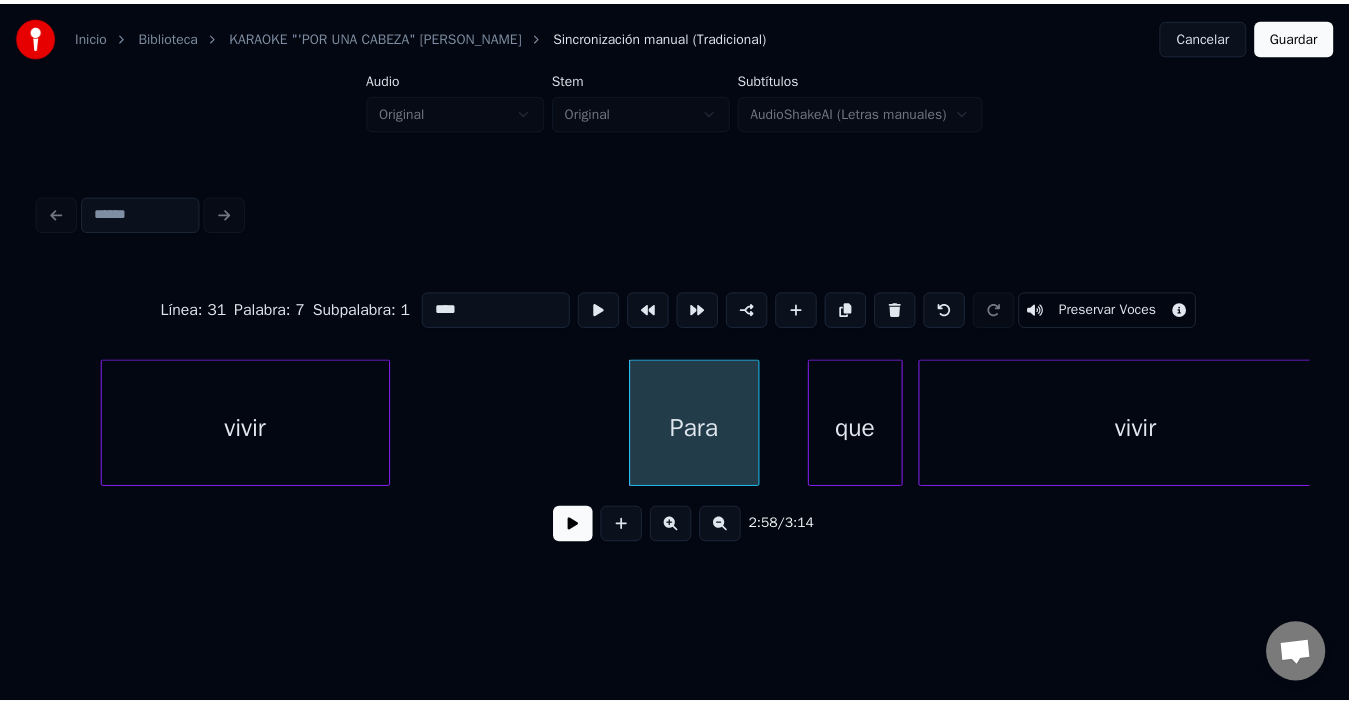 scroll, scrollTop: 0, scrollLeft: 35246, axis: horizontal 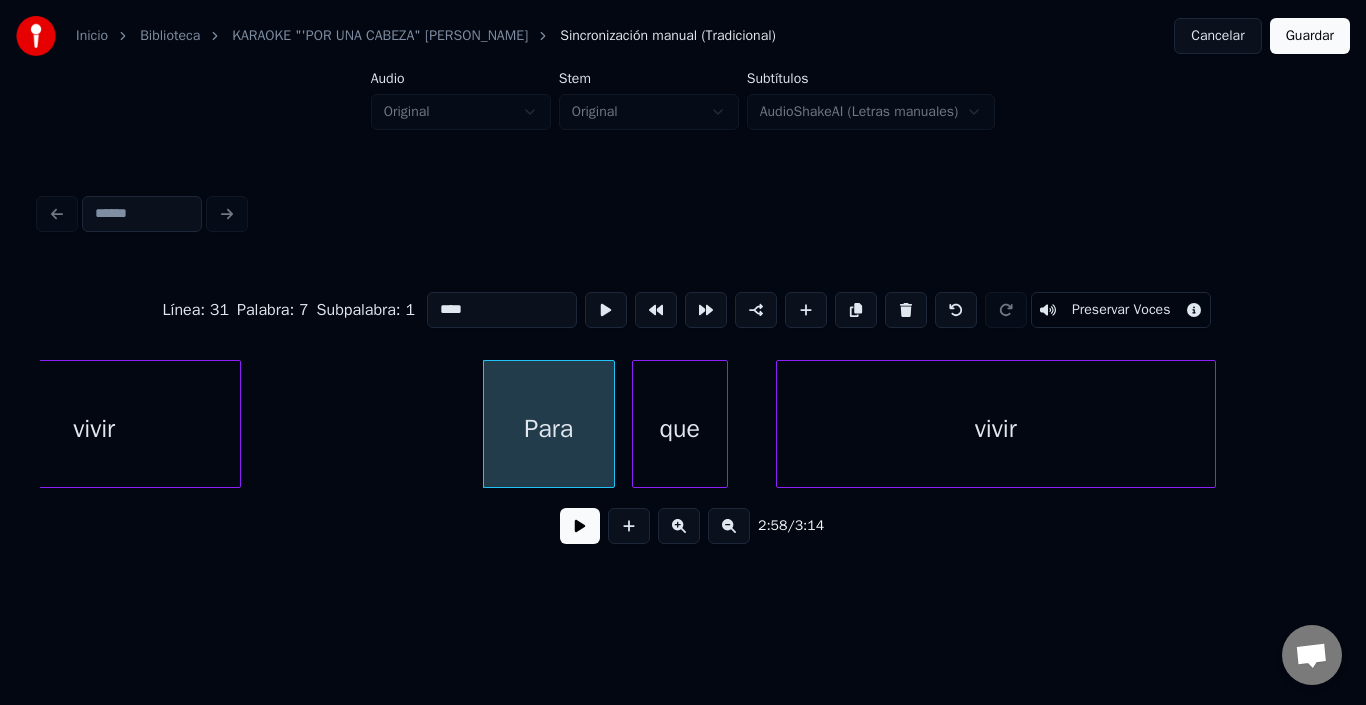 click on "que" at bounding box center [680, 429] 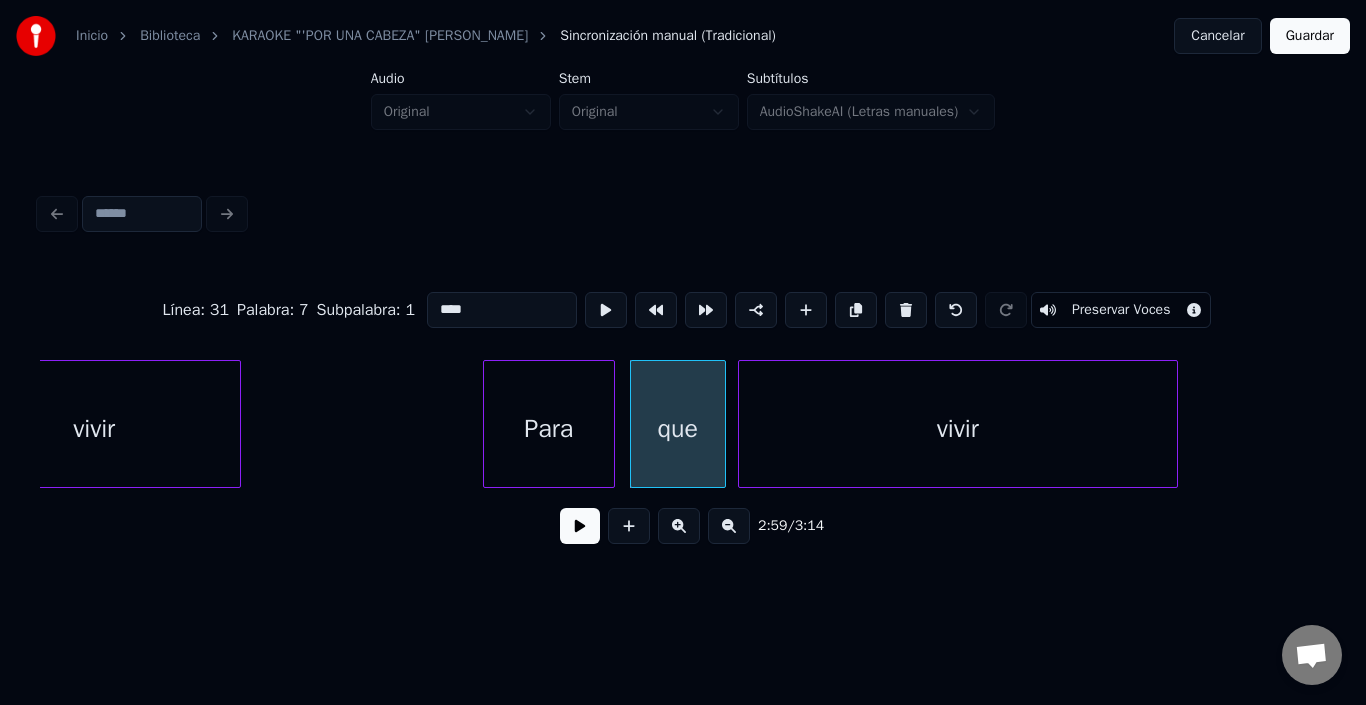 click on "vivir" at bounding box center [958, 429] 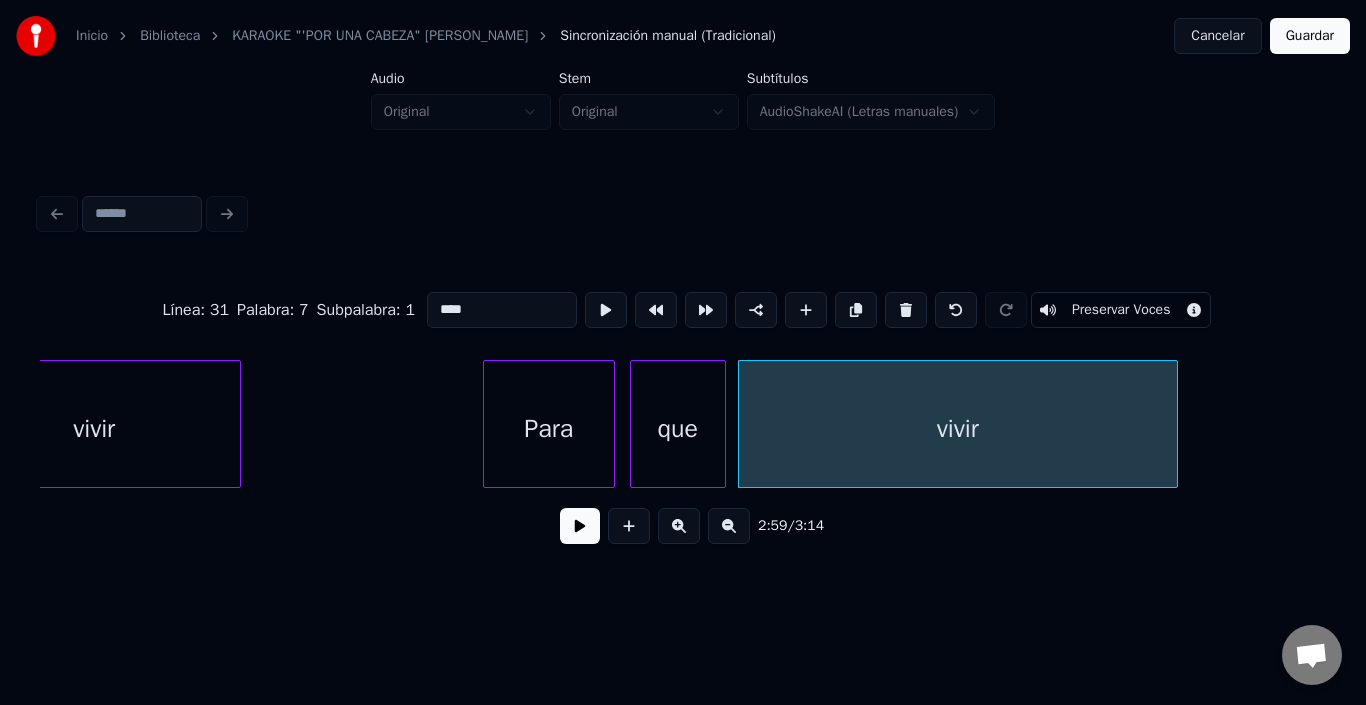 click on "vivir" at bounding box center (958, 424) 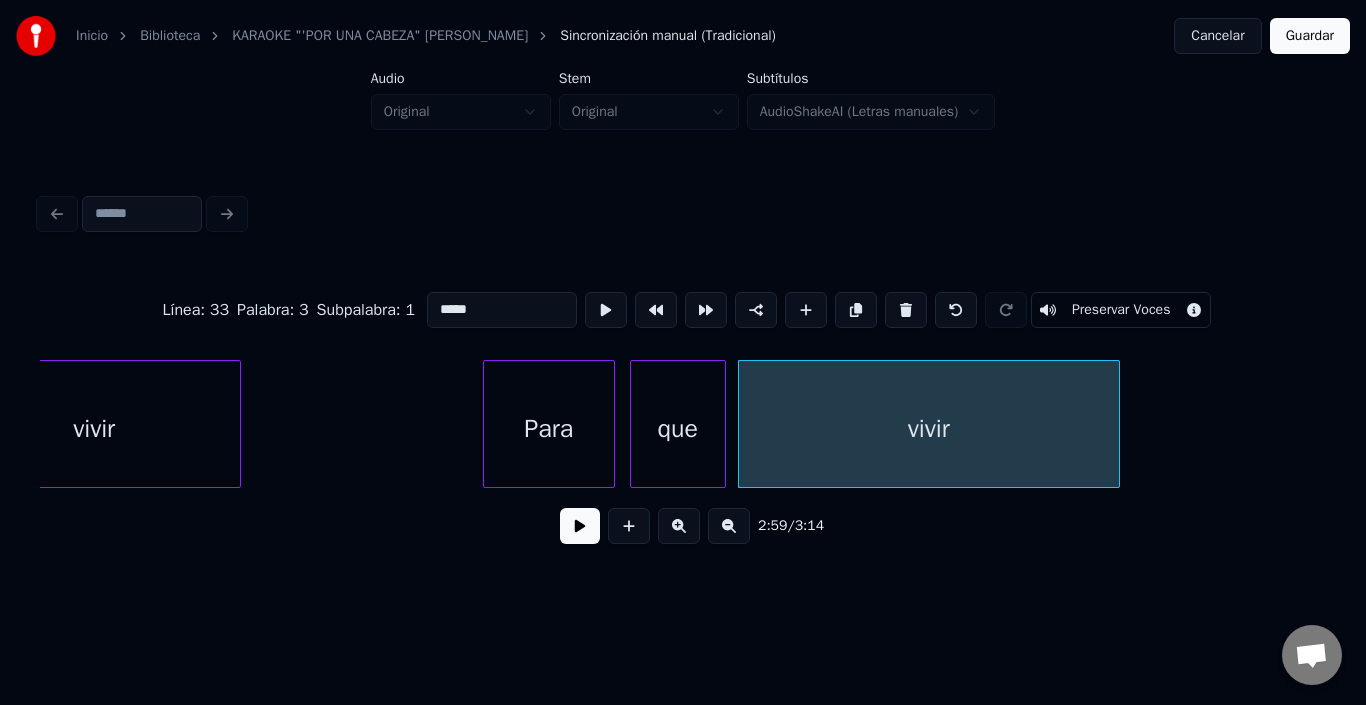 click at bounding box center (1116, 424) 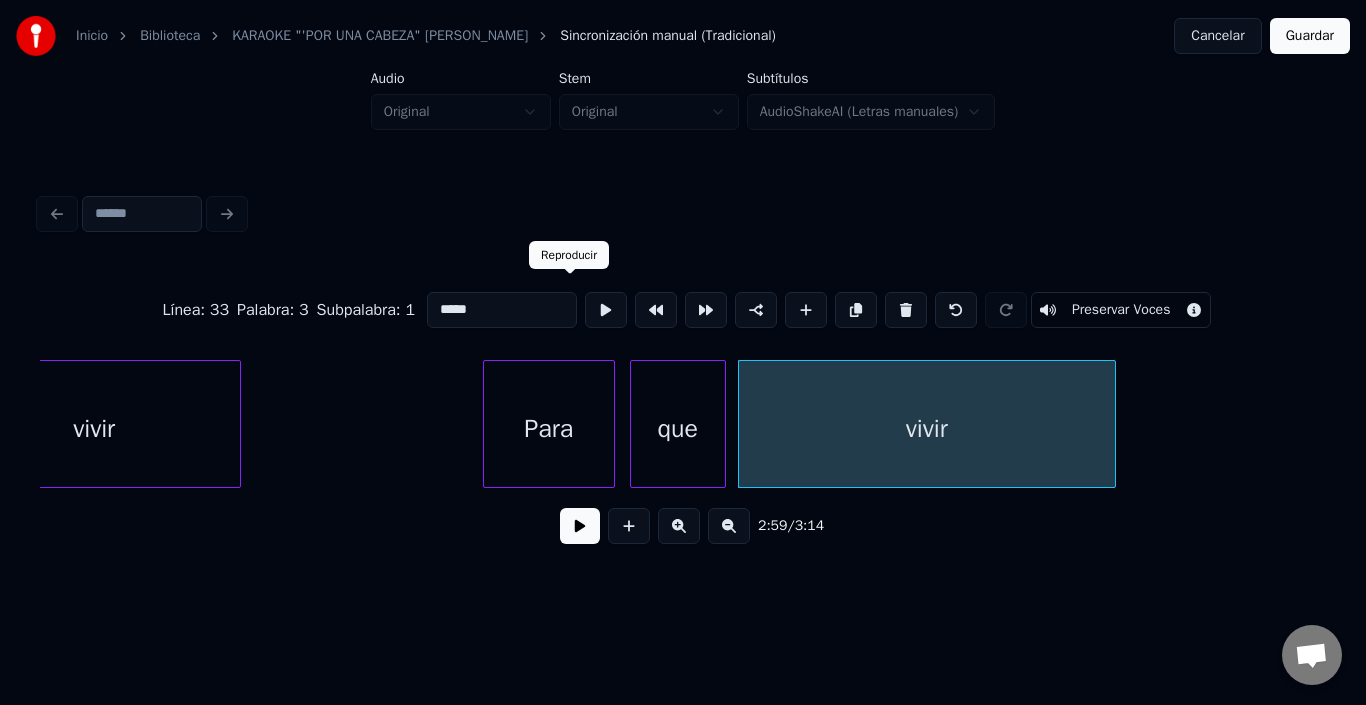 click at bounding box center [606, 310] 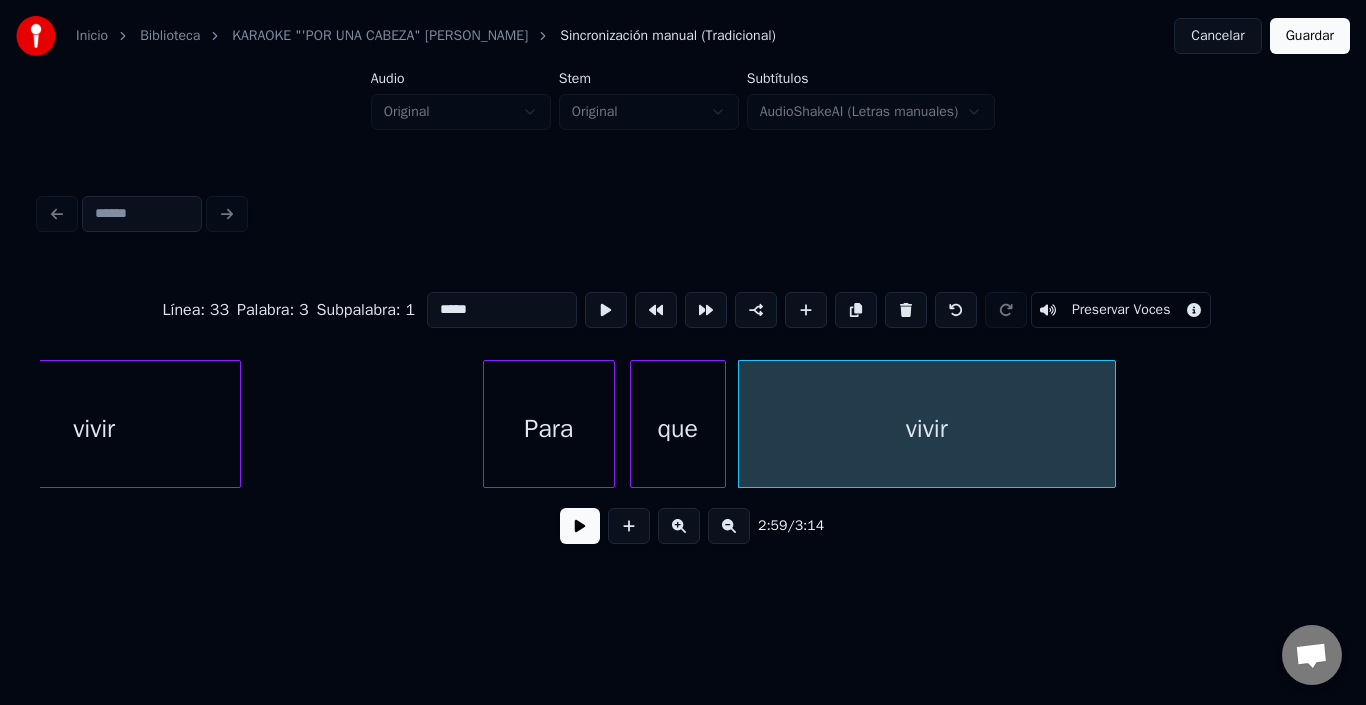 click on "Guardar" at bounding box center [1310, 36] 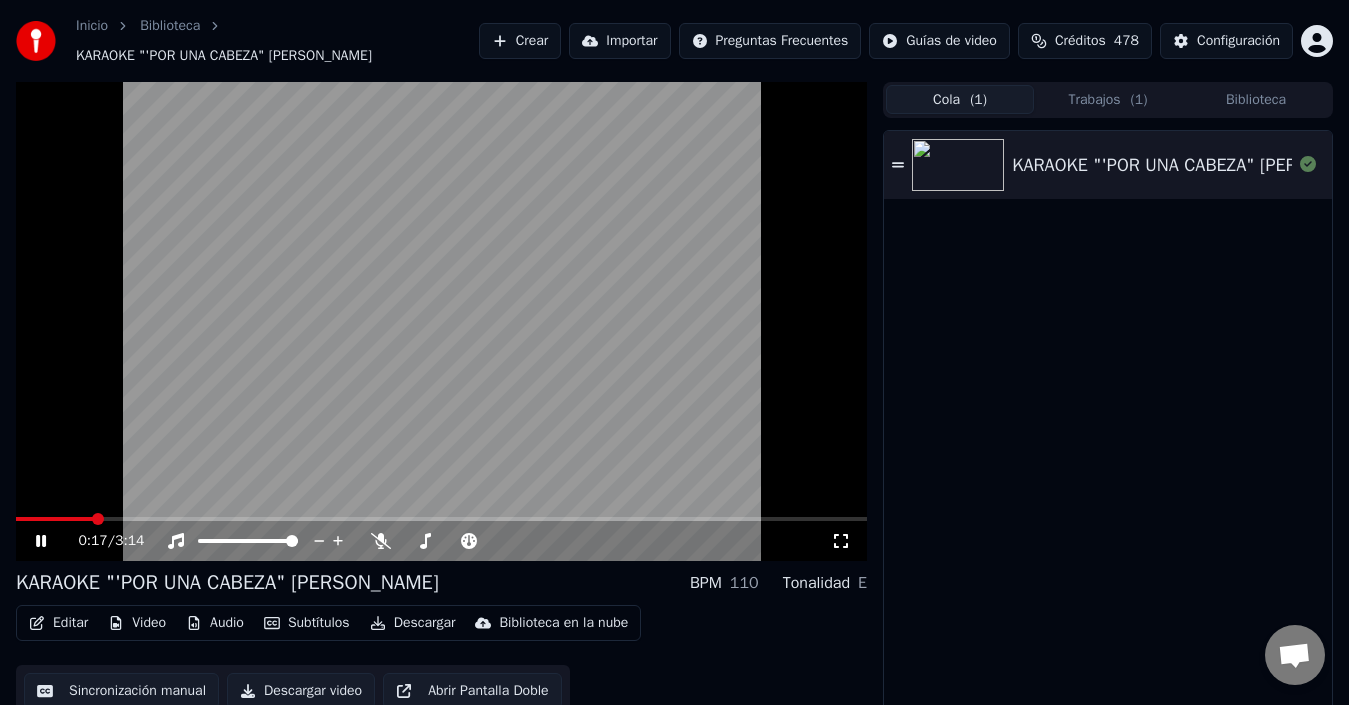 click 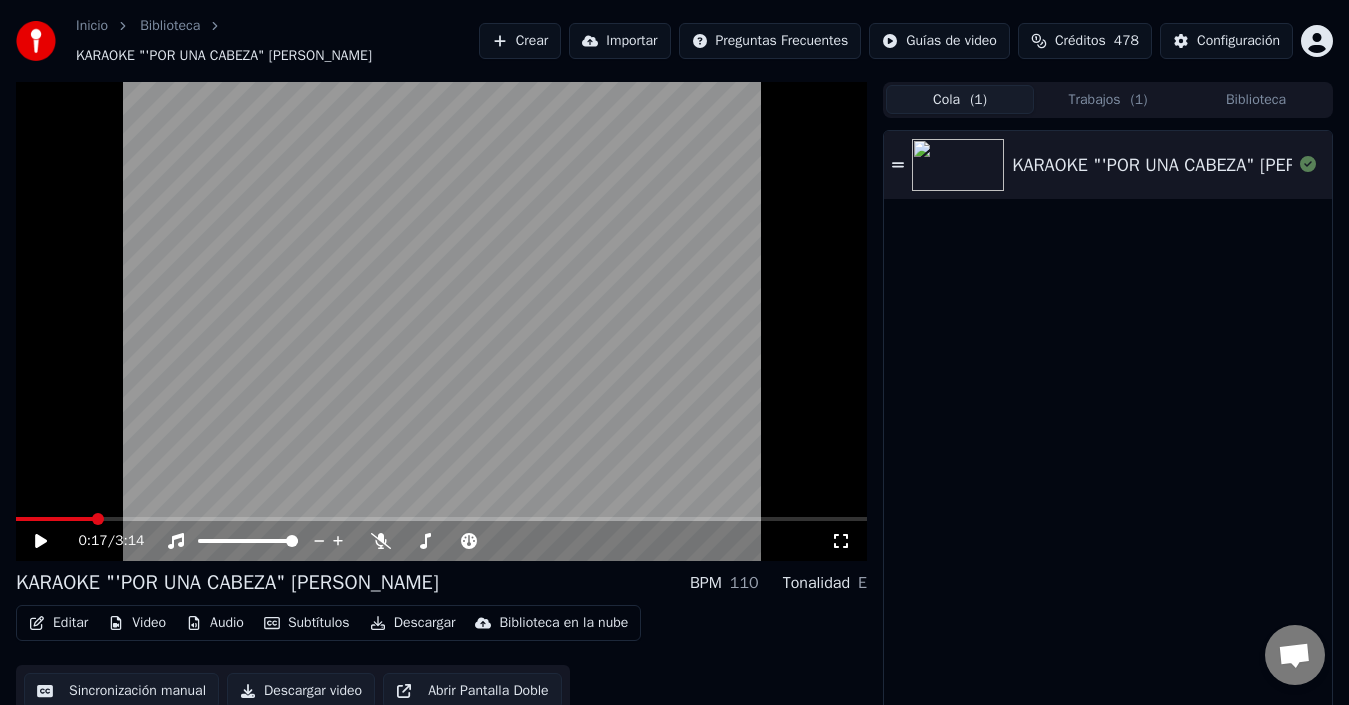 click 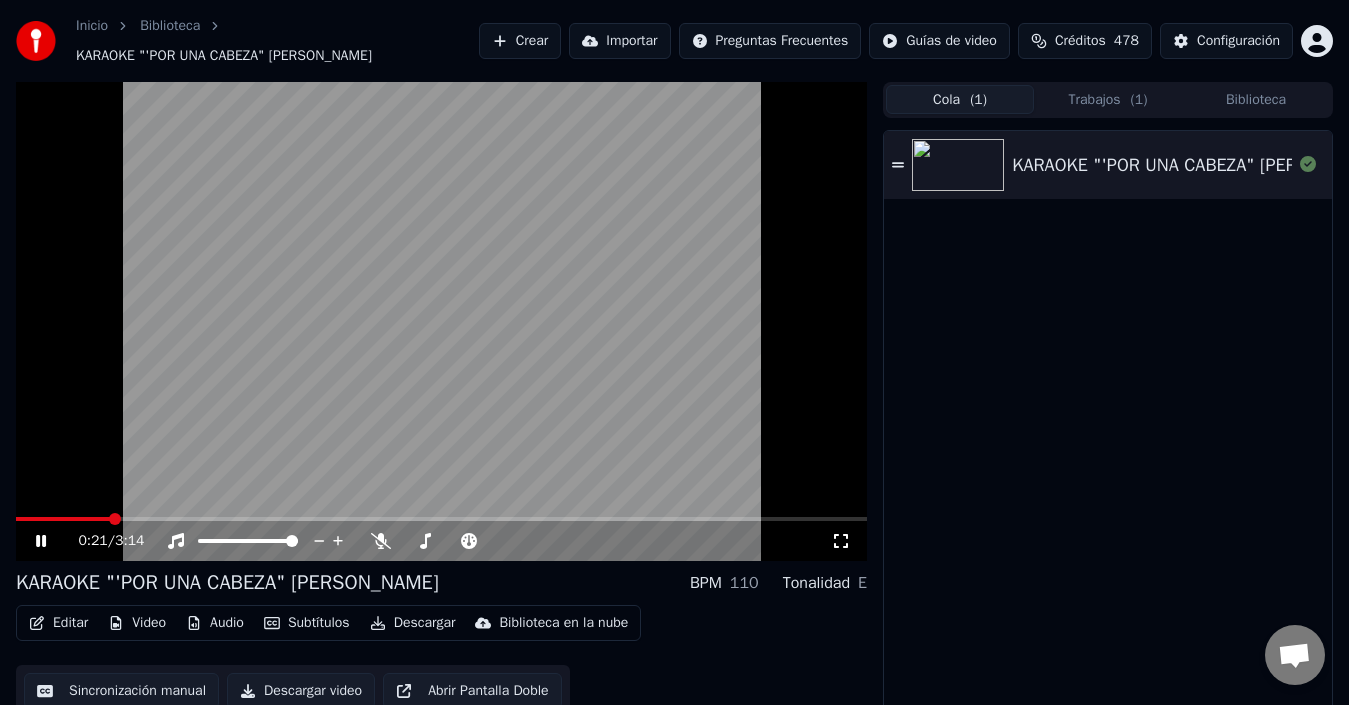 click 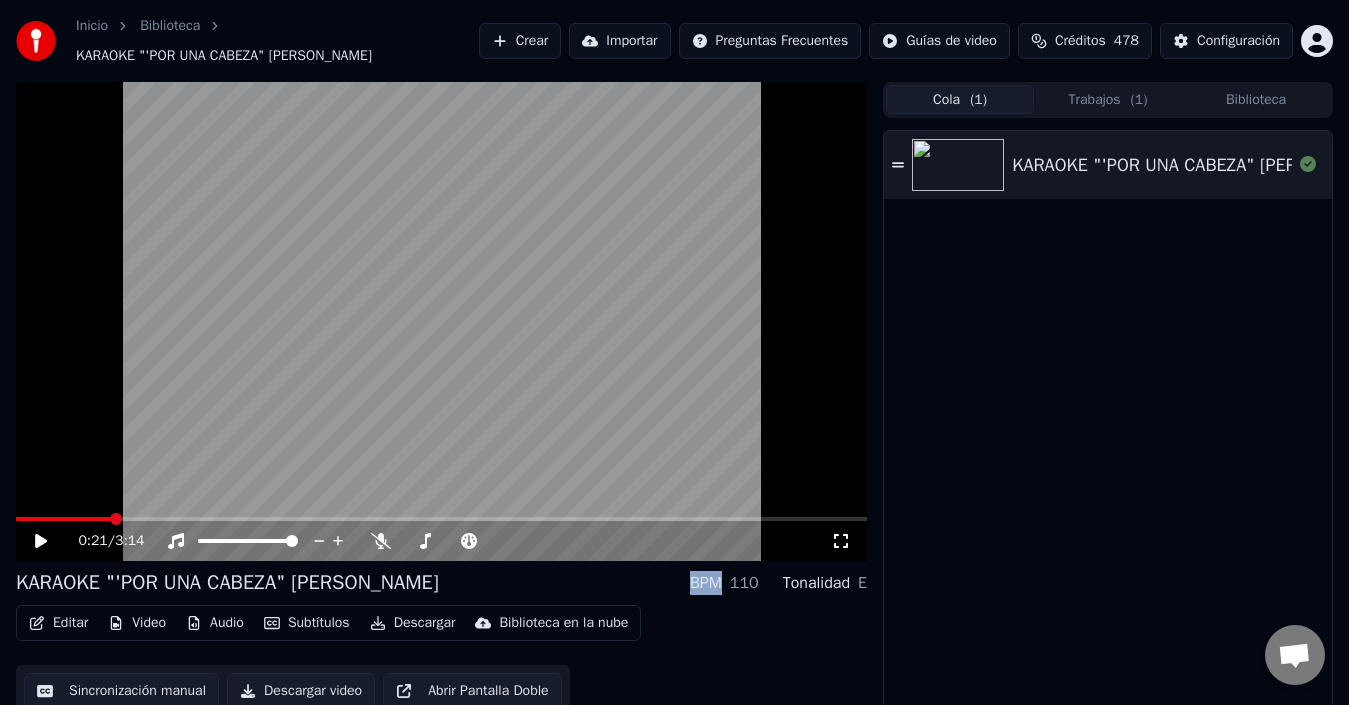 click 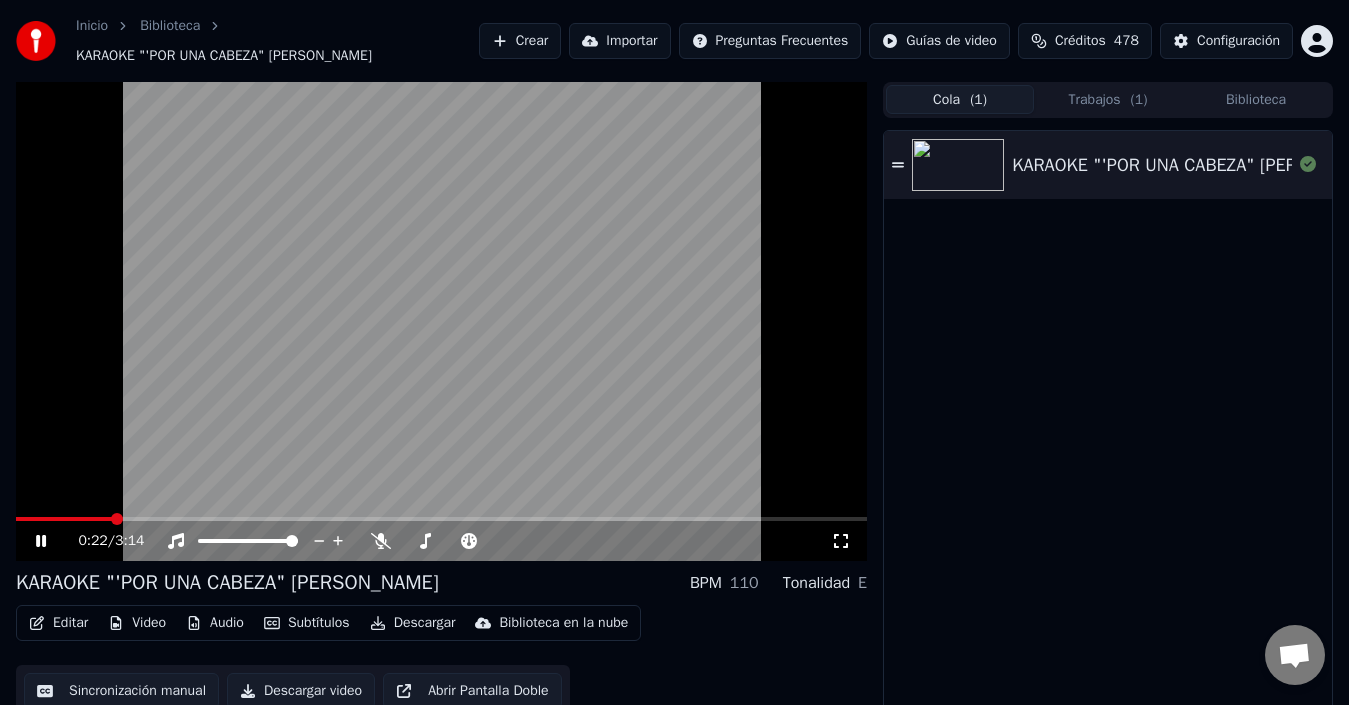 click 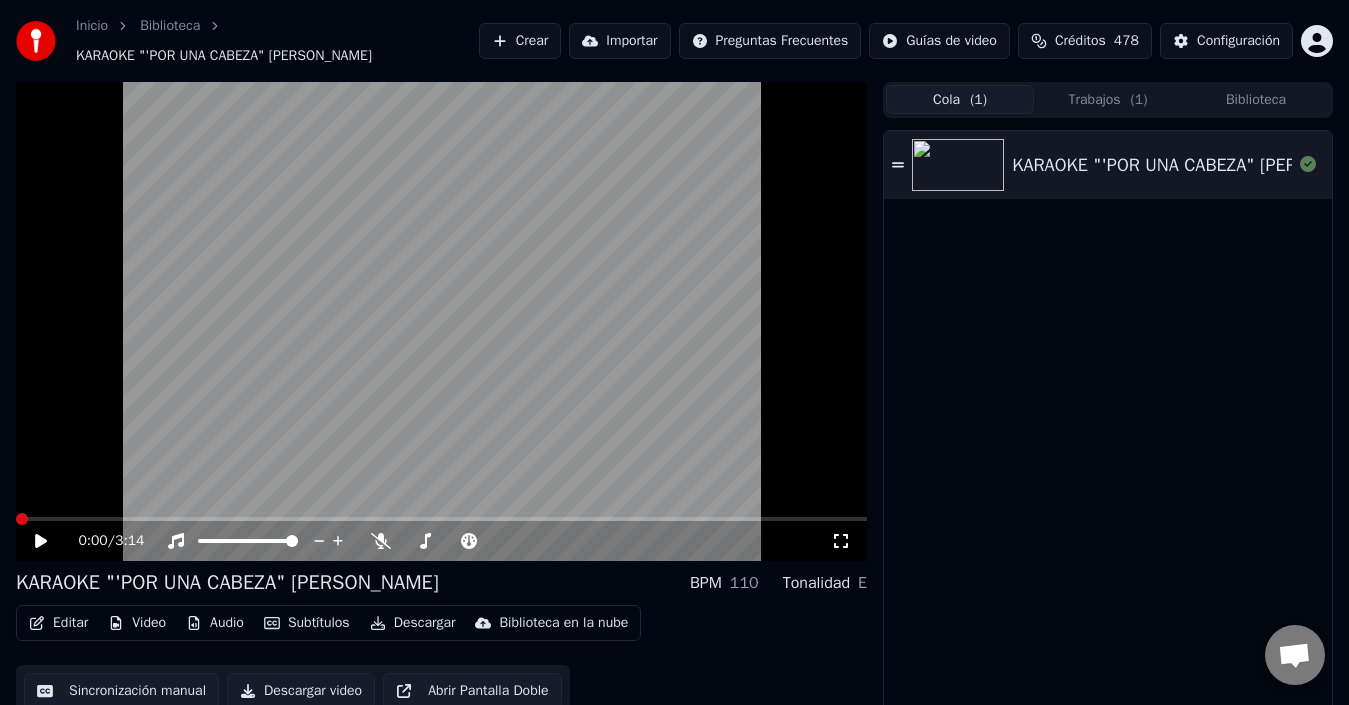 click at bounding box center [16, 519] 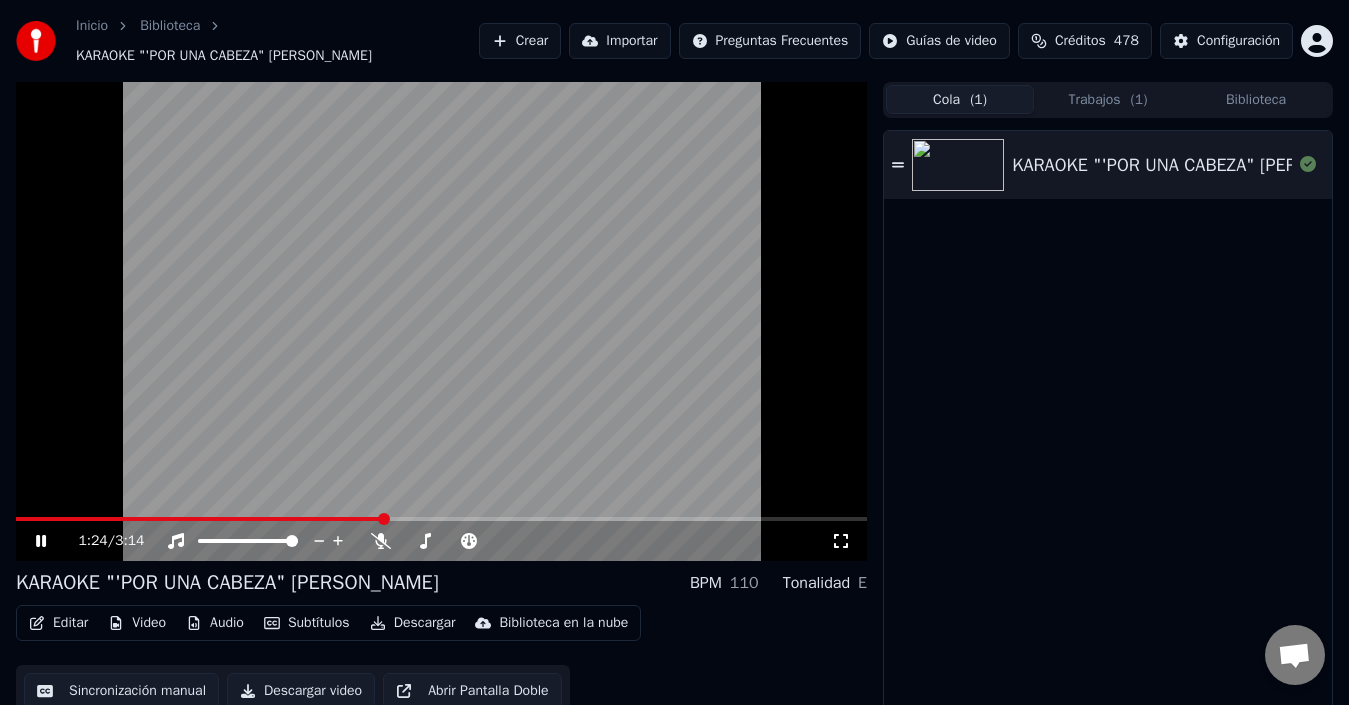 click at bounding box center (199, 519) 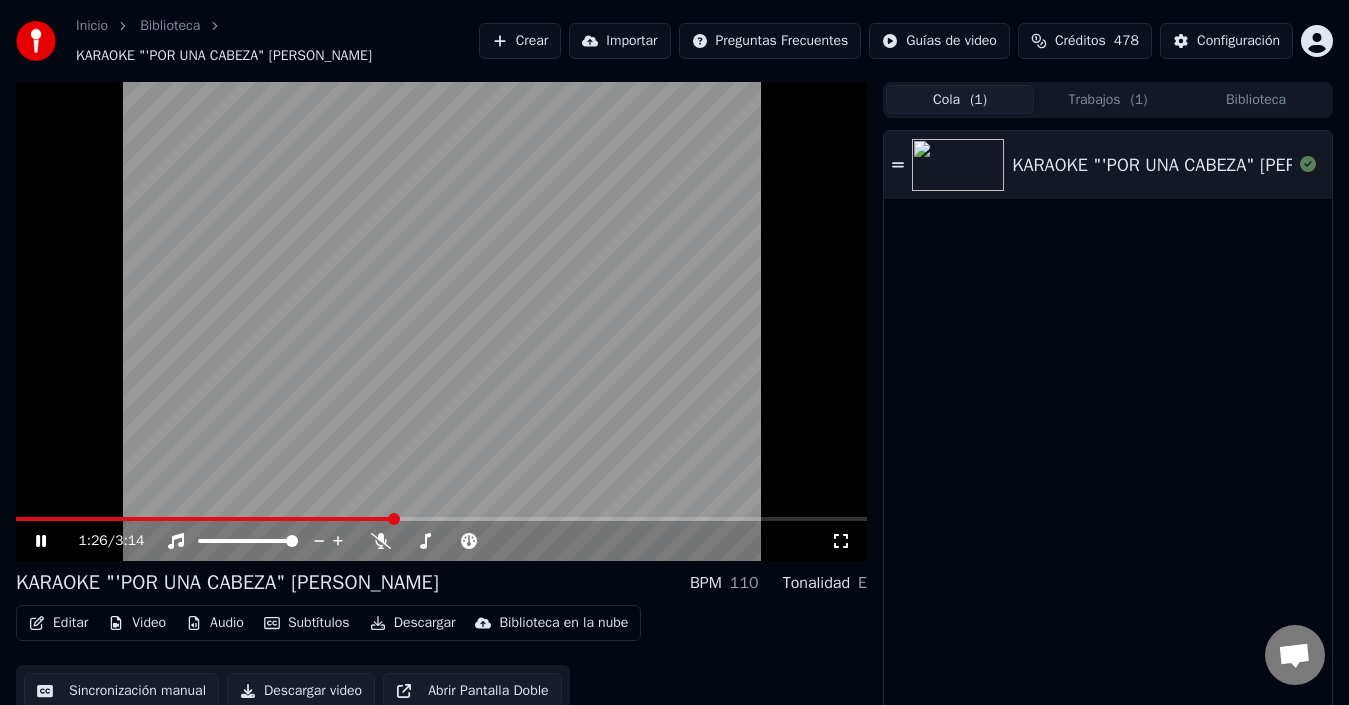click on "1:26  /  3:14" at bounding box center (441, 541) 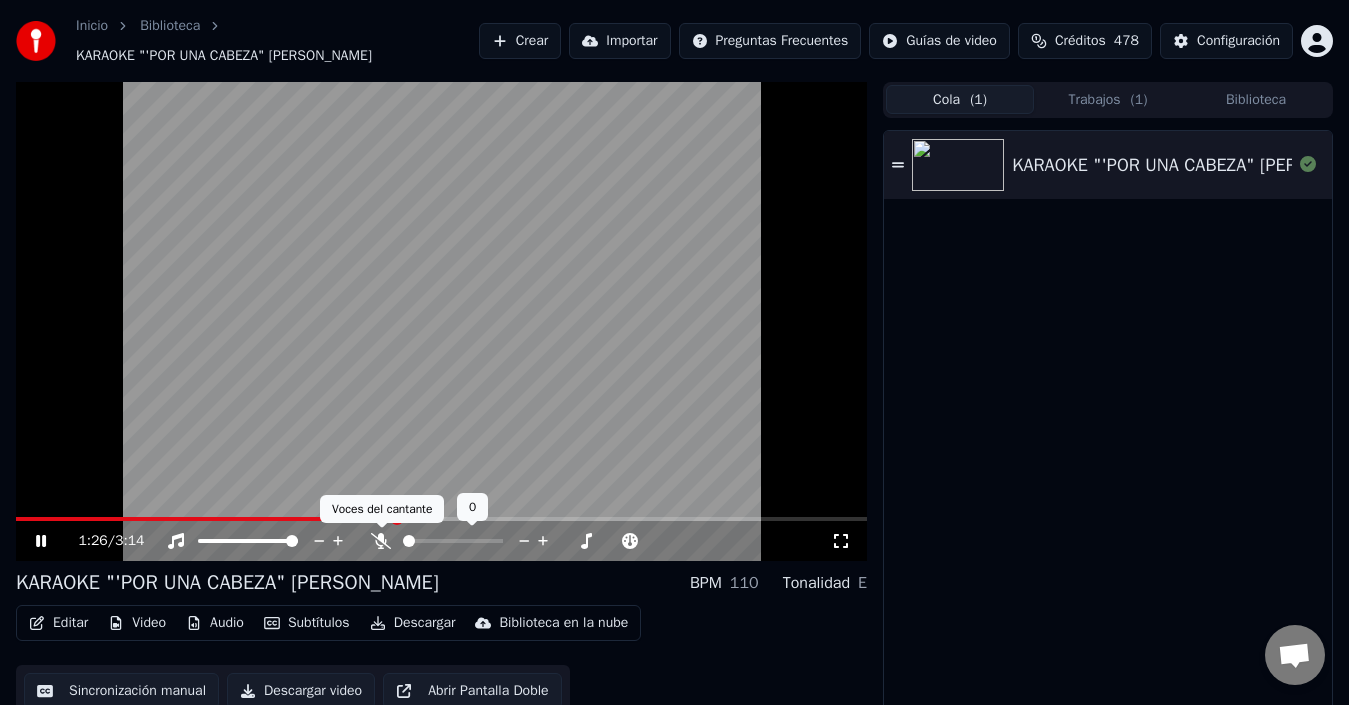 click 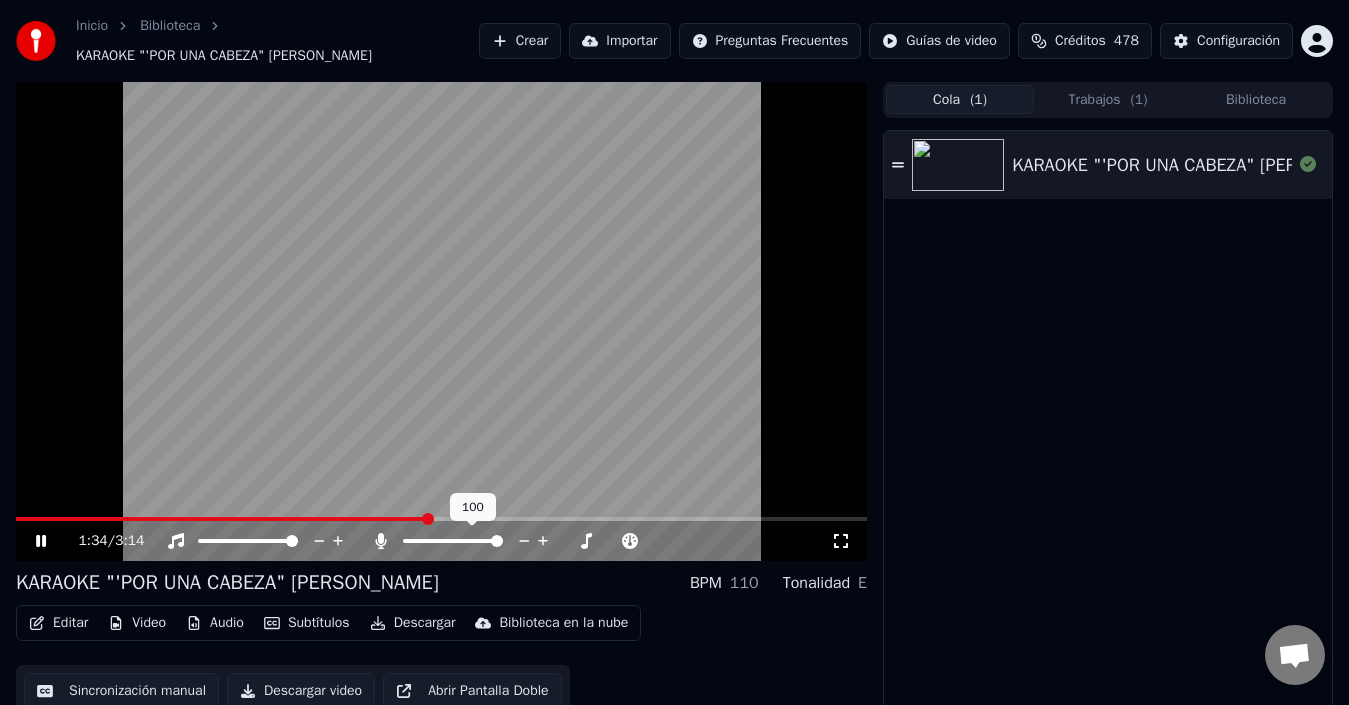 click 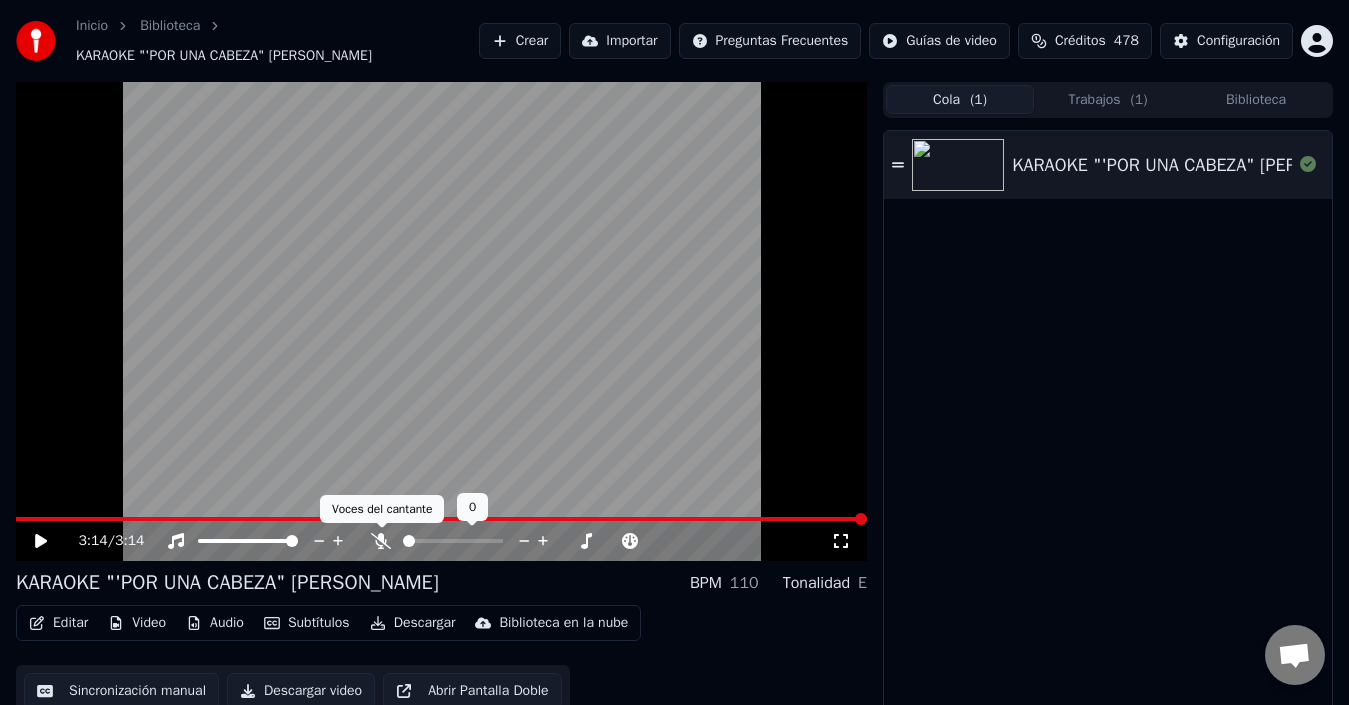 click on "Voces del cantante Voces del cantante" at bounding box center [382, 509] 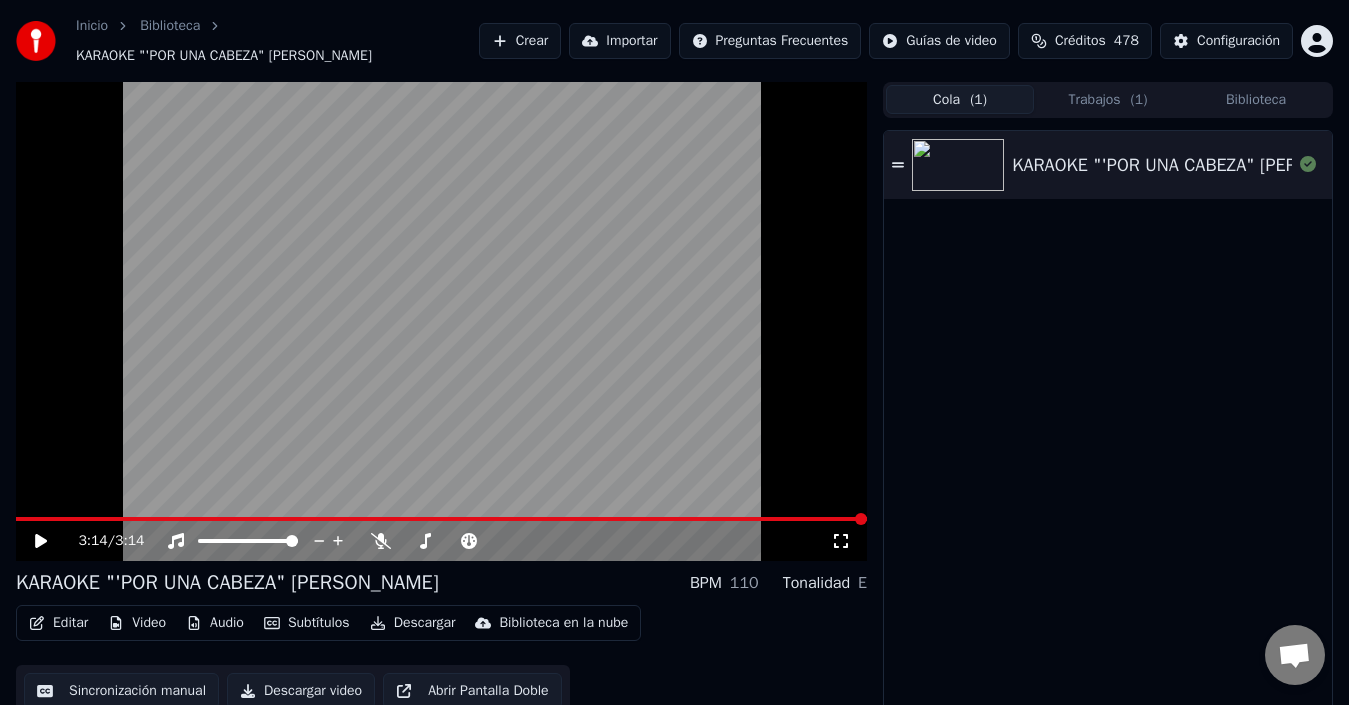 click at bounding box center (441, 321) 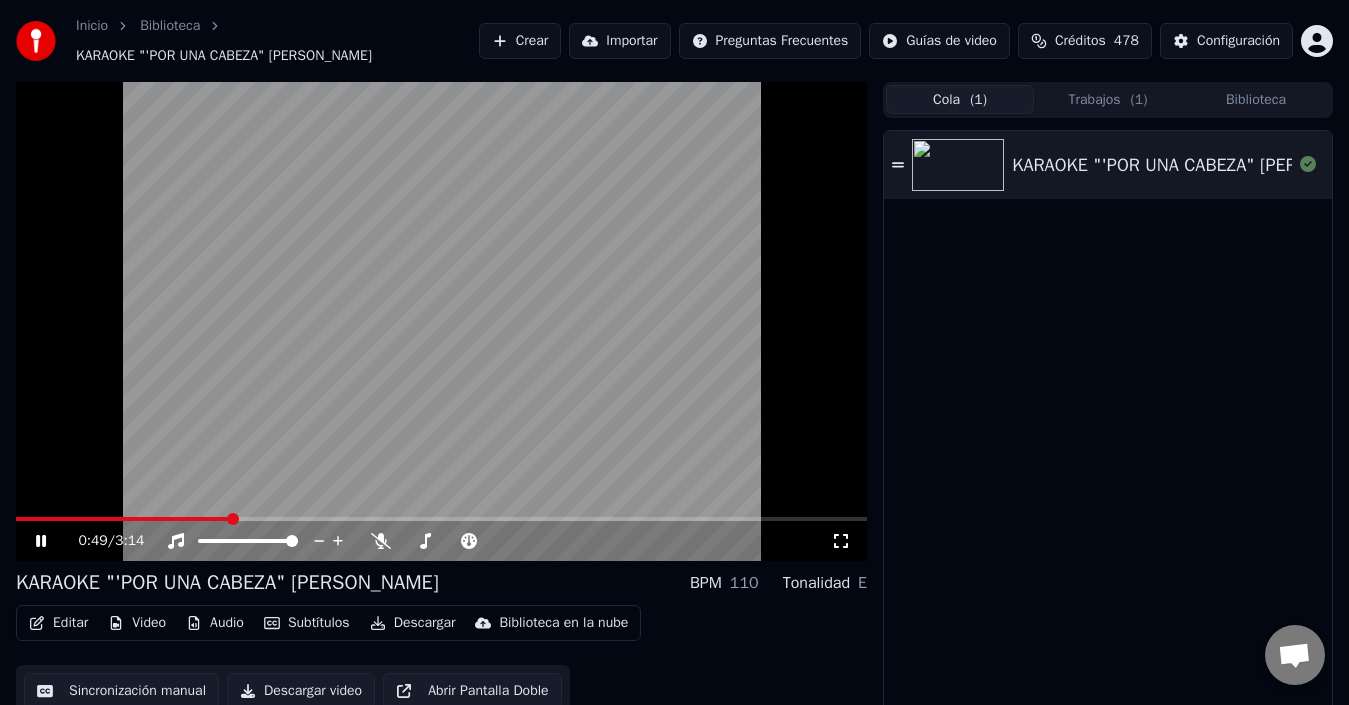 click at bounding box center [233, 519] 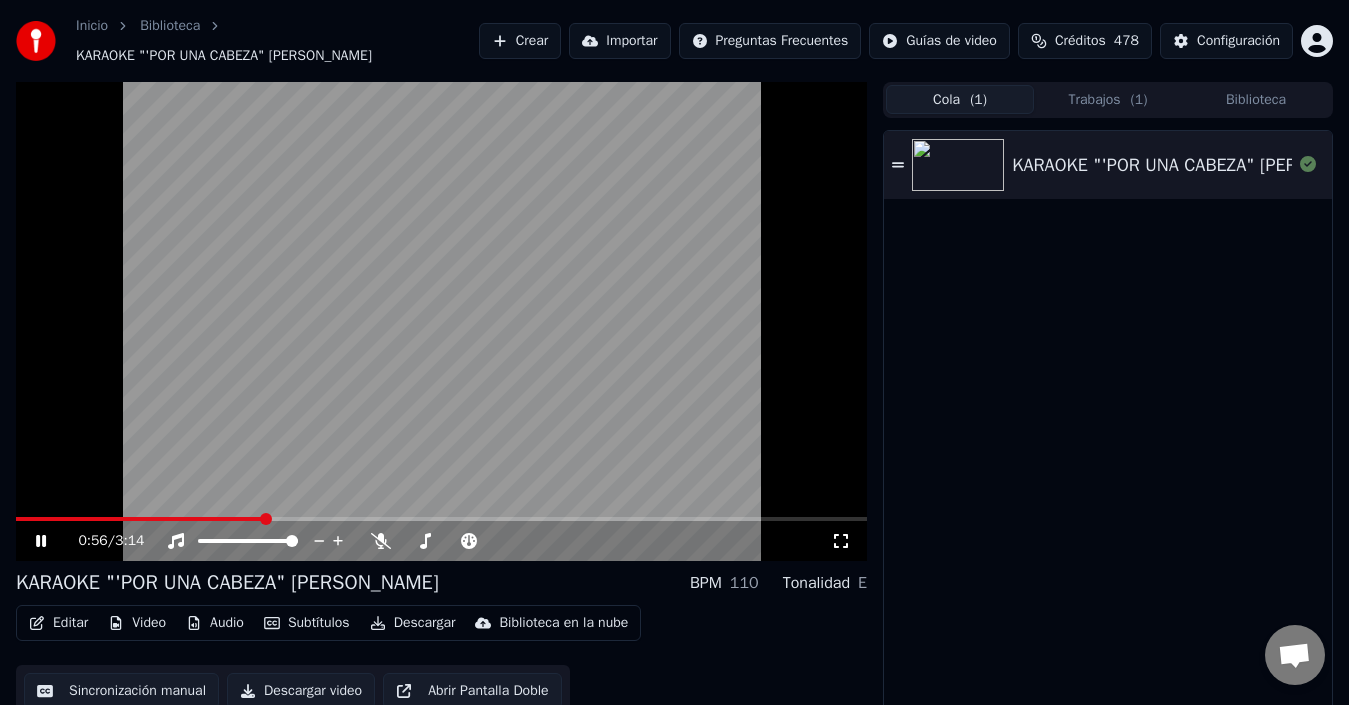 click at bounding box center [441, 321] 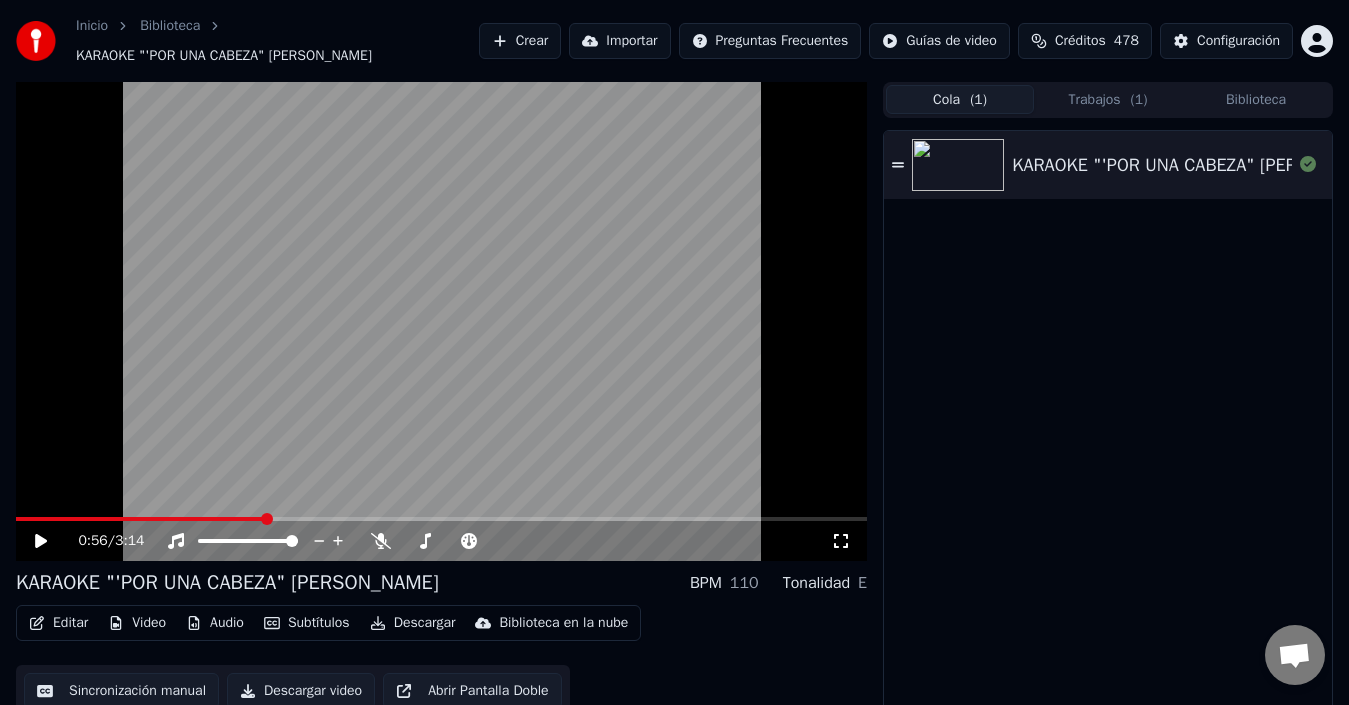 click at bounding box center (441, 321) 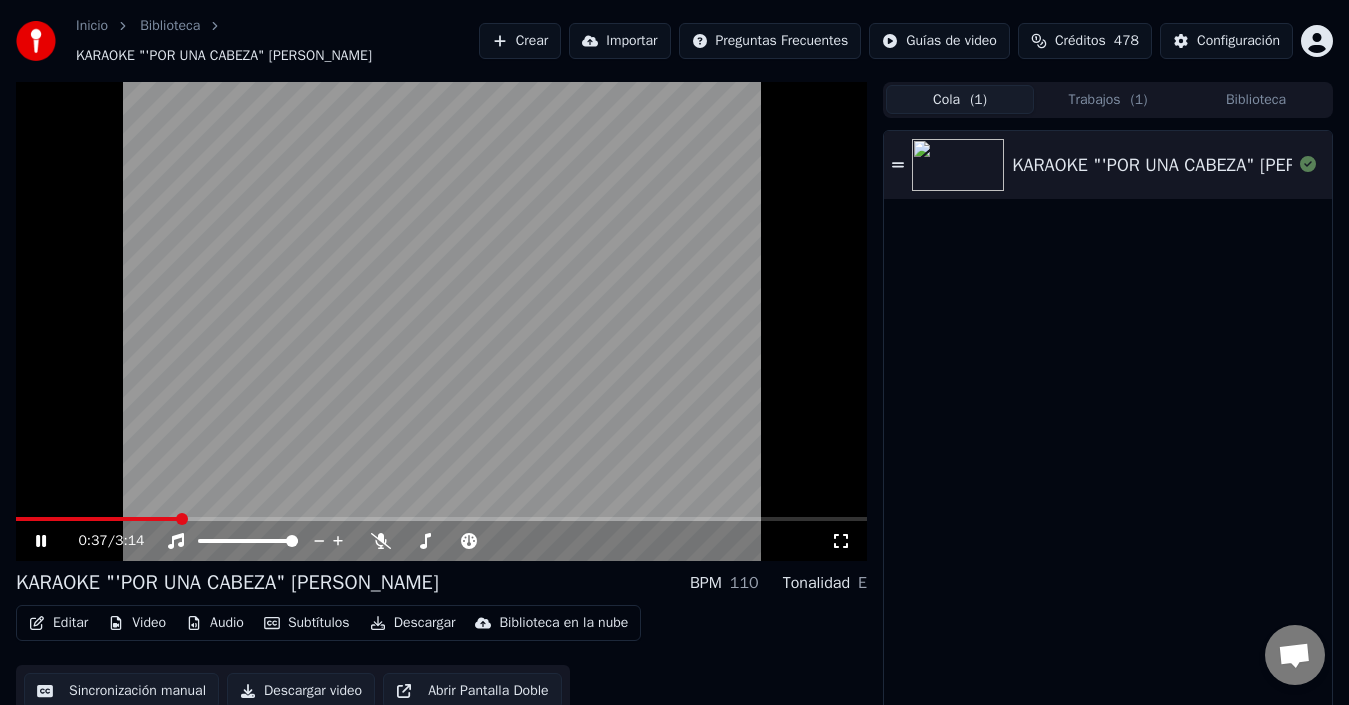 click at bounding box center [97, 519] 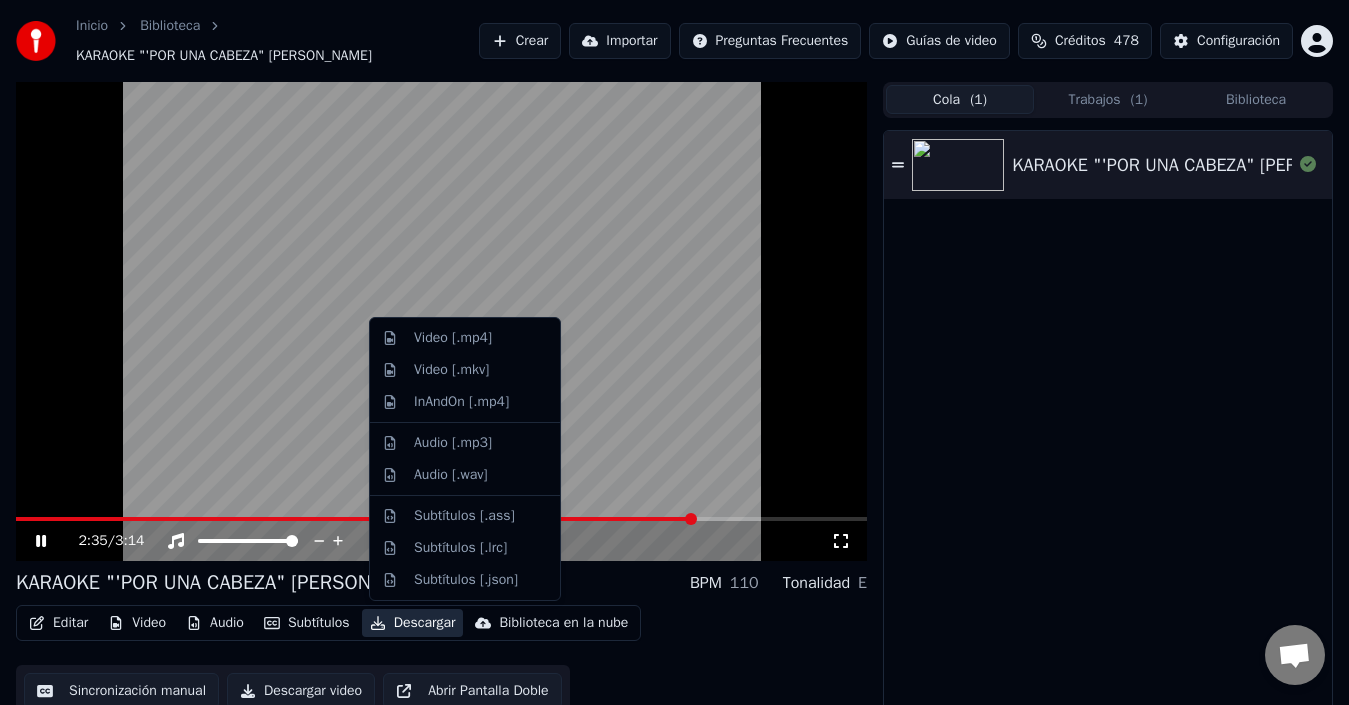 click on "Descargar" at bounding box center (413, 623) 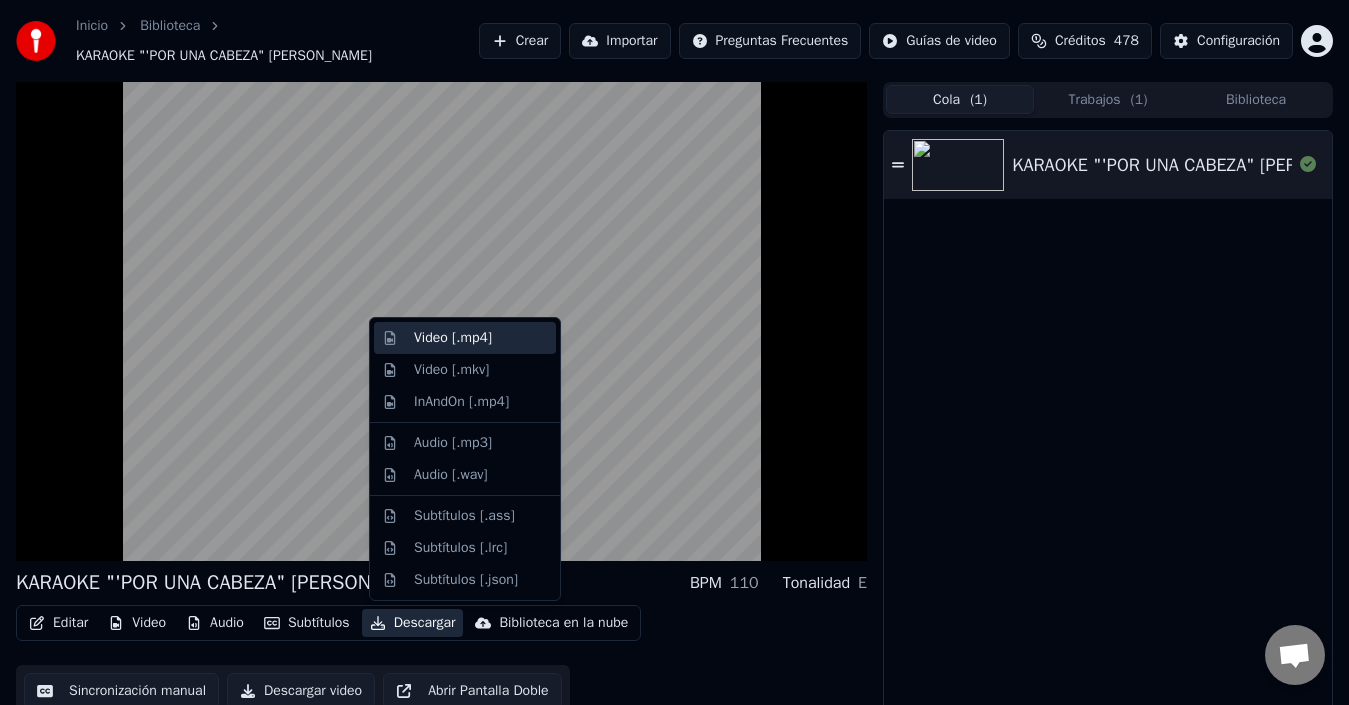 click on "Video [.mp4]" at bounding box center (481, 338) 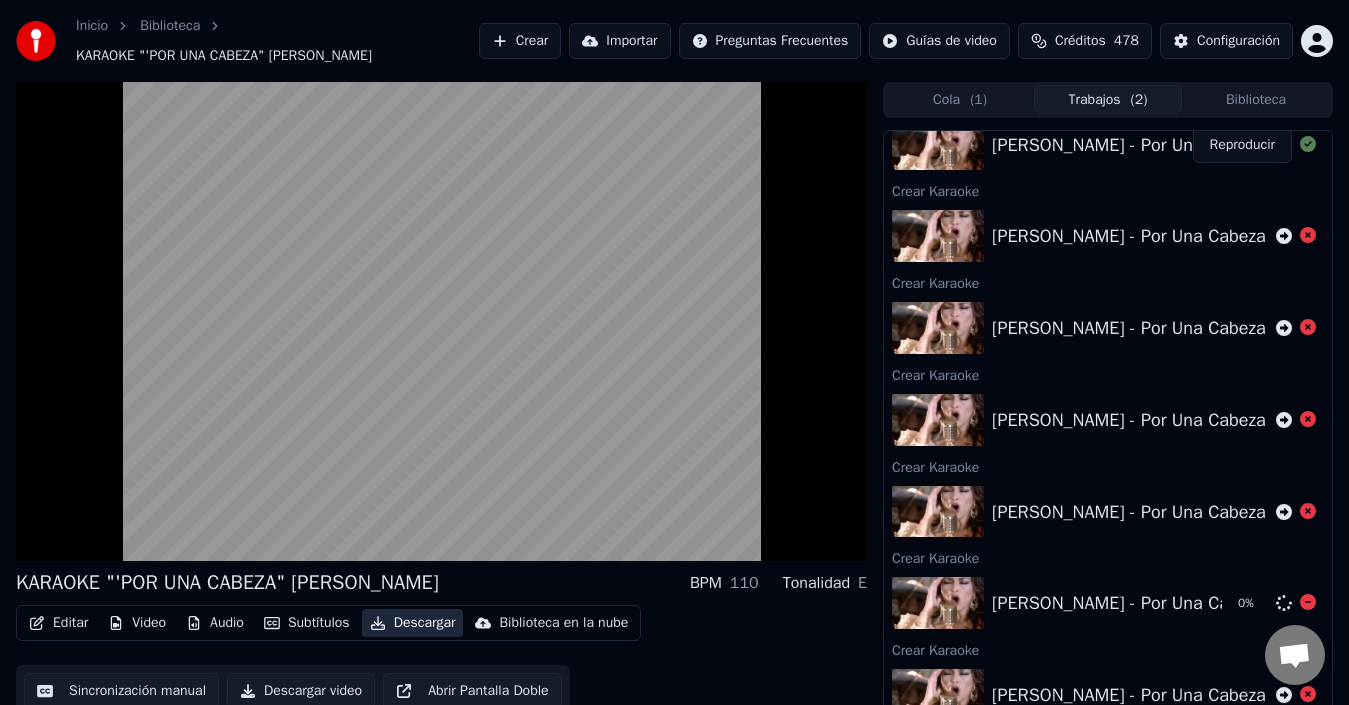 scroll, scrollTop: 137, scrollLeft: 0, axis: vertical 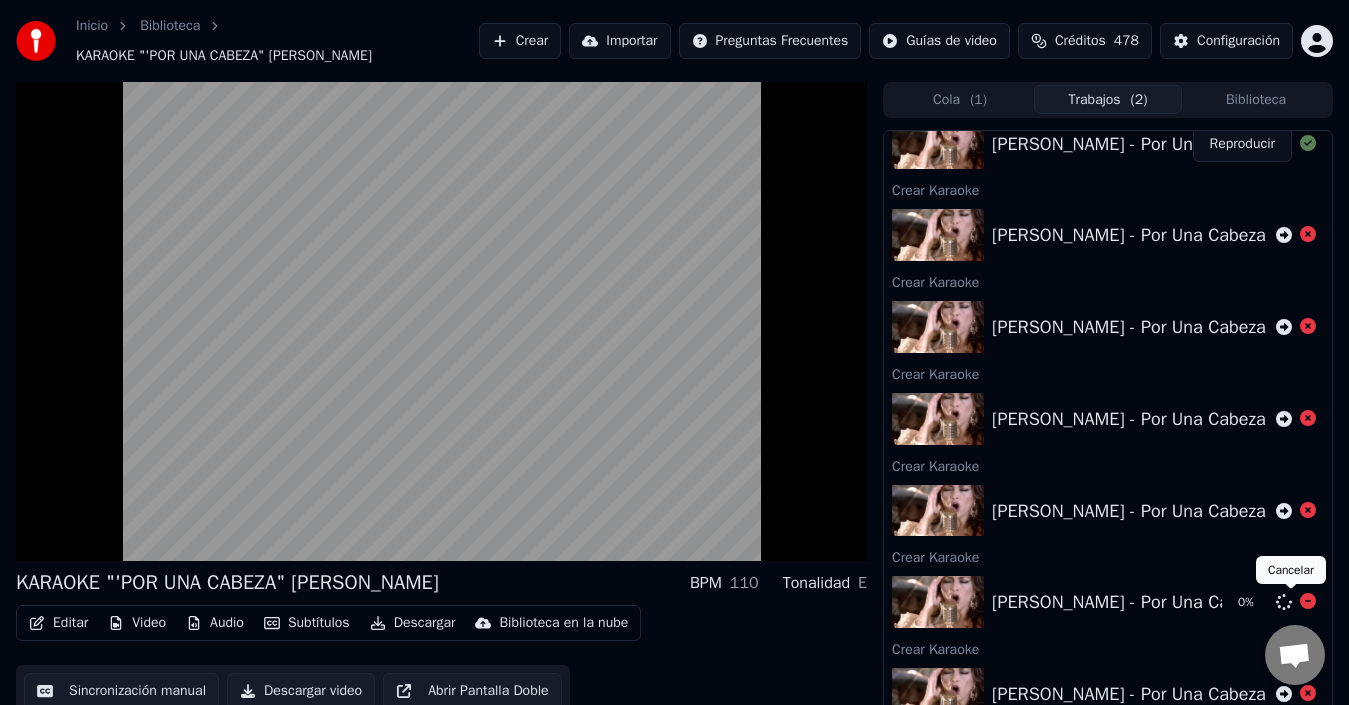 click 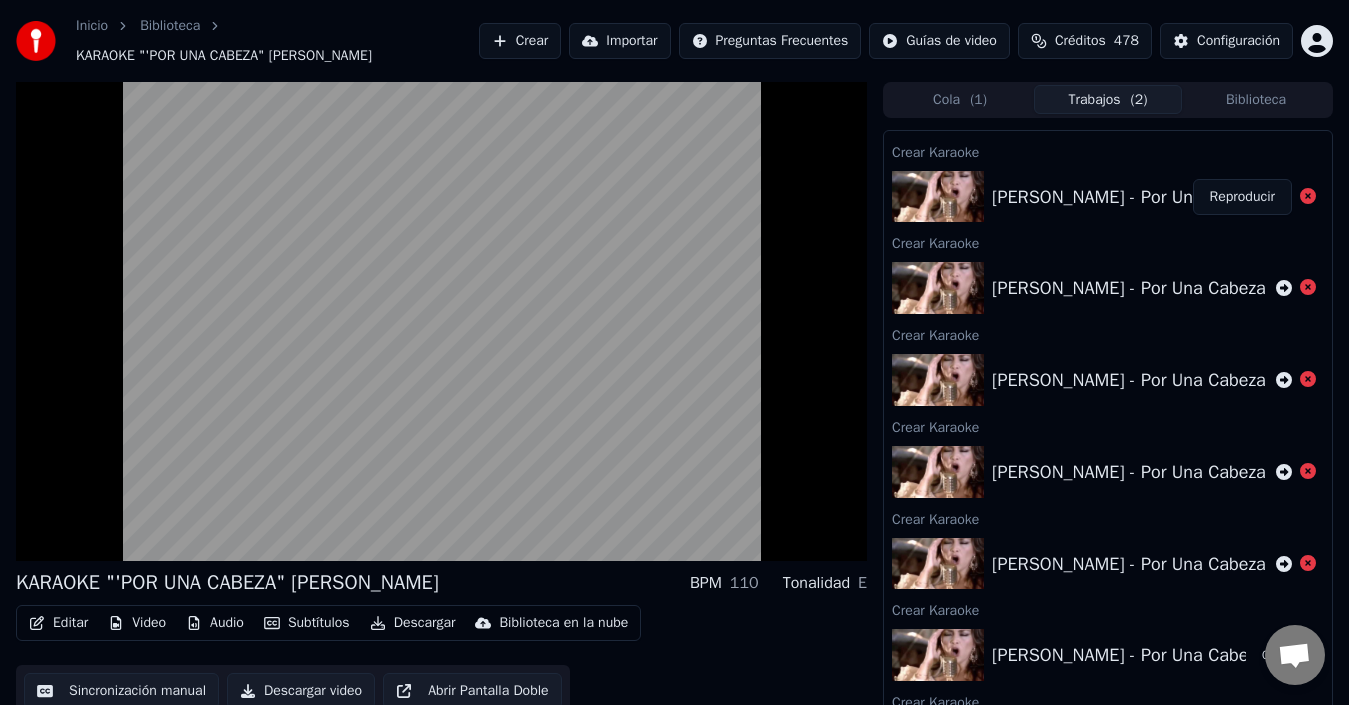 scroll, scrollTop: 137, scrollLeft: 0, axis: vertical 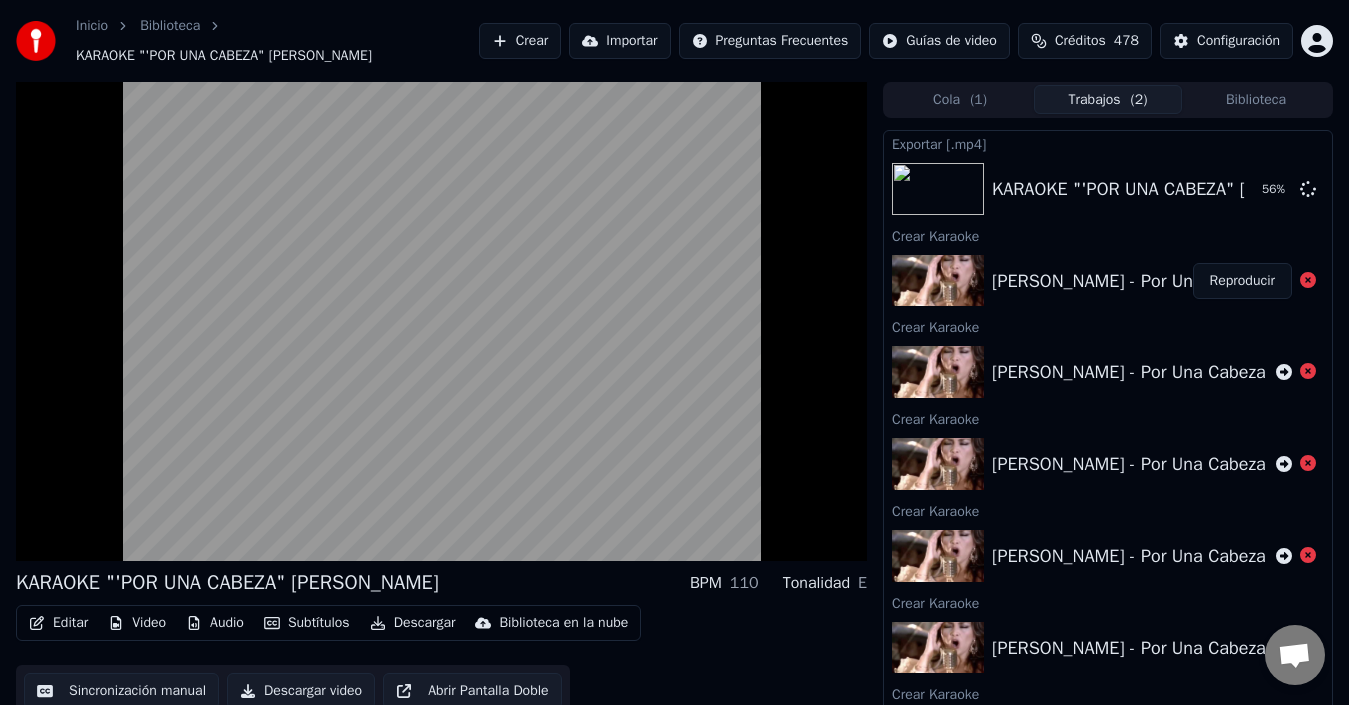 click on "Reproducir" at bounding box center [1242, 281] 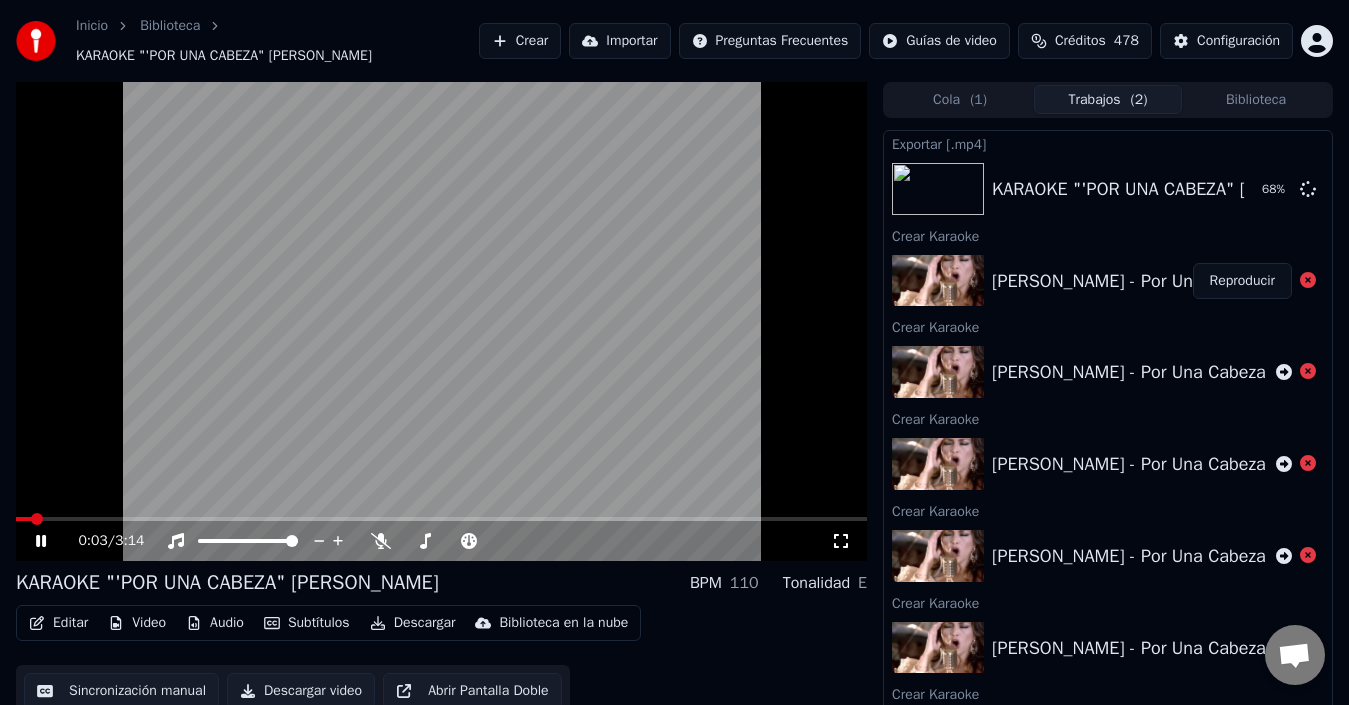 click on "Cola ( 1 ) Trabajos ( 2 ) Biblioteca" at bounding box center [1108, 100] 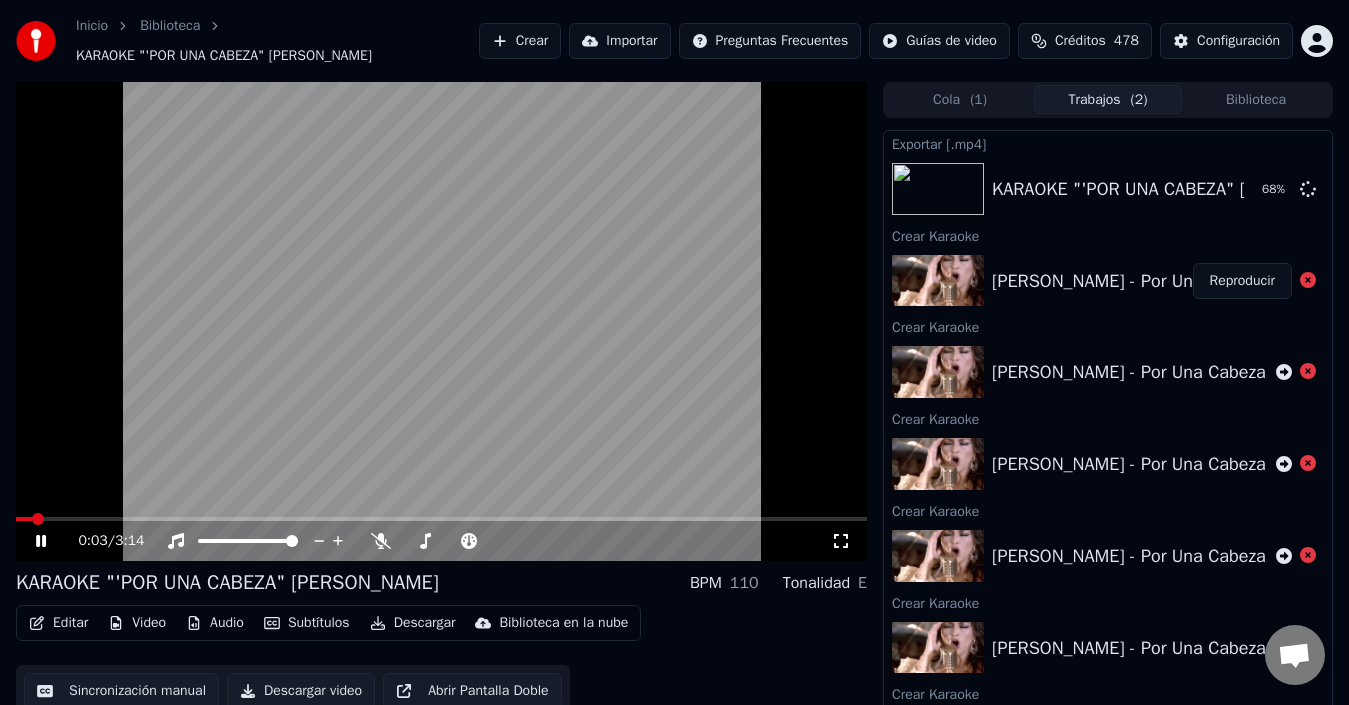 click on "Cola ( 1 )" at bounding box center [960, 99] 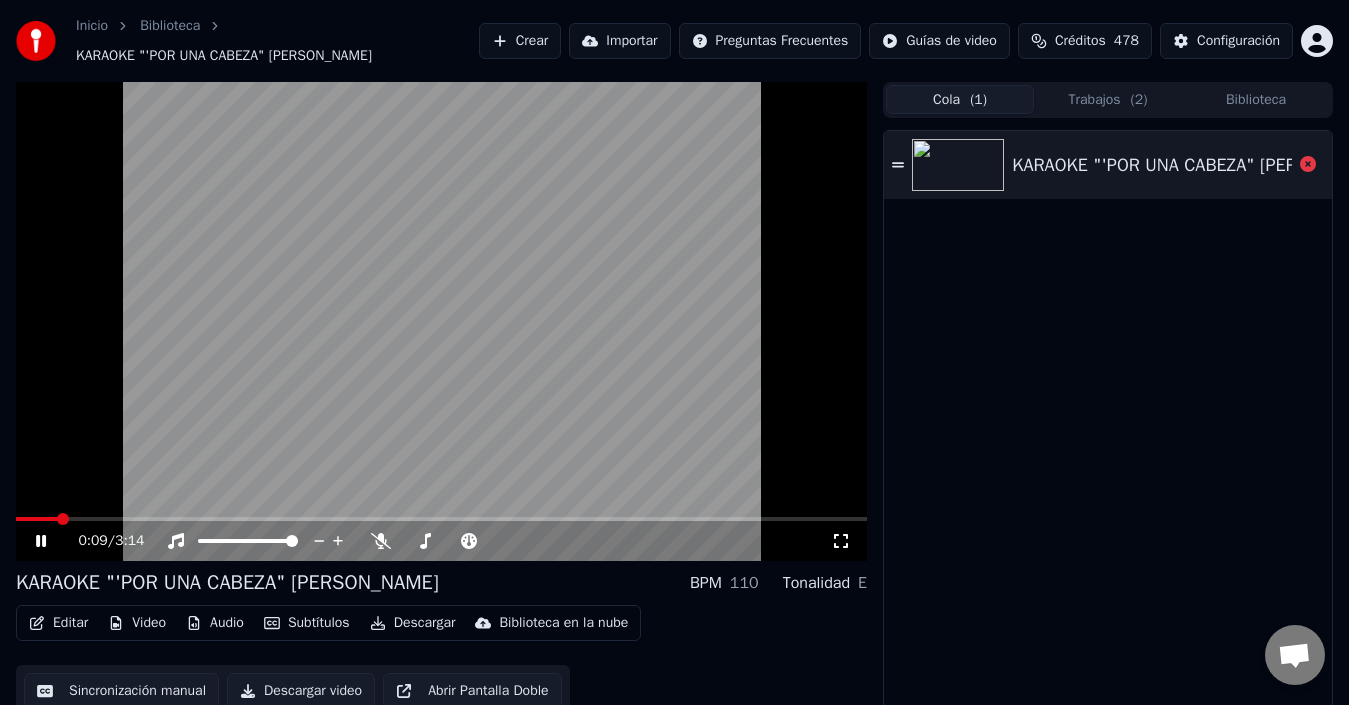 click on "Trabajos ( 2 )" at bounding box center (1108, 99) 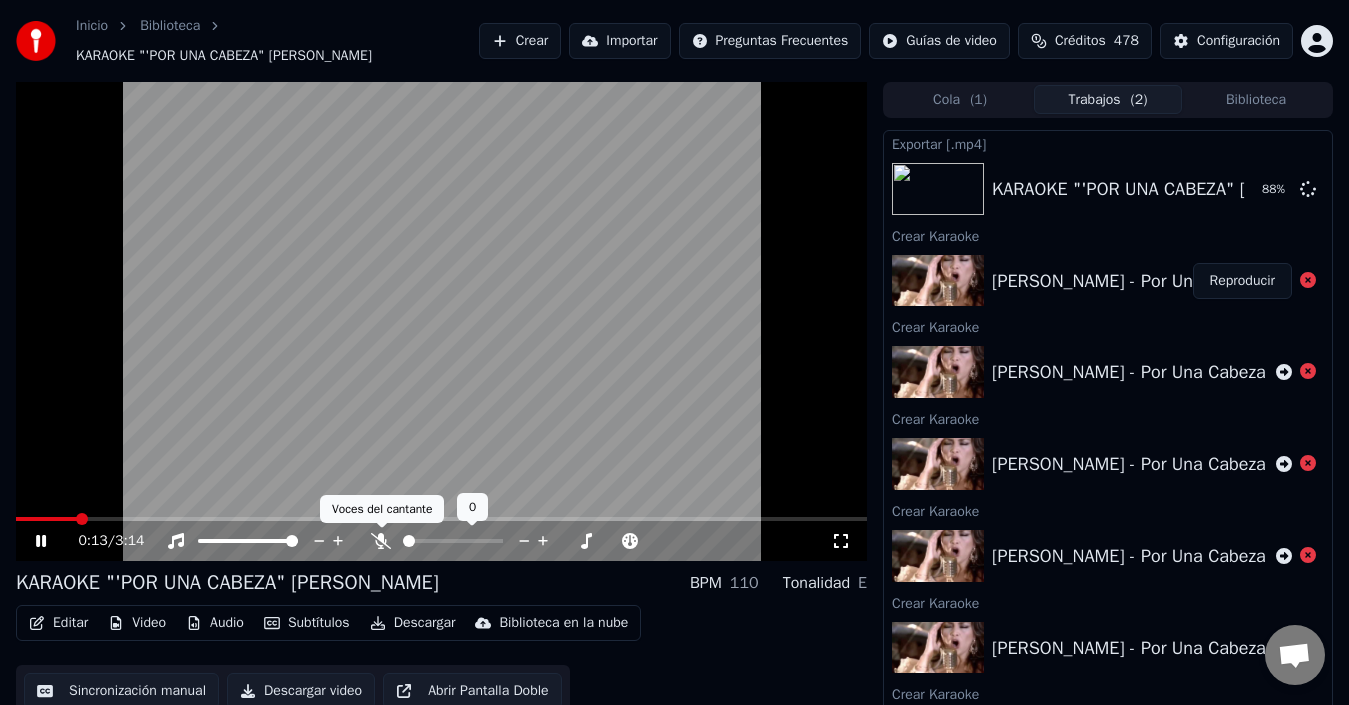 click 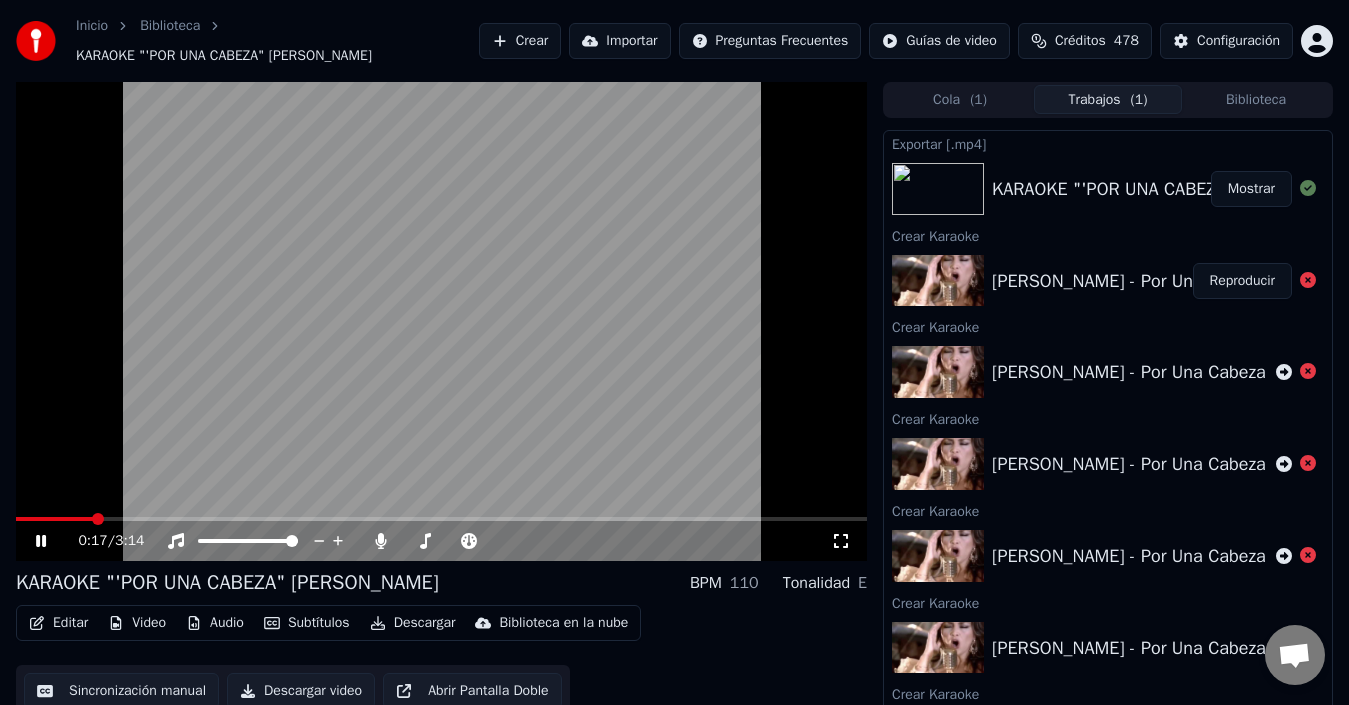 click at bounding box center (441, 321) 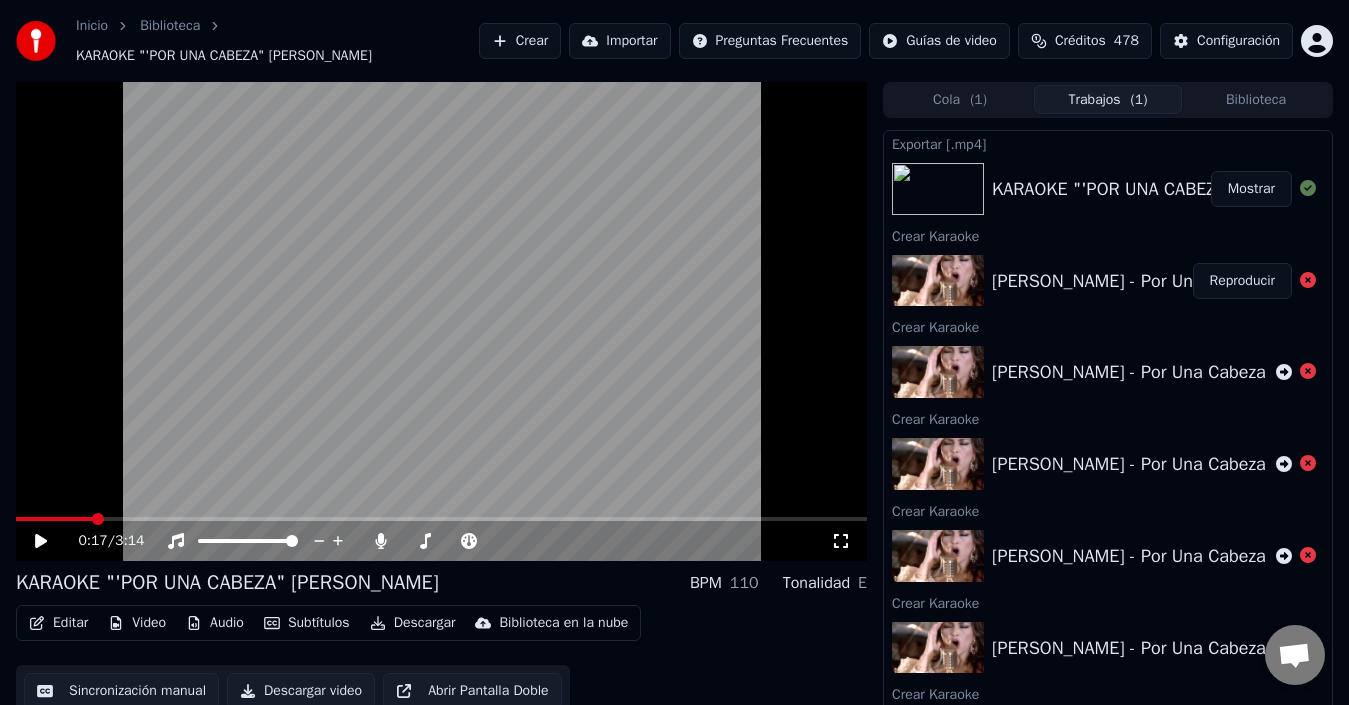 click on "Mostrar" at bounding box center (1251, 189) 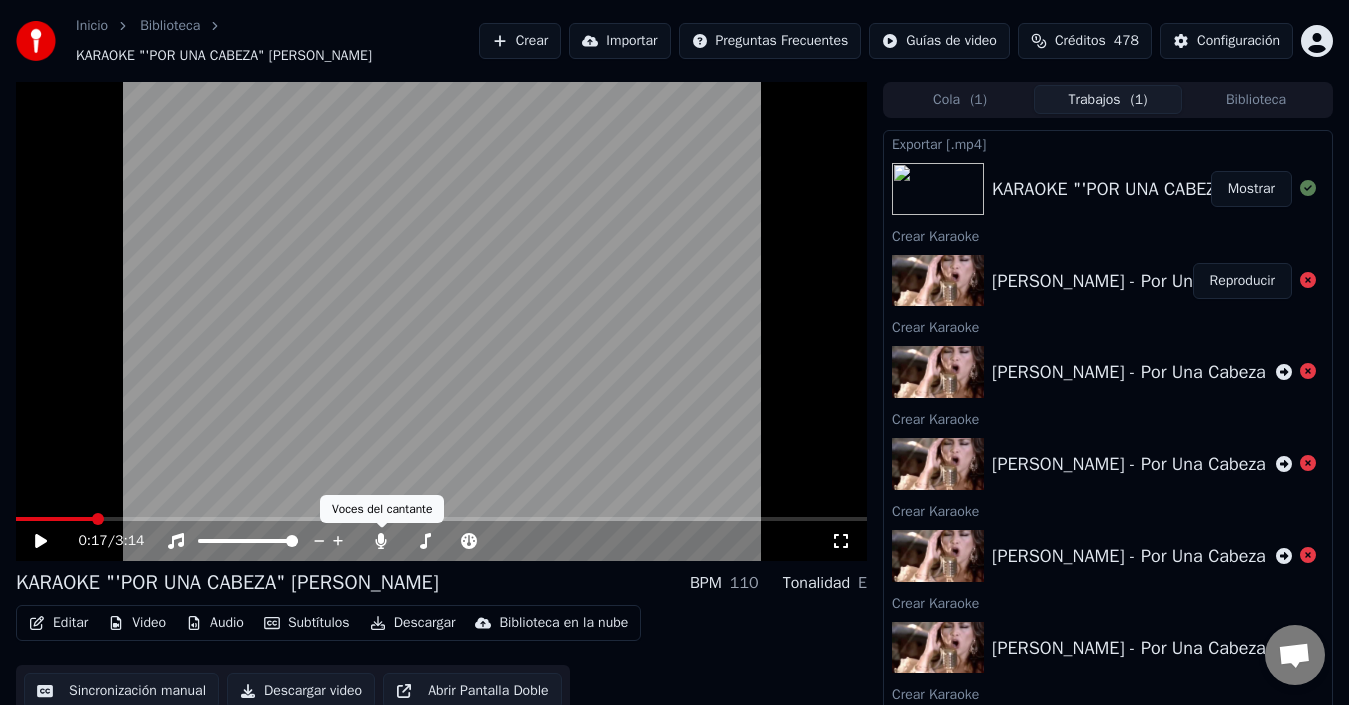click at bounding box center (441, 321) 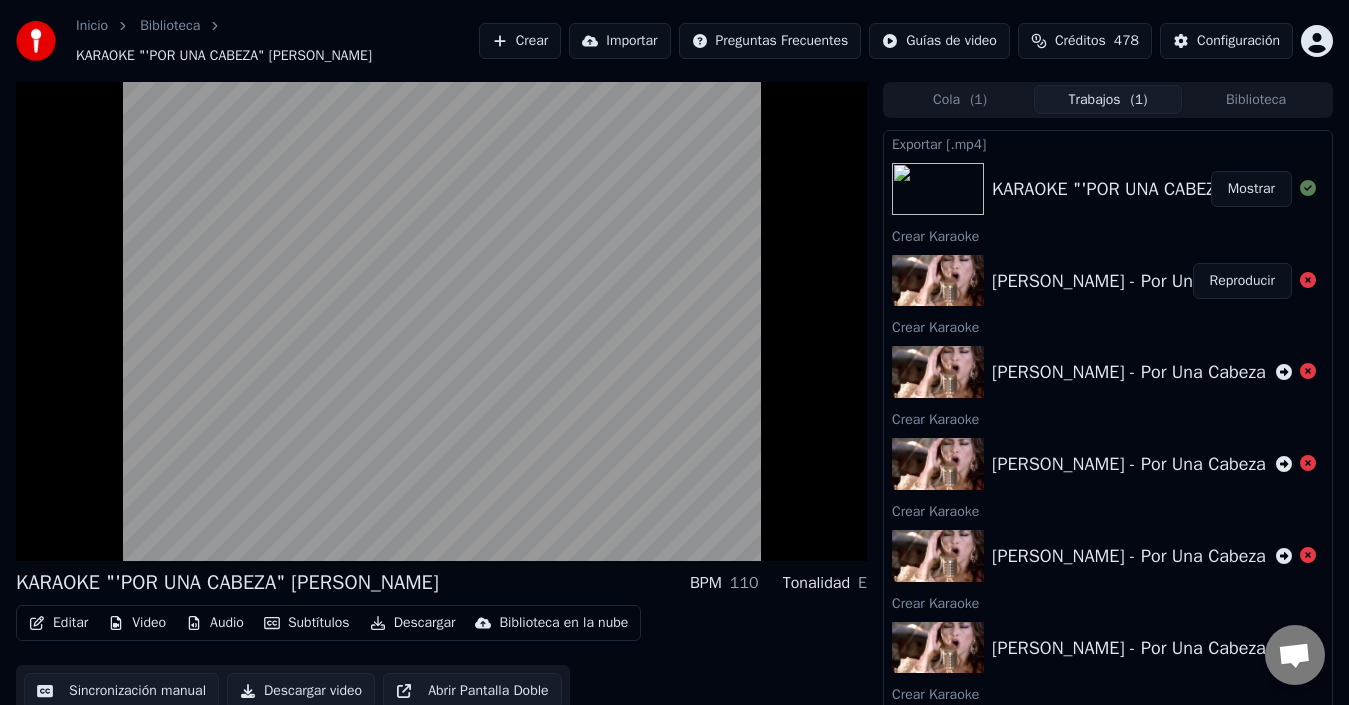 click on "Reproducir" at bounding box center (1242, 281) 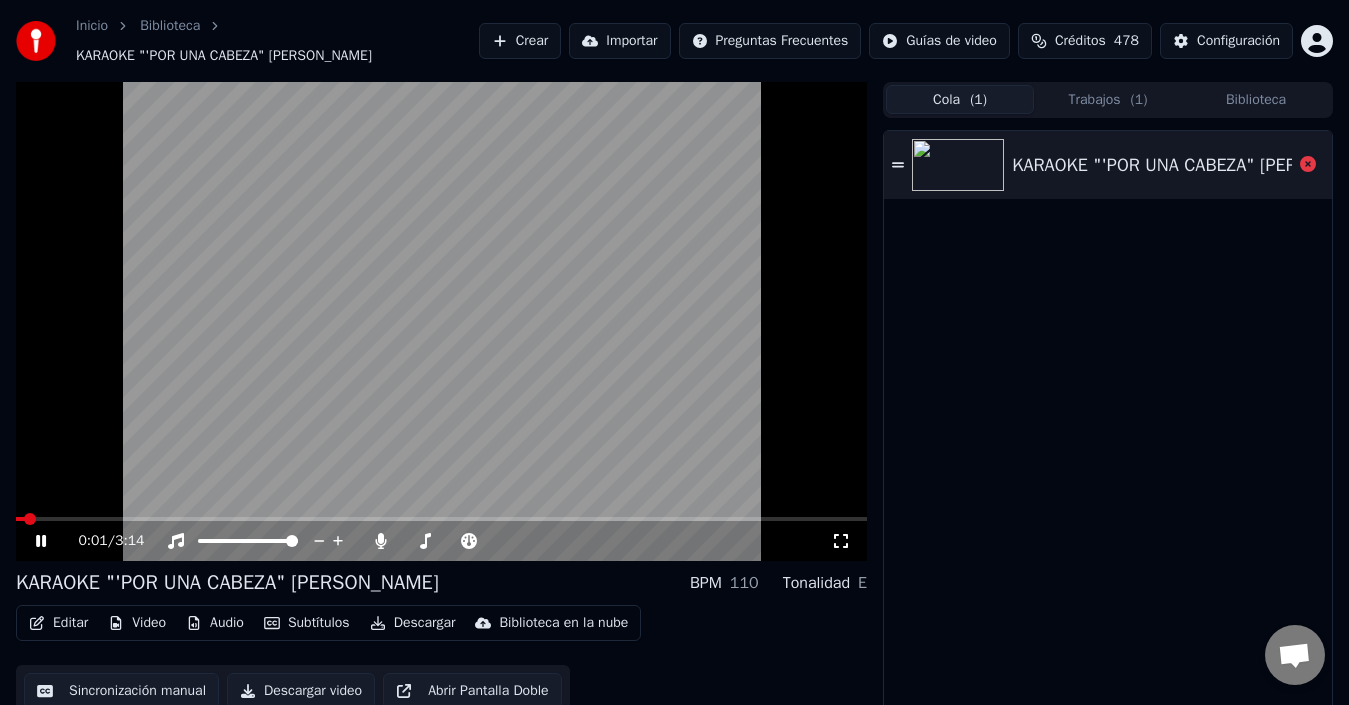 click at bounding box center (441, 321) 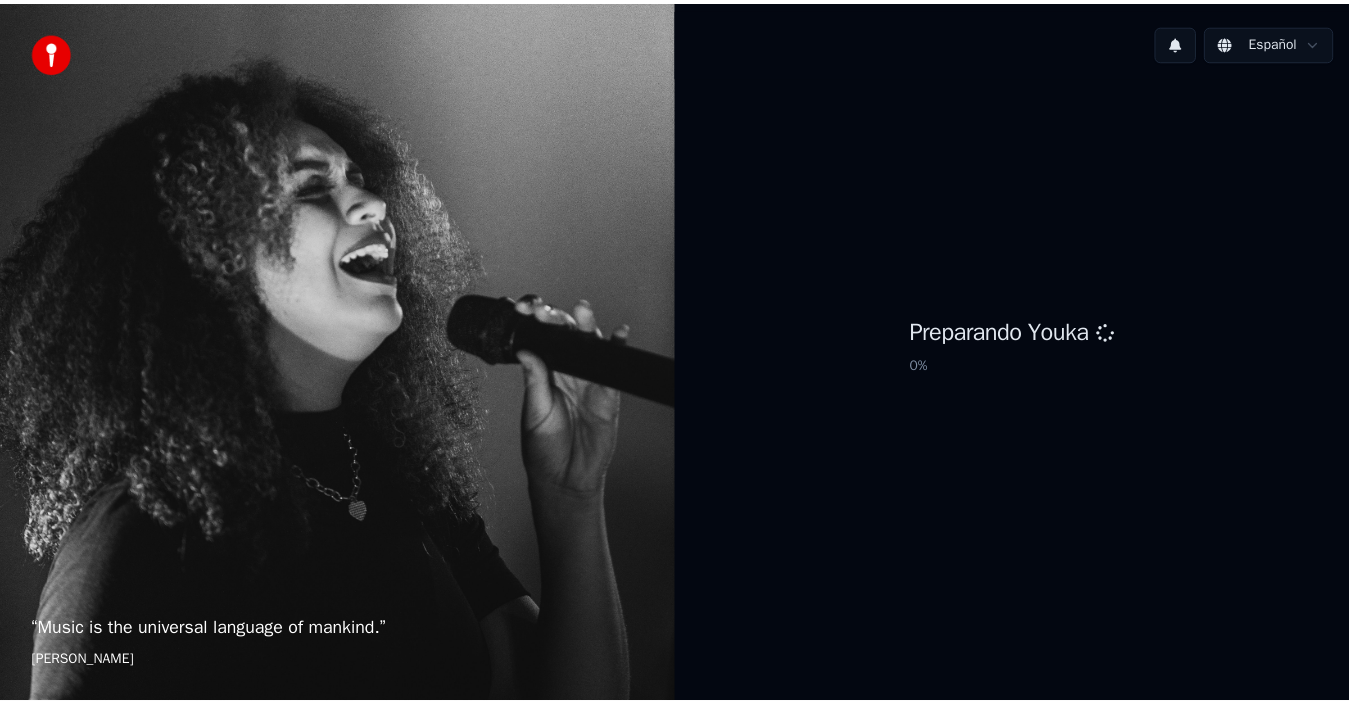 scroll, scrollTop: 0, scrollLeft: 0, axis: both 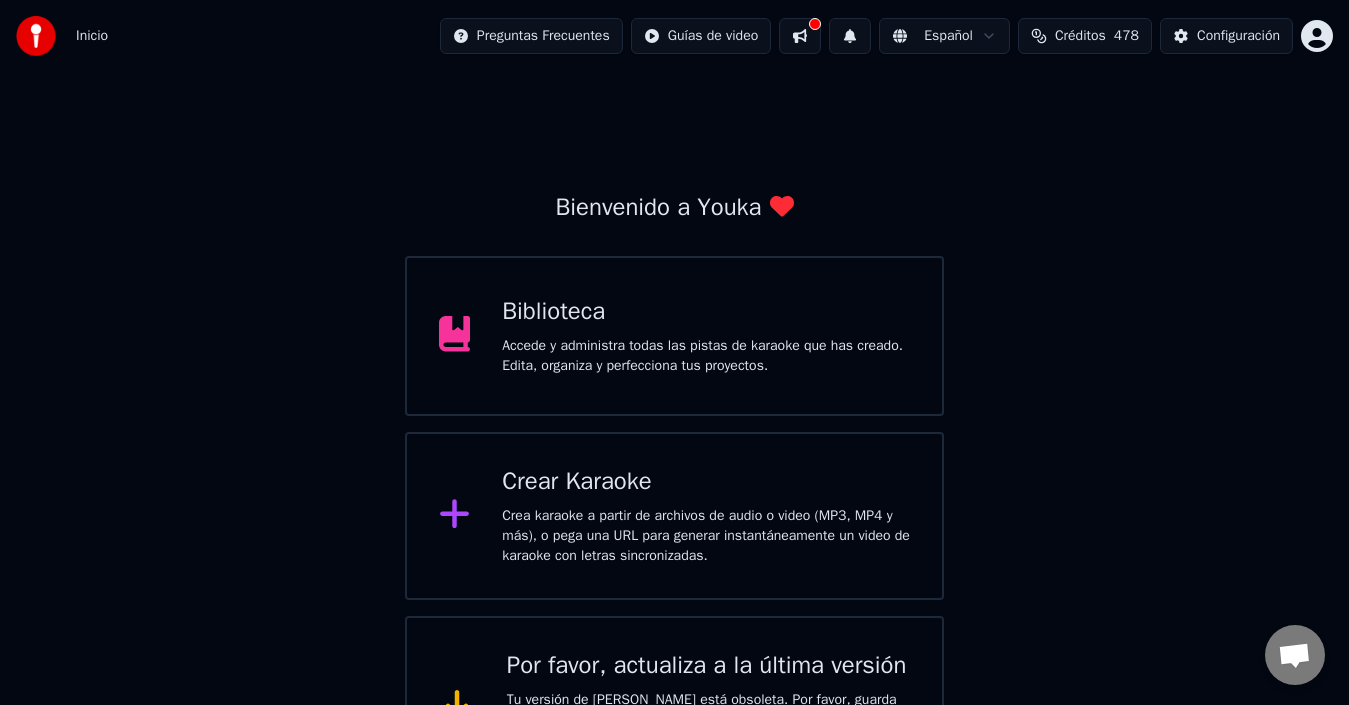 click on "Biblioteca Accede y administra todas las pistas de karaoke que has creado. Edita, organiza y perfecciona tus proyectos." at bounding box center (706, 336) 